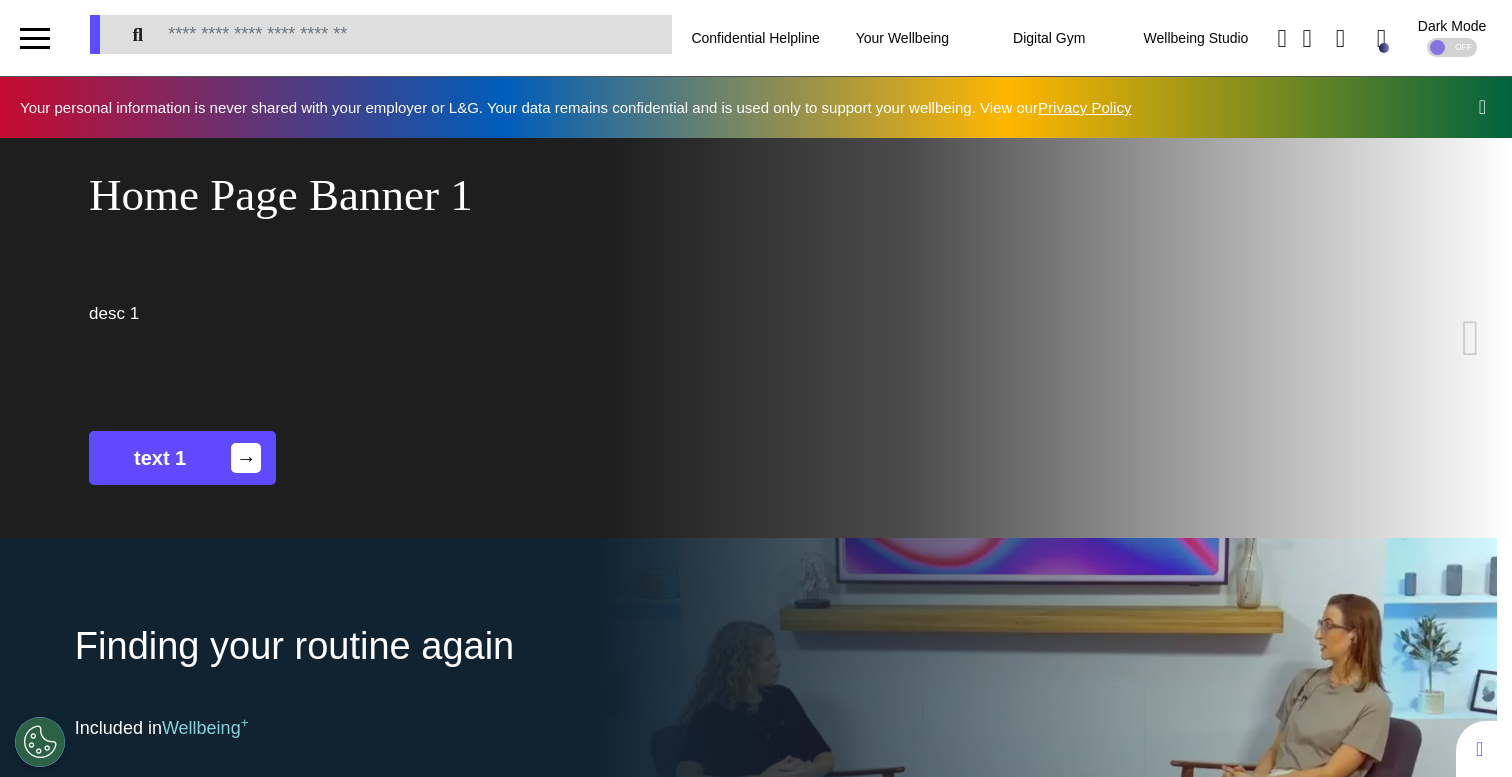 scroll, scrollTop: 0, scrollLeft: 0, axis: both 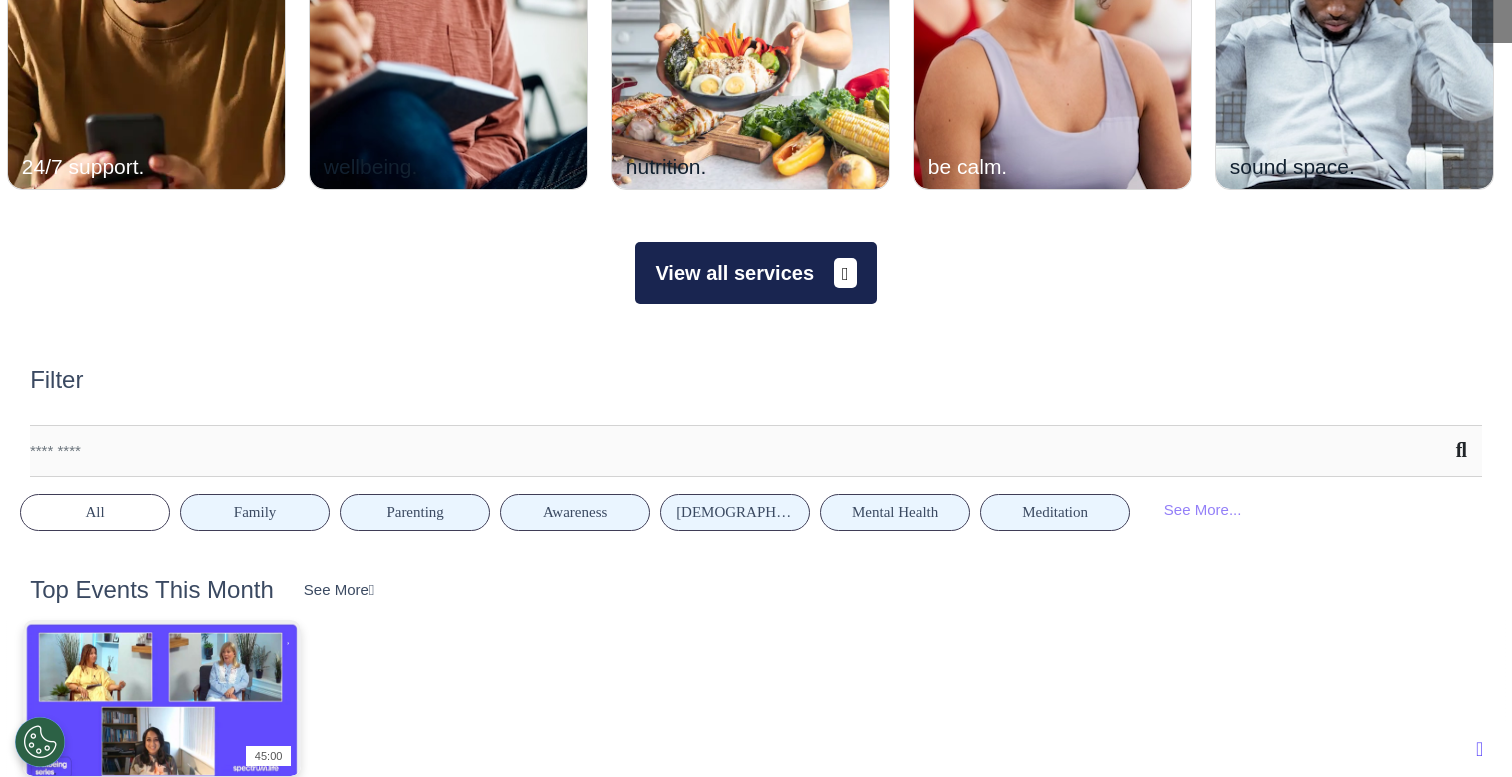 click on "View all services" at bounding box center [755, 273] 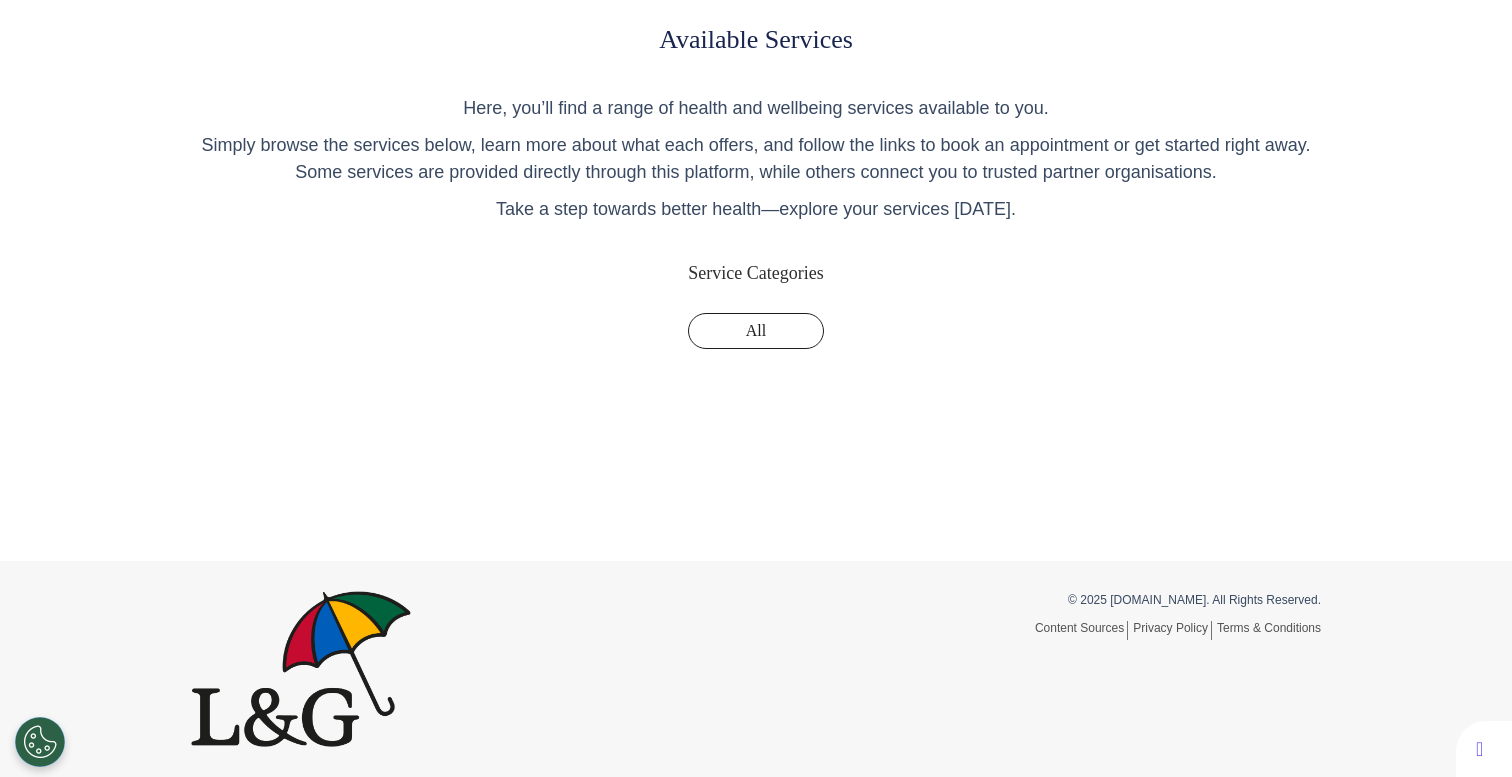 scroll, scrollTop: 0, scrollLeft: 0, axis: both 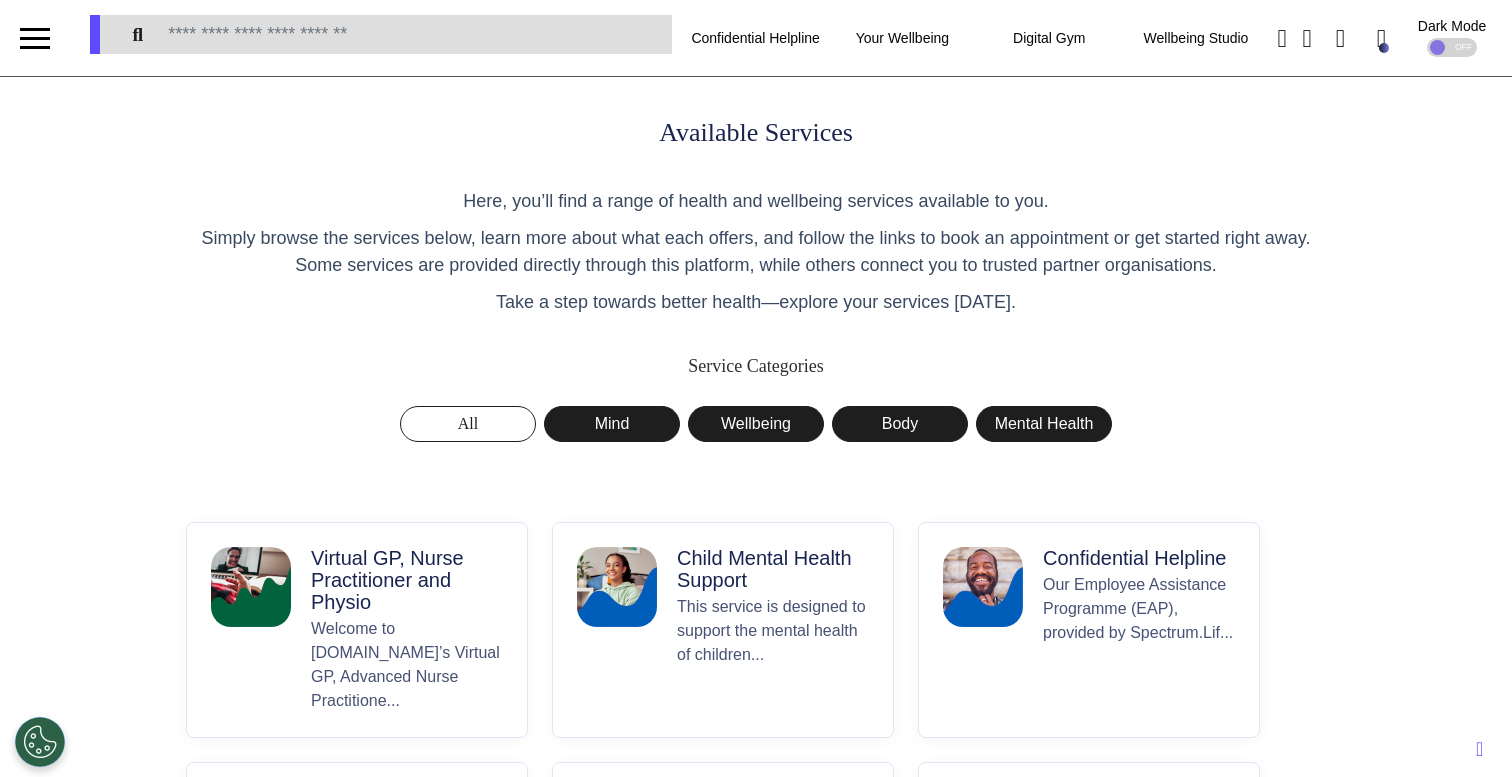 click on "Virtual GP, Nurse Practitioner and Physio" at bounding box center [407, 580] 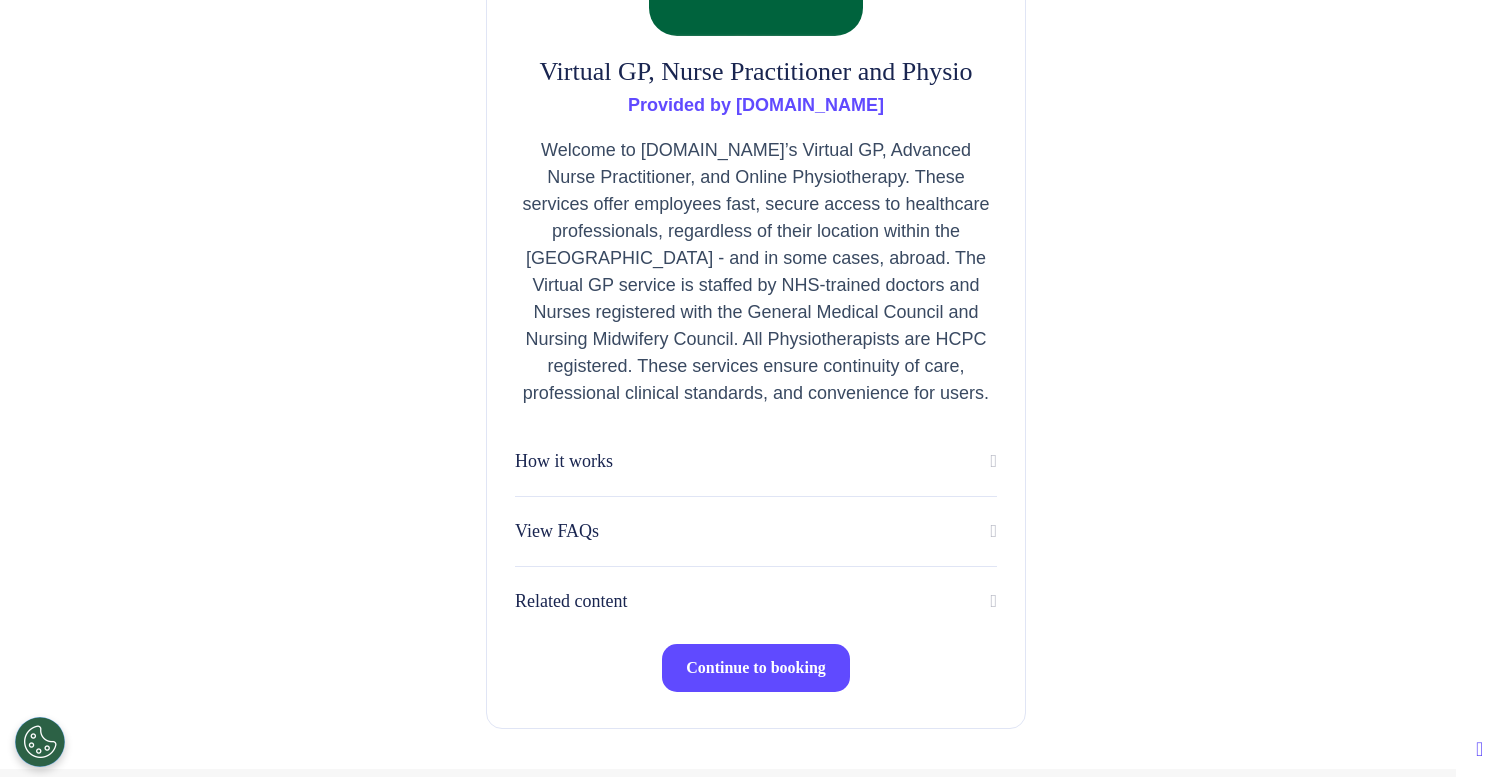 scroll, scrollTop: 526, scrollLeft: 0, axis: vertical 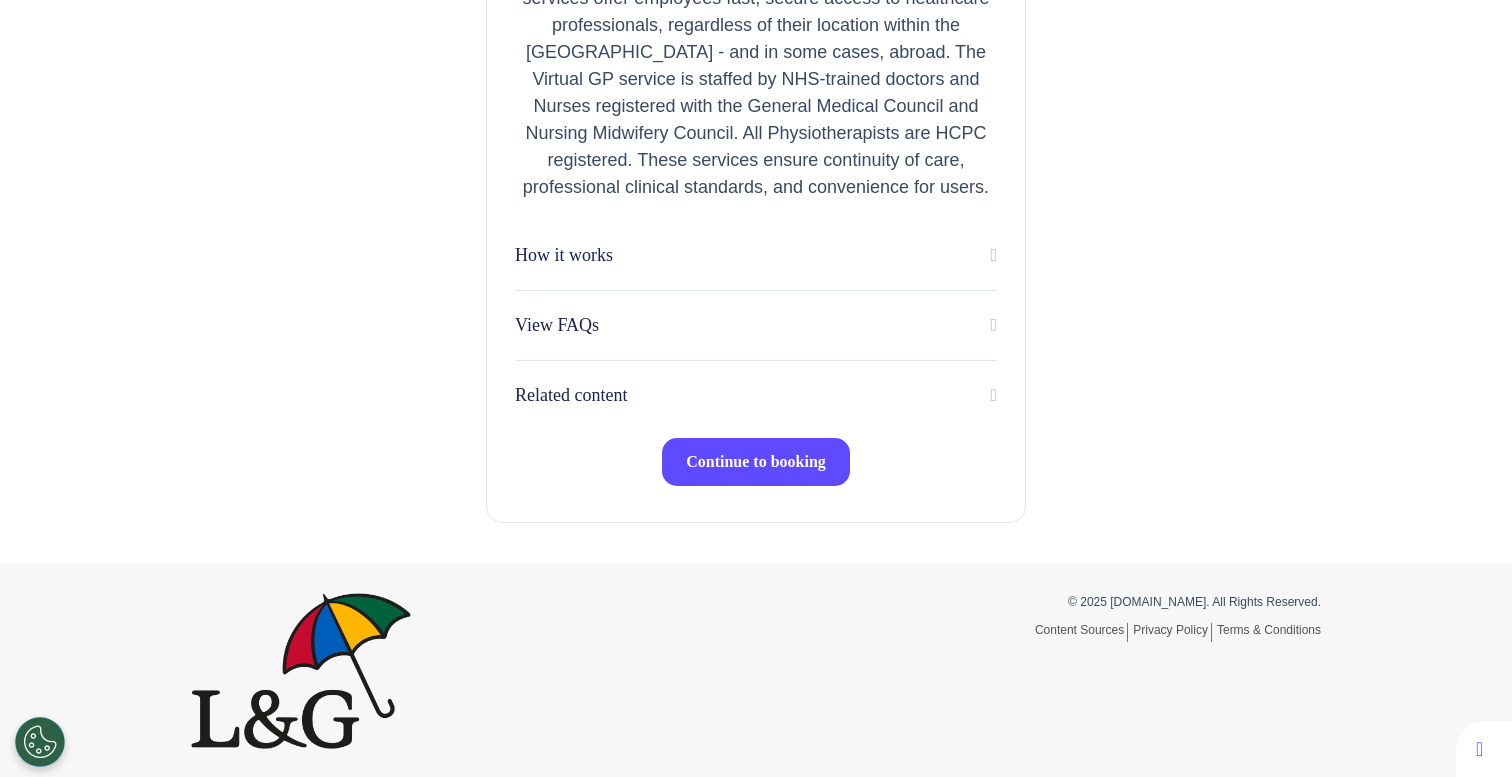 click on "Continue to booking" at bounding box center (756, 462) 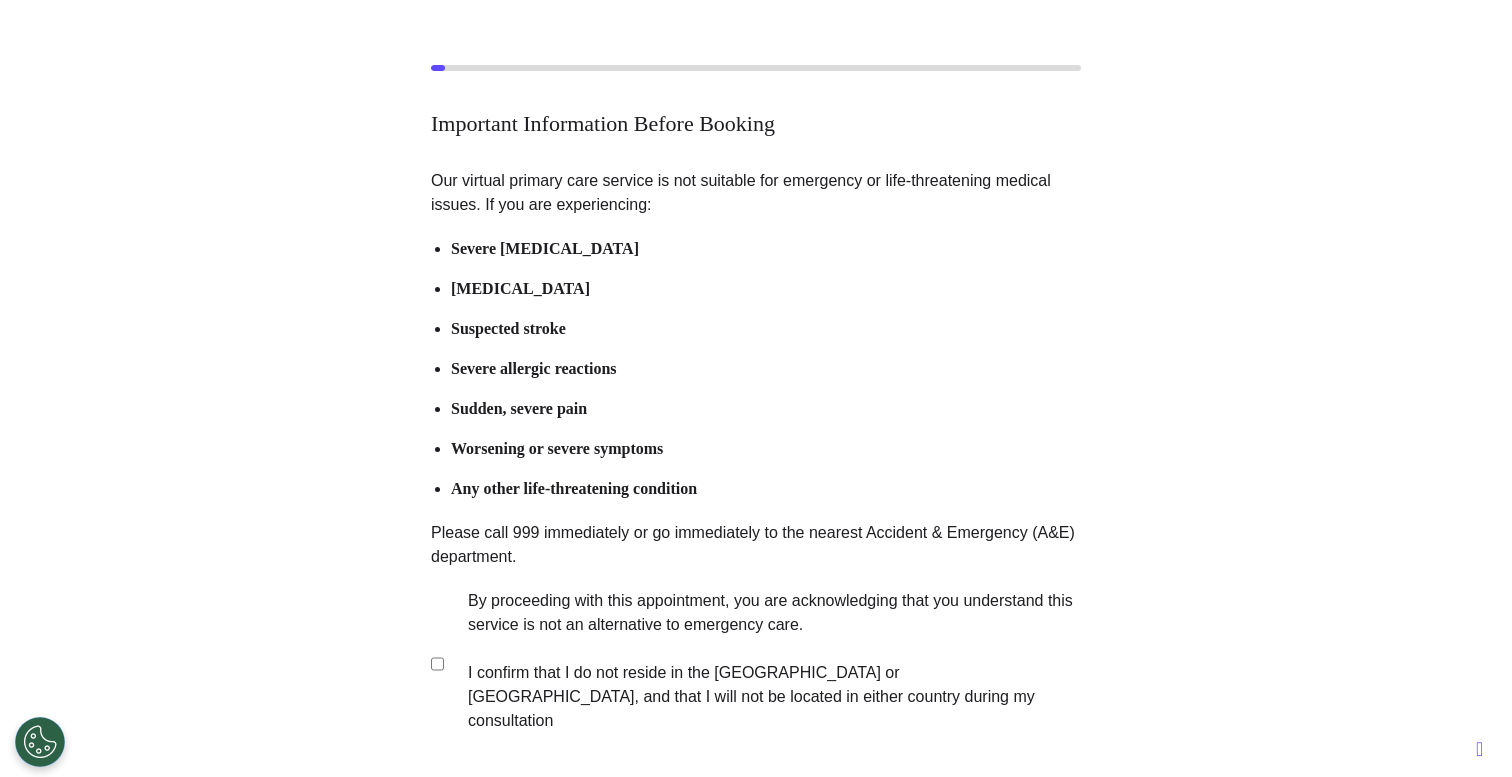 scroll, scrollTop: 163, scrollLeft: 0, axis: vertical 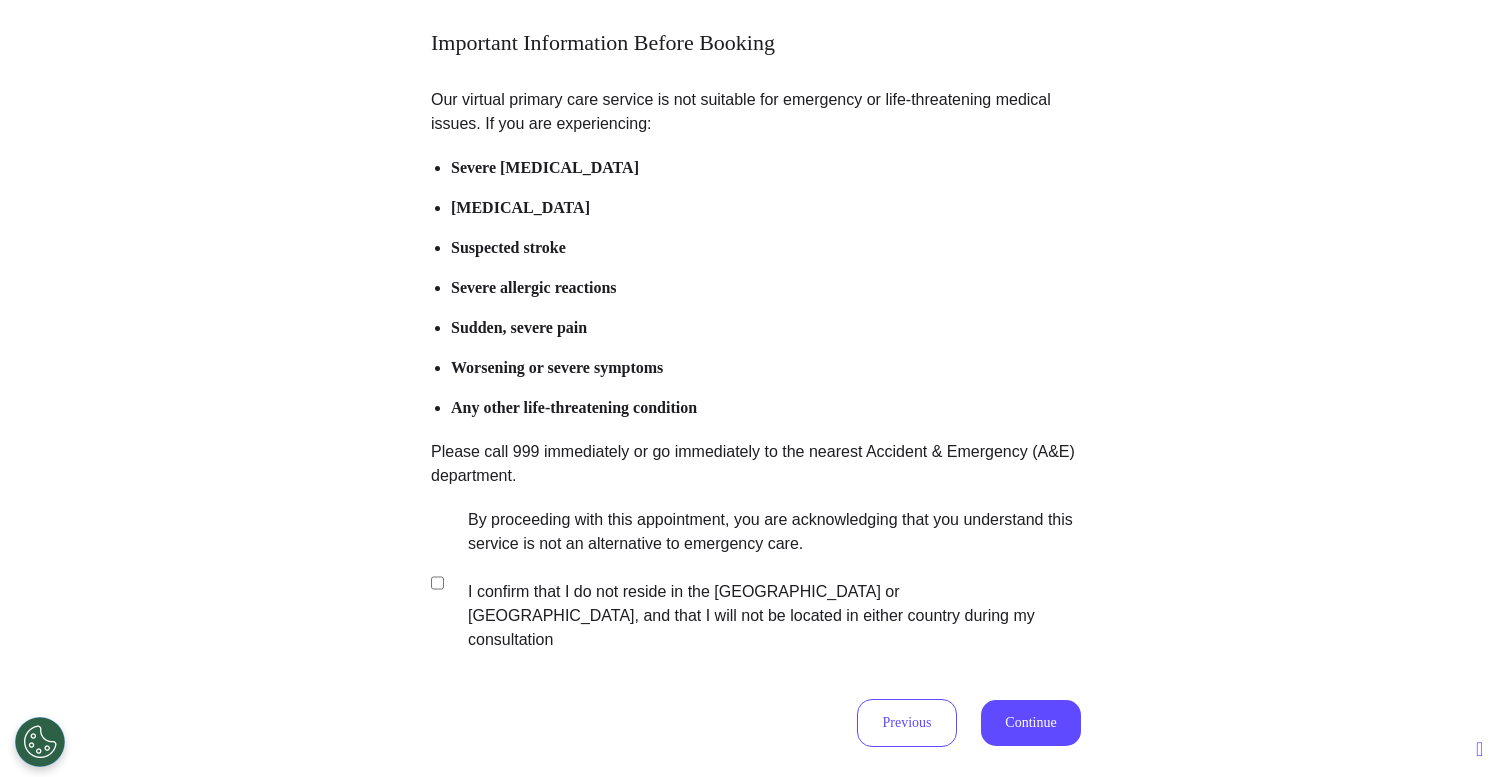 click on "By proceeding with this appointment, you are acknowledging that you understand this service is not an alternative to emergency care. I confirm that I do not reside in the [GEOGRAPHIC_DATA] or [GEOGRAPHIC_DATA], and that I will not be located in either country during my consultation" at bounding box center [761, 580] 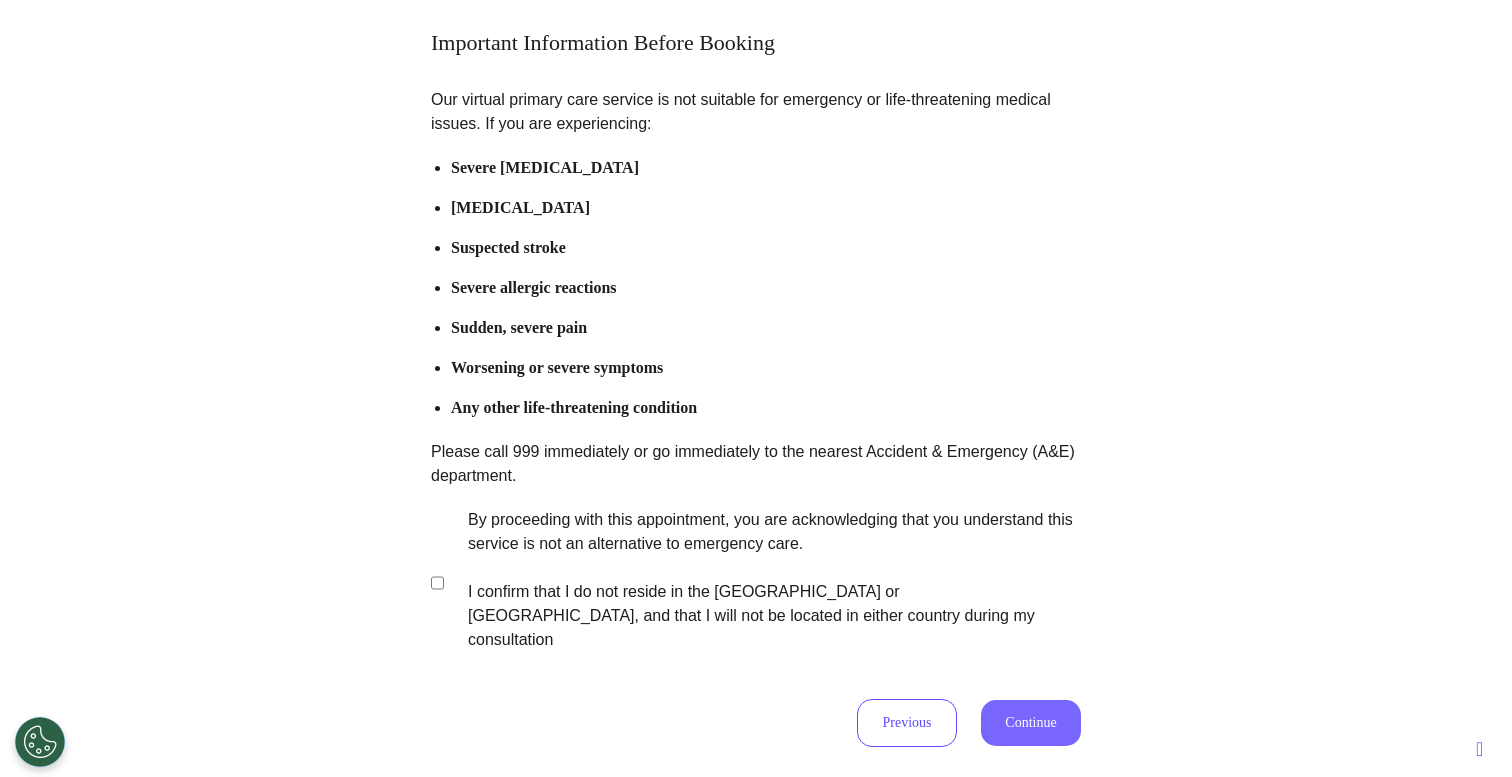 click on "Continue" at bounding box center [1031, 723] 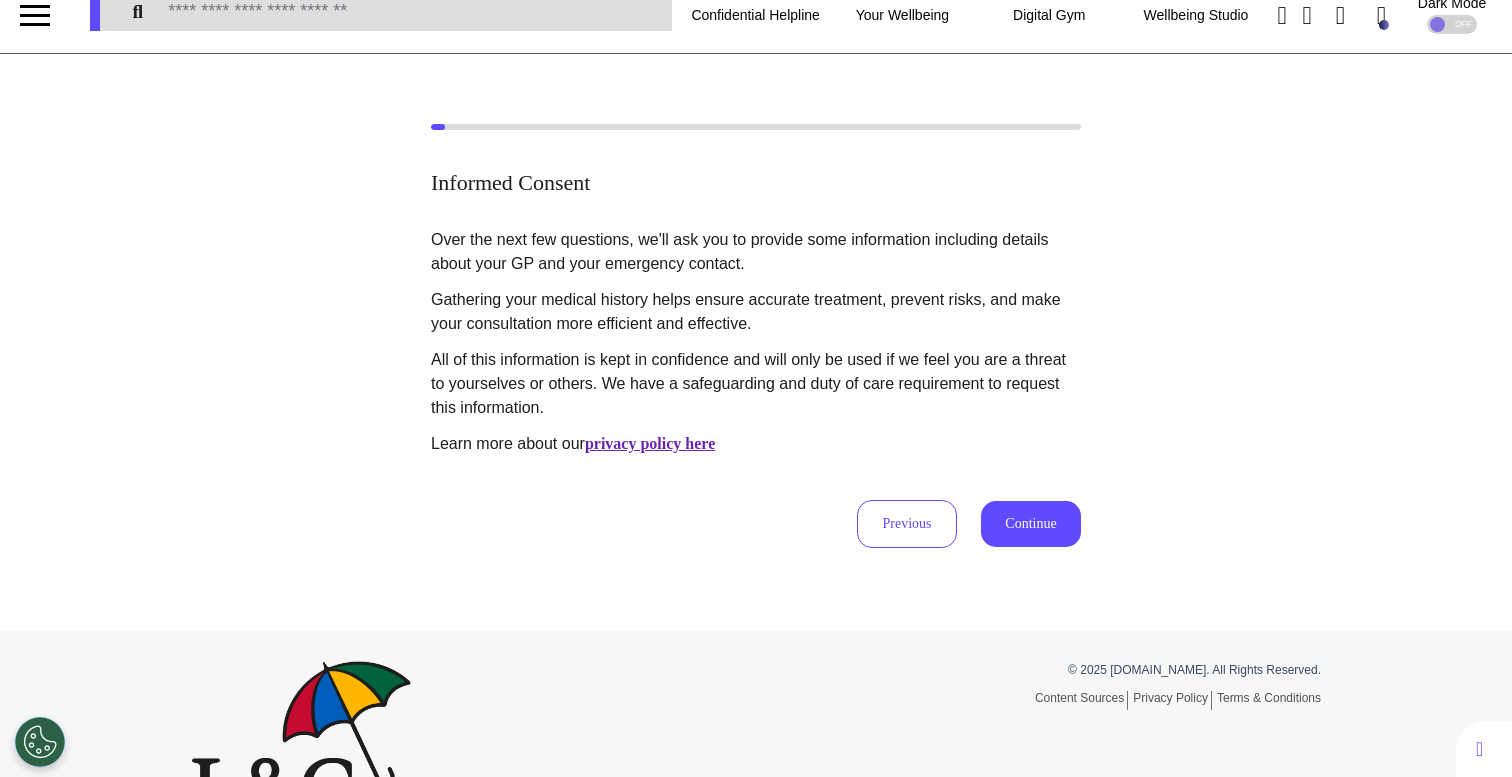 scroll, scrollTop: 0, scrollLeft: 0, axis: both 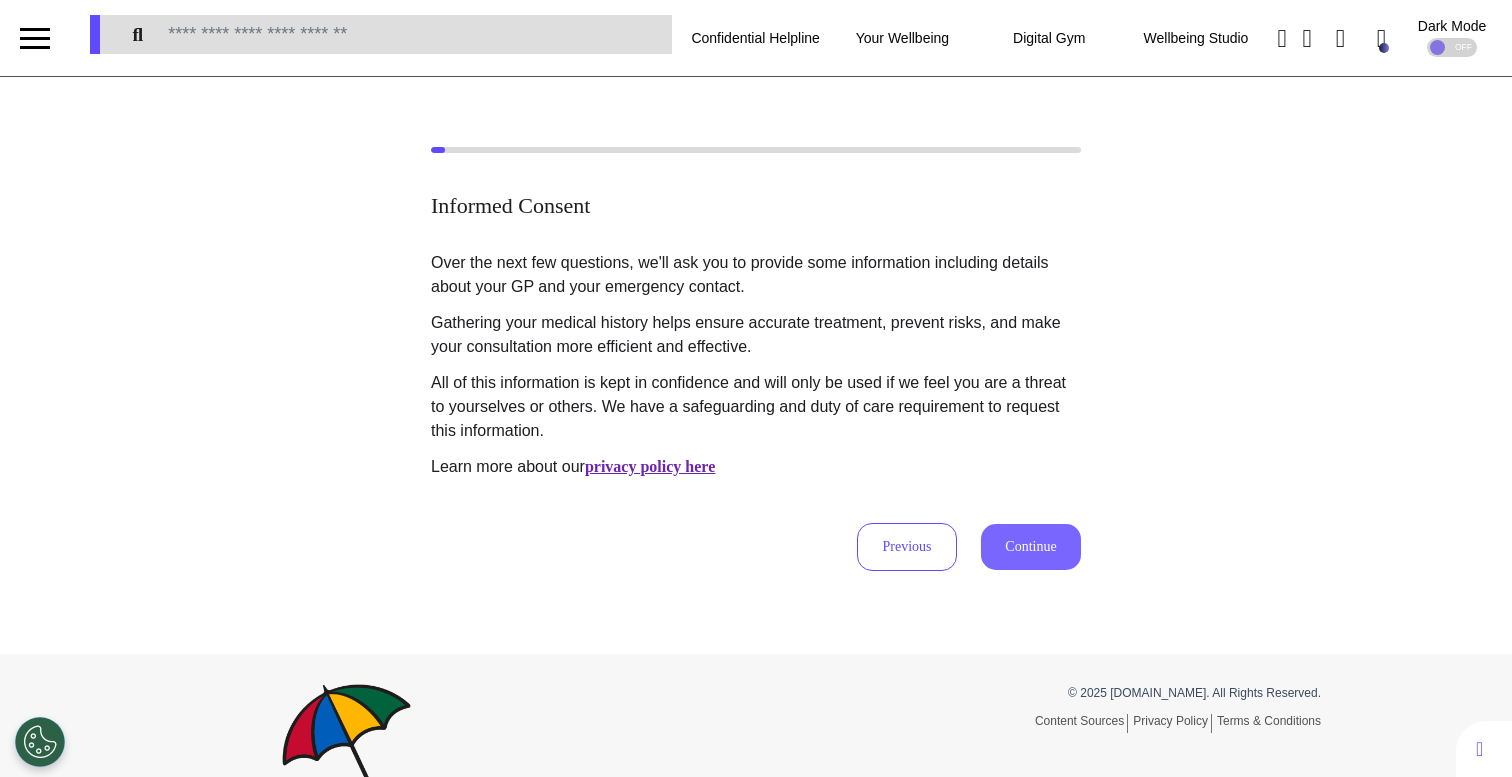 click on "Continue" at bounding box center [1031, 547] 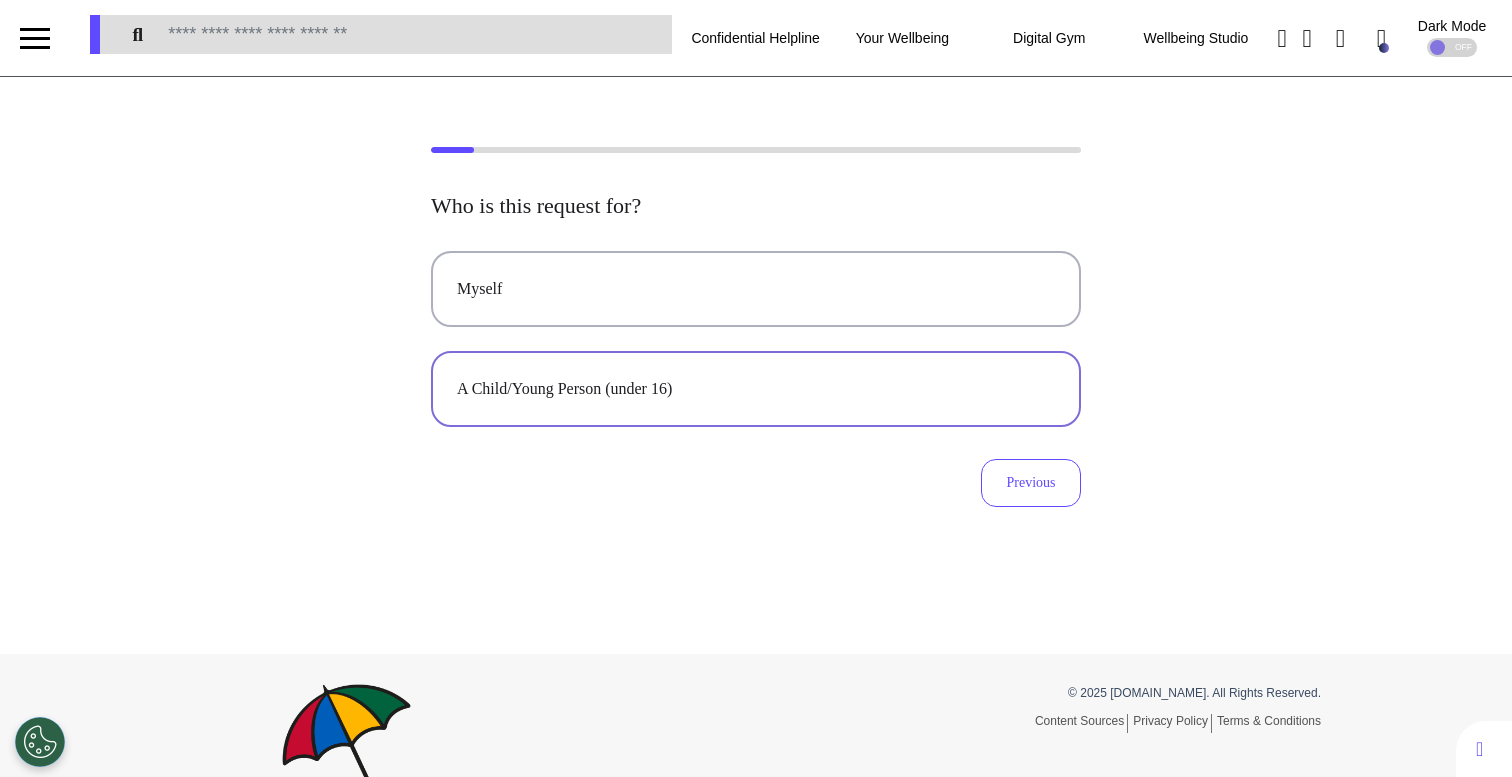 click on "A Child/Young Person (under 16)" at bounding box center (756, 389) 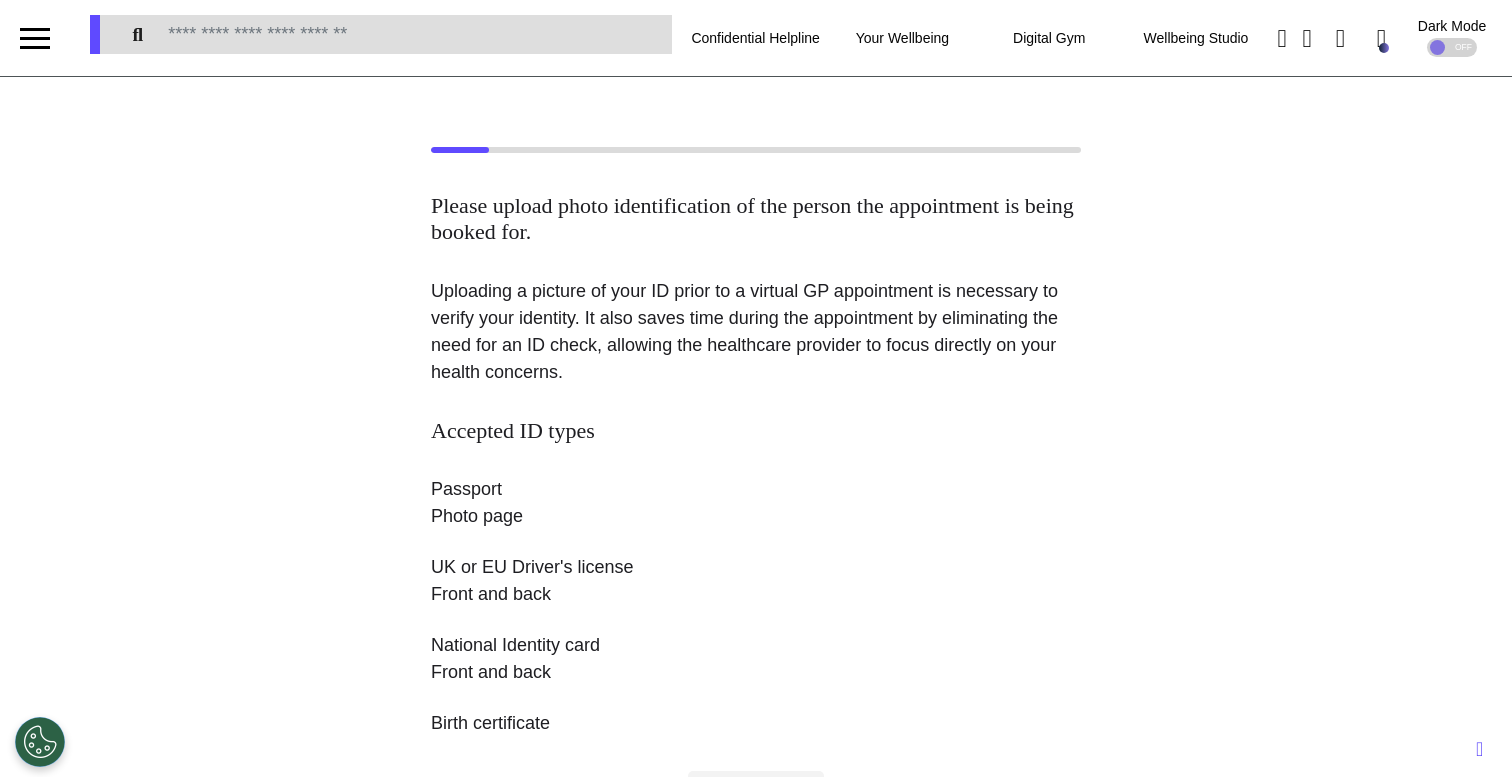 scroll, scrollTop: 439, scrollLeft: 0, axis: vertical 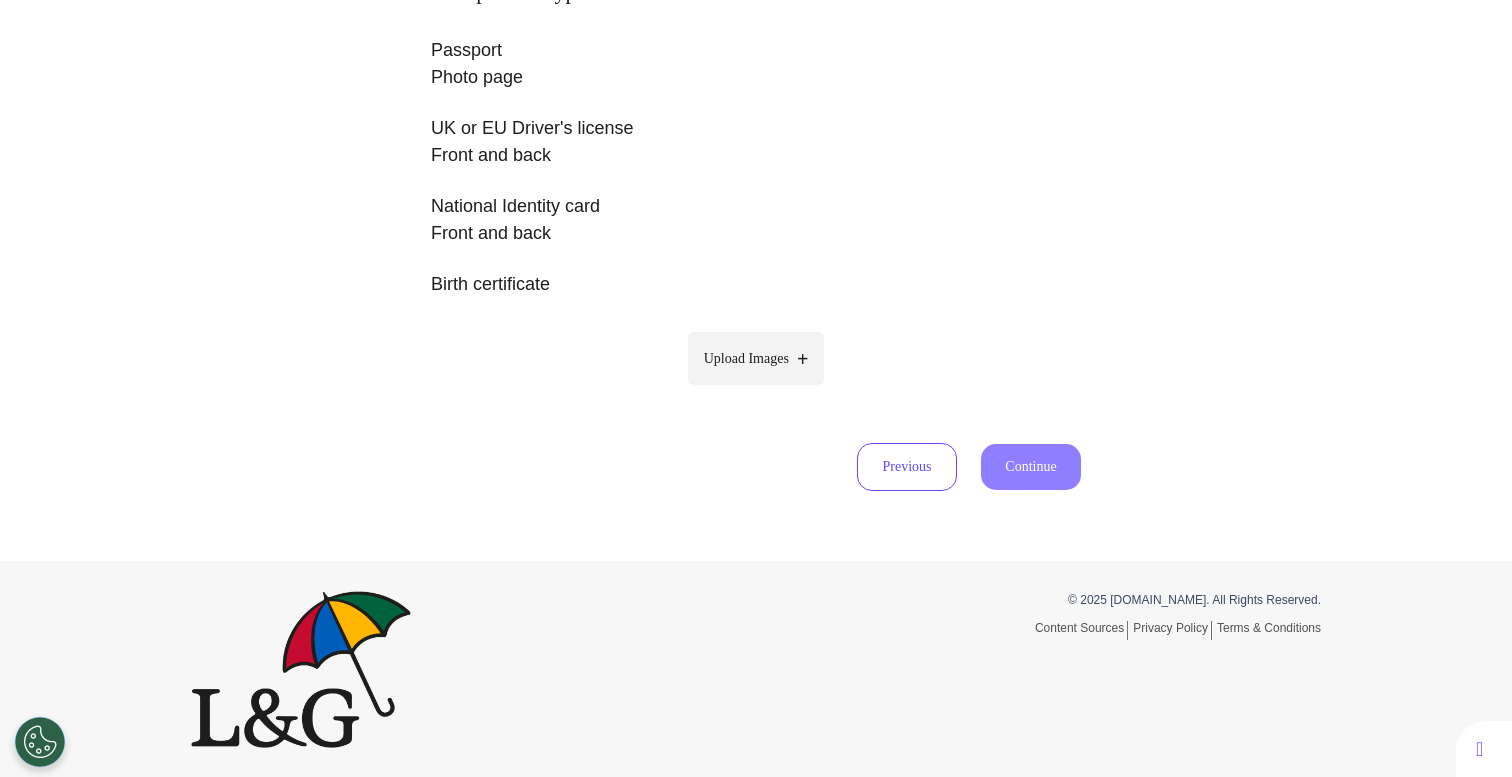 click on "Upload Images" at bounding box center (746, 358) 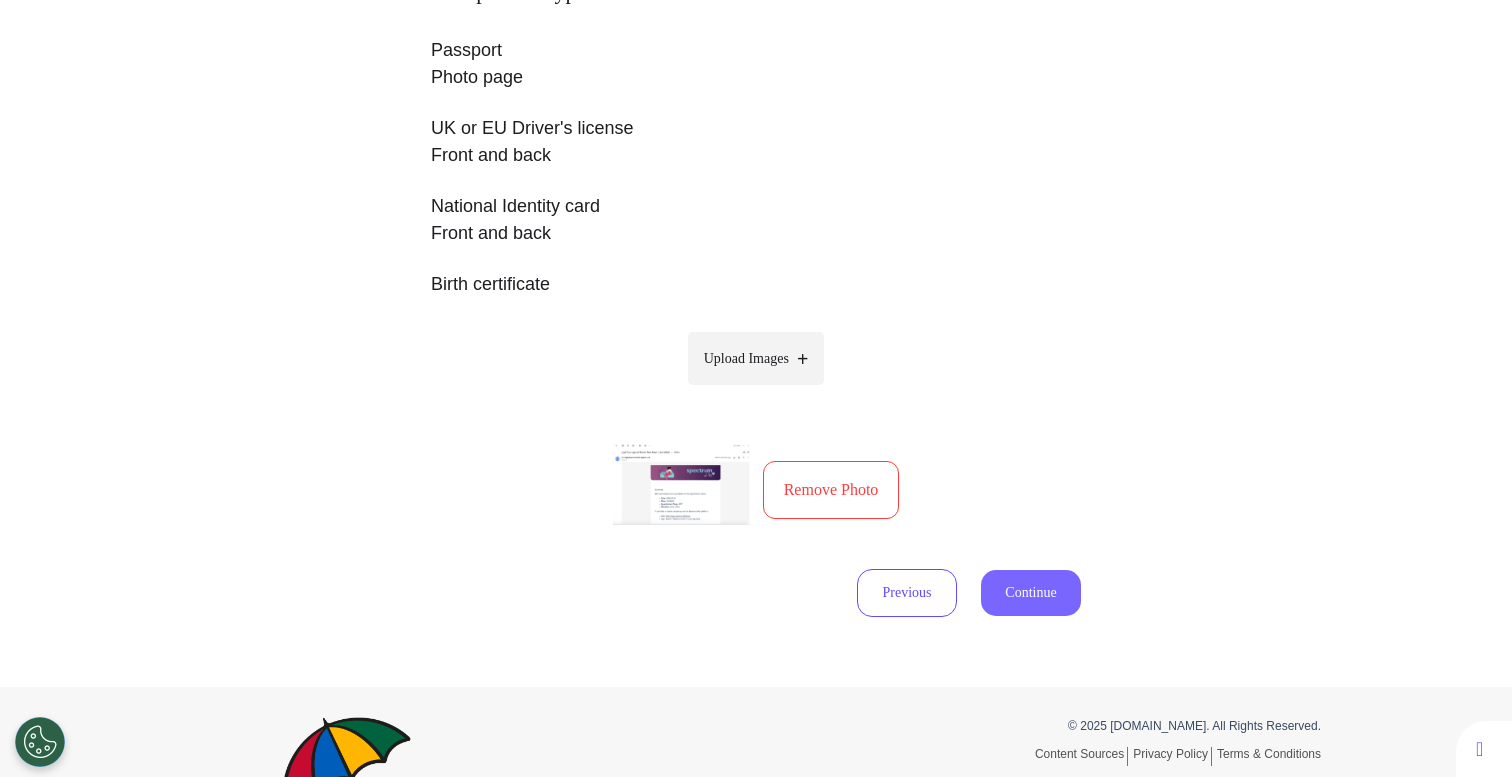click on "Continue" at bounding box center (1031, 593) 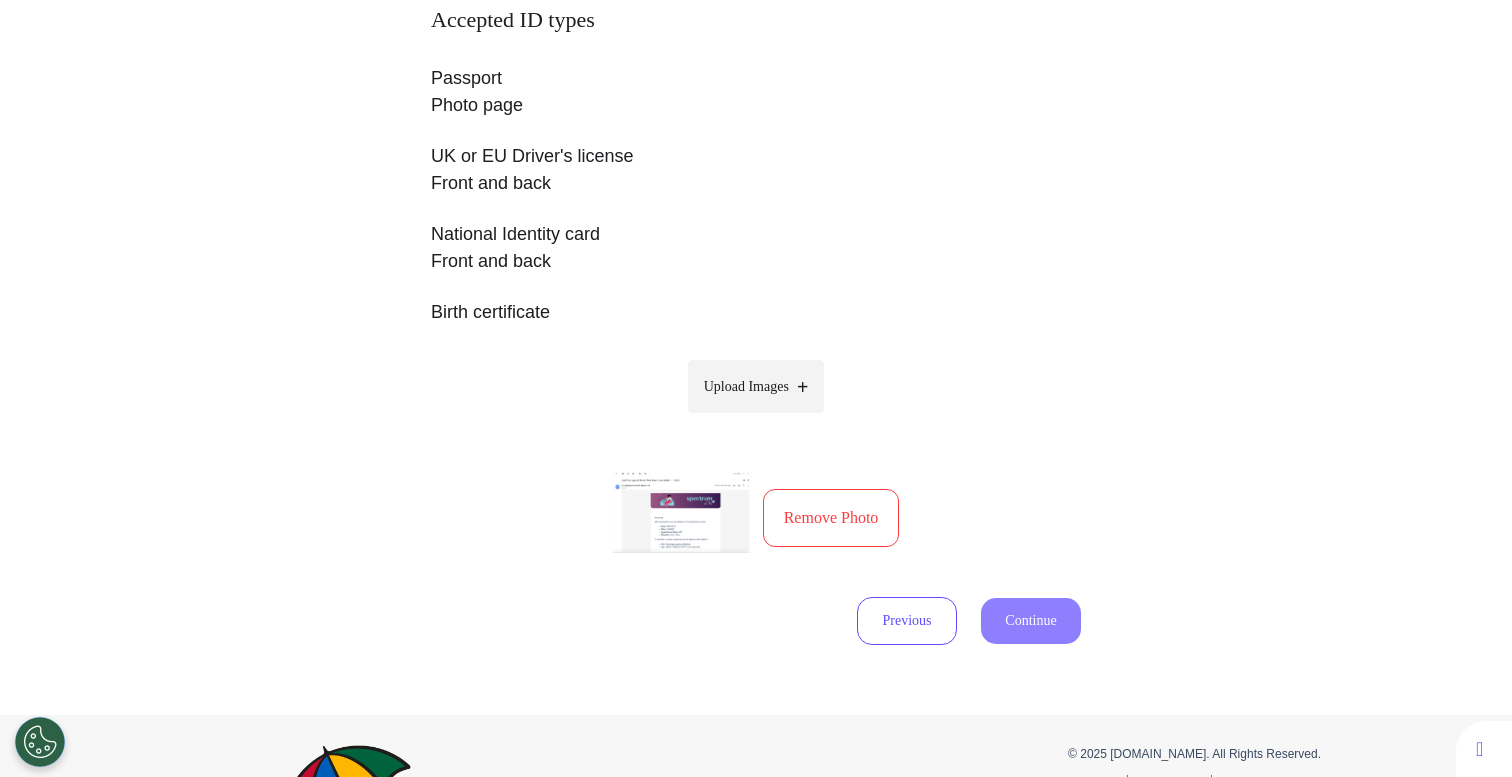 select on "******" 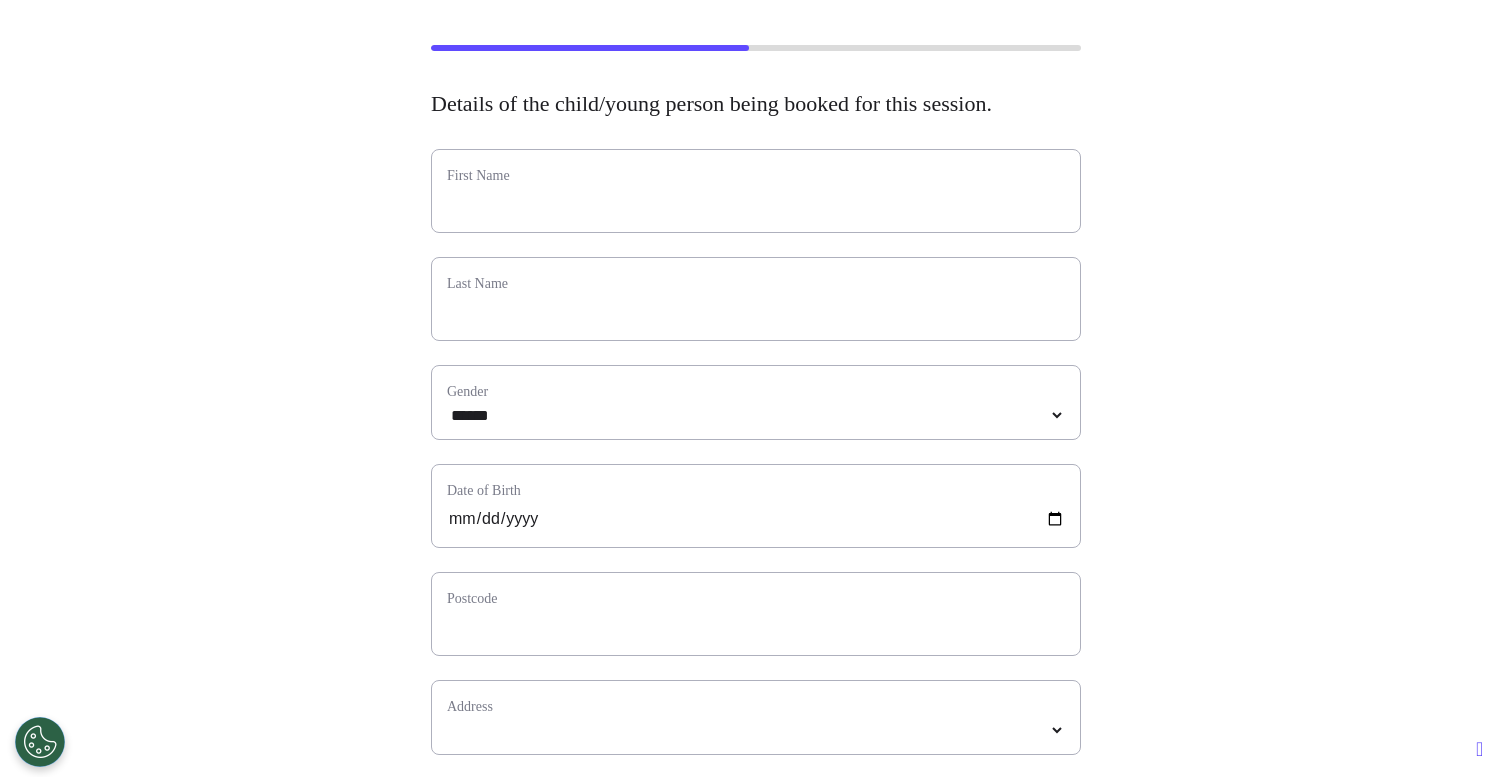 scroll, scrollTop: 0, scrollLeft: 0, axis: both 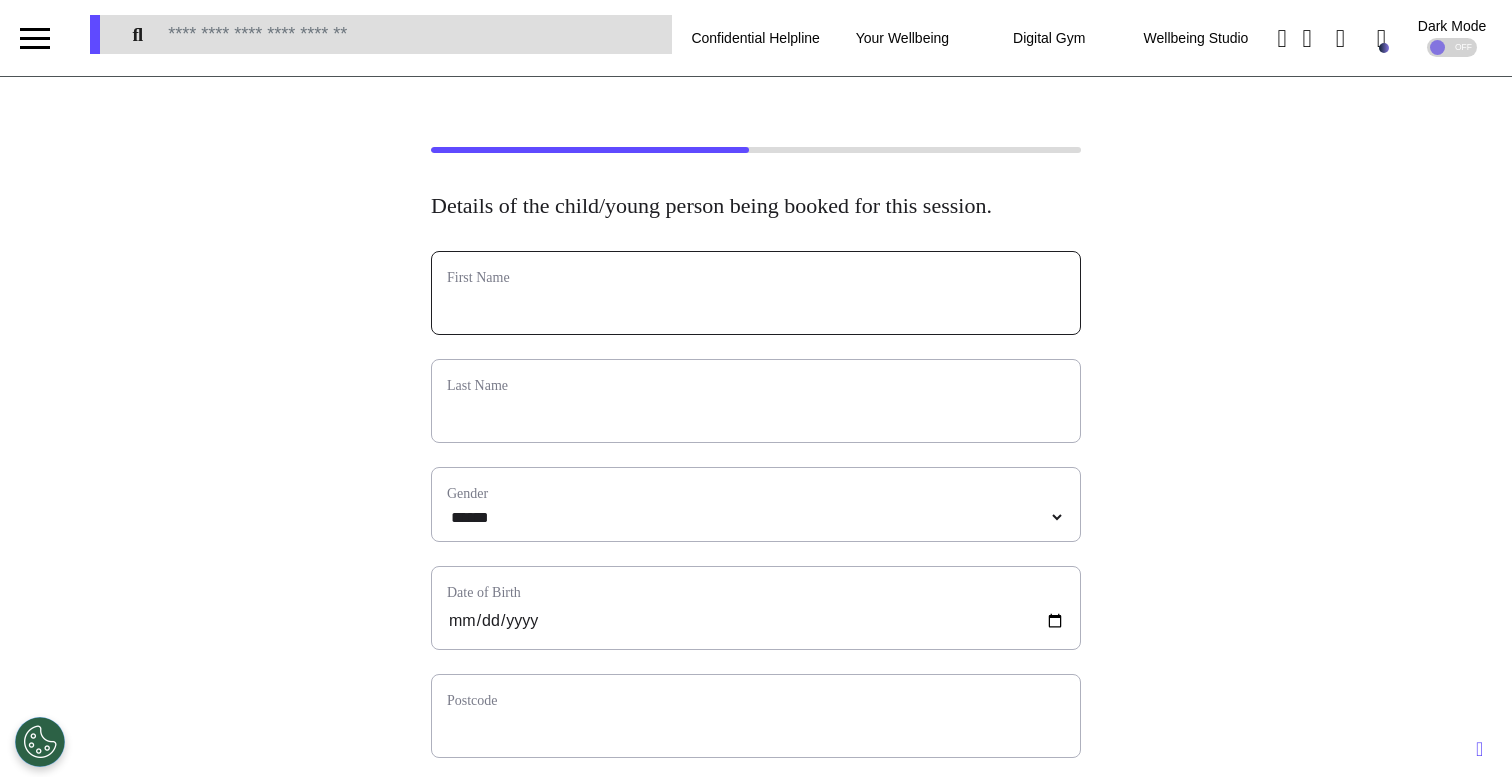 click at bounding box center (756, 306) 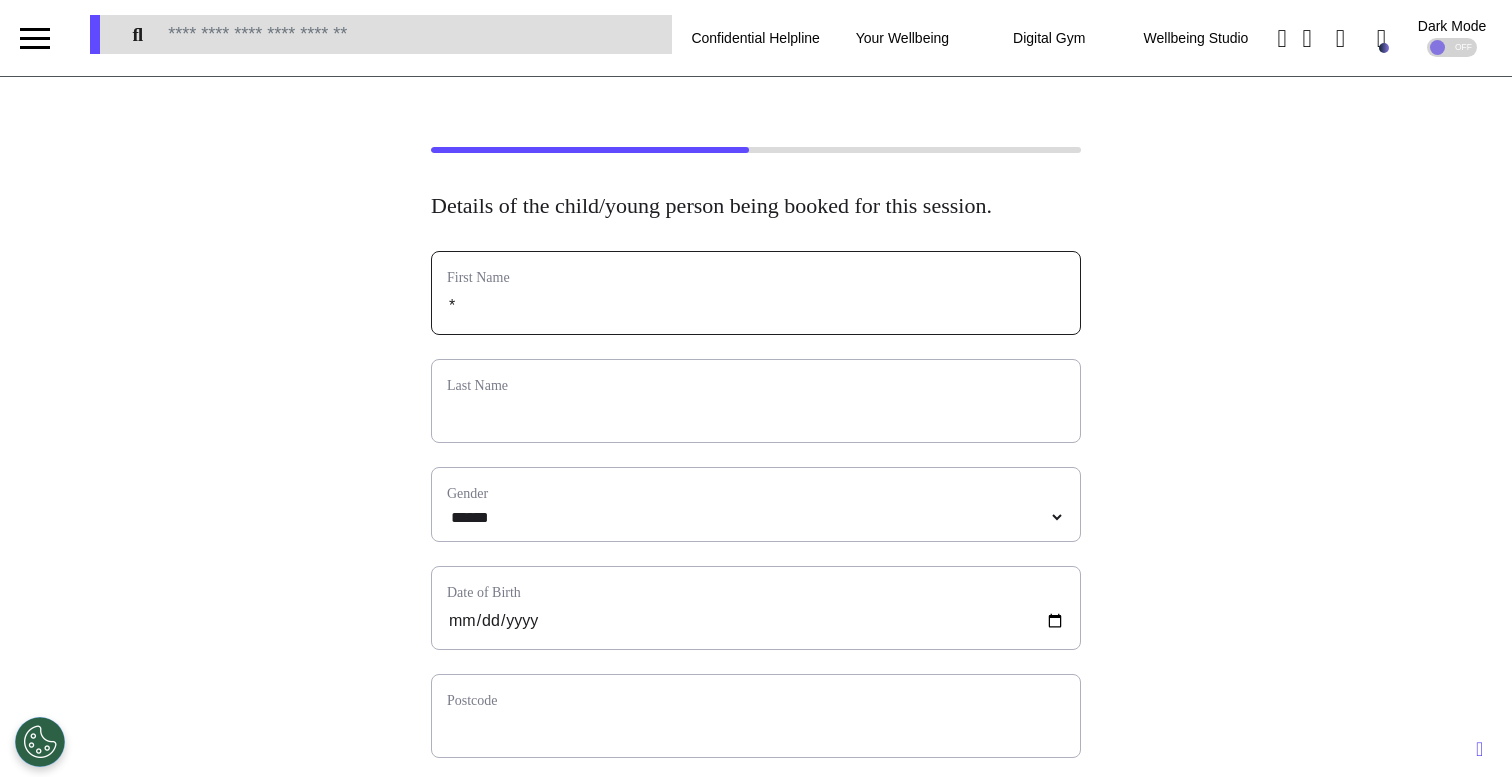 type on "**" 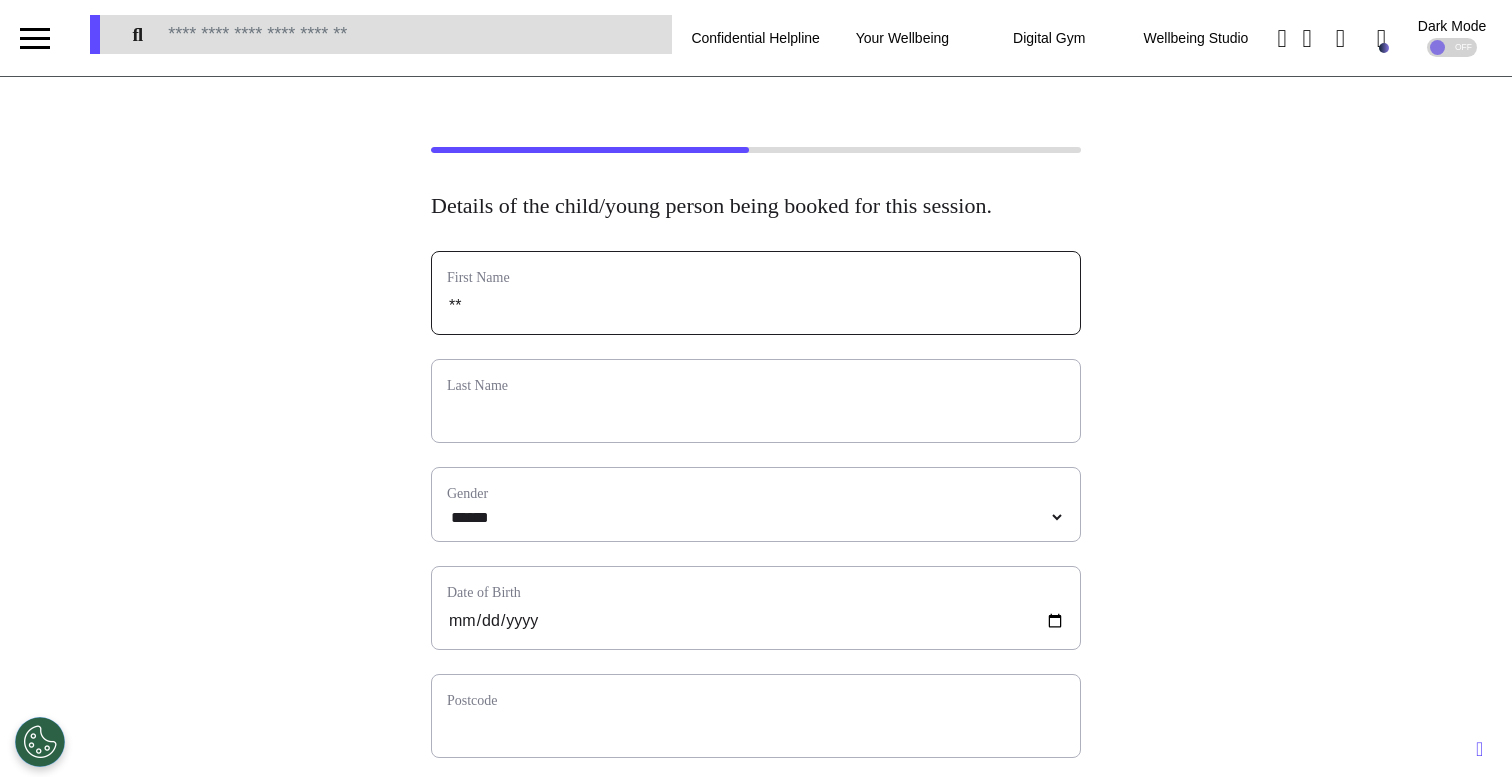 type on "***" 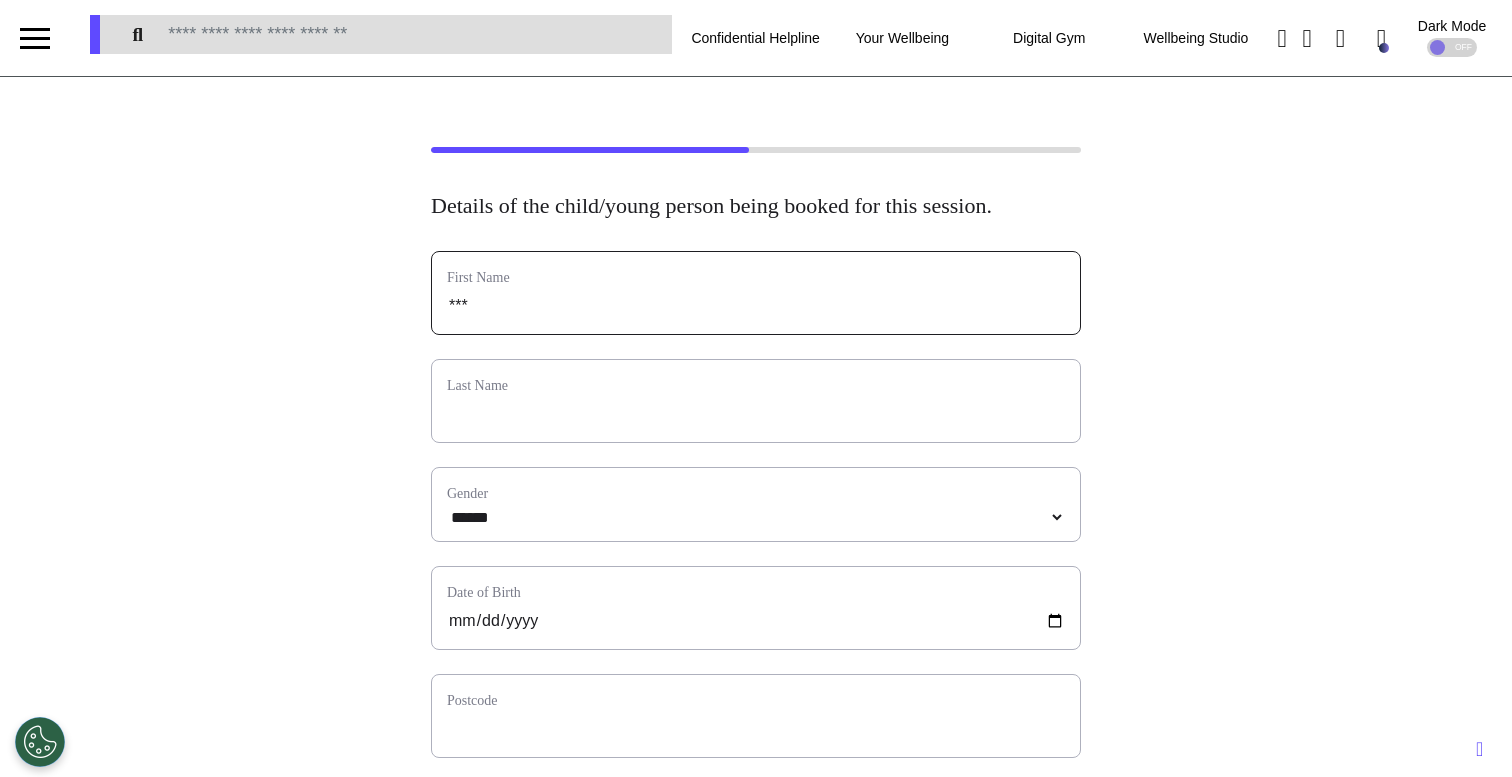 type on "****" 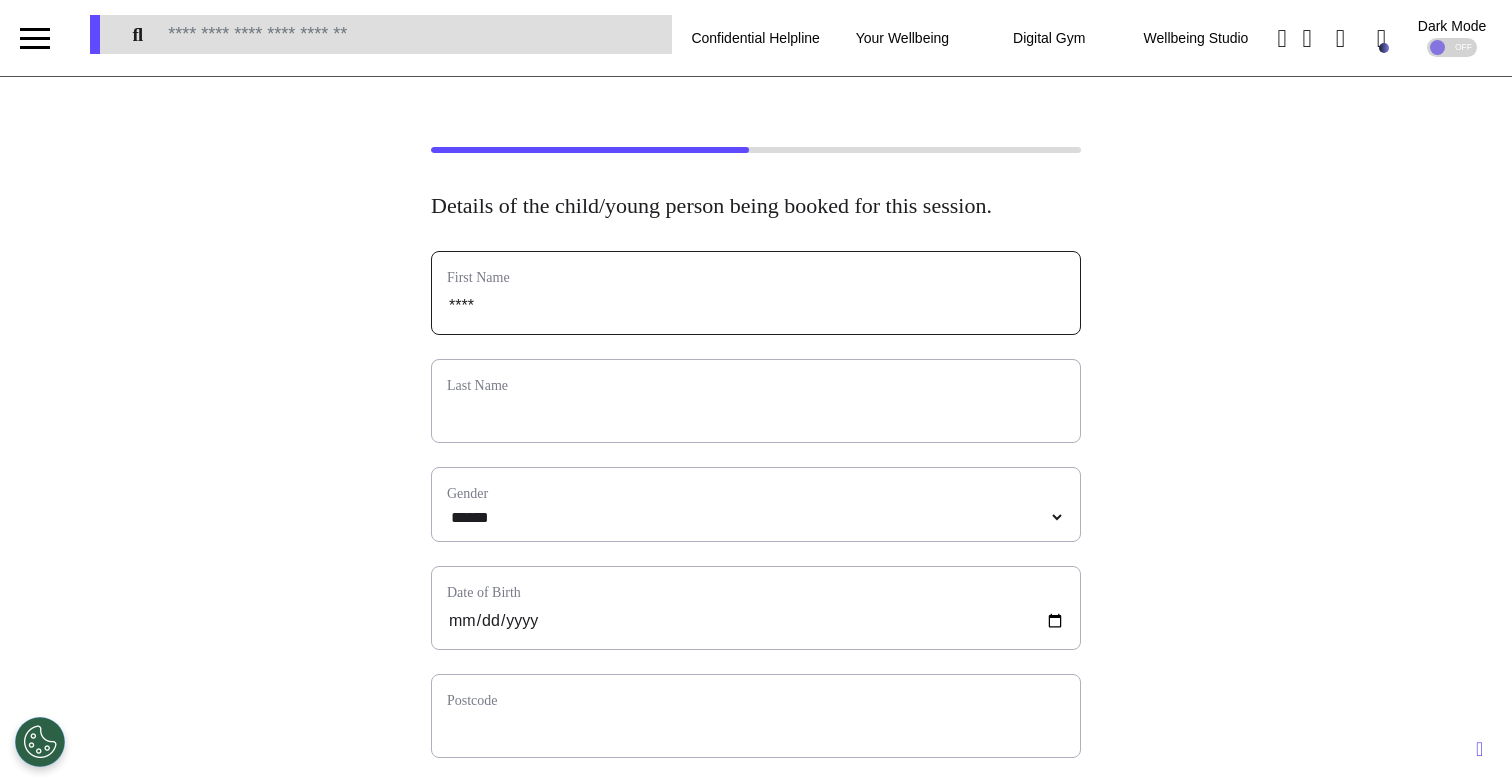 type on "*****" 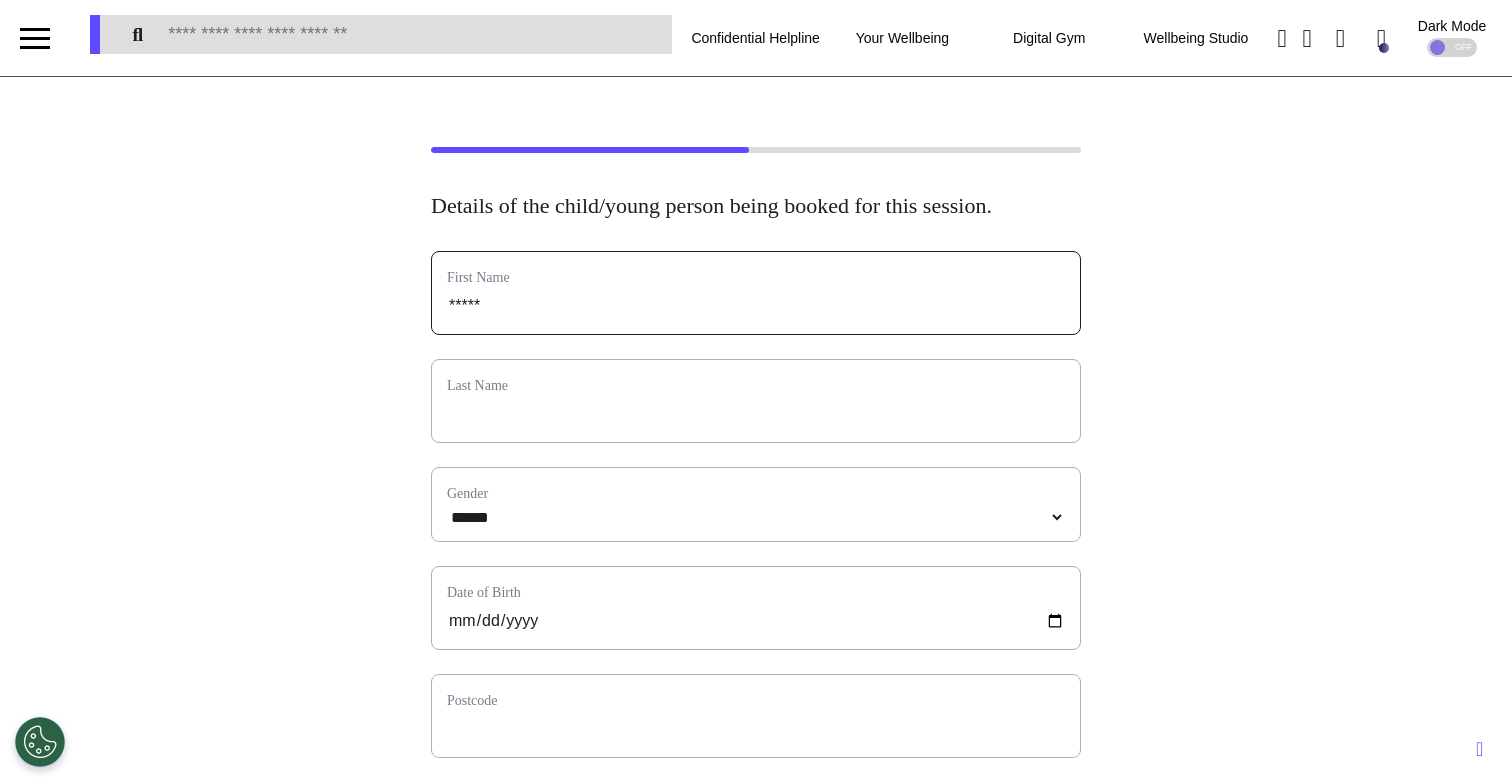 select 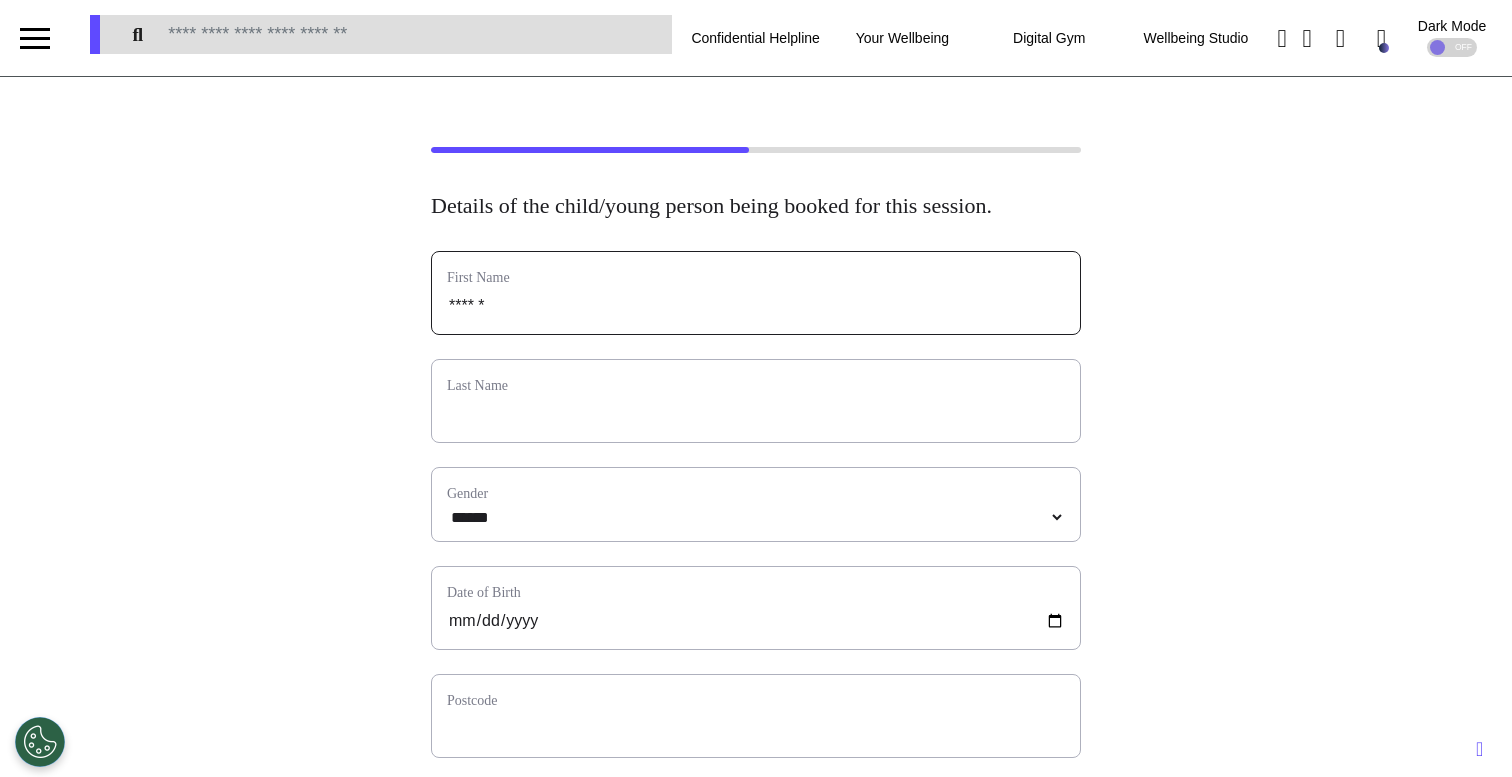 type on "*******" 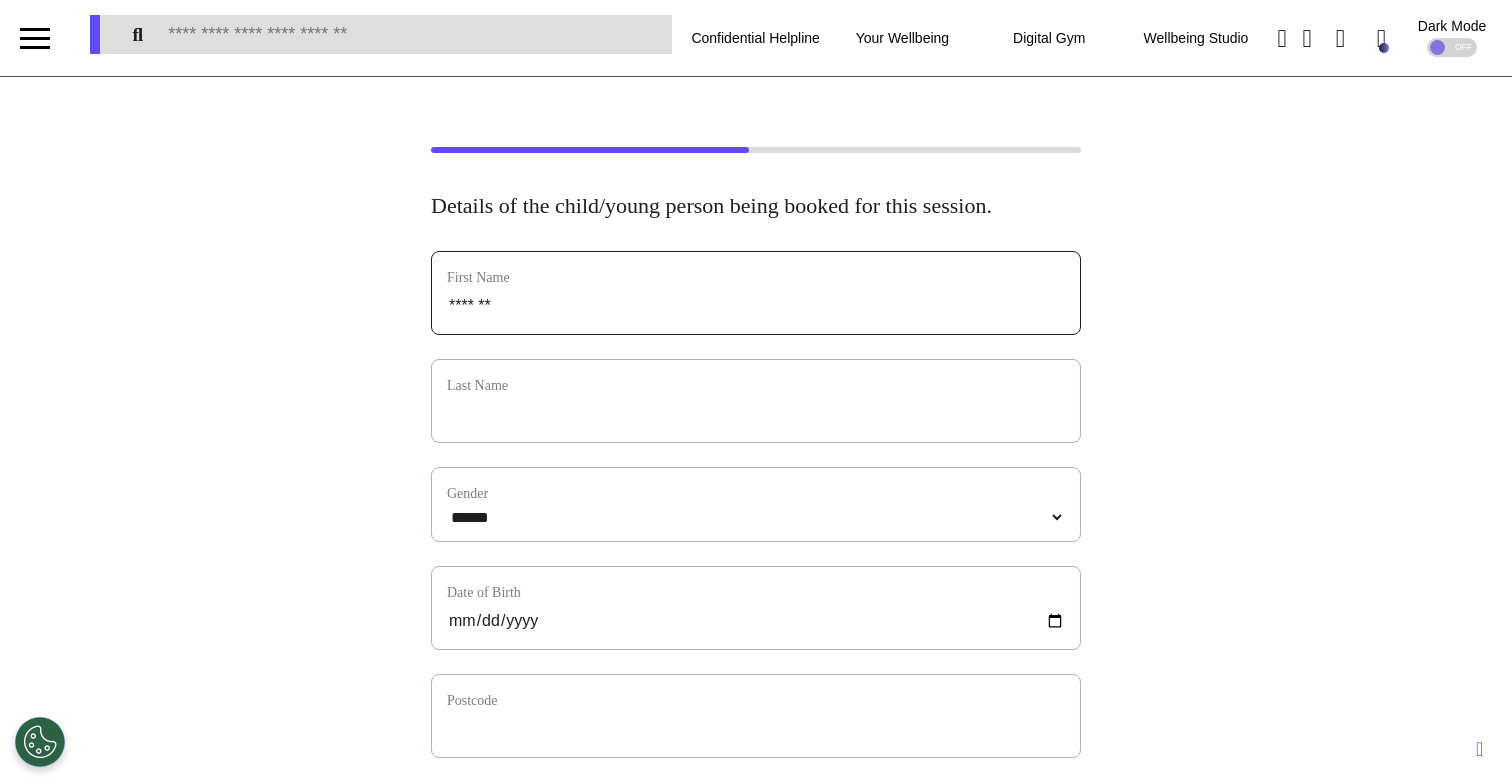 type on "********" 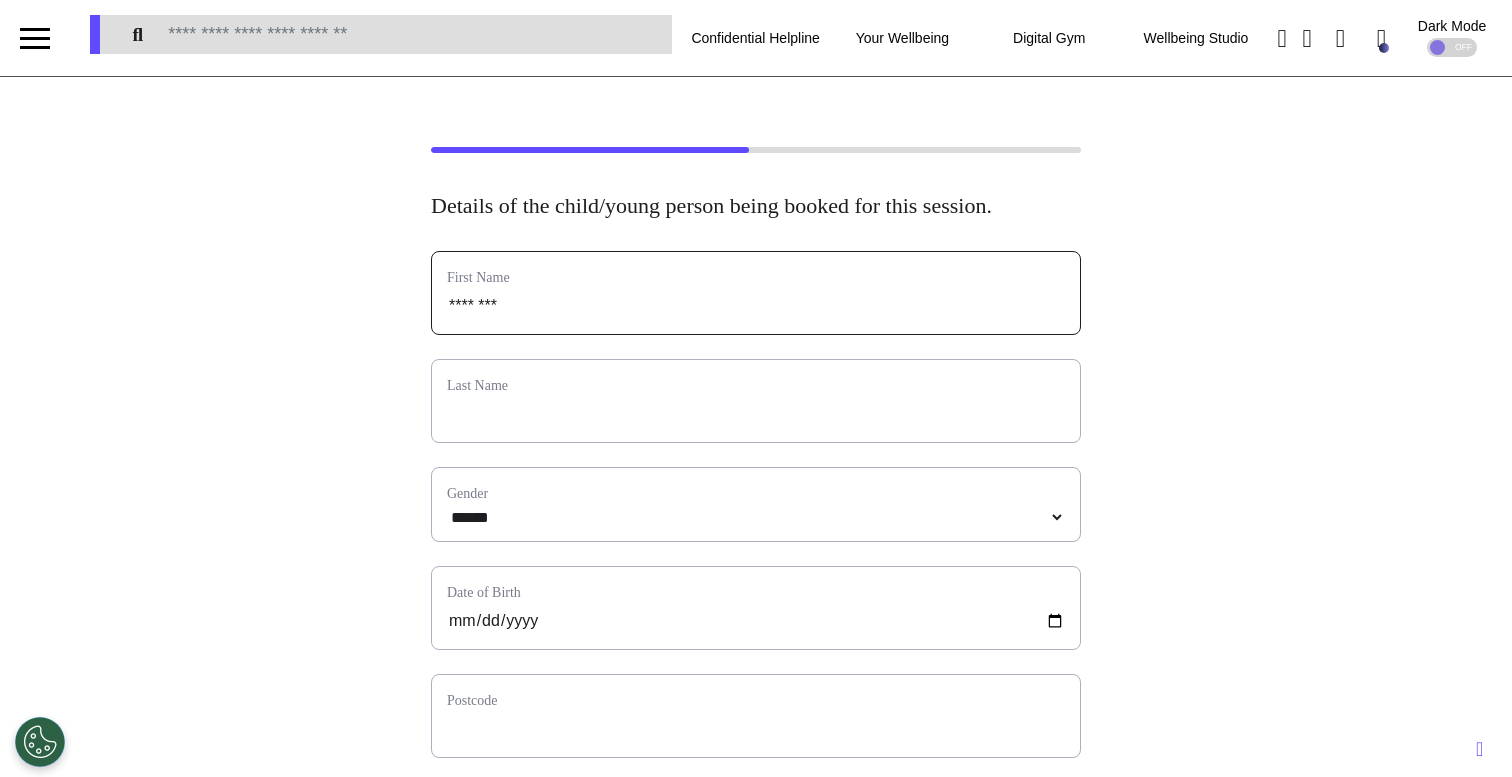 type on "*********" 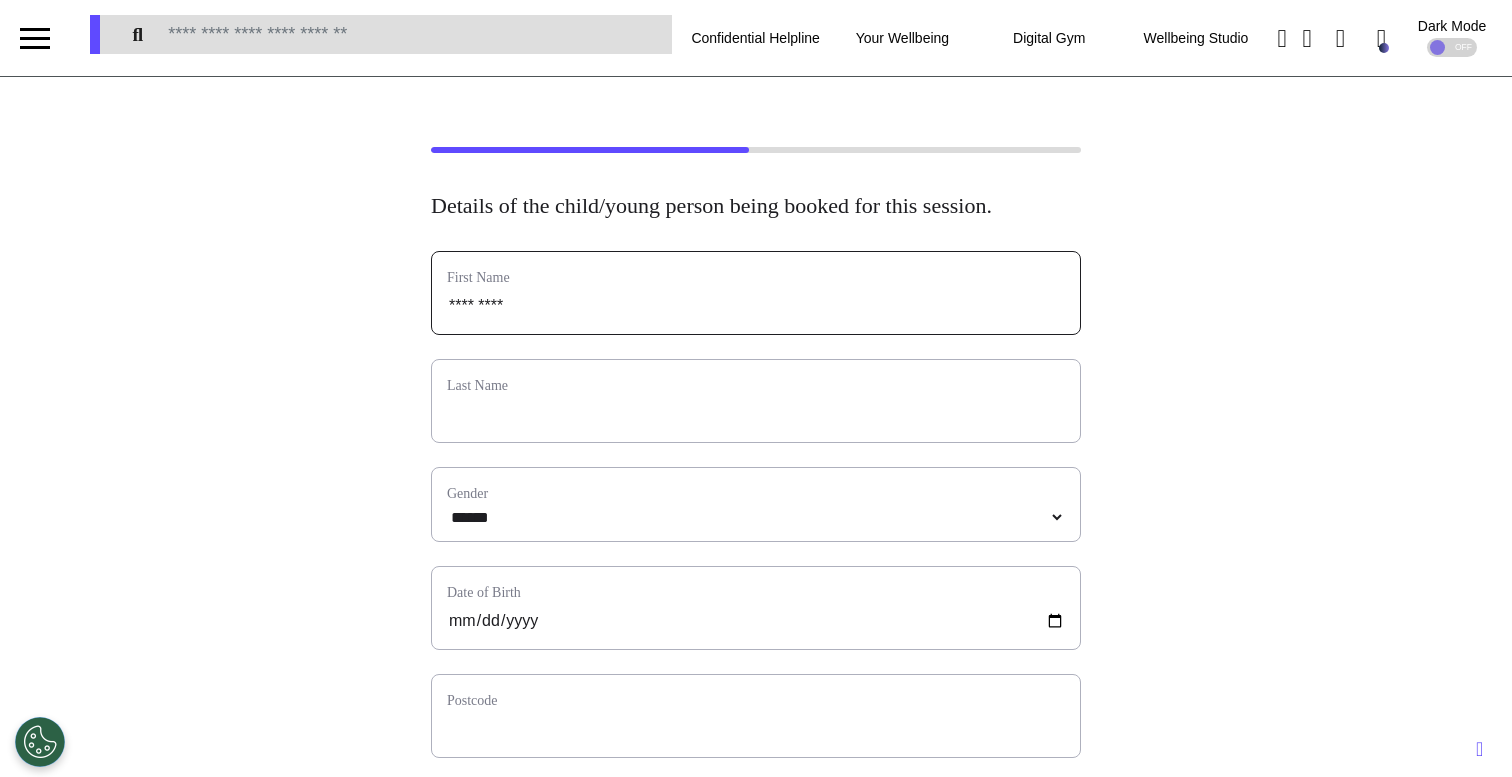 click on "*********" at bounding box center (756, 306) 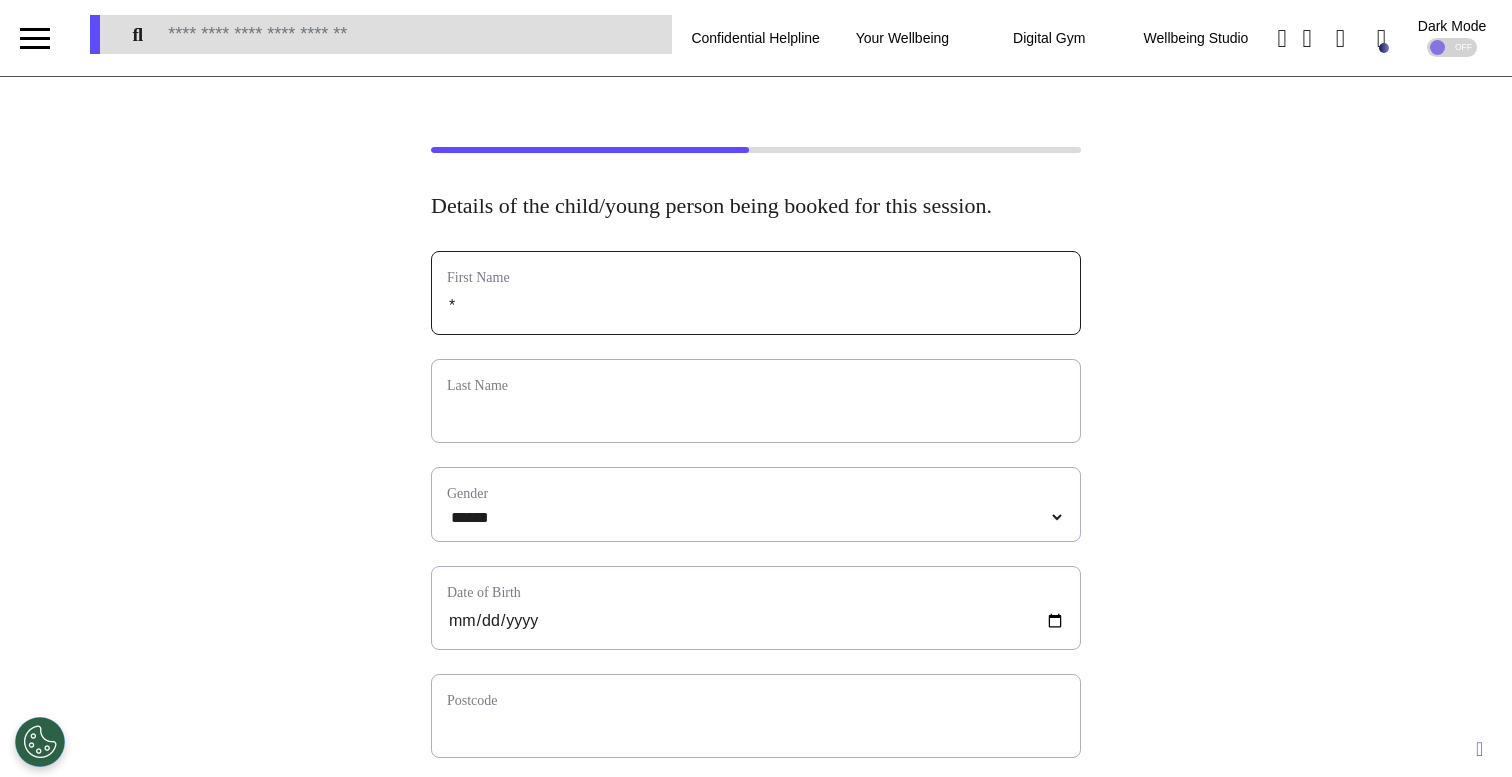 type on "**" 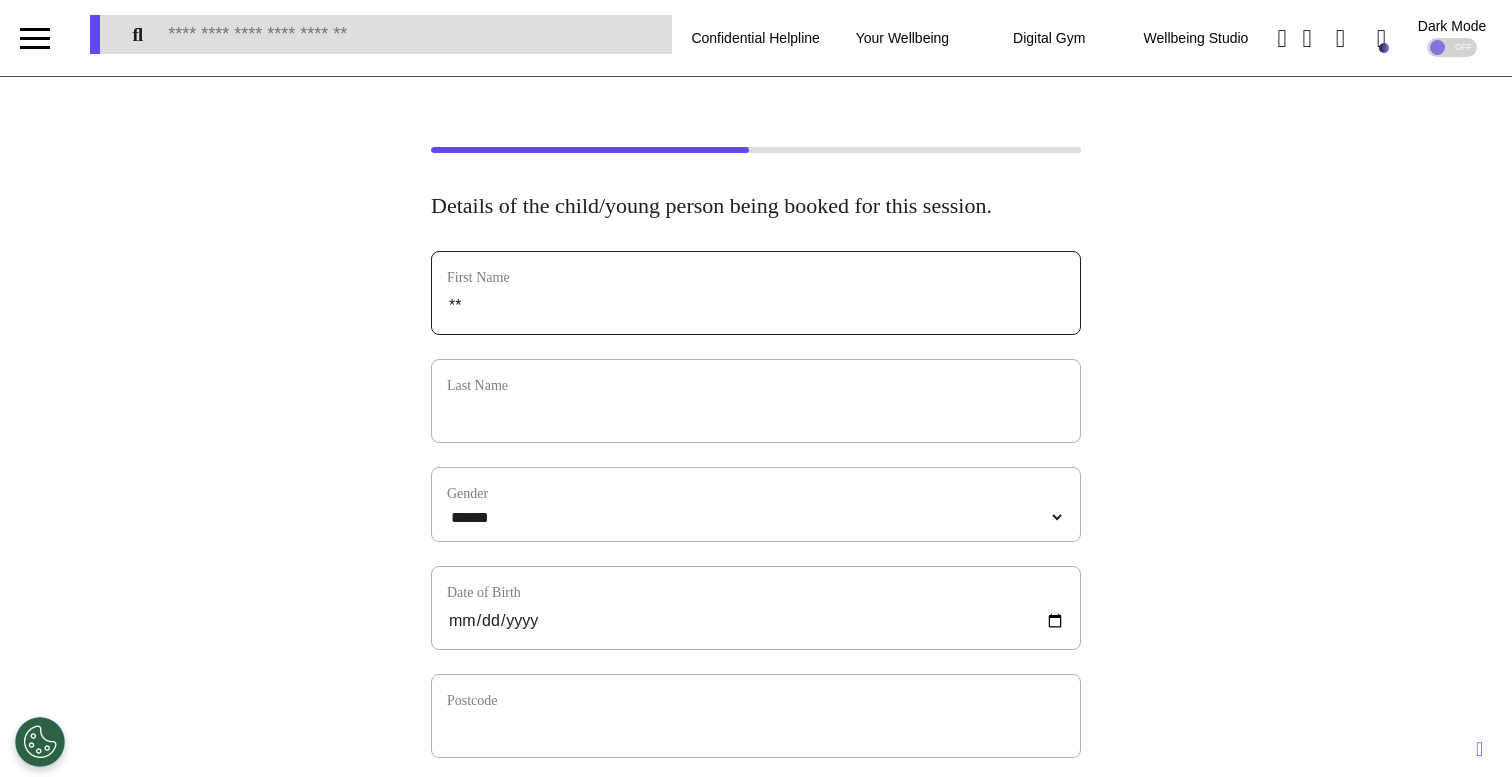 type on "***" 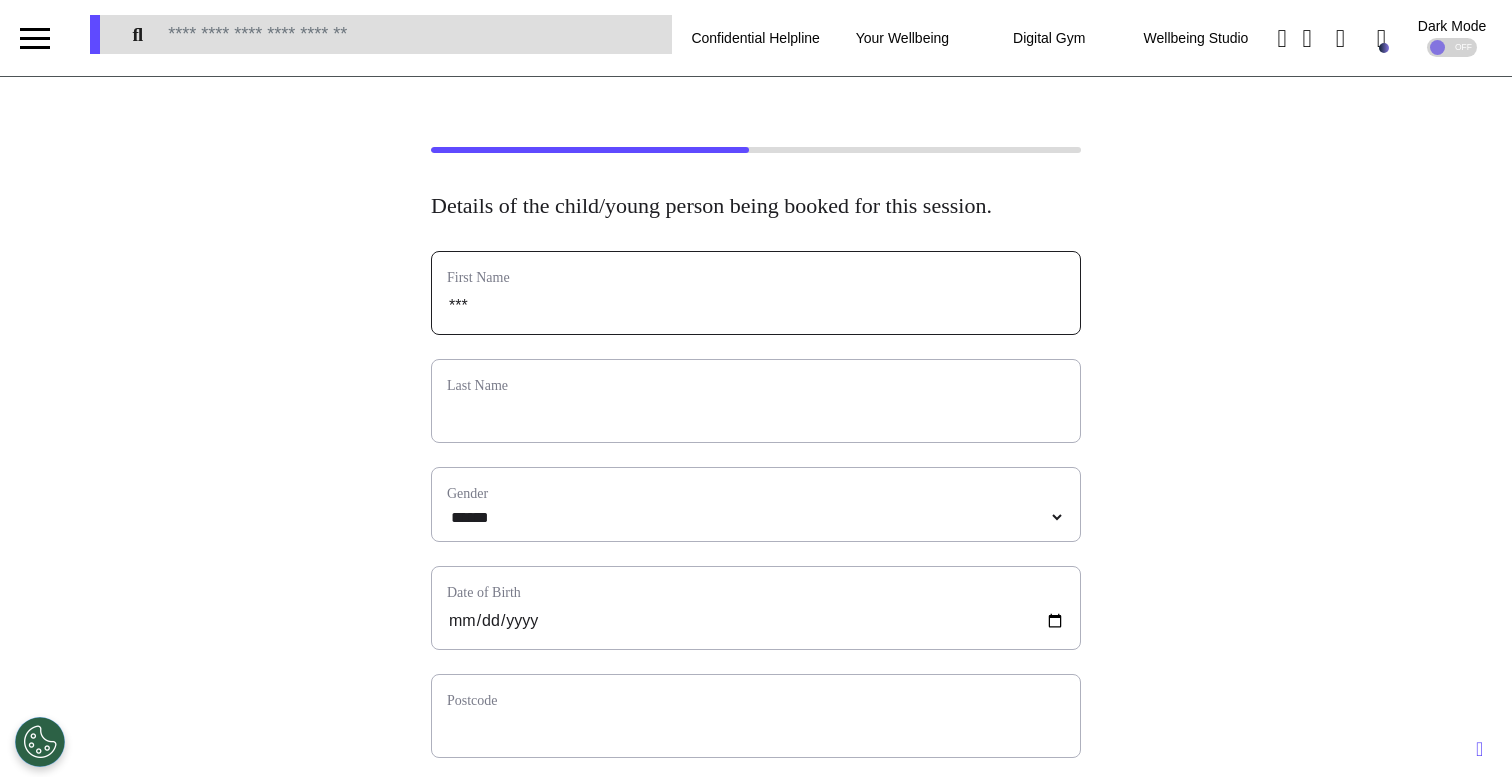 type on "****" 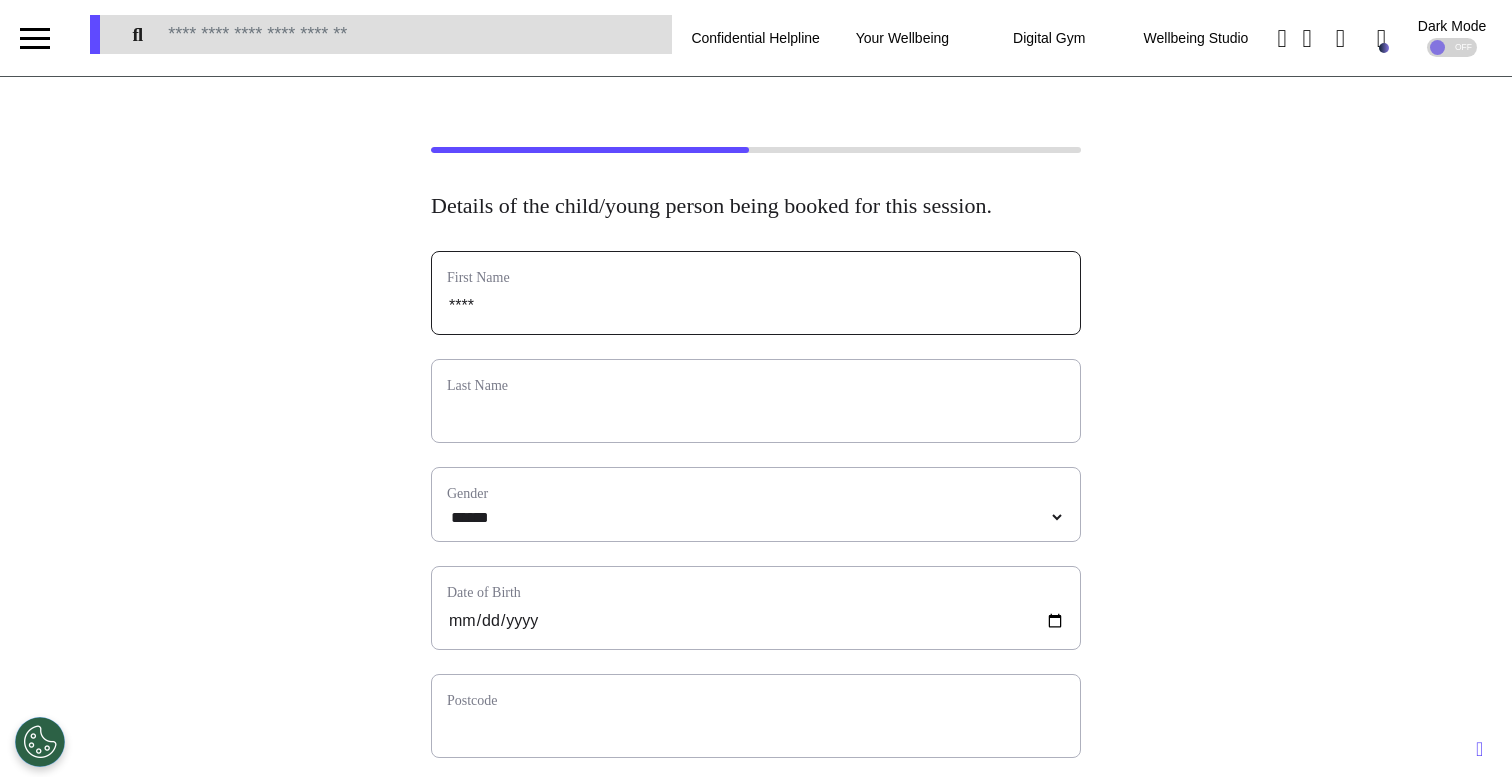 type on "*****" 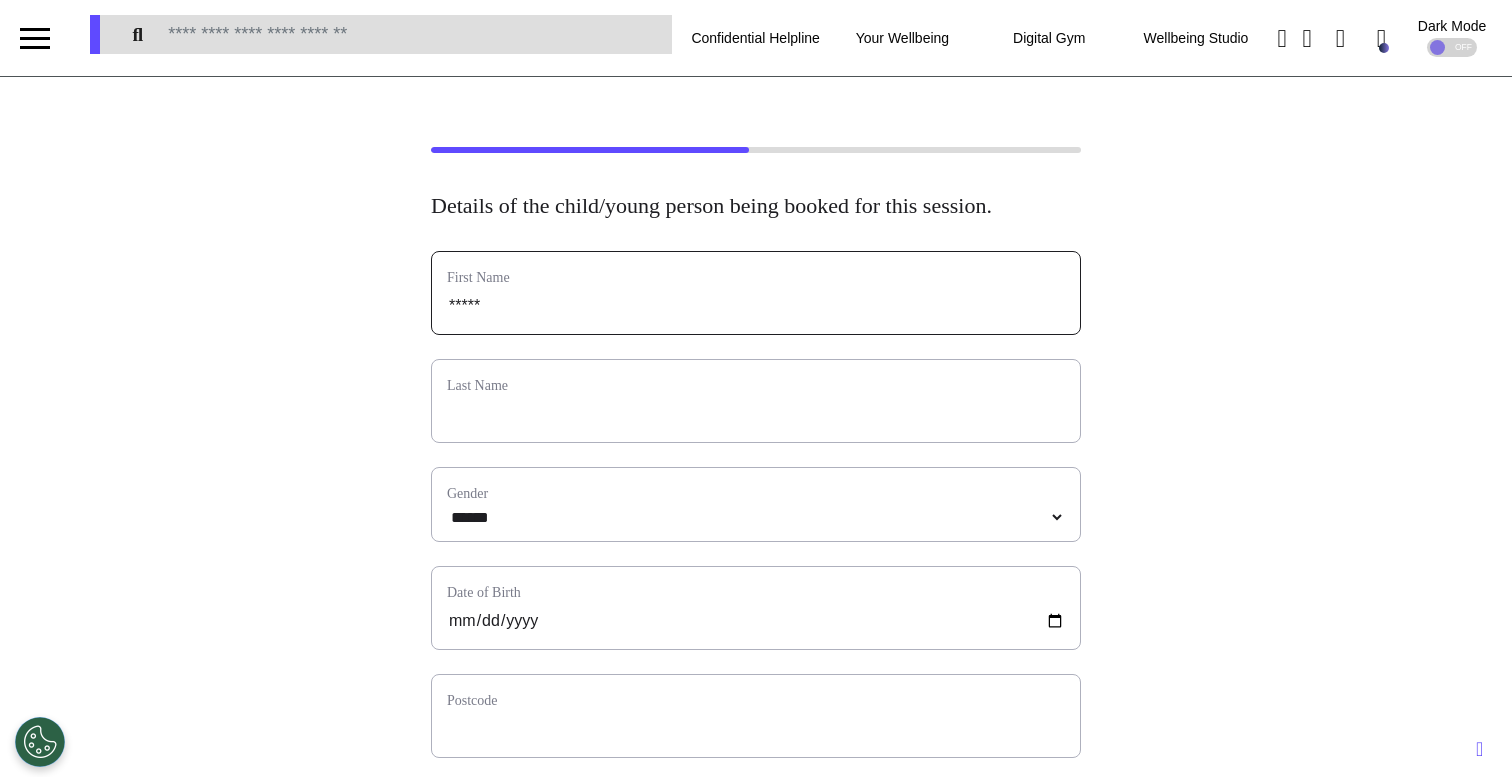 type on "******" 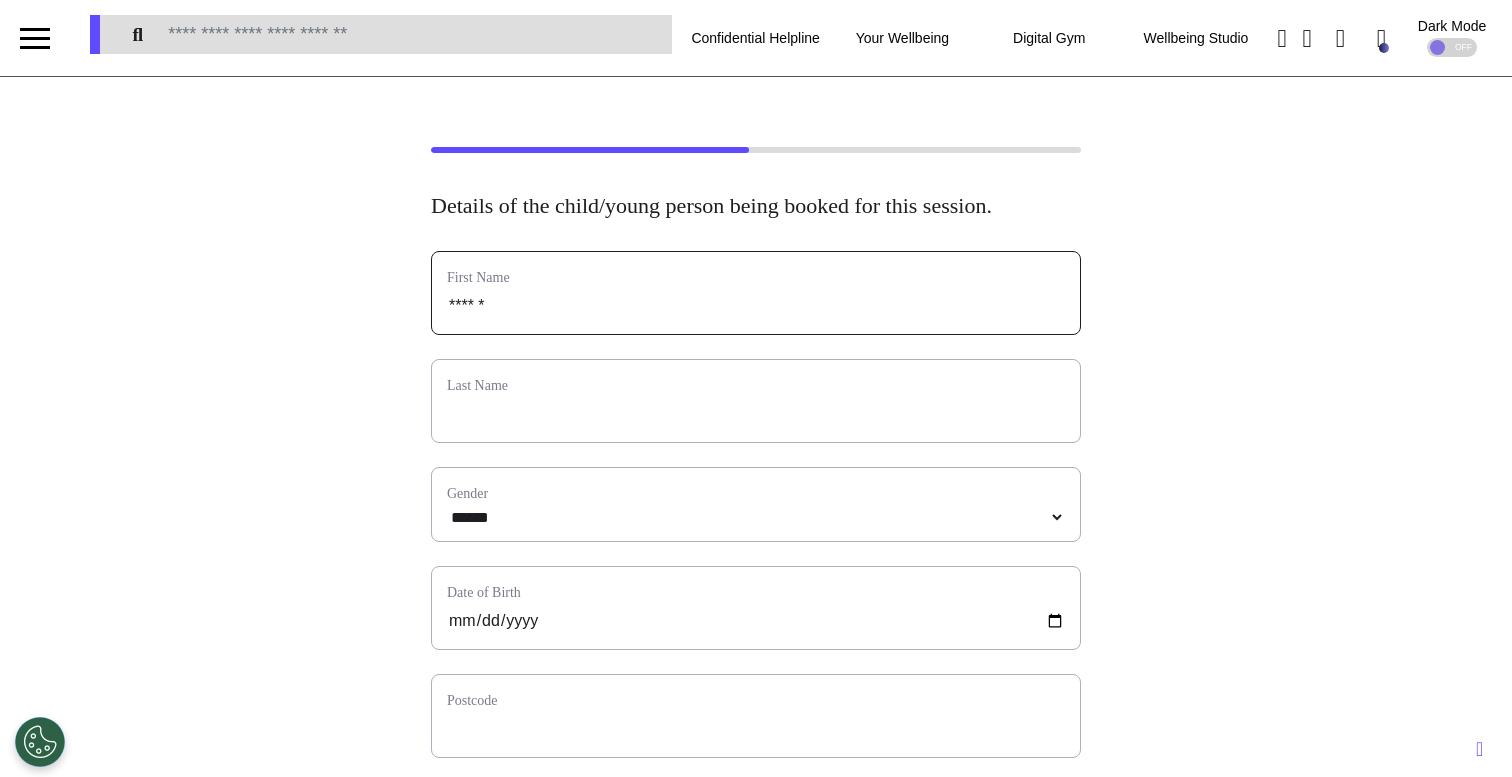 type on "*******" 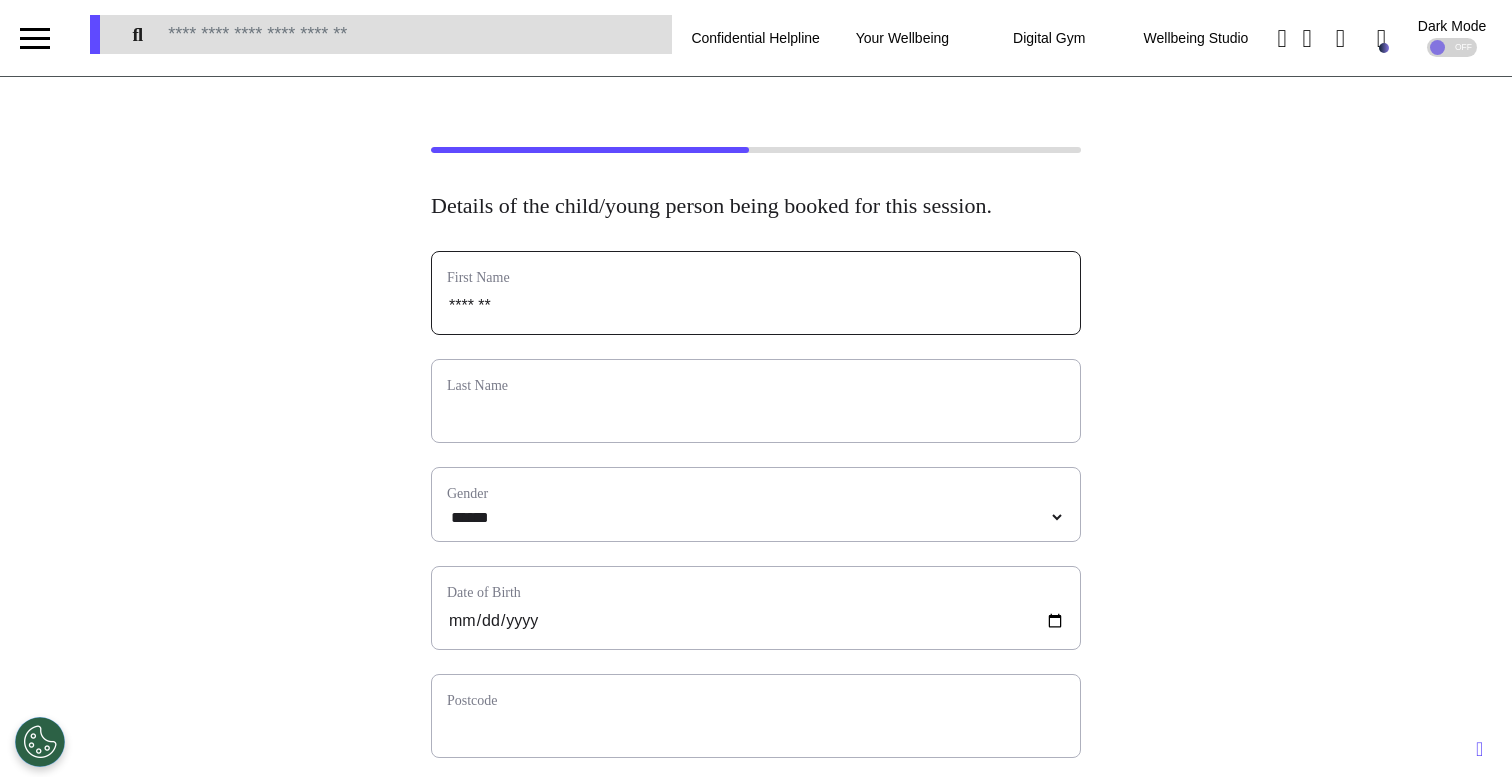 type on "********" 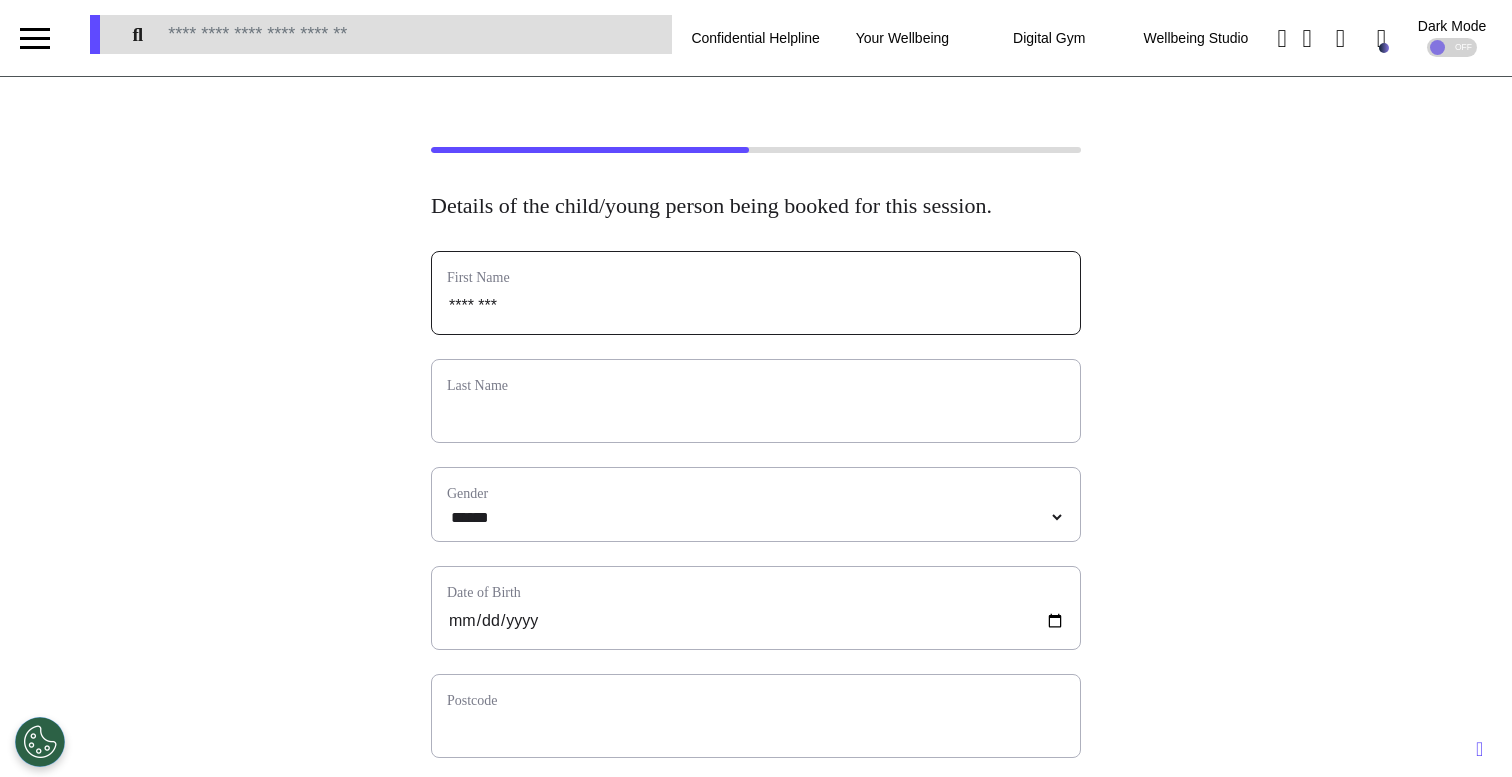 type on "*********" 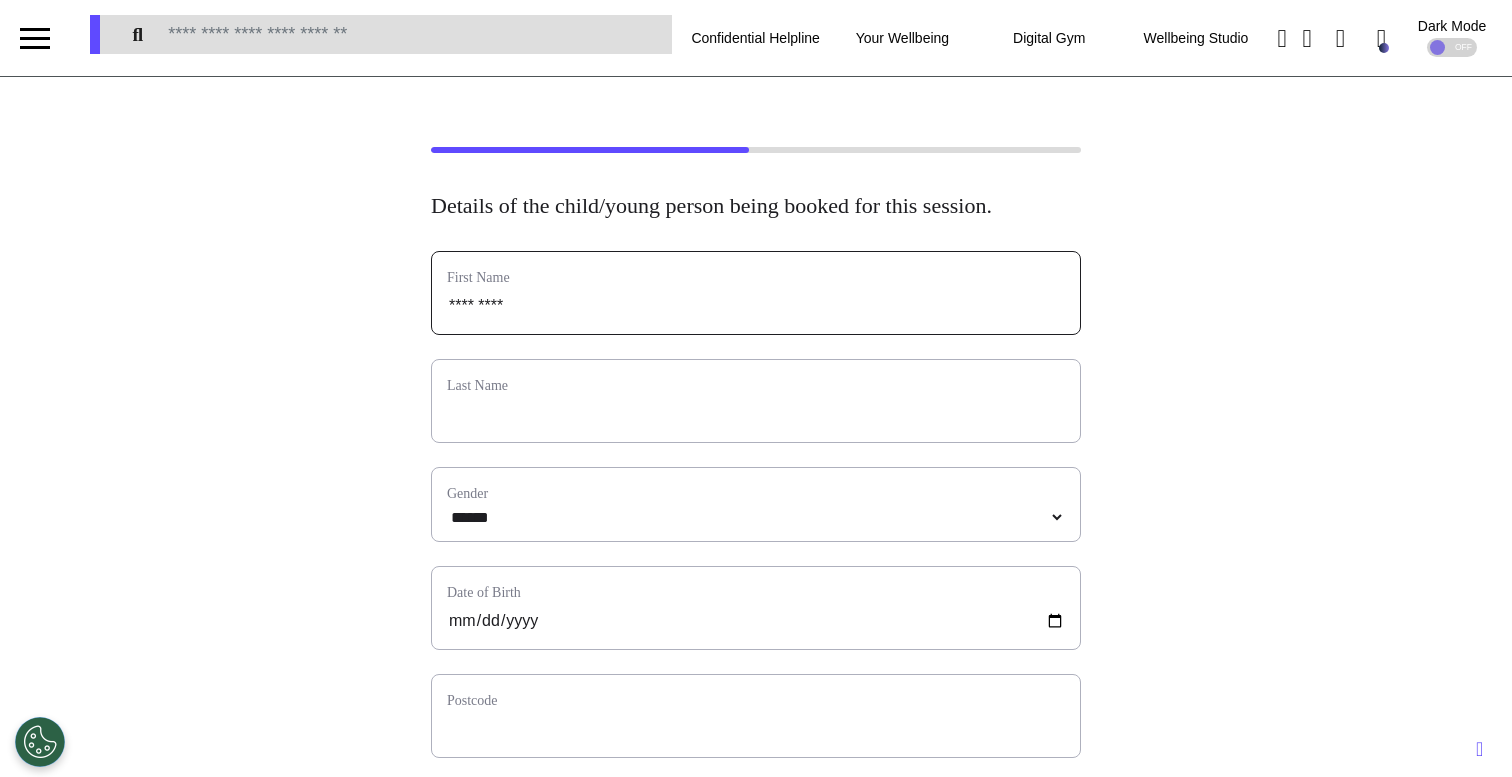 type on "**********" 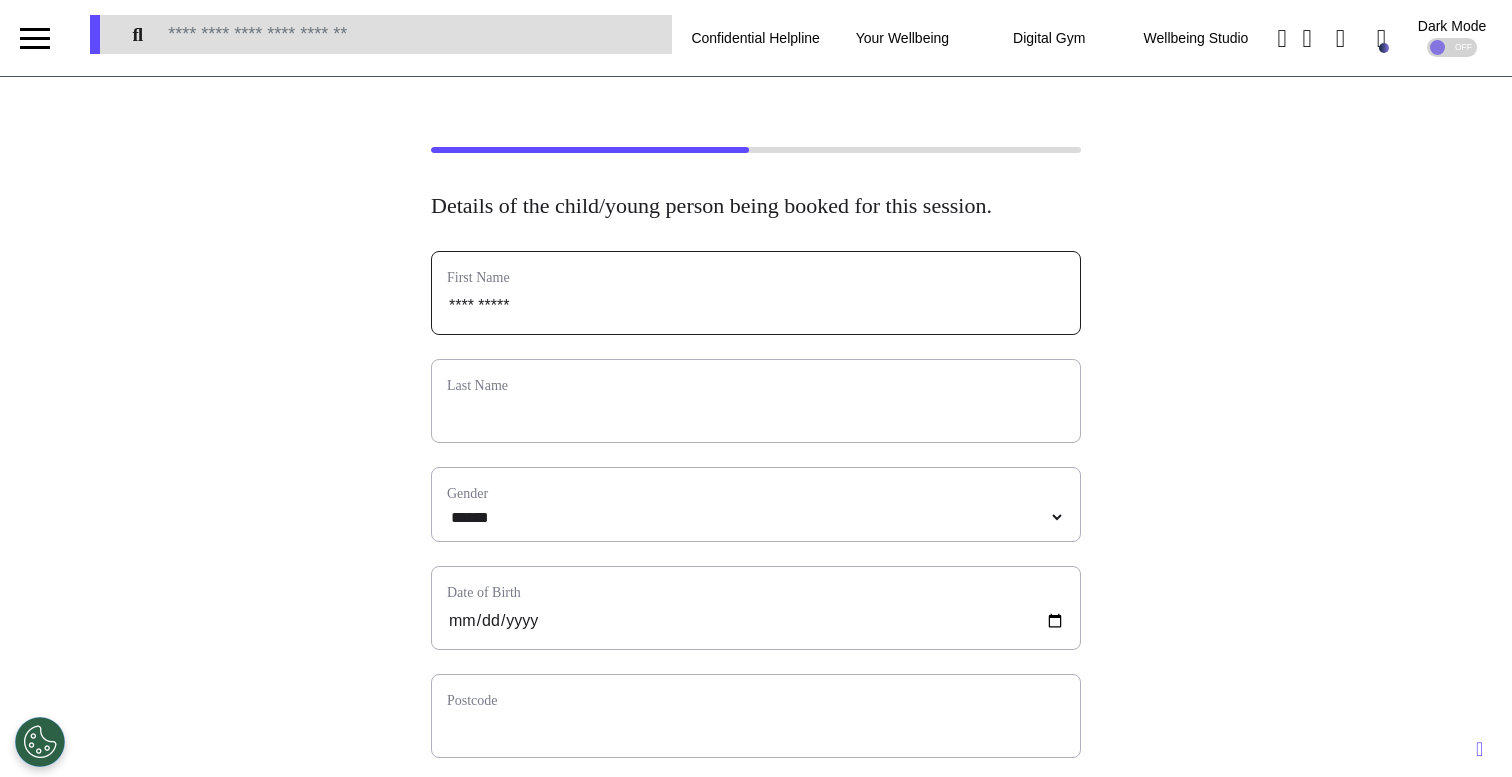 type on "**********" 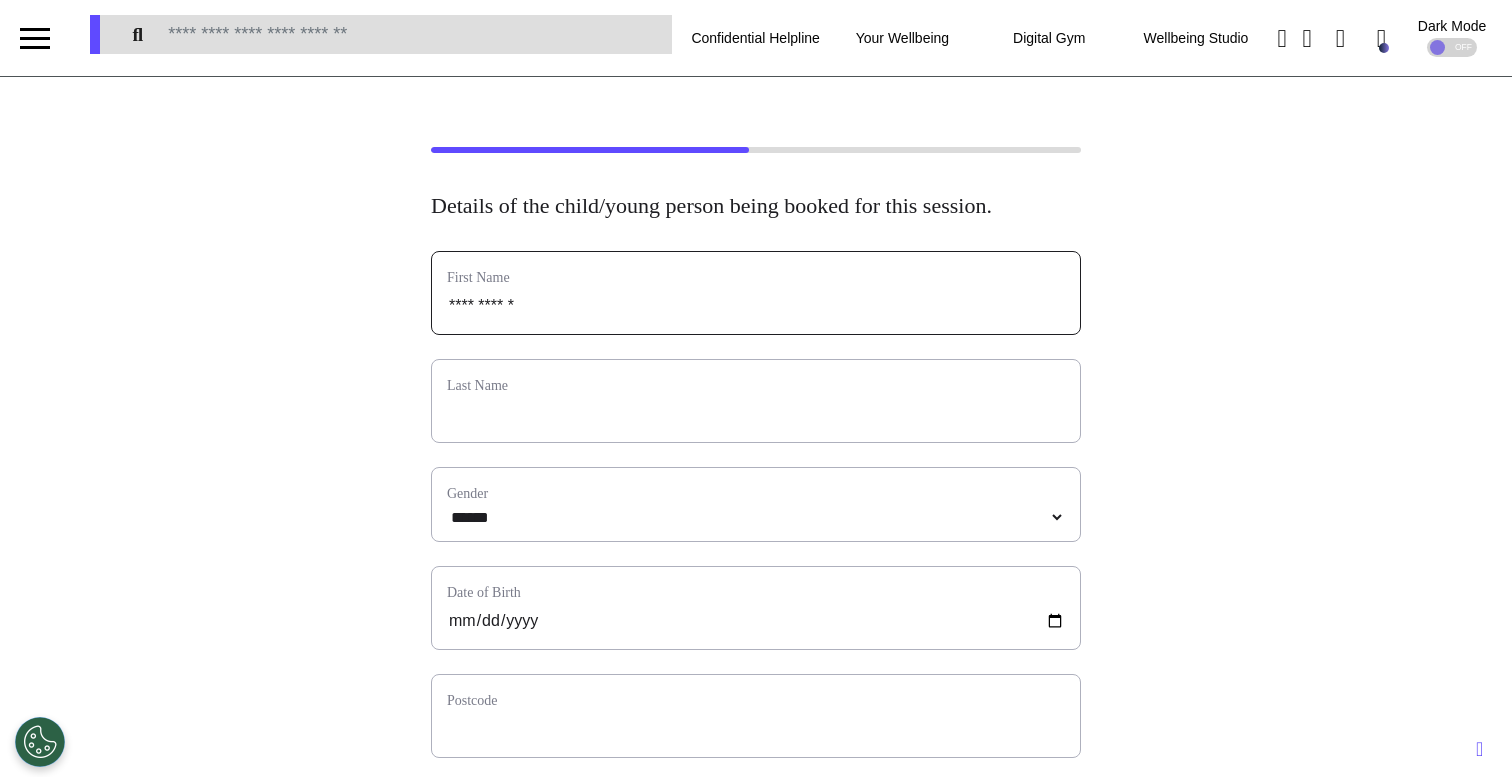 type on "**********" 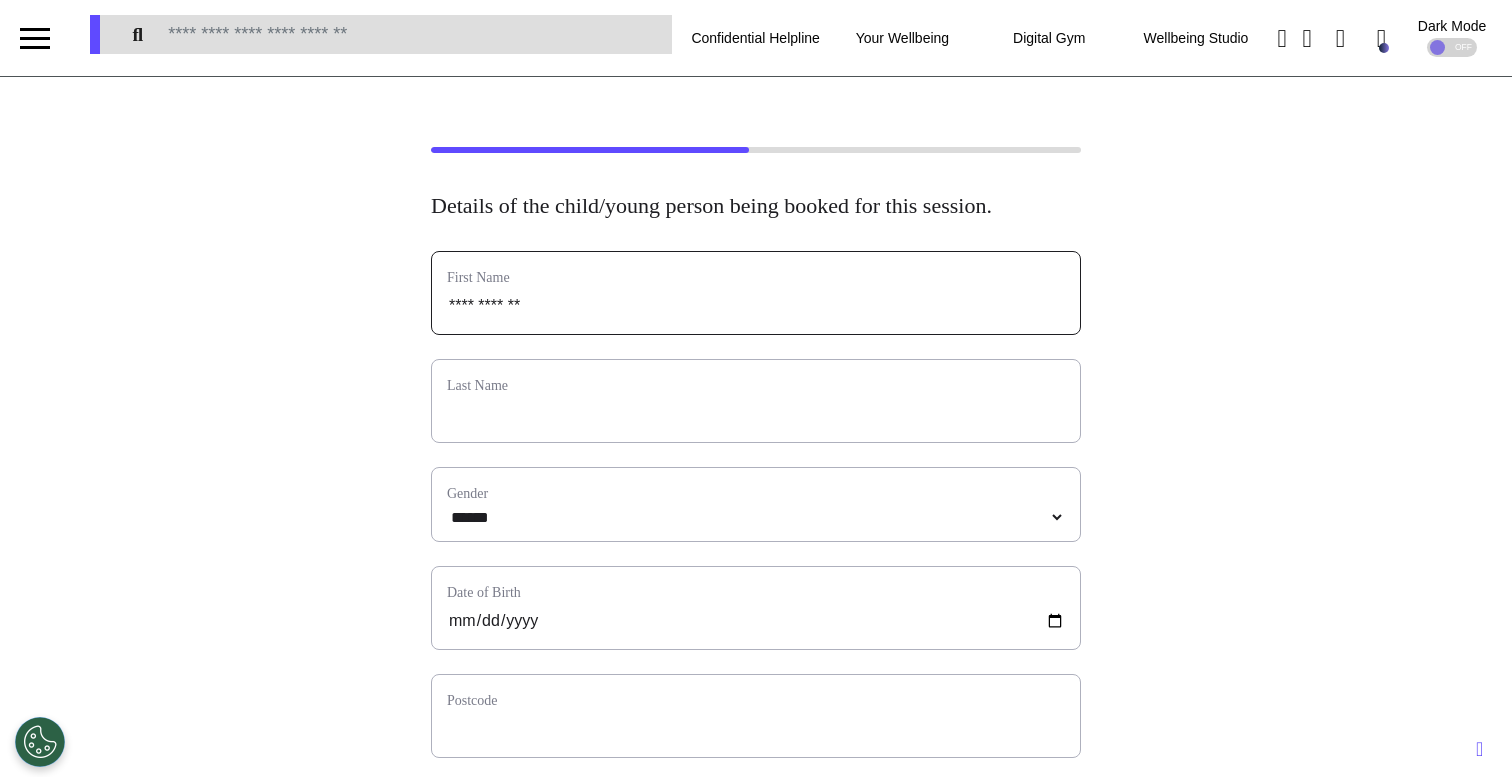 type on "**********" 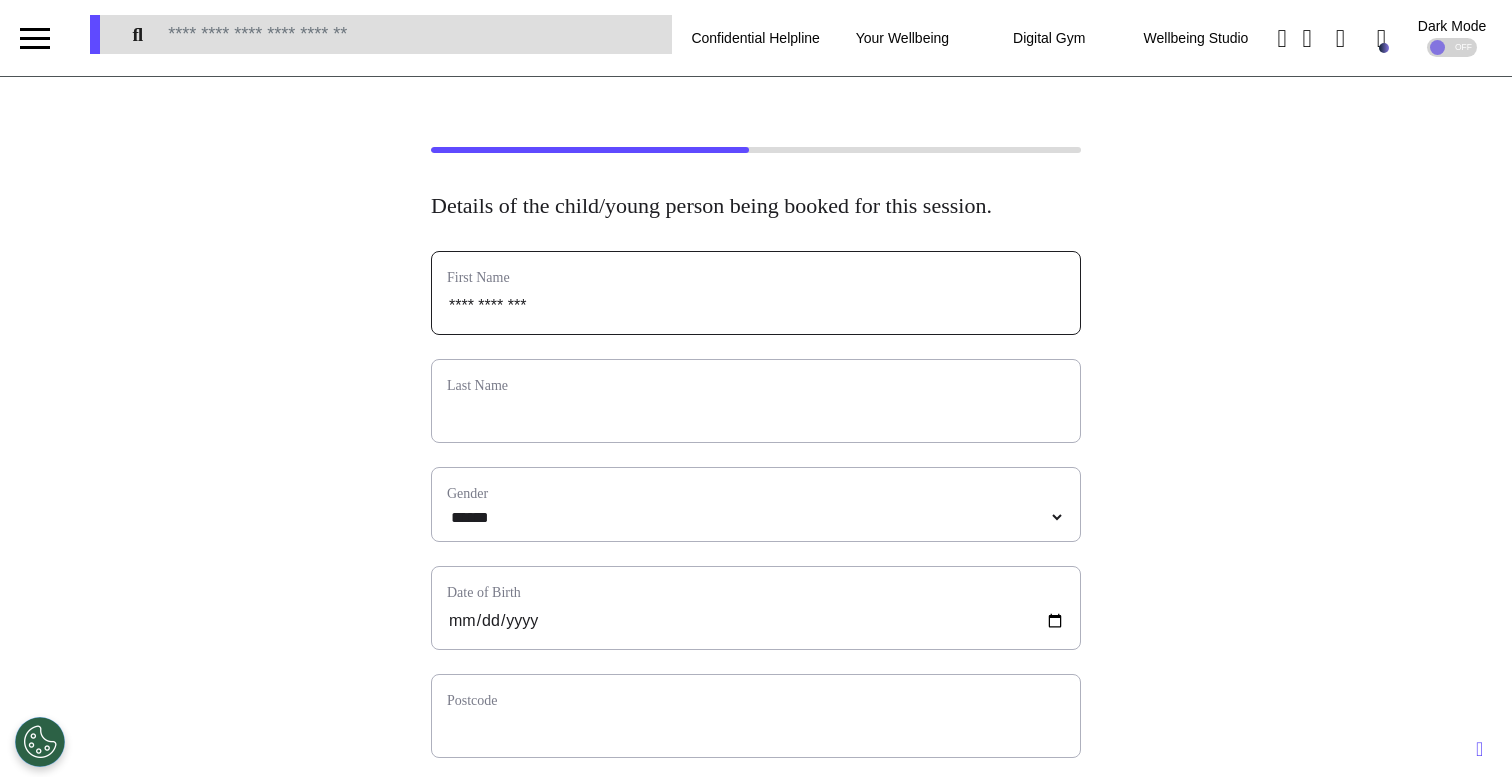 type on "**********" 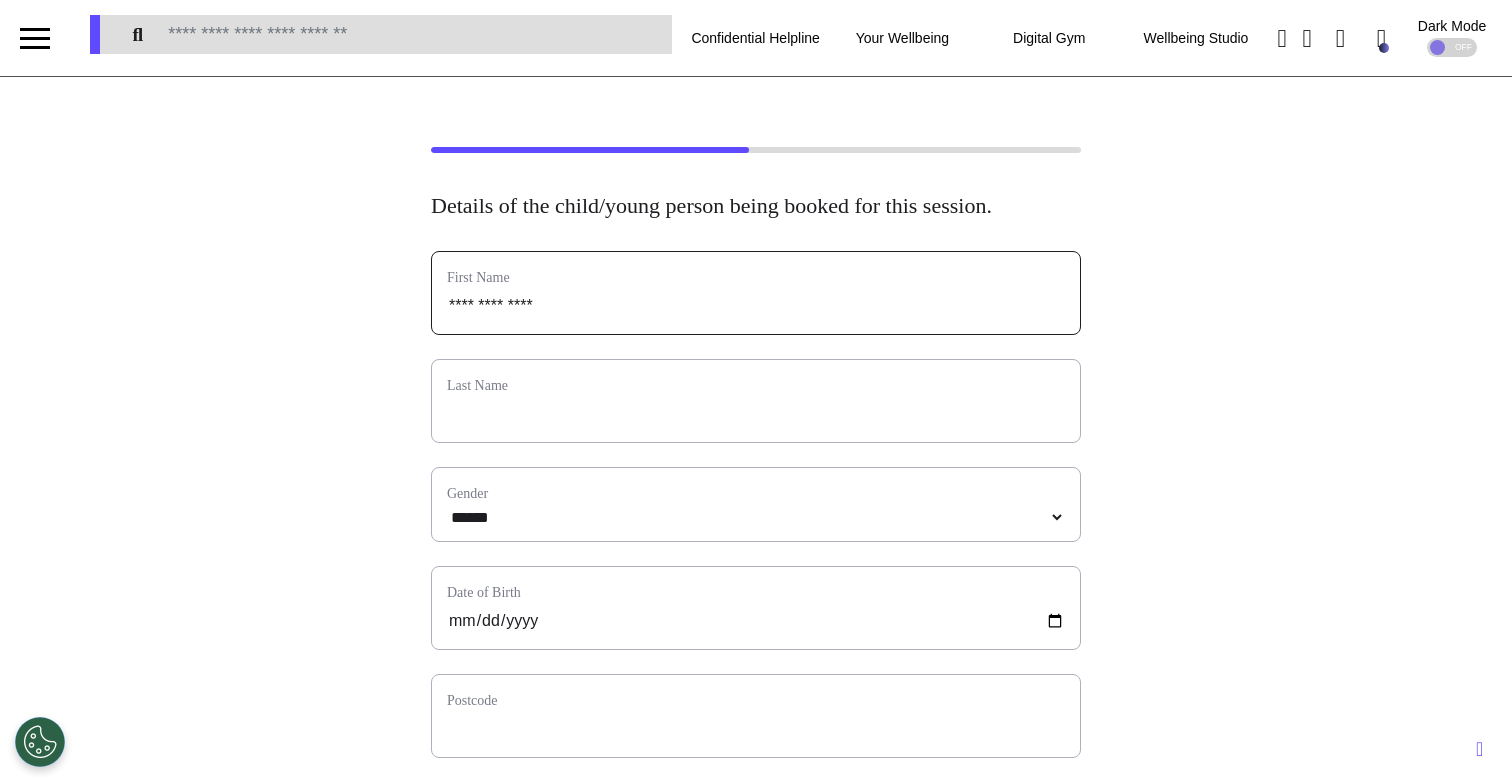type on "**********" 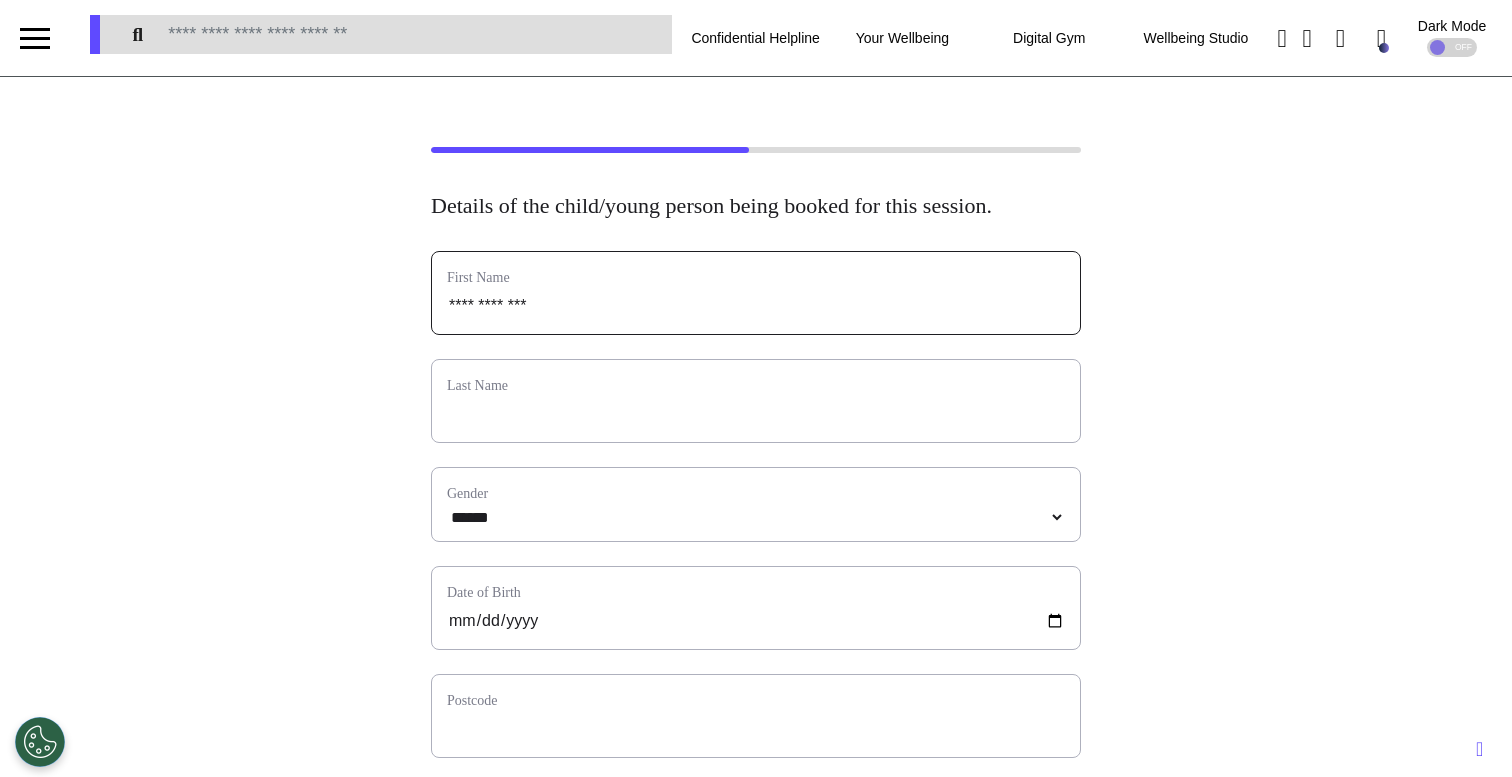 type on "**********" 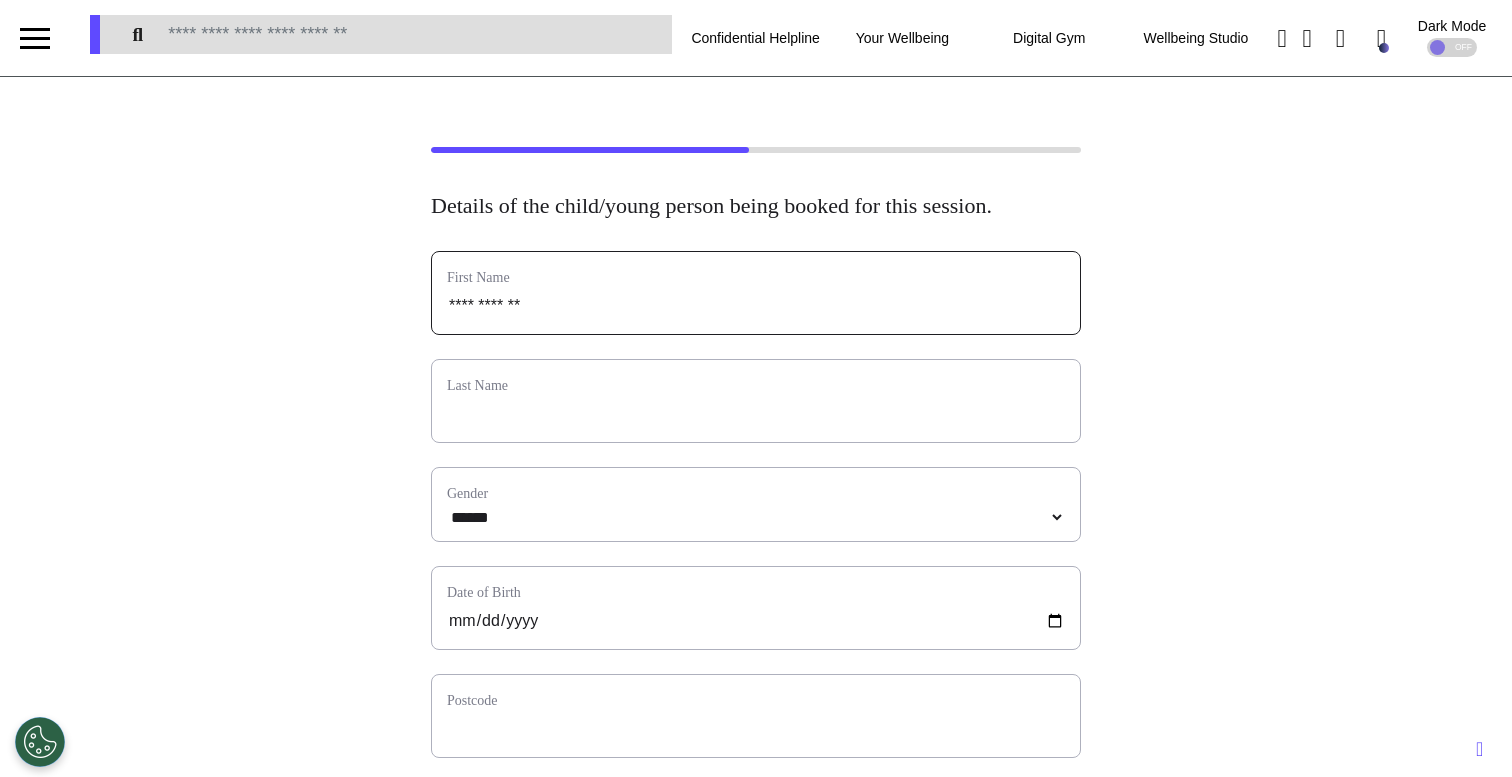 type on "**********" 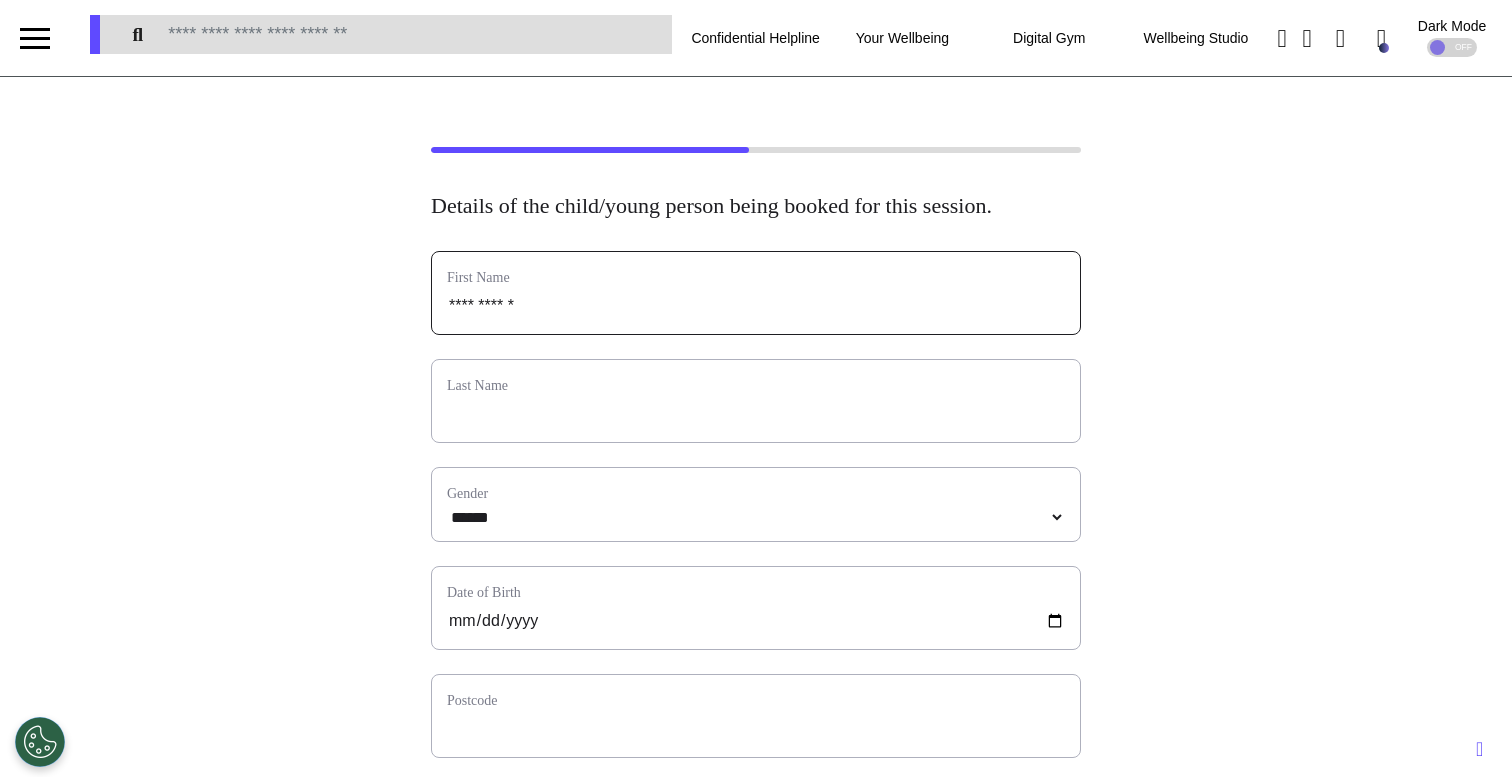 type on "**********" 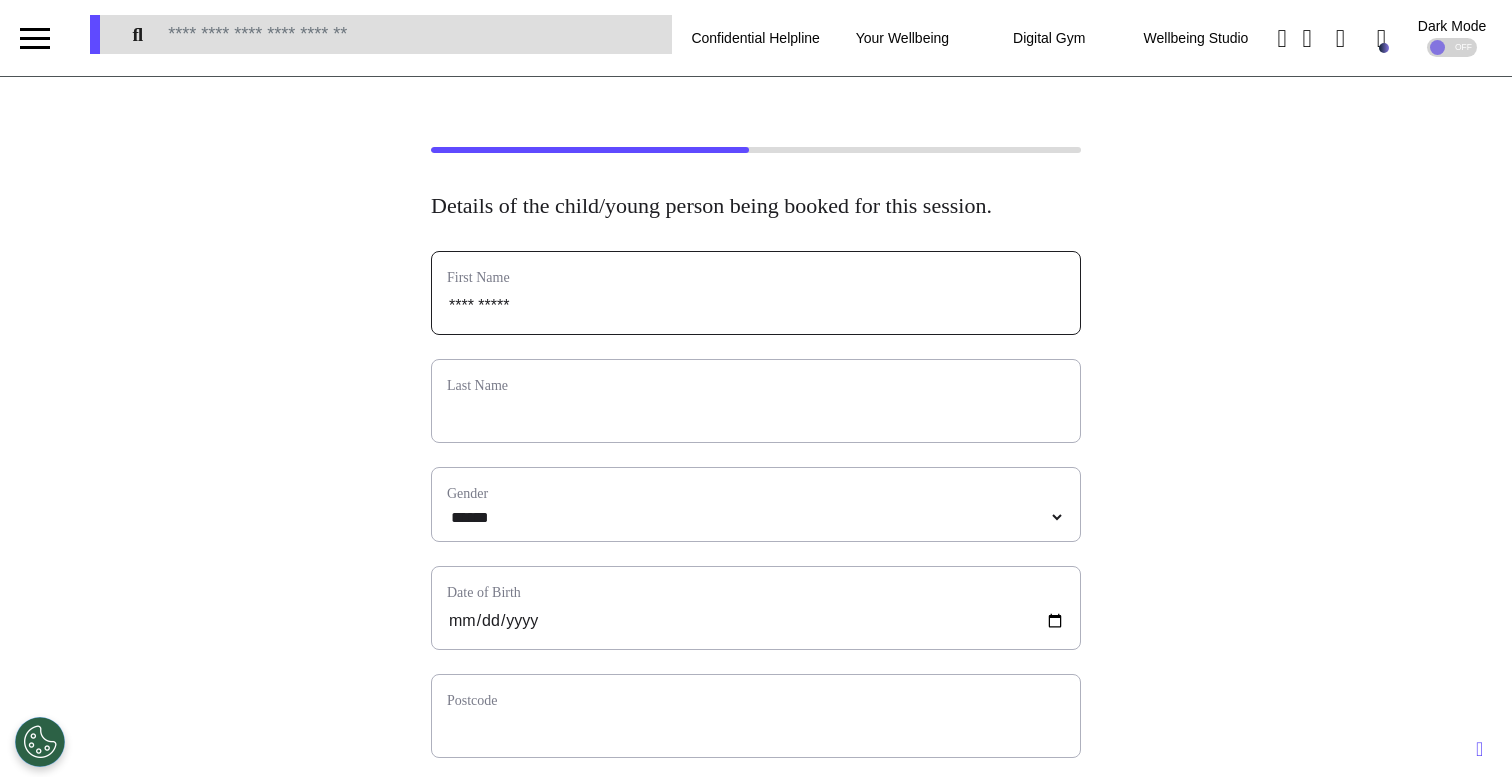 type on "*********" 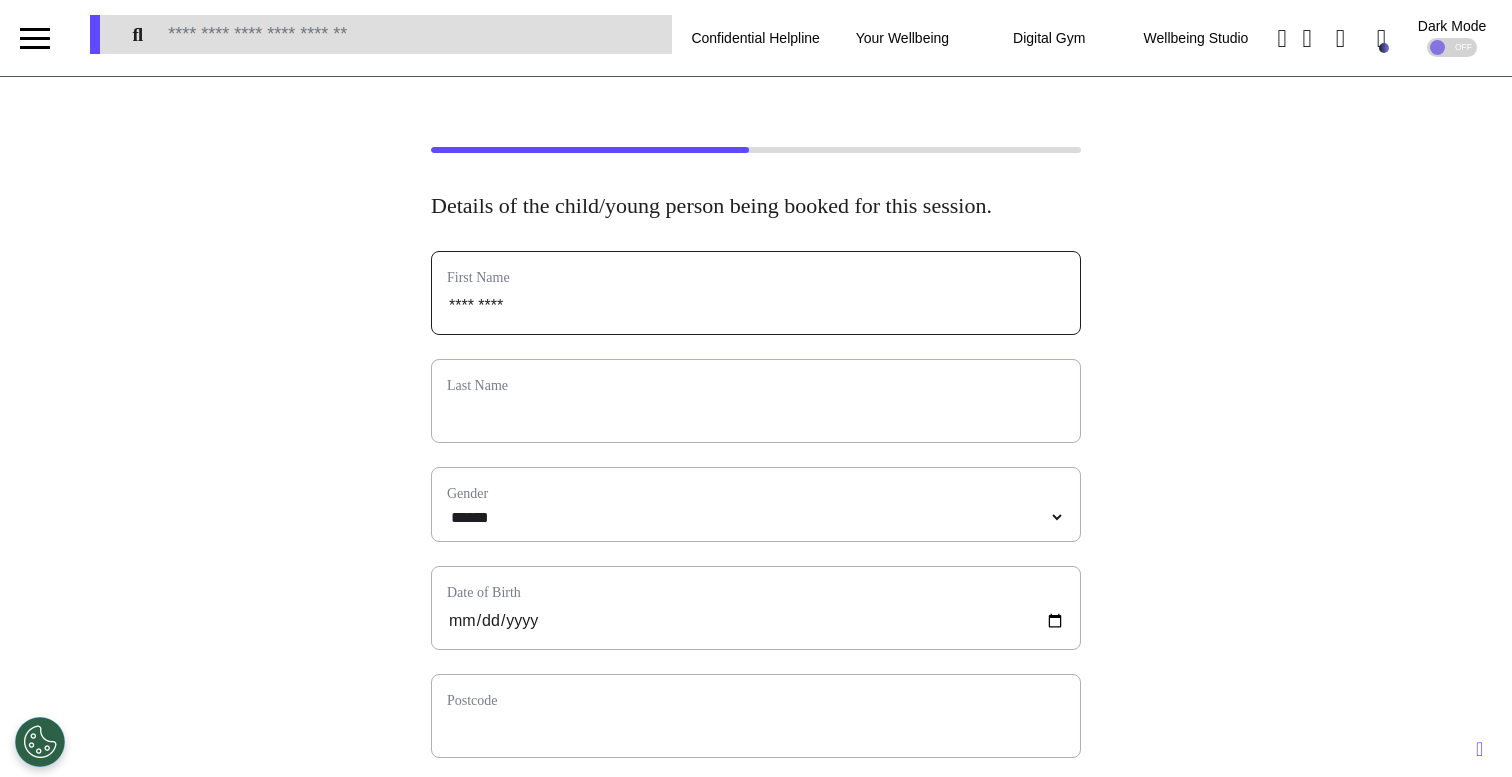 type on "**********" 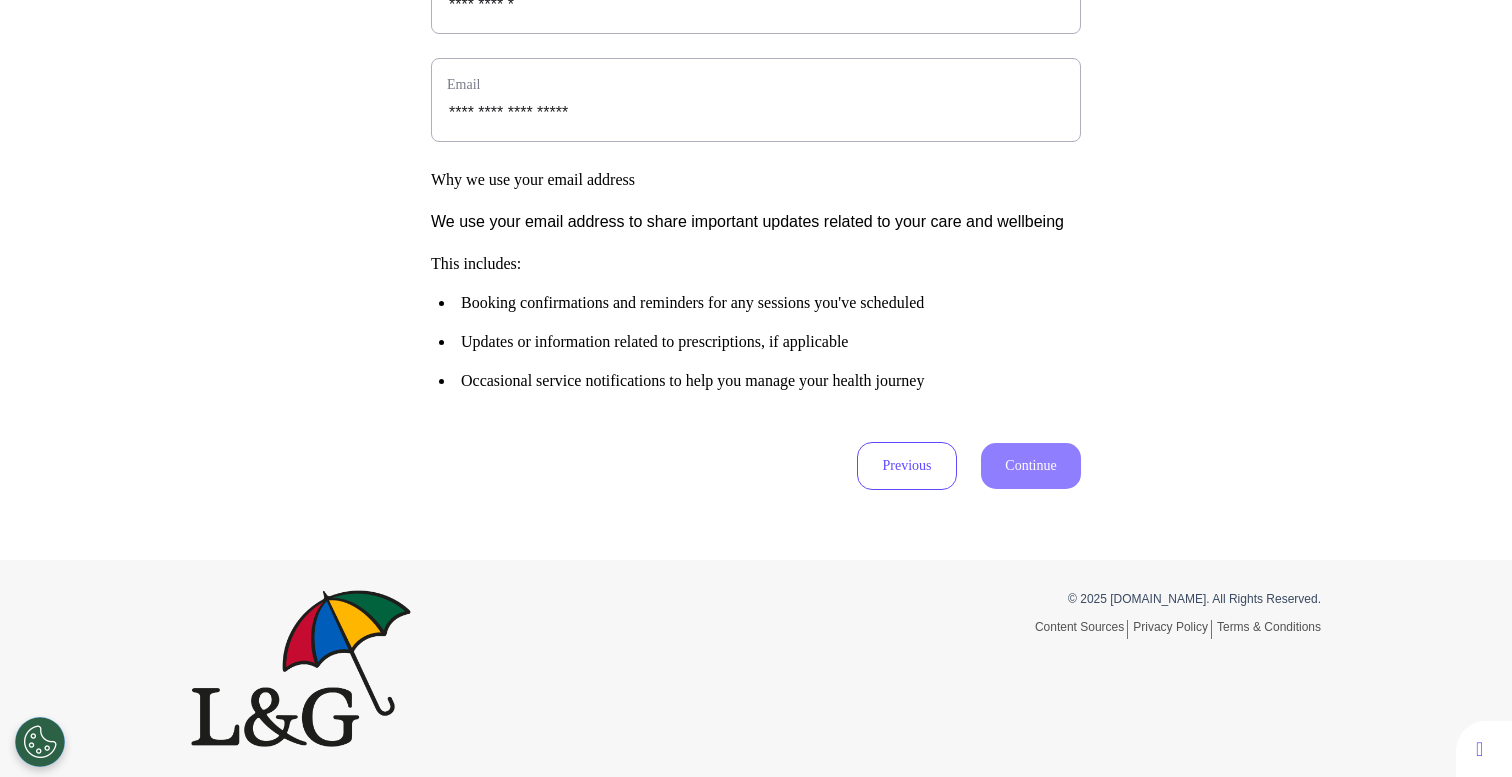 type on "**********" 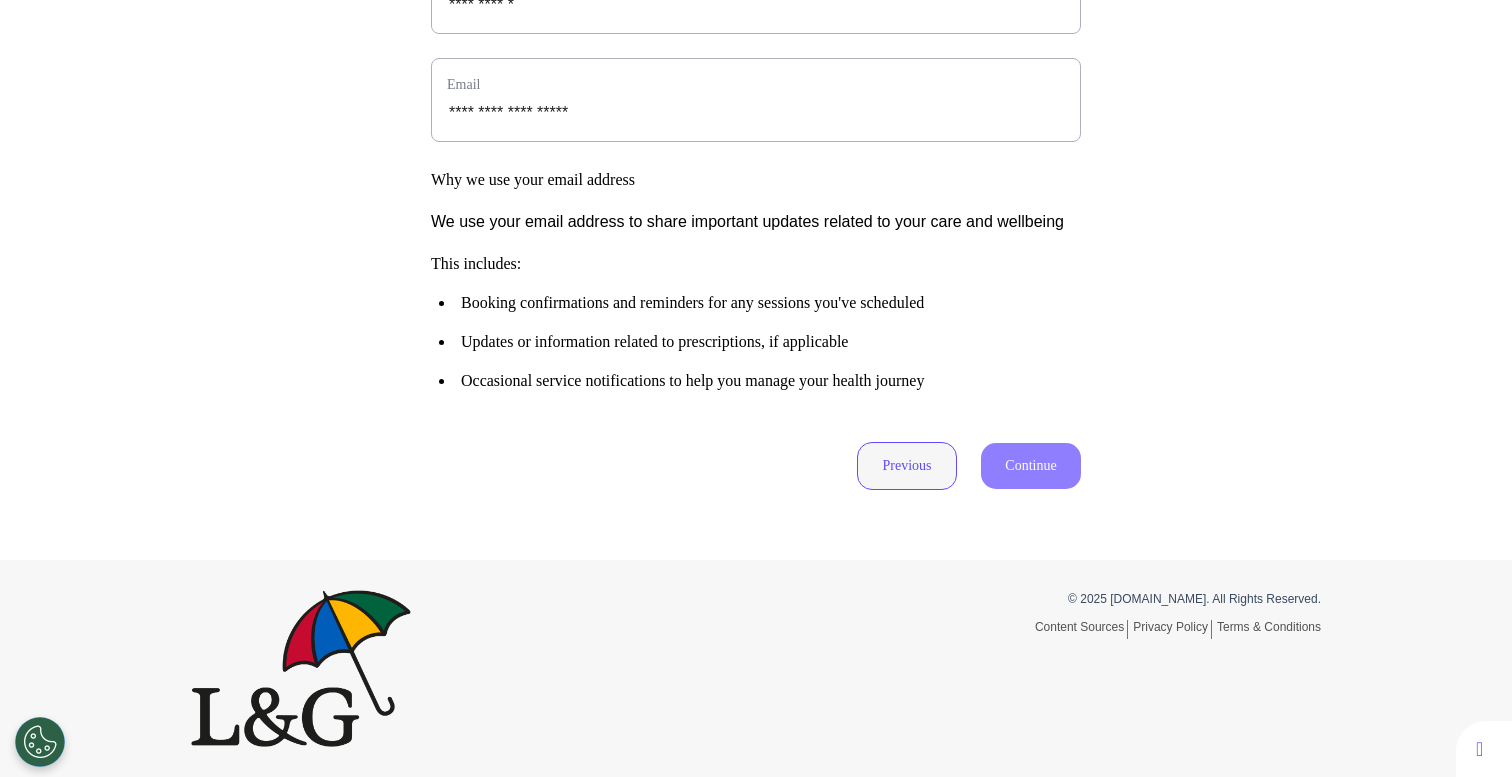 click on "Previous" at bounding box center [907, 466] 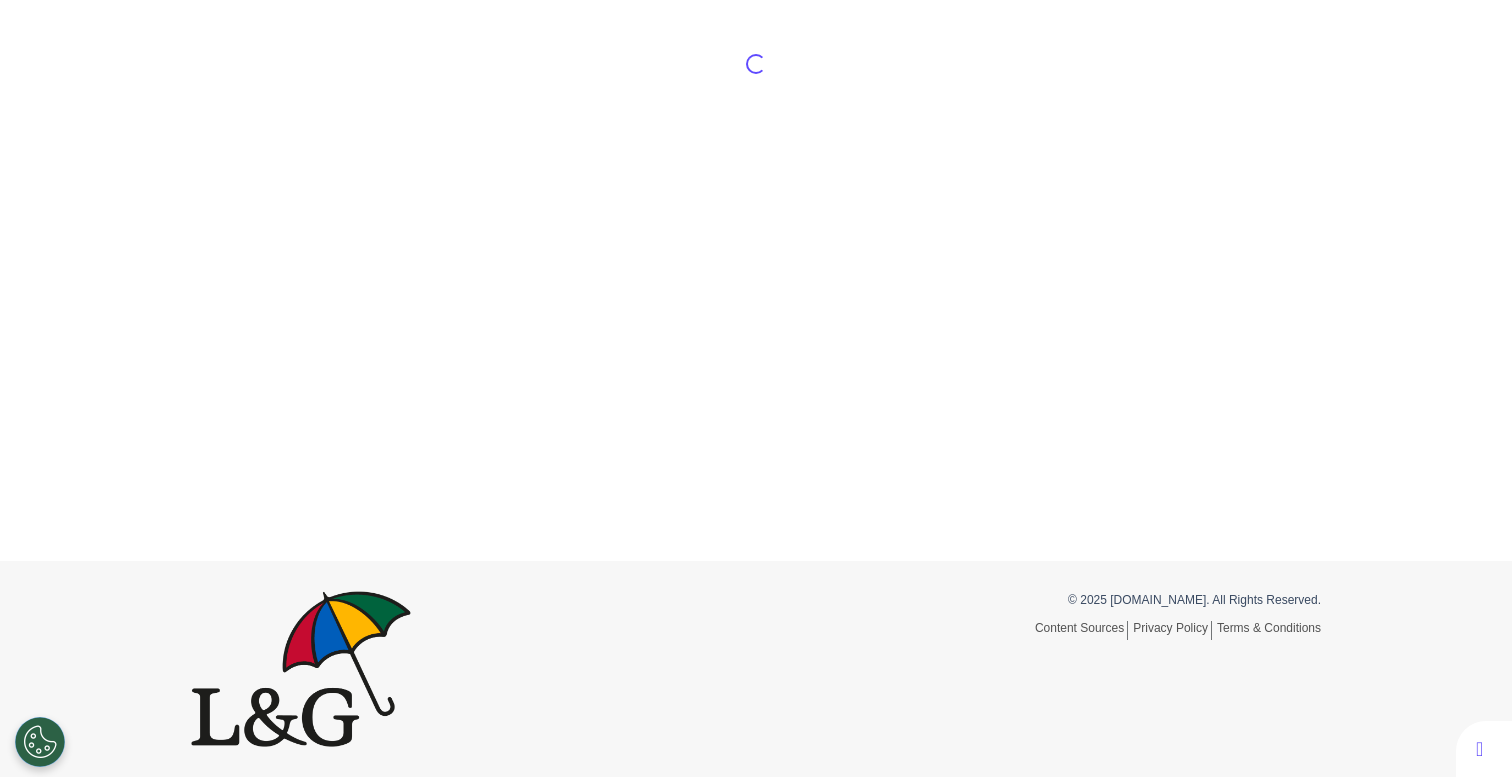 scroll, scrollTop: 566, scrollLeft: 0, axis: vertical 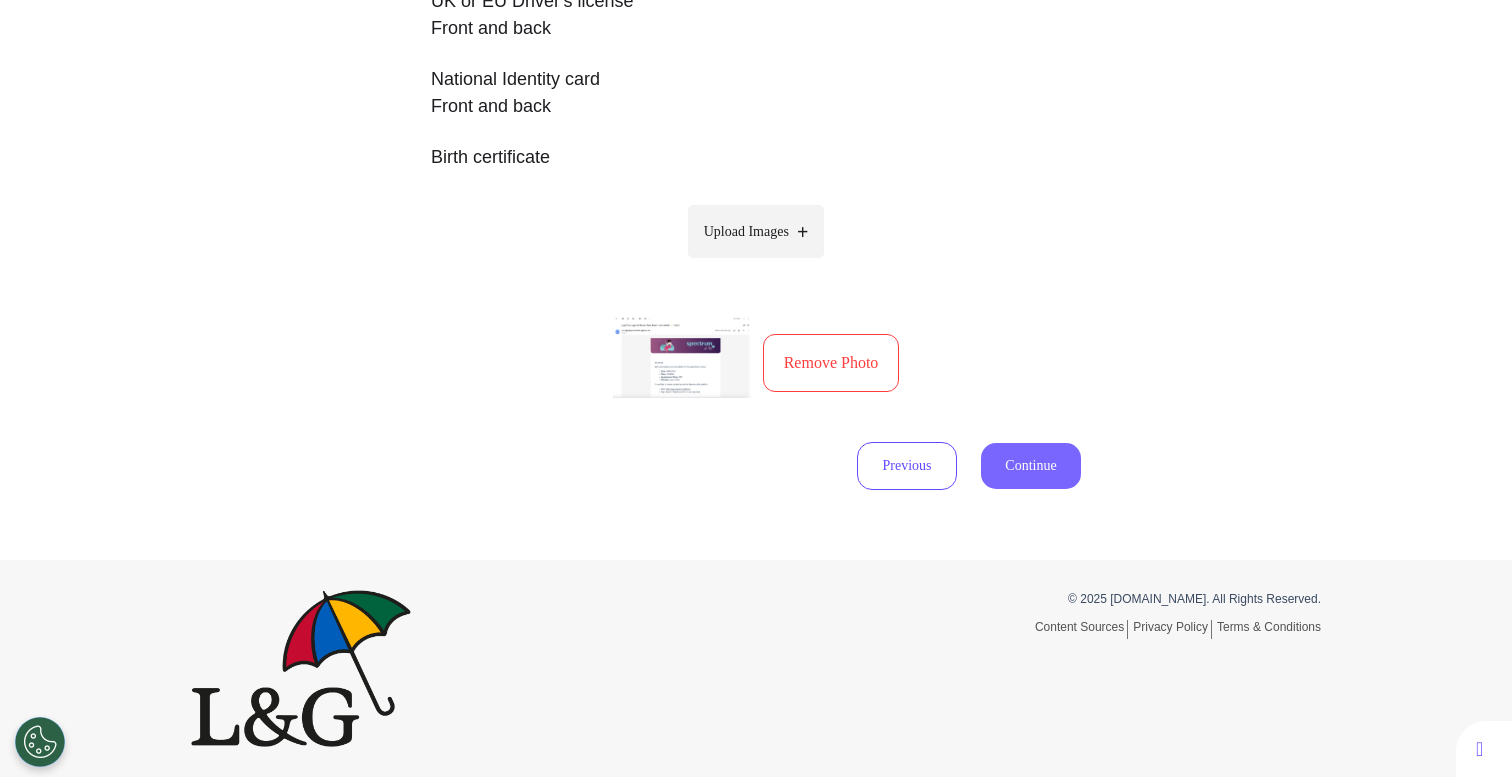 click on "Continue" at bounding box center [1031, 466] 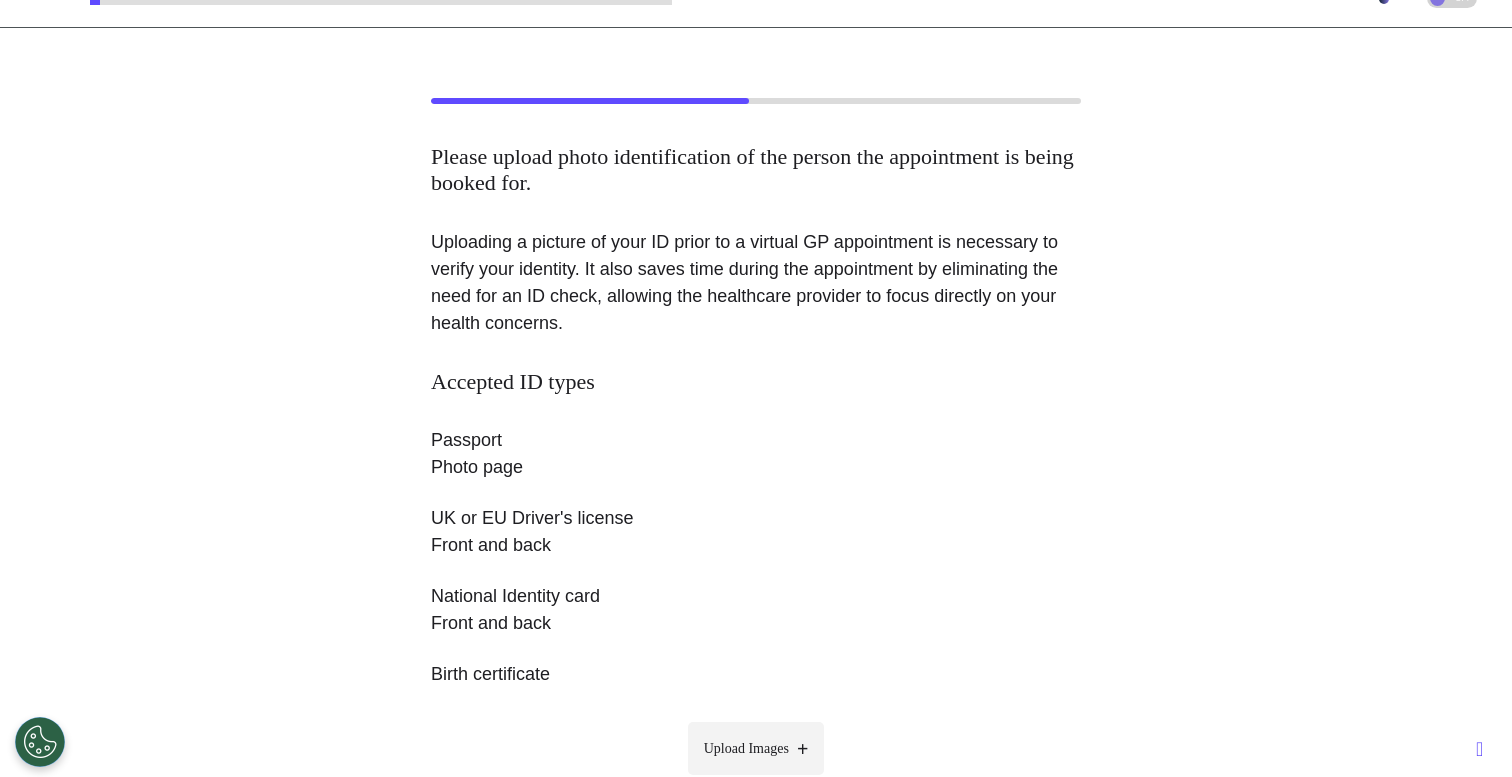 scroll, scrollTop: 0, scrollLeft: 0, axis: both 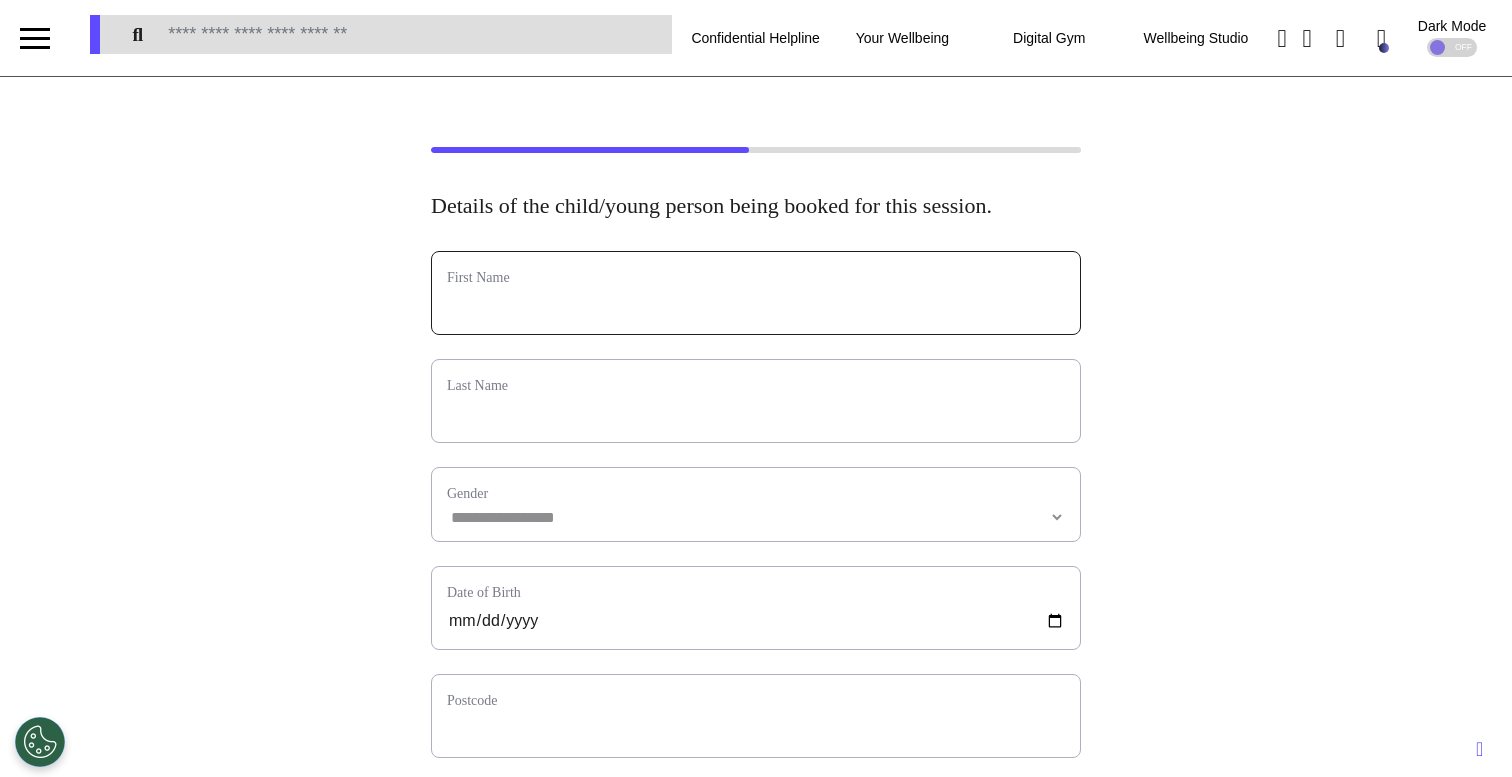 click at bounding box center [756, 306] 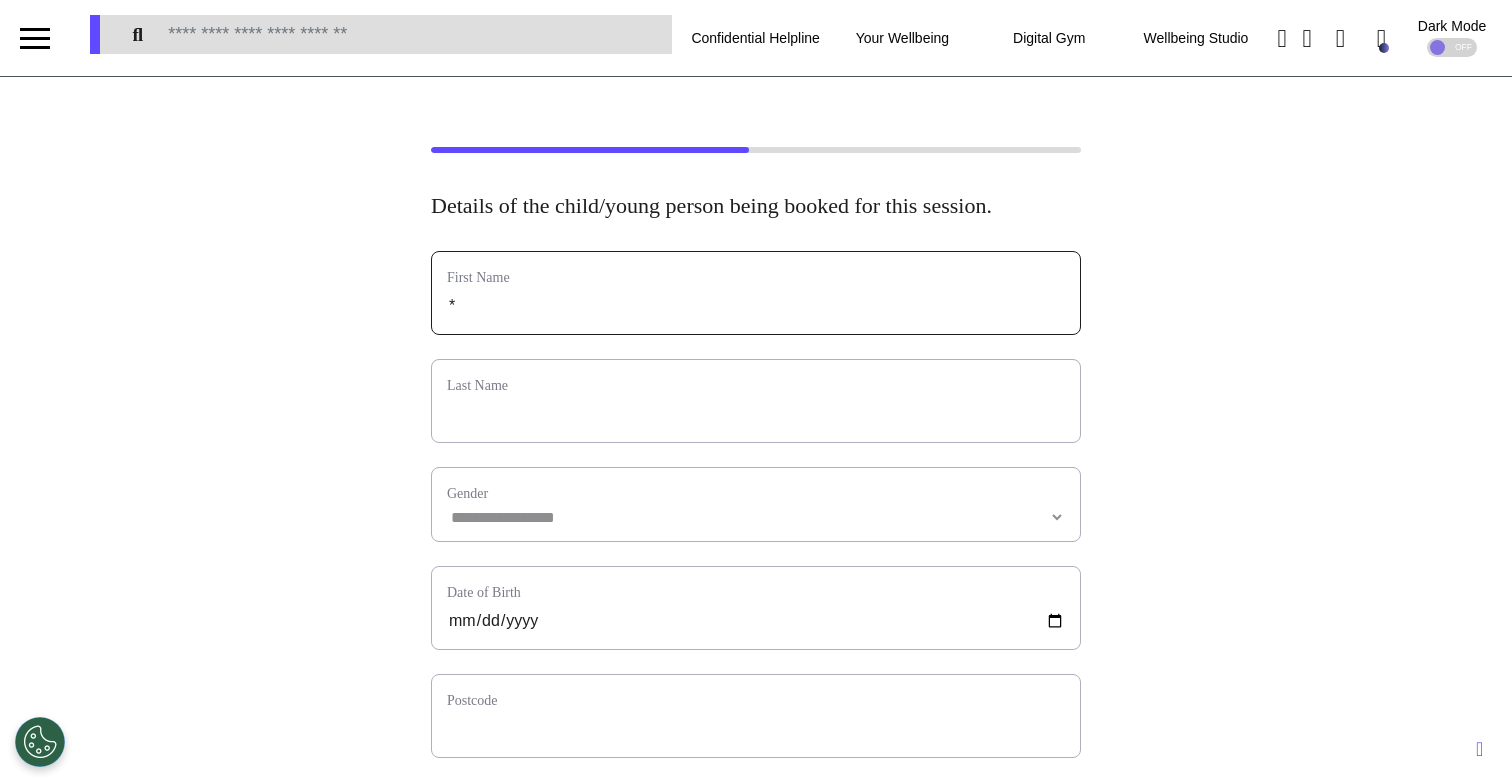 type on "**" 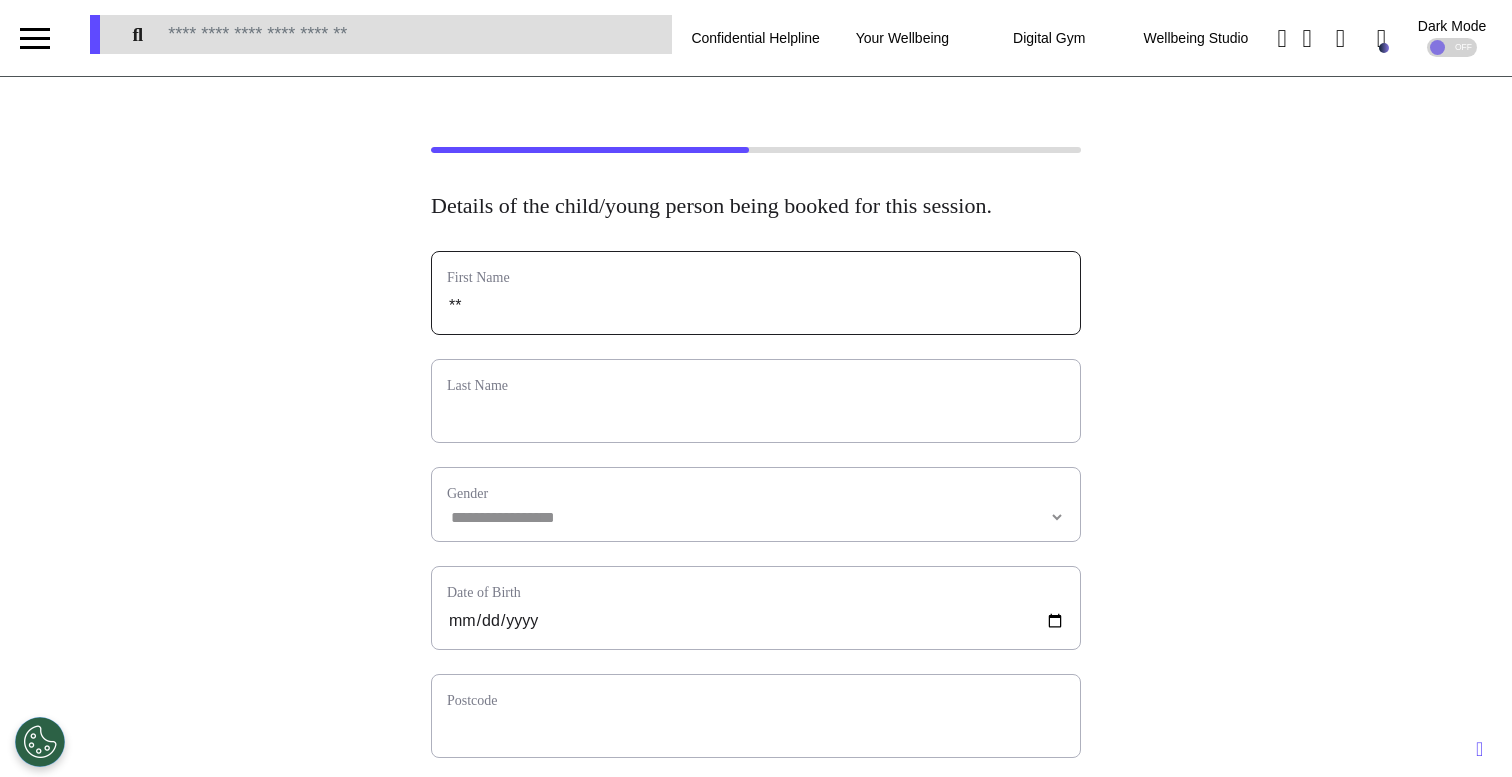 type on "***" 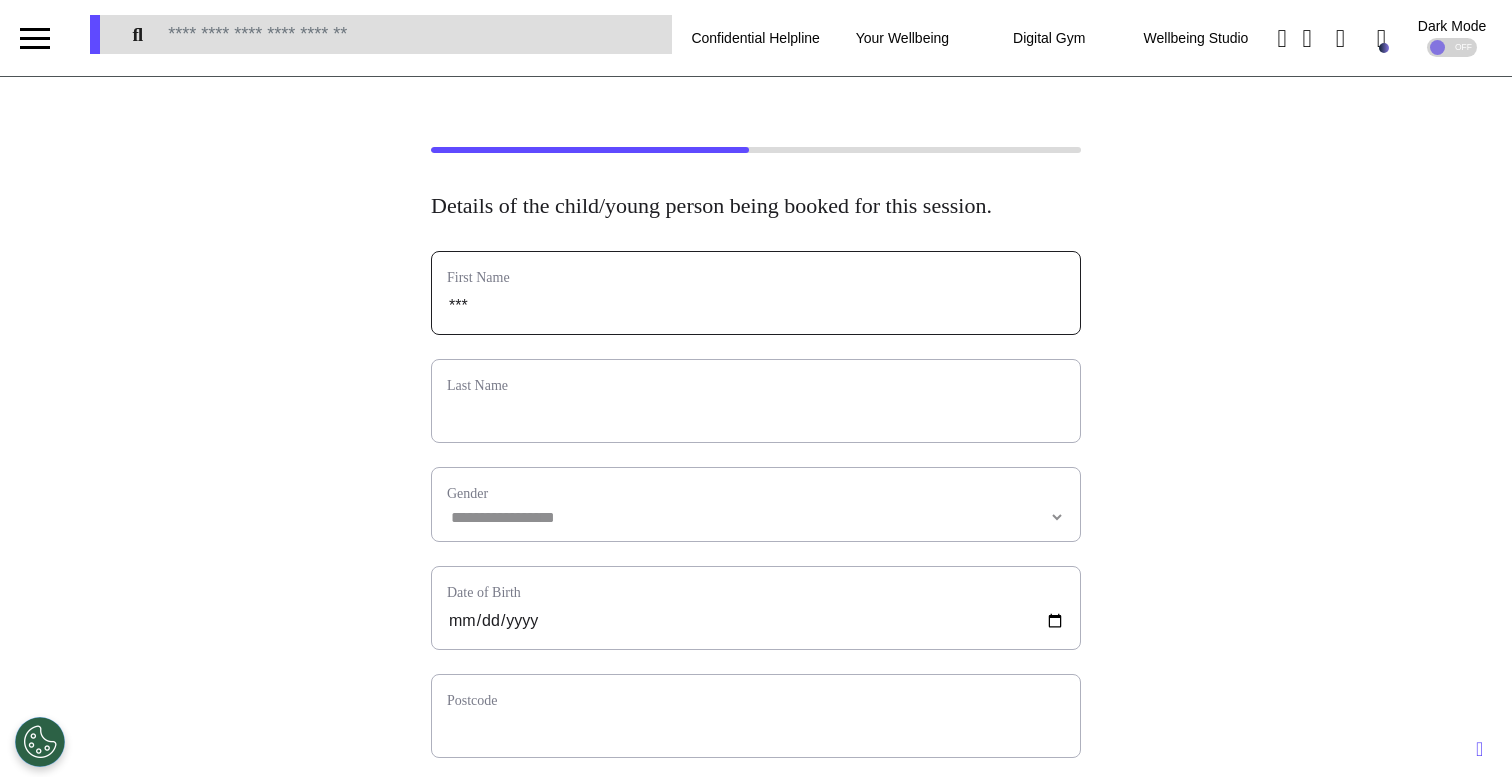 type on "****" 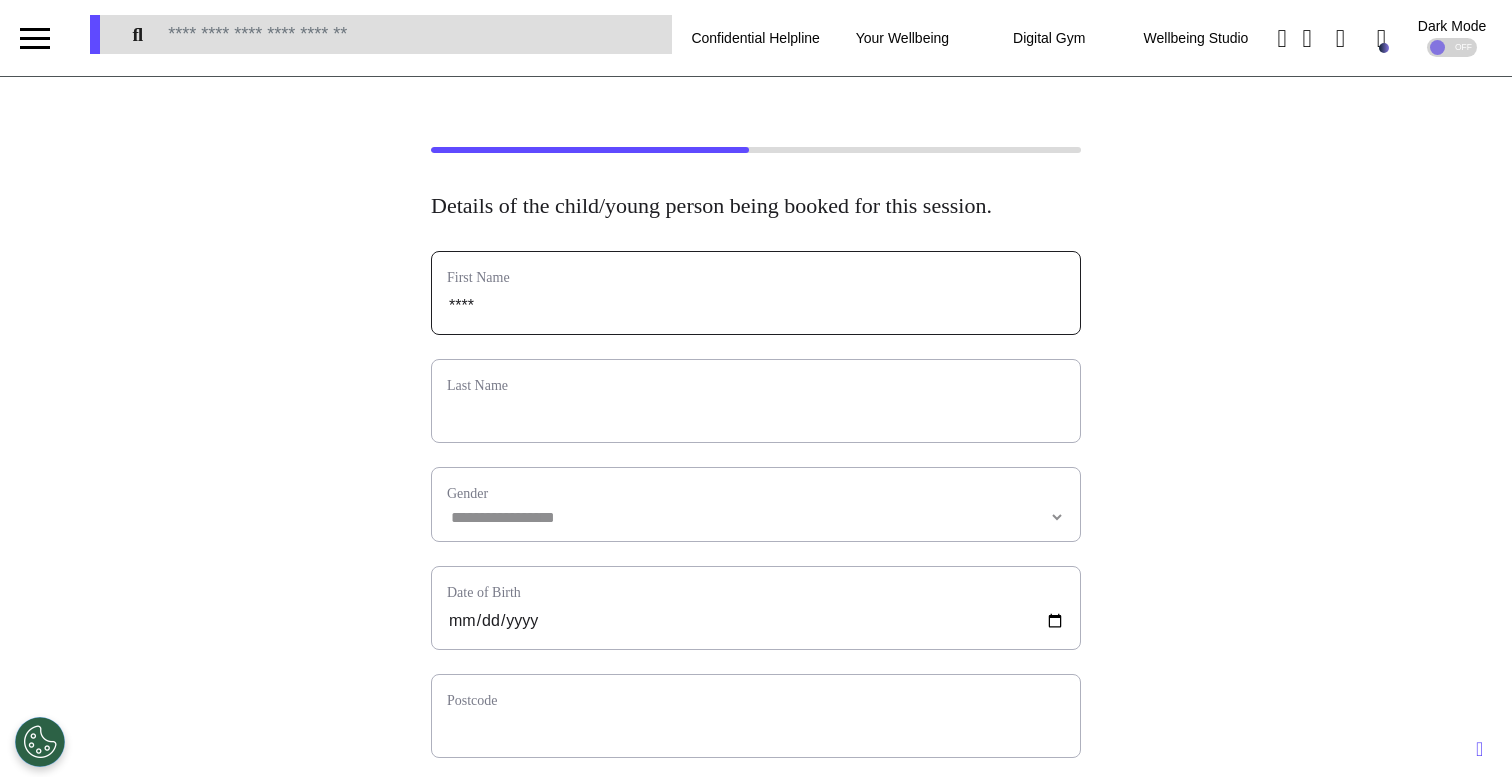 type on "*****" 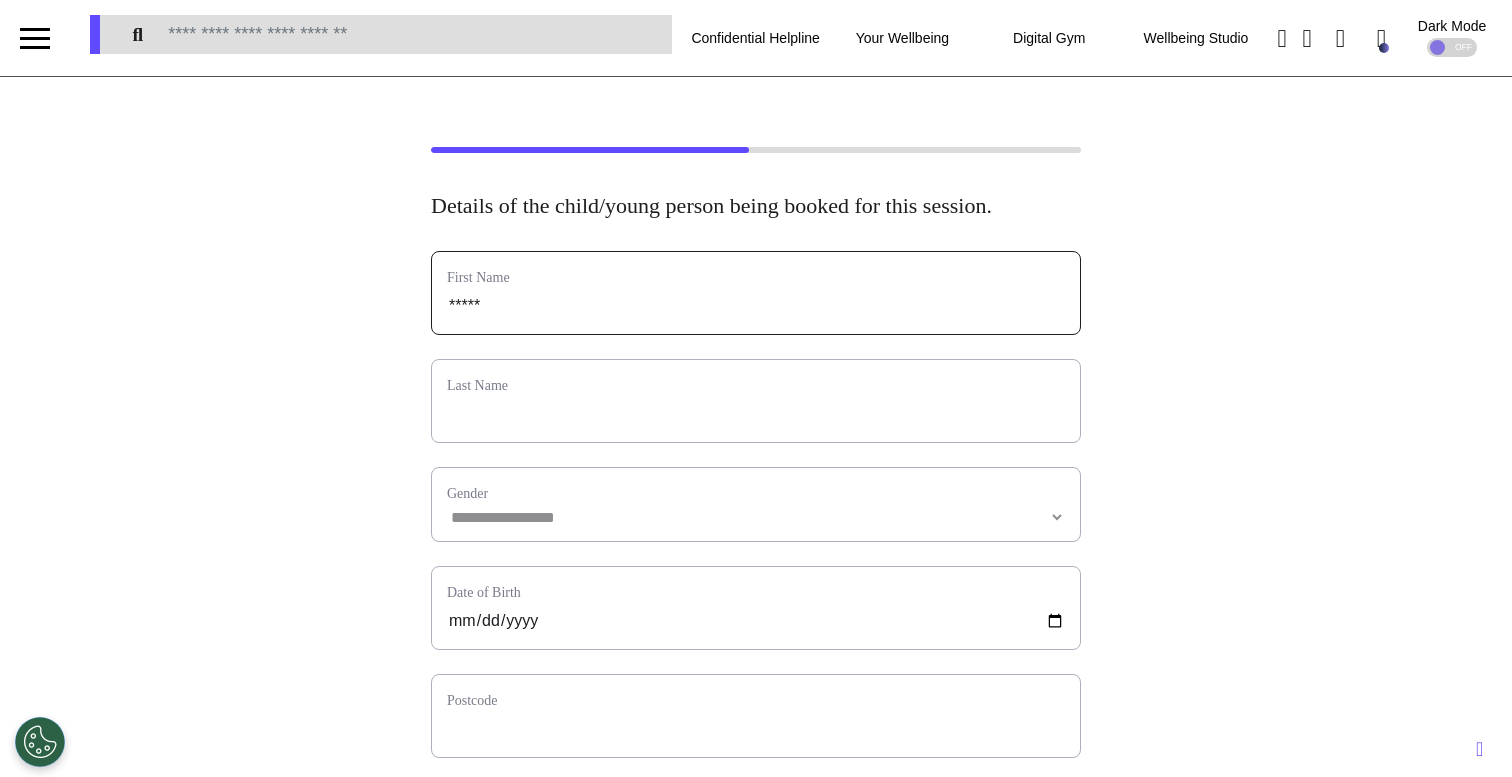type on "******" 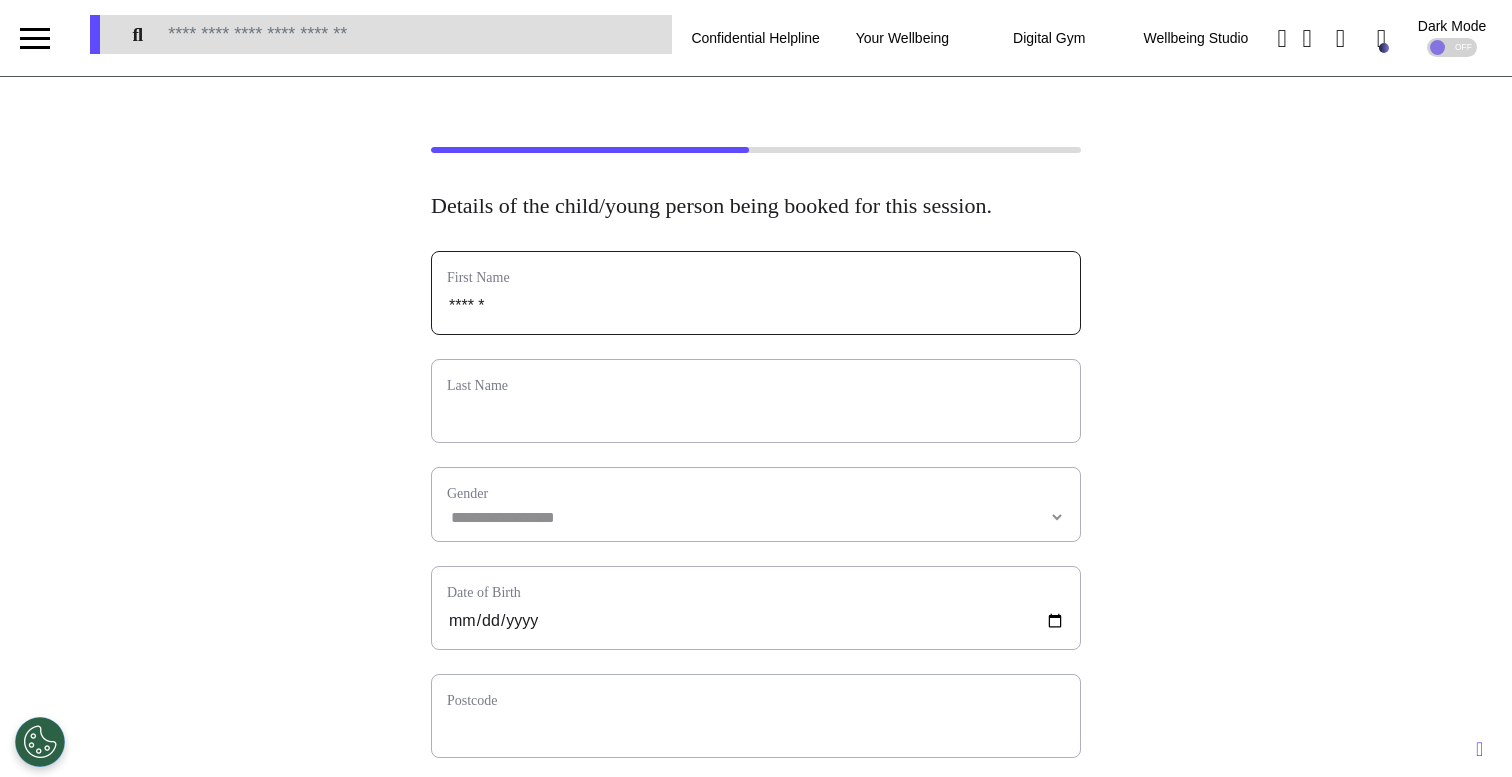 type on "*******" 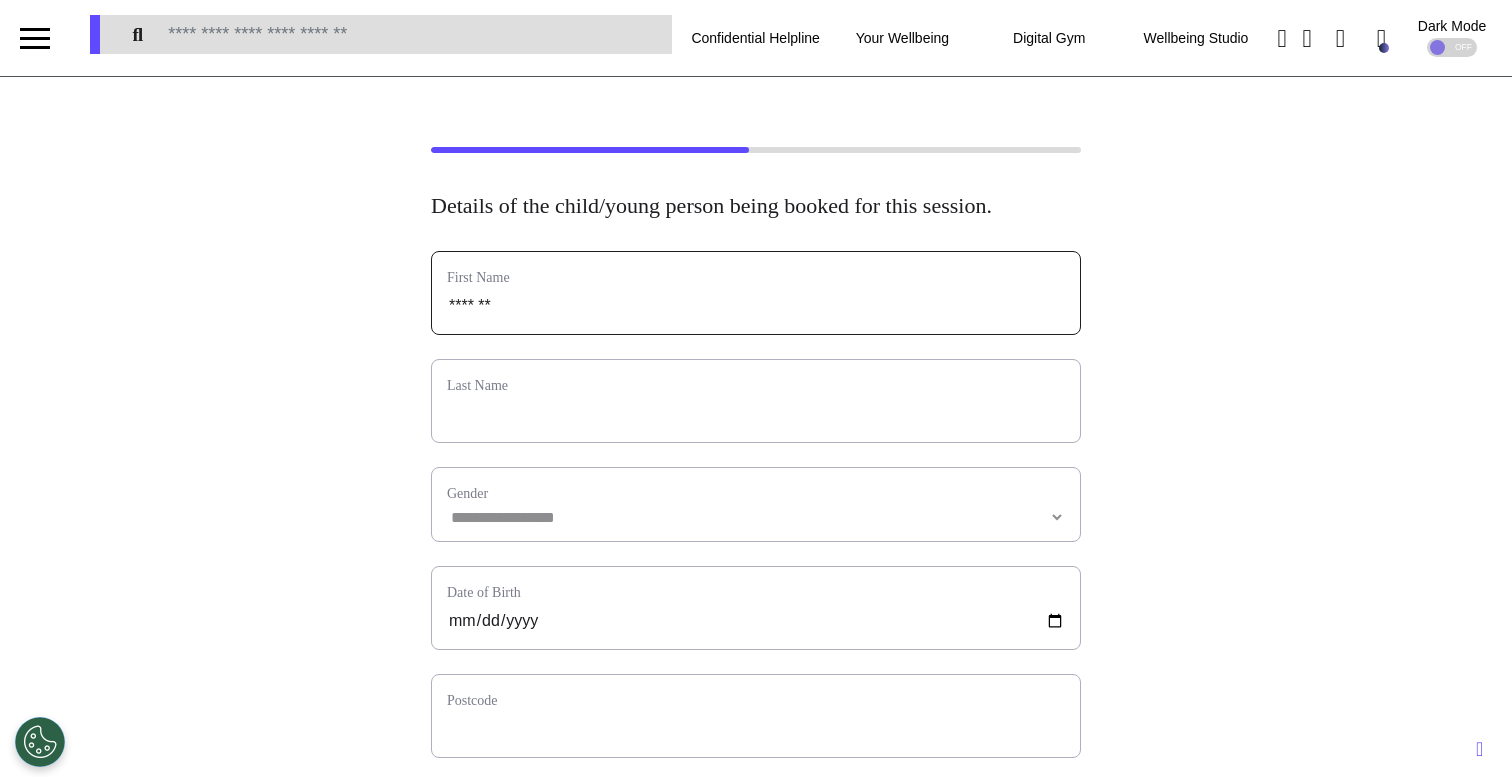 type on "********" 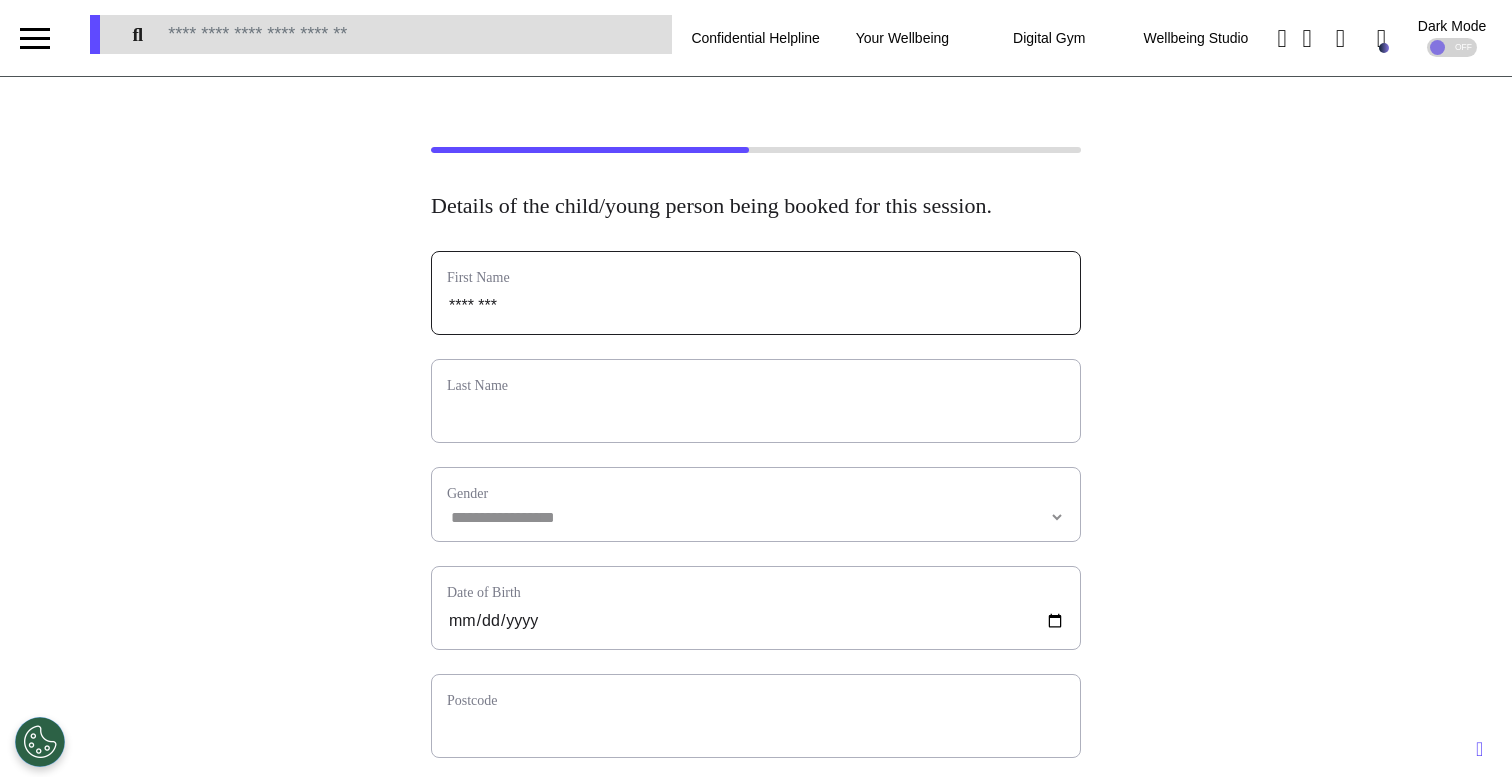 type on "*********" 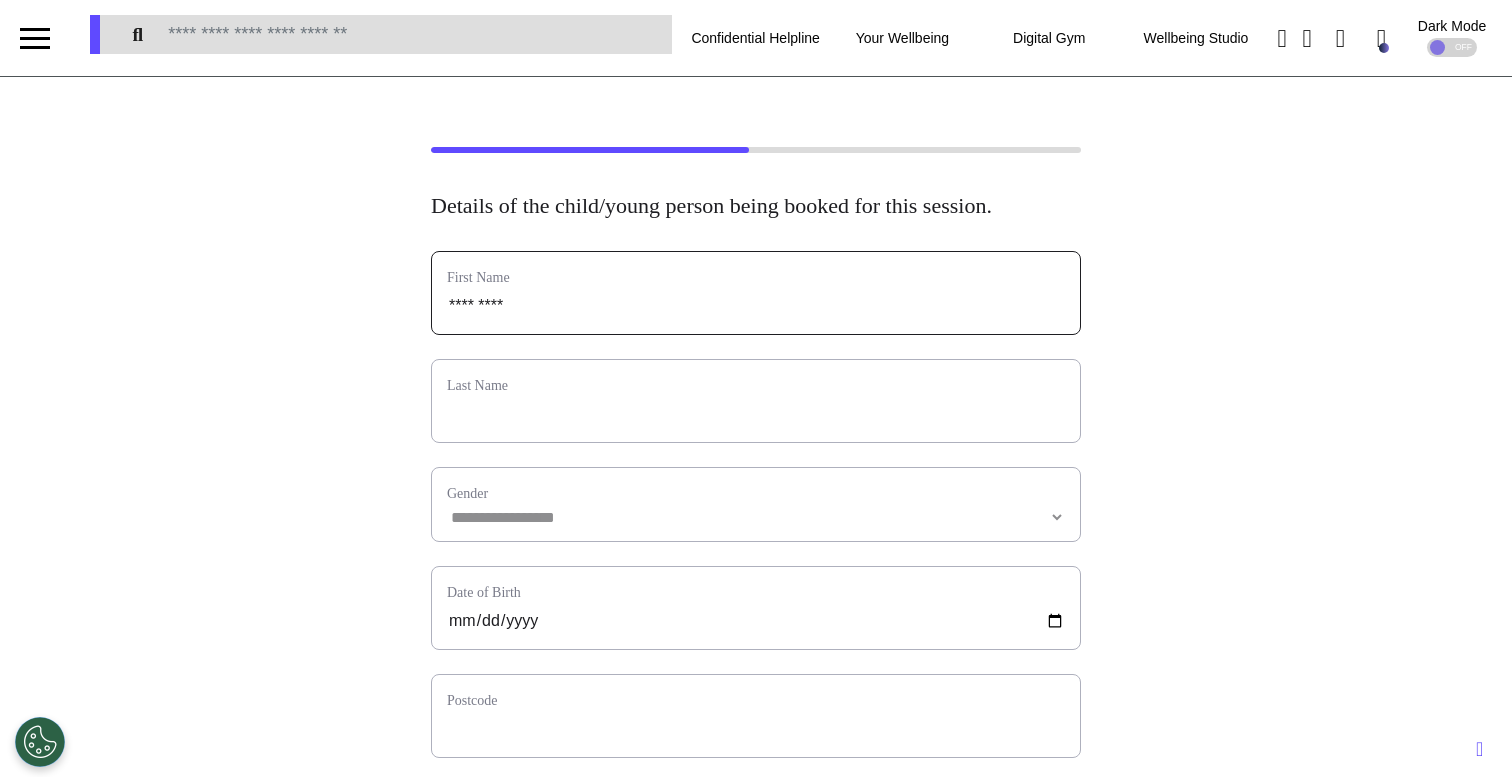 type on "**********" 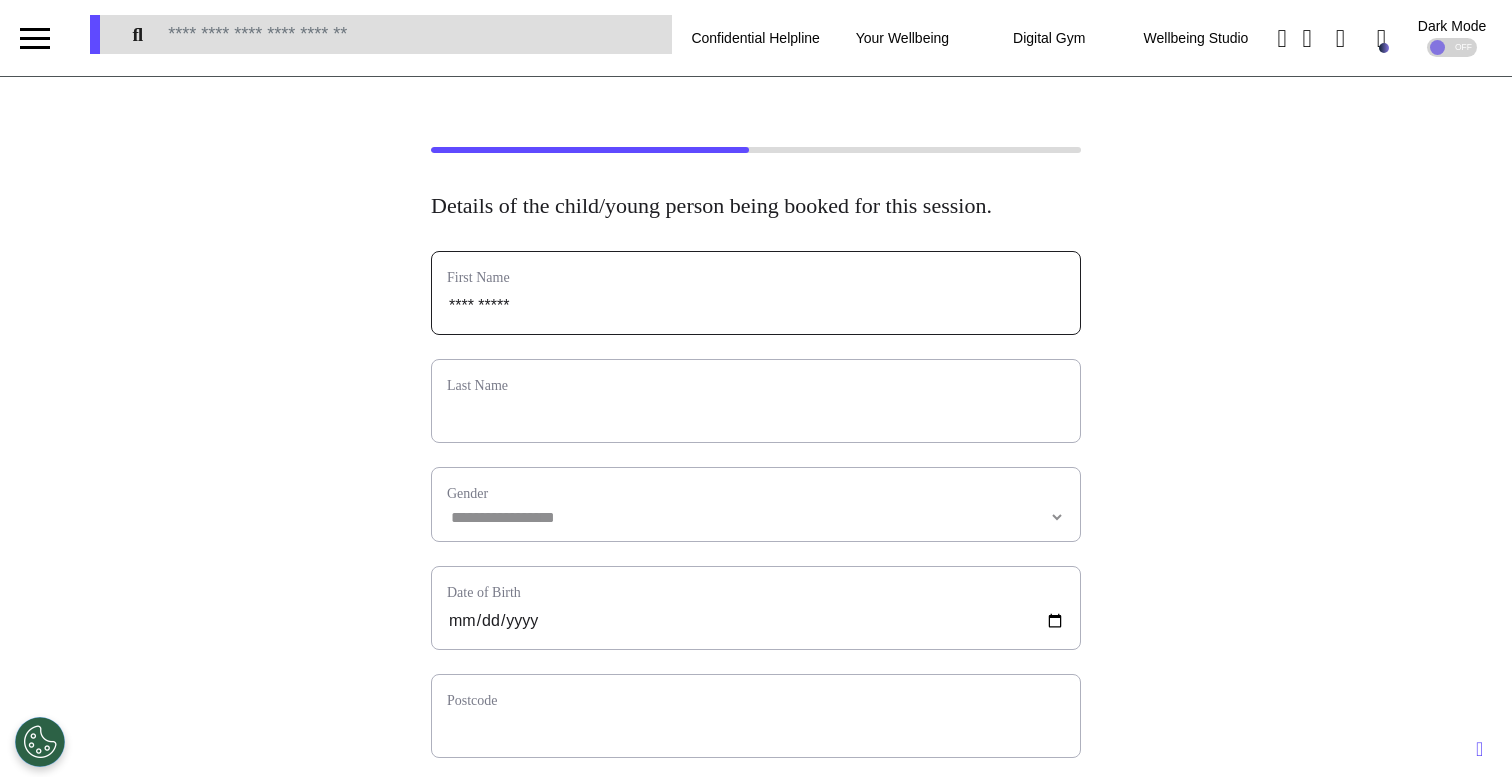 type on "**********" 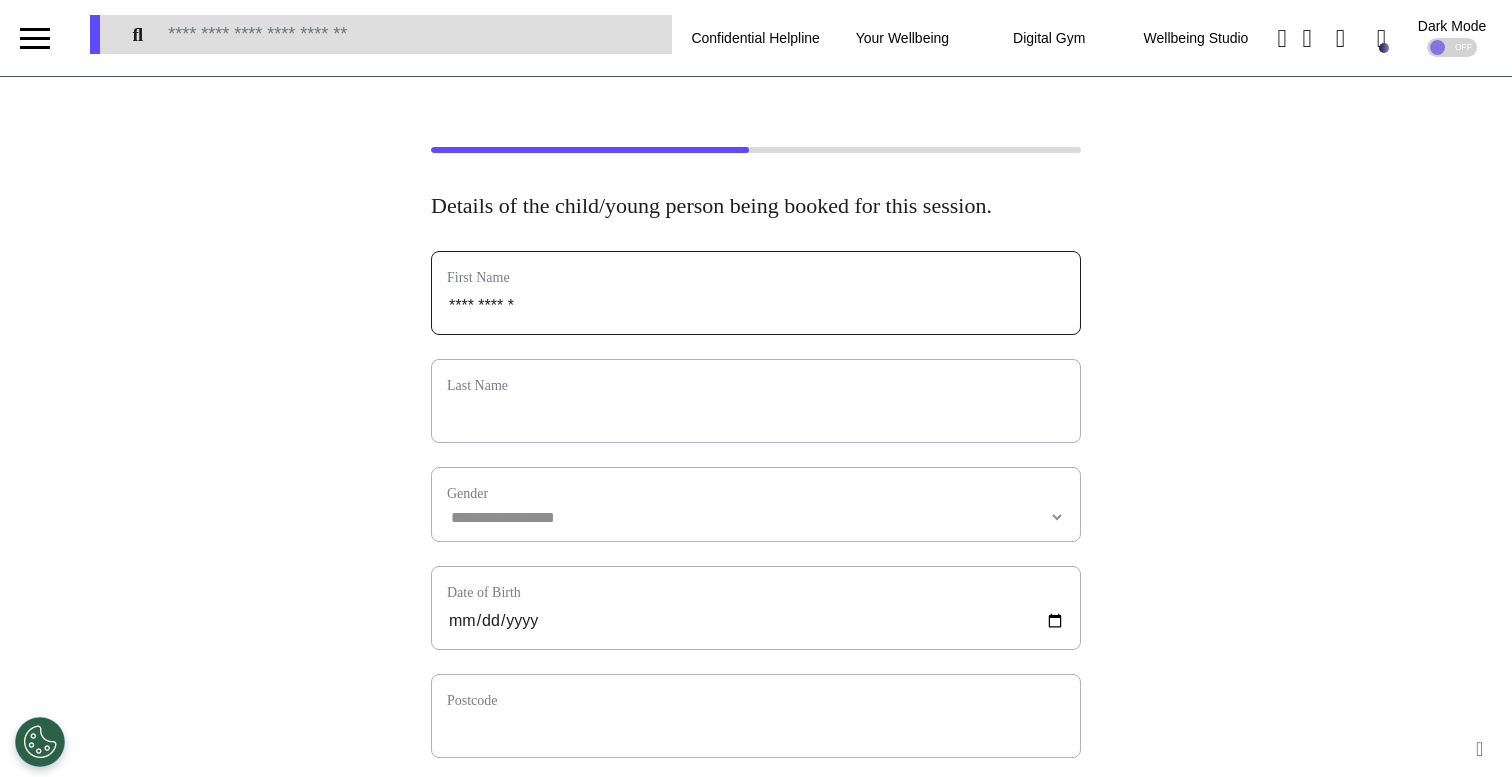 type on "**********" 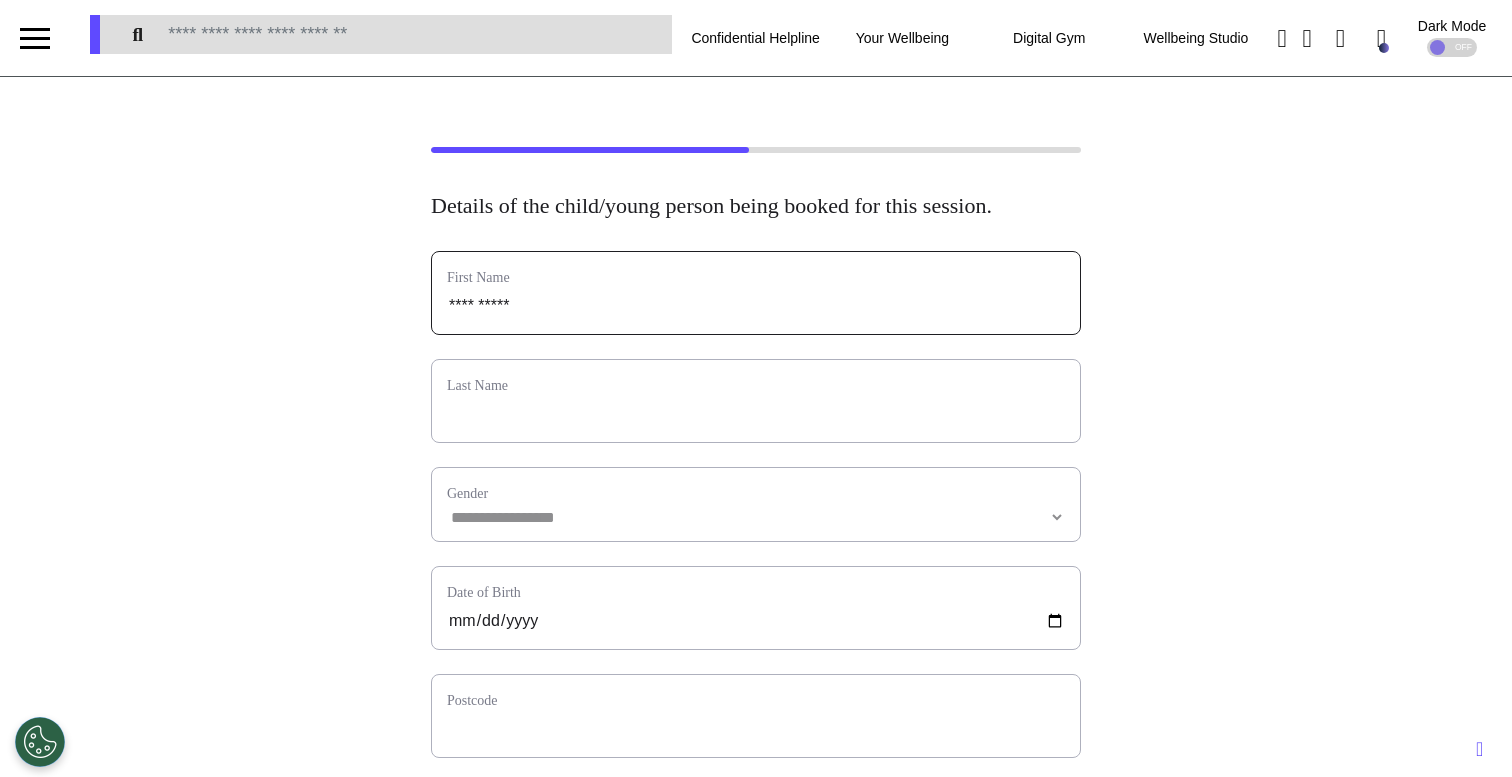 type on "**********" 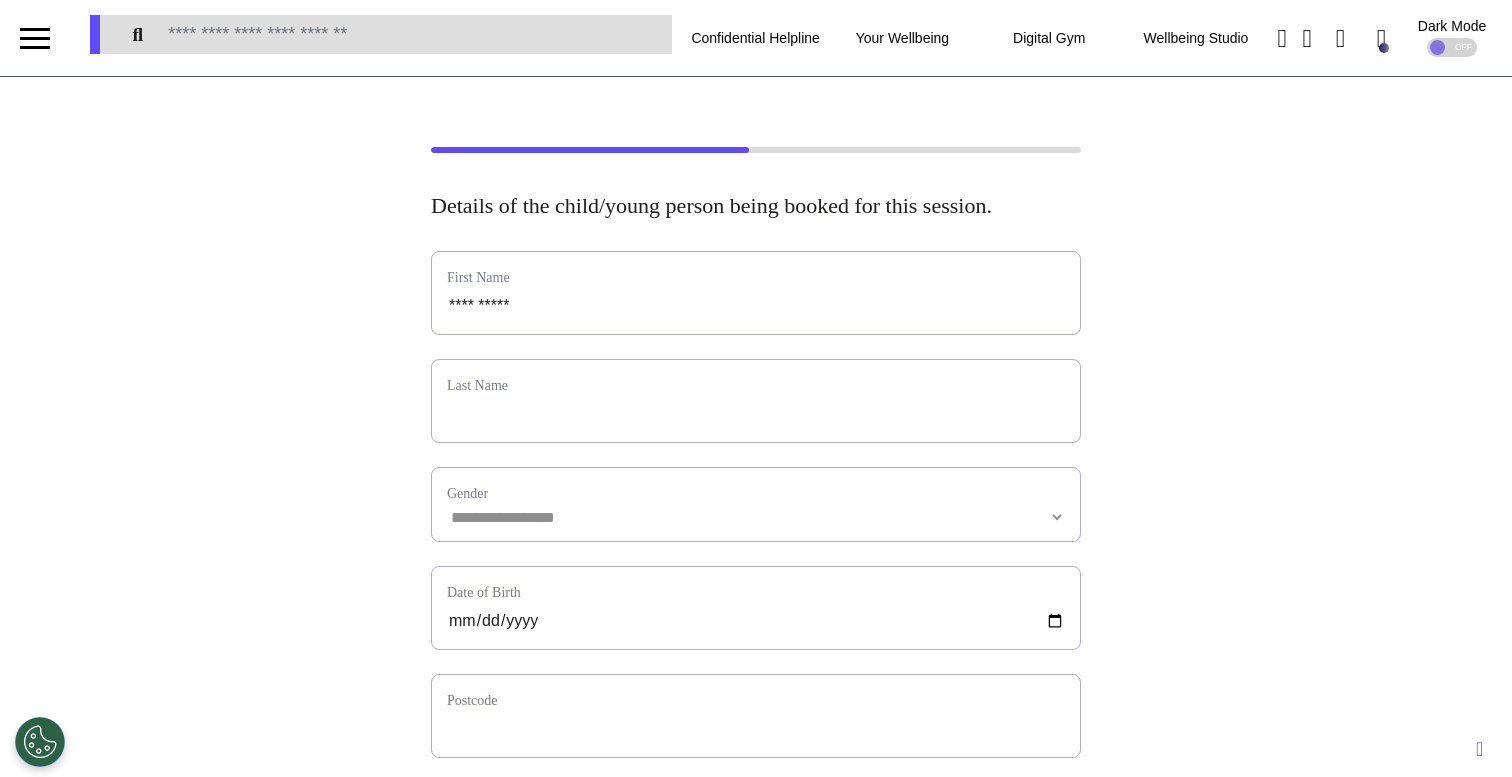 click on "Last Name" at bounding box center (756, 385) 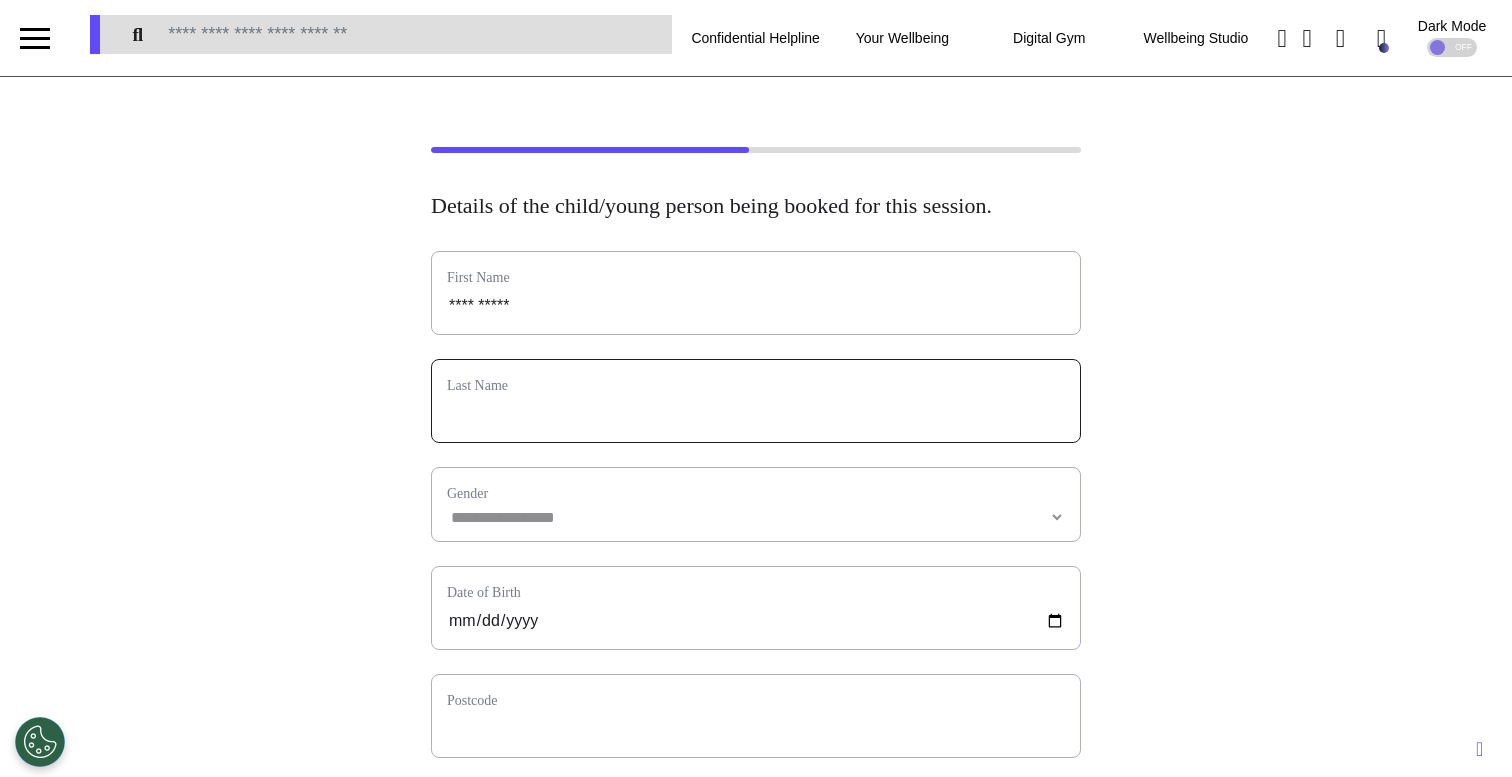 click at bounding box center [756, 414] 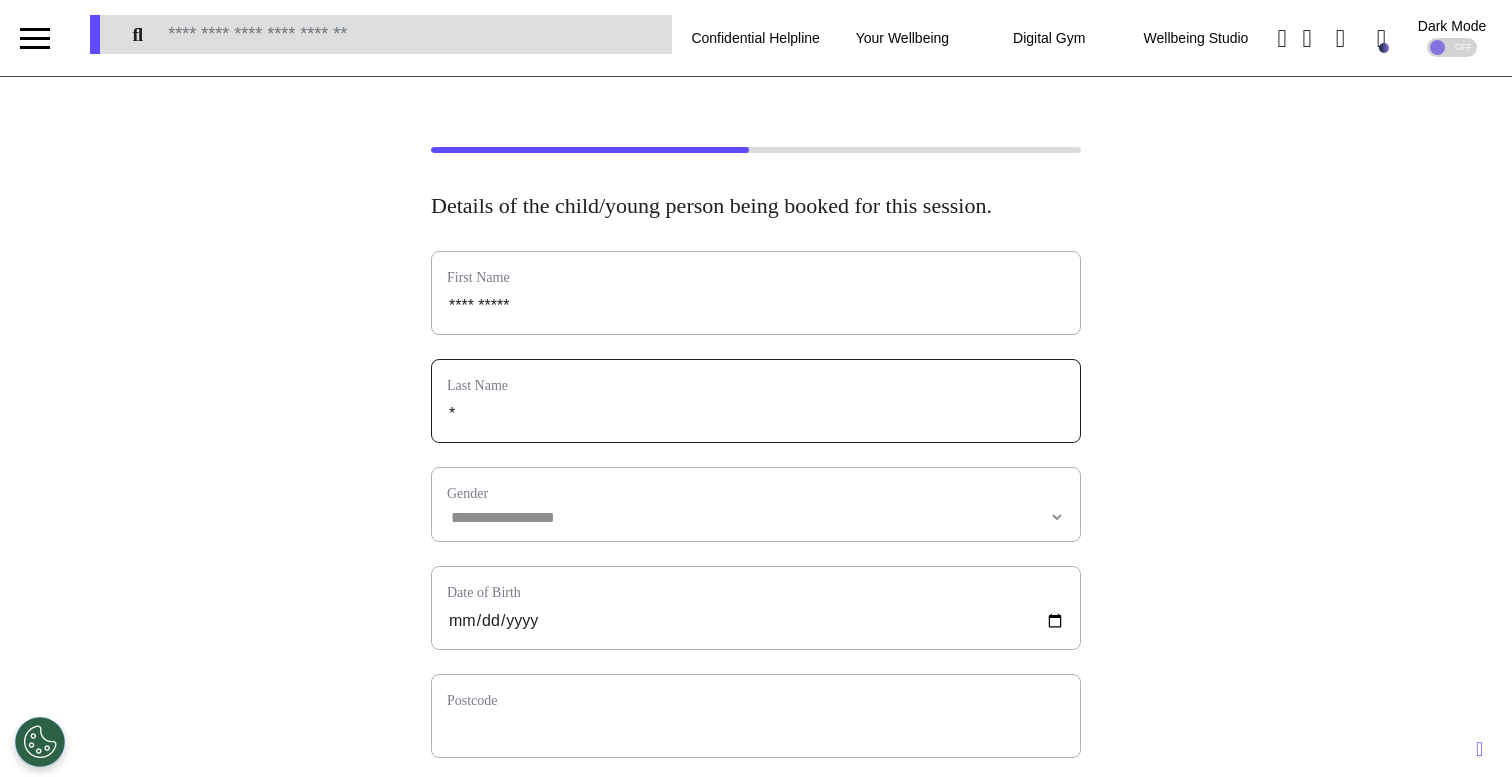 type on "**" 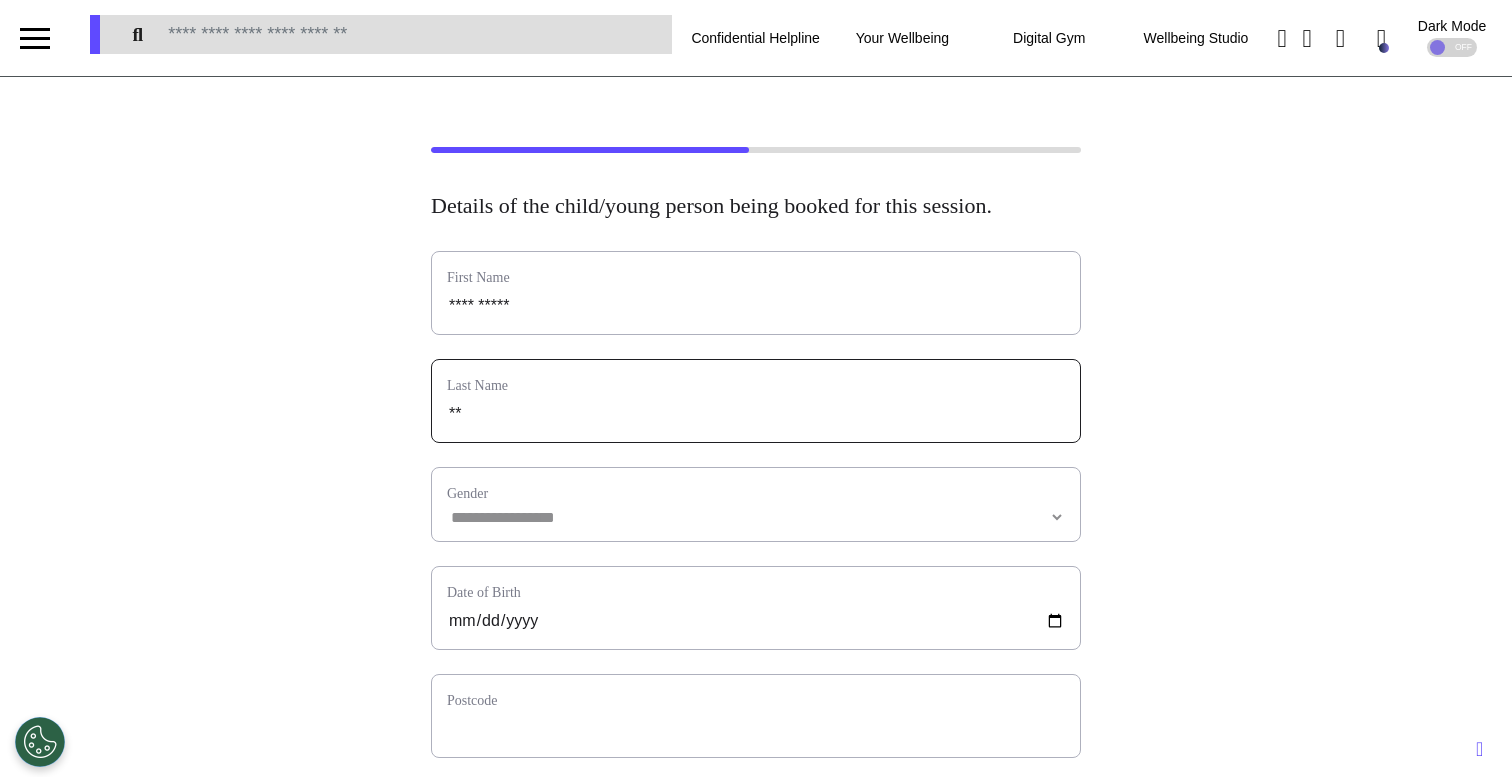 type on "***" 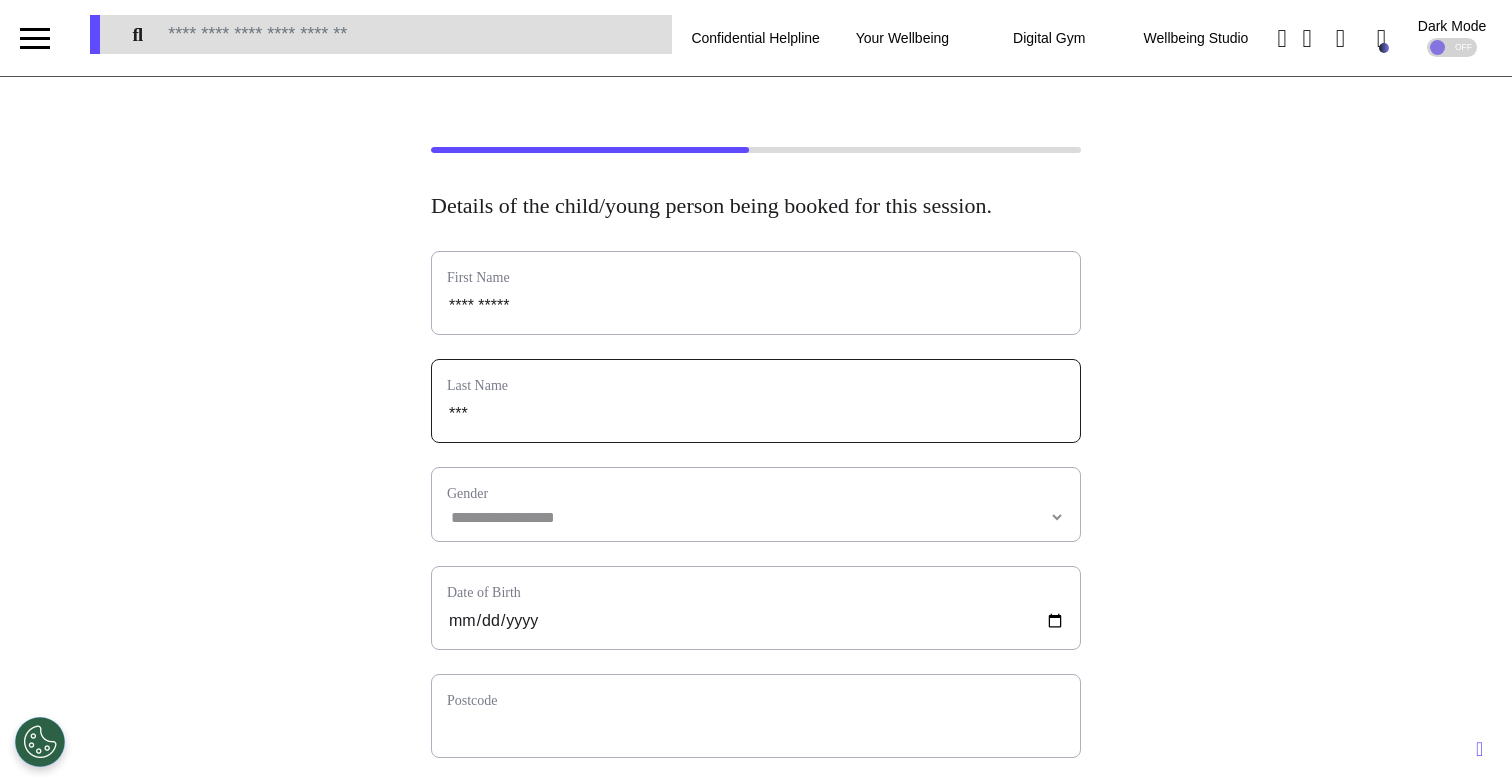type on "****" 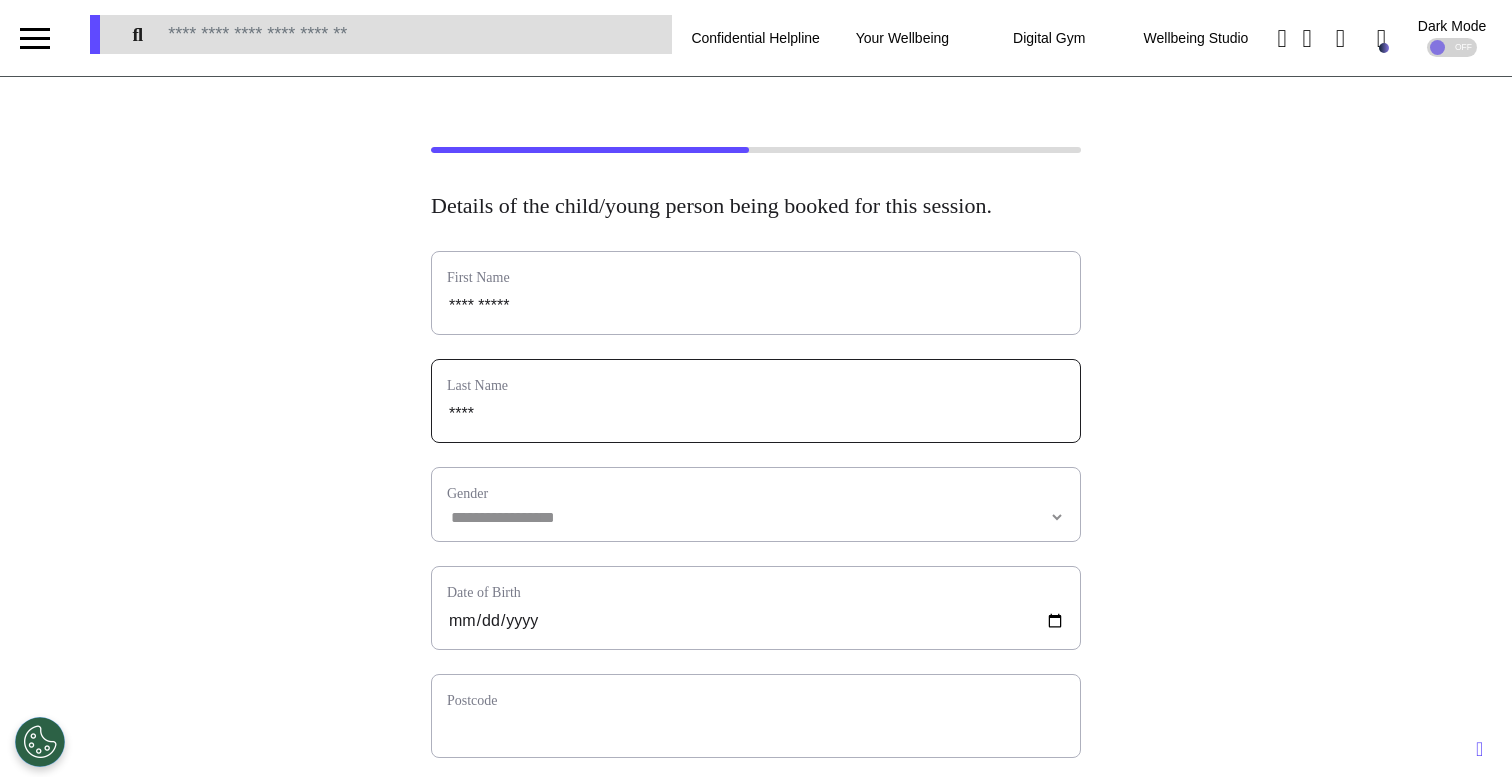 select 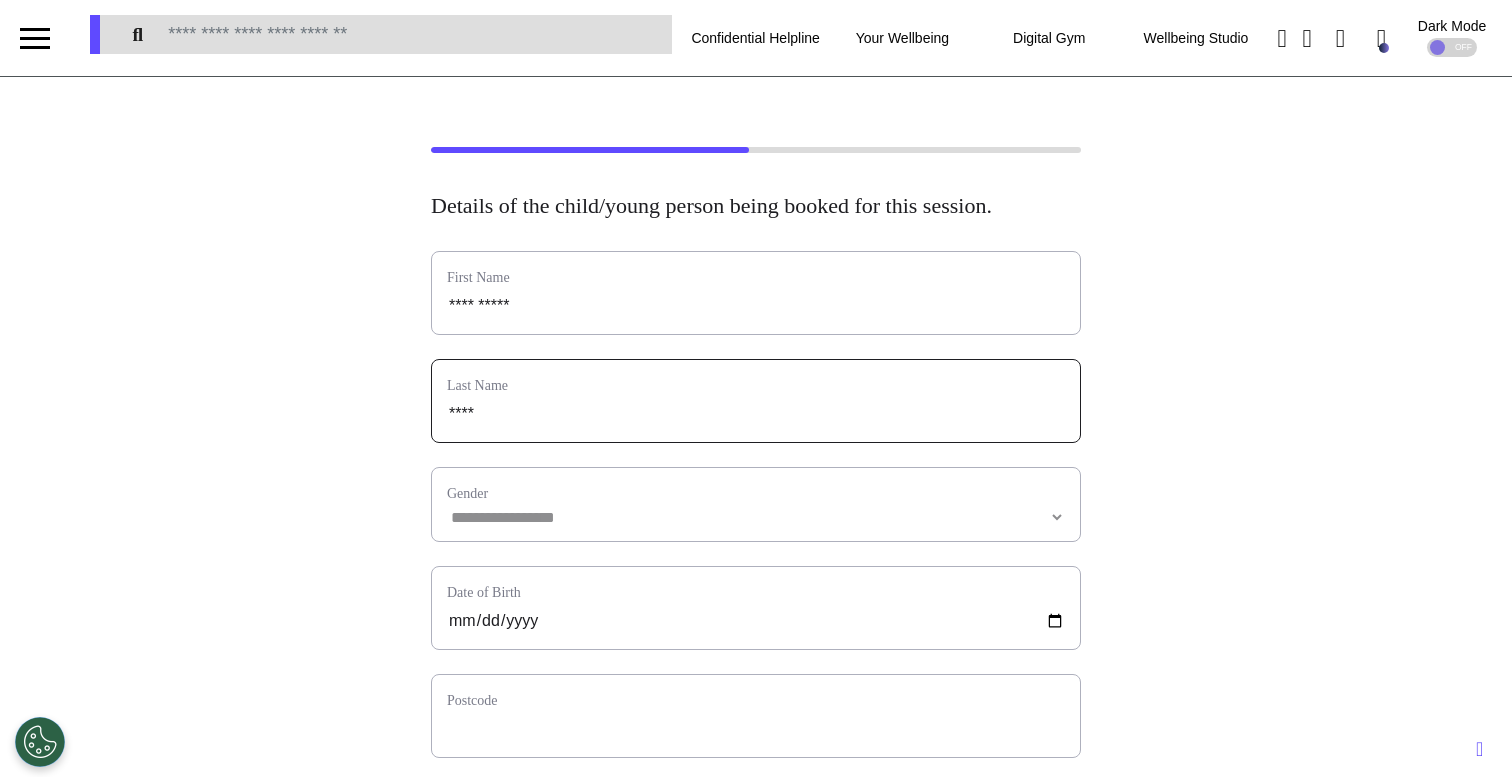 type on "****" 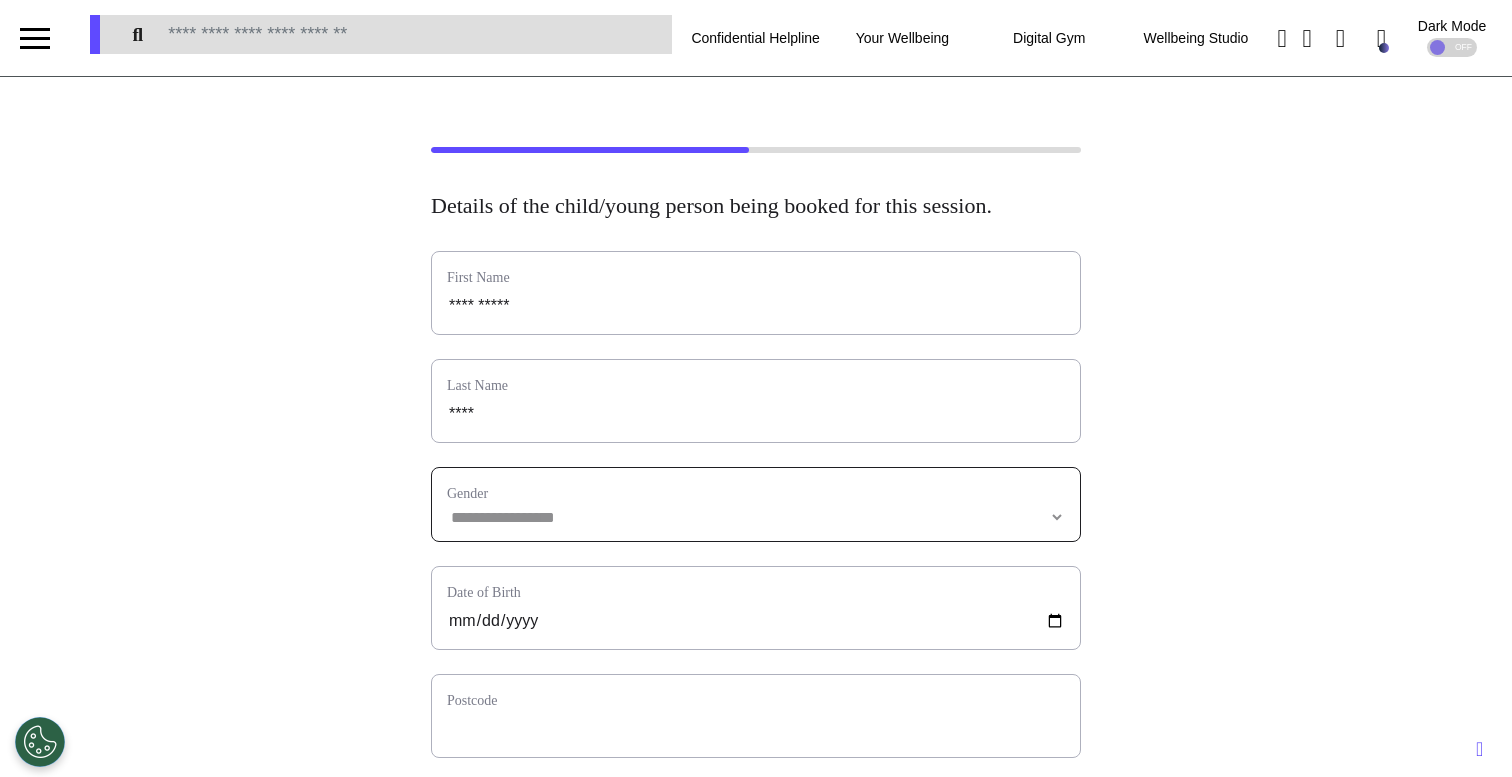 select 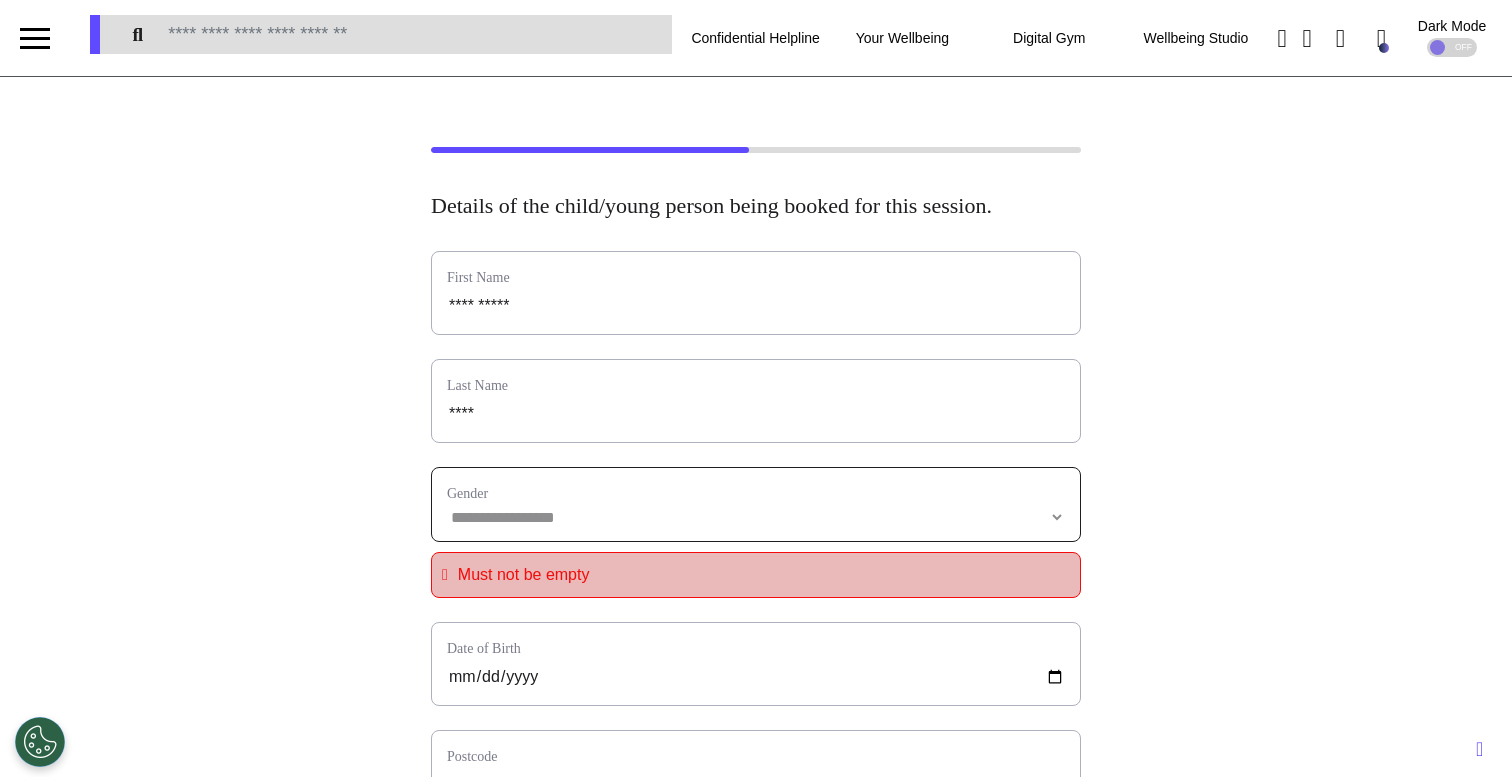 select on "**********" 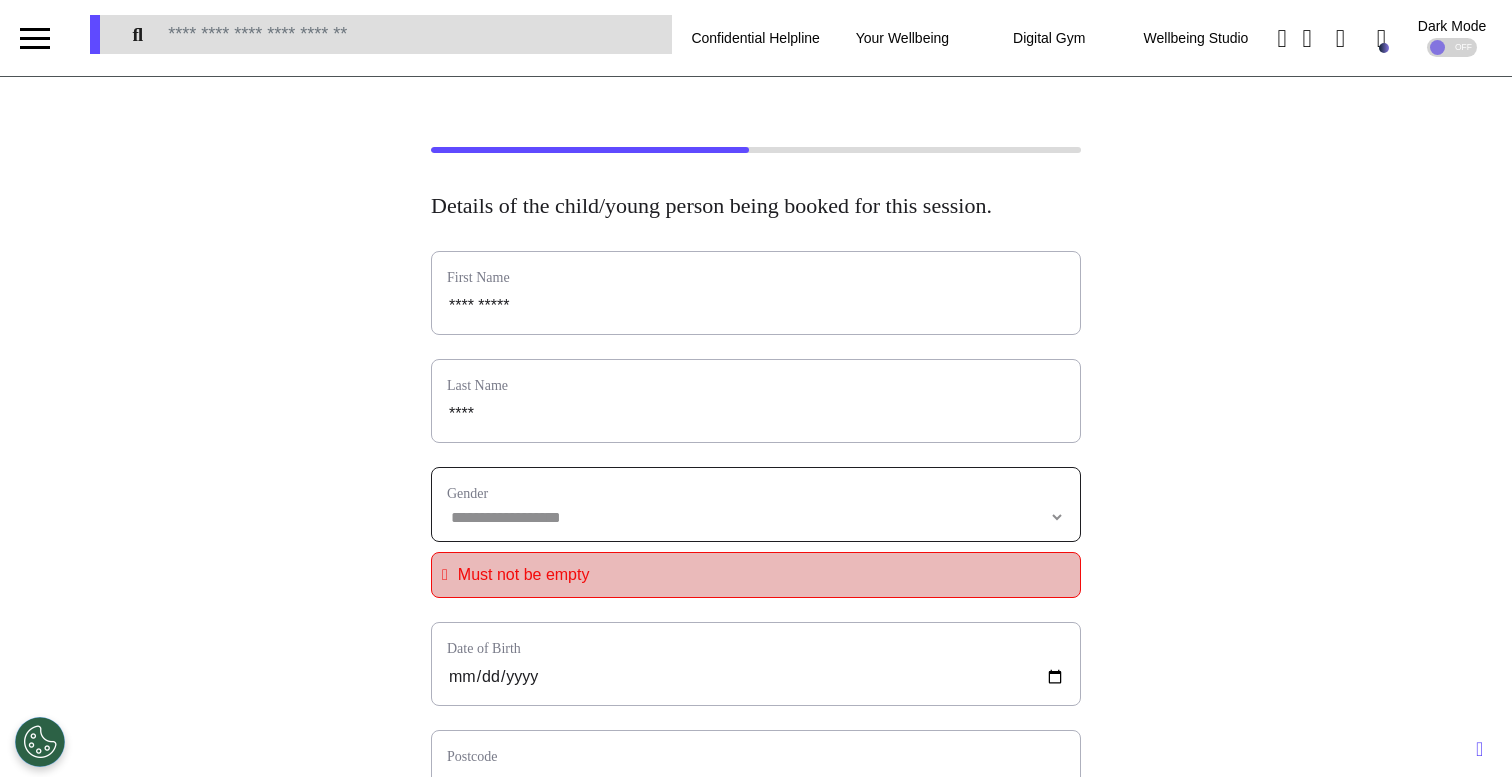 select 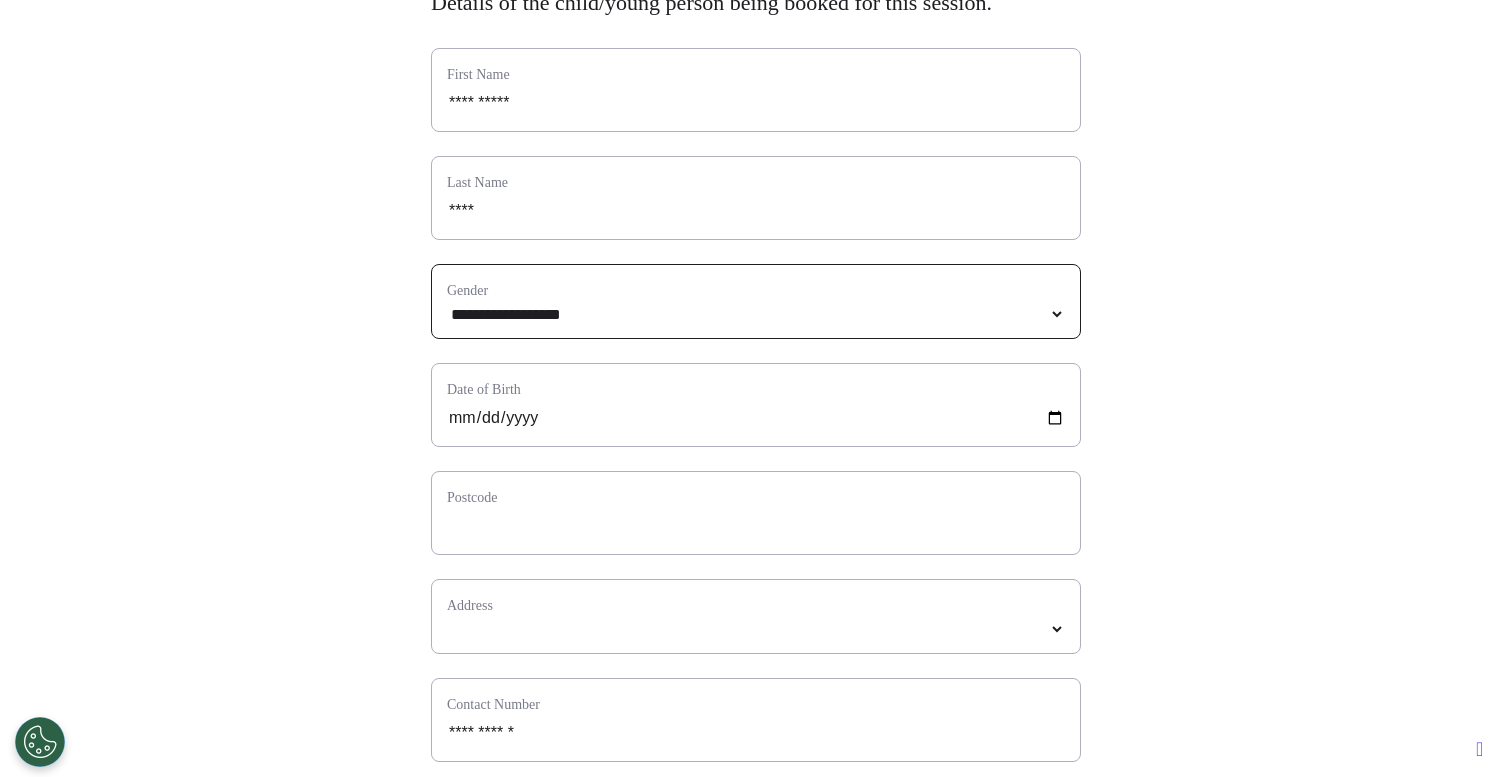 scroll, scrollTop: 209, scrollLeft: 0, axis: vertical 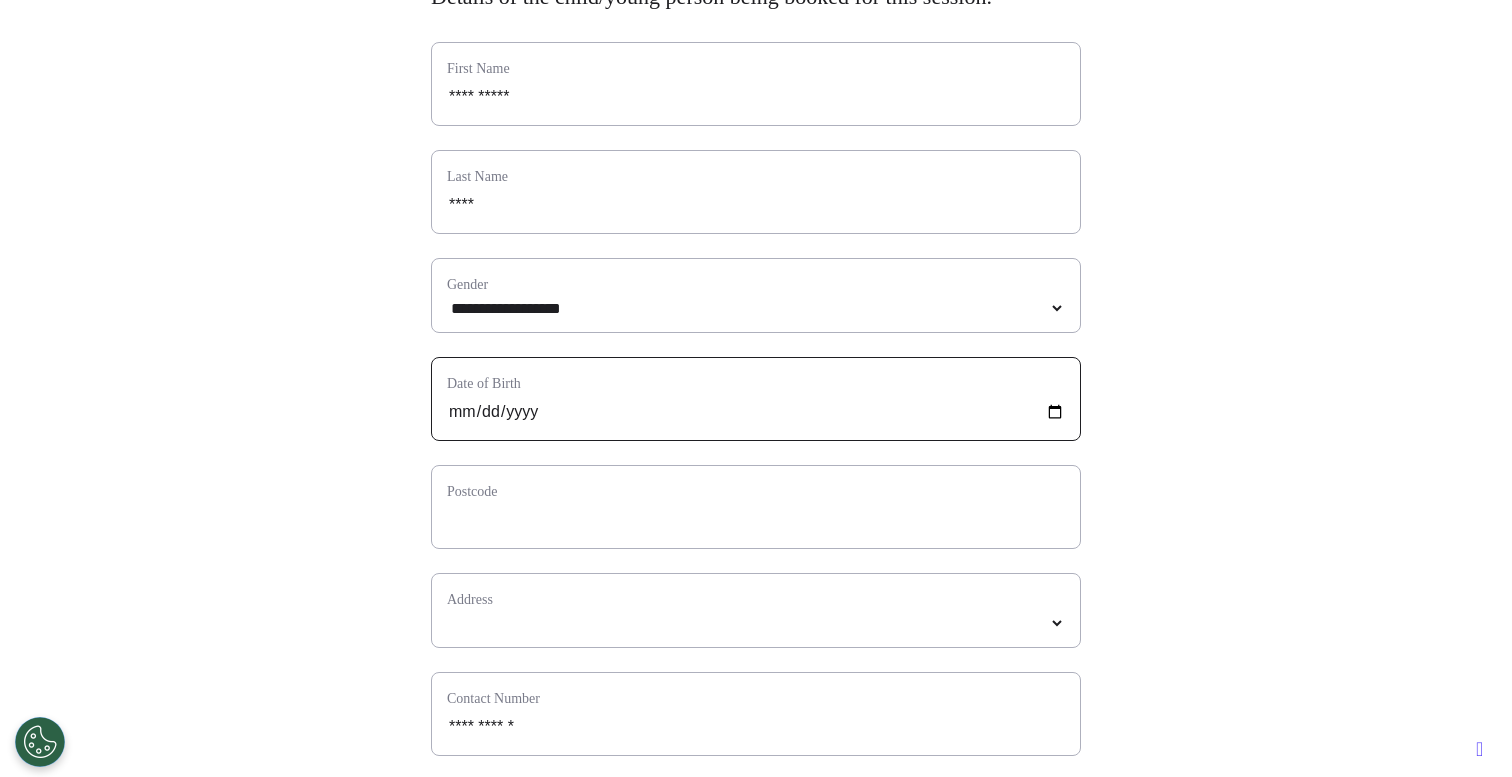 click at bounding box center [756, 412] 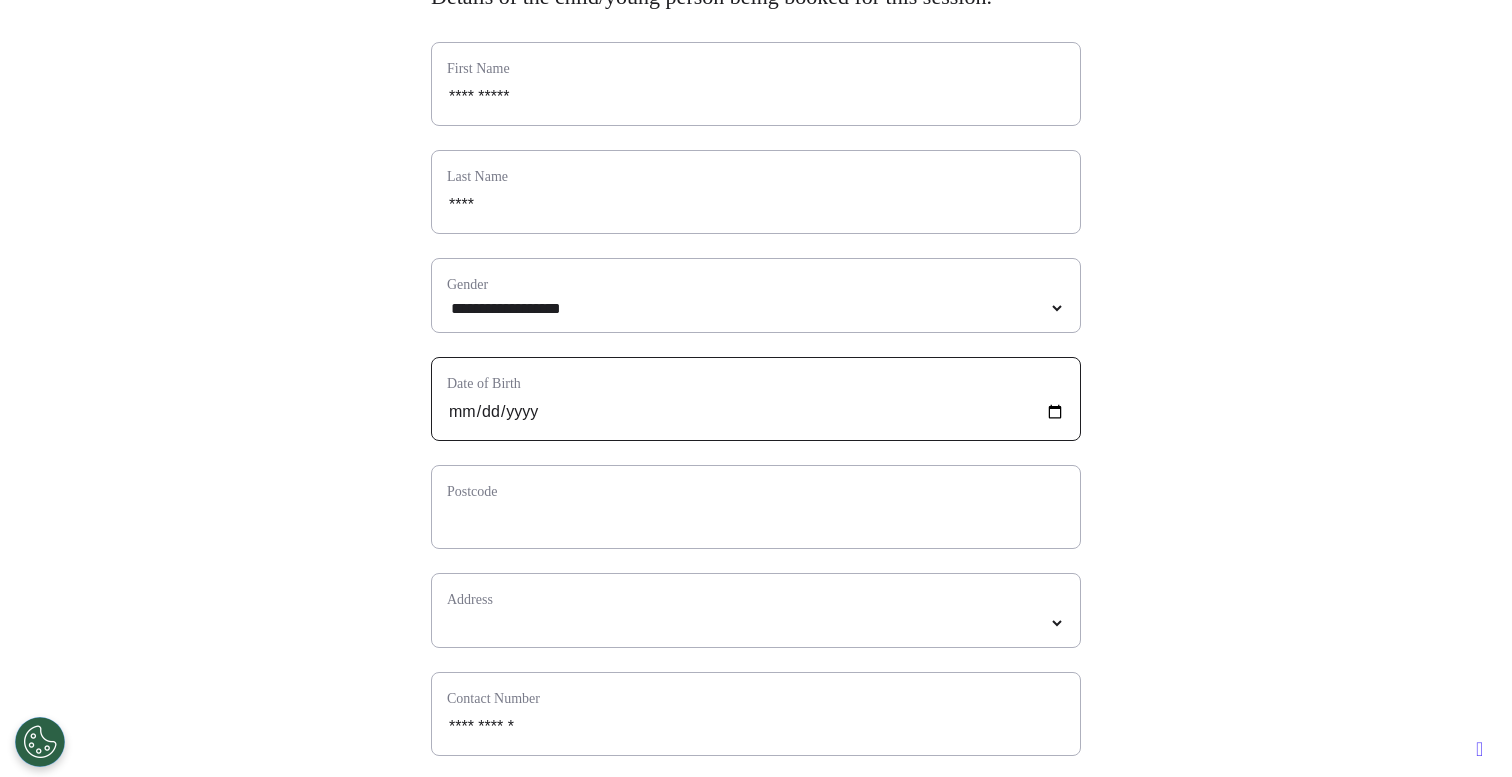 type on "**********" 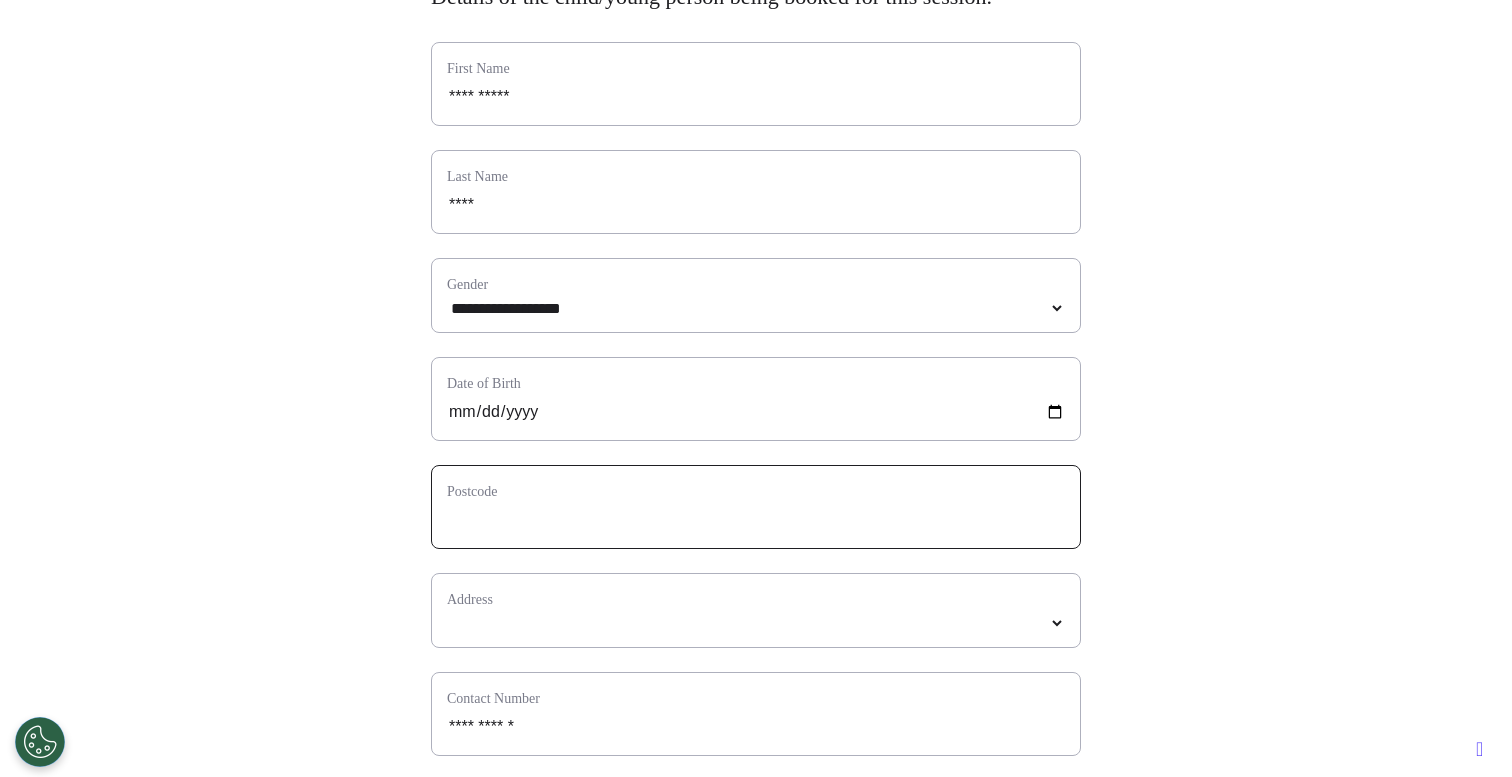 click at bounding box center [756, 520] 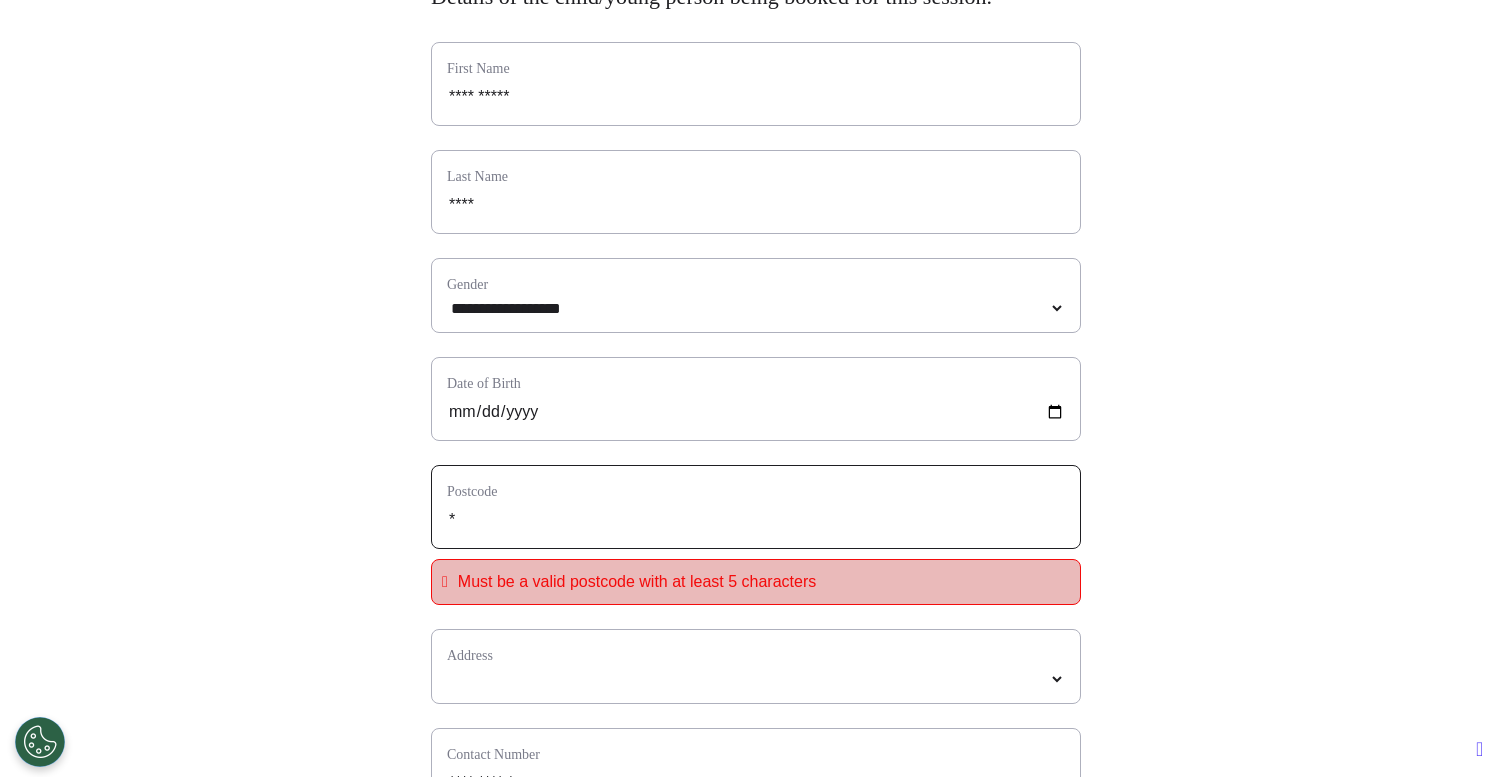 type on "**" 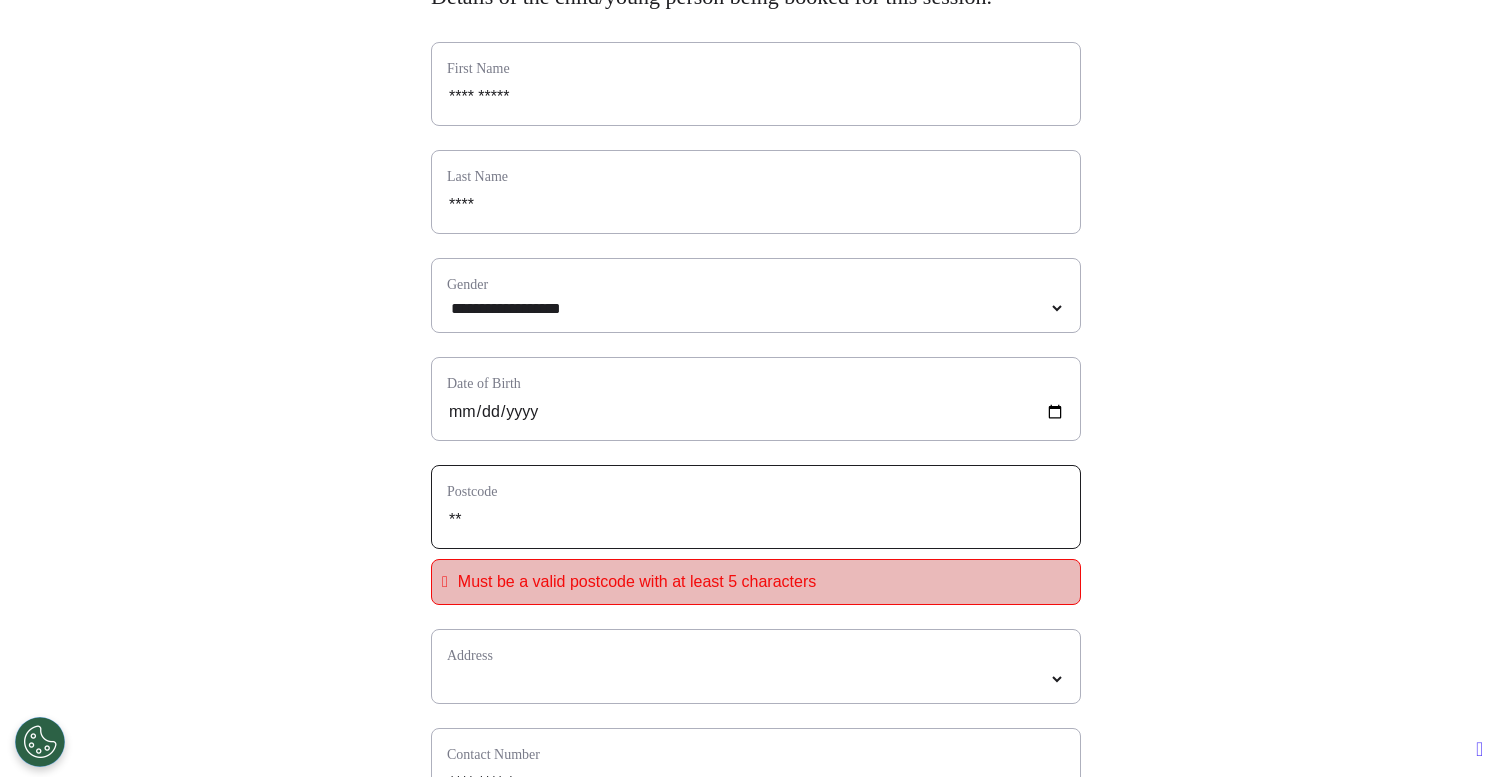 type on "***" 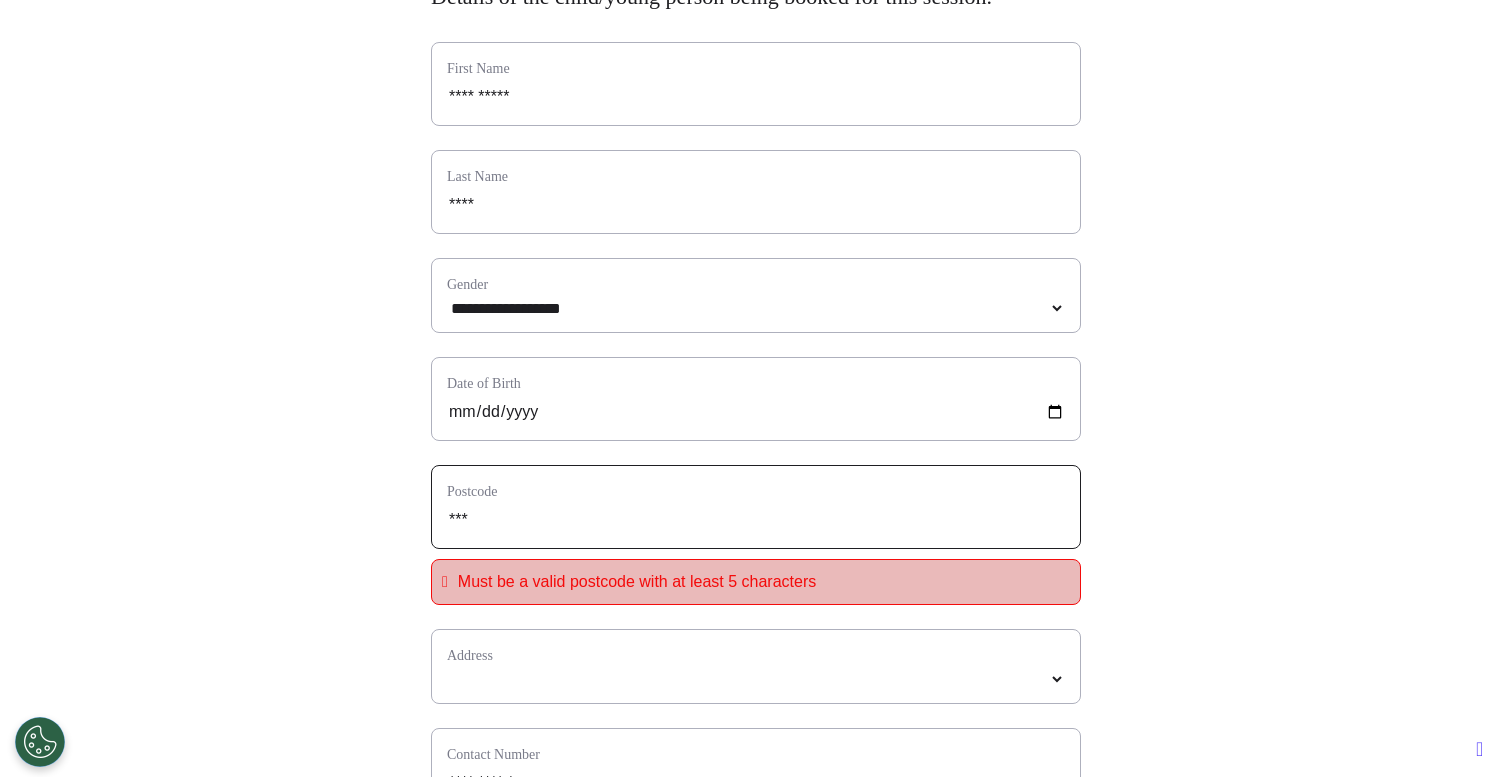 type on "****" 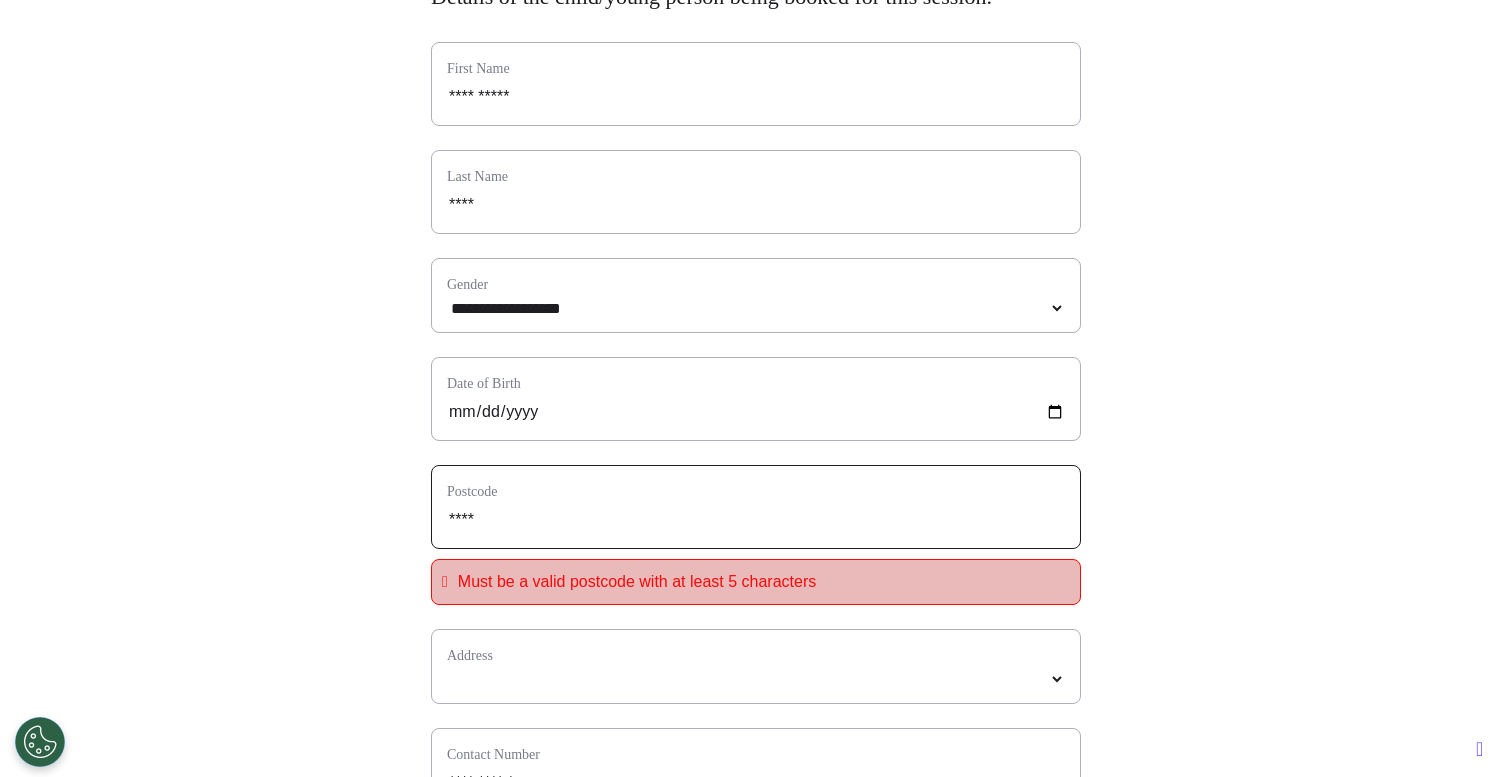 type on "*****" 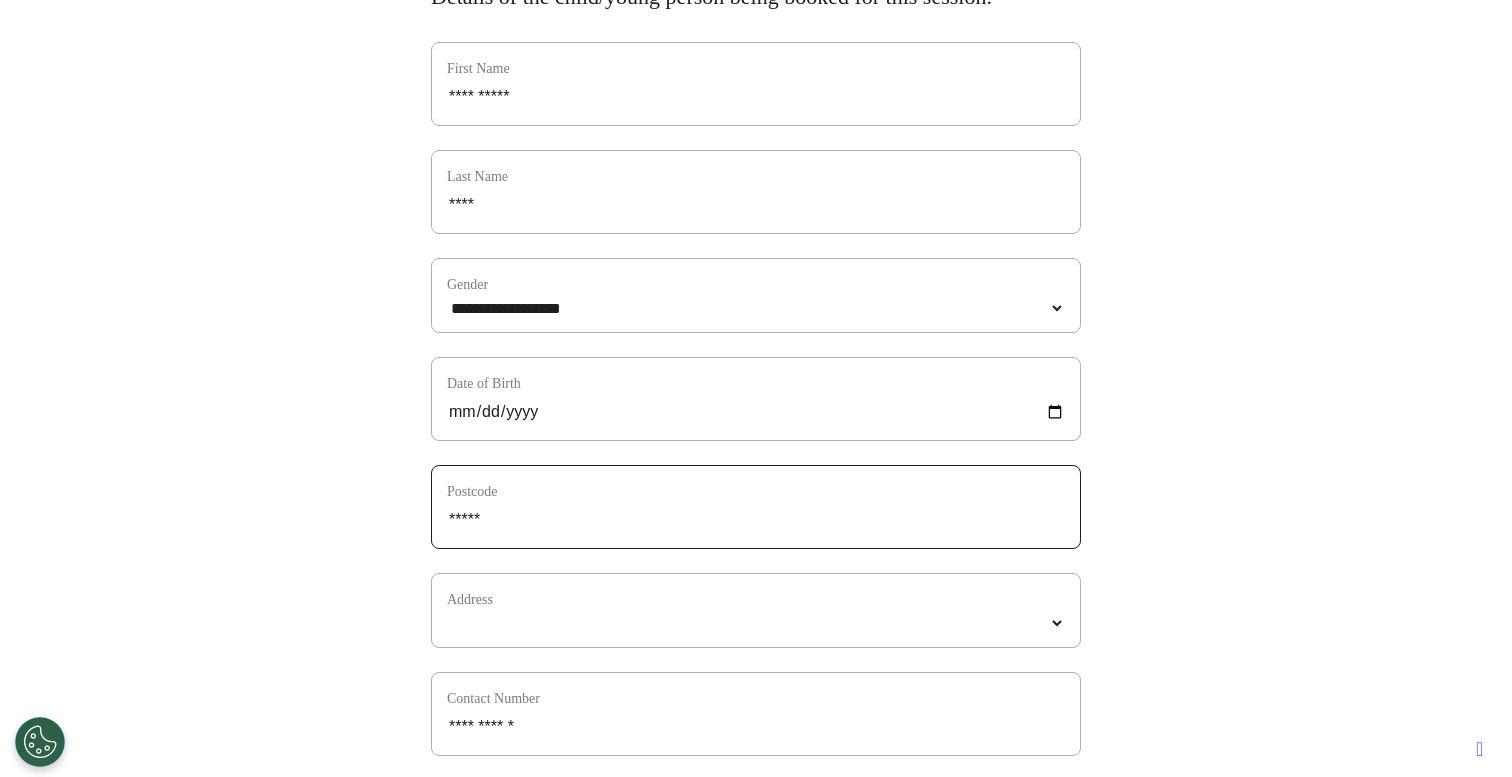 type on "*****" 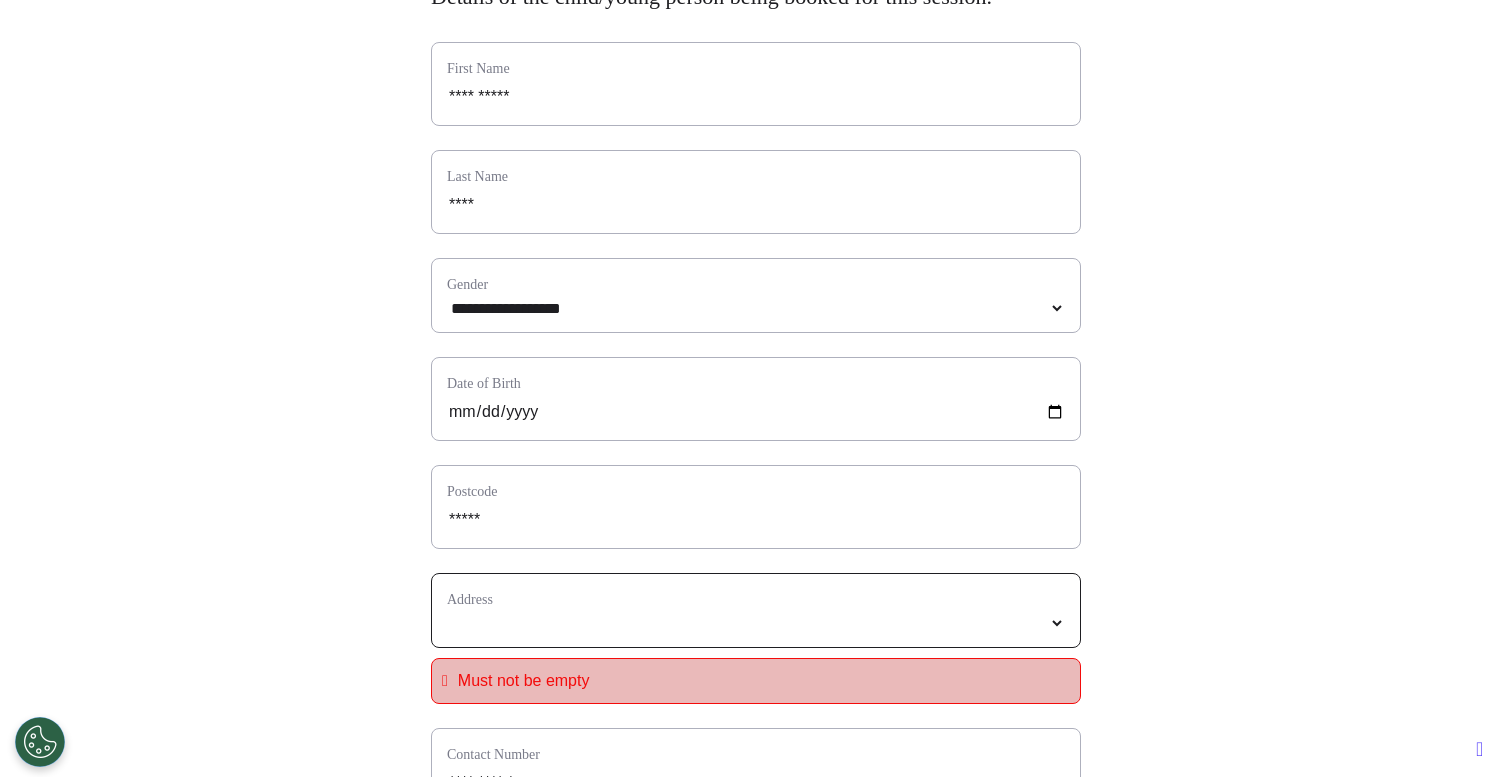 click at bounding box center (756, 623) 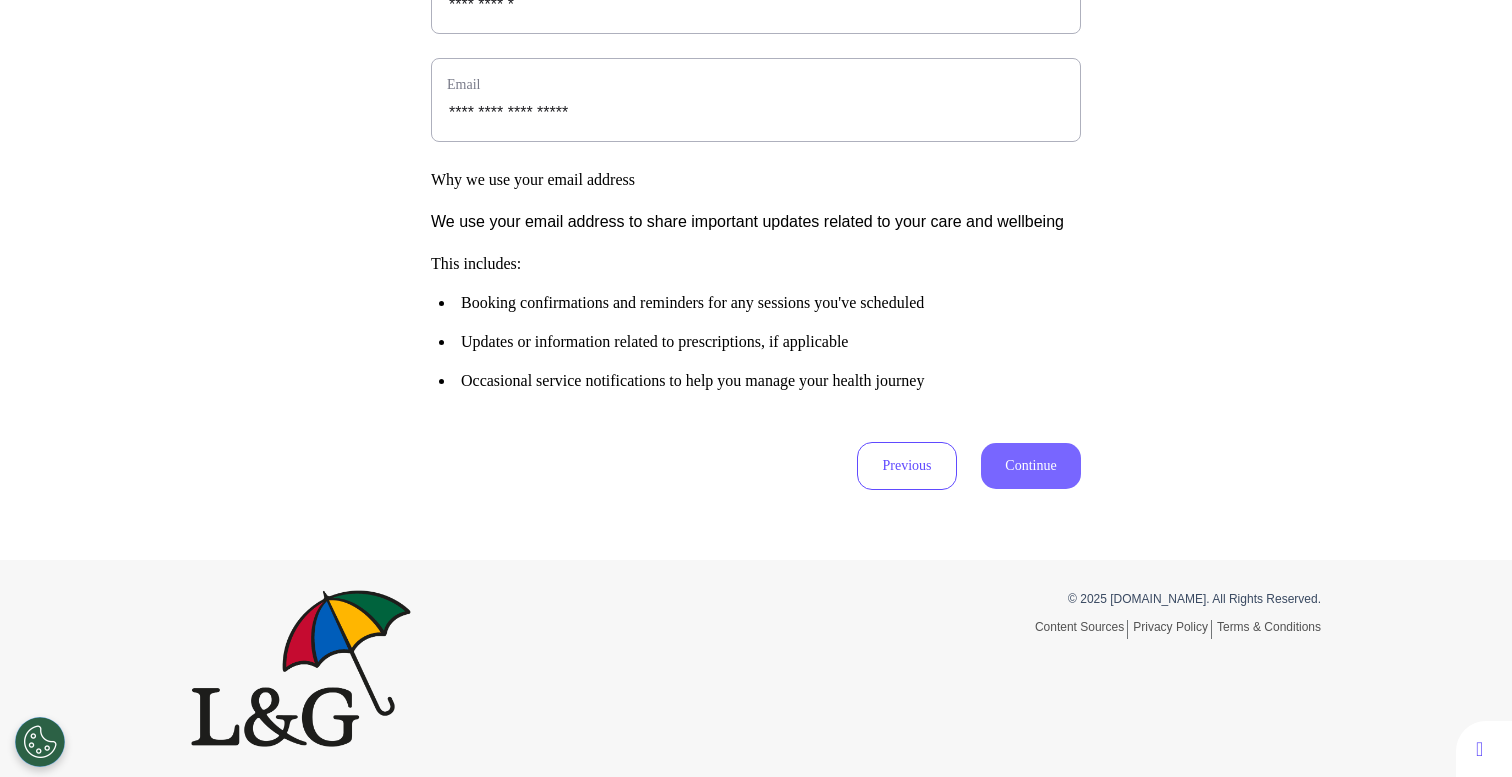 click on "Continue" at bounding box center (1031, 466) 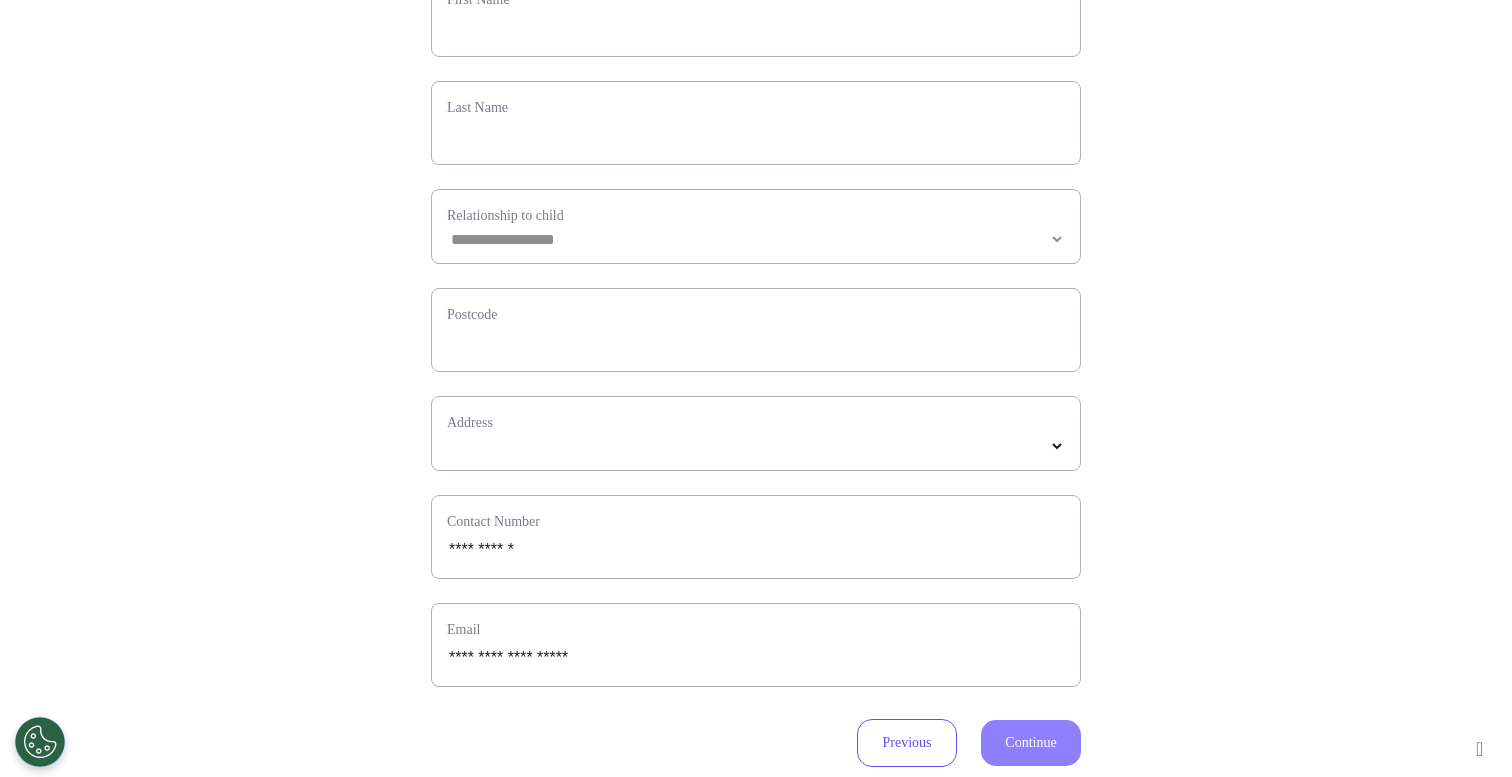 scroll, scrollTop: 311, scrollLeft: 0, axis: vertical 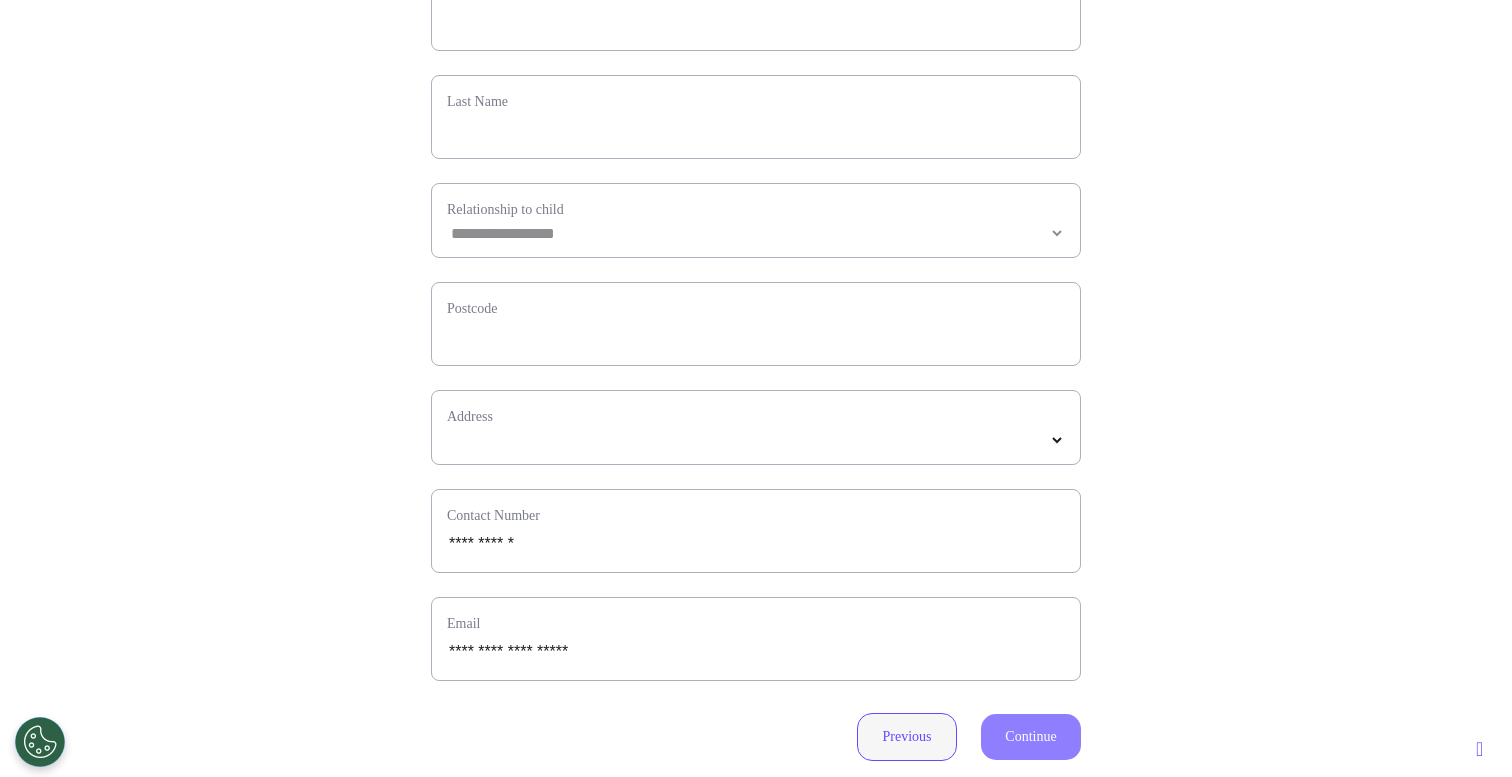 click on "Previous" at bounding box center [907, 737] 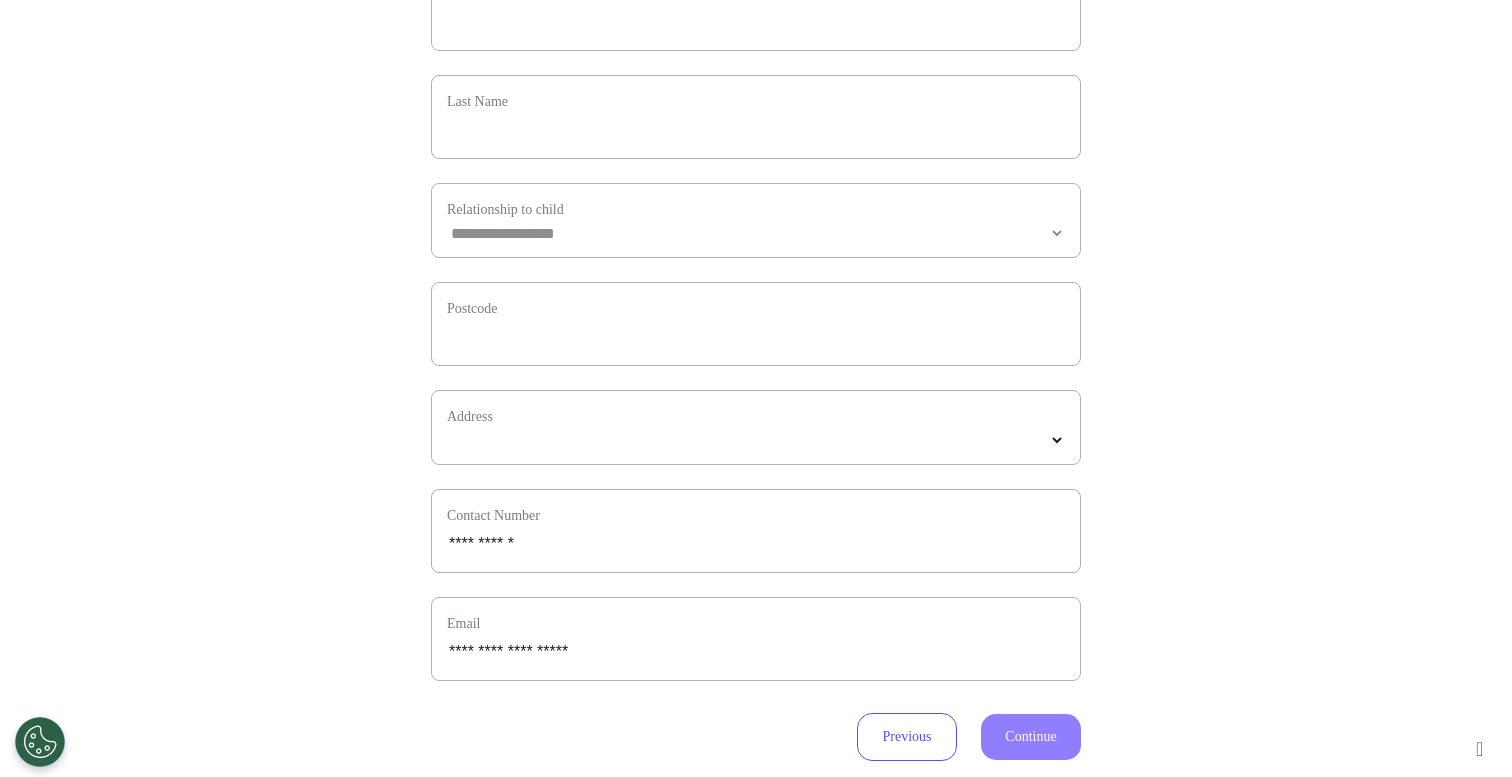 scroll, scrollTop: 93, scrollLeft: 0, axis: vertical 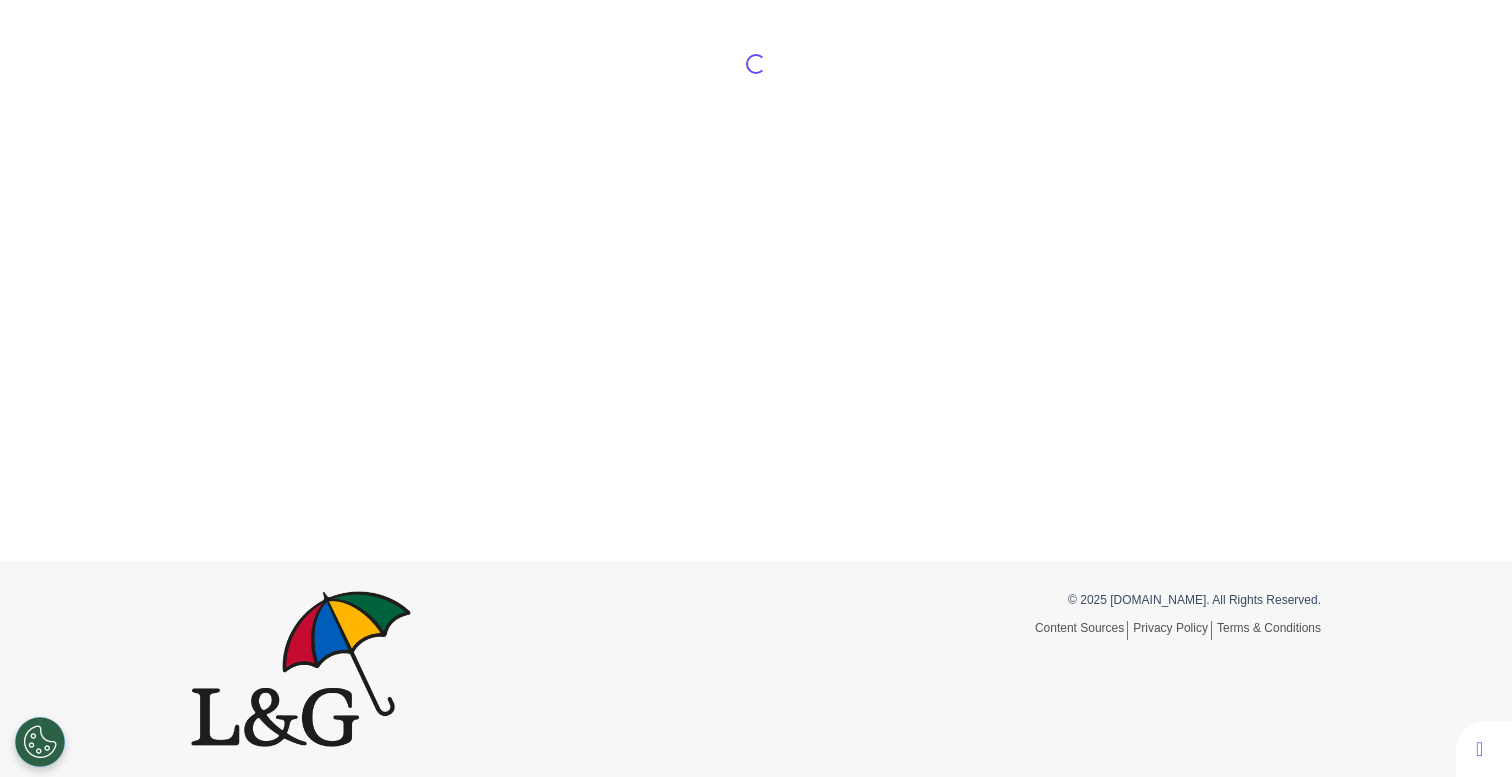 select on "**********" 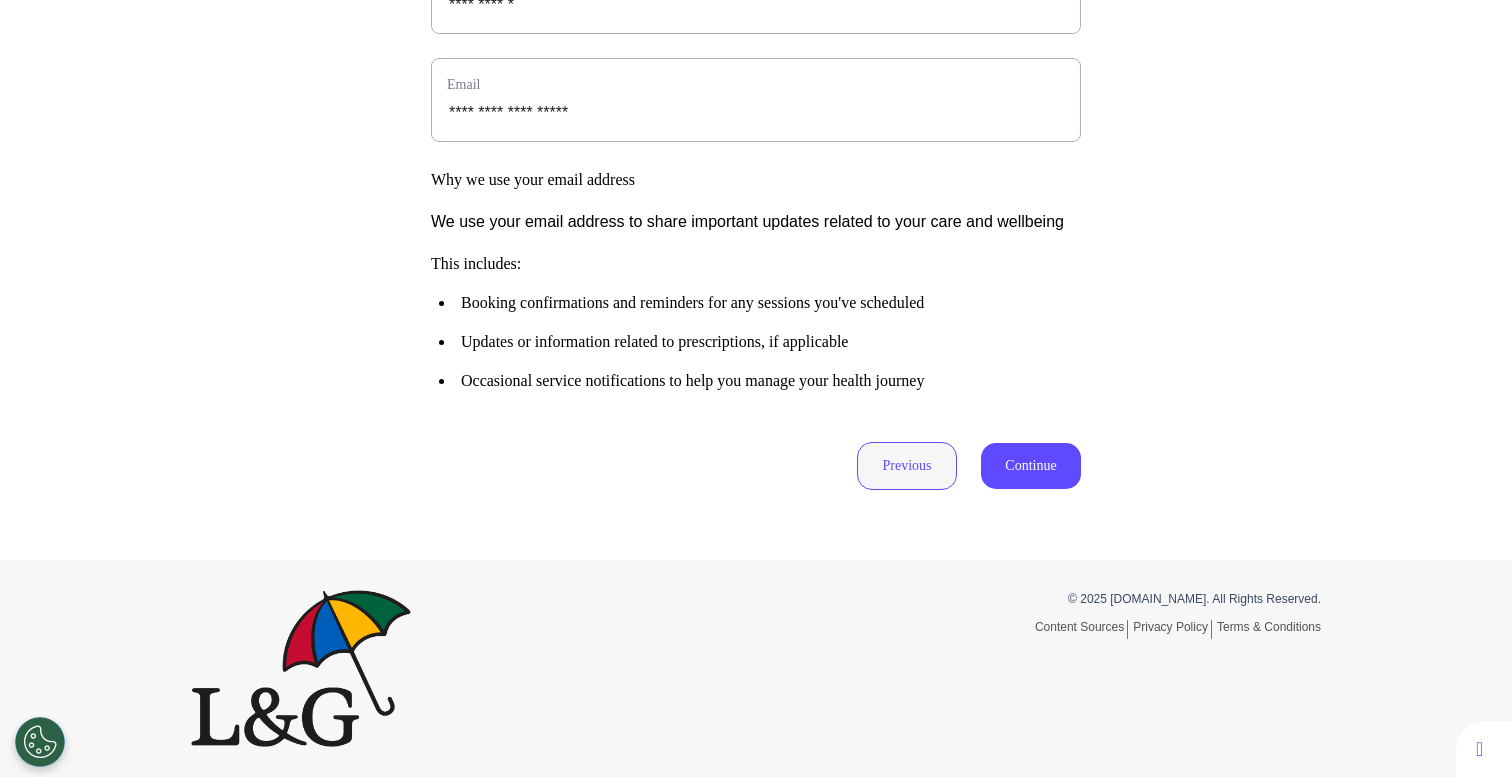 click on "Previous" at bounding box center (907, 466) 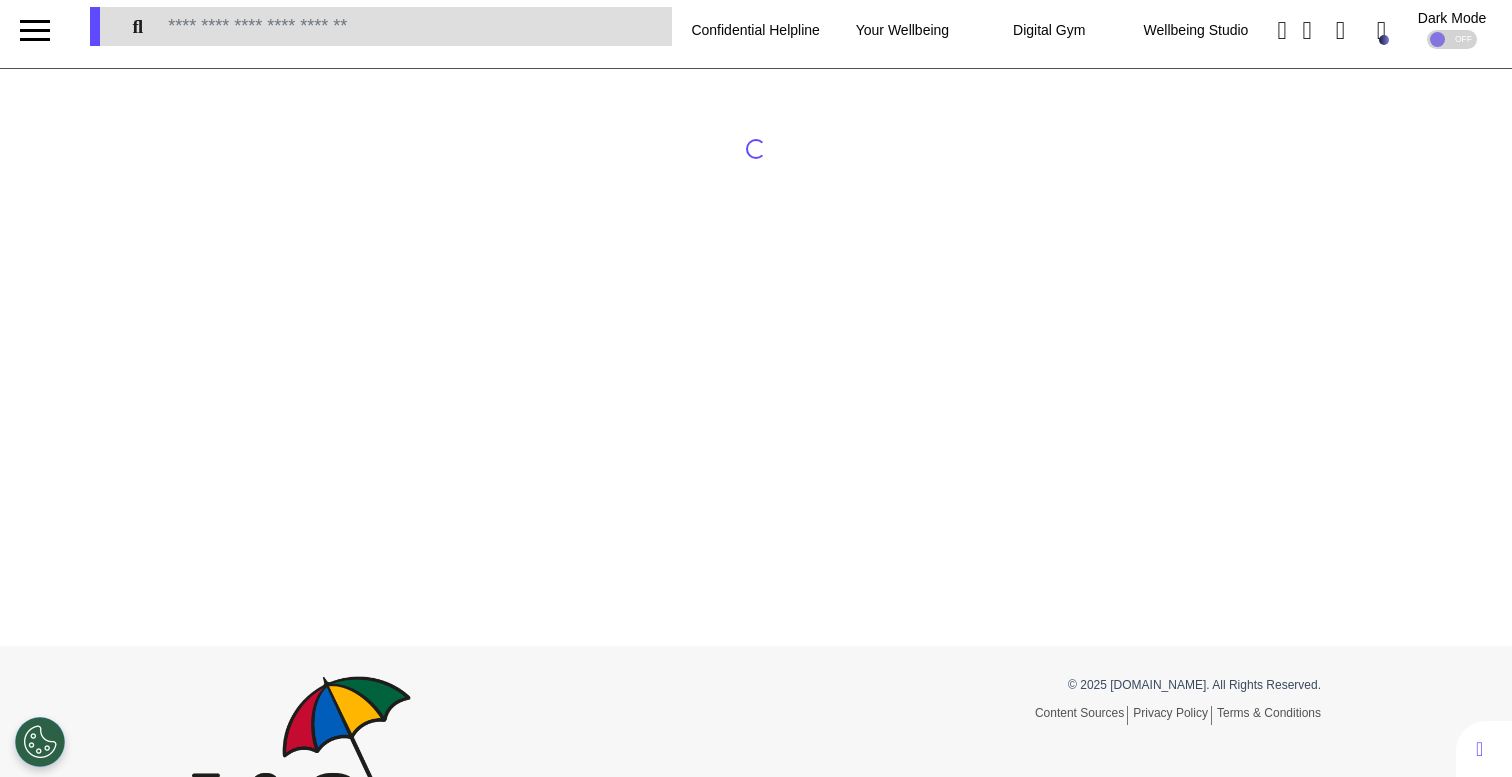 scroll, scrollTop: 0, scrollLeft: 0, axis: both 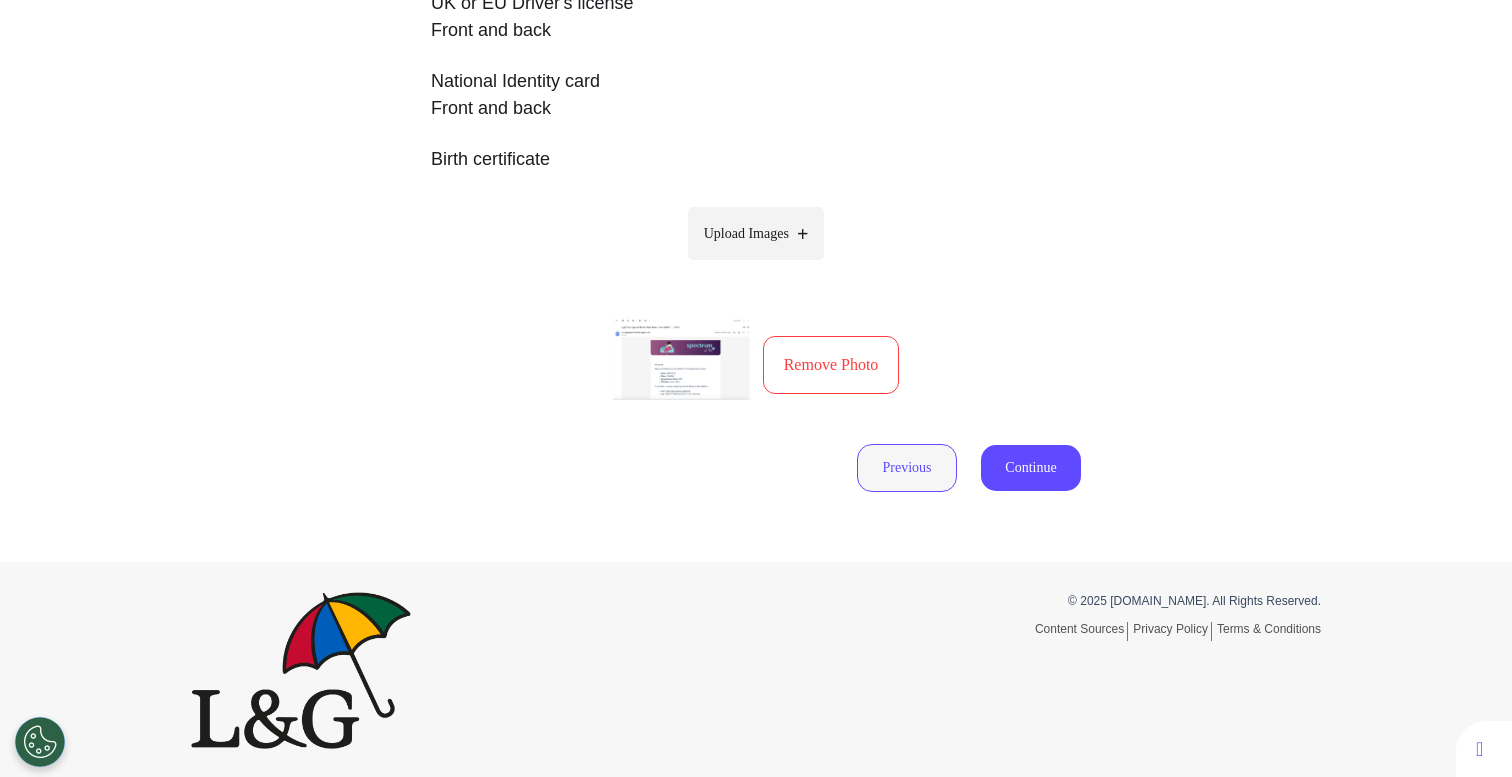 click on "Previous" at bounding box center [907, 468] 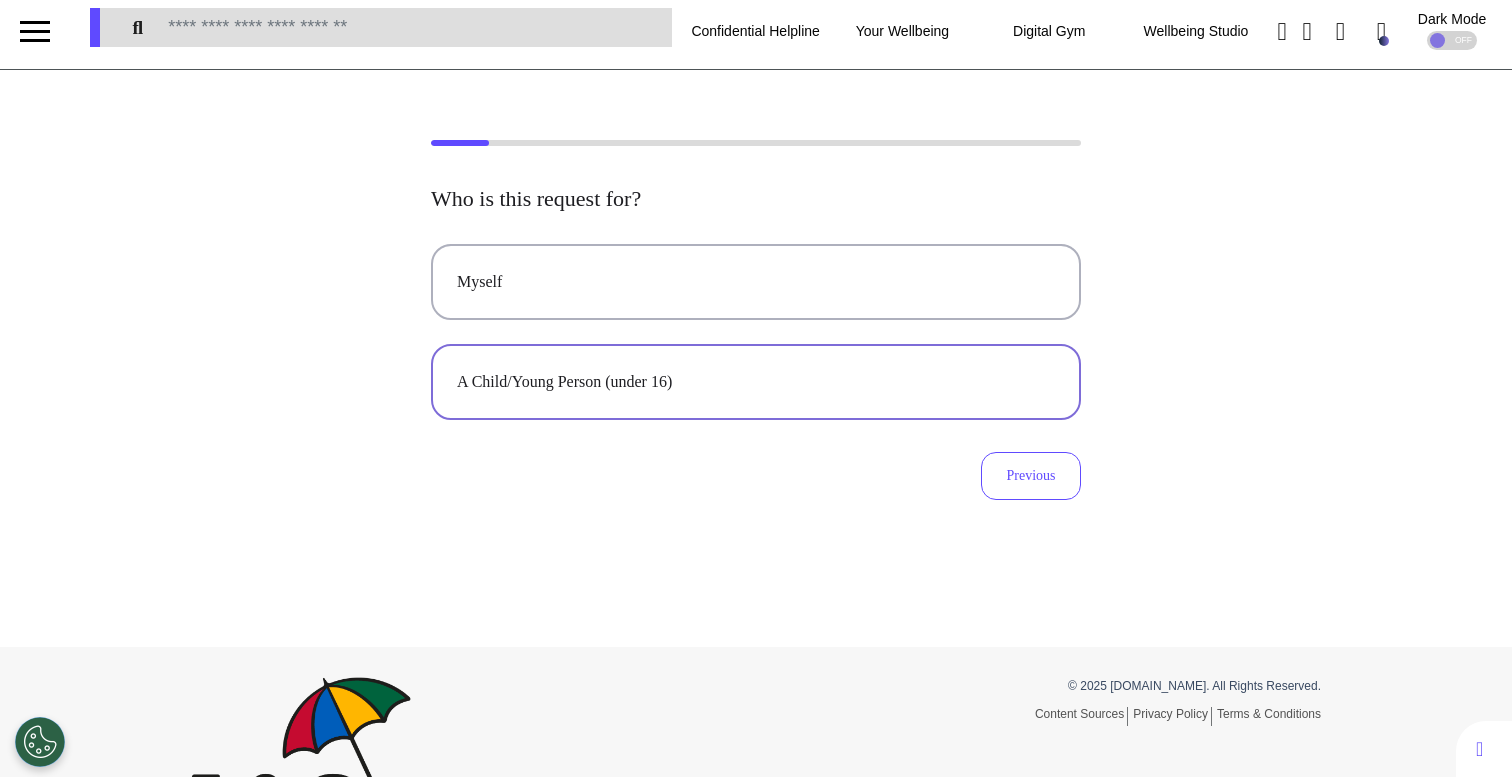scroll, scrollTop: 0, scrollLeft: 0, axis: both 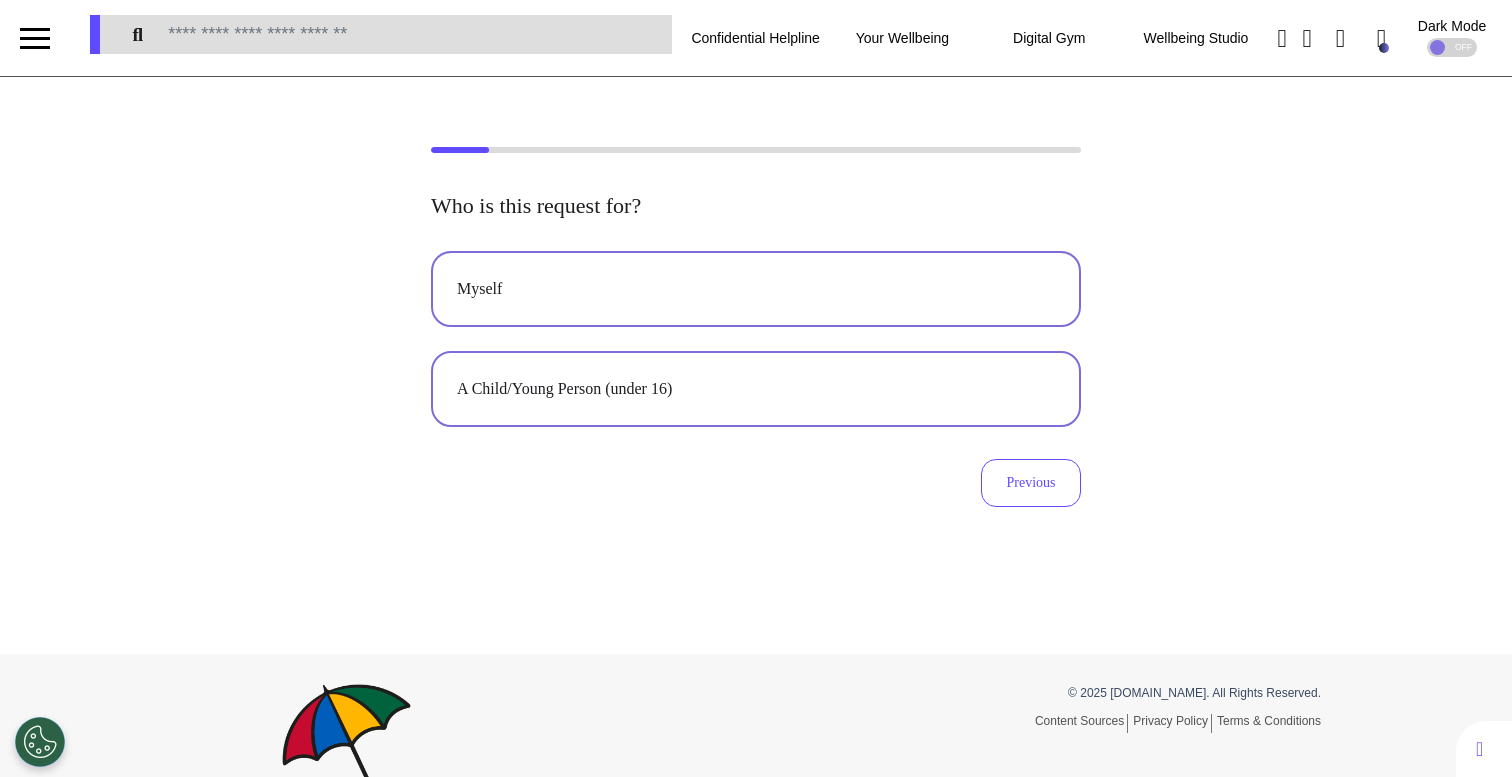 click on "Myself" at bounding box center (756, 289) 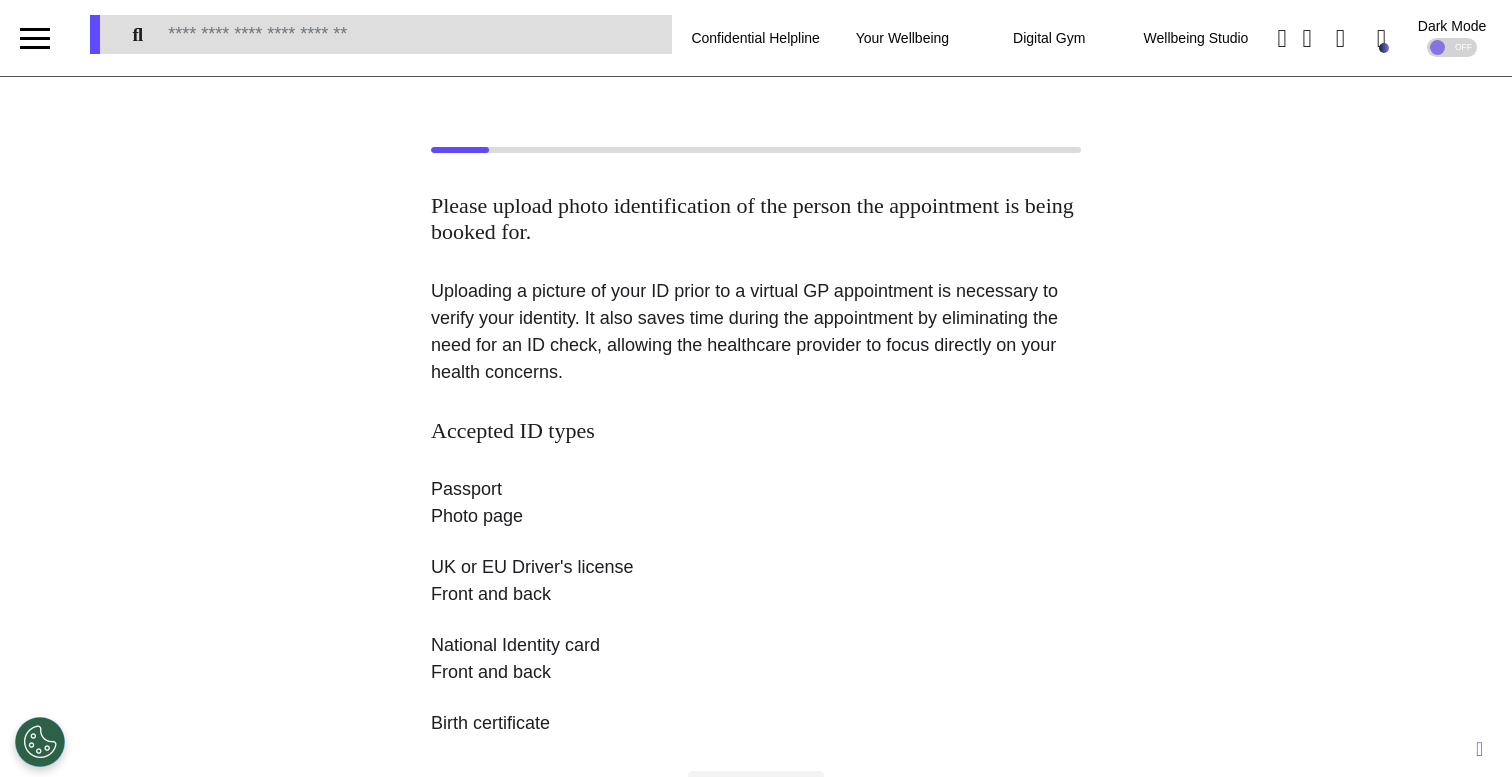 scroll, scrollTop: 451, scrollLeft: 0, axis: vertical 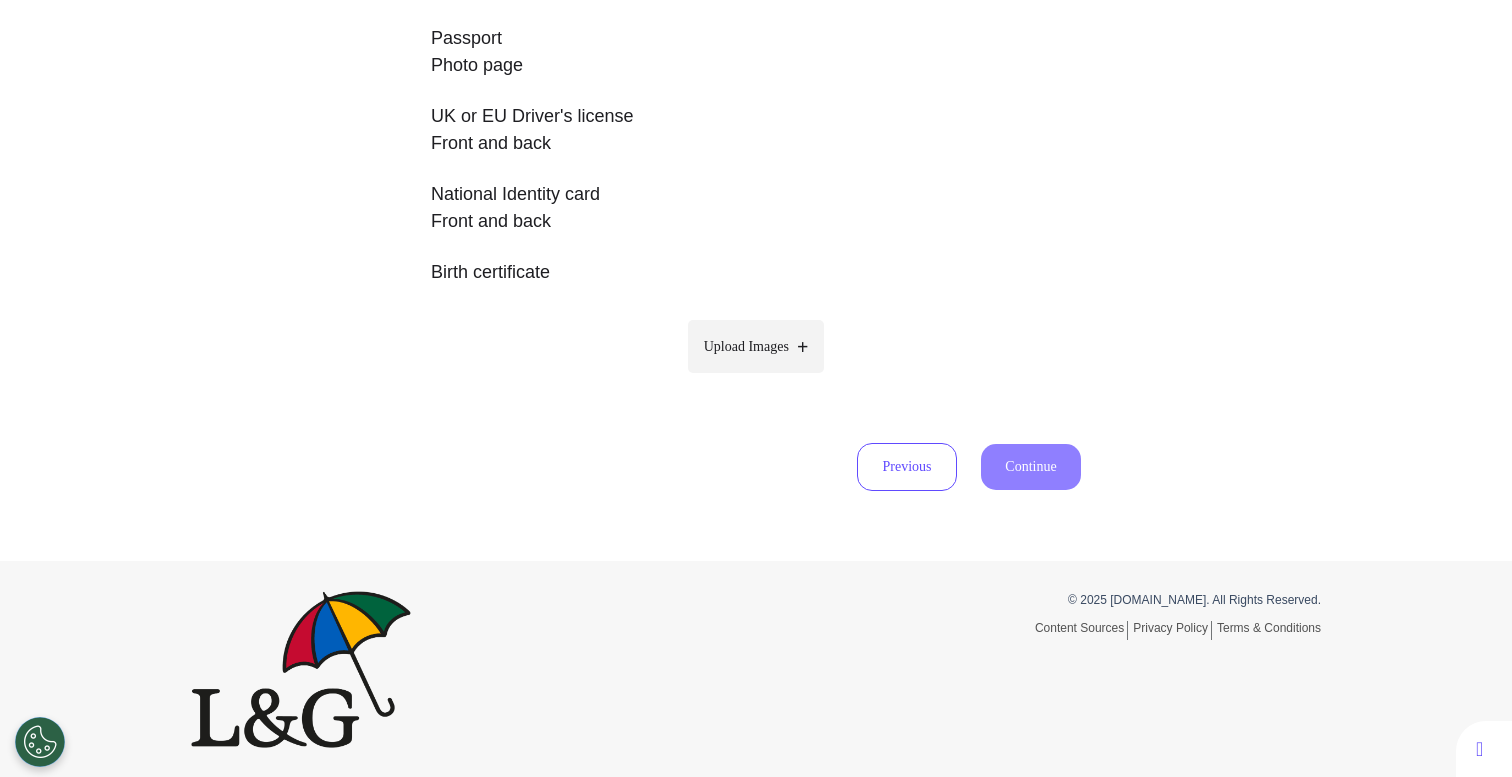 click on "Upload Images" at bounding box center (756, 346) 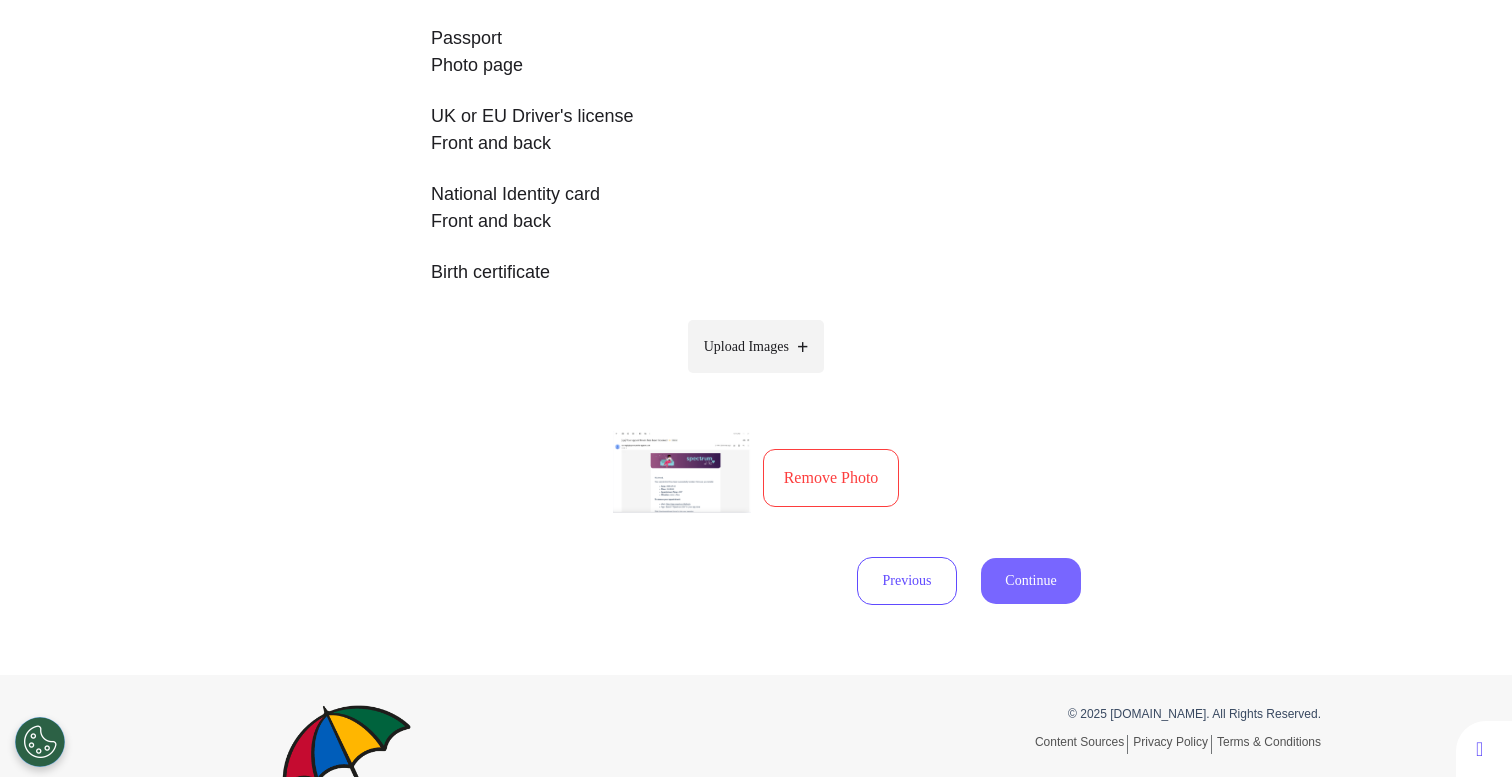 click on "Continue" at bounding box center (1031, 581) 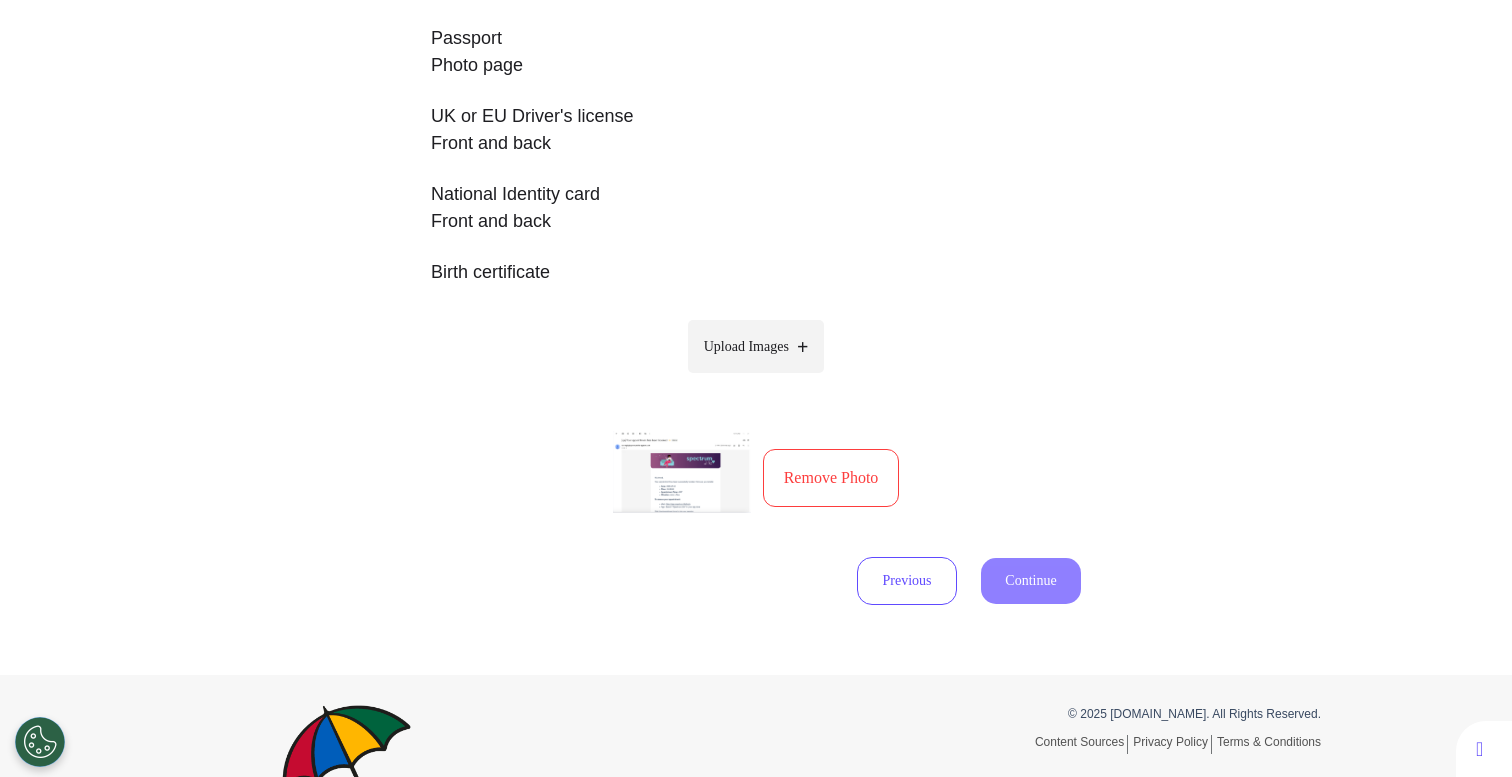 select on "*****" 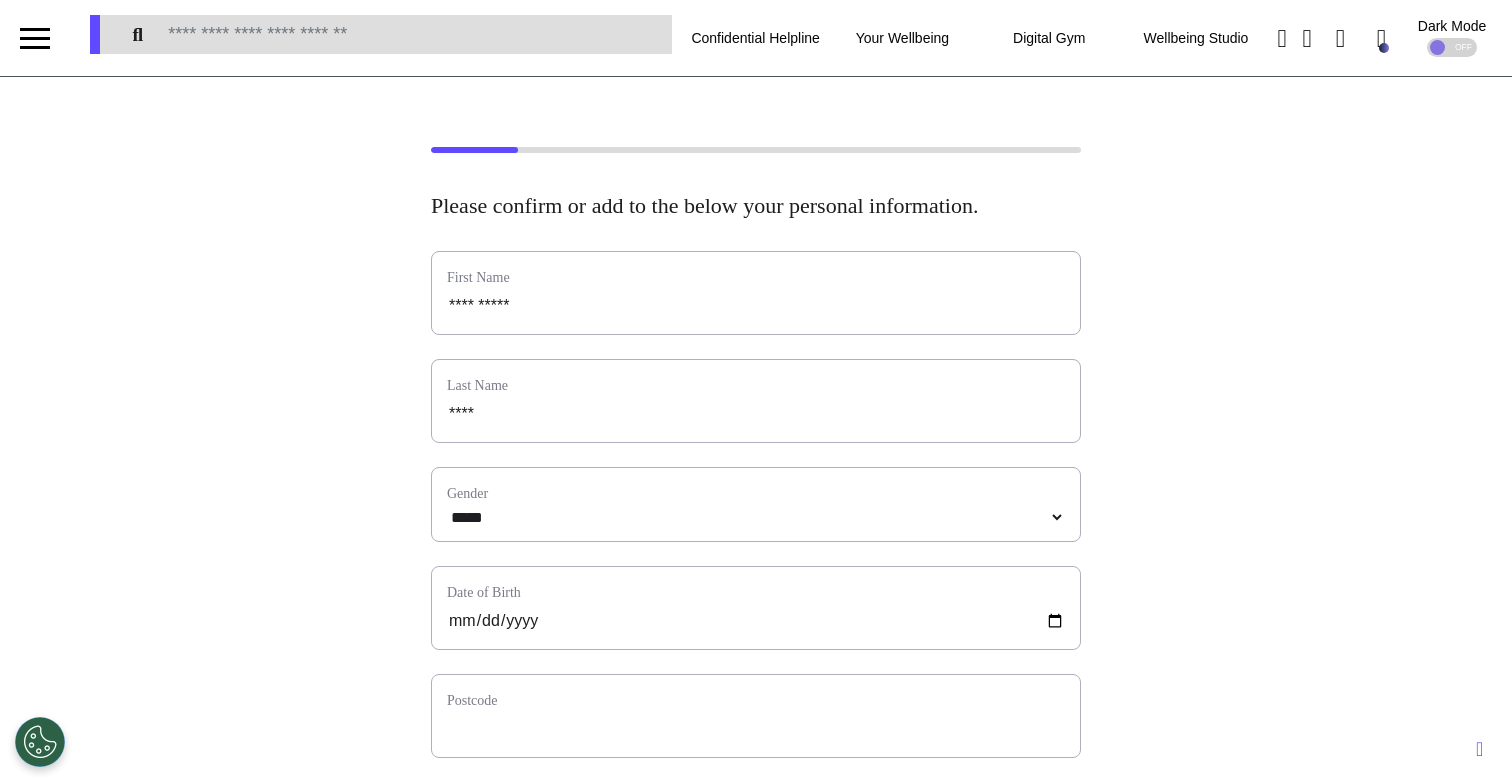 scroll, scrollTop: 0, scrollLeft: 0, axis: both 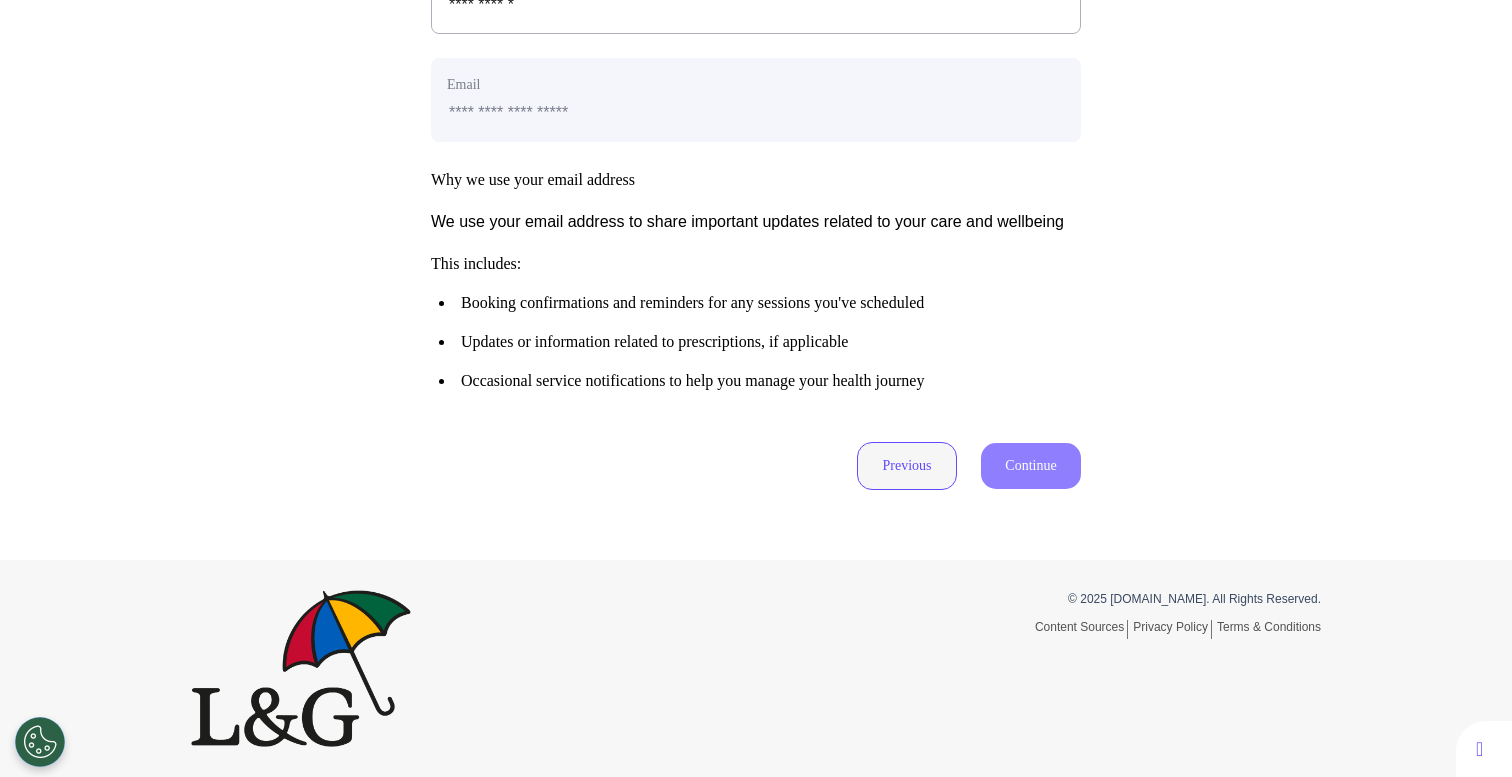 click on "Previous" at bounding box center [907, 466] 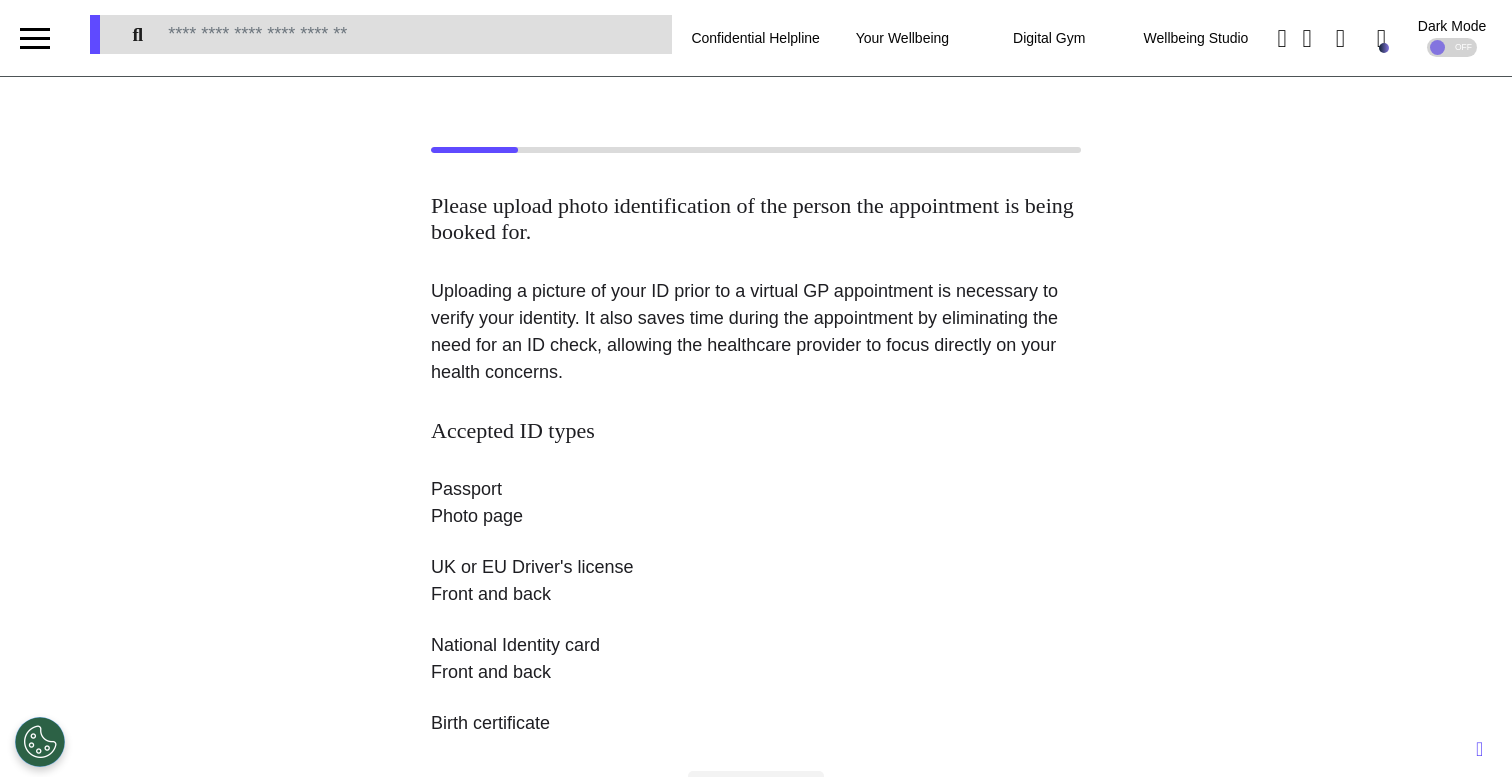 scroll, scrollTop: 566, scrollLeft: 0, axis: vertical 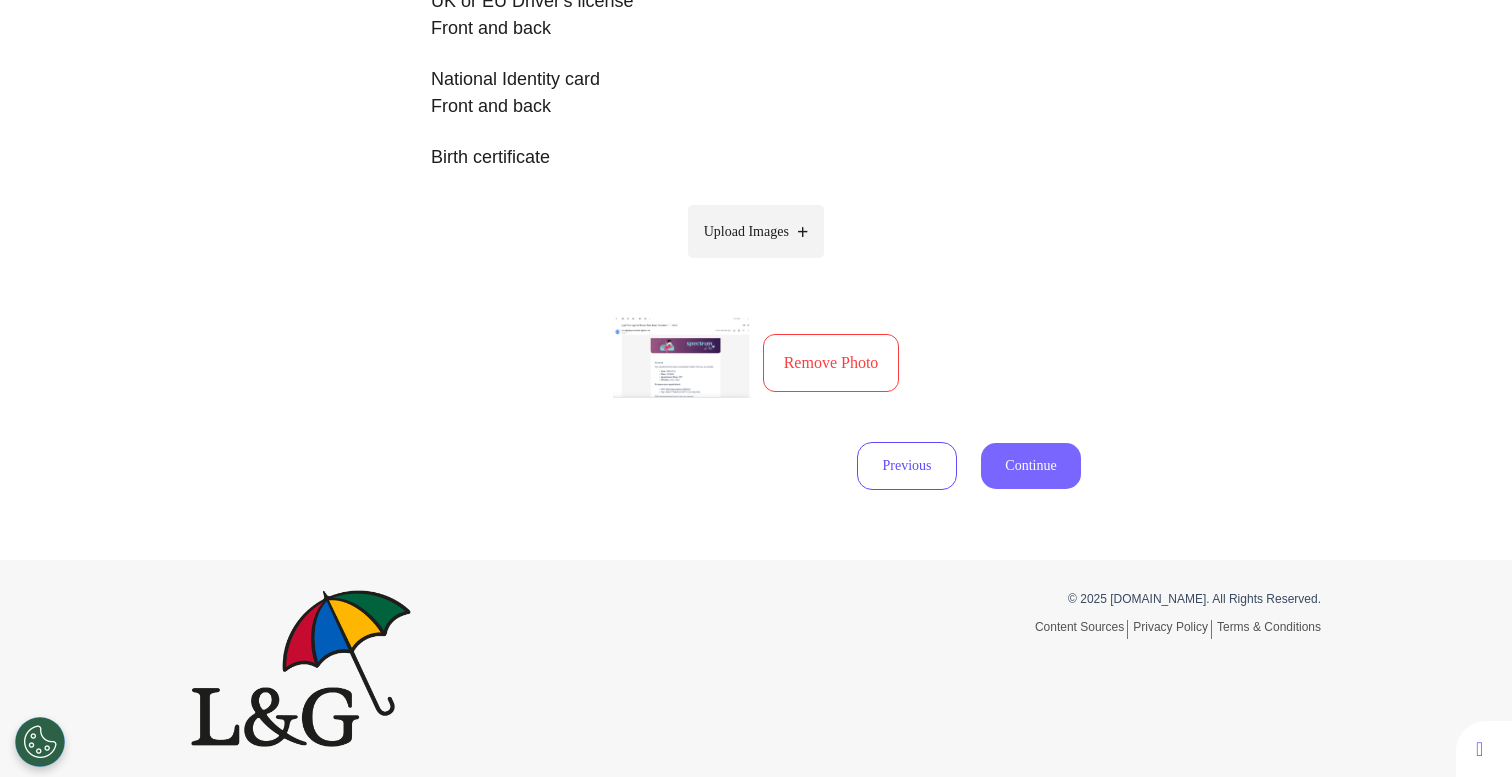drag, startPoint x: 997, startPoint y: 467, endPoint x: 964, endPoint y: 483, distance: 36.67424 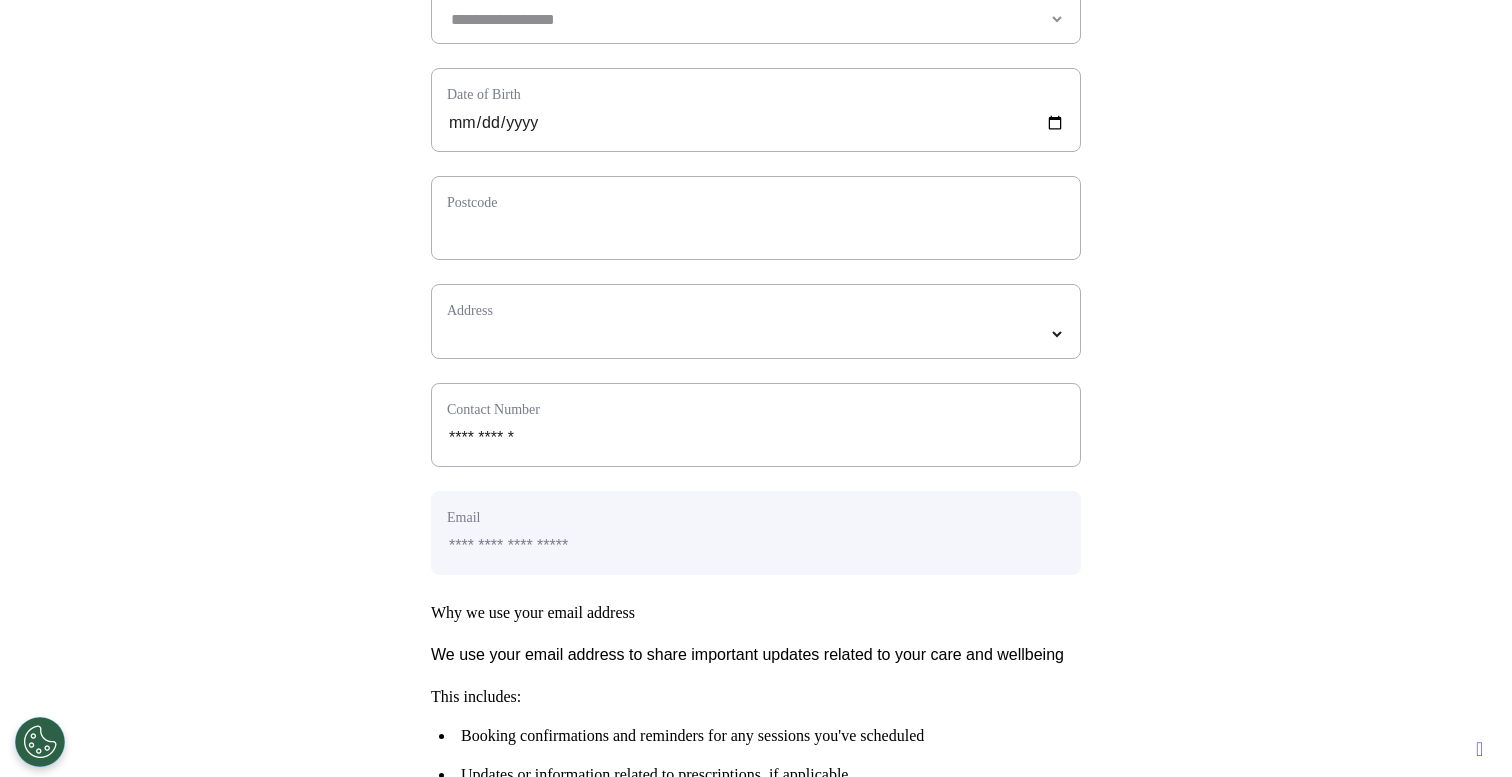 scroll, scrollTop: 0, scrollLeft: 0, axis: both 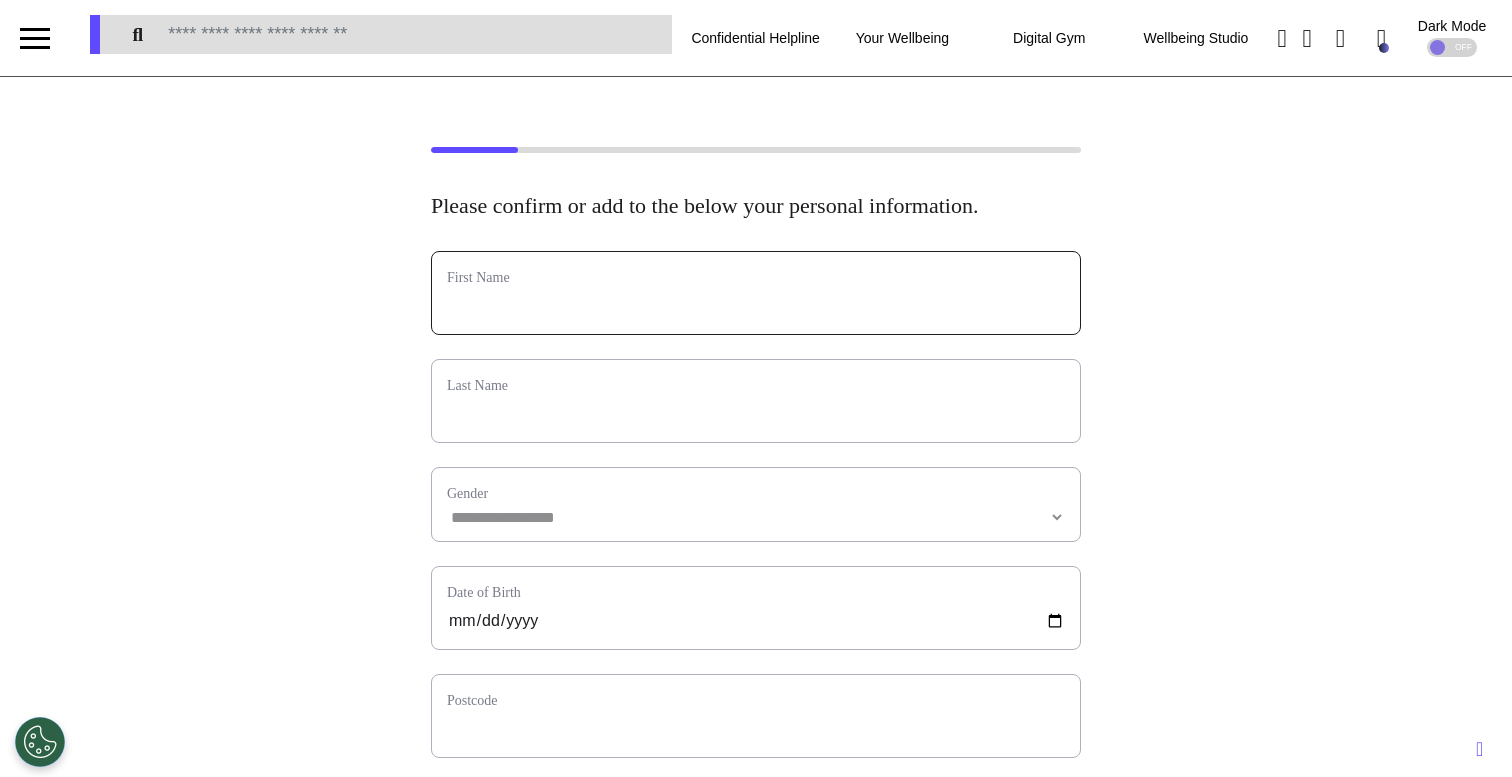 click at bounding box center (756, 306) 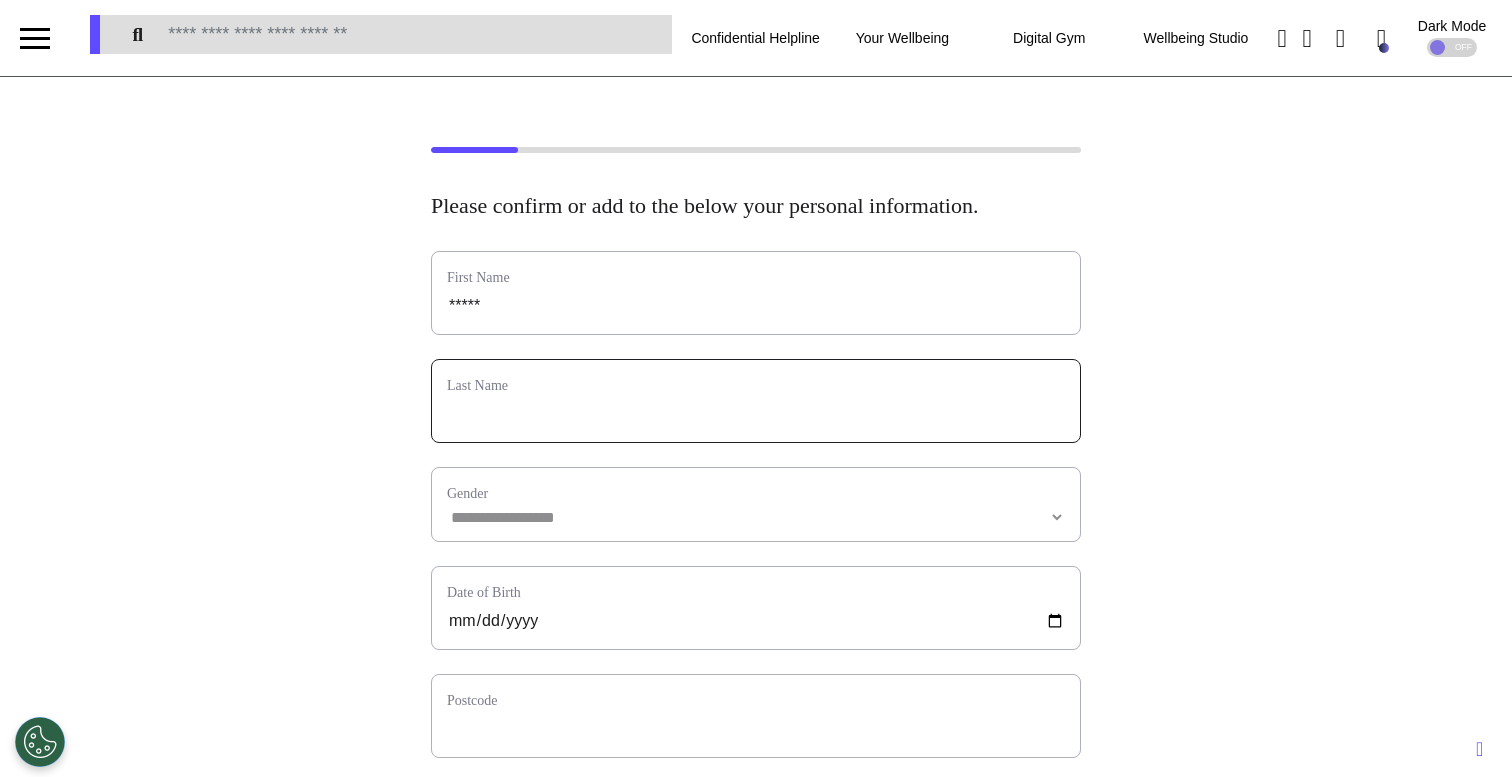 type on "****" 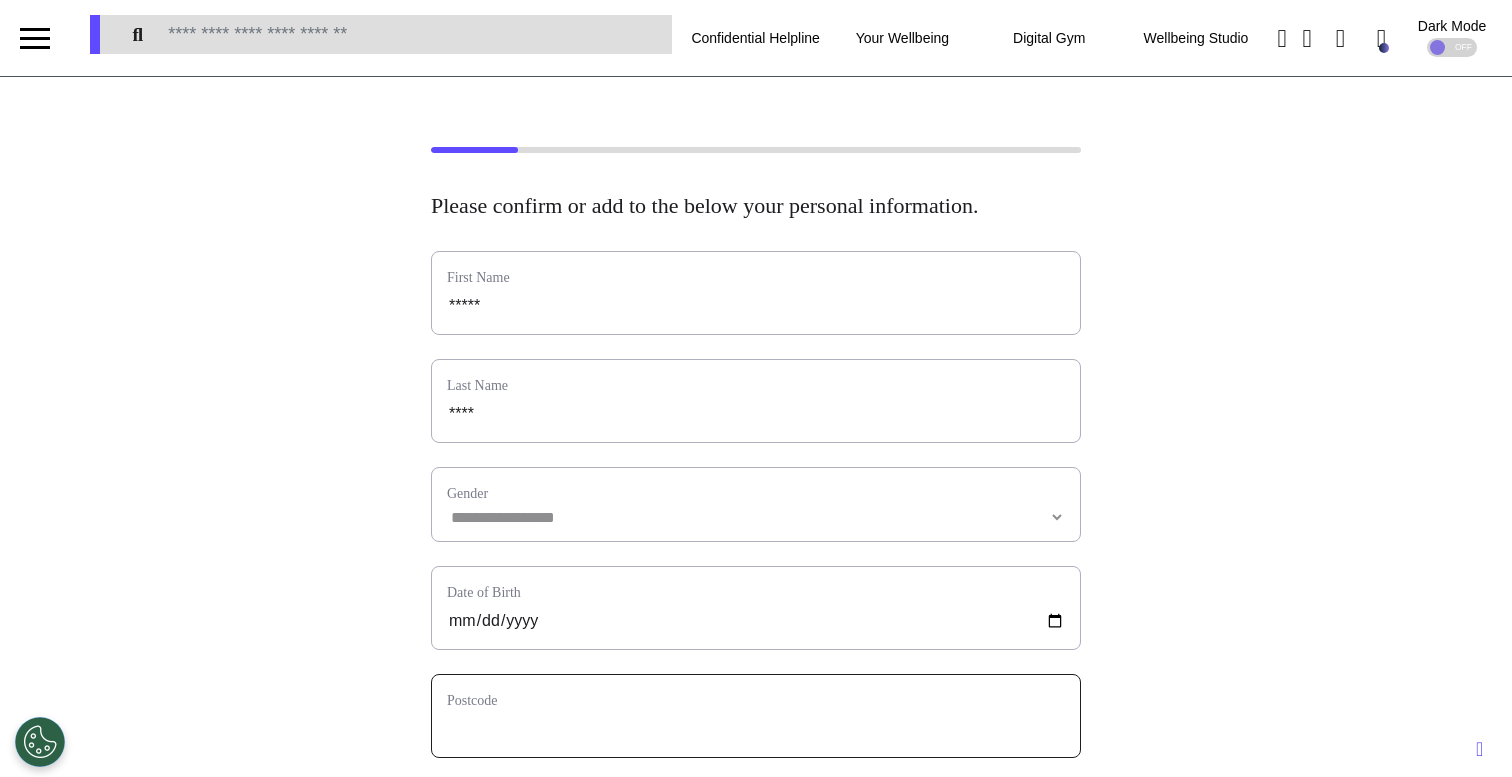 type on "****" 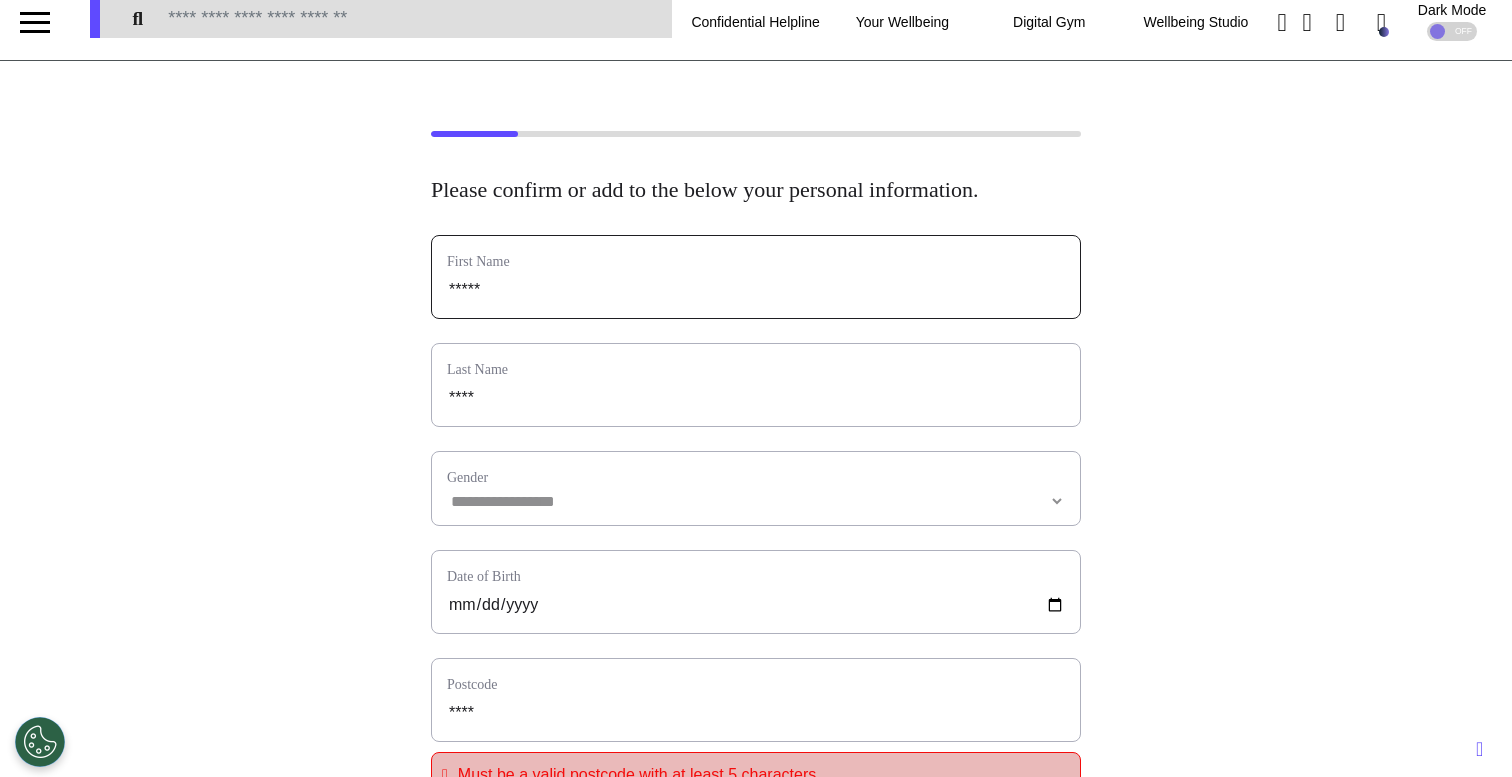 scroll, scrollTop: 25, scrollLeft: 0, axis: vertical 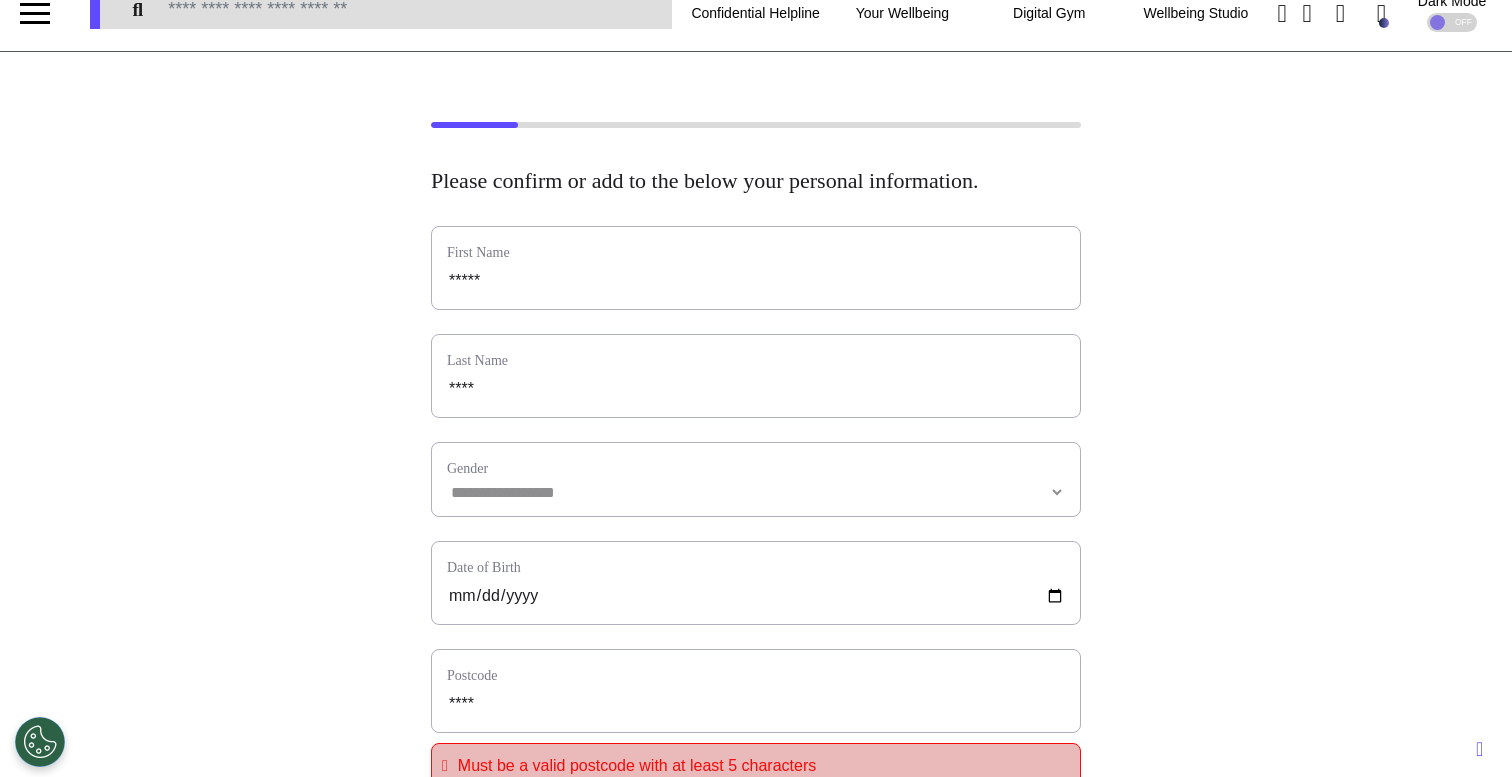 click on "**********" at bounding box center [756, 479] 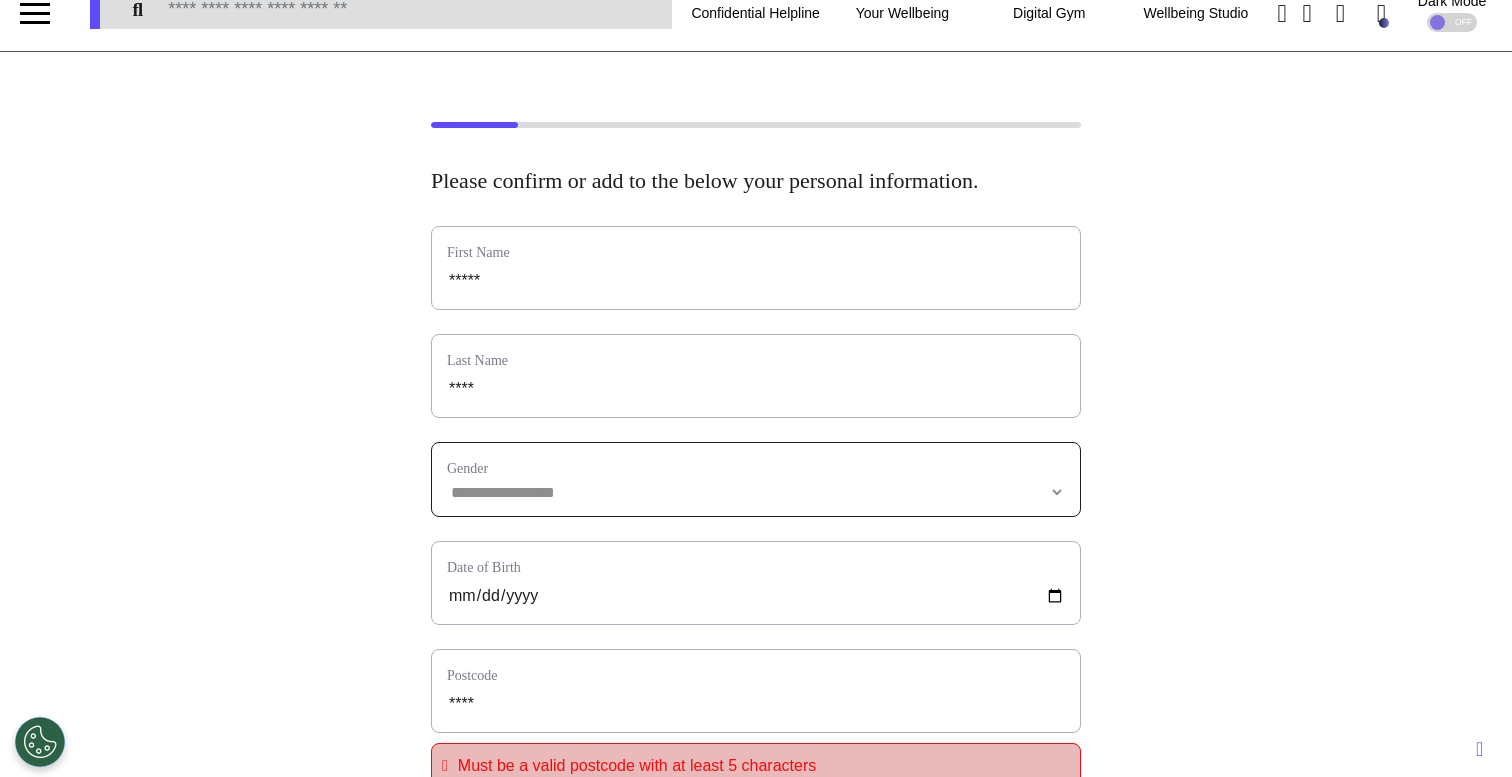 select 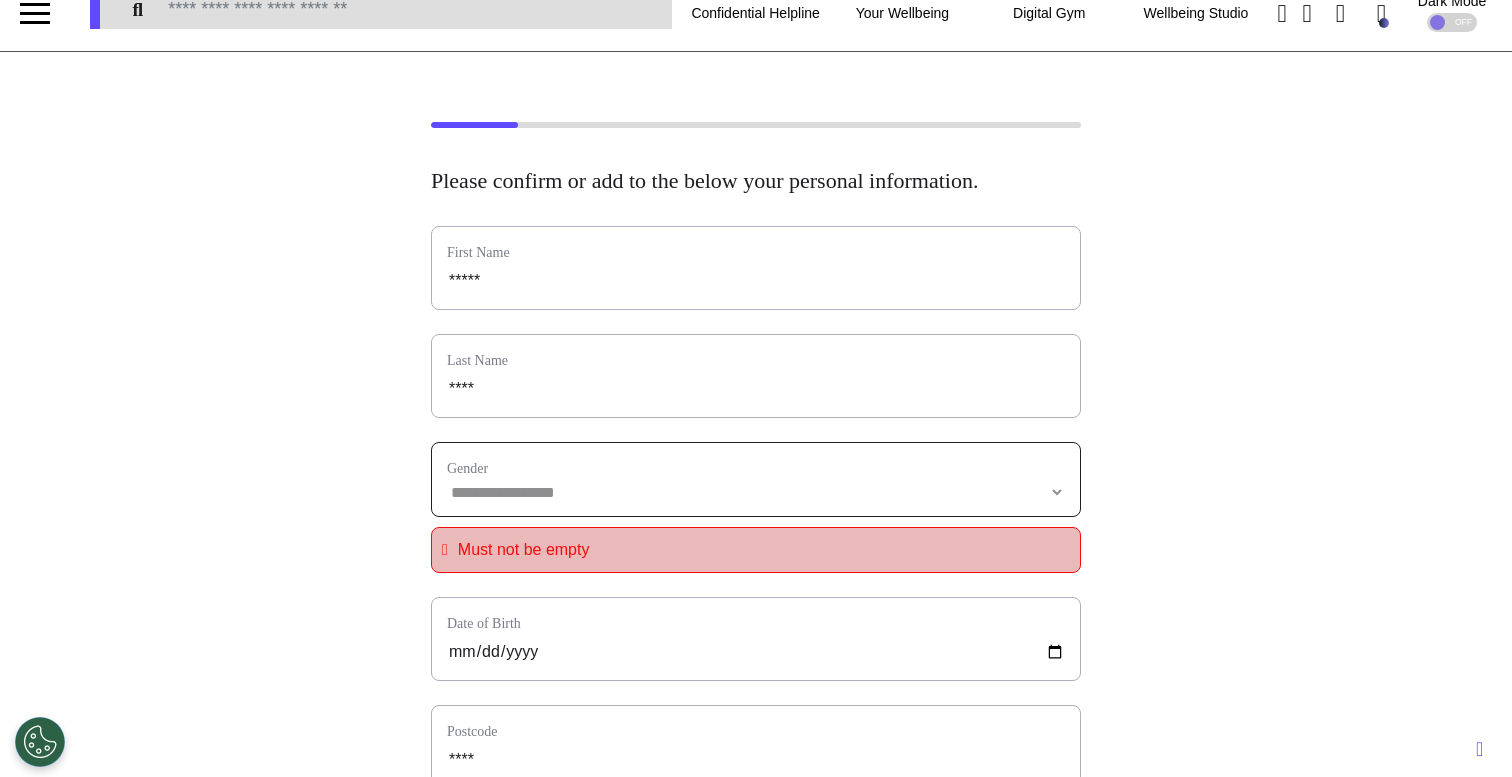 select on "**********" 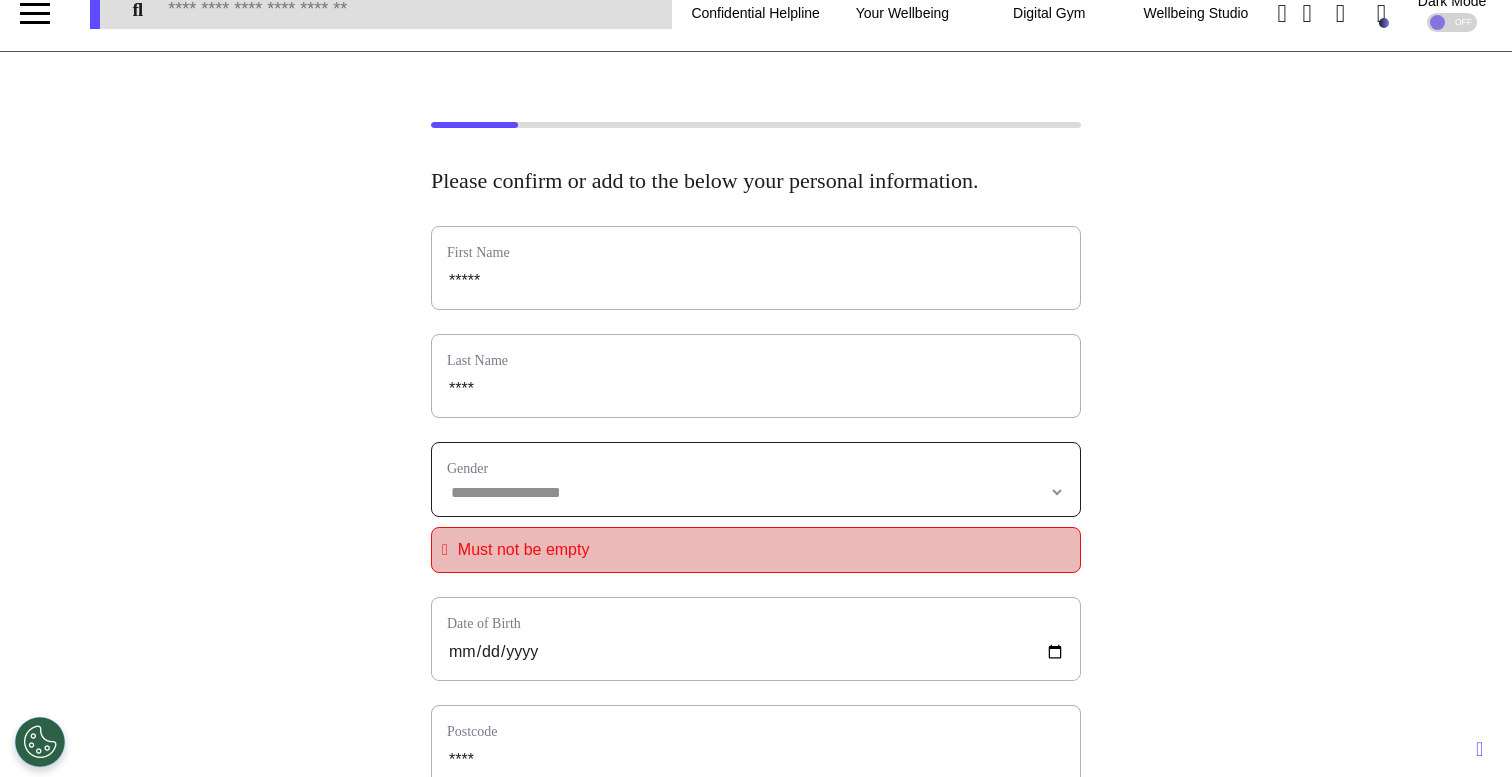 select 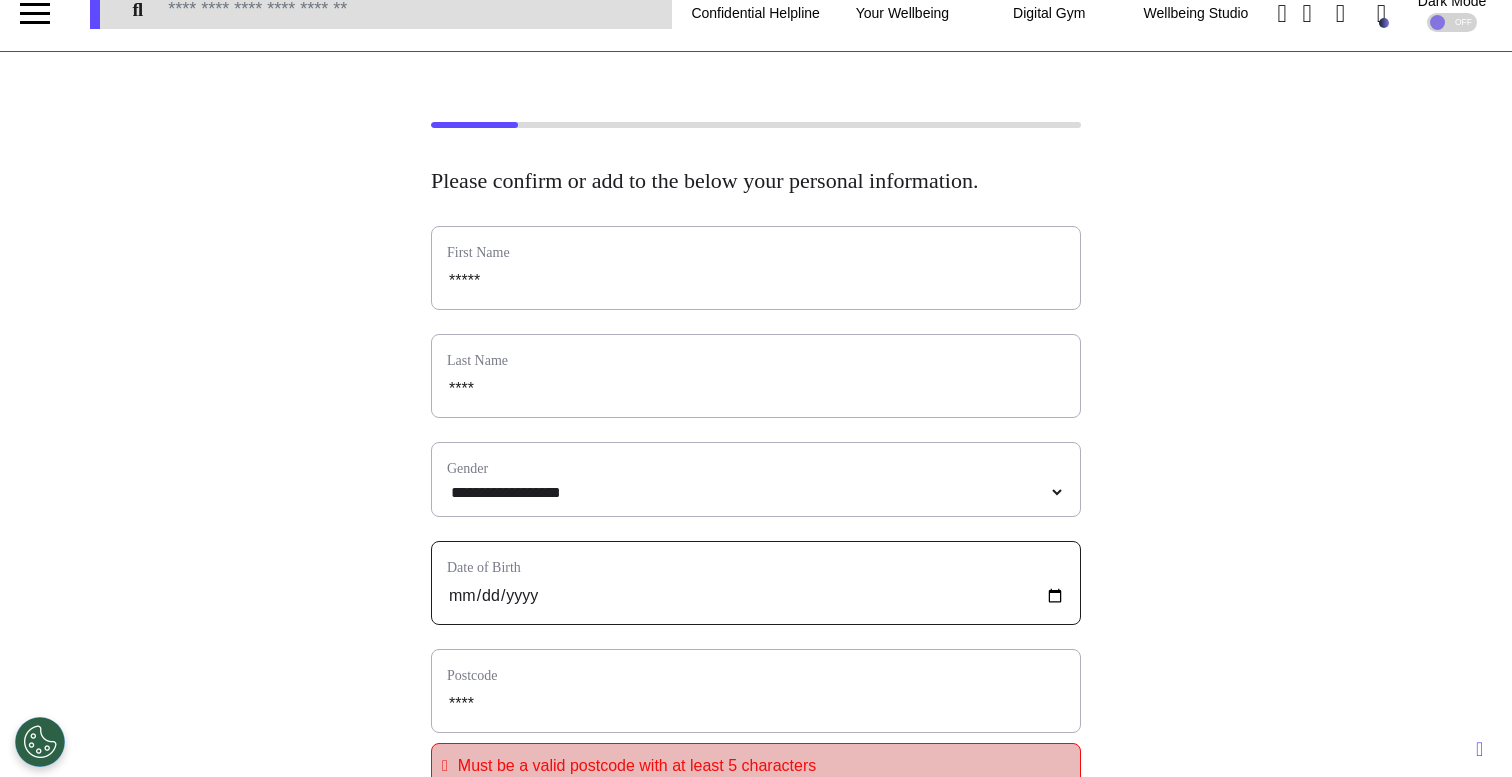 click at bounding box center [756, 596] 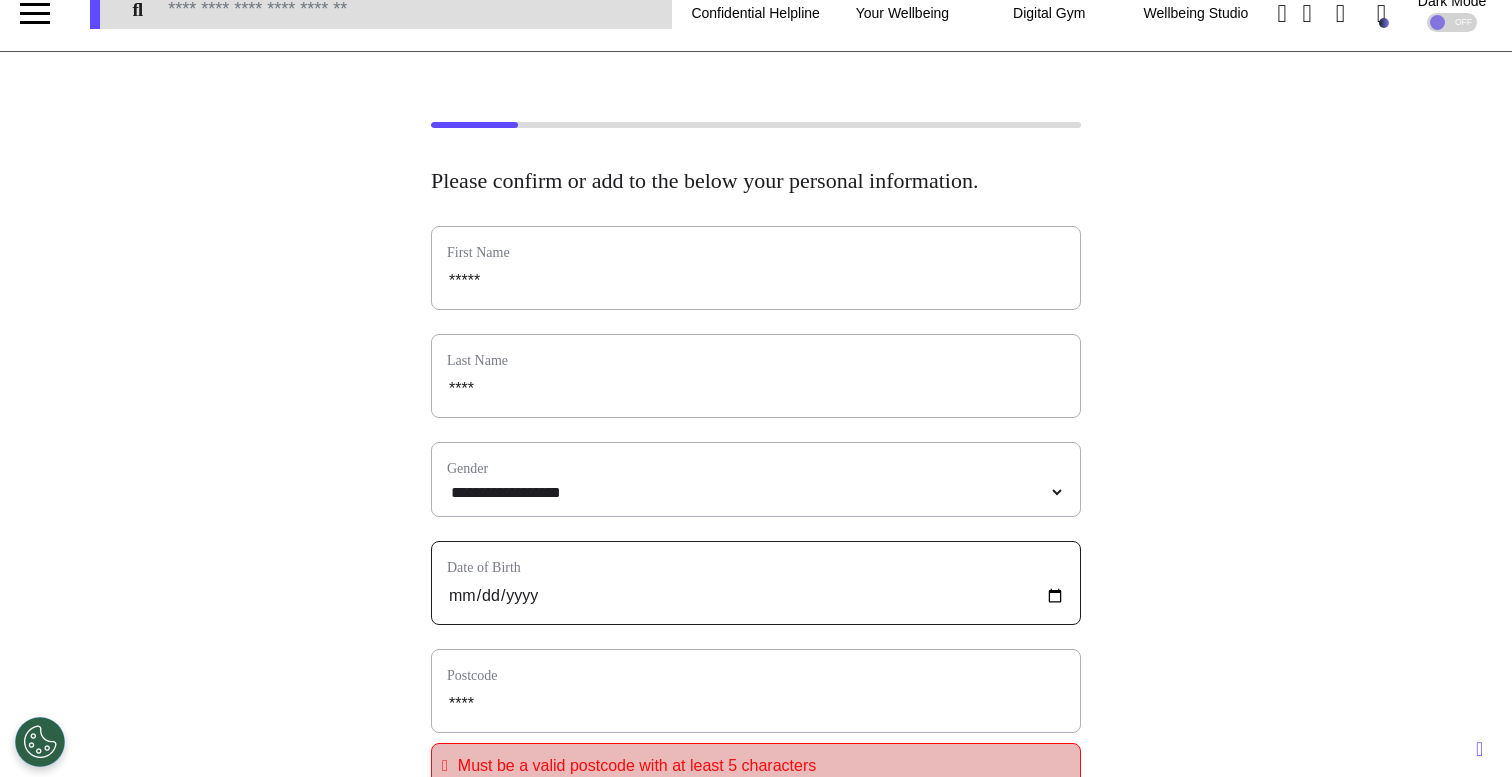 type on "**********" 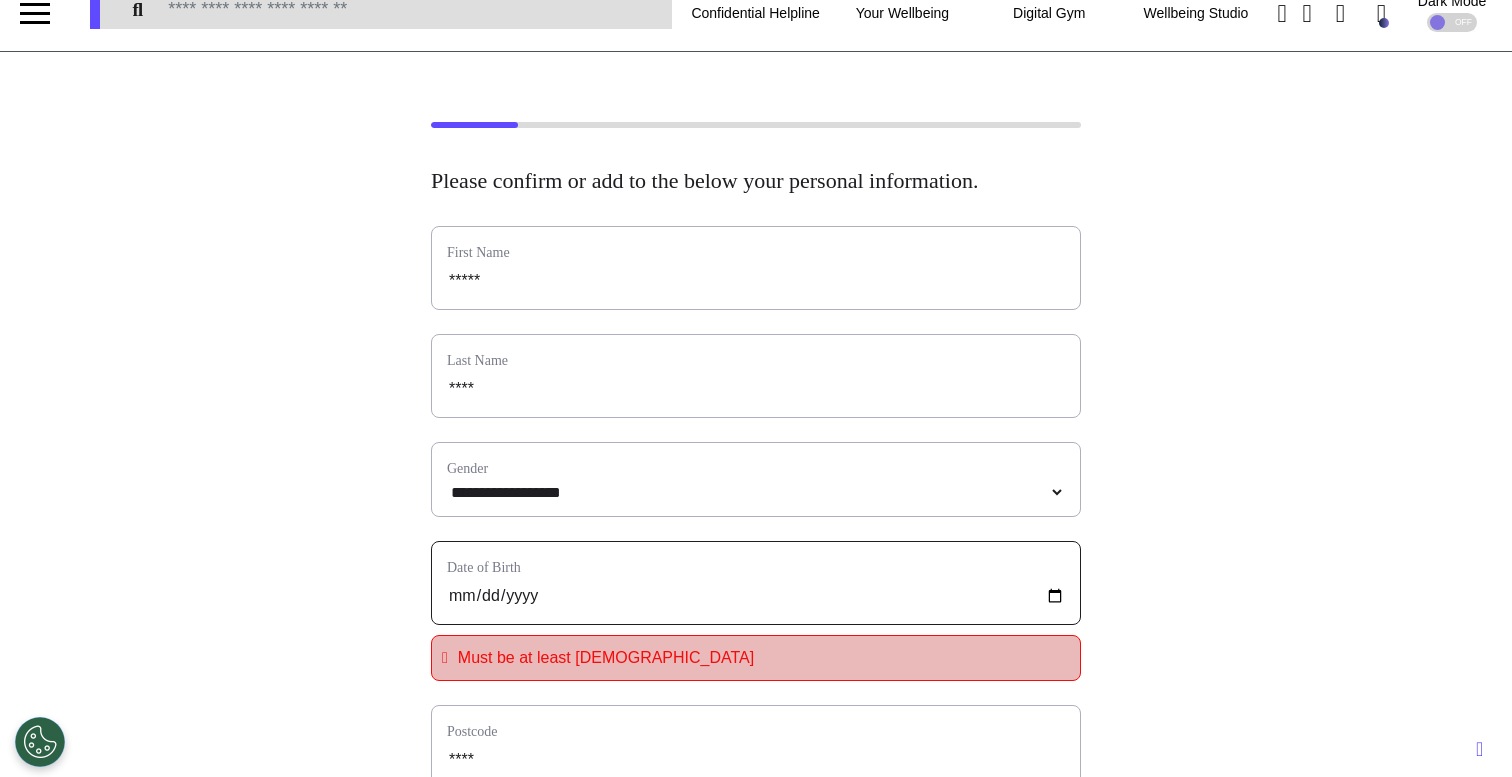 type 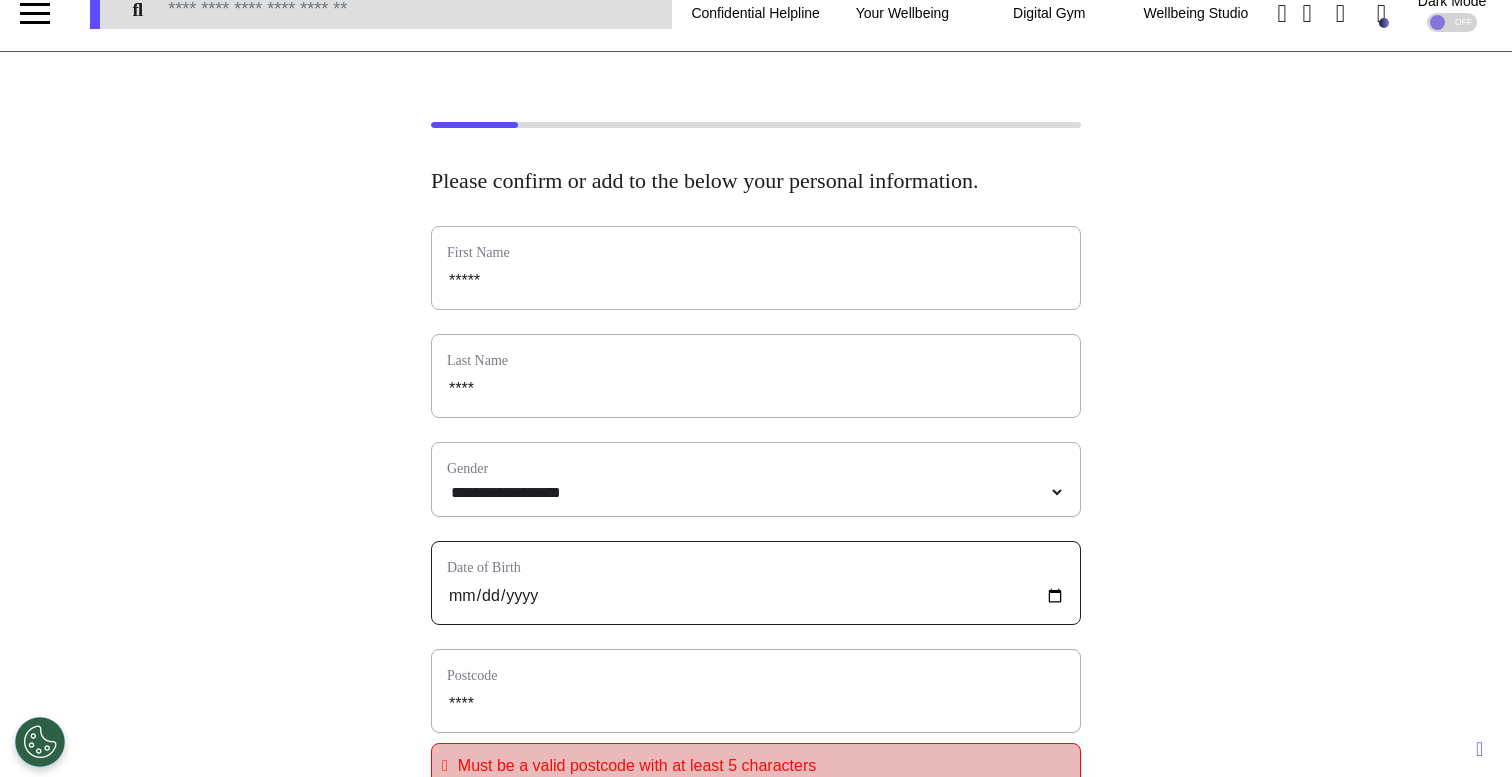 type on "**********" 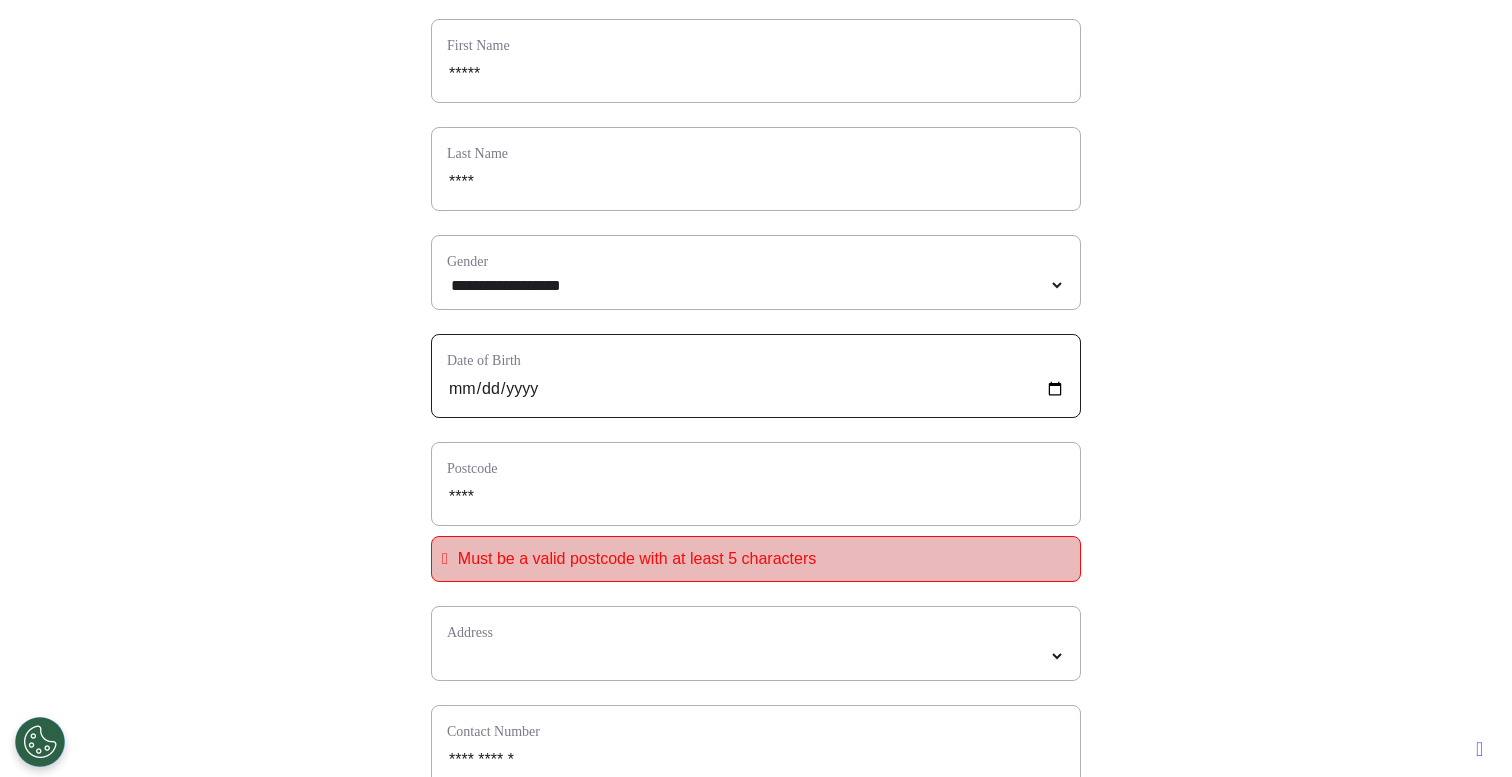 scroll, scrollTop: 261, scrollLeft: 0, axis: vertical 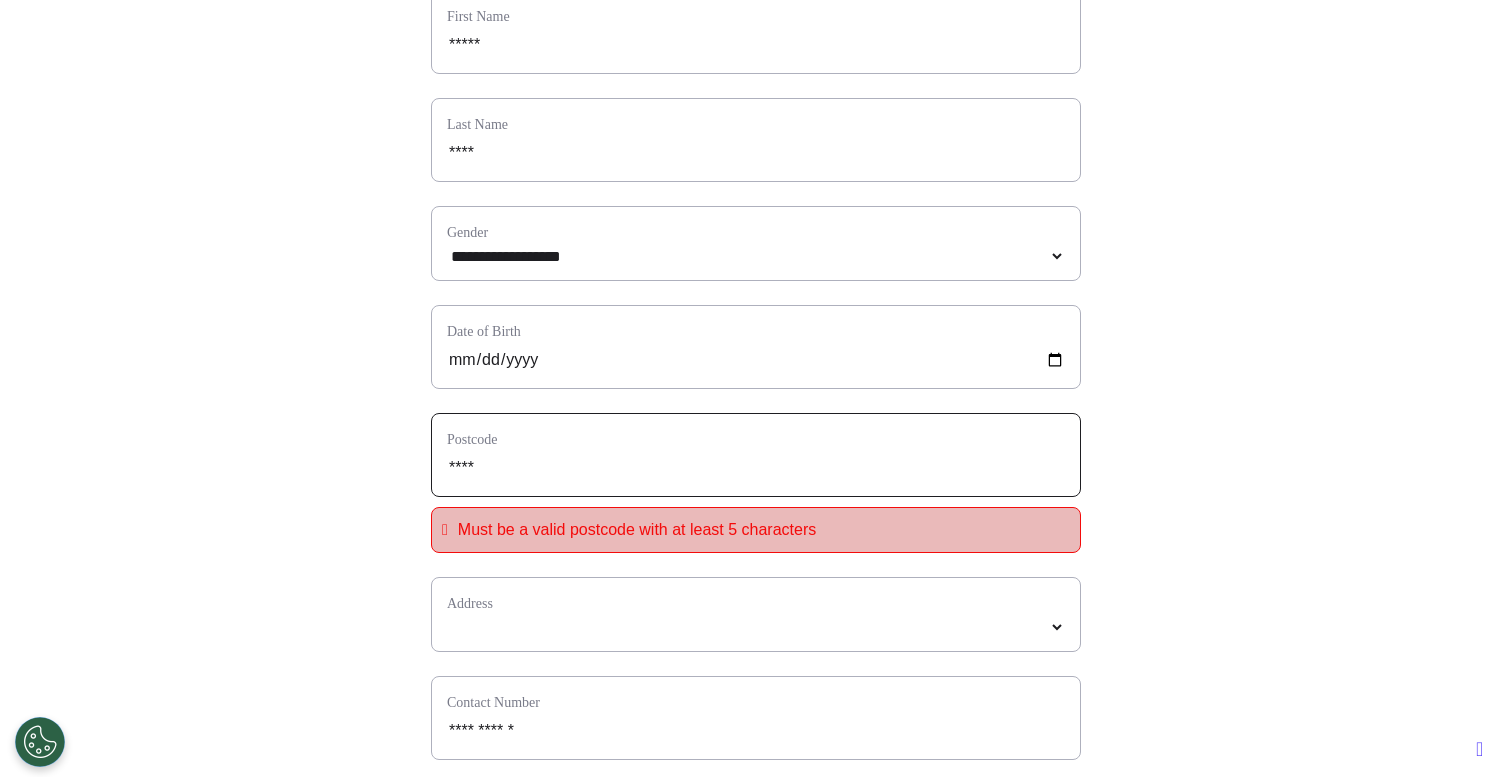 click on "****" at bounding box center (756, 468) 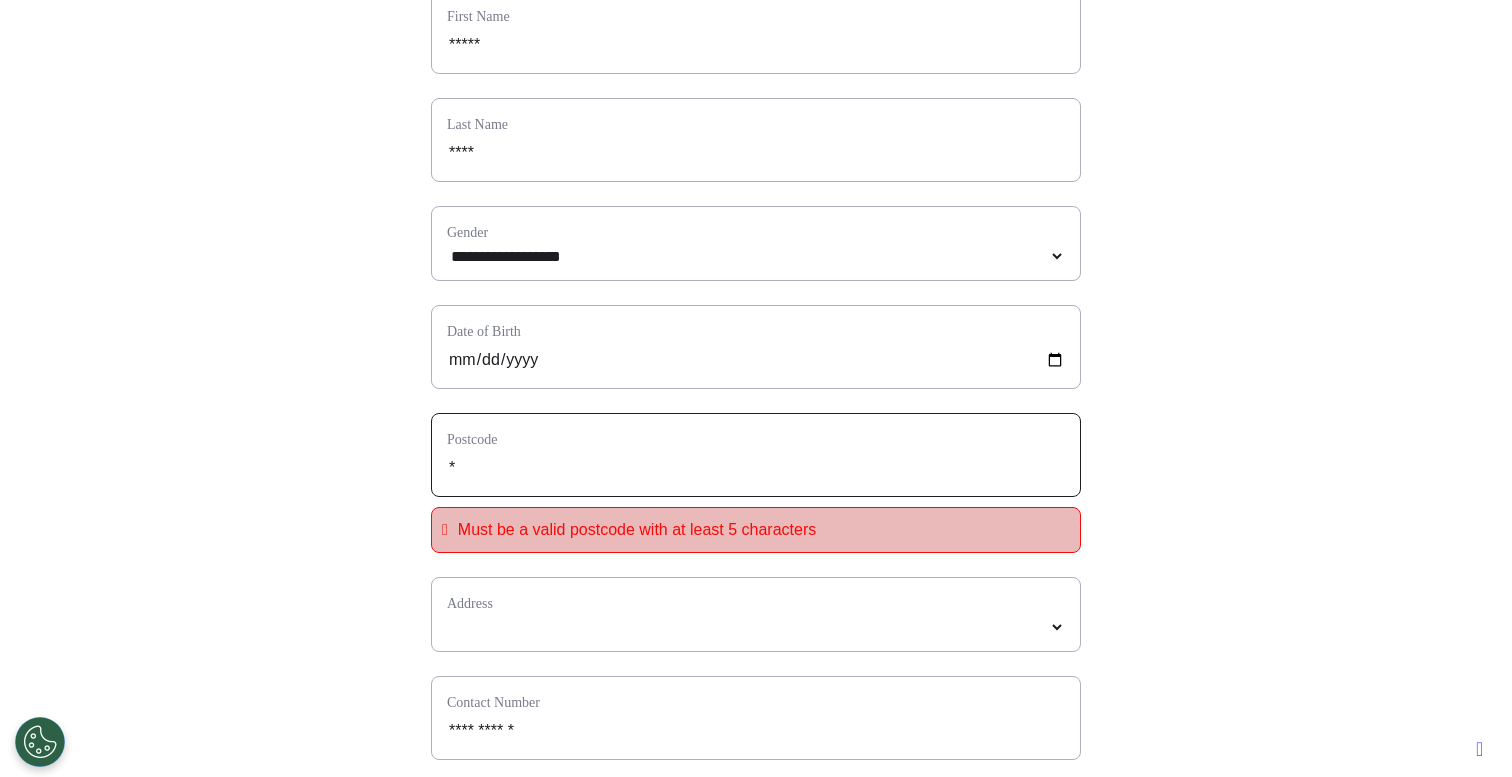 select 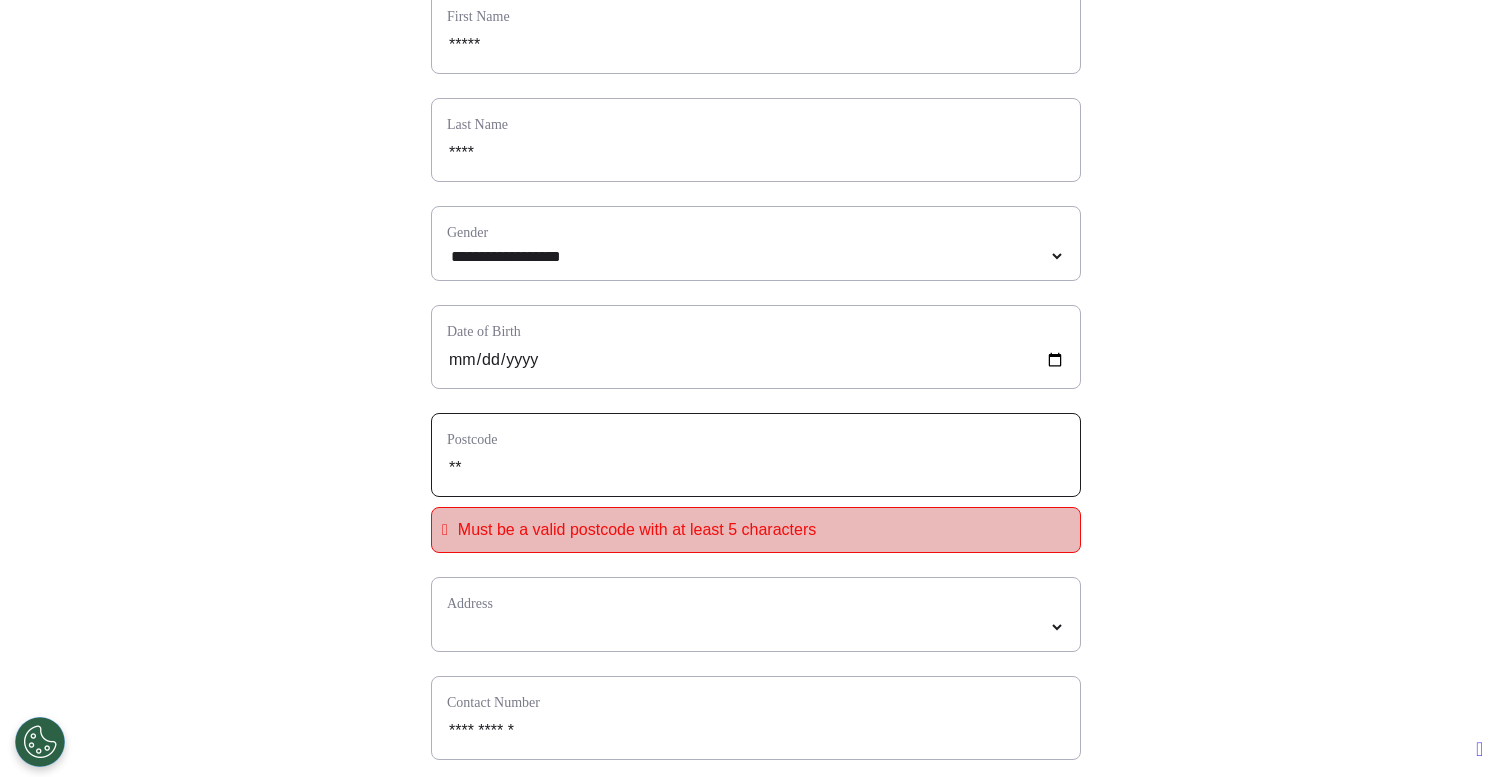 type on "***" 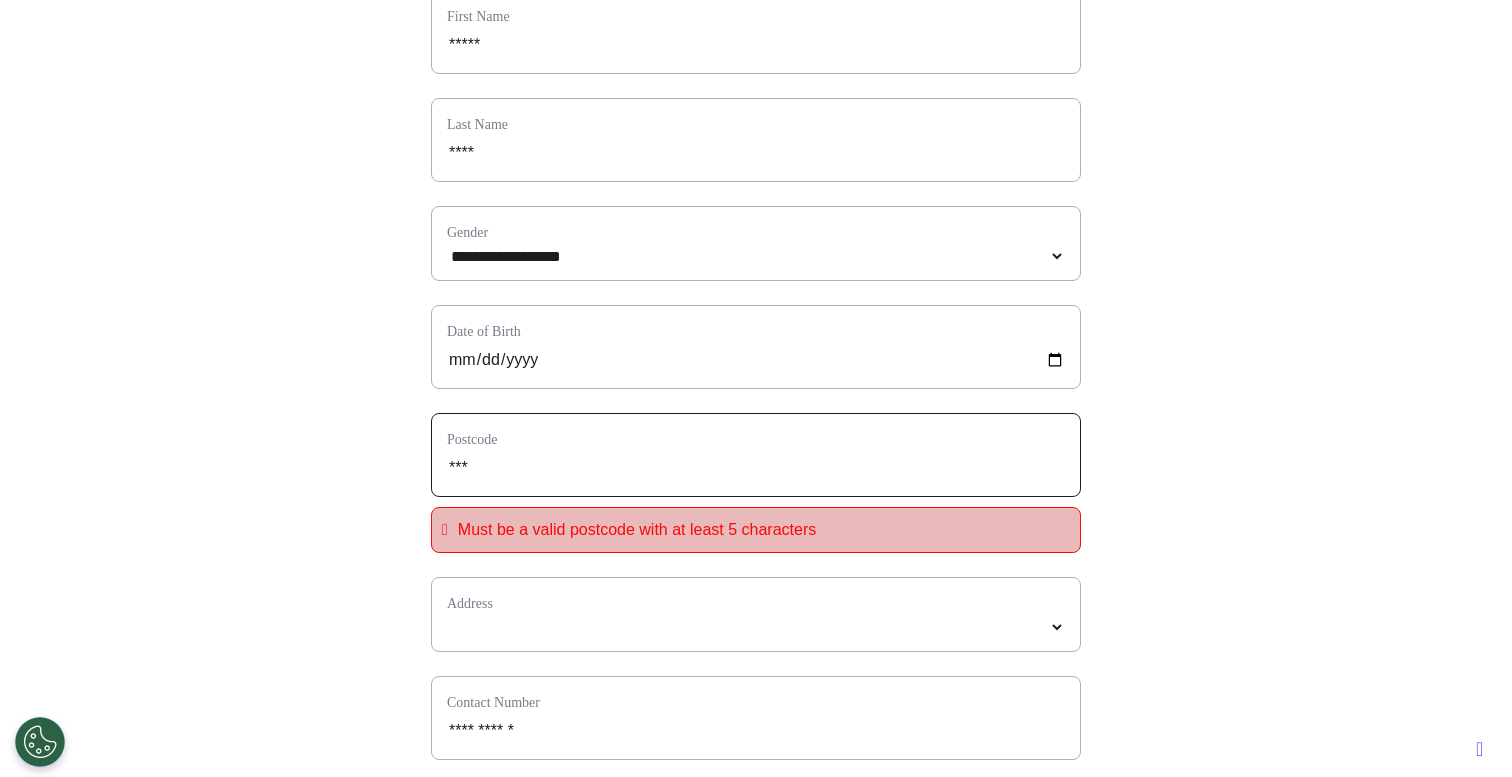 type on "****" 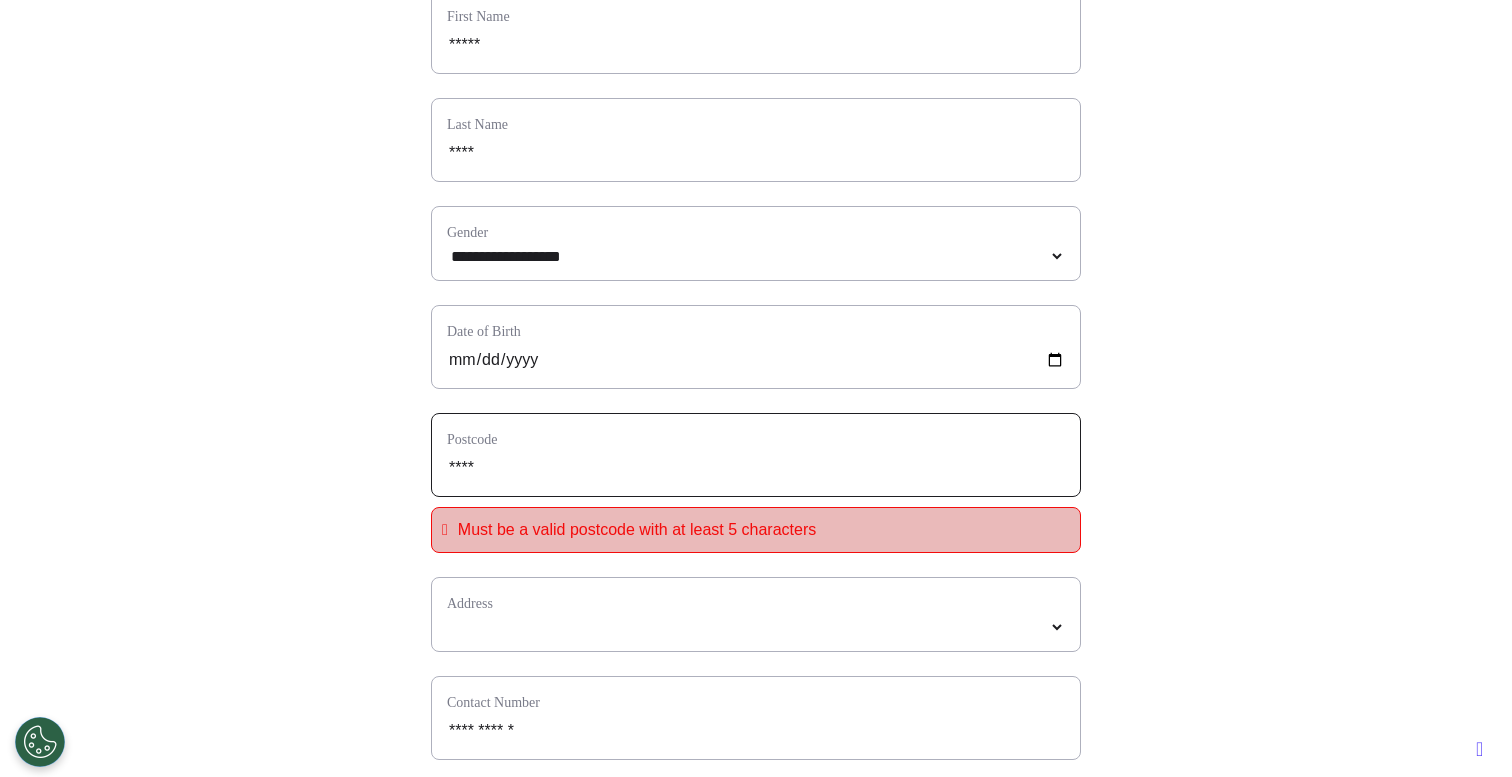 type on "*****" 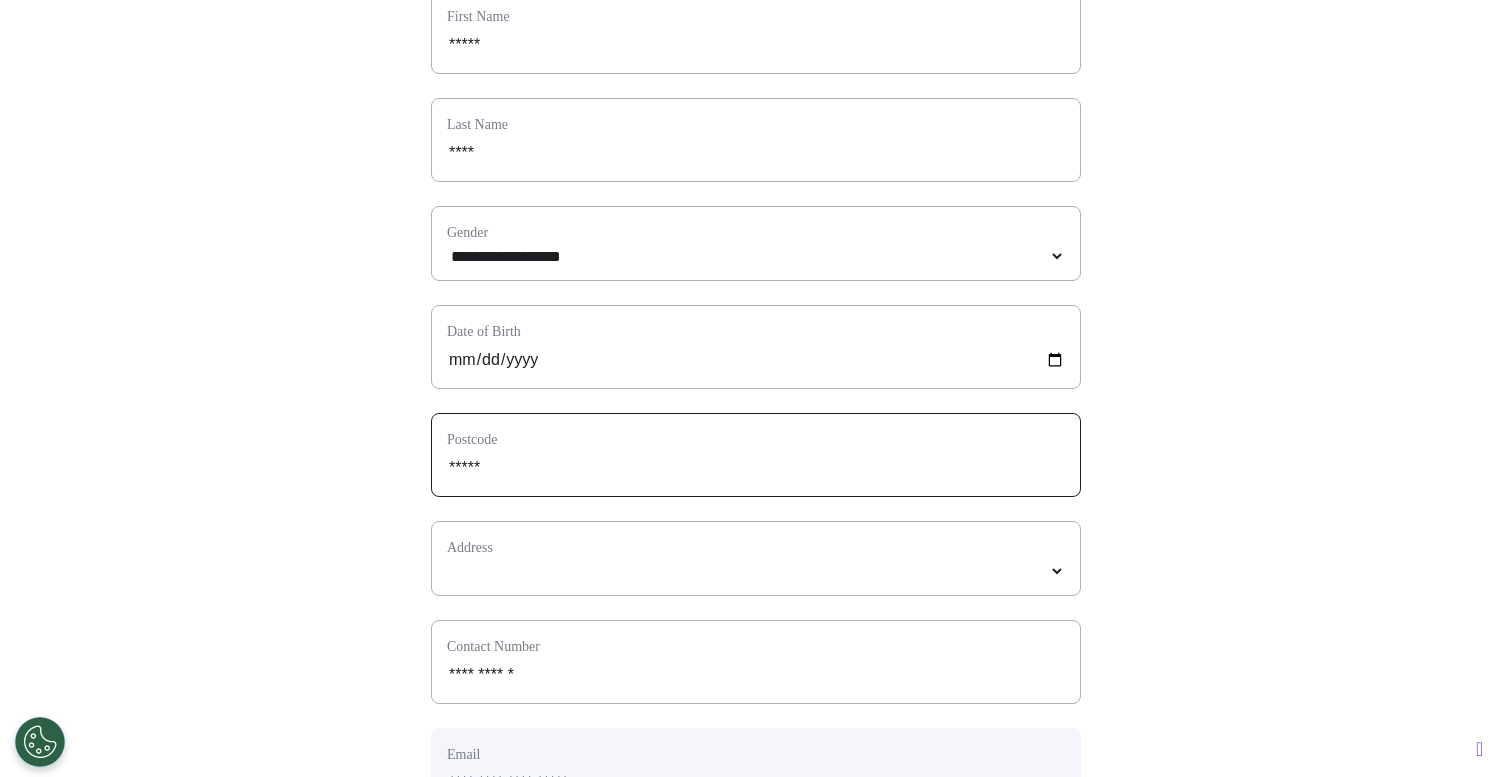 type on "*****" 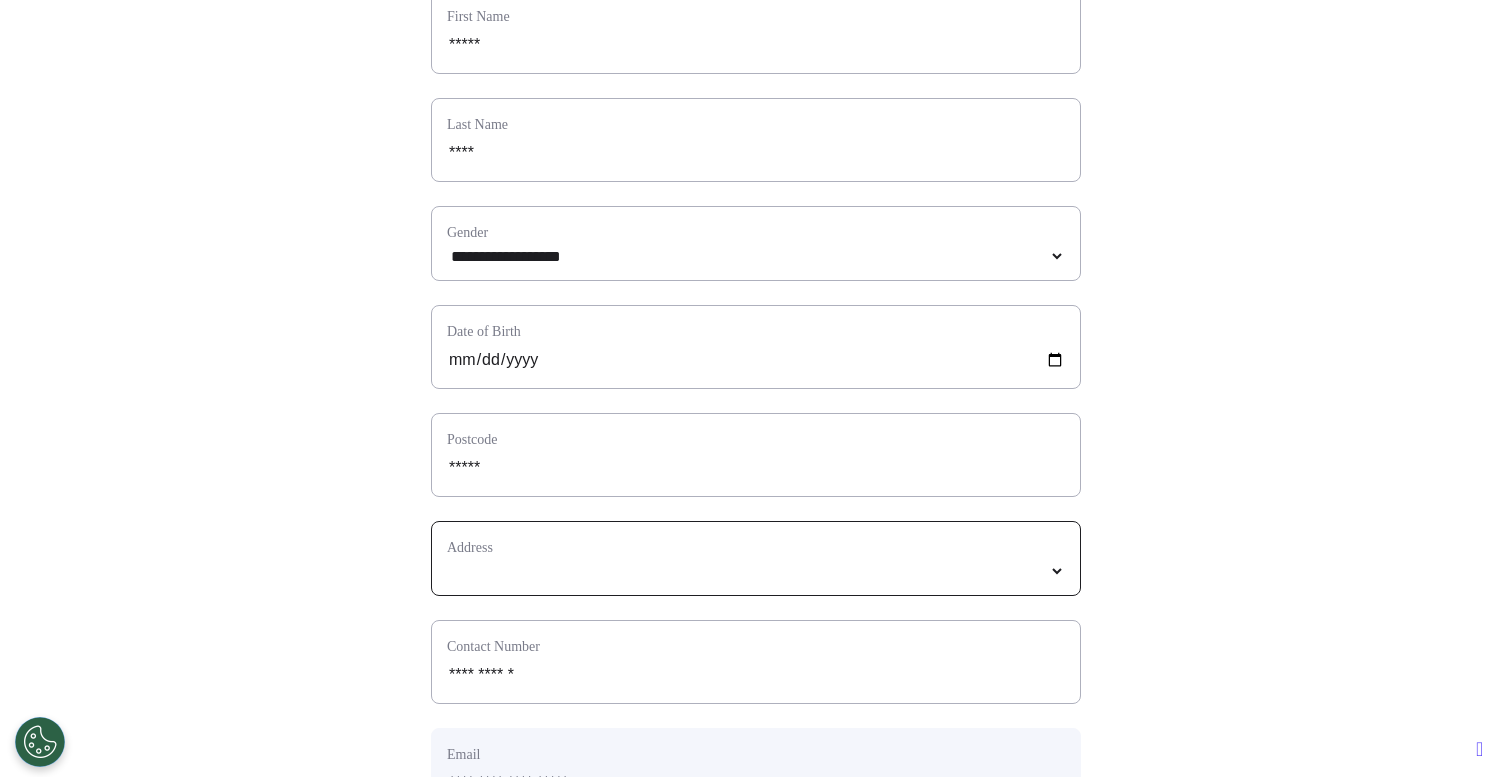 click at bounding box center (756, 571) 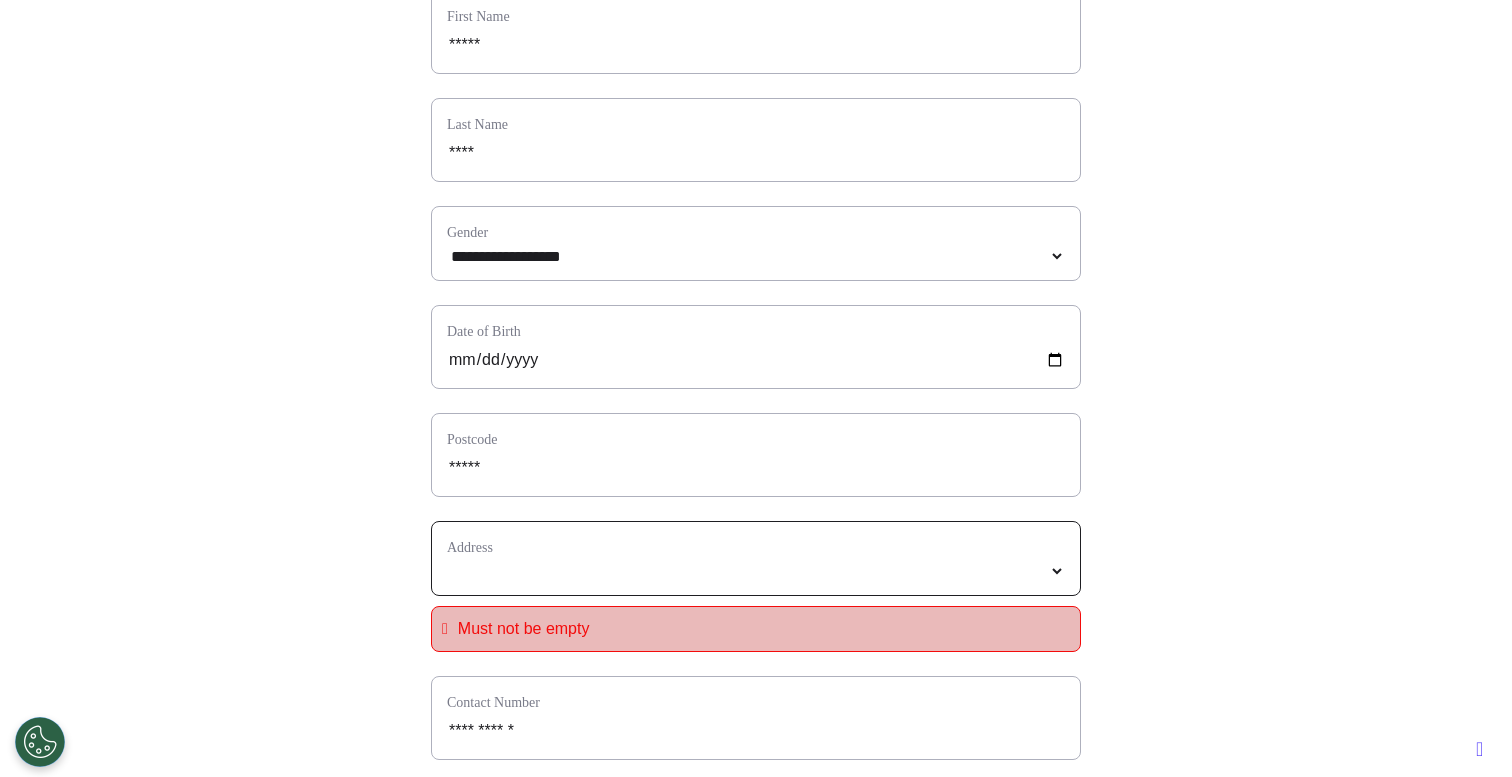 click on "**********" at bounding box center [756, 571] 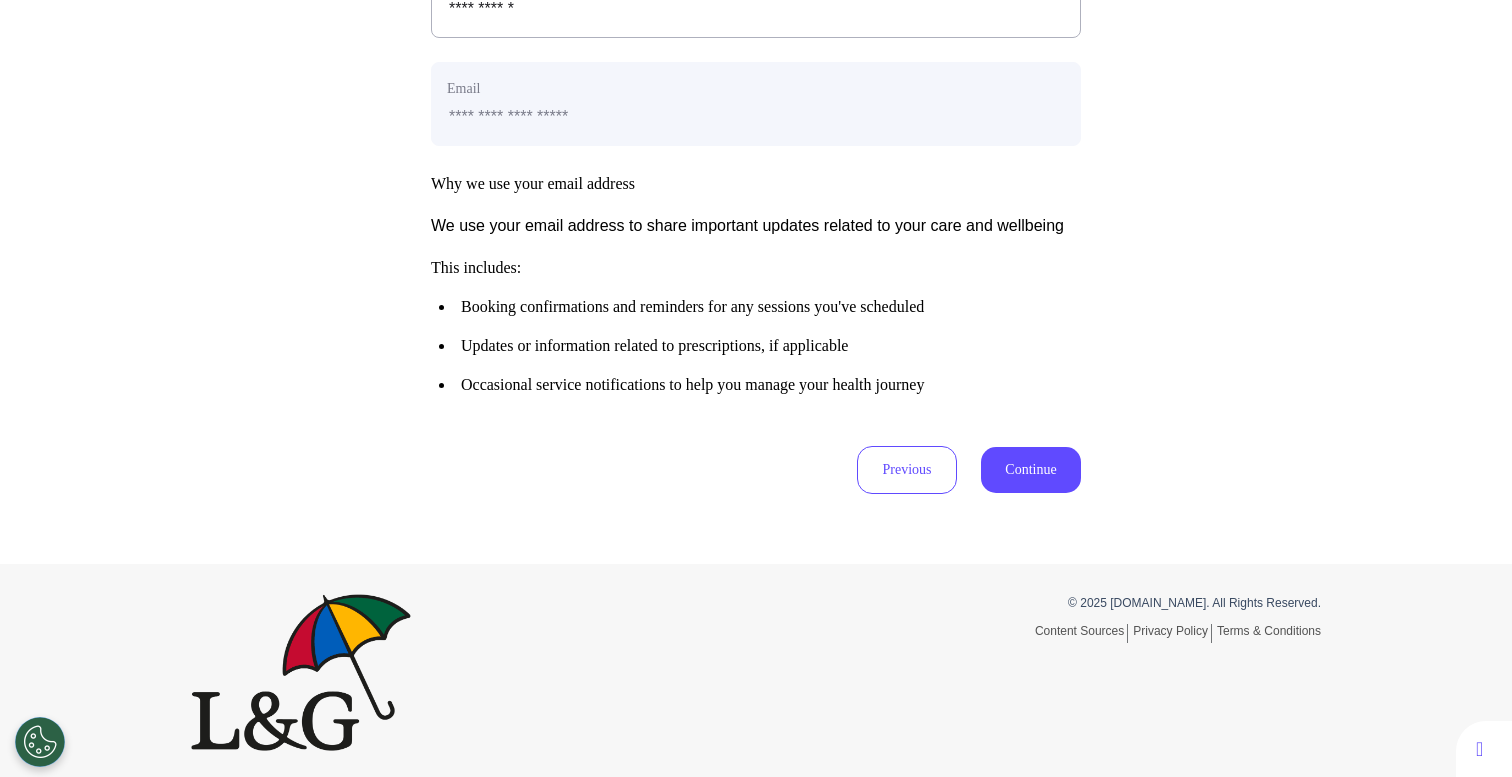 scroll, scrollTop: 993, scrollLeft: 0, axis: vertical 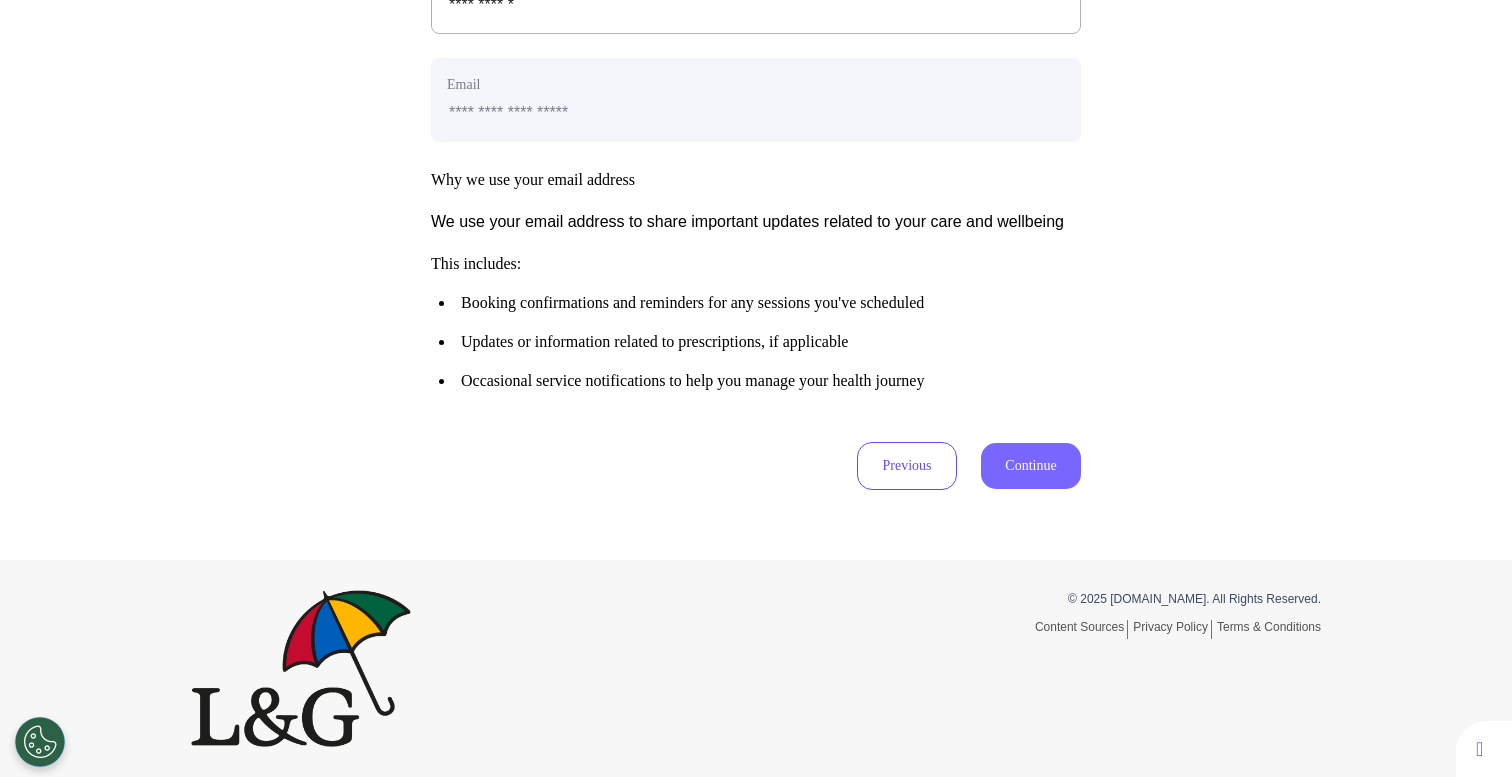 click on "Continue" at bounding box center [1031, 466] 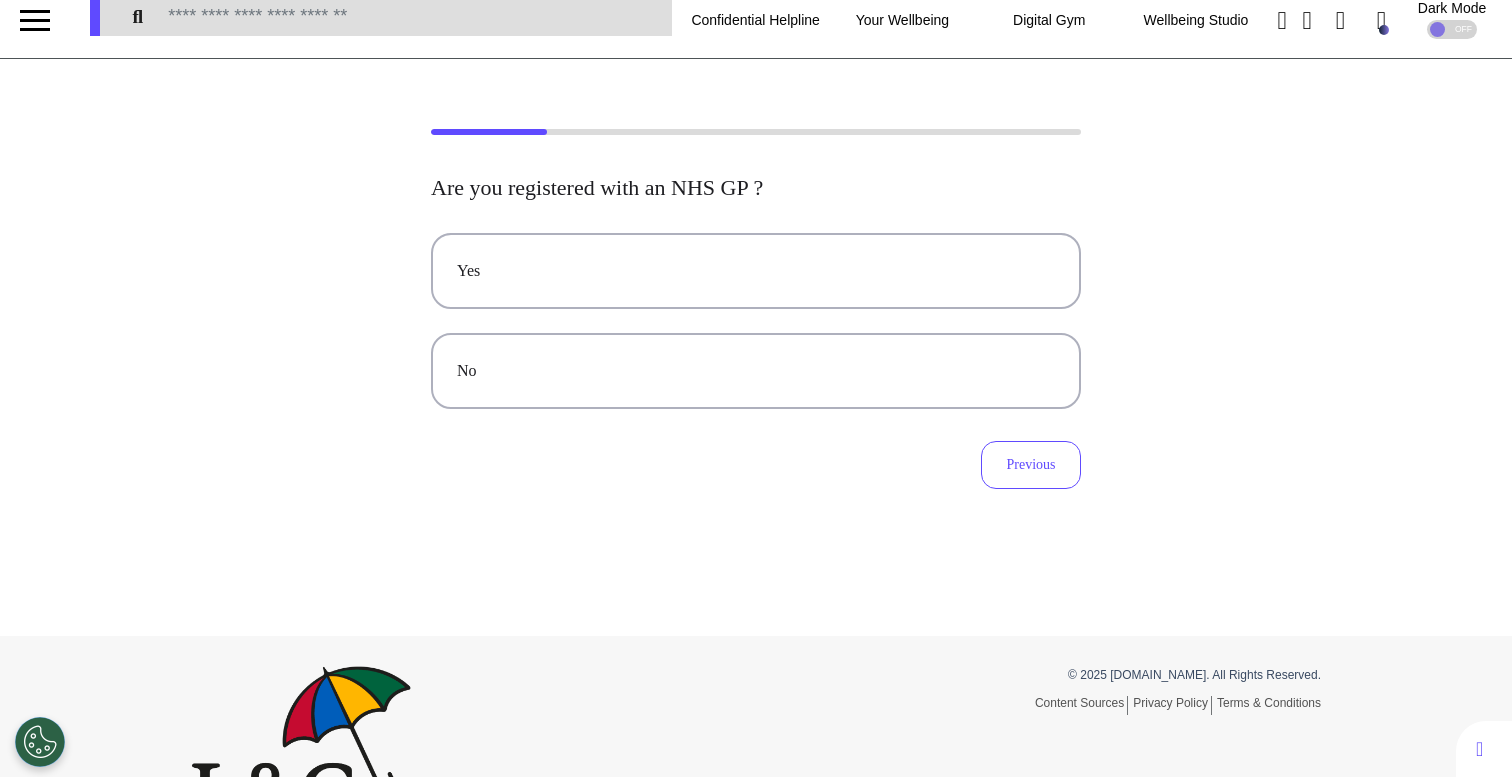 scroll, scrollTop: 0, scrollLeft: 0, axis: both 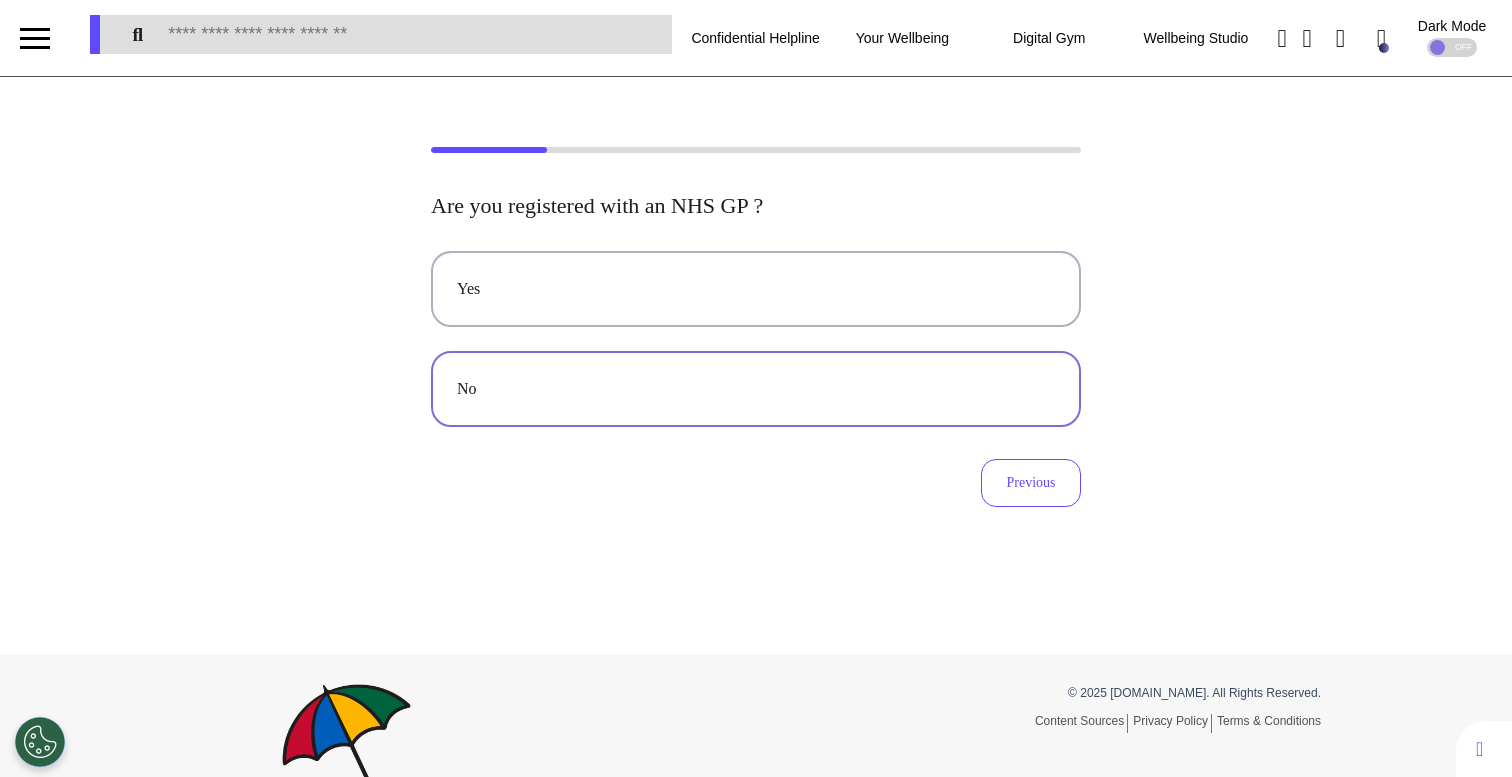 click on "No" at bounding box center (756, 389) 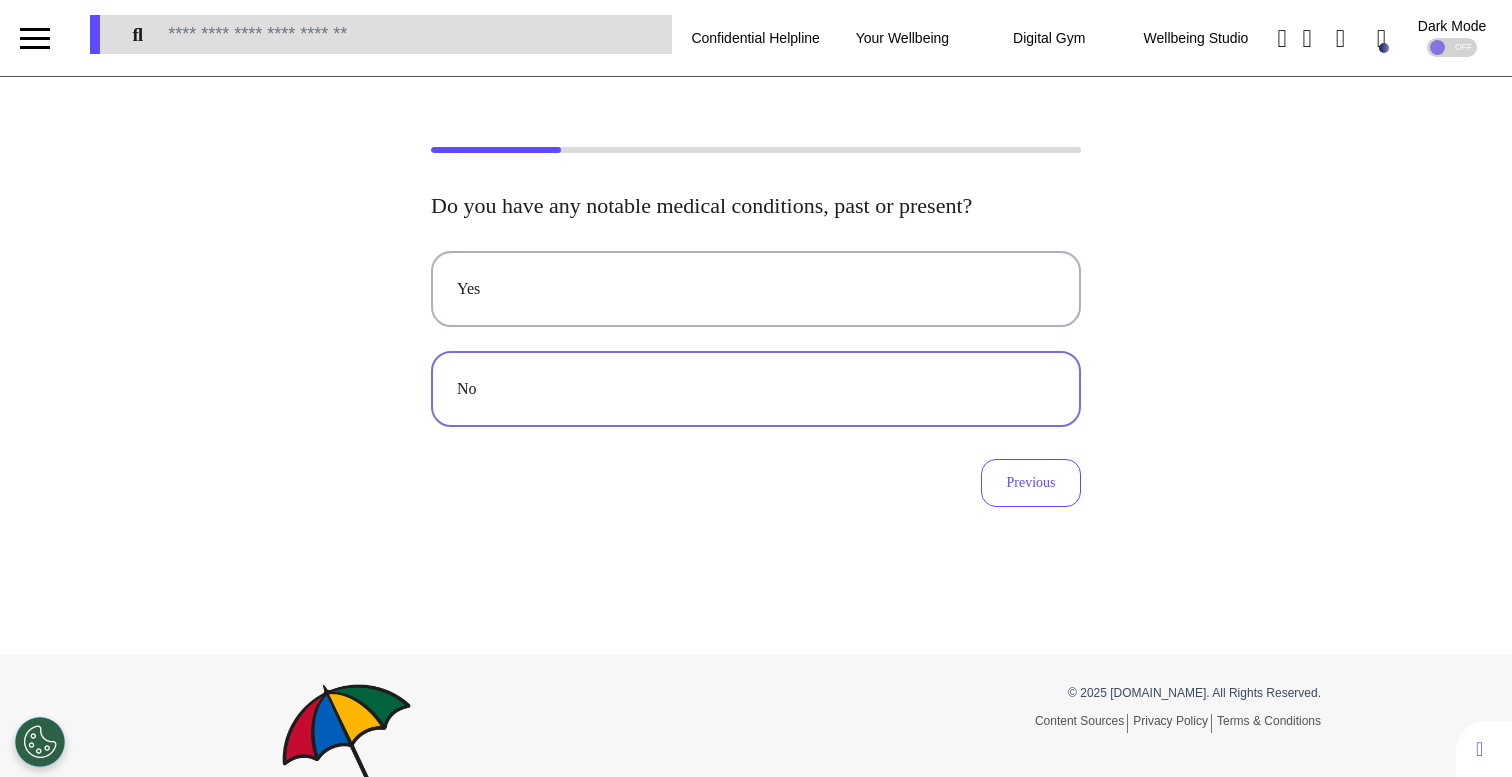 click on "No" at bounding box center (756, 389) 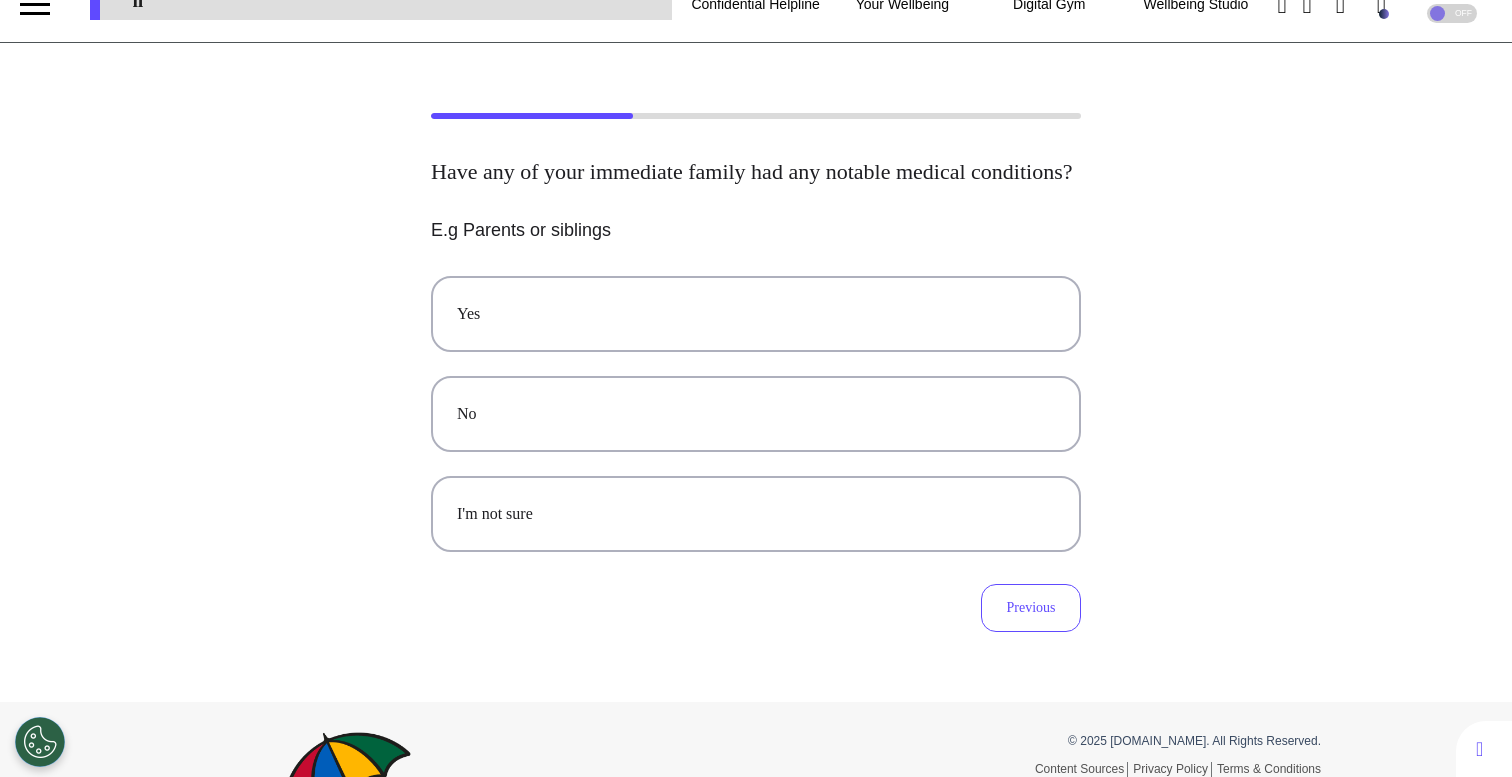 scroll, scrollTop: 45, scrollLeft: 0, axis: vertical 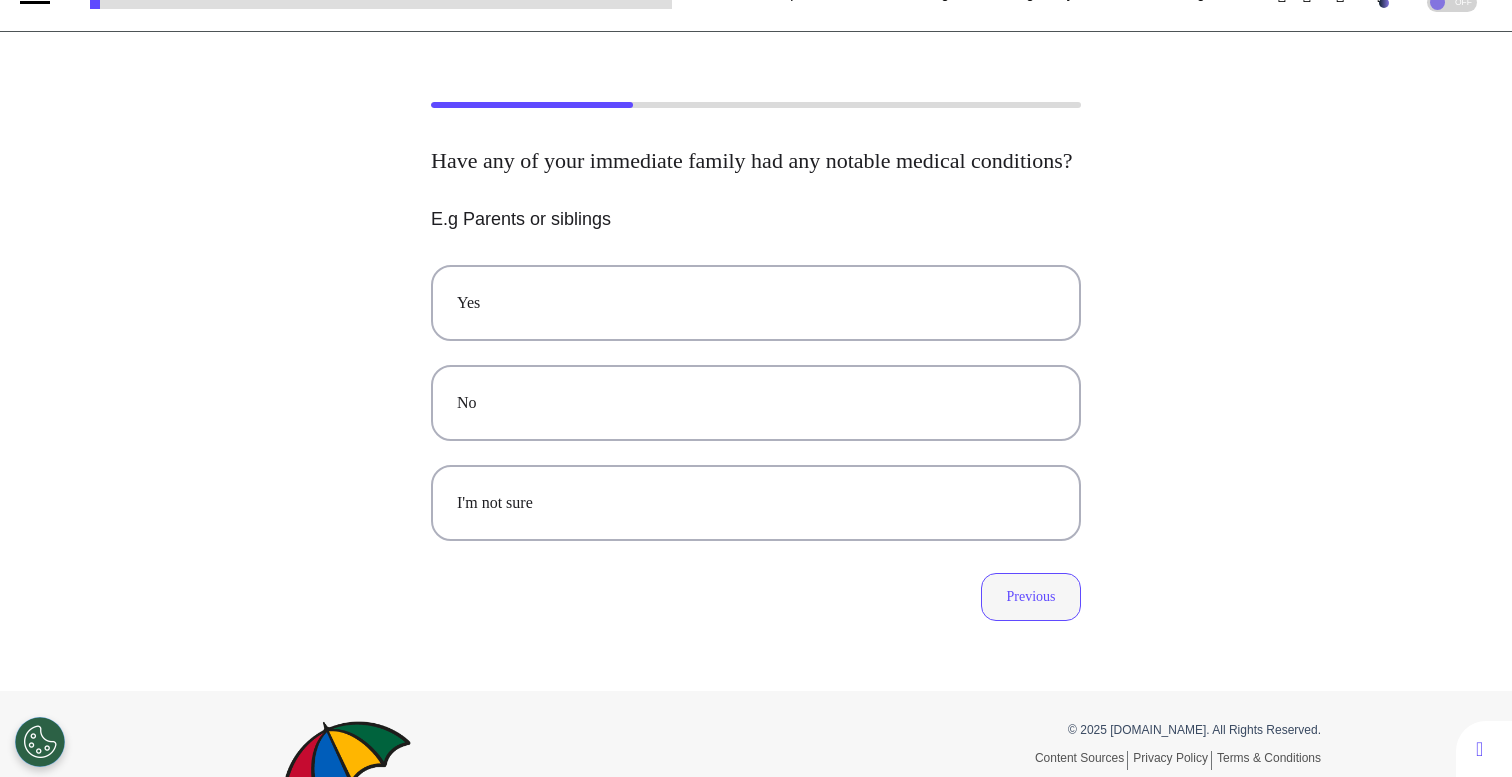 click on "Previous" at bounding box center (1031, 597) 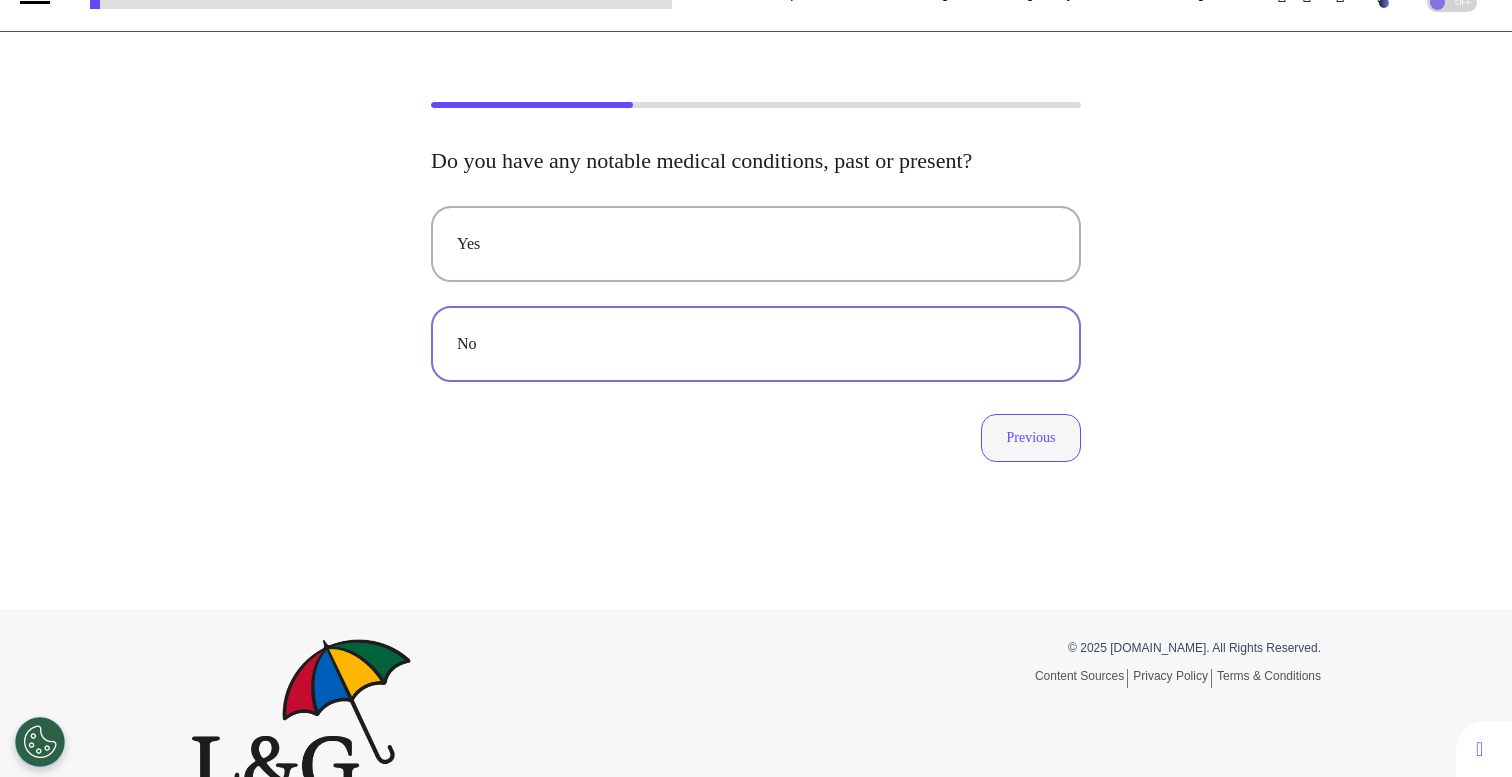 click on "Previous" at bounding box center [1031, 438] 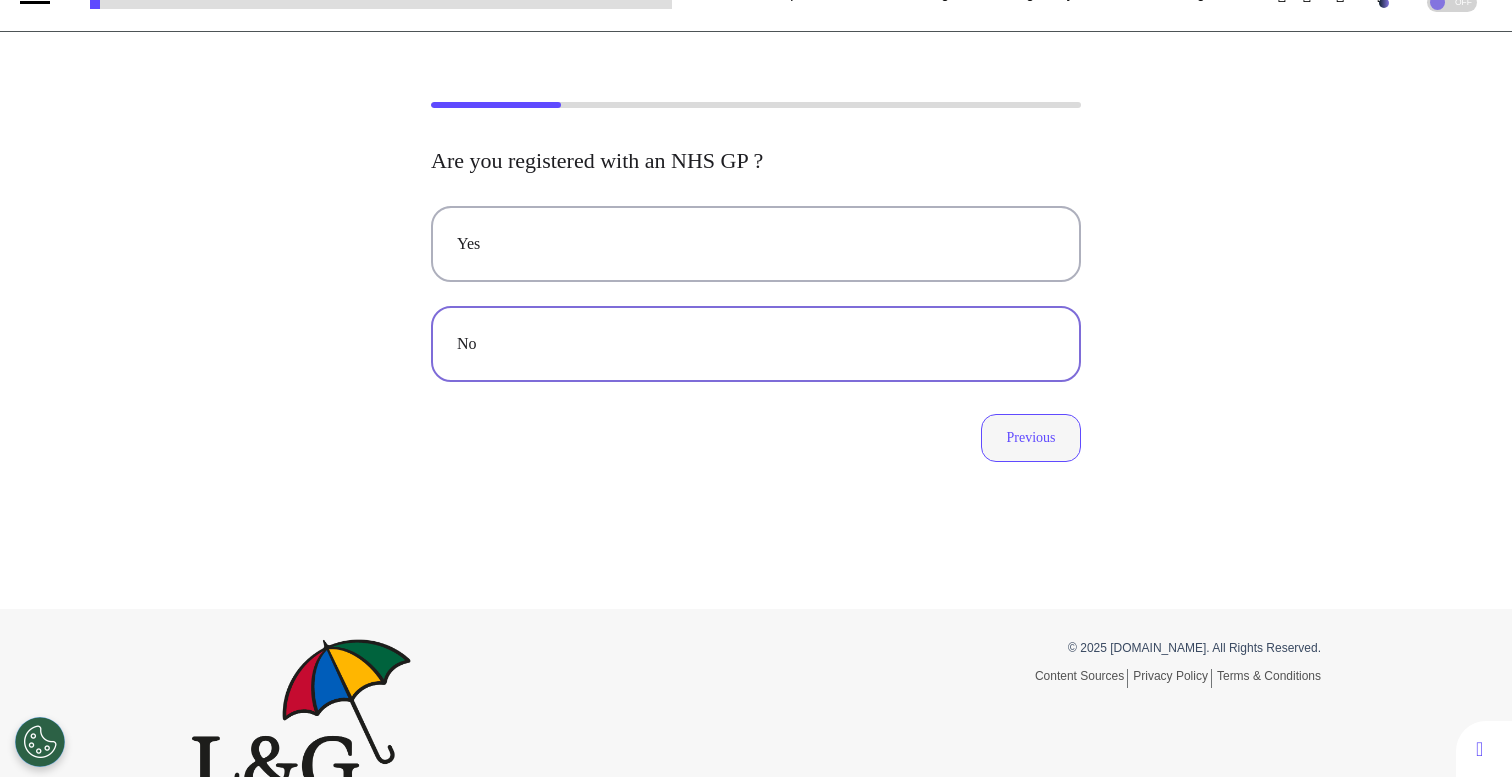 click on "Previous" at bounding box center [1031, 438] 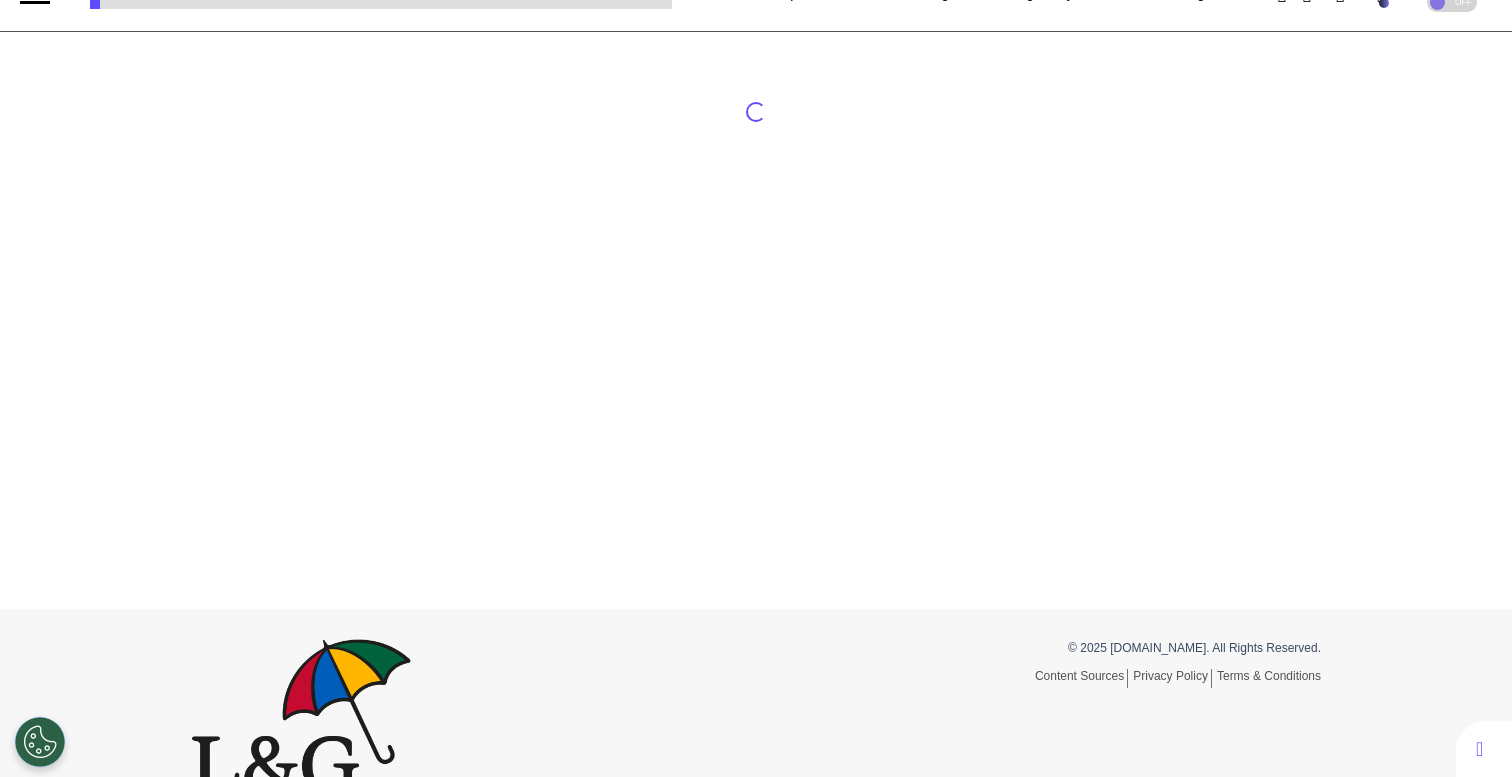 select on "**********" 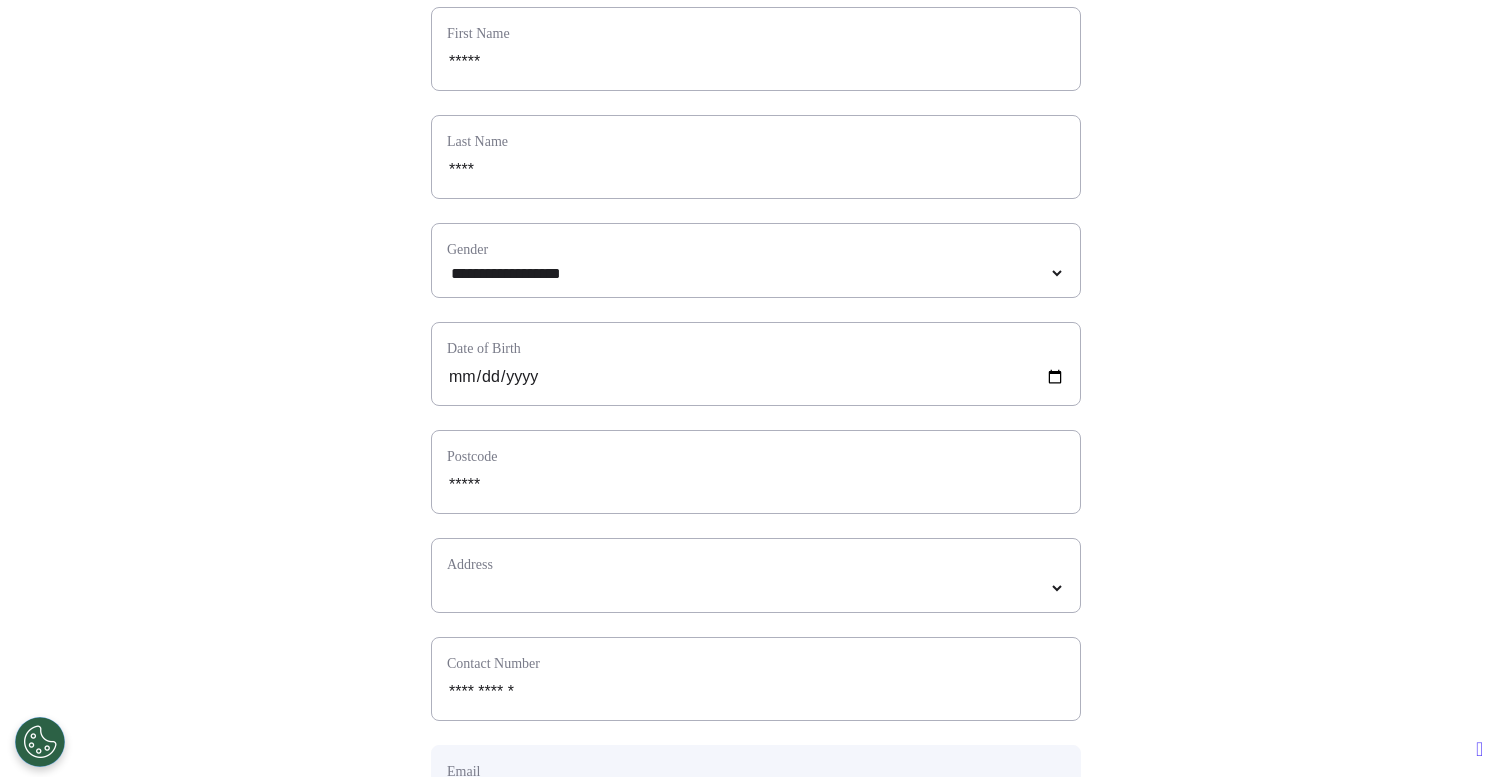 scroll, scrollTop: 993, scrollLeft: 0, axis: vertical 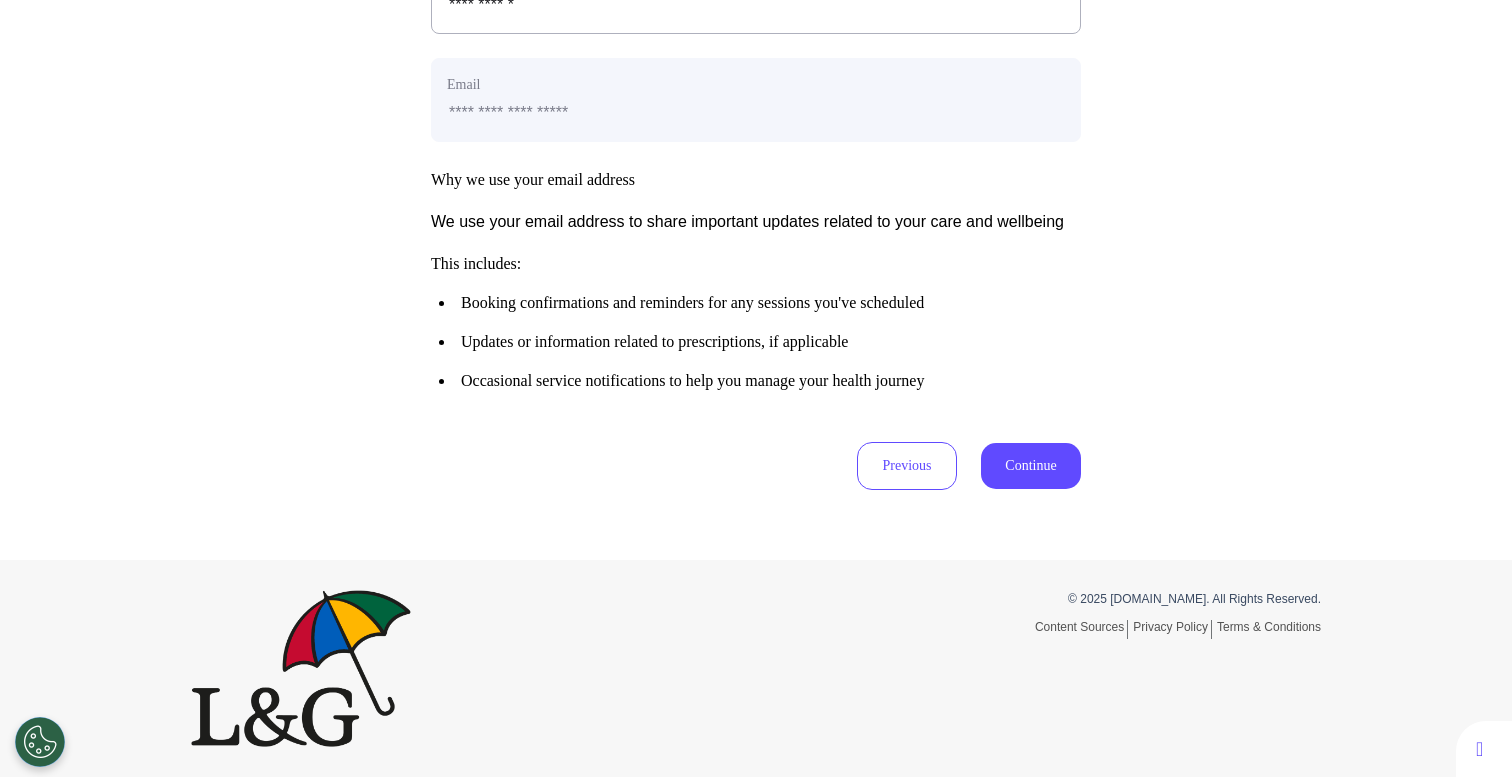 select on "**********" 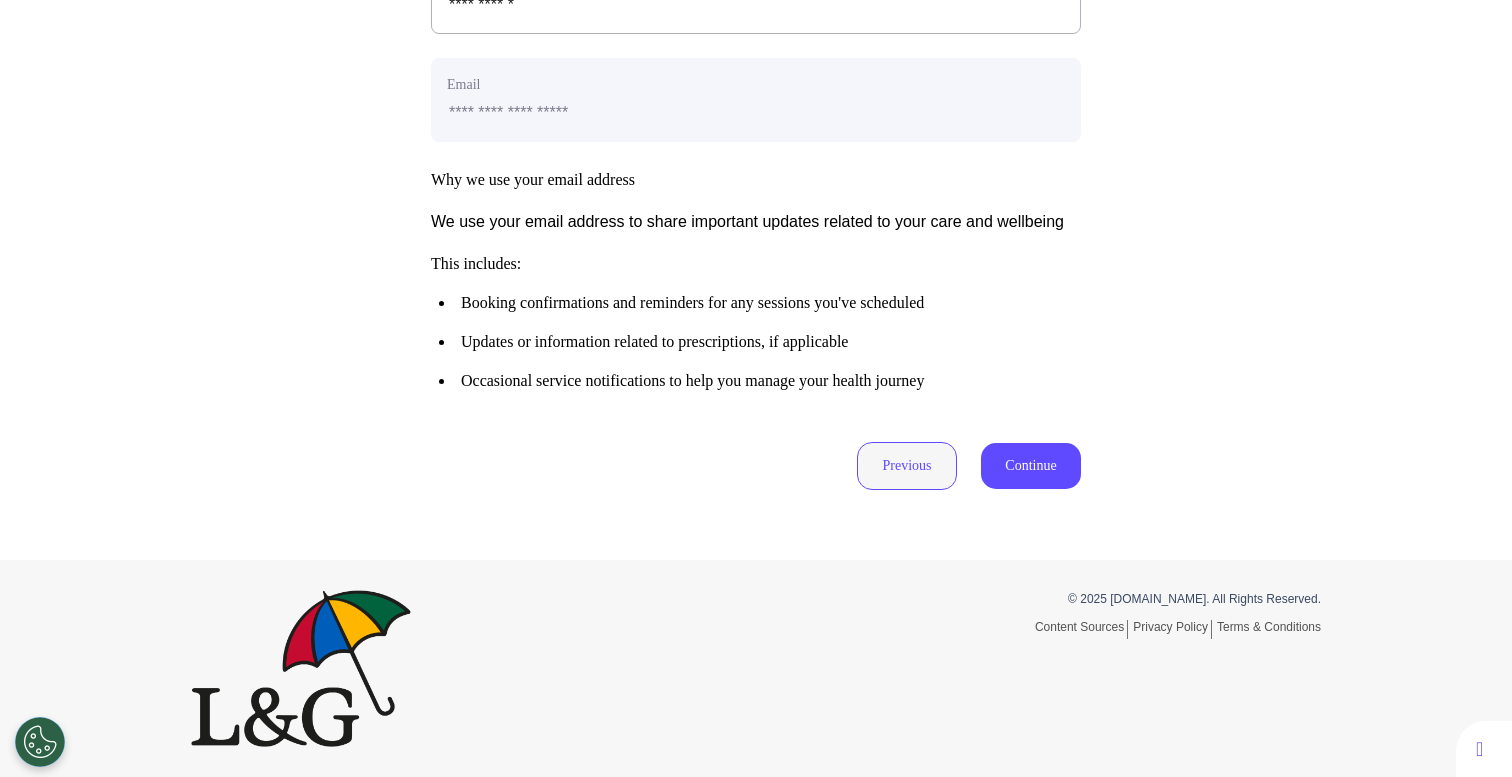 click on "Previous" at bounding box center [907, 466] 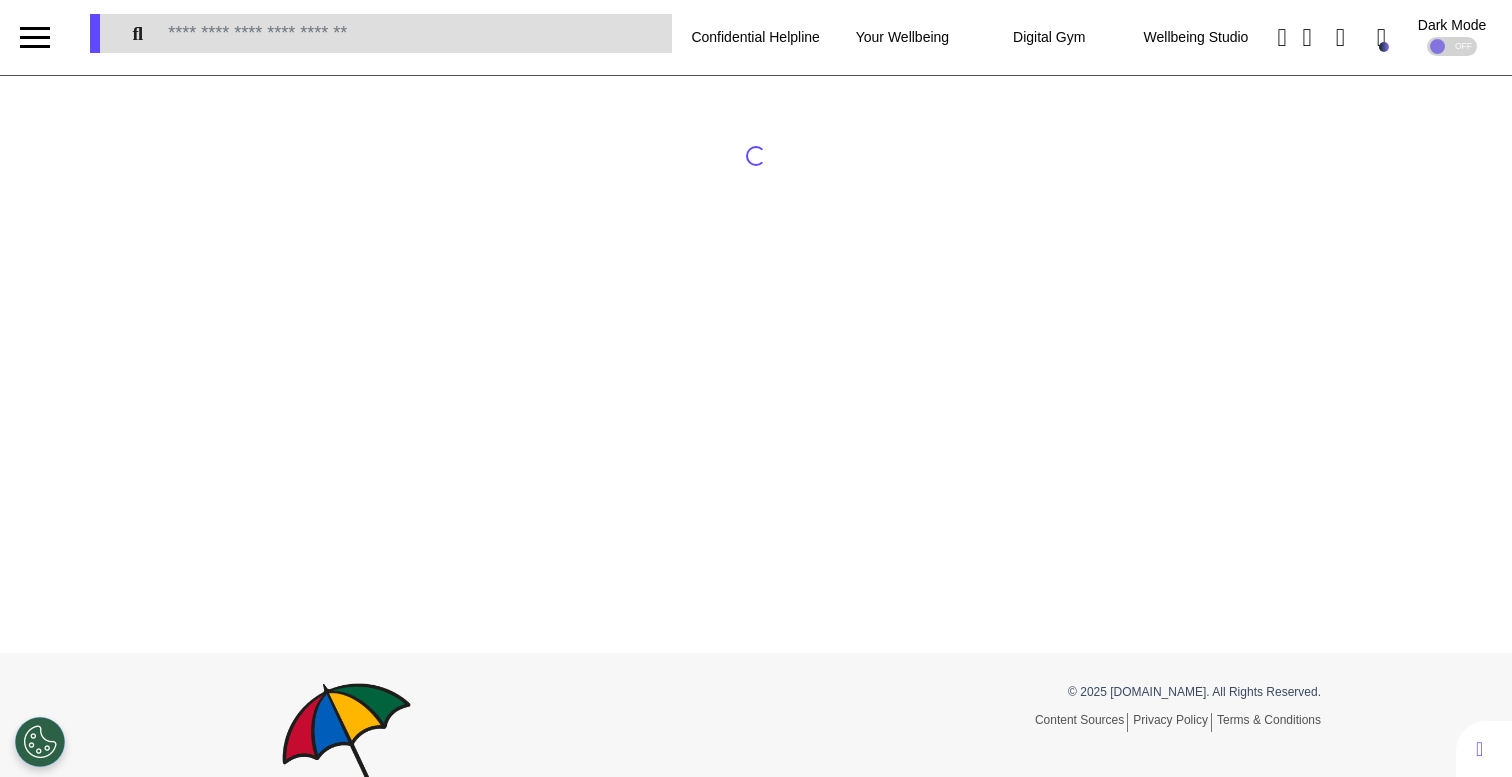 scroll, scrollTop: 0, scrollLeft: 0, axis: both 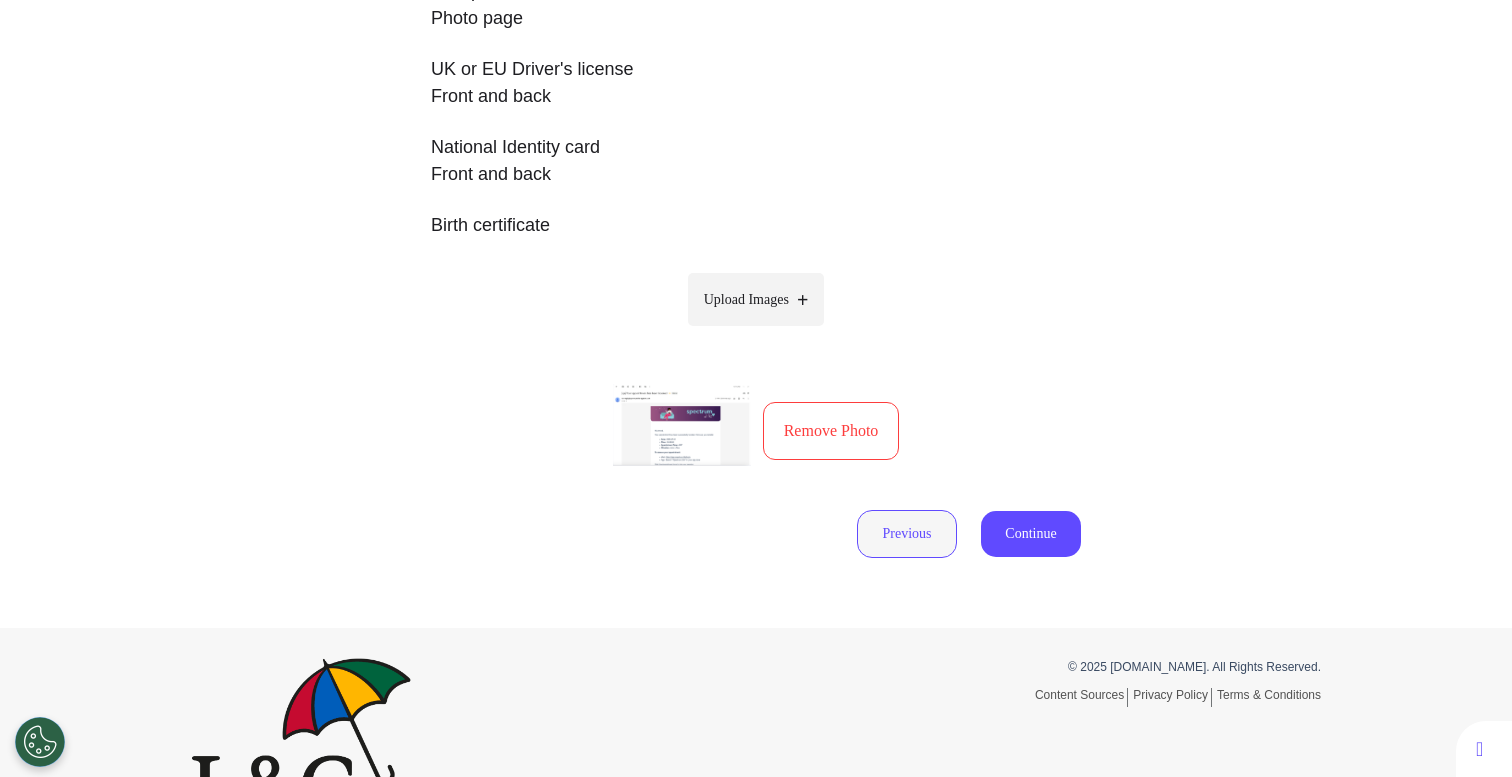 click on "Previous" at bounding box center [907, 534] 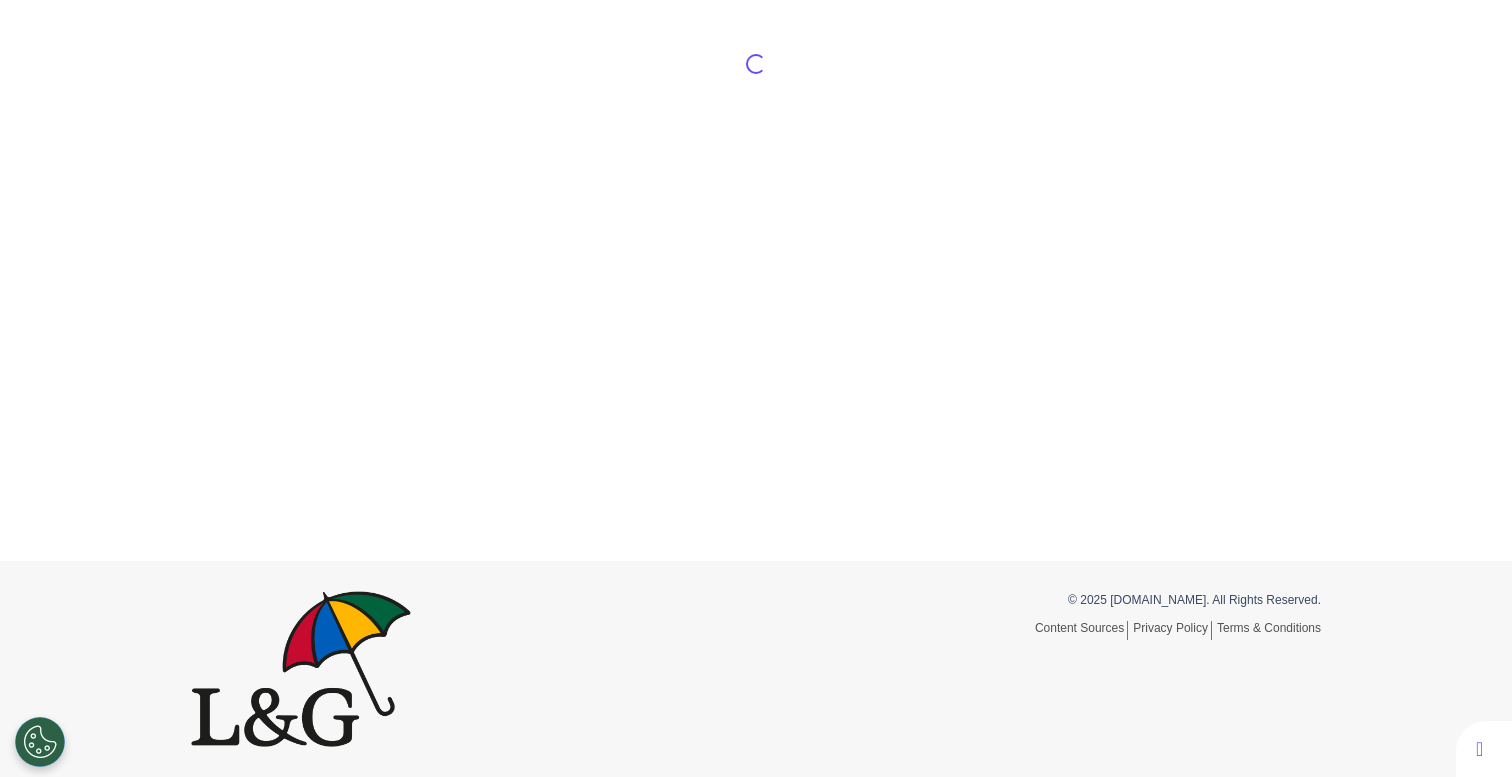 scroll, scrollTop: 93, scrollLeft: 0, axis: vertical 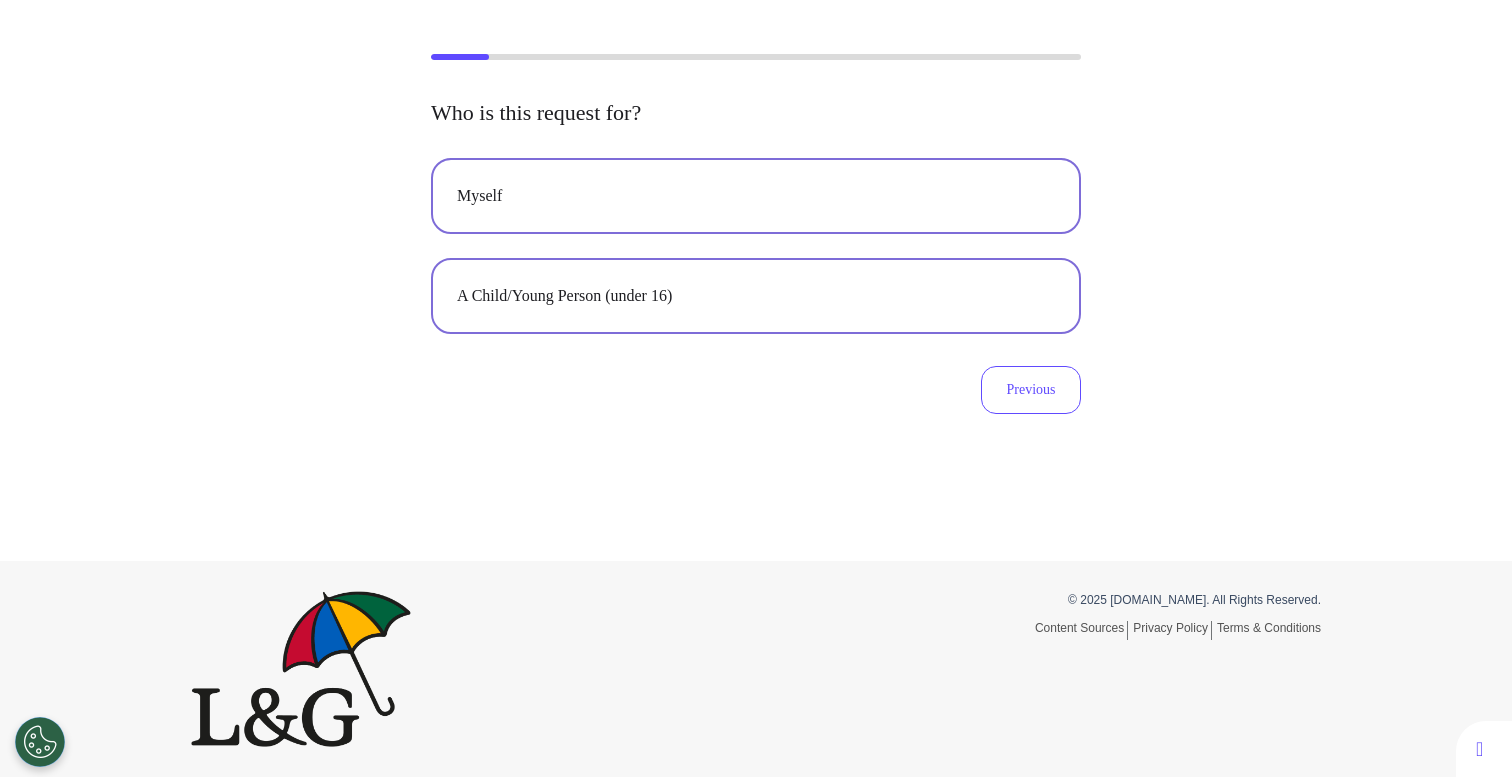 click on "A Child/Young Person (under 16)" at bounding box center [756, 296] 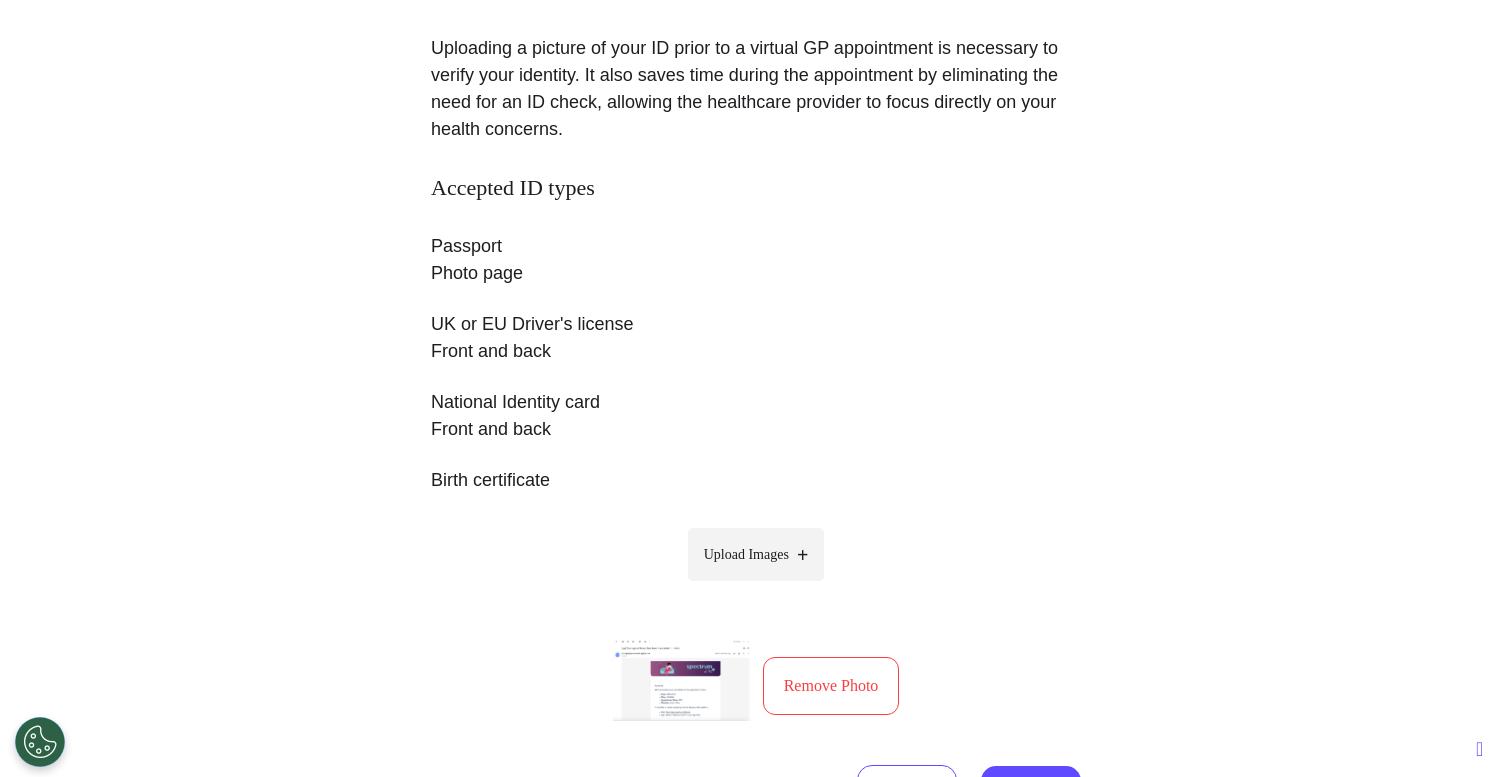 scroll, scrollTop: 304, scrollLeft: 0, axis: vertical 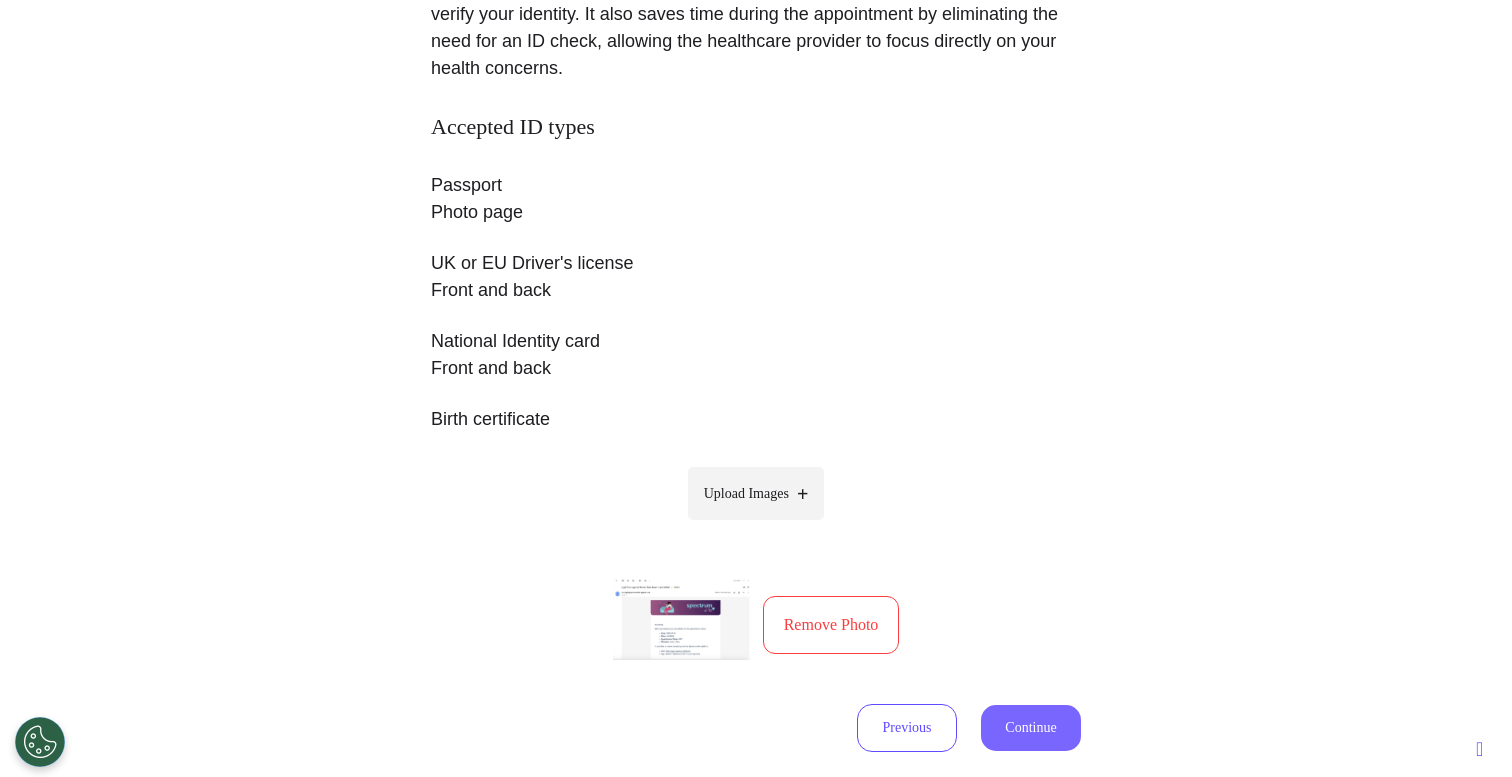 click on "Continue" at bounding box center (1031, 728) 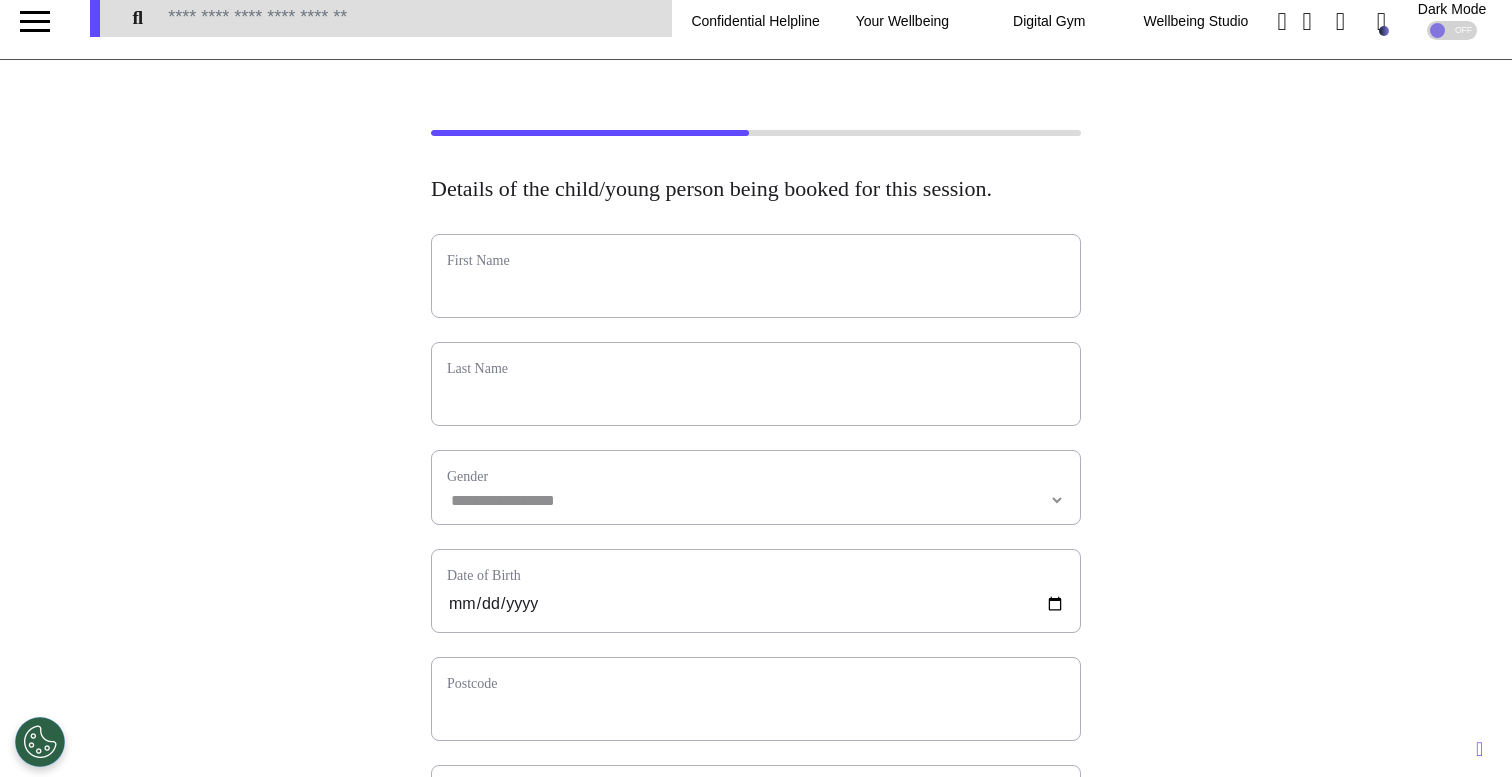 scroll, scrollTop: 0, scrollLeft: 0, axis: both 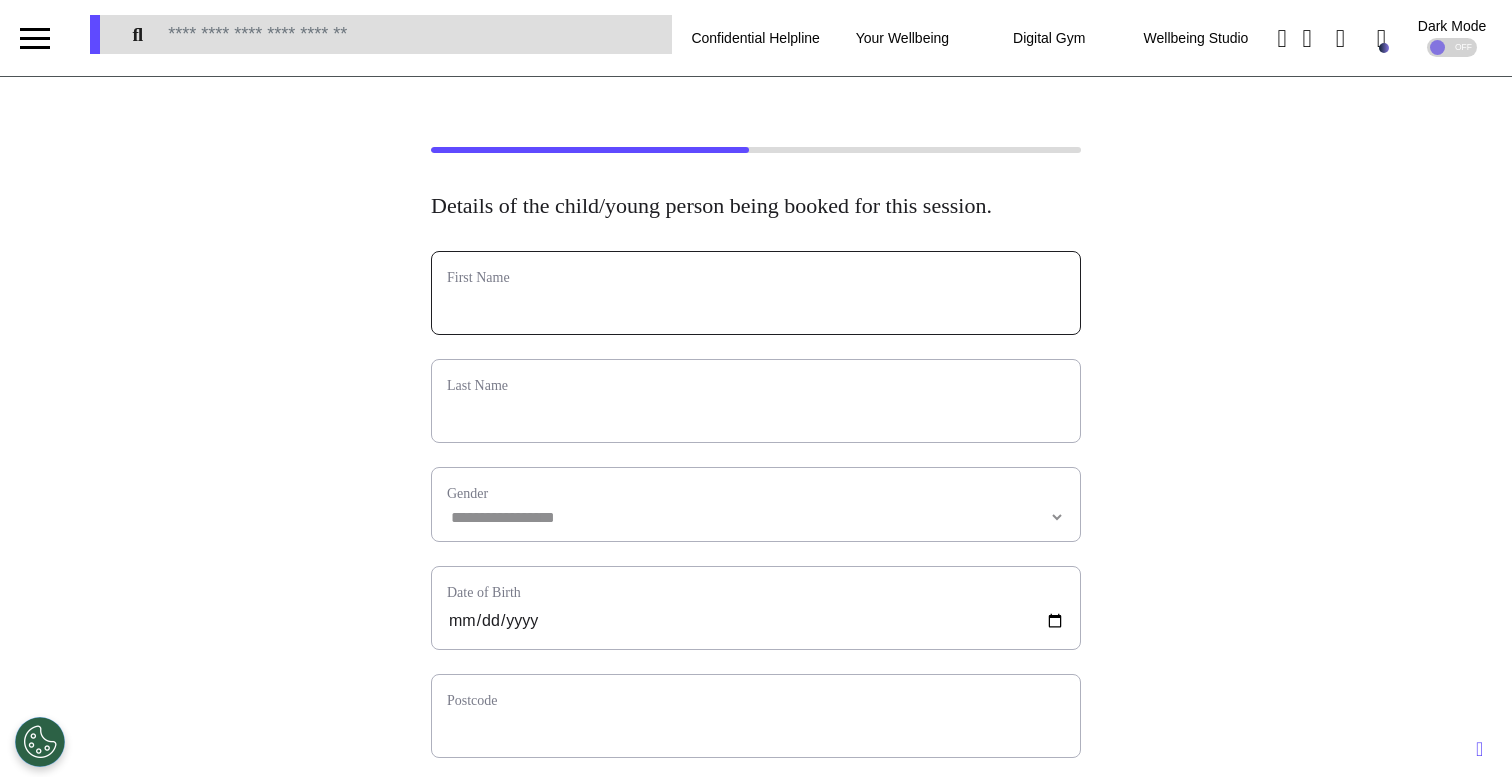 click at bounding box center [756, 306] 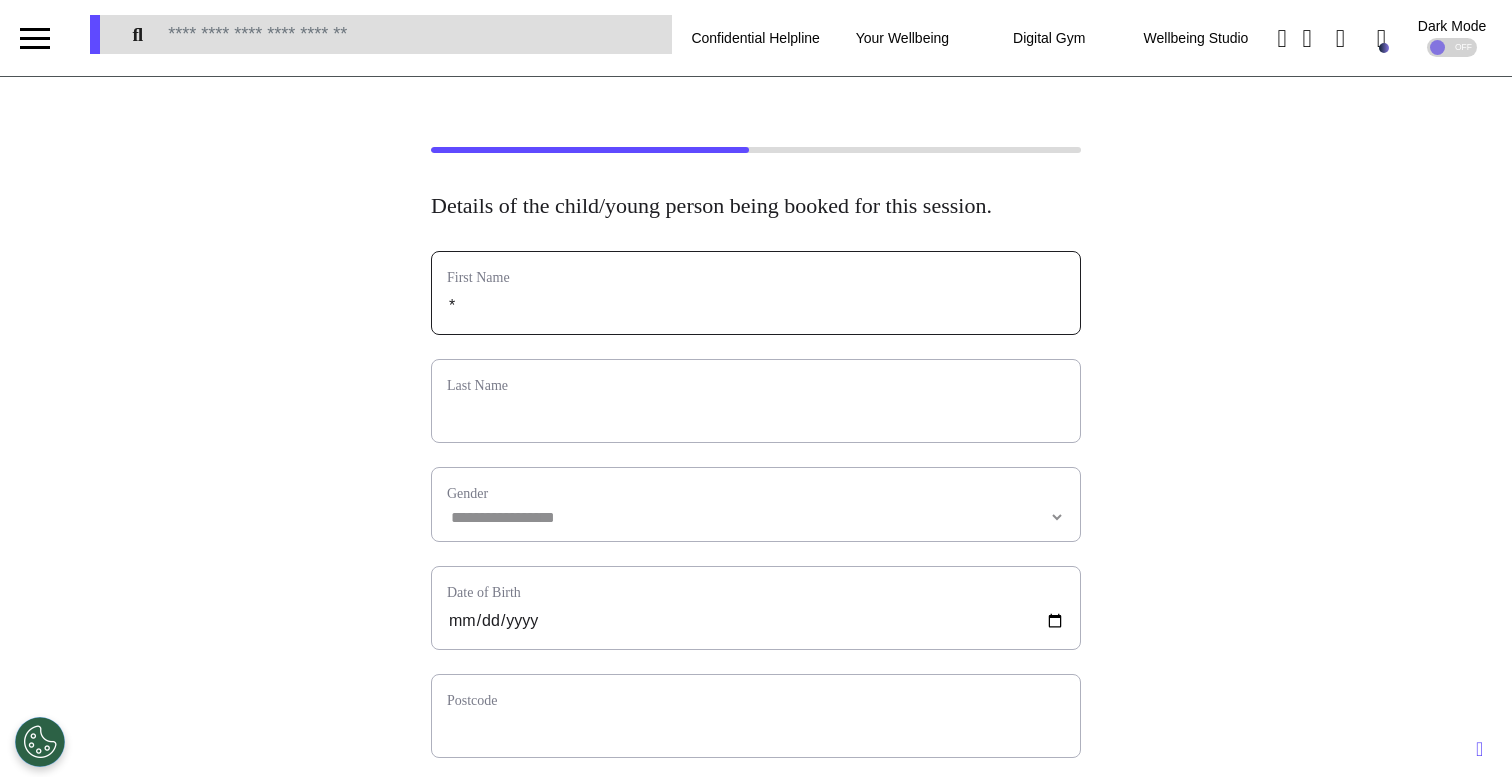 type on "**" 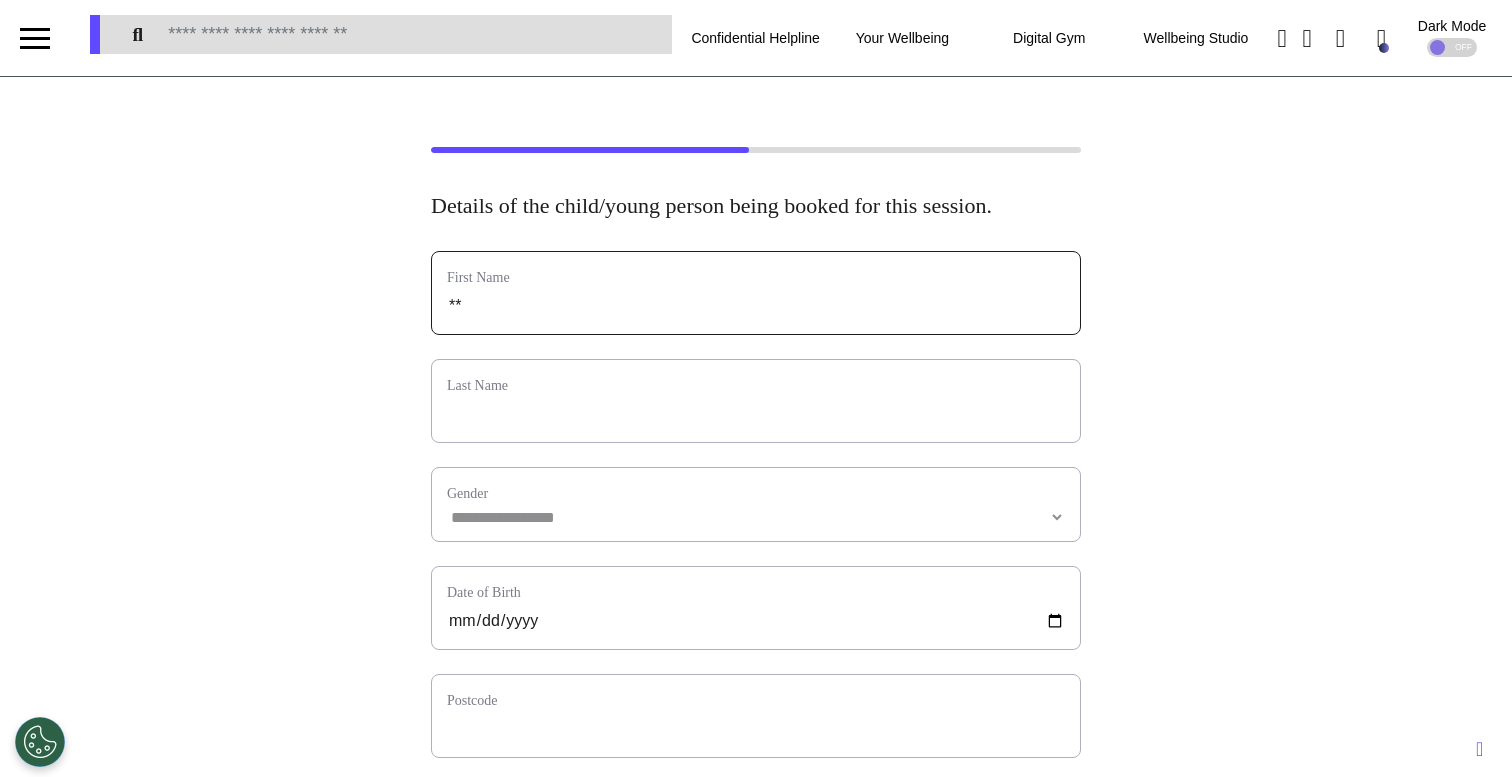 type on "***" 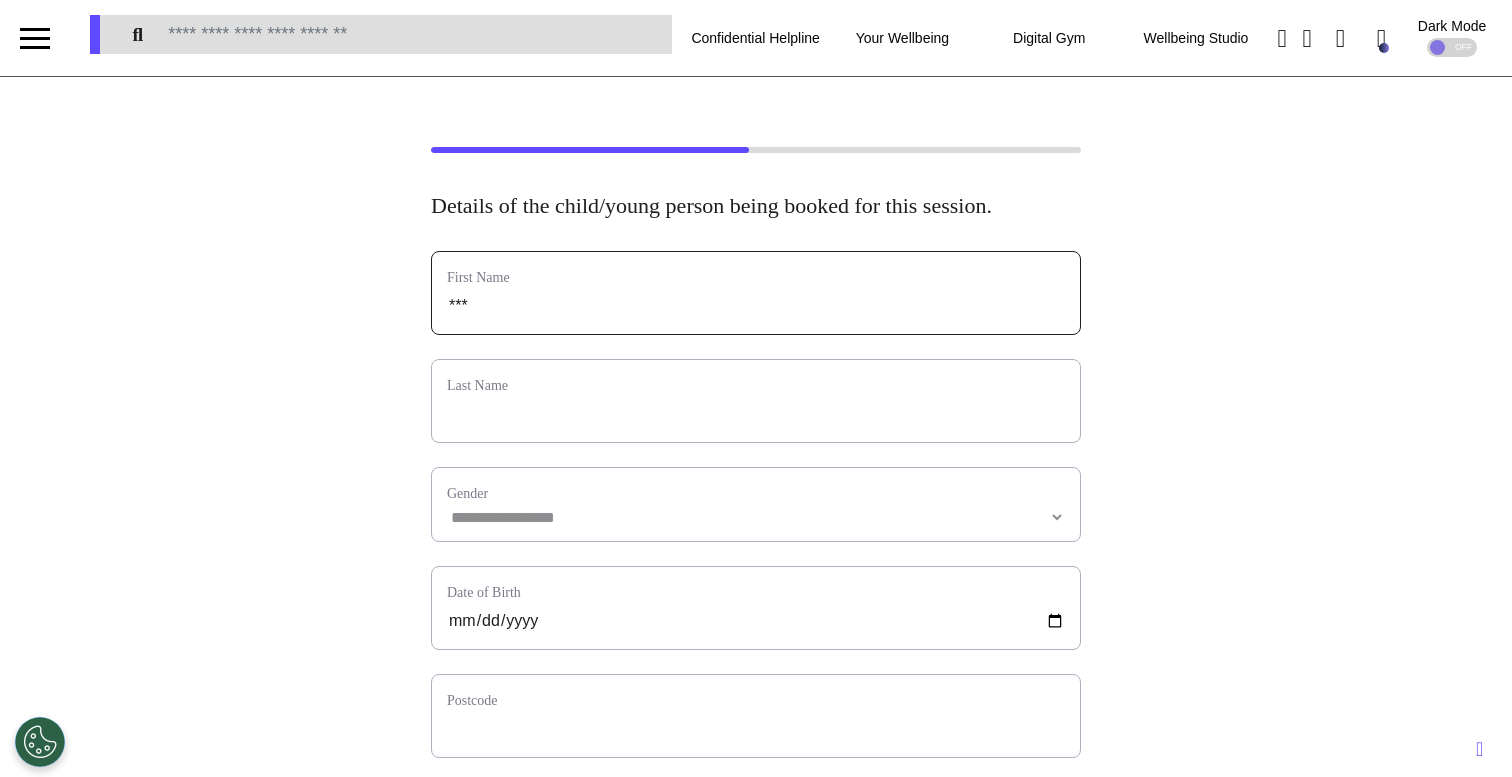 type on "****" 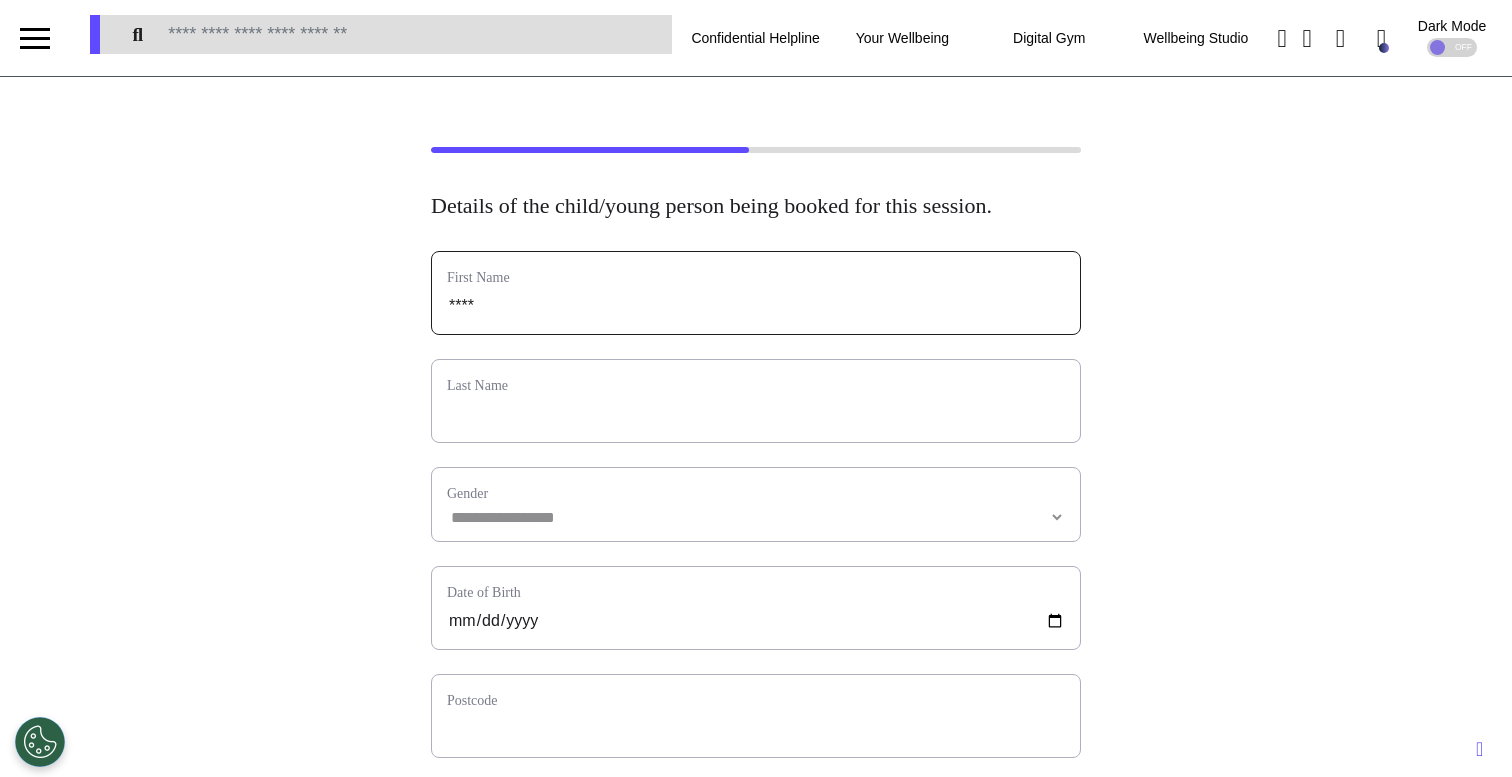 type on "*****" 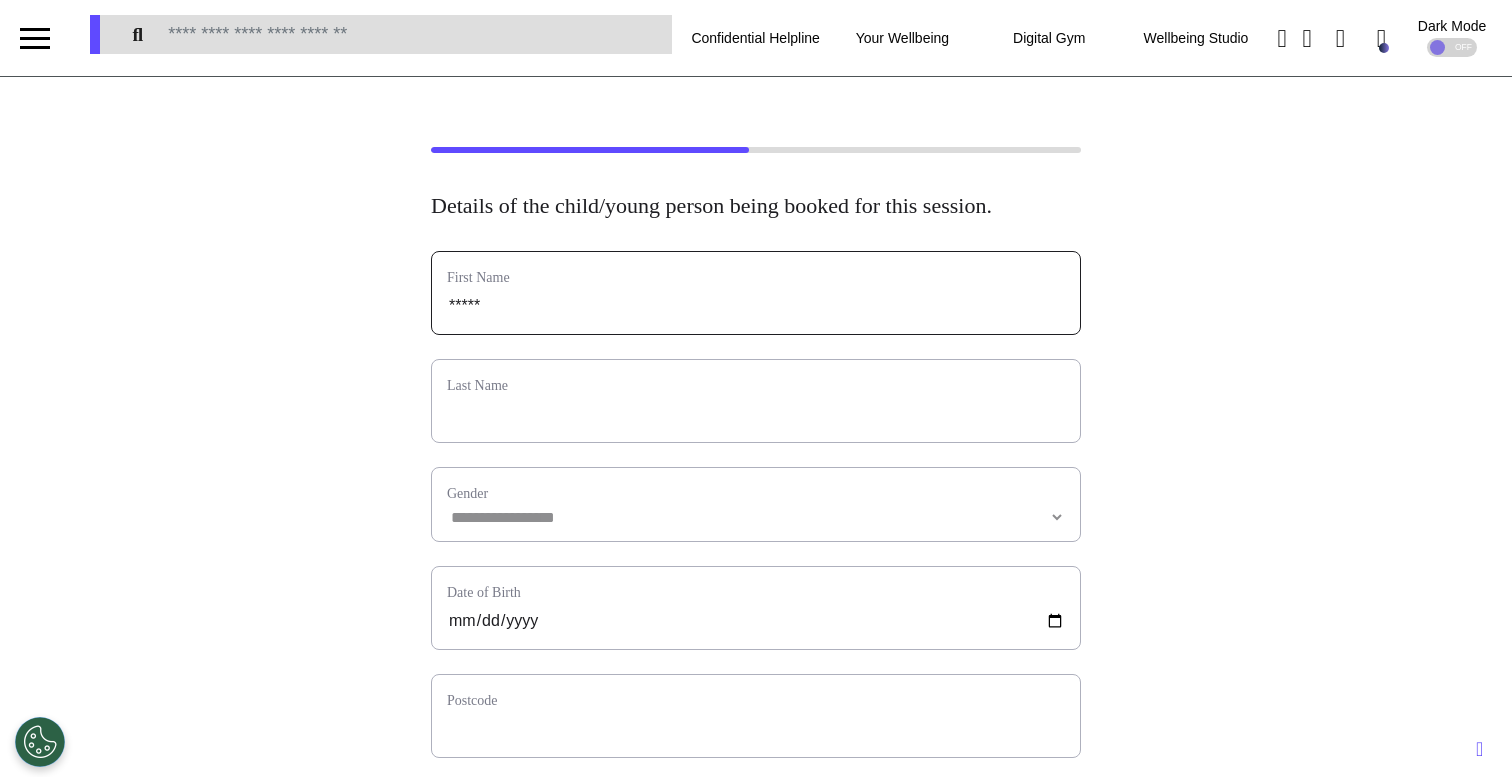 type on "******" 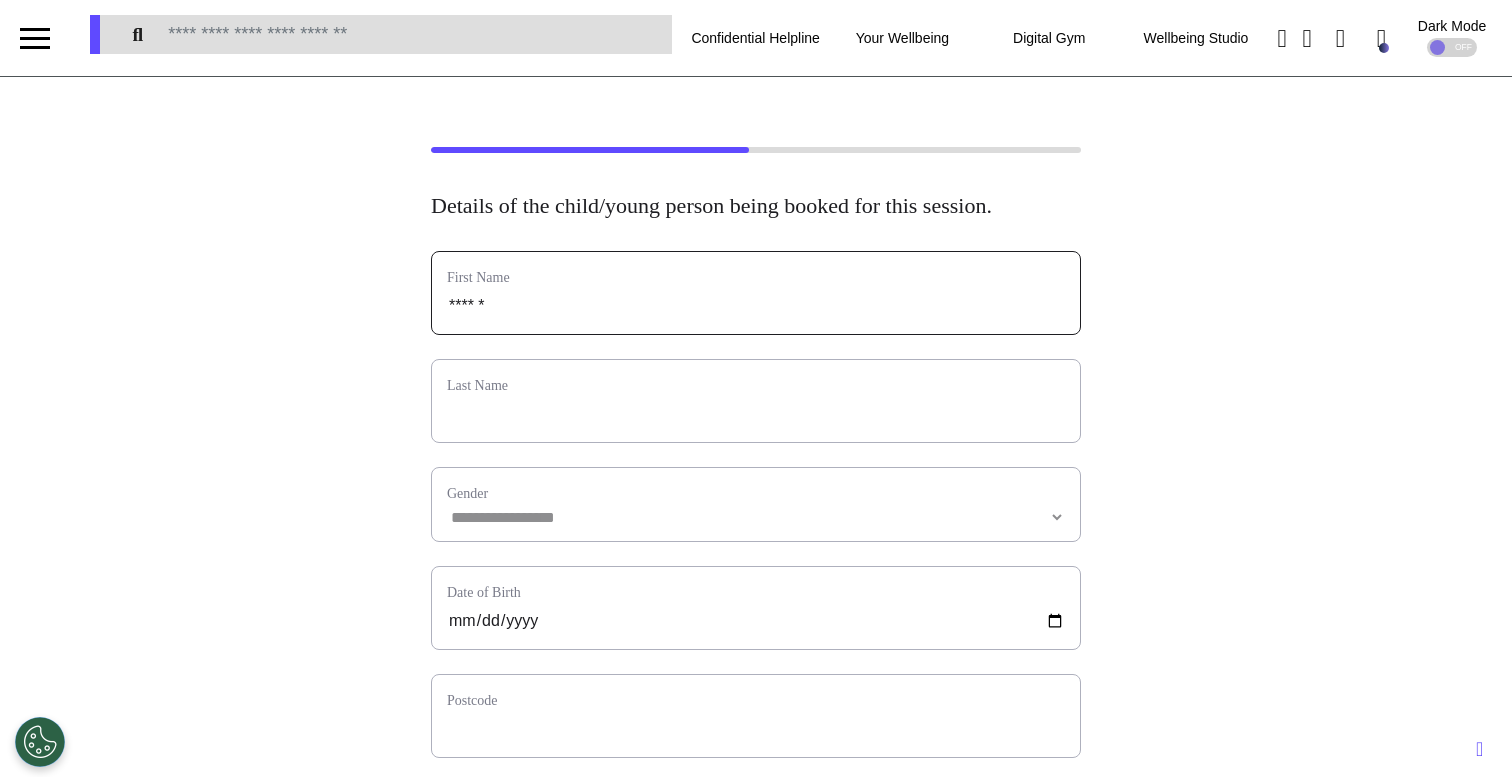 type on "*******" 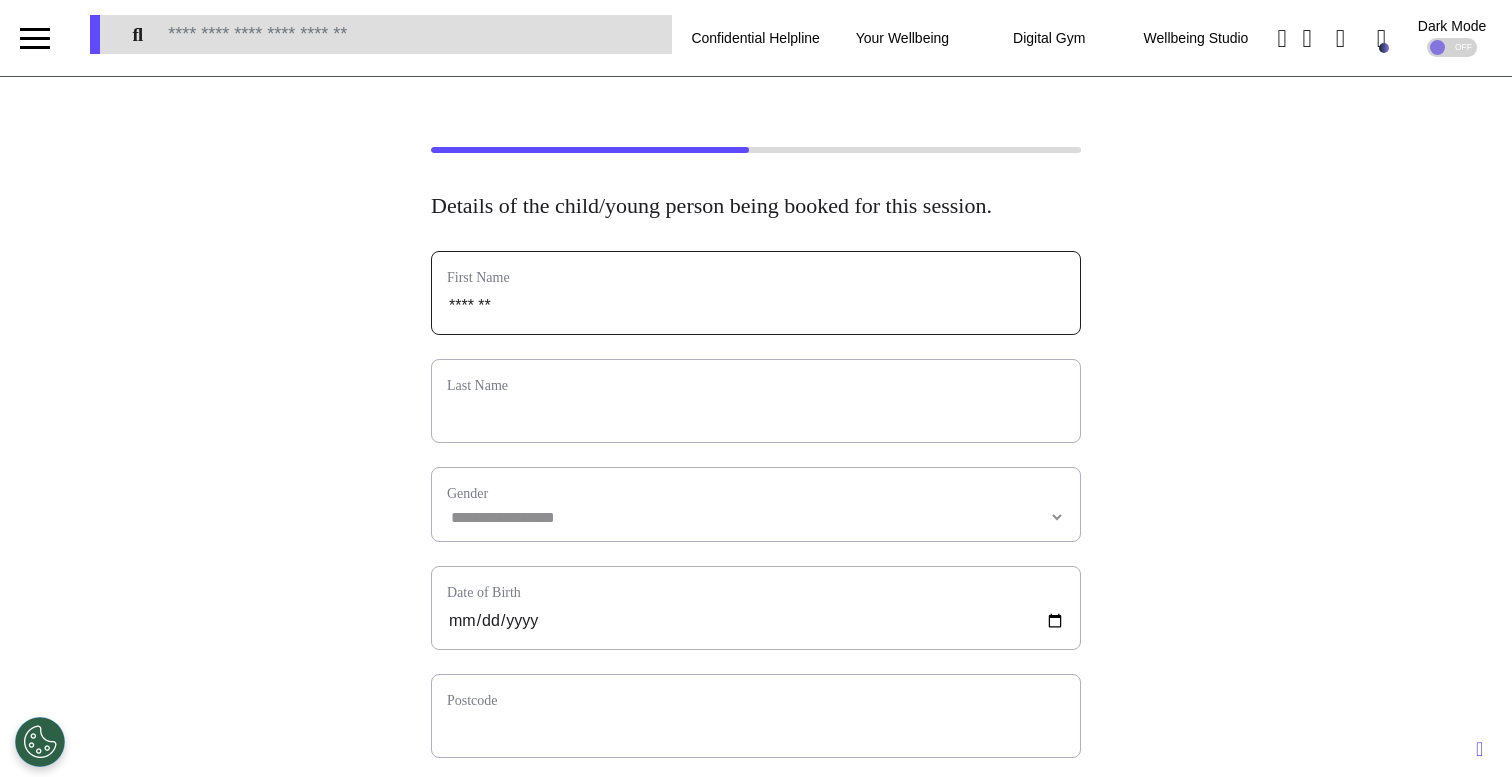 type on "********" 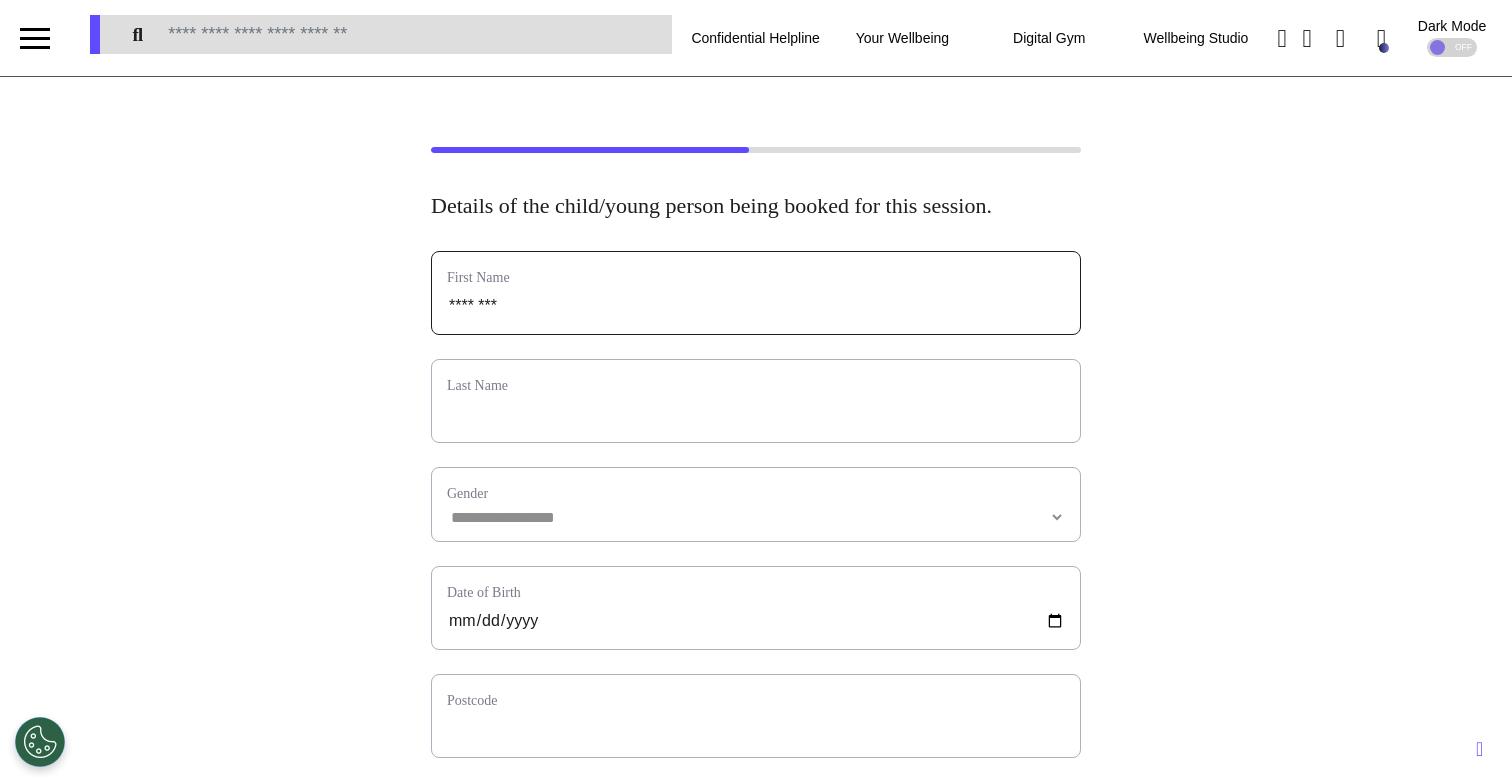 type on "*********" 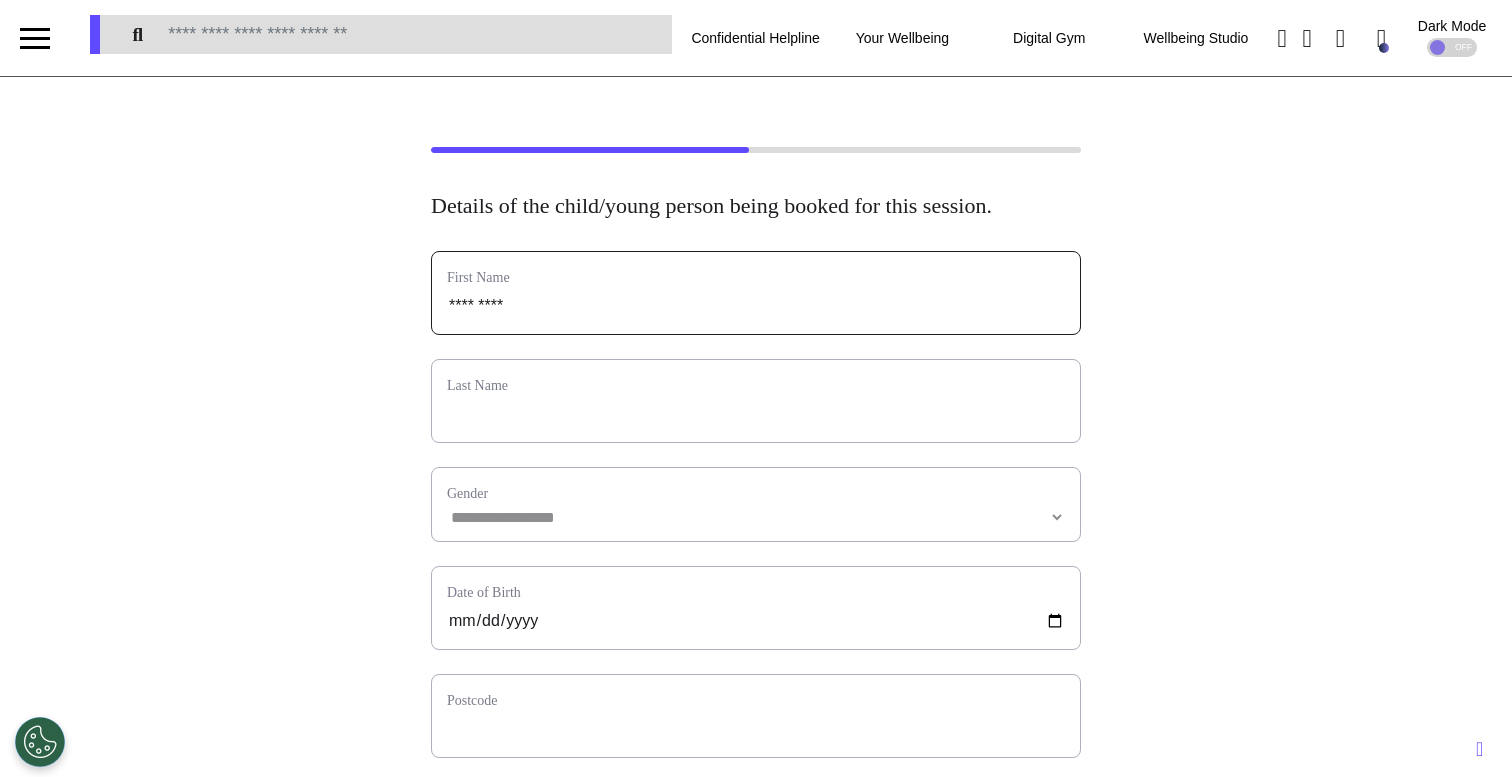 type on "**********" 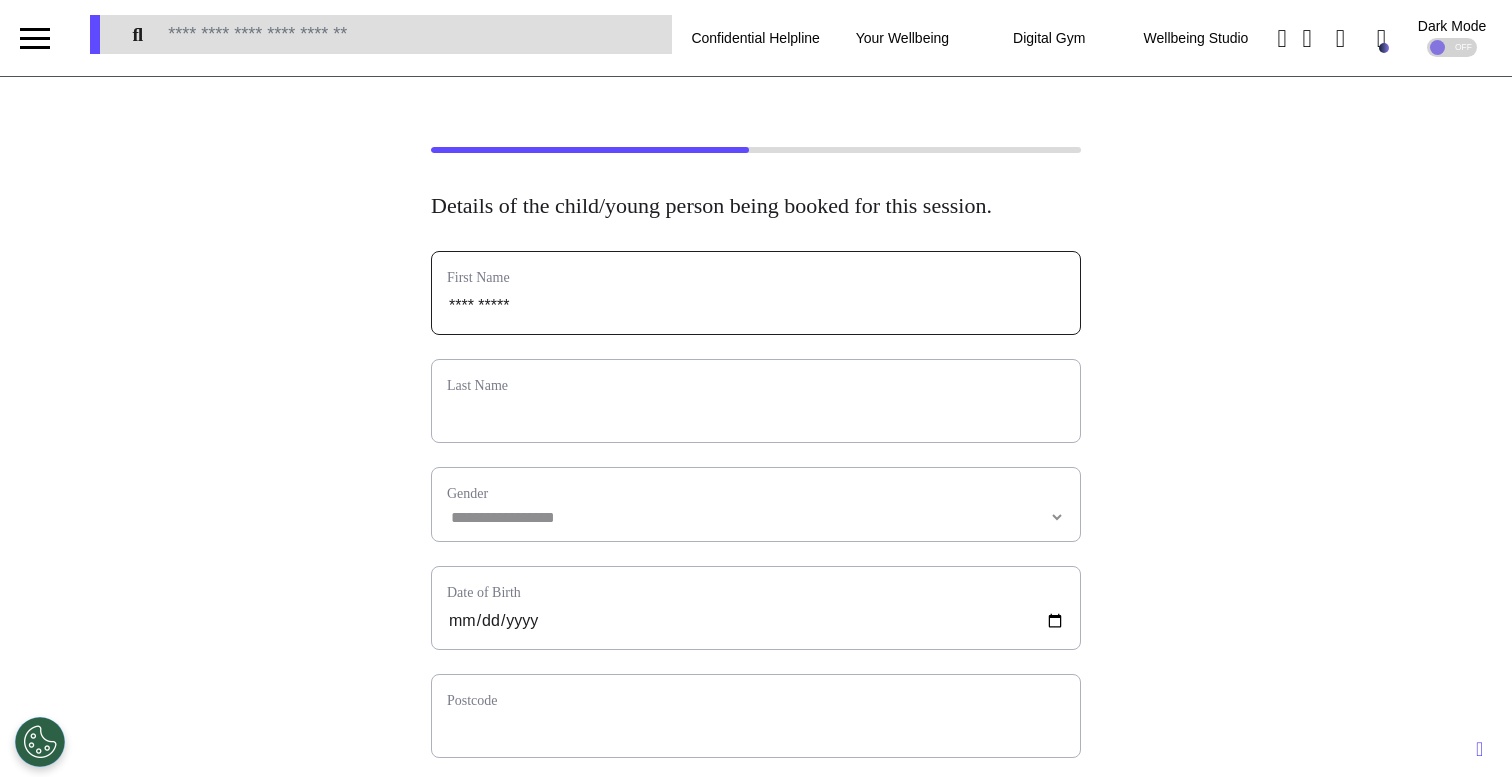 type on "*********" 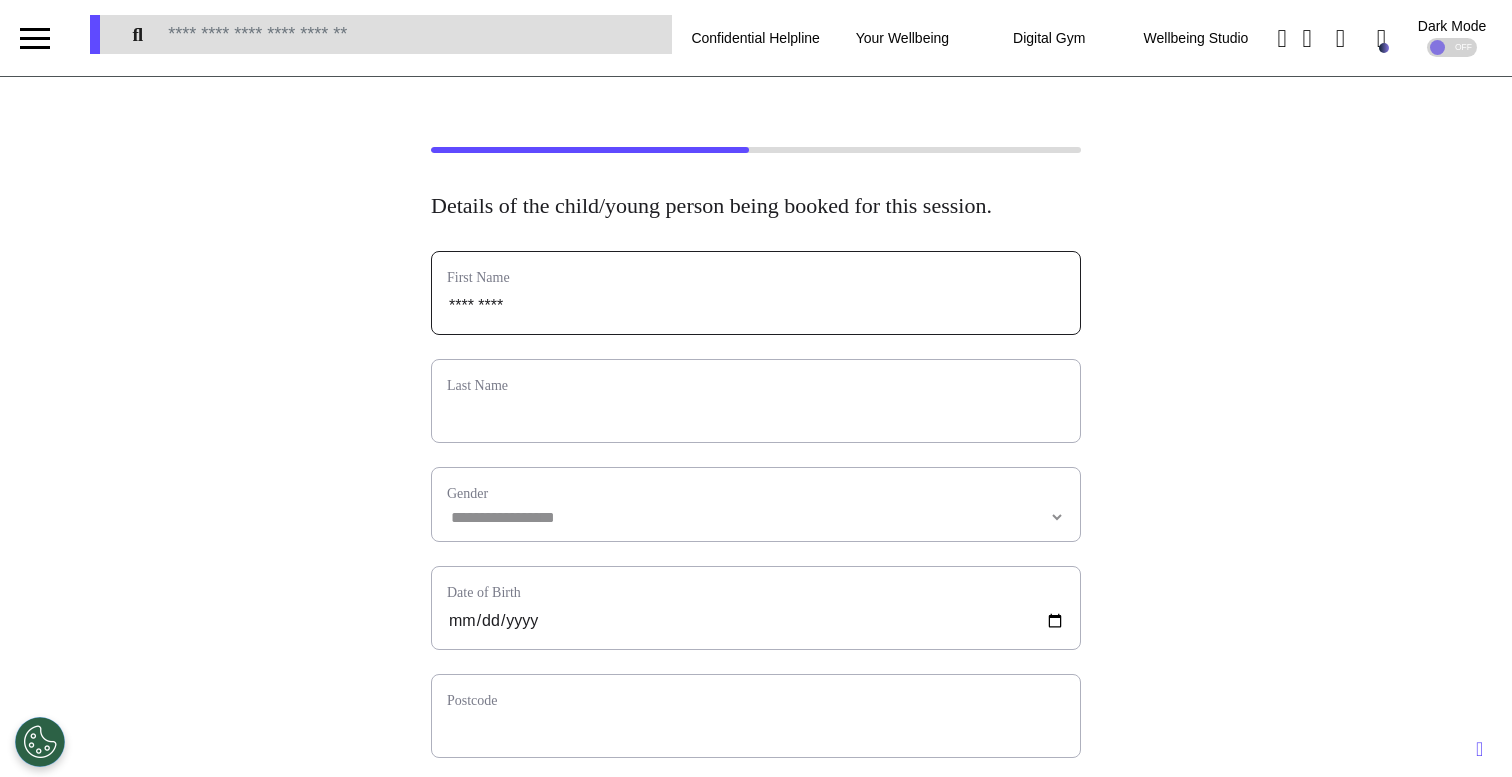type on "********" 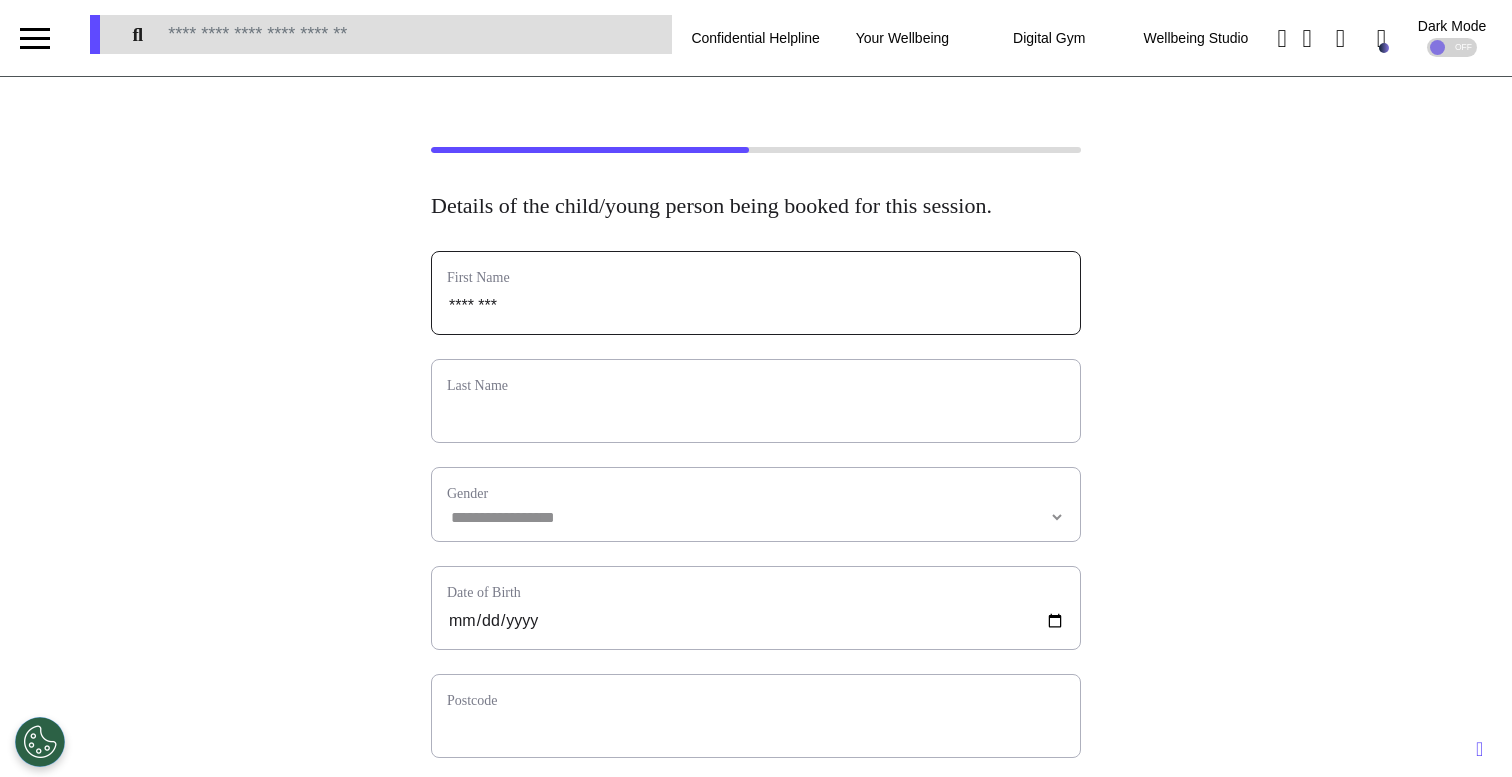 type on "*********" 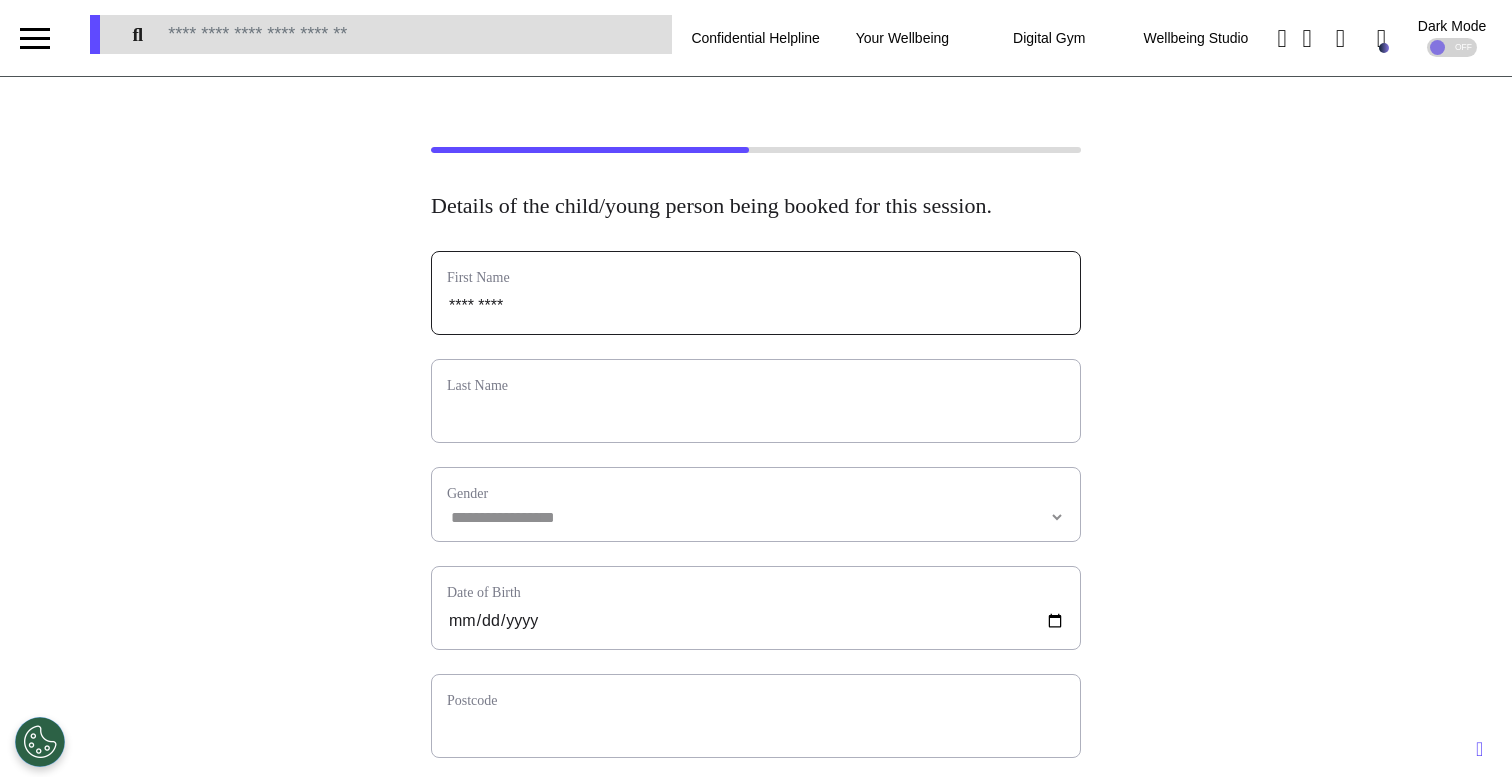 select 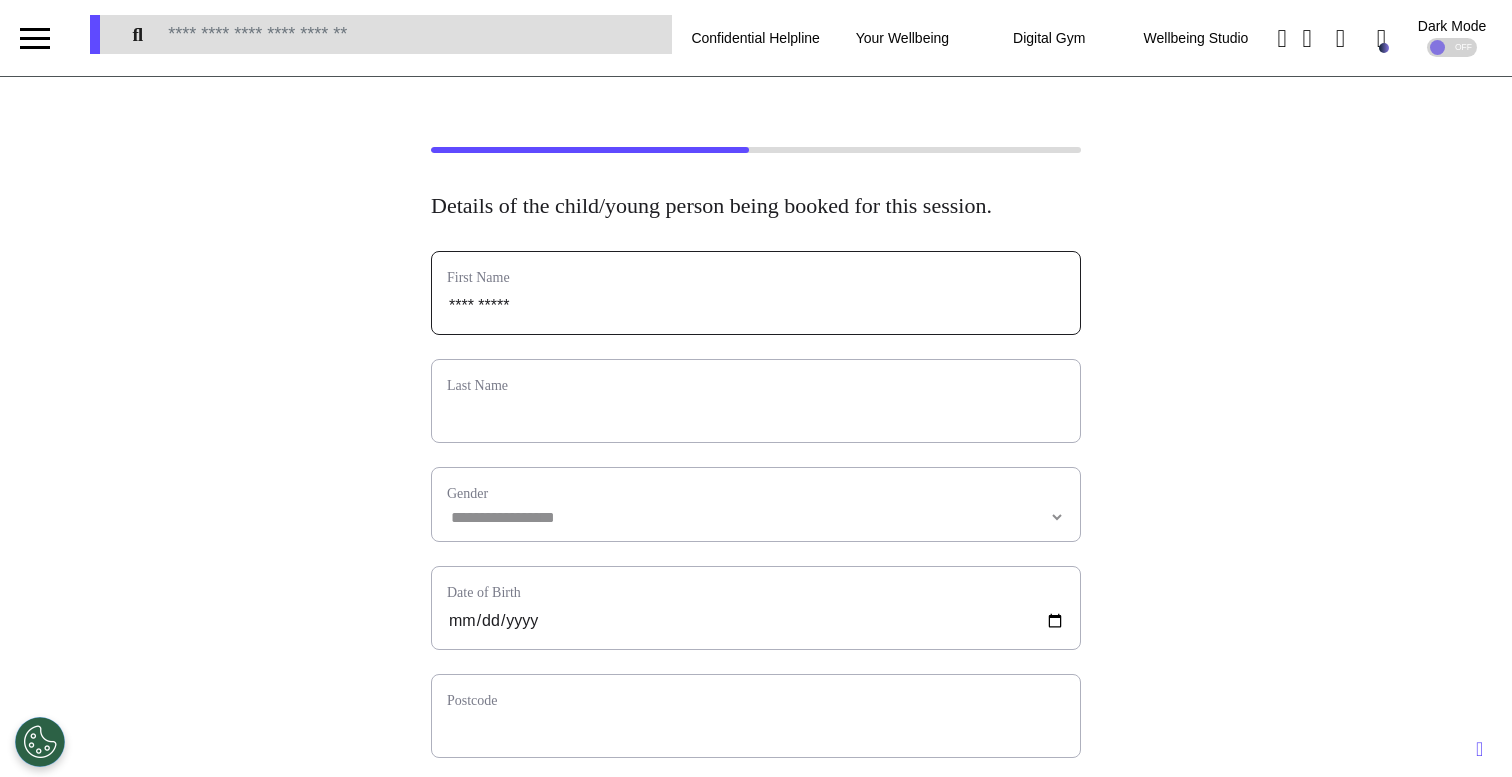 type on "**********" 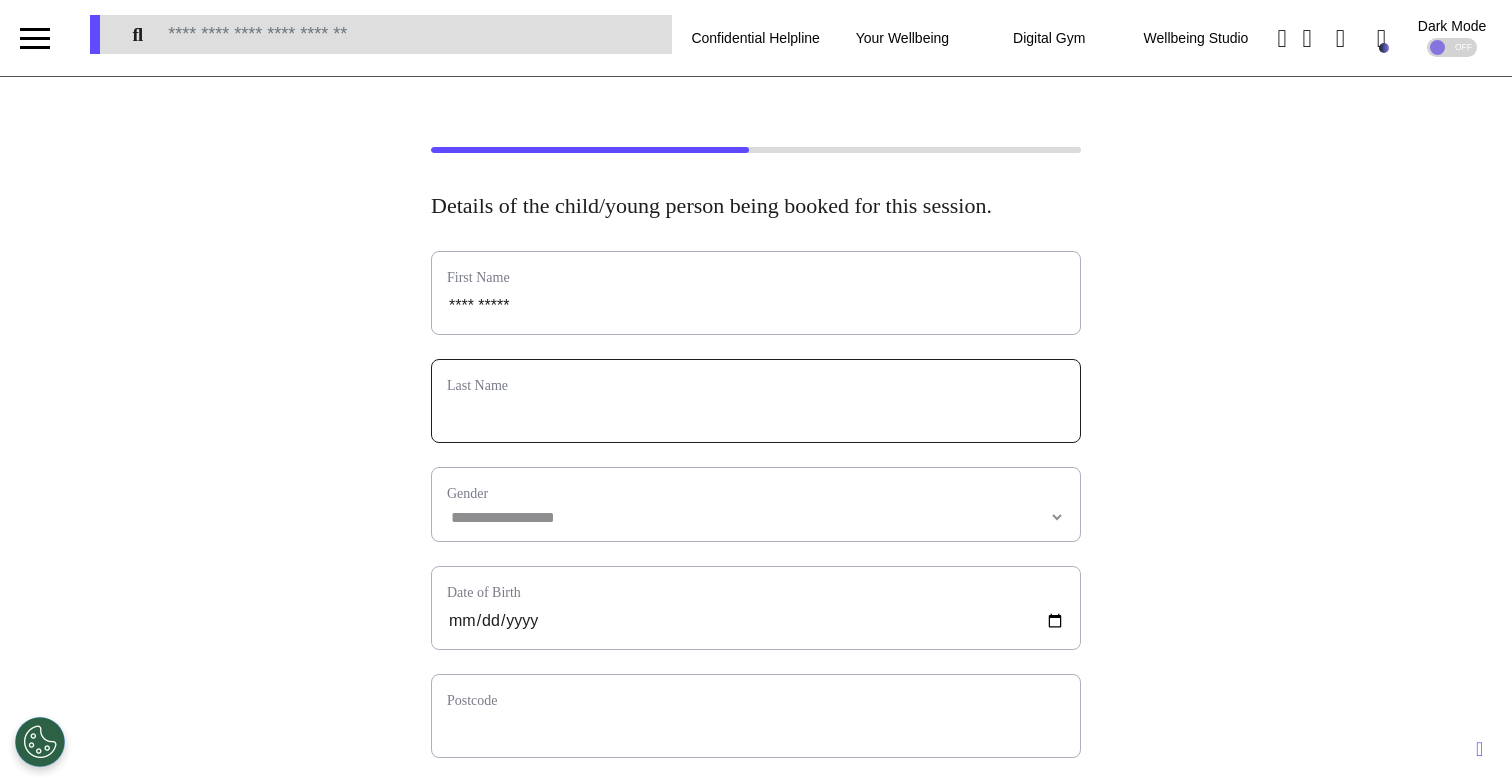click at bounding box center (756, 414) 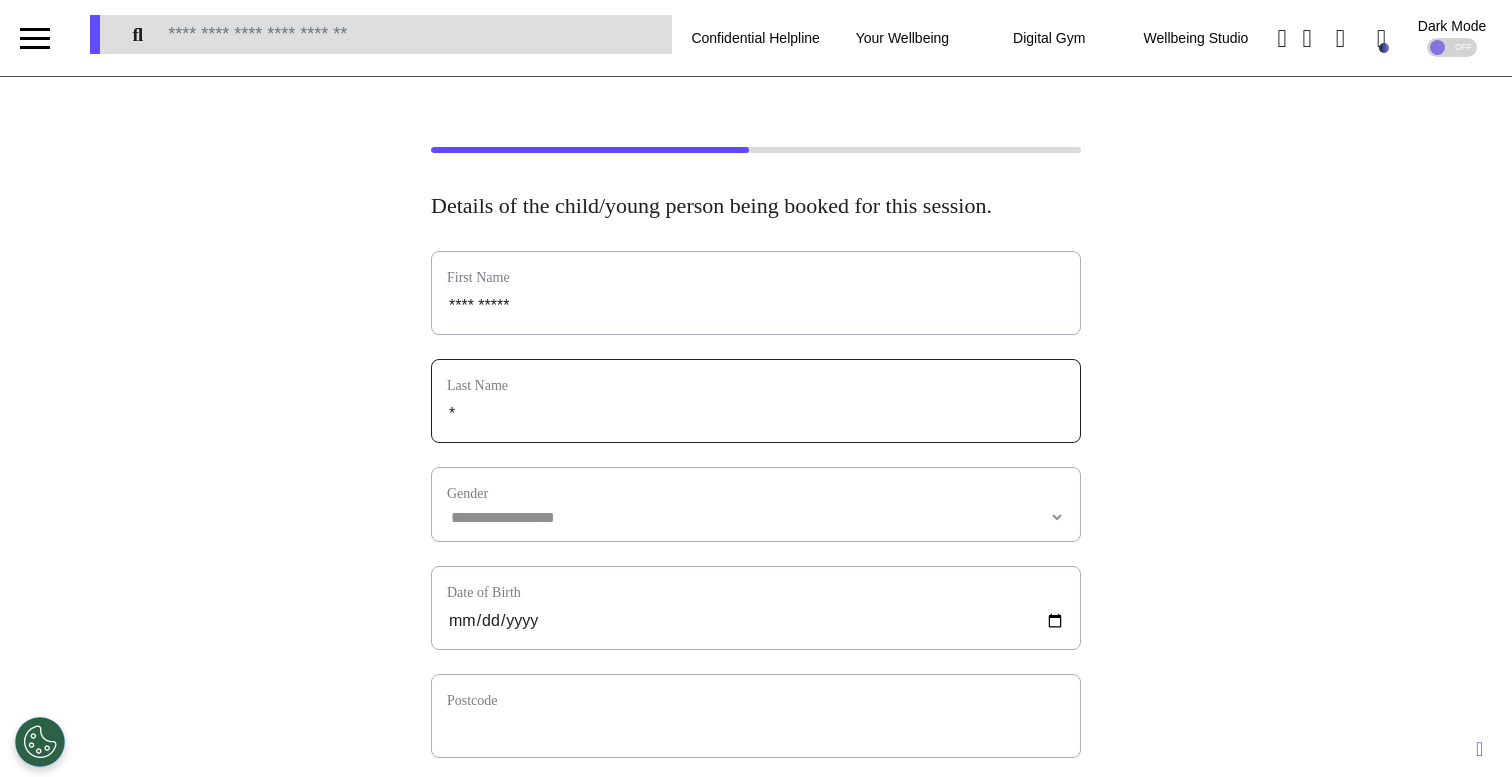 type on "**" 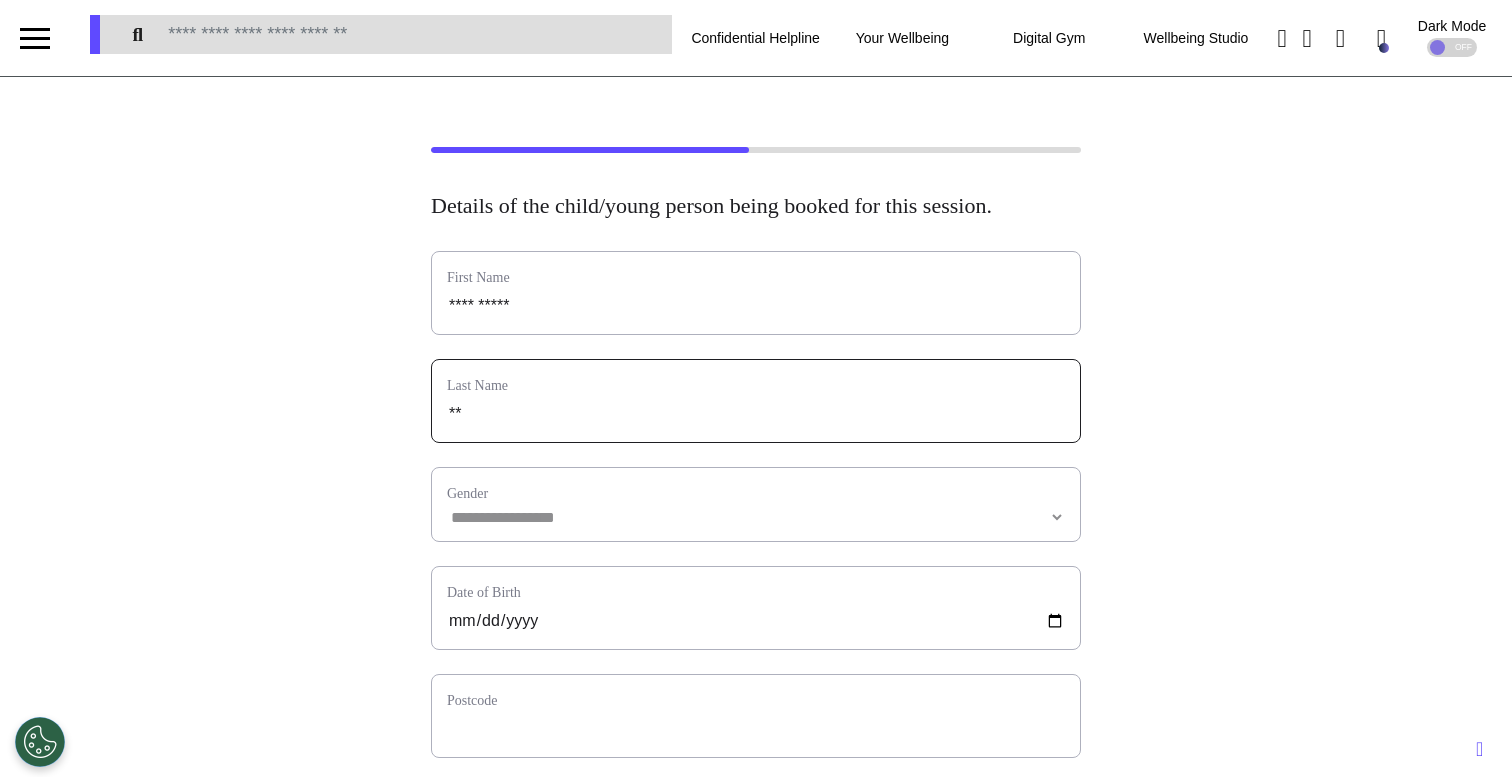 type on "***" 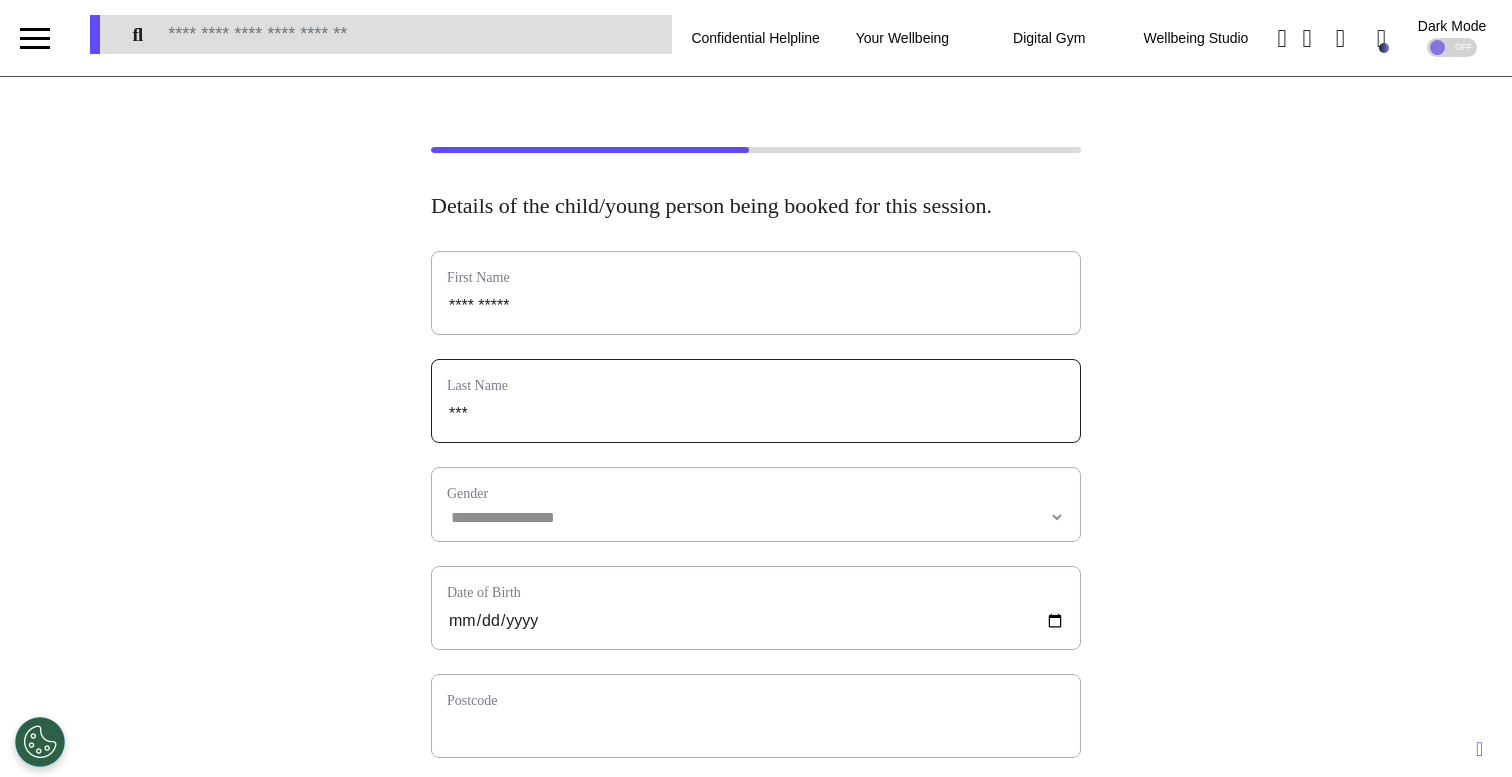 type on "****" 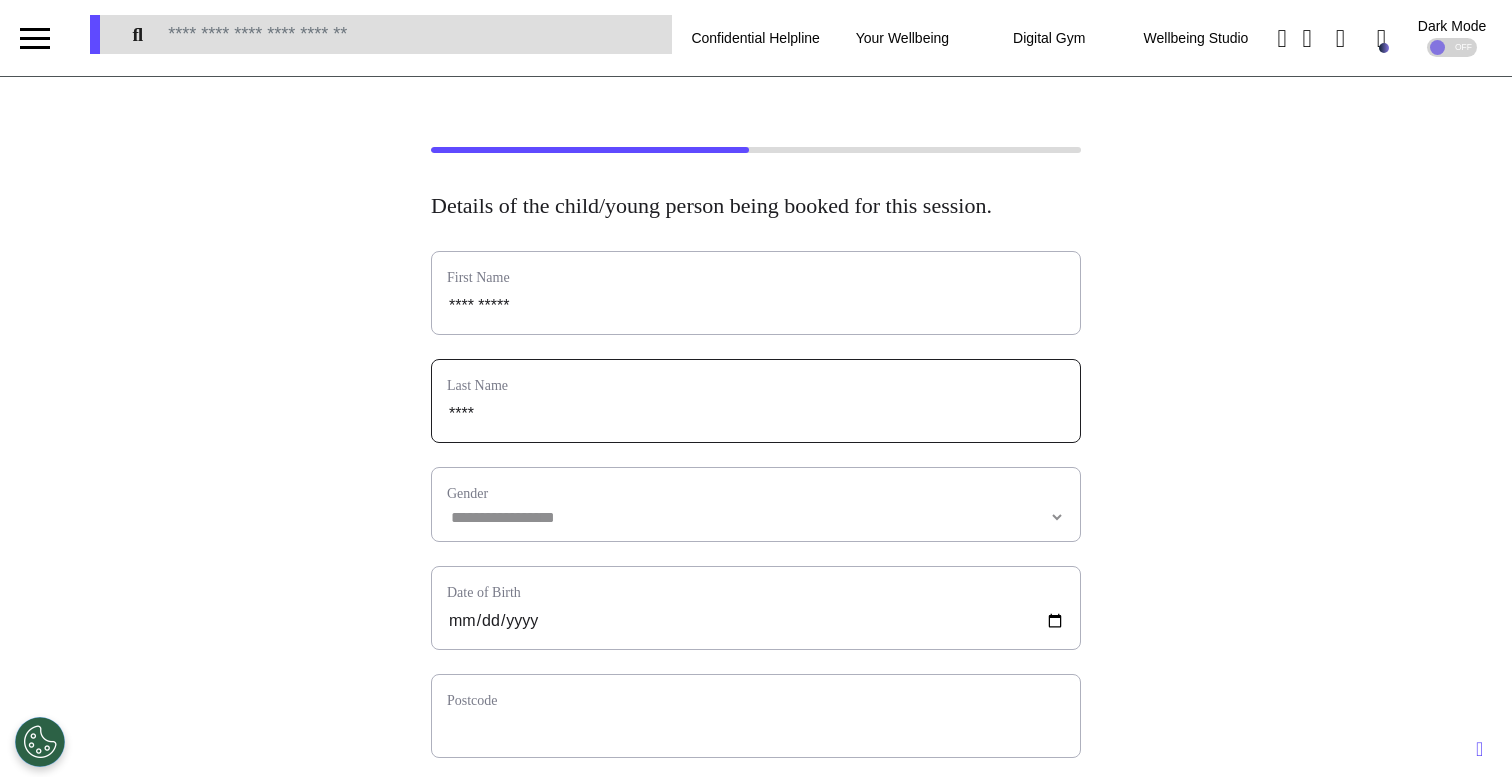 type on "****" 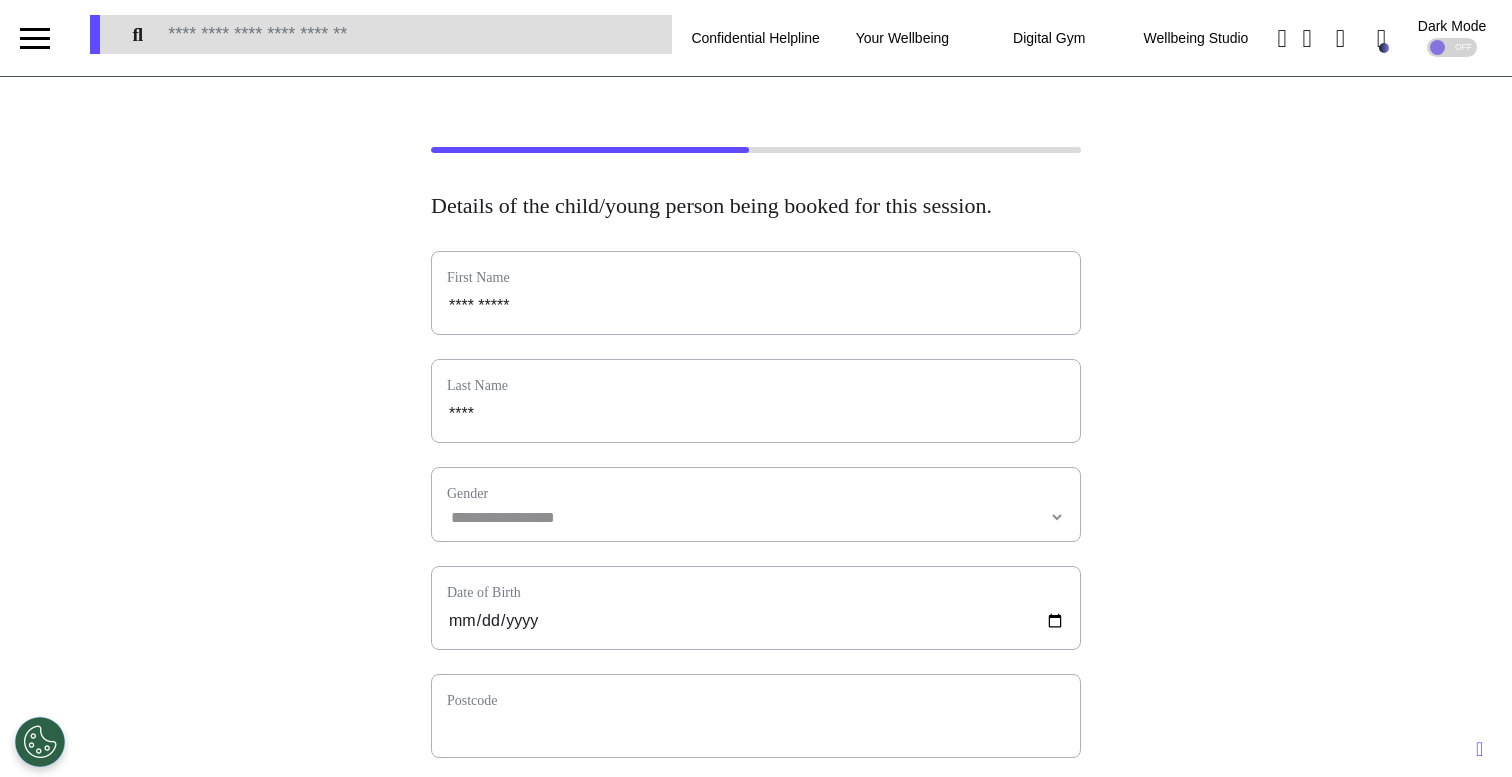 click on "Gender" at bounding box center (756, 493) 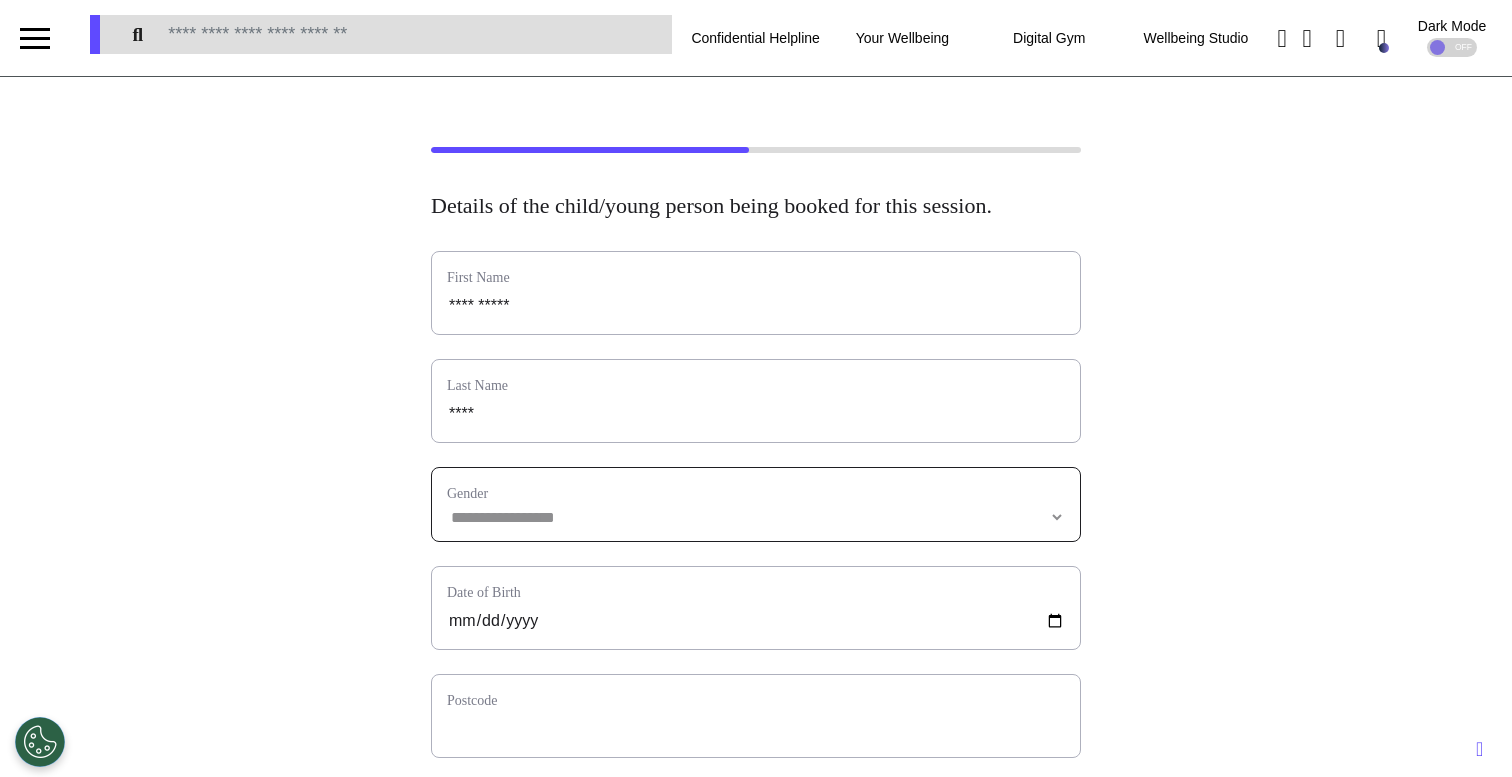 select 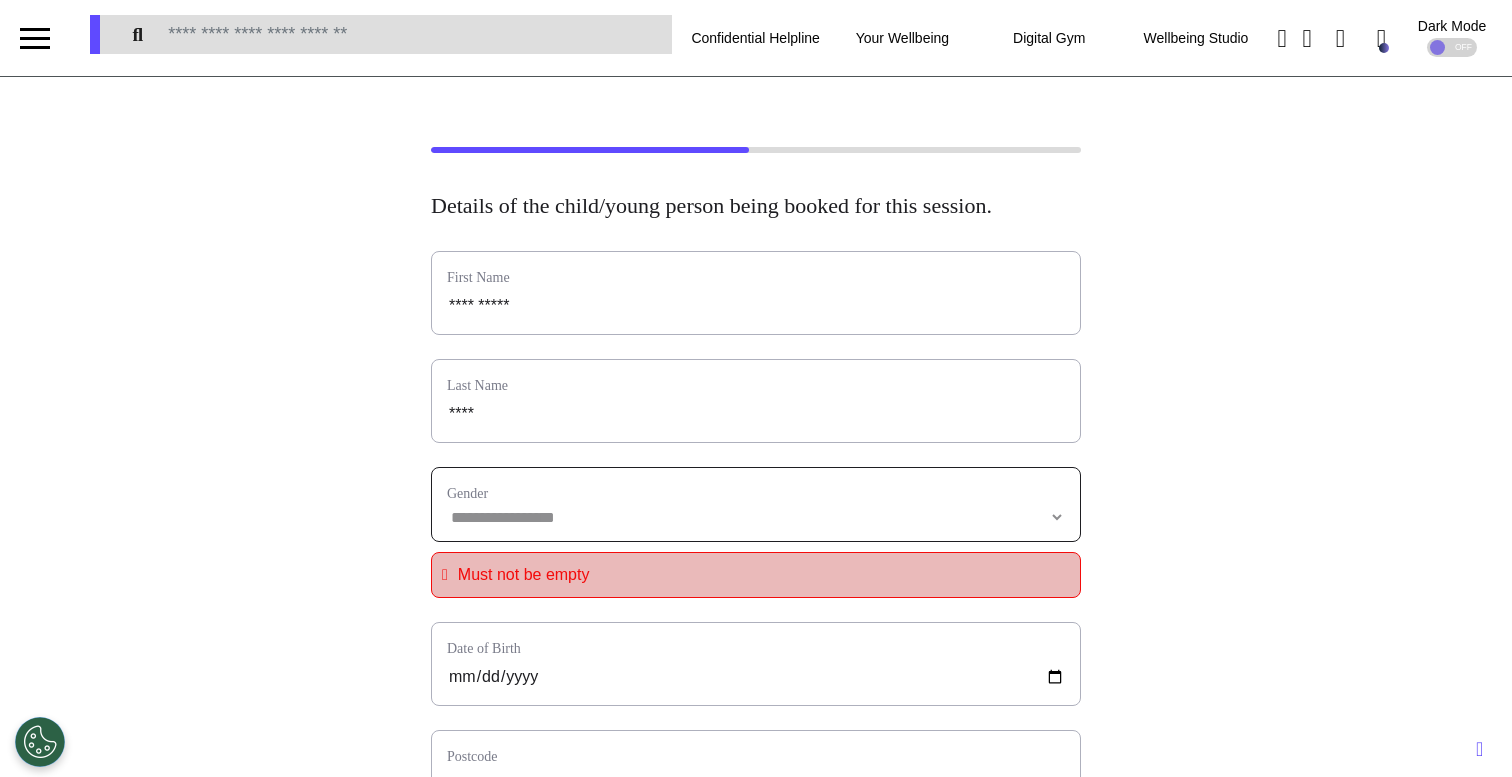 type 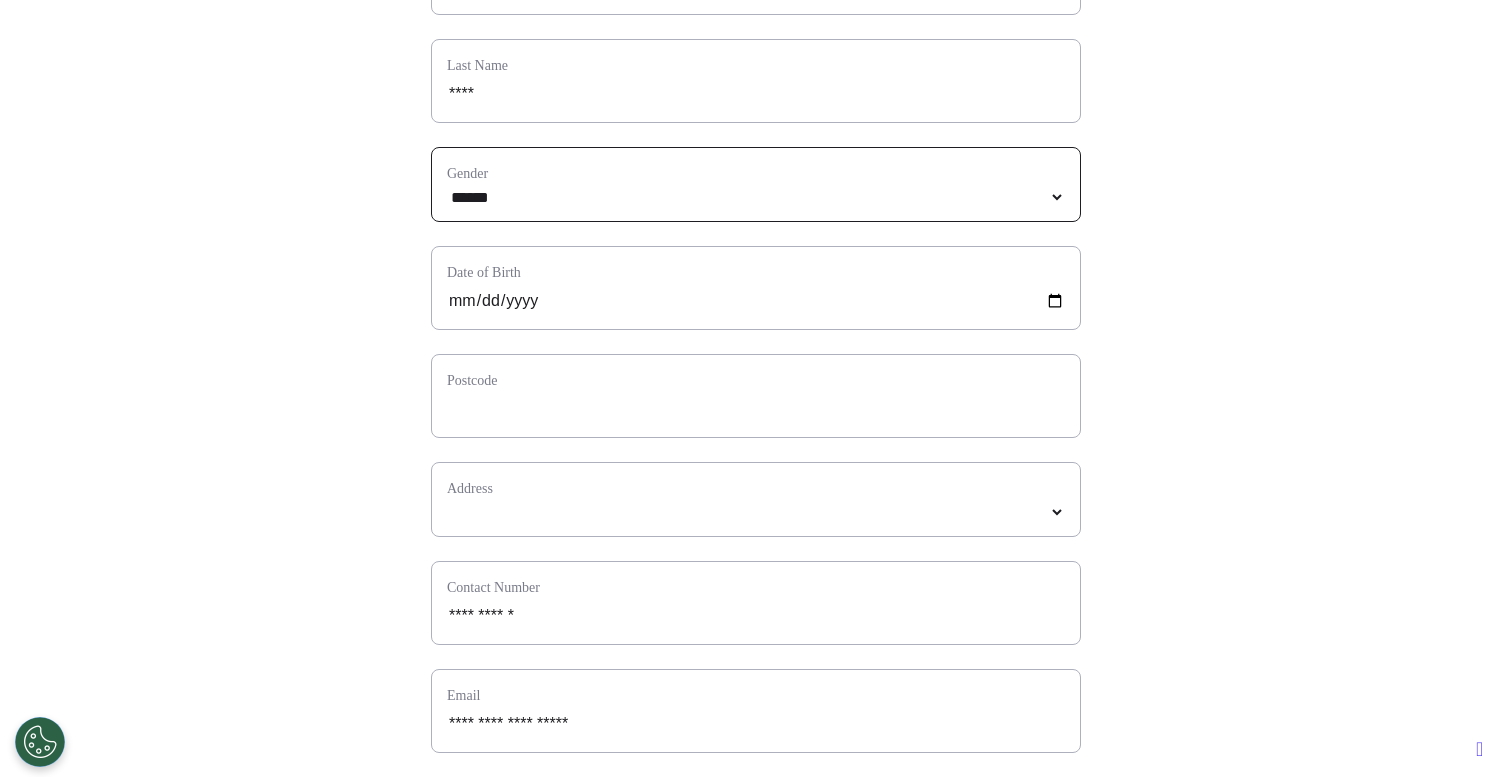 scroll, scrollTop: 363, scrollLeft: 0, axis: vertical 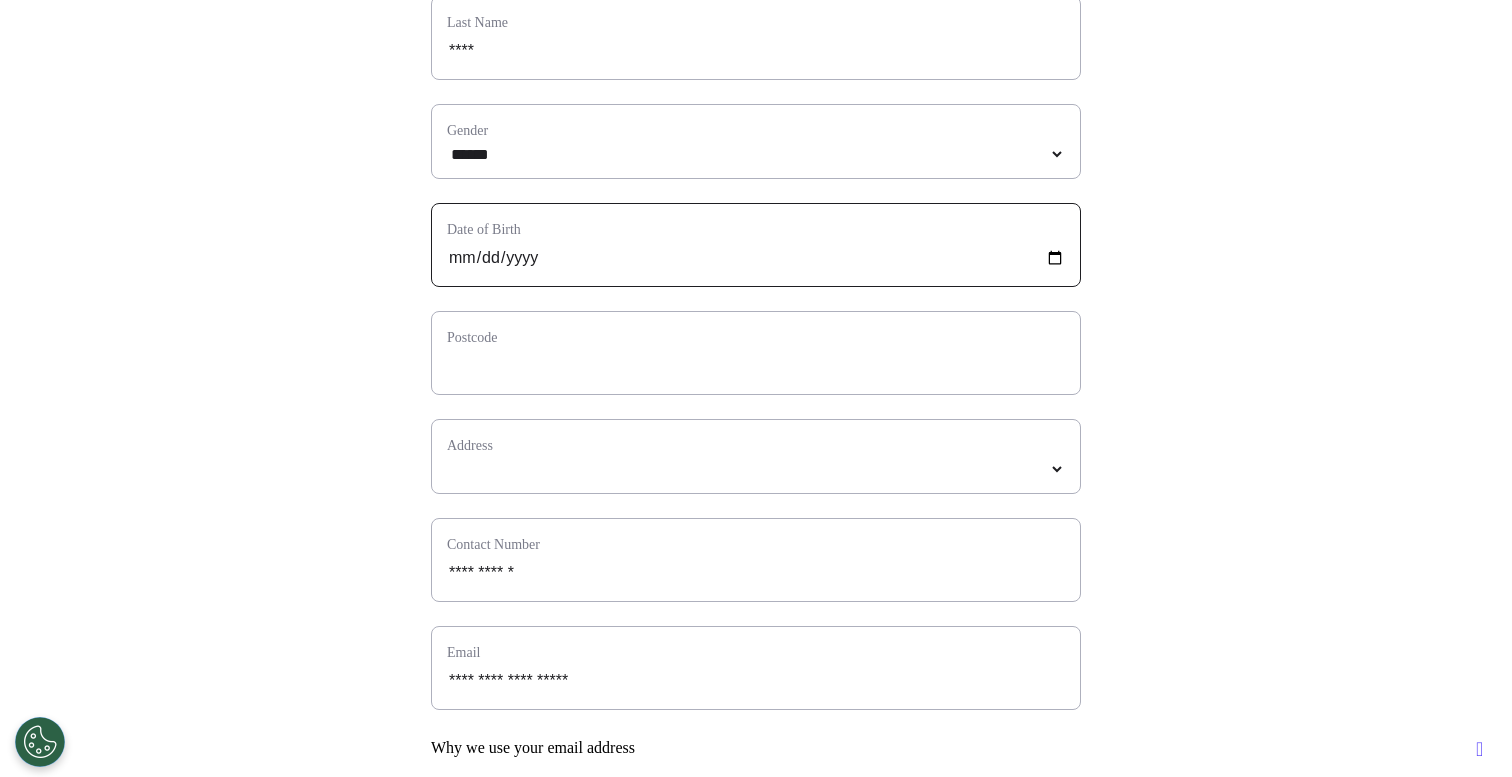 click at bounding box center (756, 258) 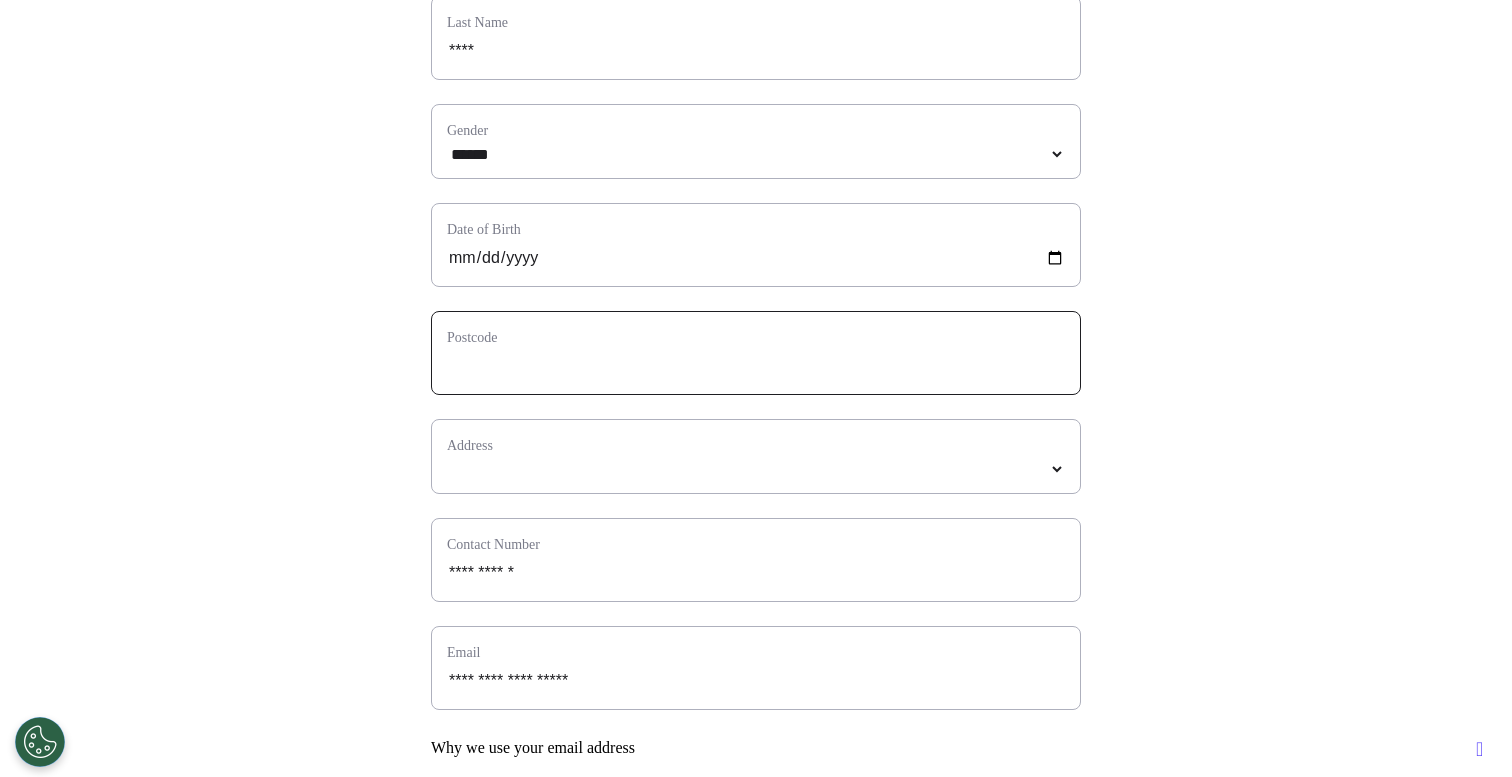 click at bounding box center (756, 366) 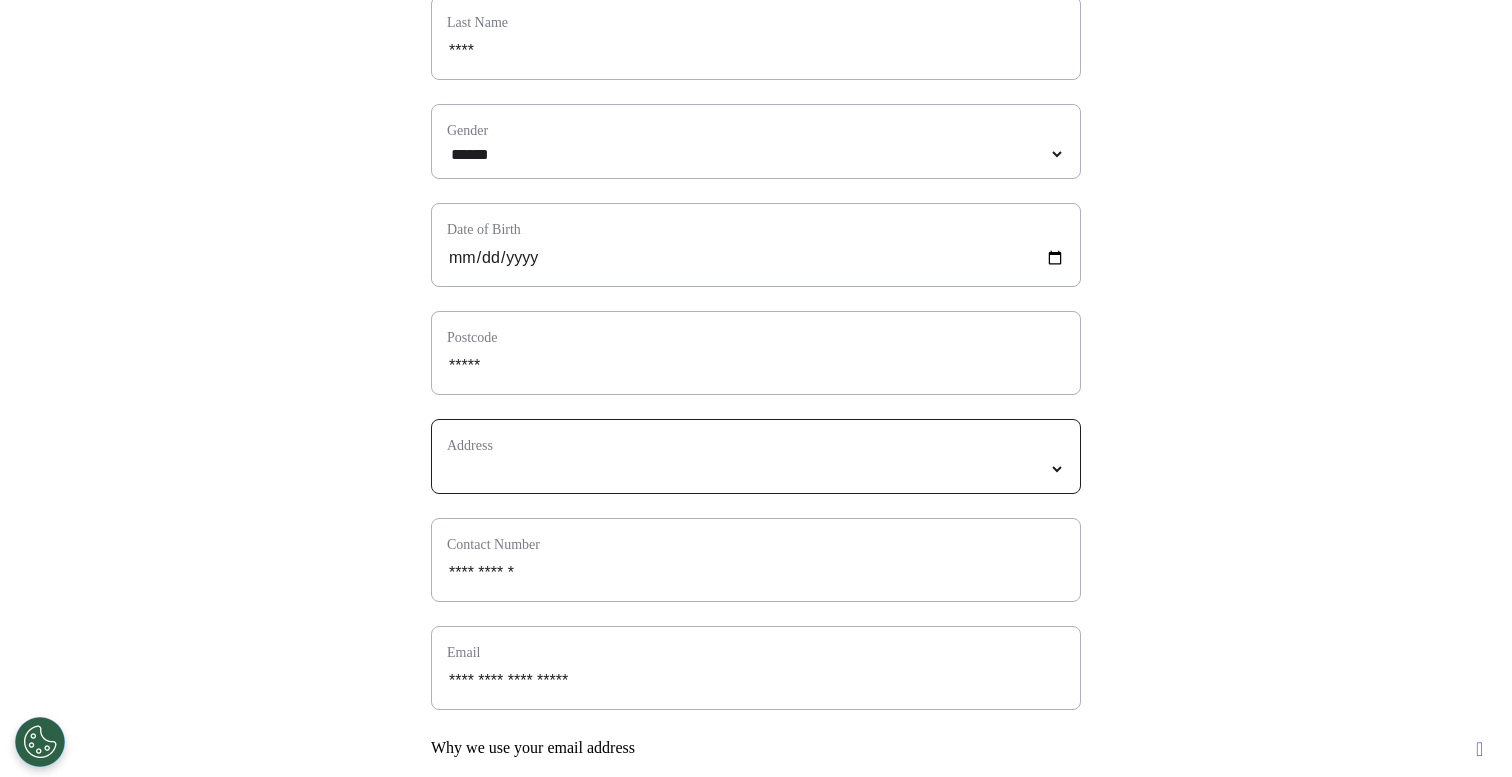 click at bounding box center (756, 469) 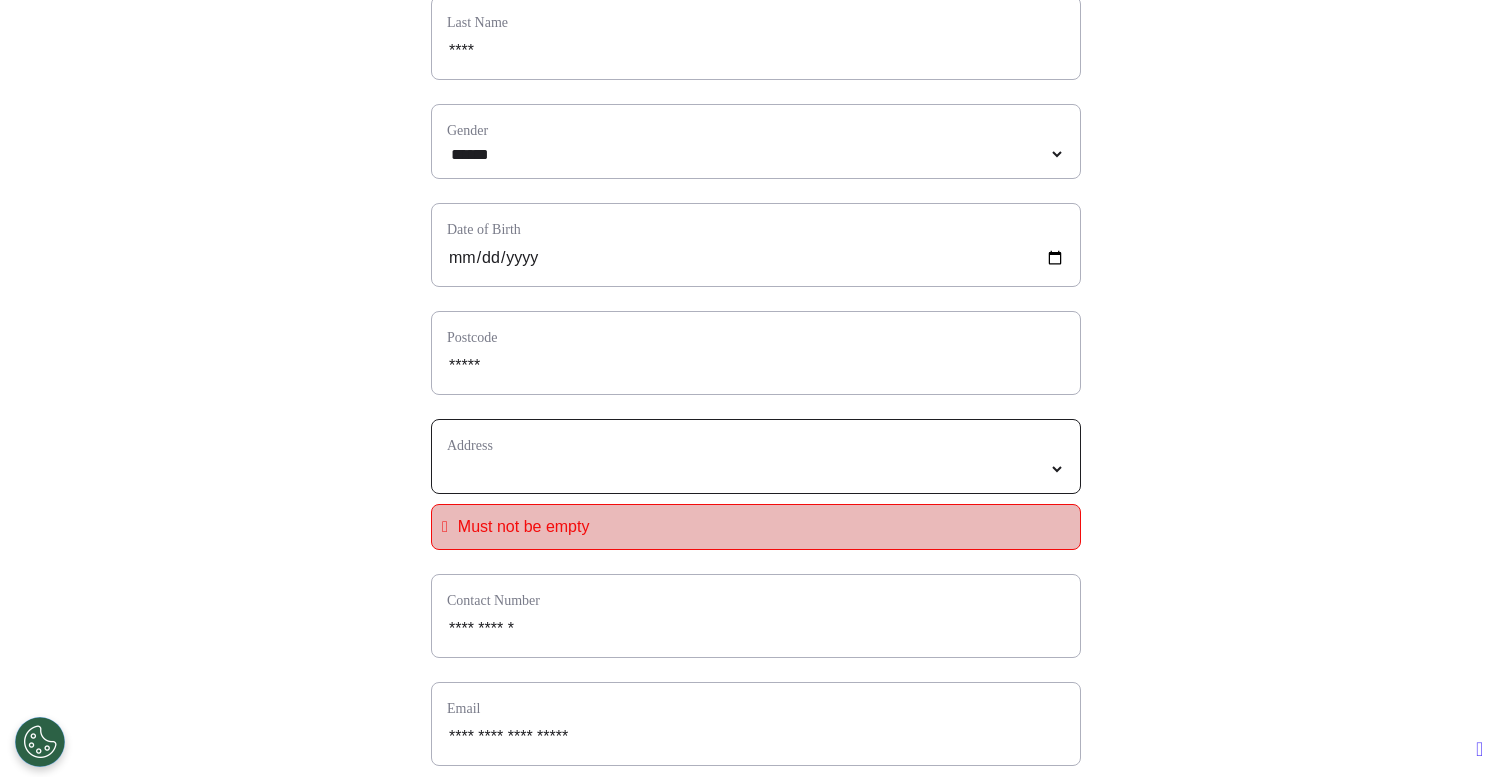 click at bounding box center [756, 469] 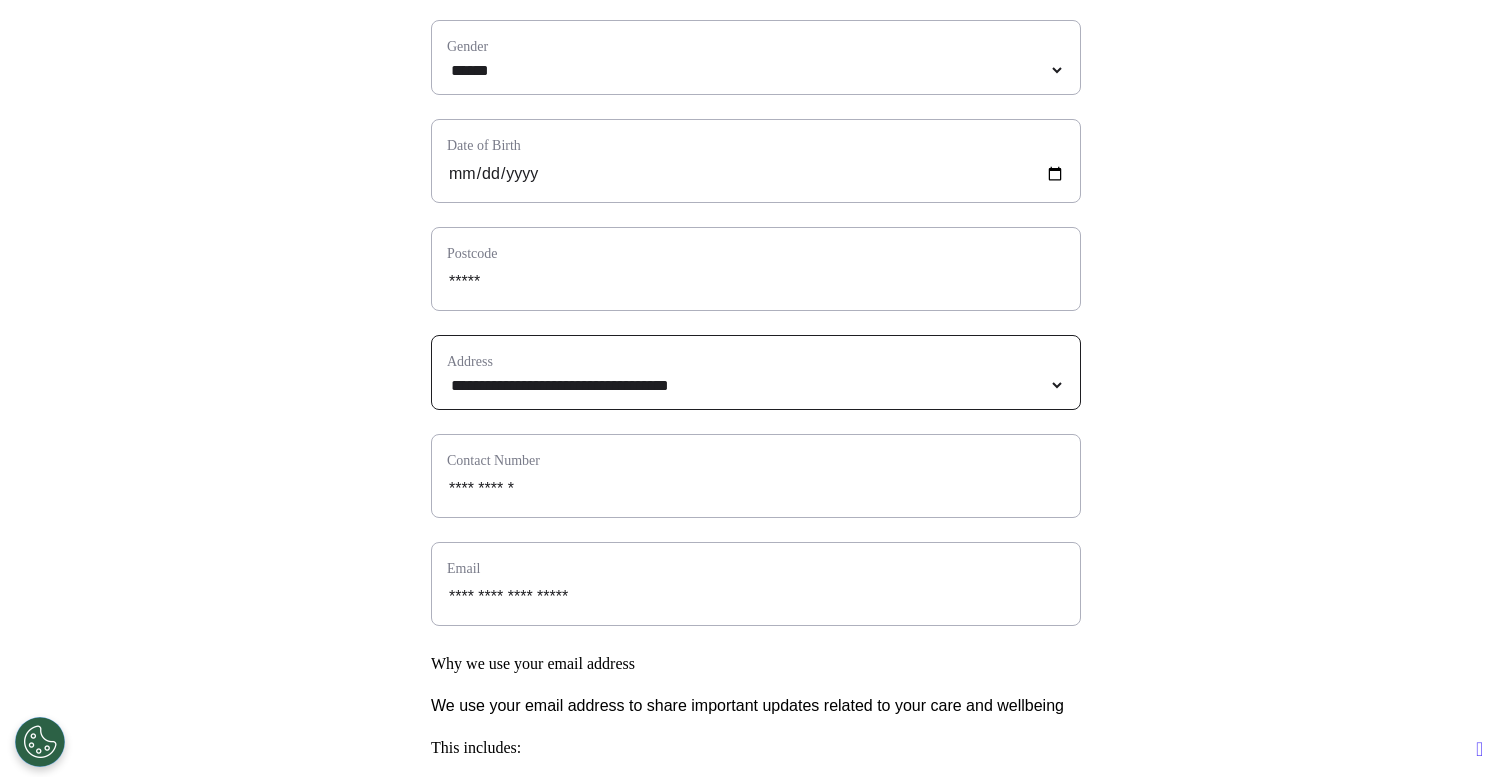 scroll, scrollTop: 993, scrollLeft: 0, axis: vertical 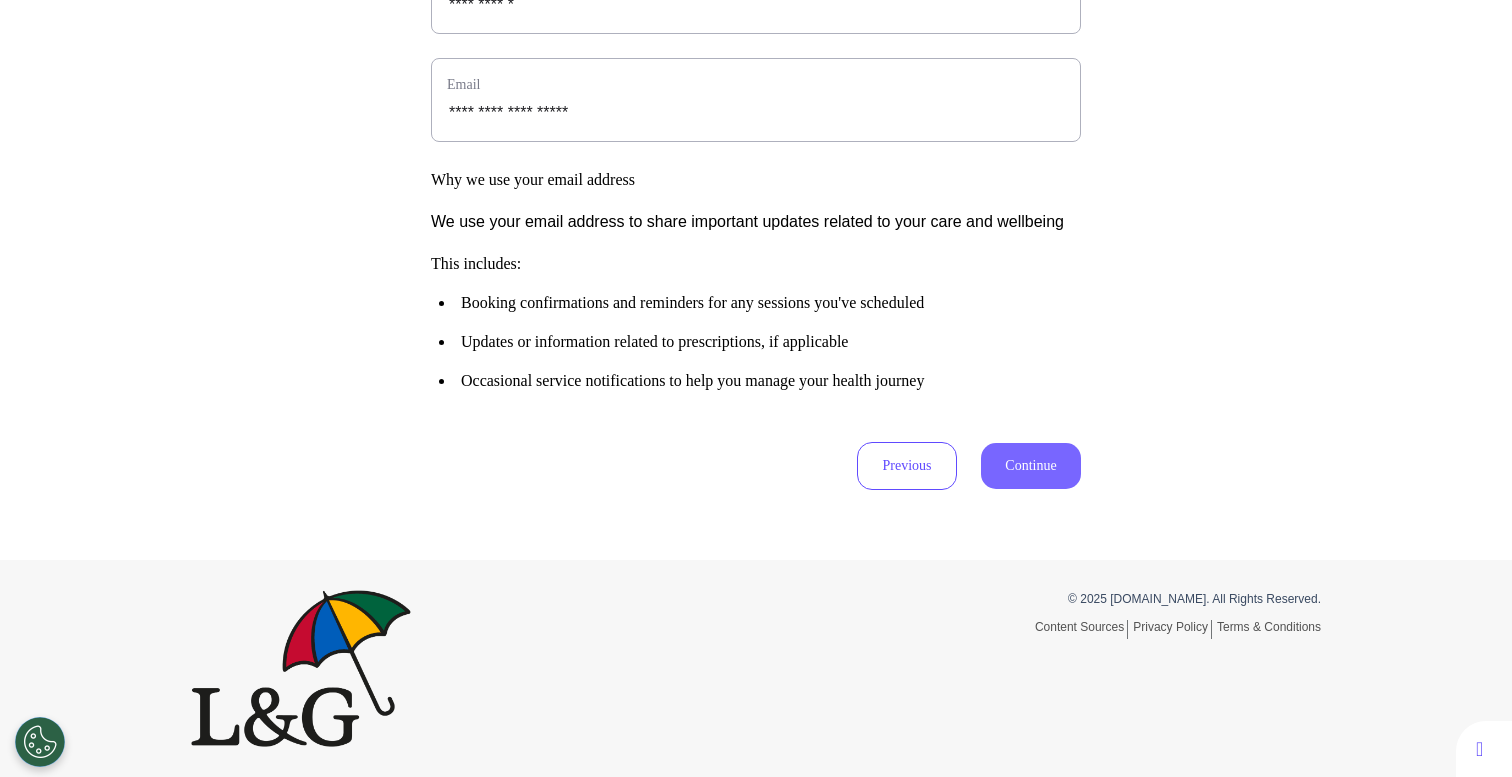 click on "Continue" at bounding box center (1031, 466) 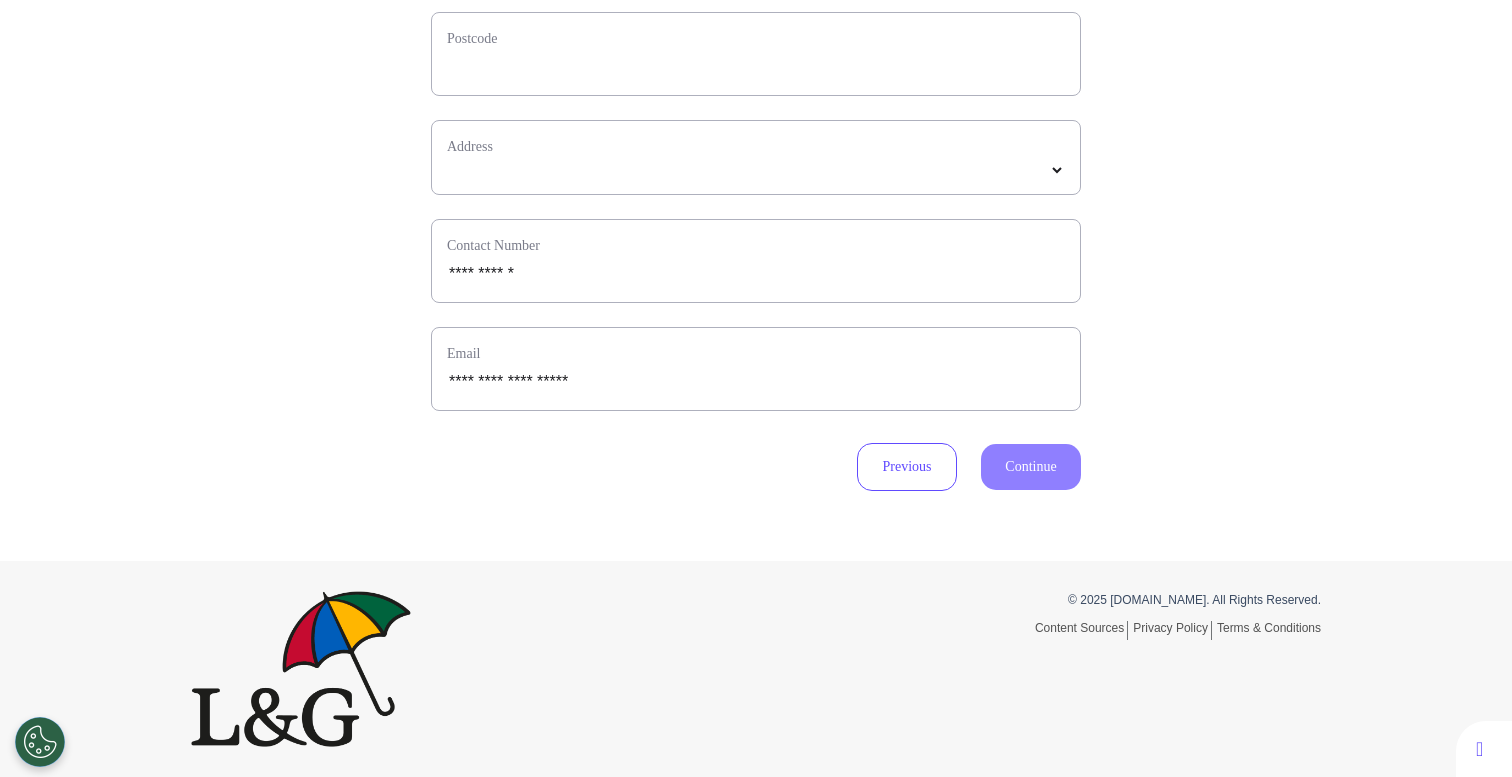 scroll, scrollTop: 0, scrollLeft: 0, axis: both 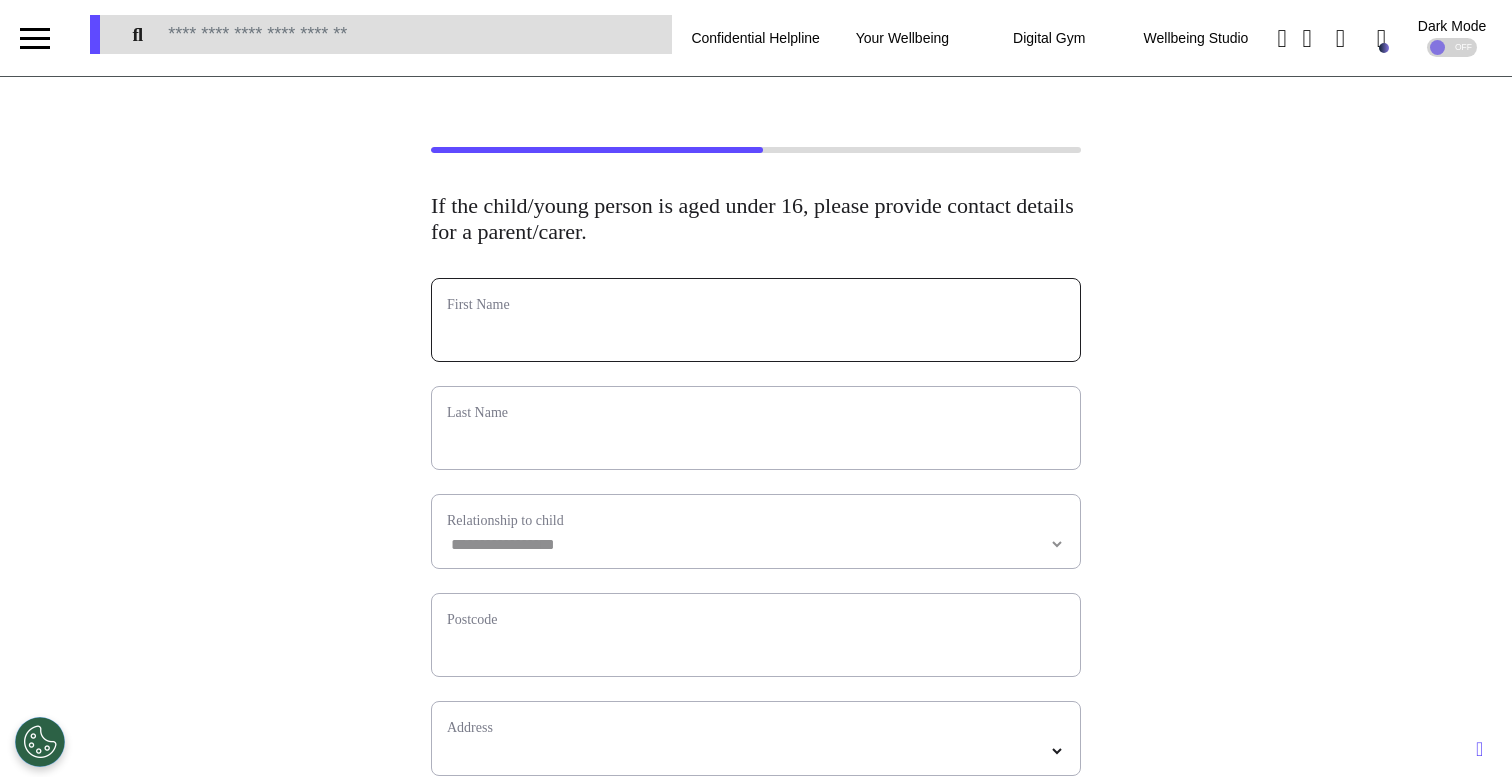 click at bounding box center (756, 333) 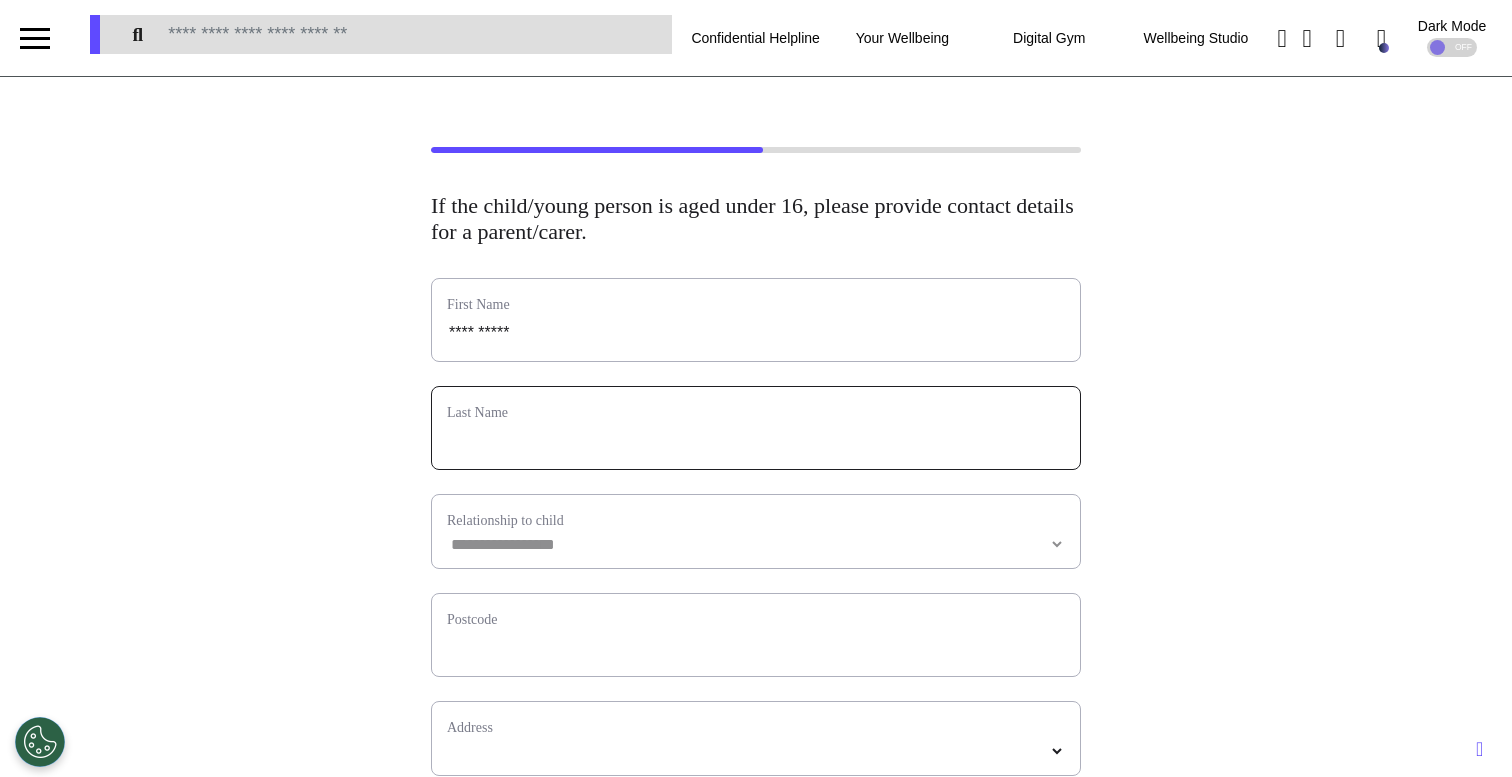 click at bounding box center (756, 441) 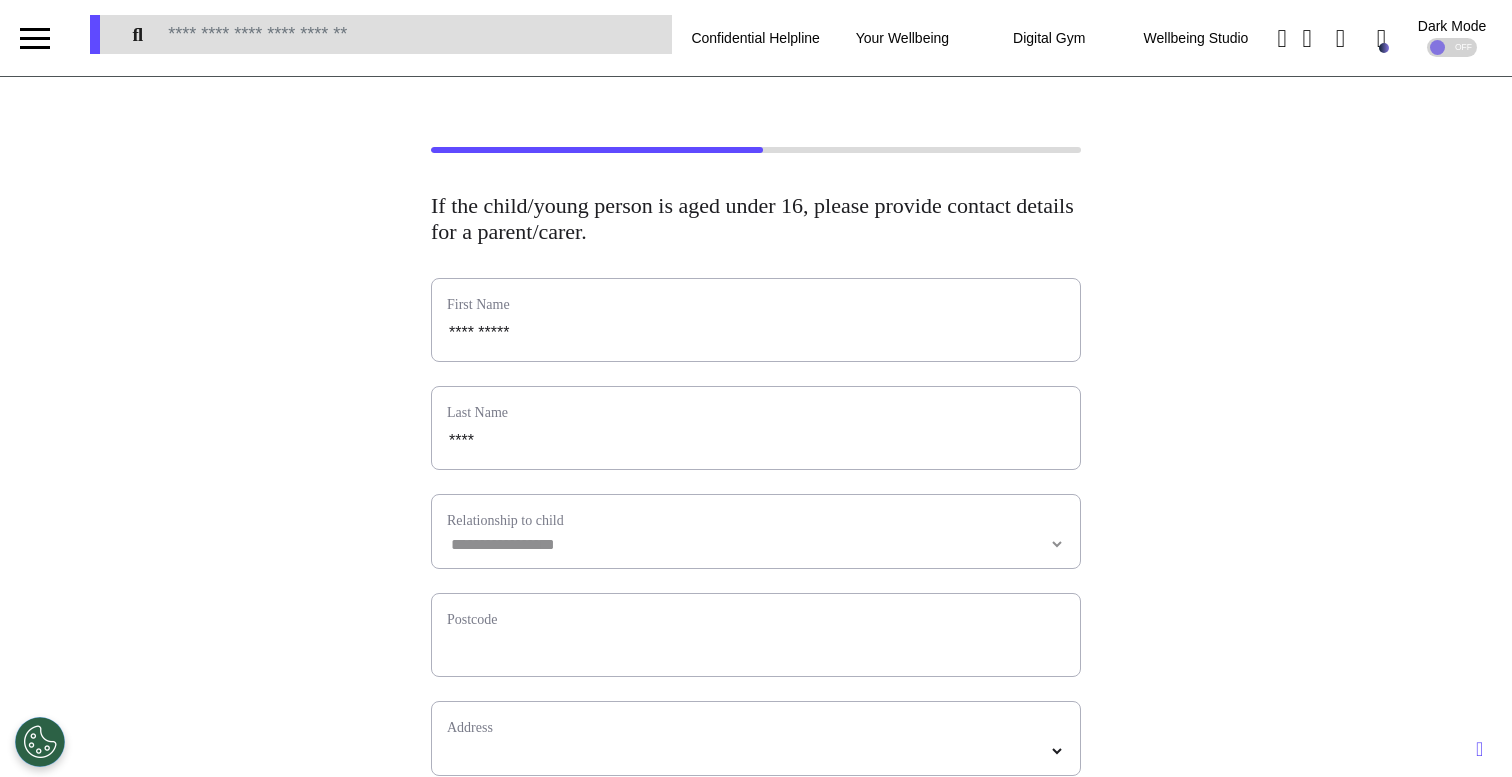 click on "Relationship to child" at bounding box center (756, 520) 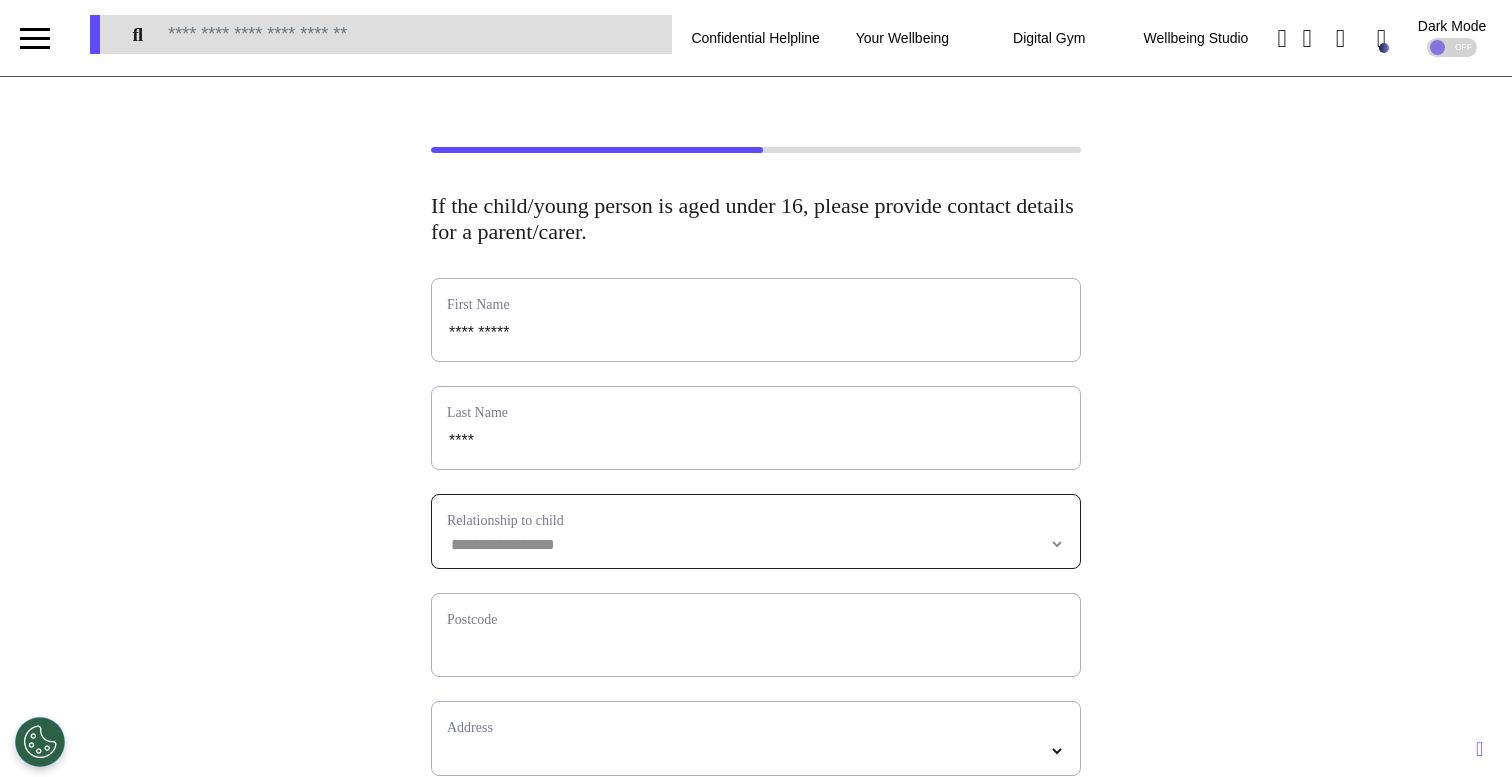 click on "**********" at bounding box center [756, 544] 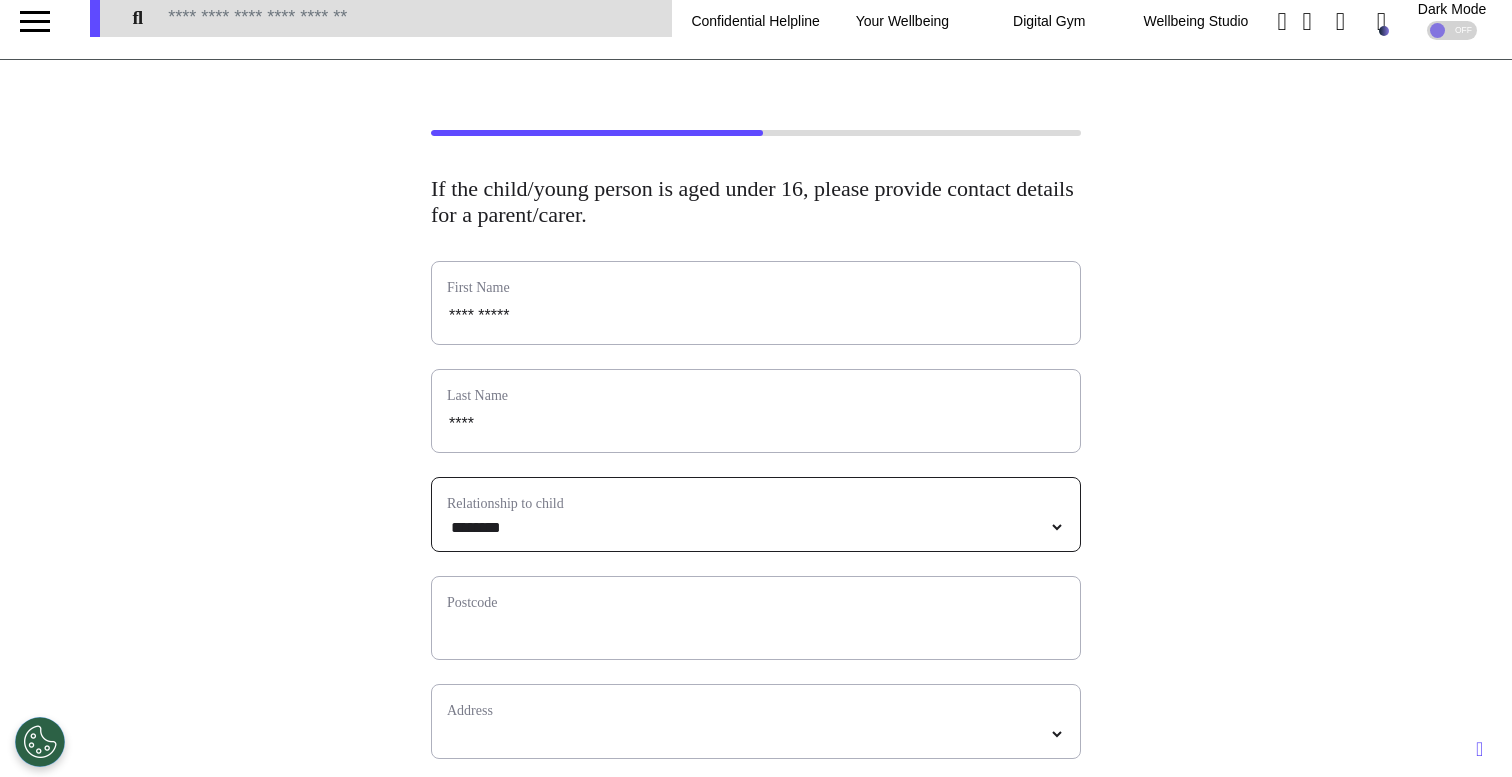 scroll, scrollTop: 25, scrollLeft: 0, axis: vertical 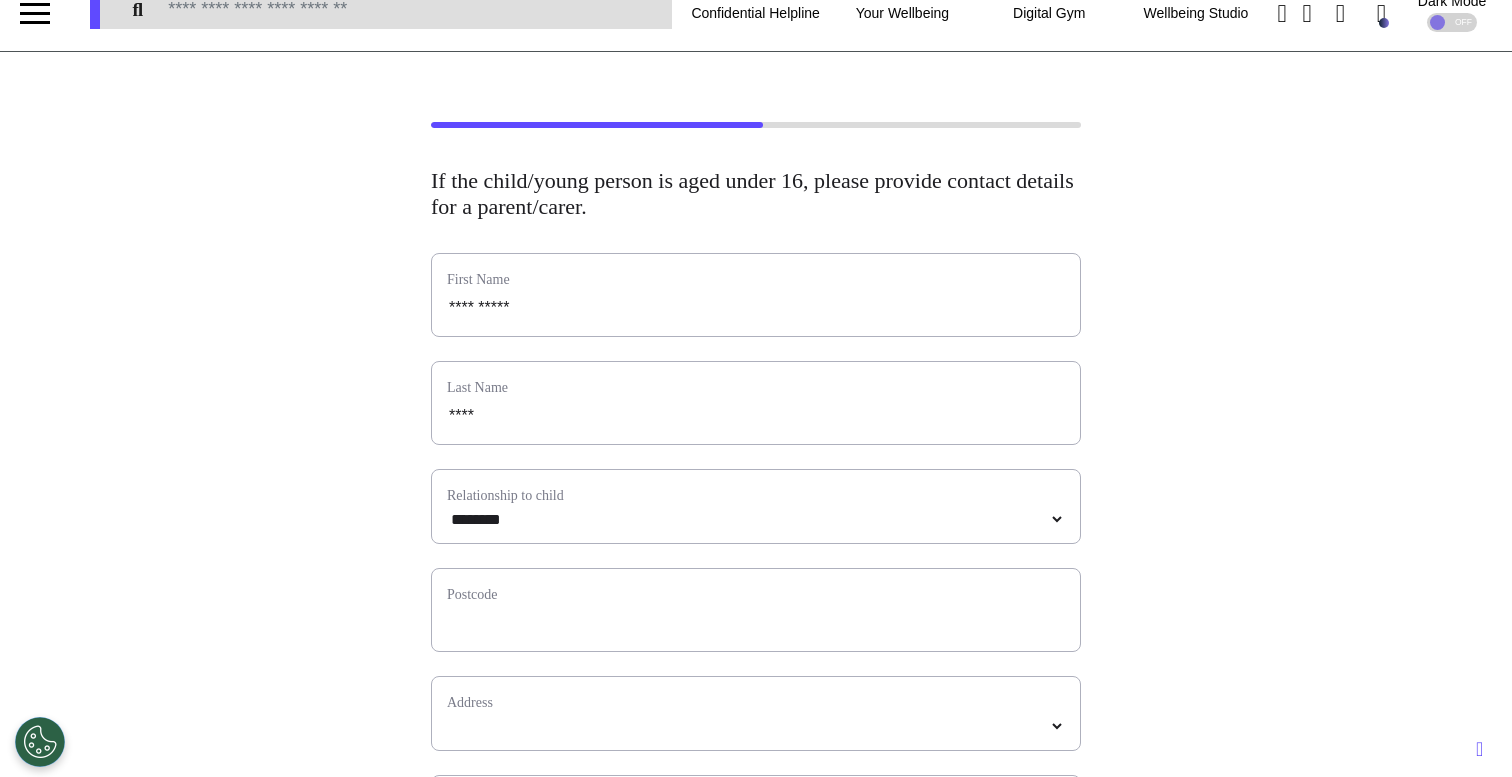 click on "Postcode" at bounding box center [756, 594] 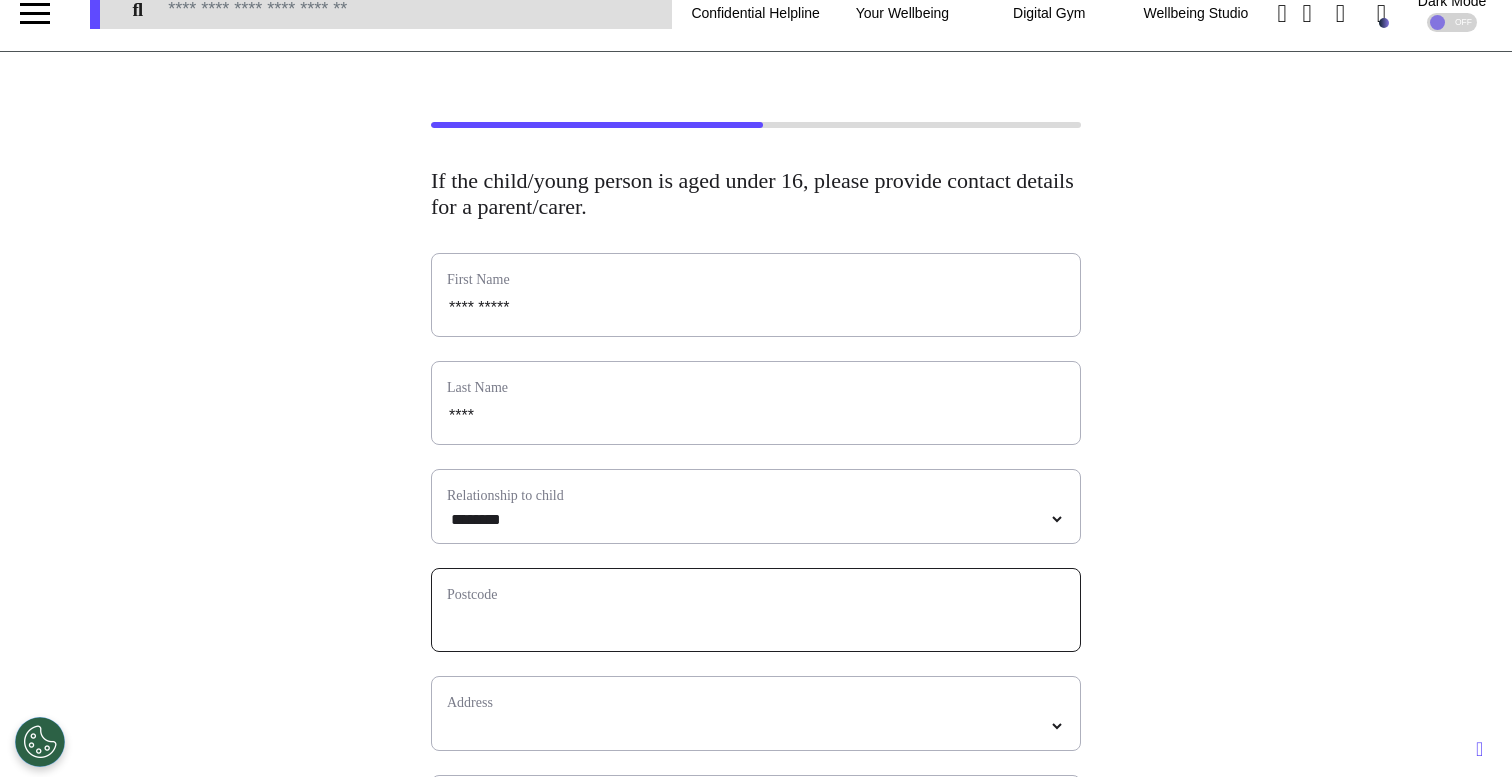 click at bounding box center (756, 623) 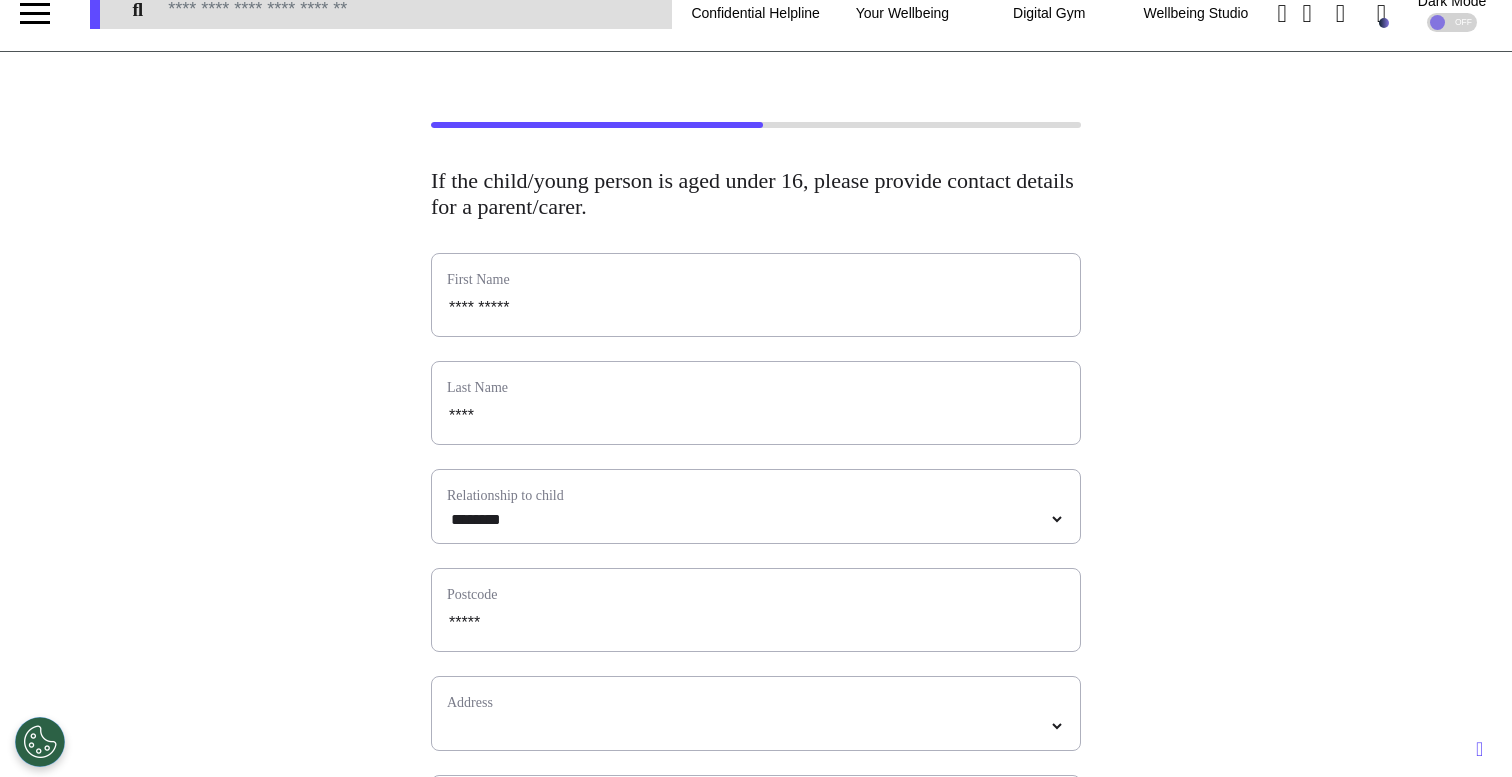 click on "Address" at bounding box center [756, 713] 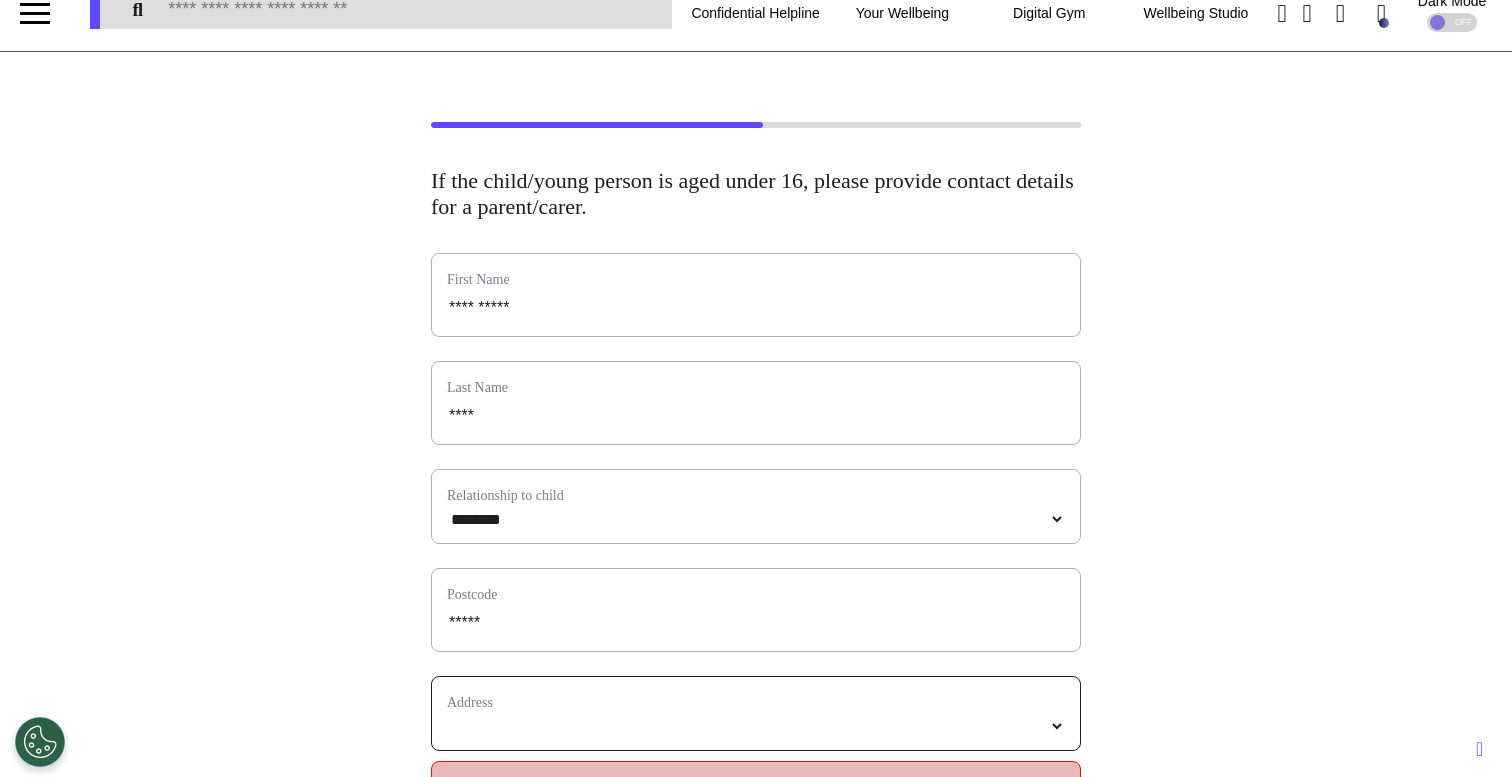 click at bounding box center [756, 726] 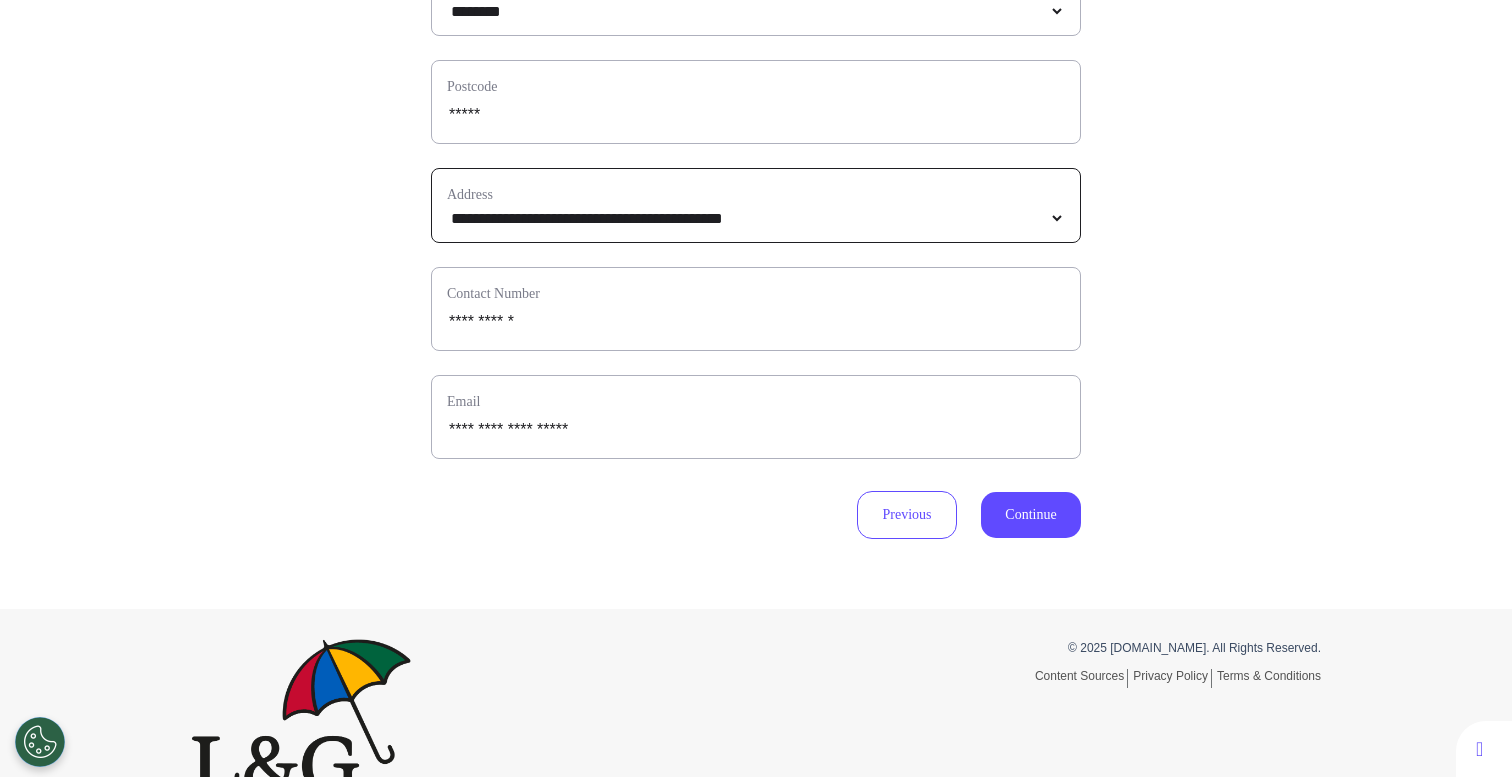 scroll, scrollTop: 573, scrollLeft: 0, axis: vertical 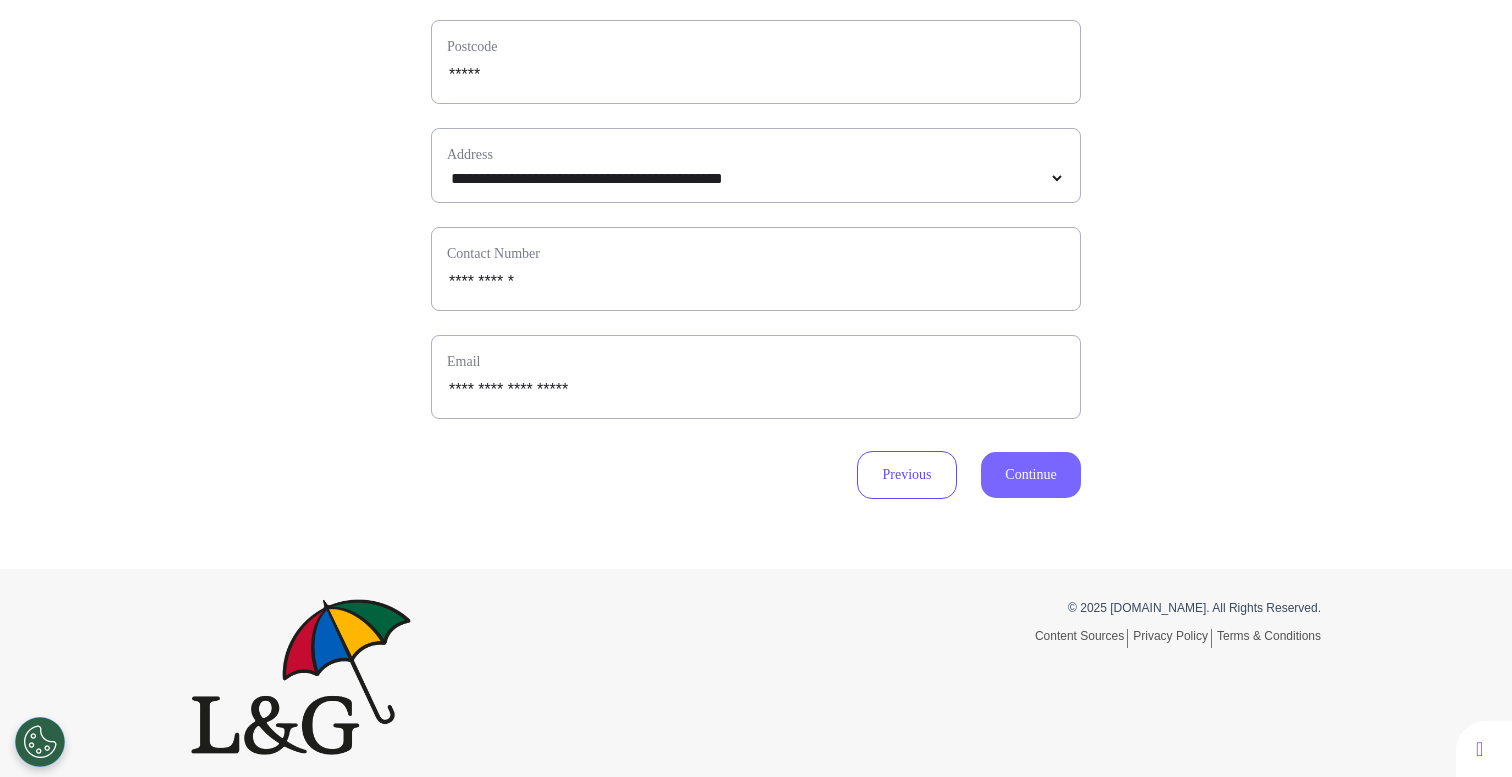 click on "Continue" at bounding box center (1031, 475) 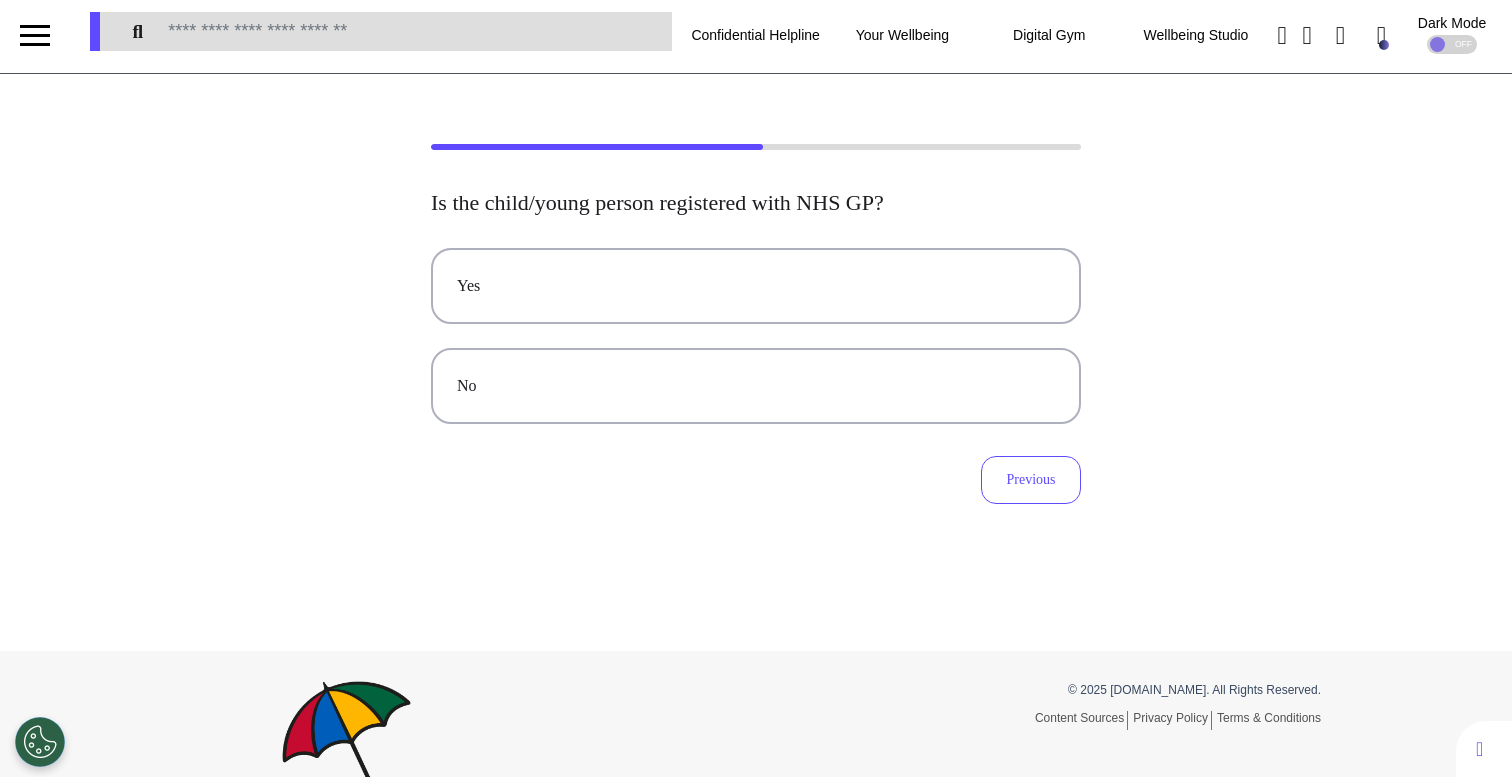 scroll, scrollTop: 0, scrollLeft: 0, axis: both 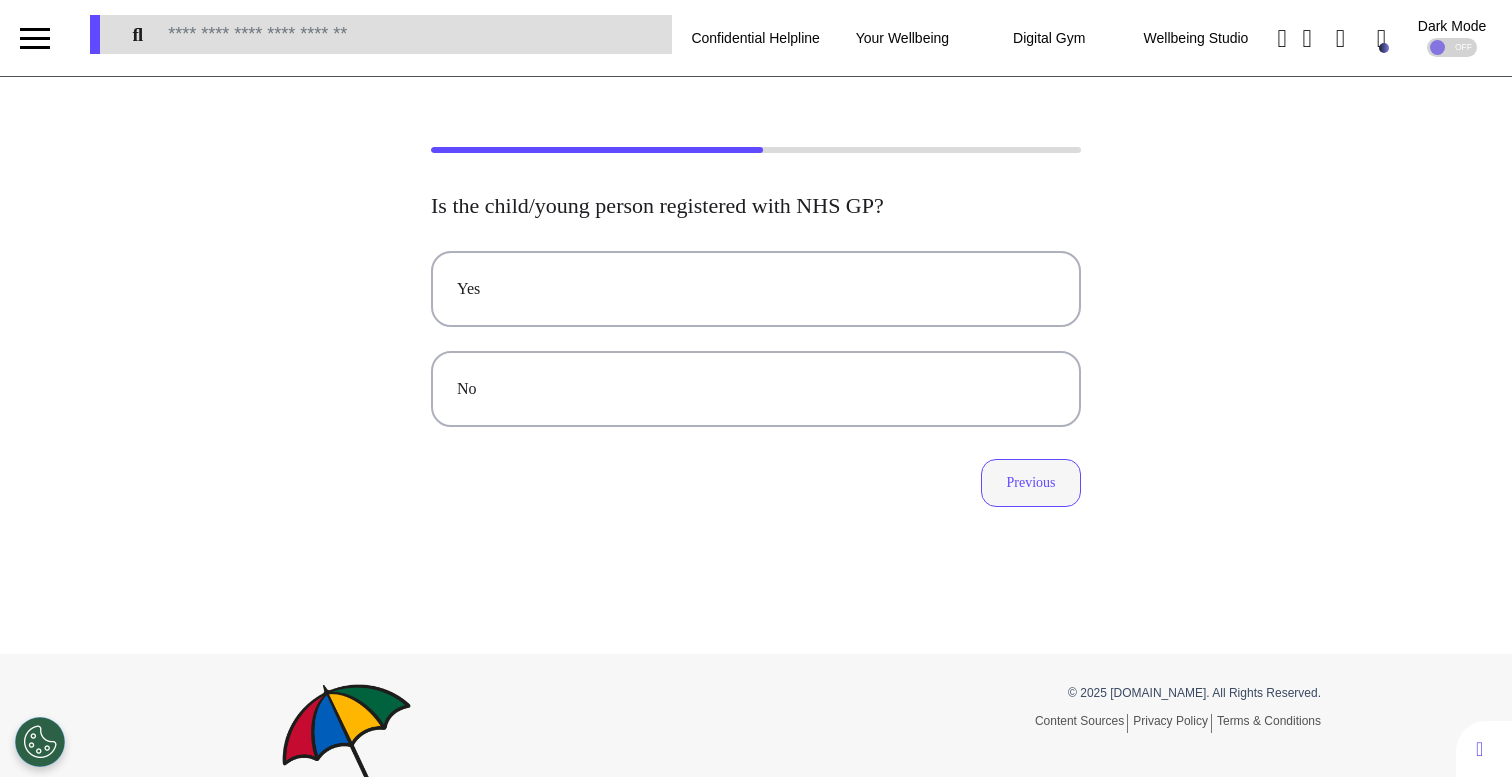 click on "Previous" at bounding box center (1031, 483) 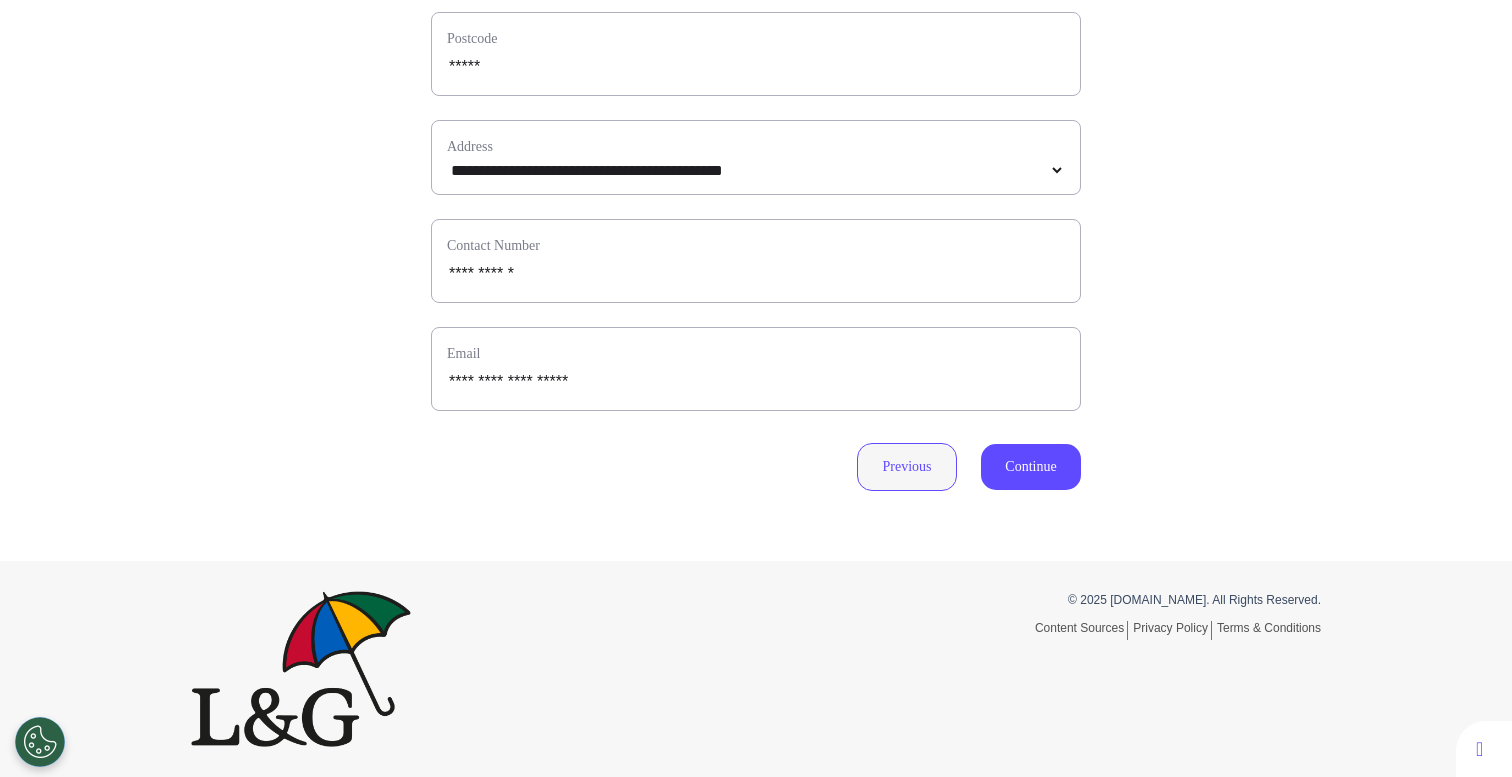 click on "Previous" at bounding box center [907, 467] 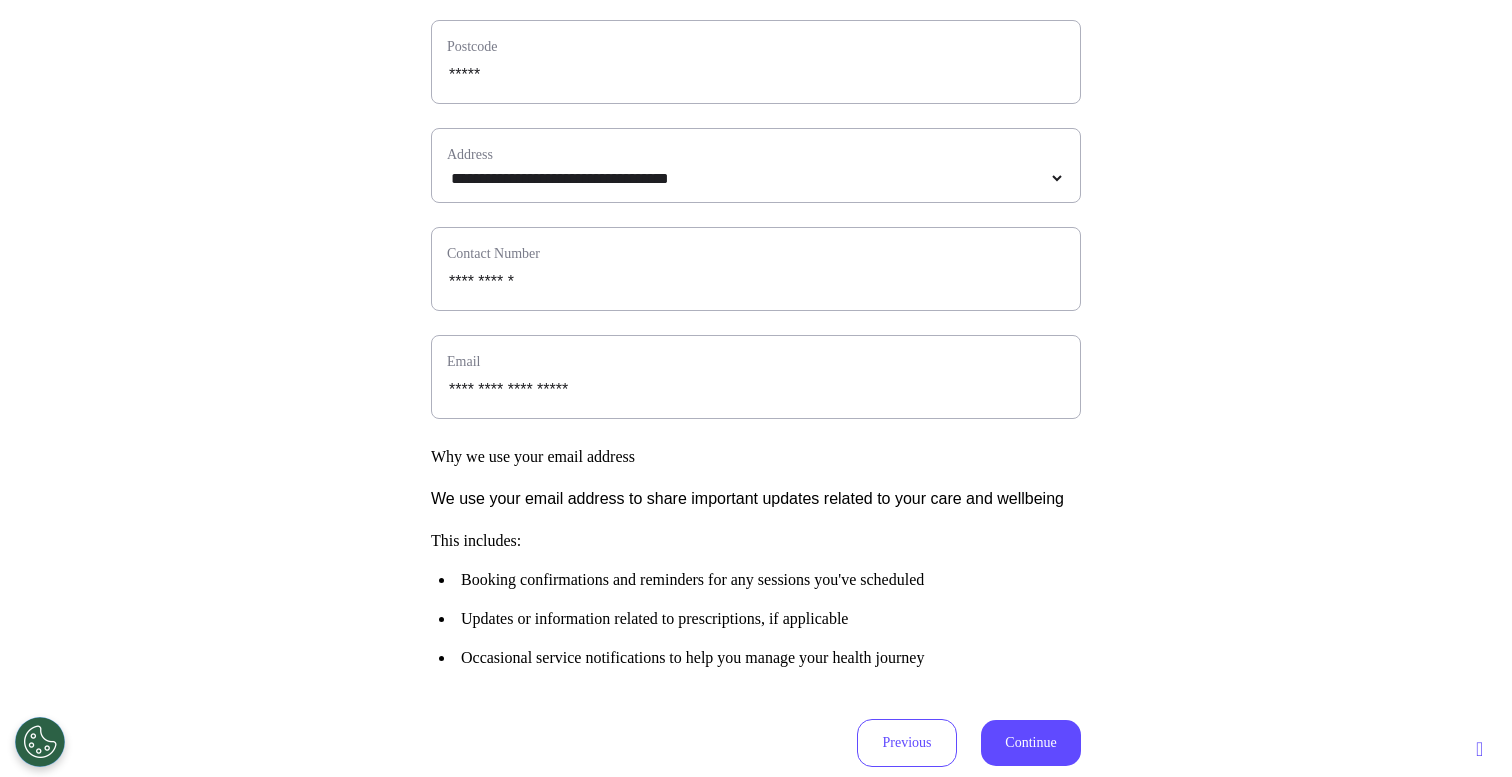 scroll, scrollTop: 0, scrollLeft: 0, axis: both 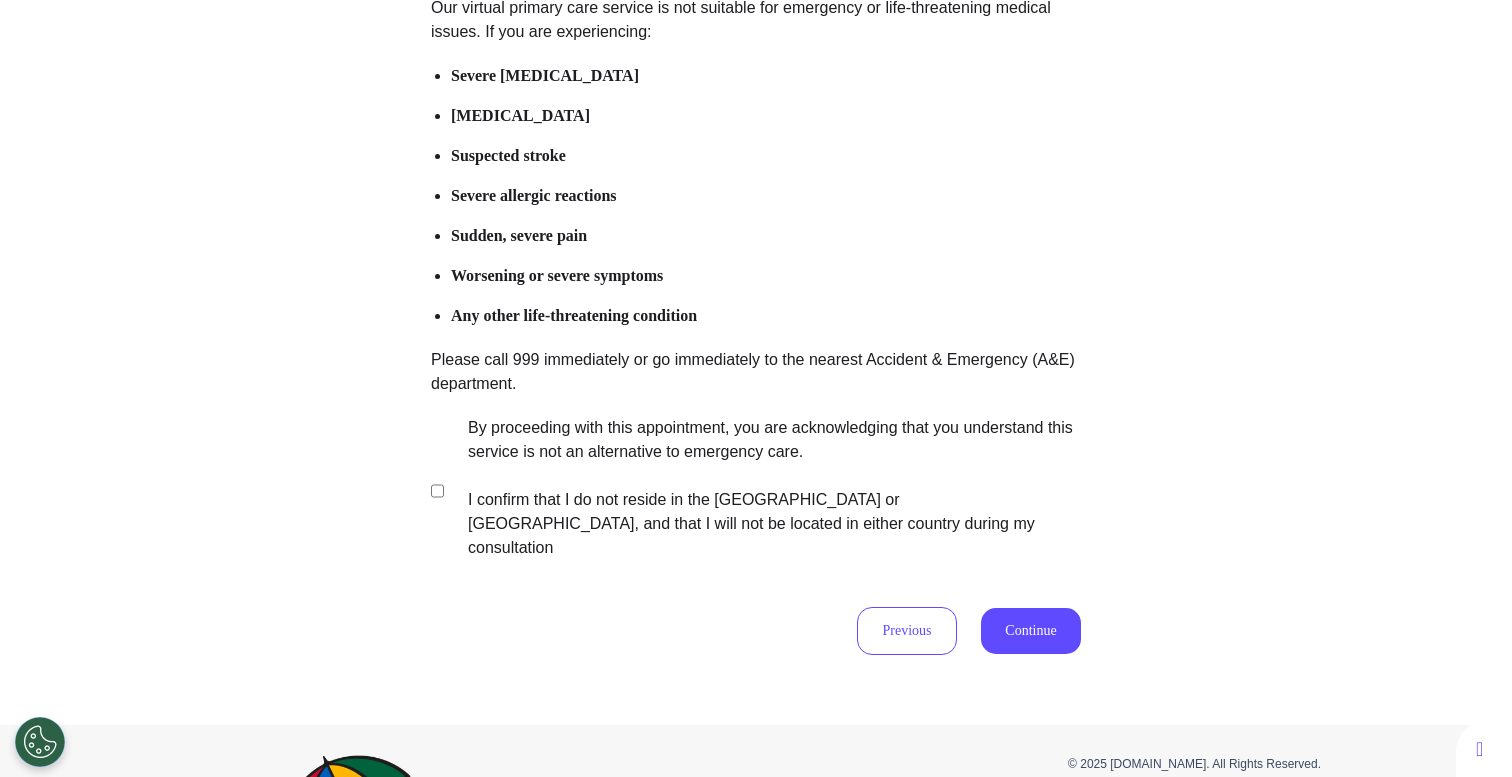 click on "By proceeding with this appointment, you are acknowledging that you understand this service is not an alternative to emergency care. I confirm that I do not reside in the [GEOGRAPHIC_DATA] or [GEOGRAPHIC_DATA], and that I will not be located in either country during my consultation" at bounding box center [761, 488] 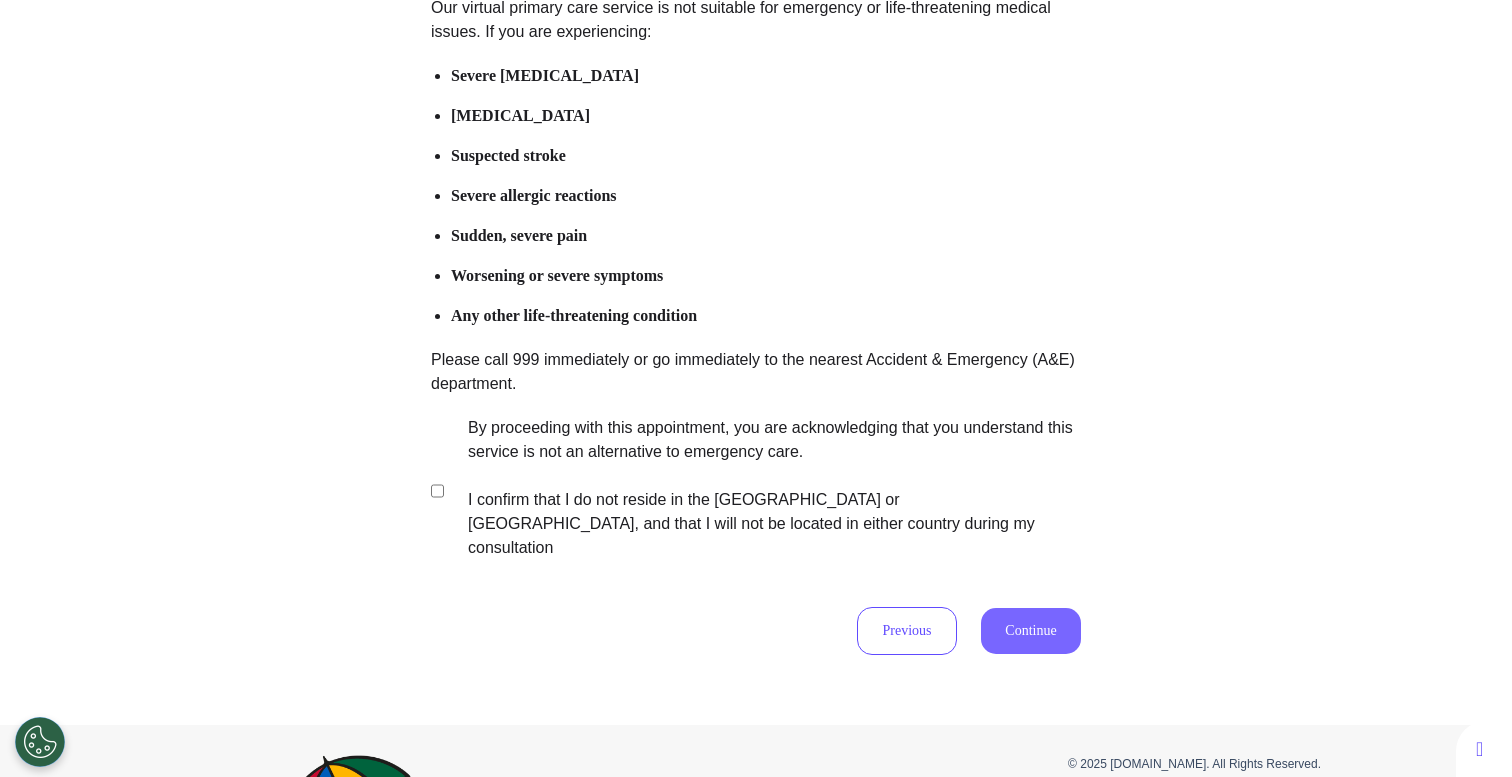 click on "Continue" at bounding box center [1031, 631] 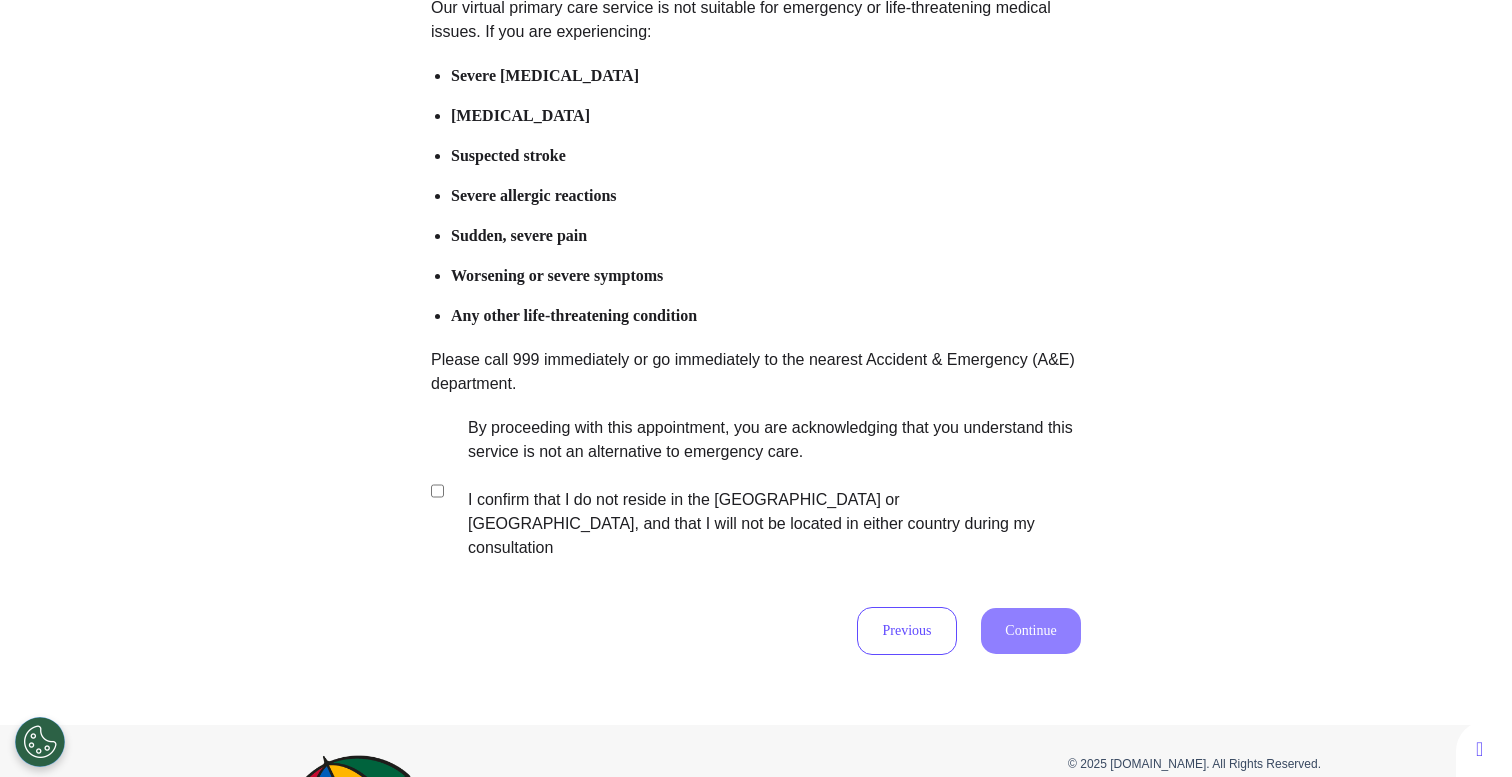 scroll, scrollTop: 0, scrollLeft: 0, axis: both 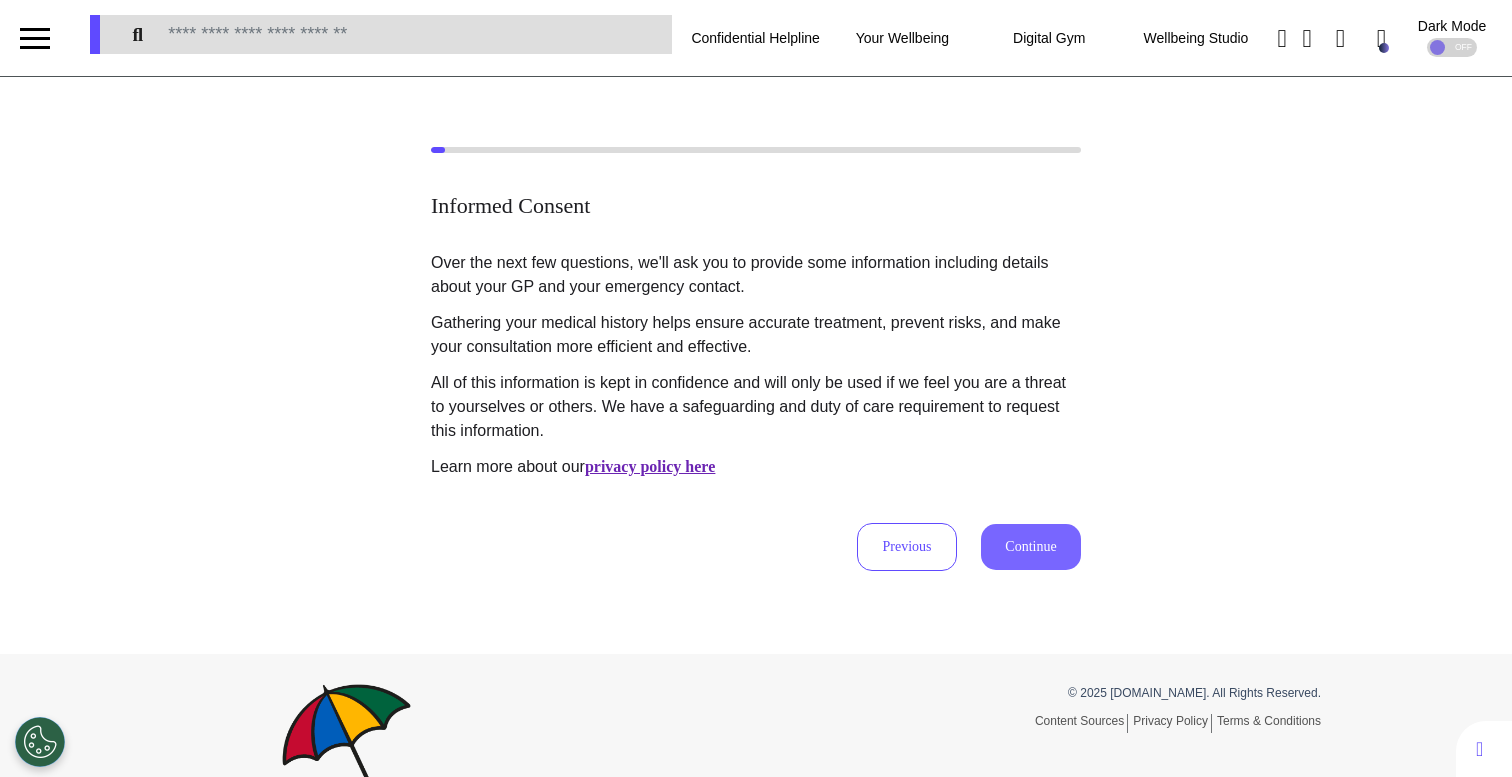 click on "Continue" at bounding box center (1031, 547) 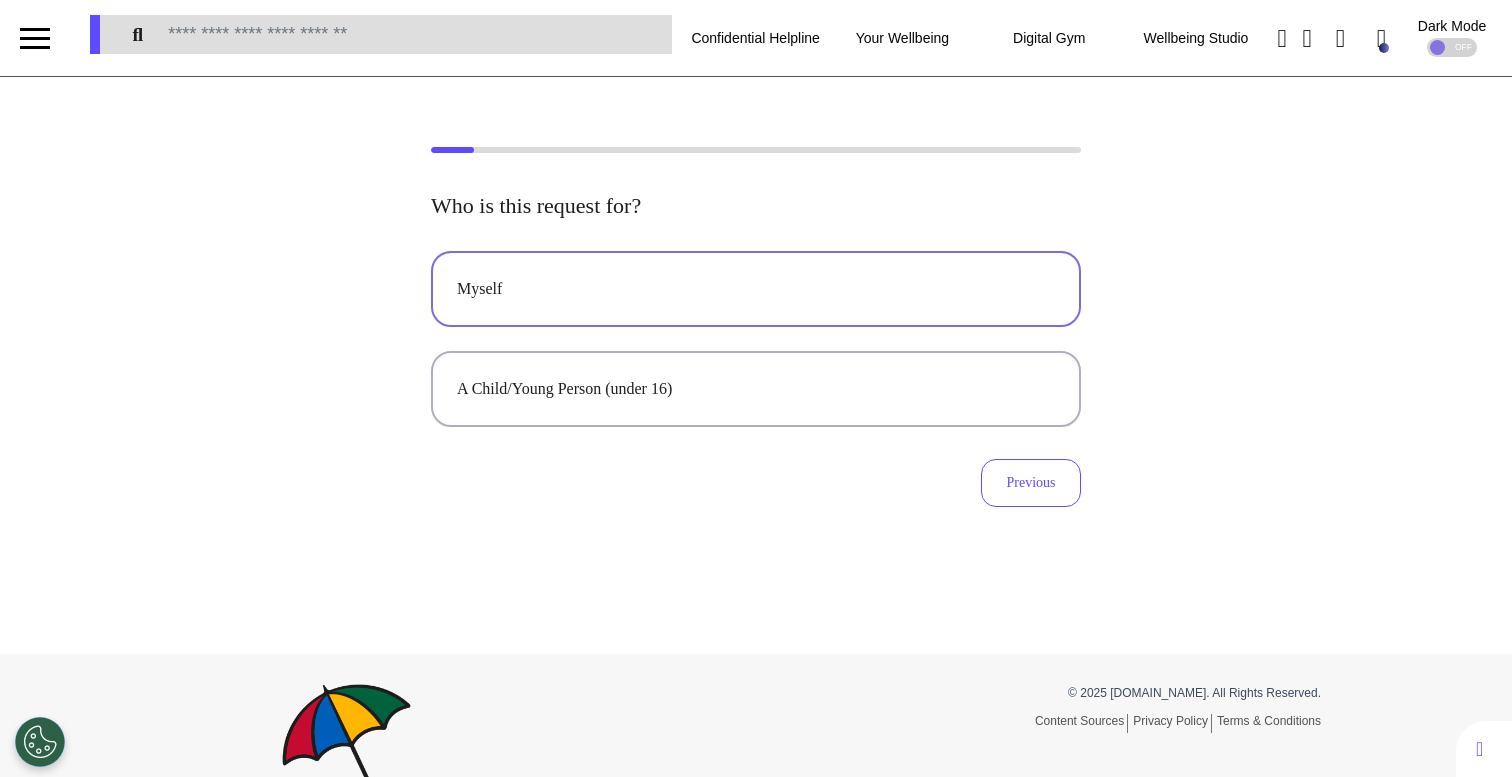 click on "Myself" at bounding box center (756, 289) 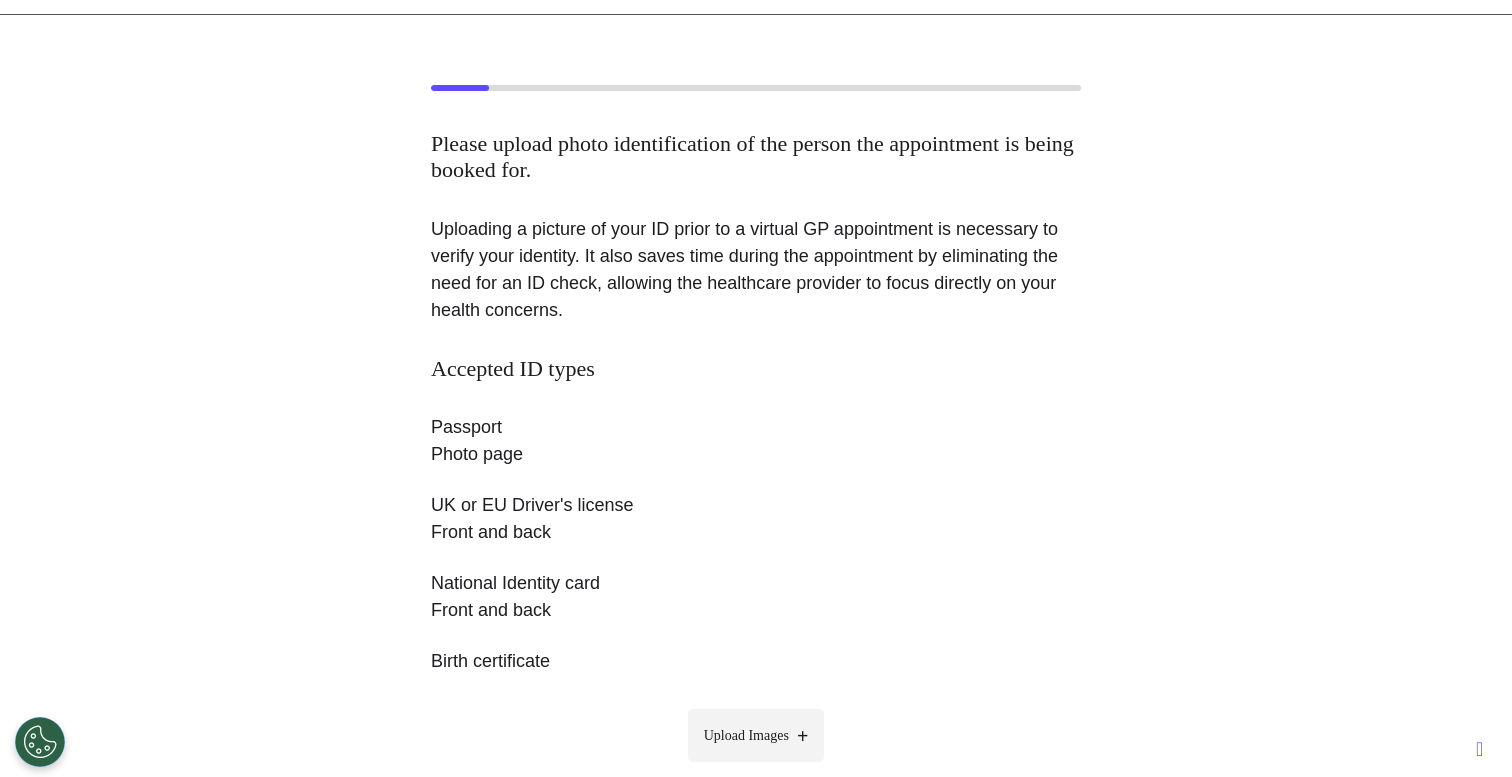 scroll, scrollTop: 66, scrollLeft: 0, axis: vertical 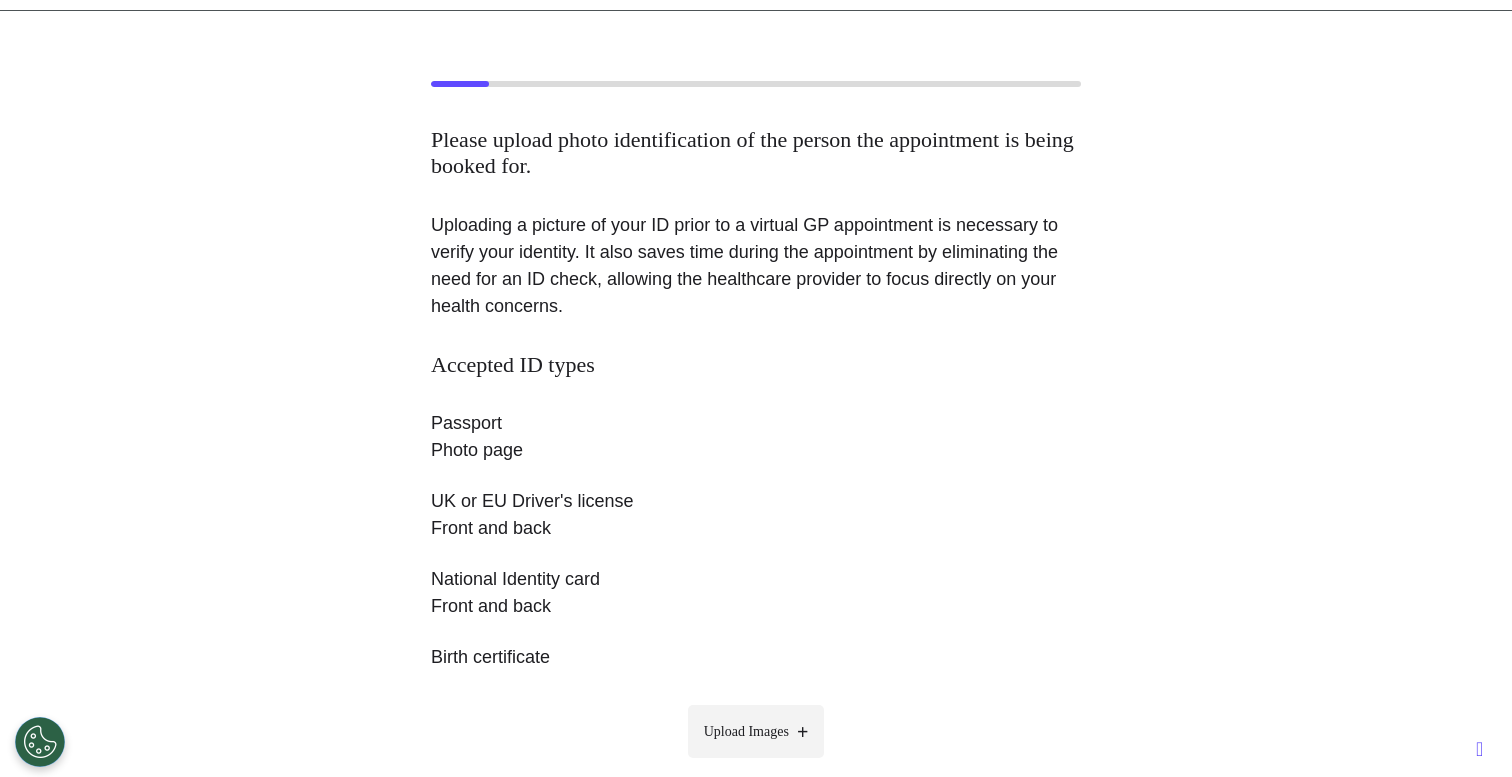 click on "Upload Images" at bounding box center (746, 731) 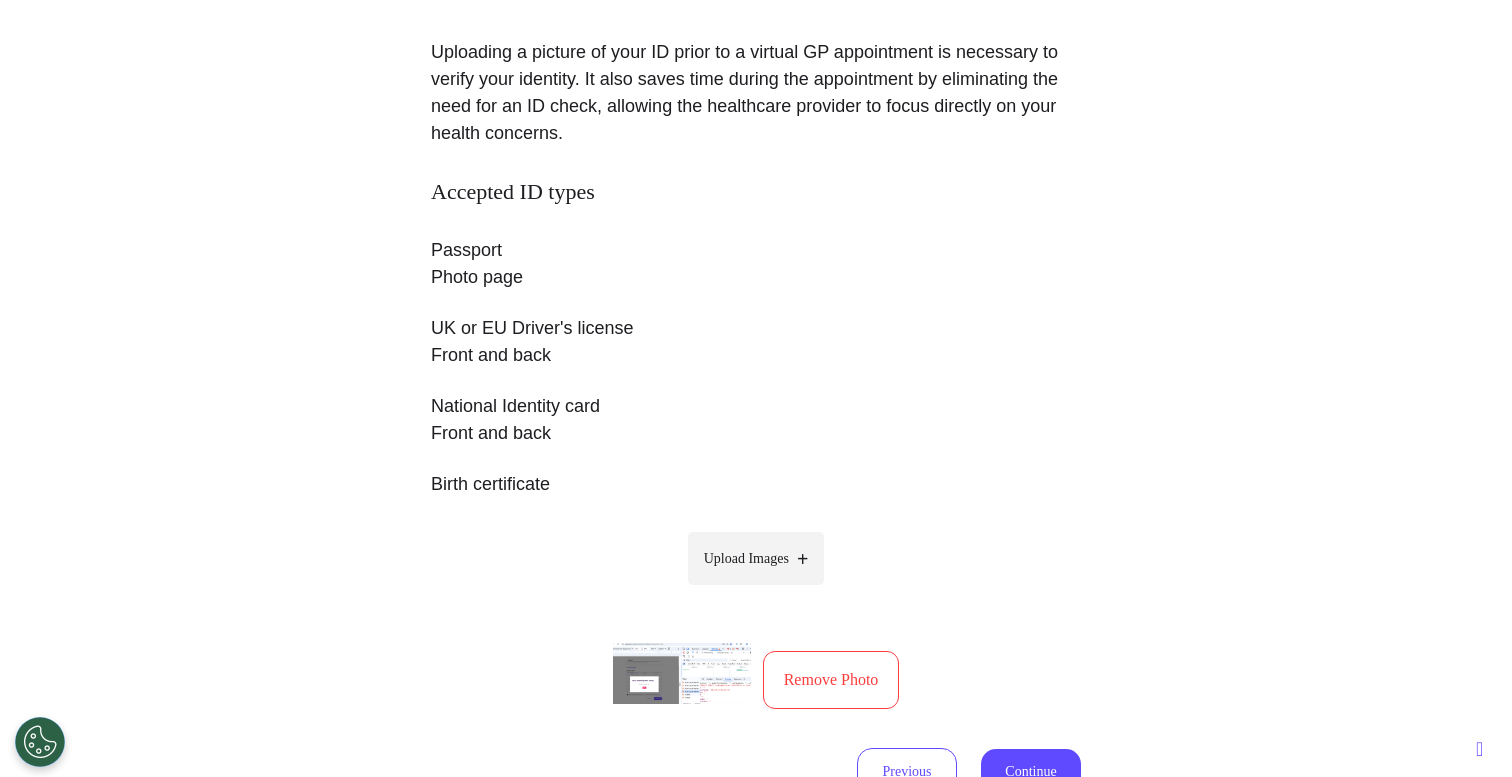 scroll, scrollTop: 544, scrollLeft: 0, axis: vertical 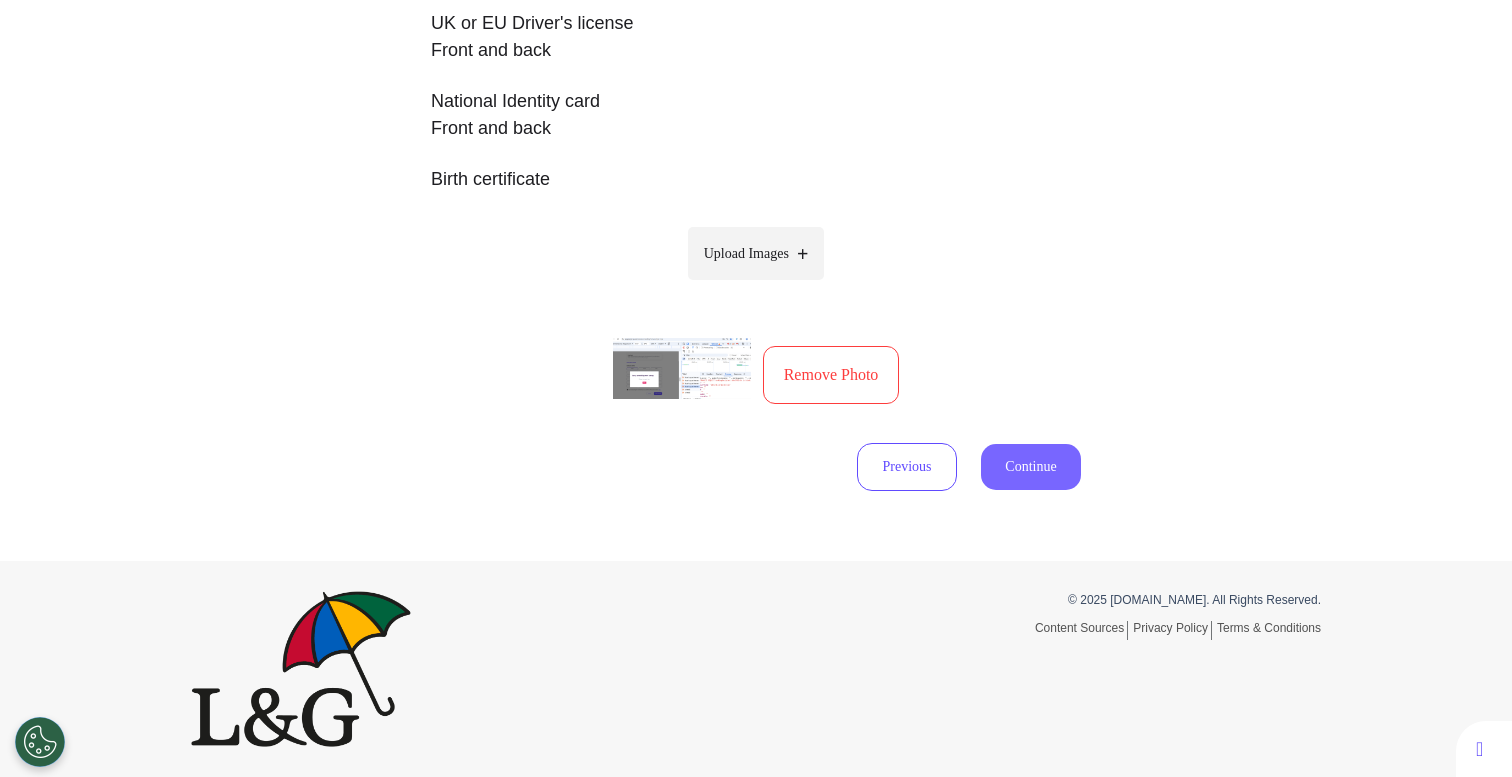 click on "Continue" at bounding box center [1031, 467] 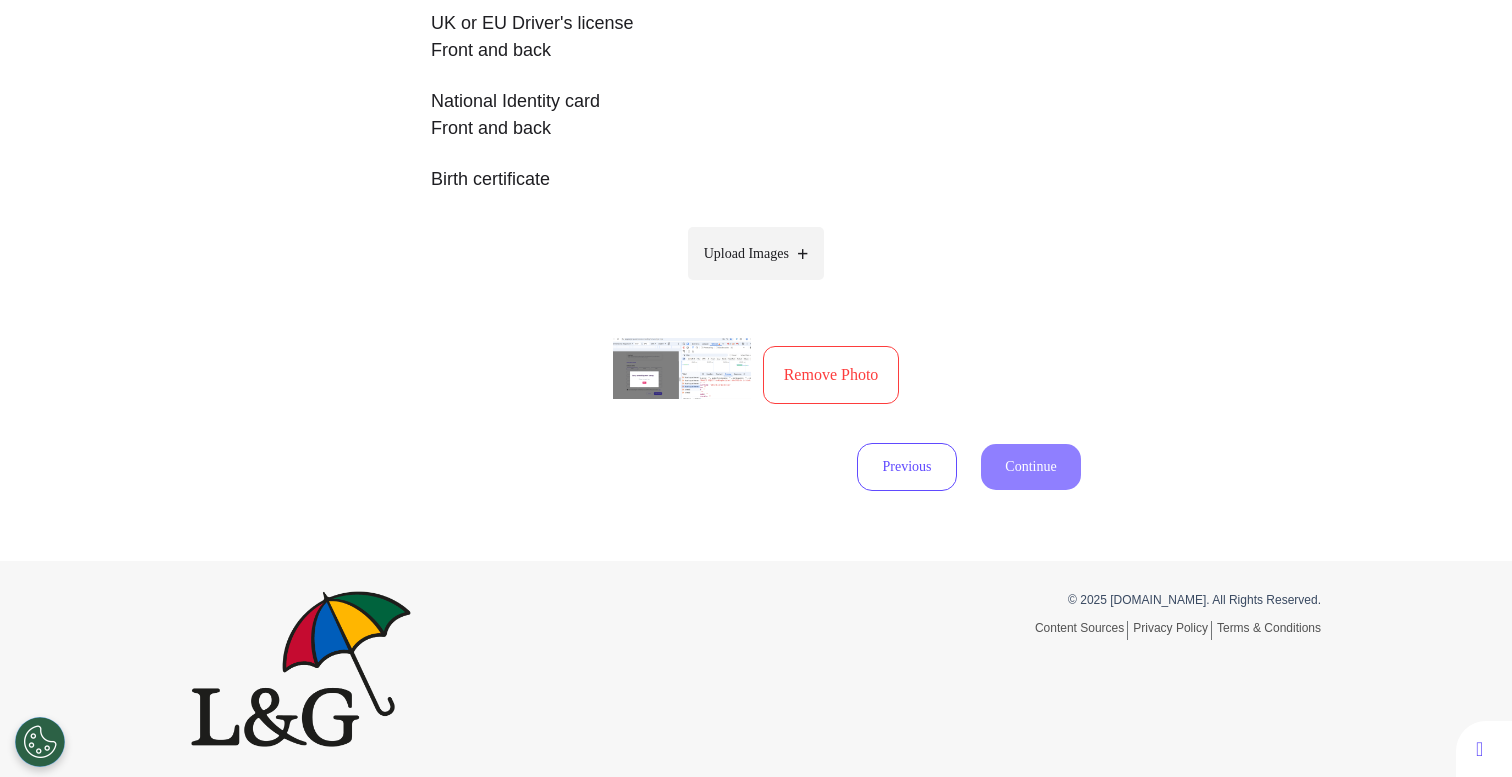 scroll, scrollTop: 0, scrollLeft: 0, axis: both 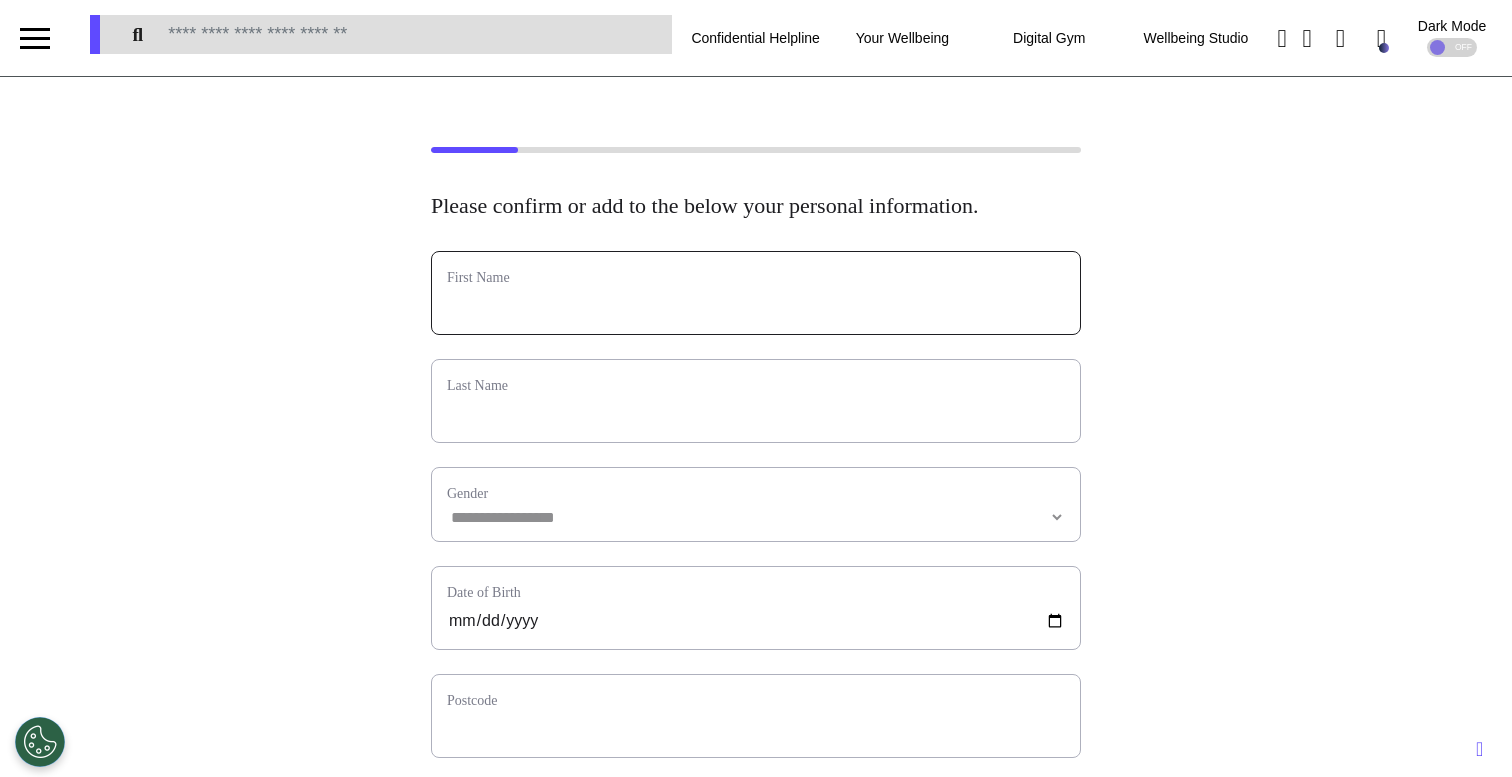 click at bounding box center (756, 306) 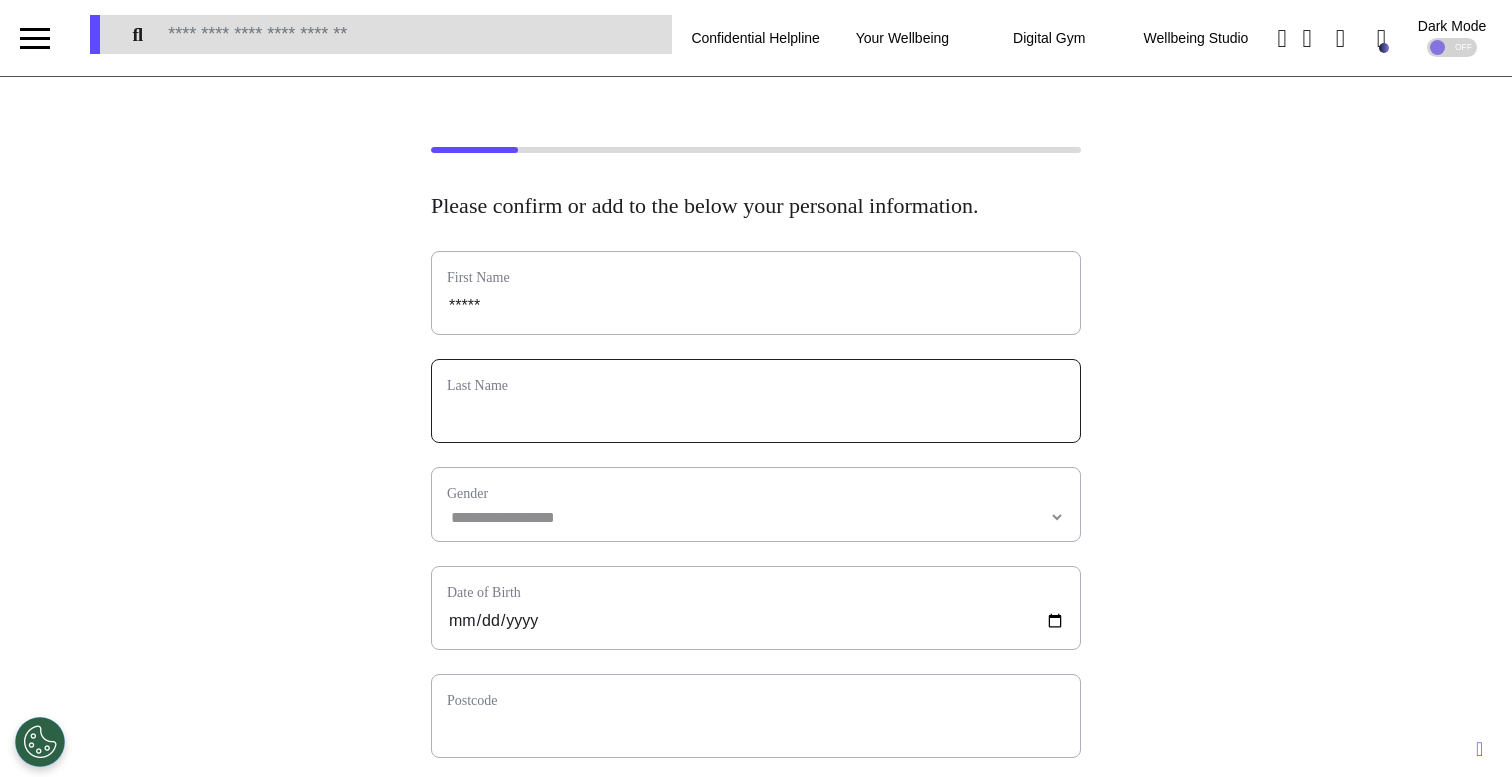 type on "****" 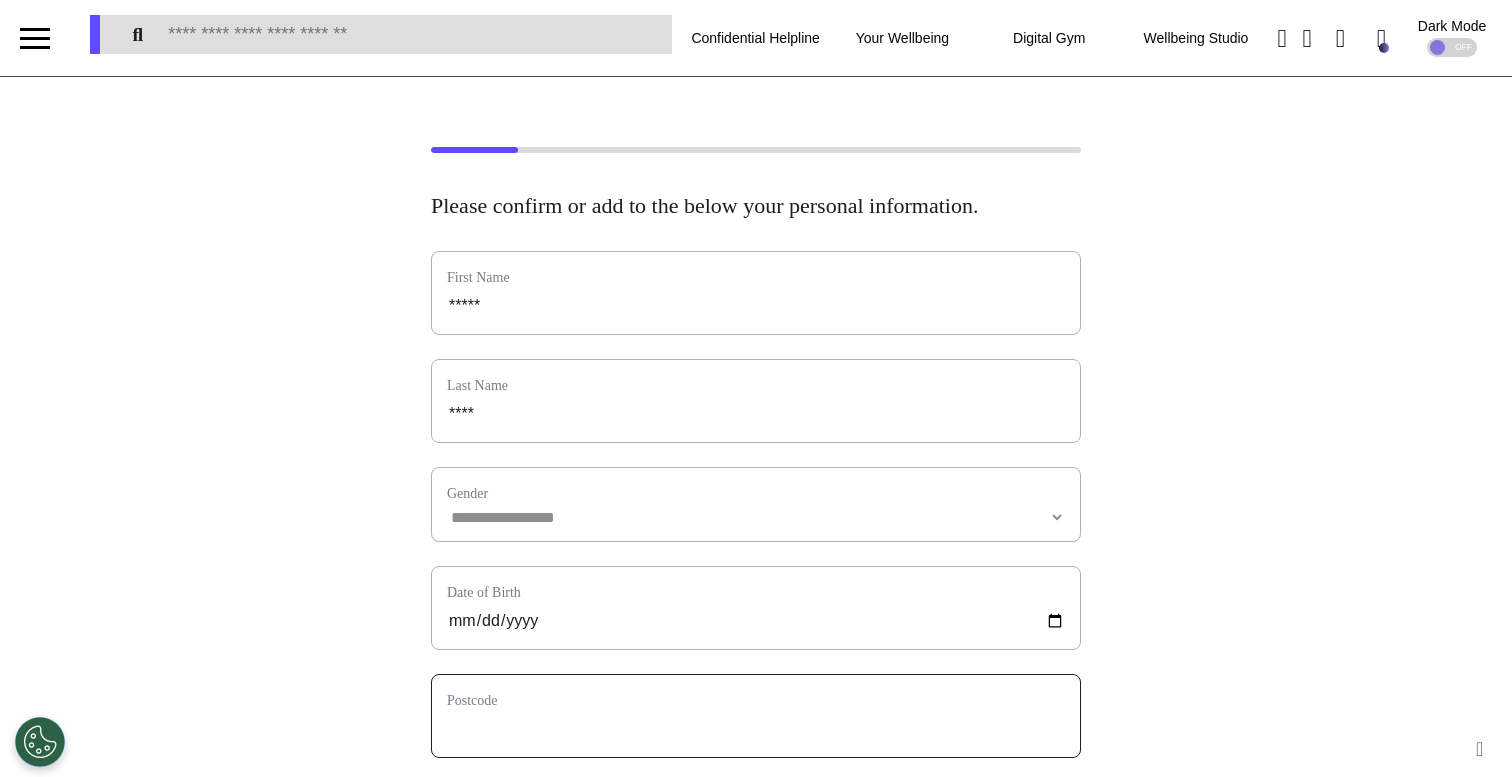 type on "****" 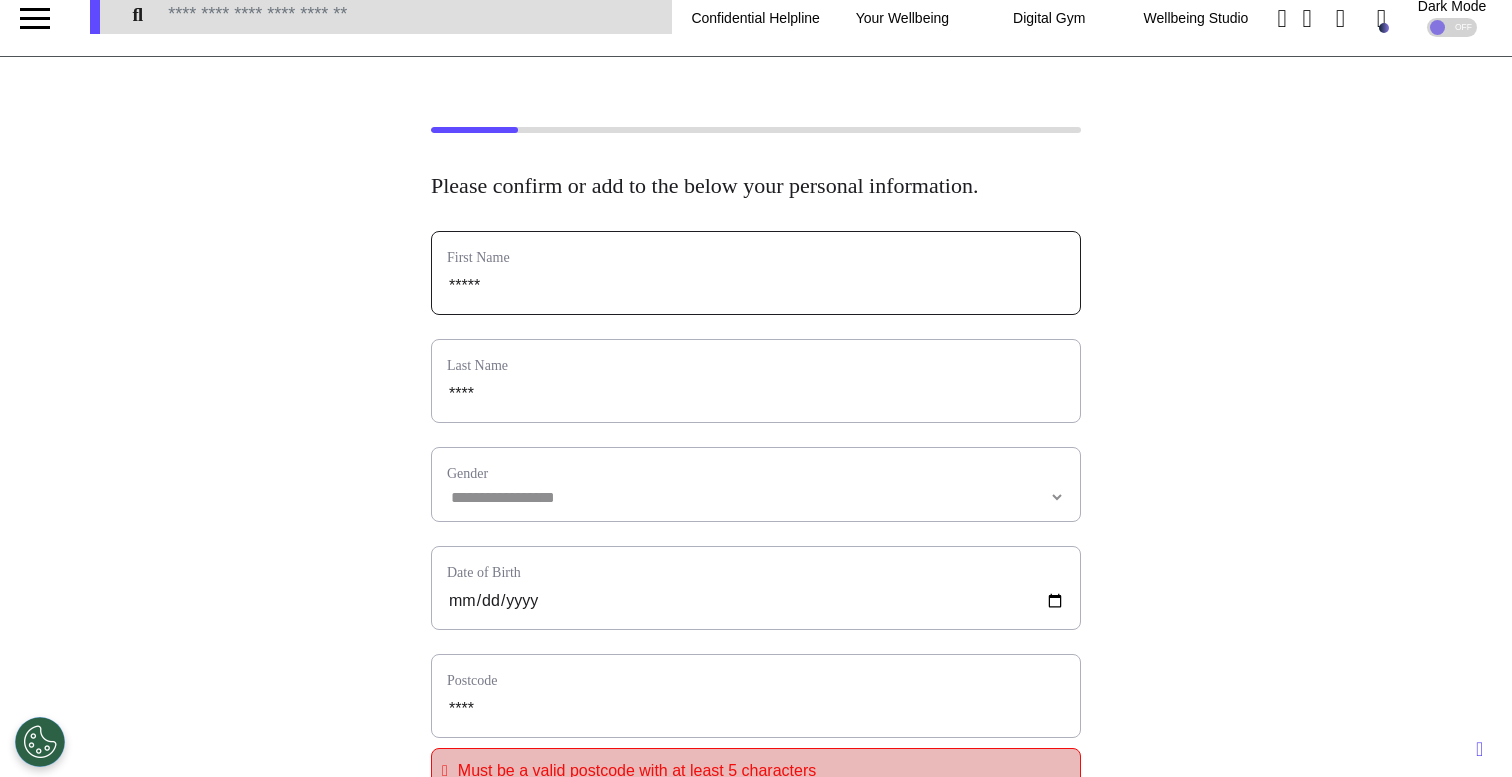 scroll, scrollTop: 29, scrollLeft: 0, axis: vertical 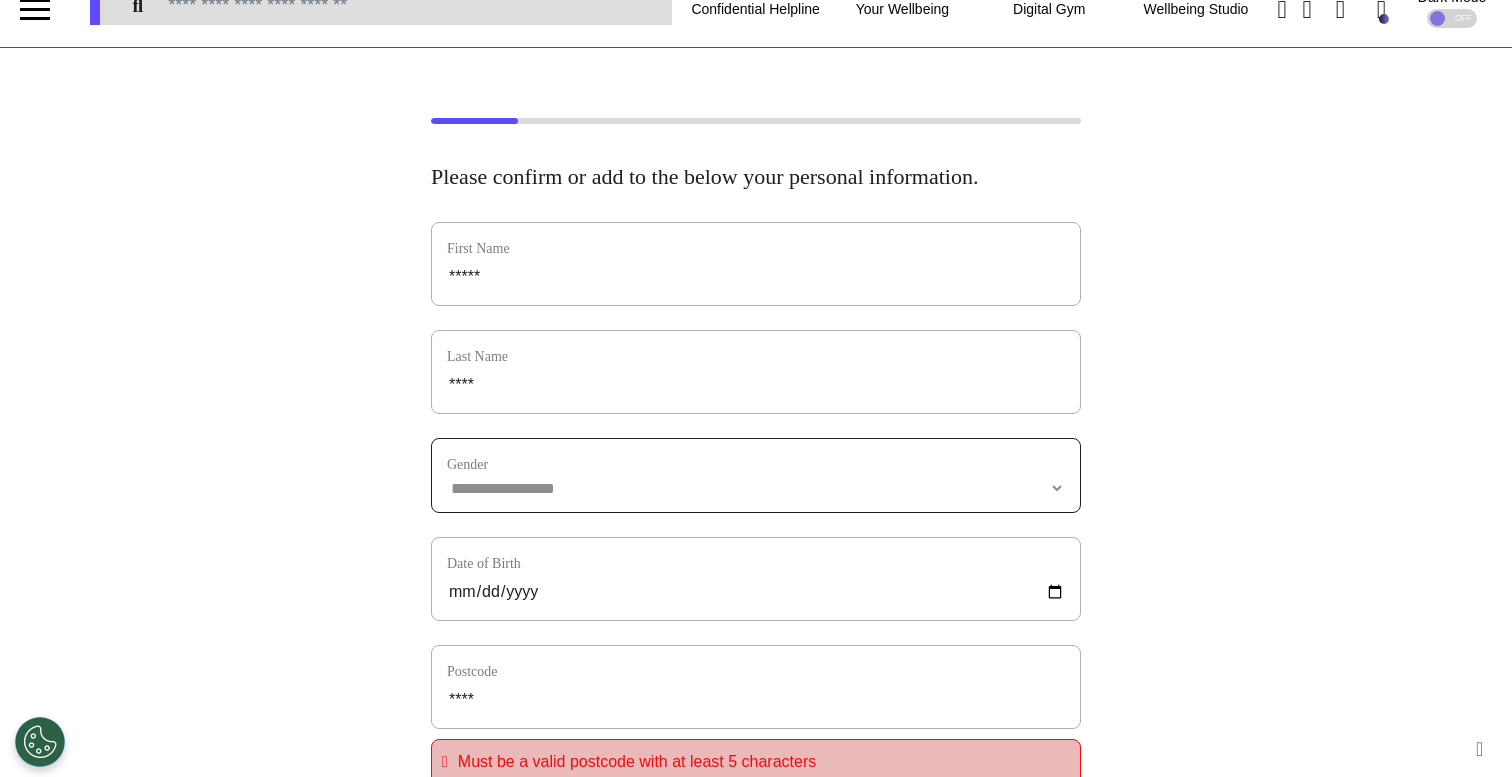 select 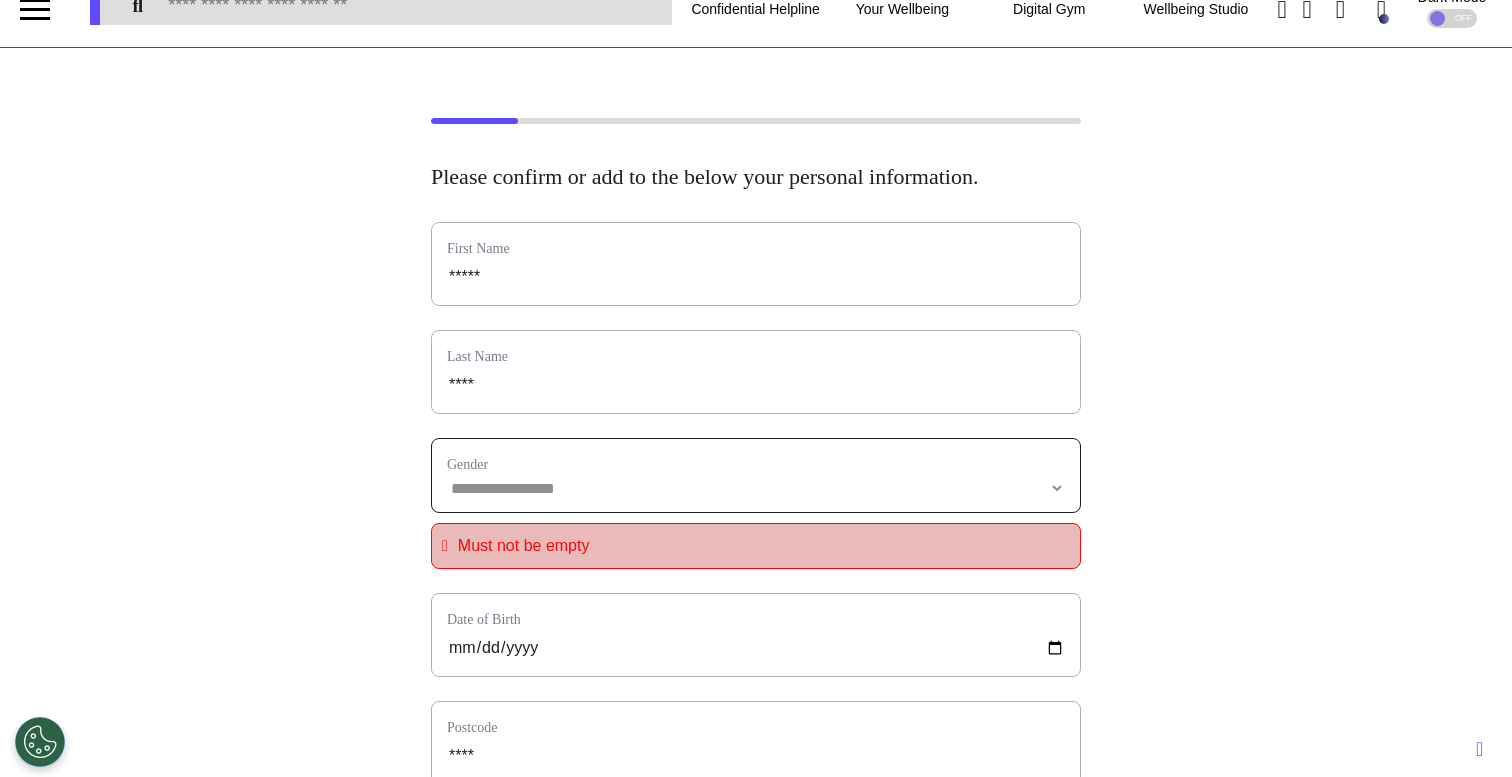 select on "******" 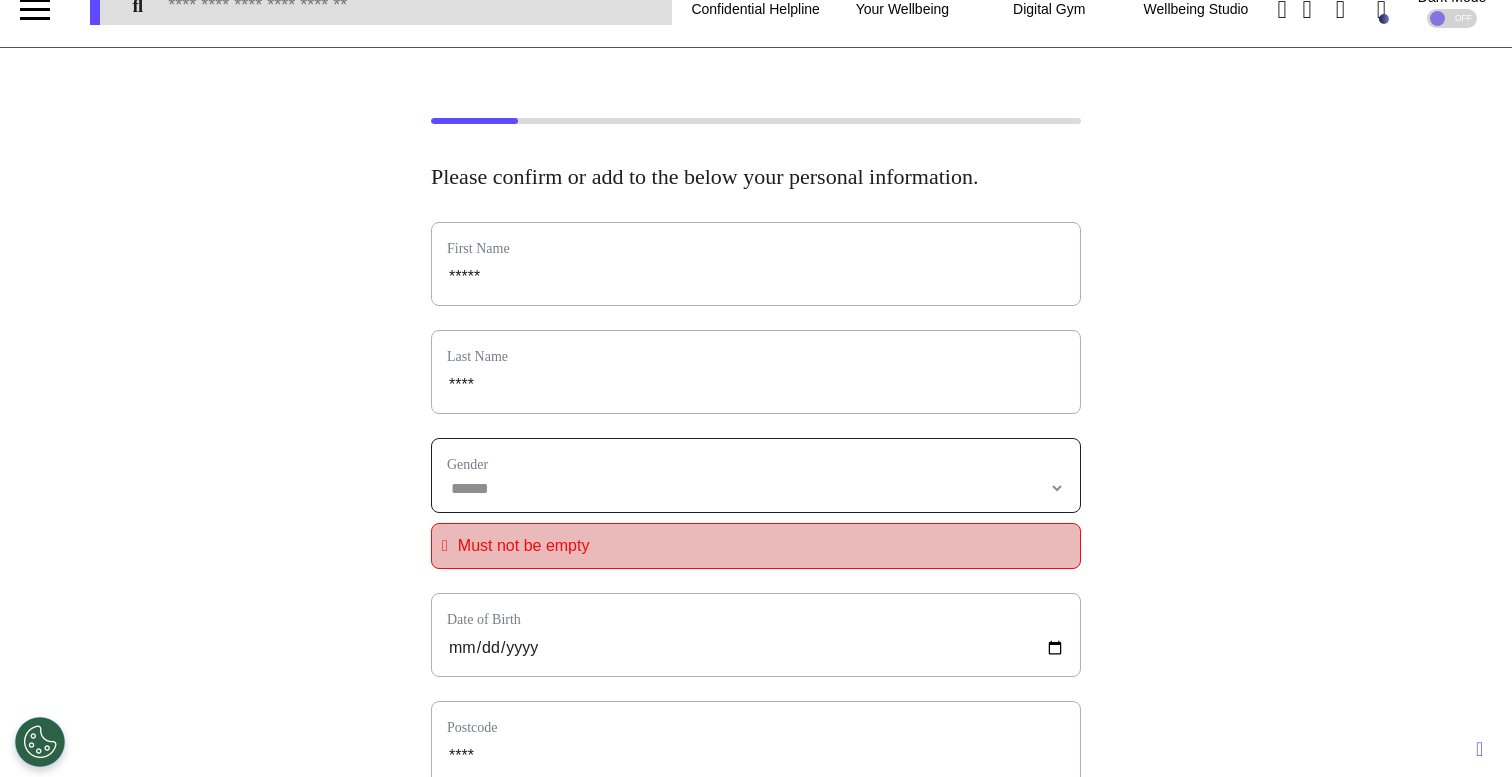 select 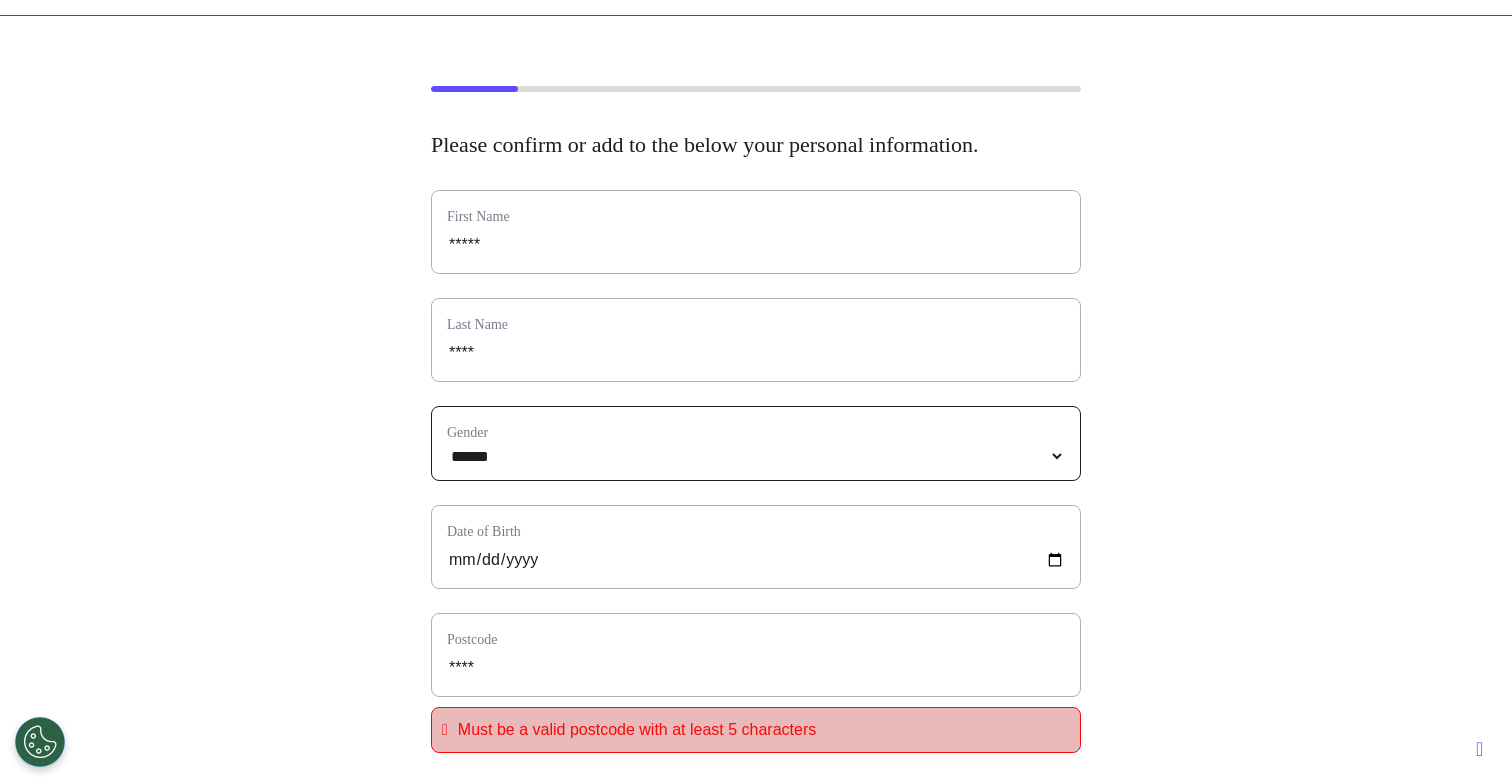 scroll, scrollTop: 67, scrollLeft: 0, axis: vertical 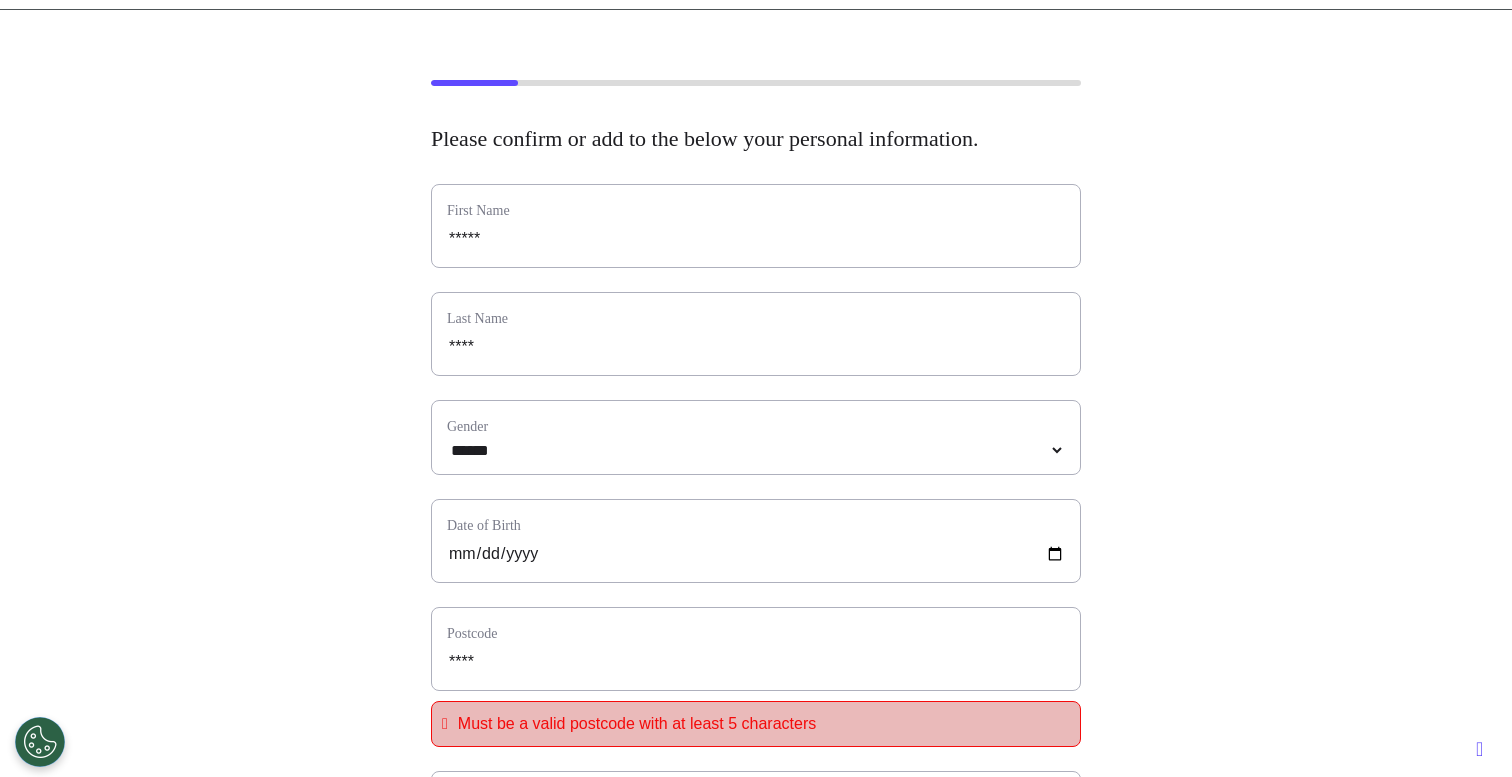 click on "Date of Birth" at bounding box center (756, 541) 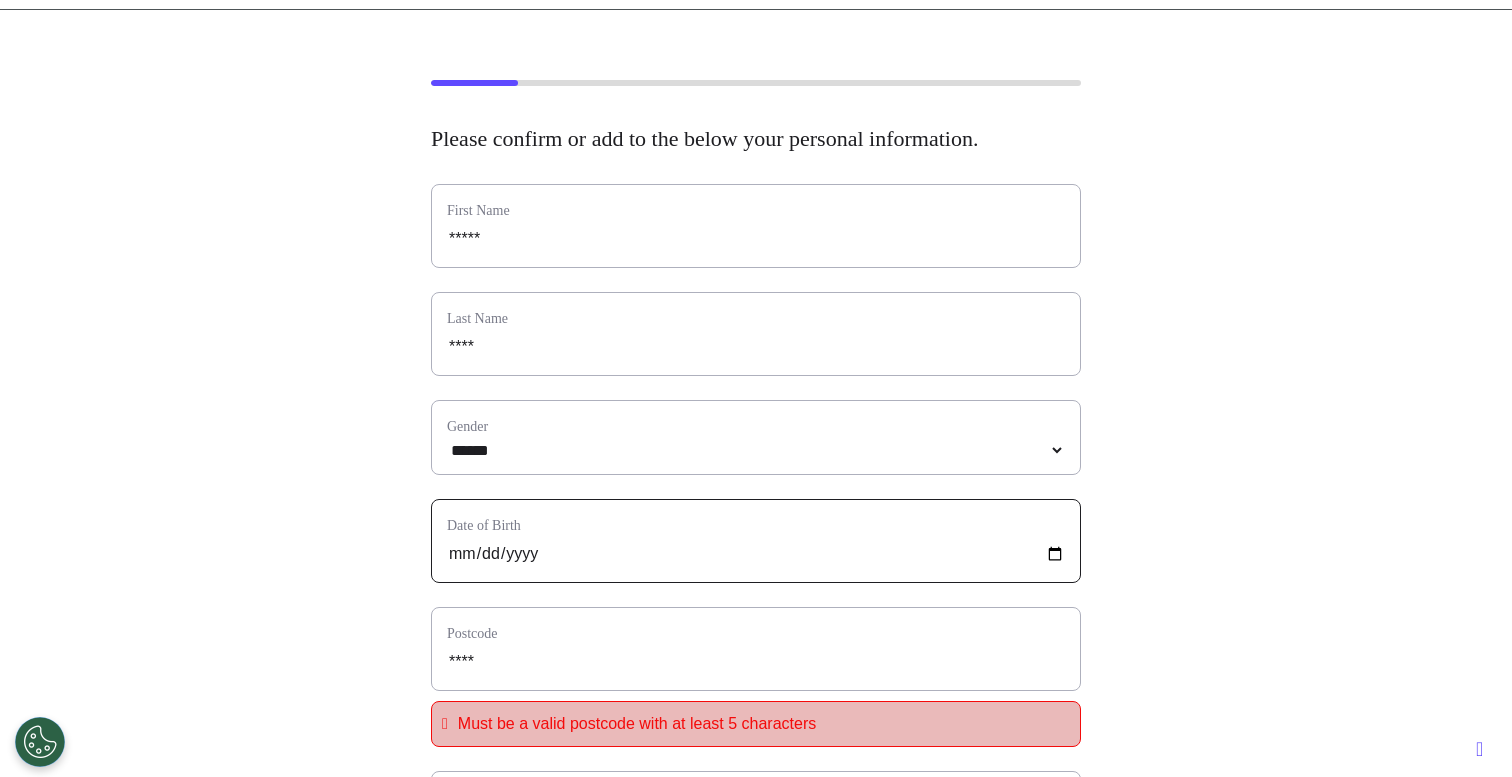 click at bounding box center (756, 554) 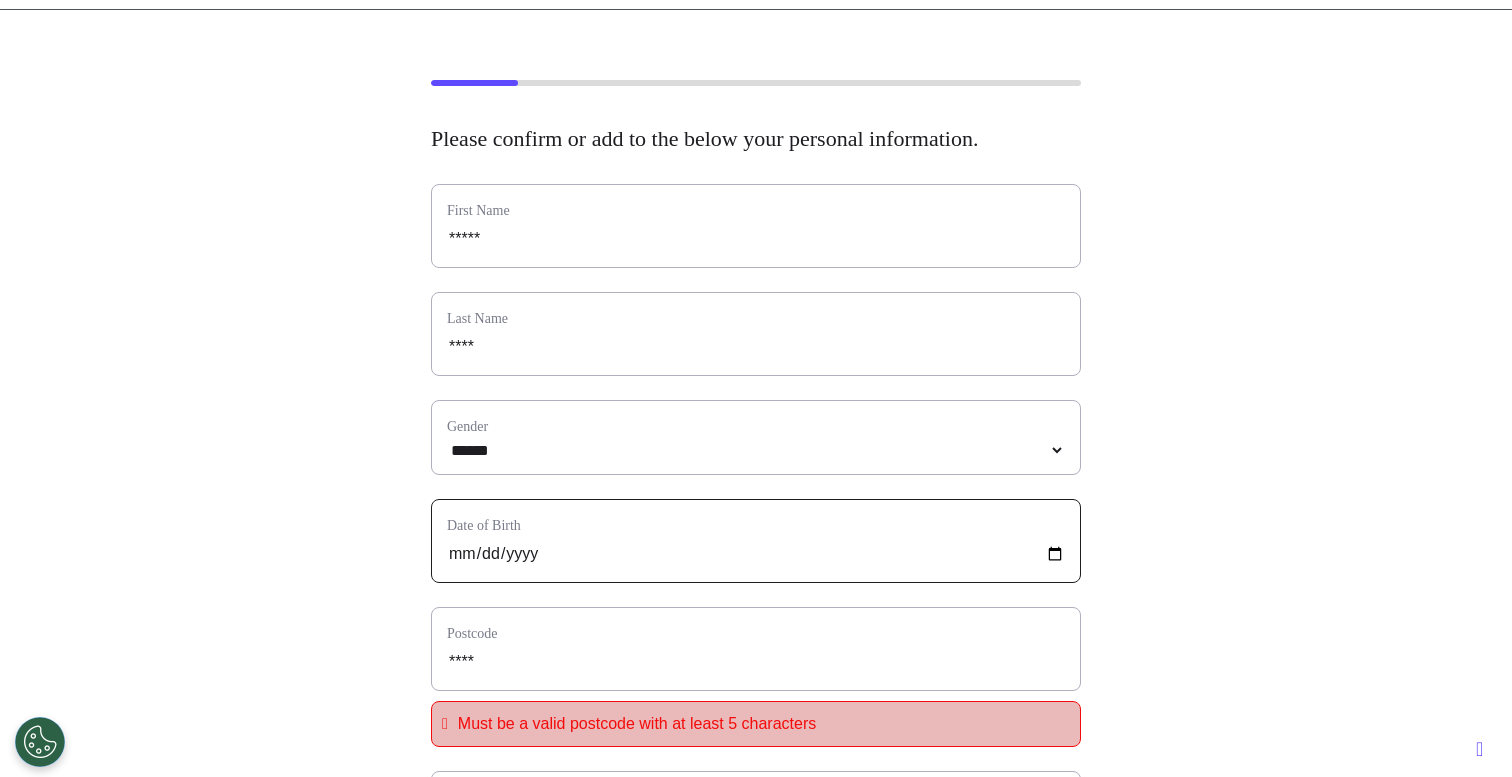 type on "**********" 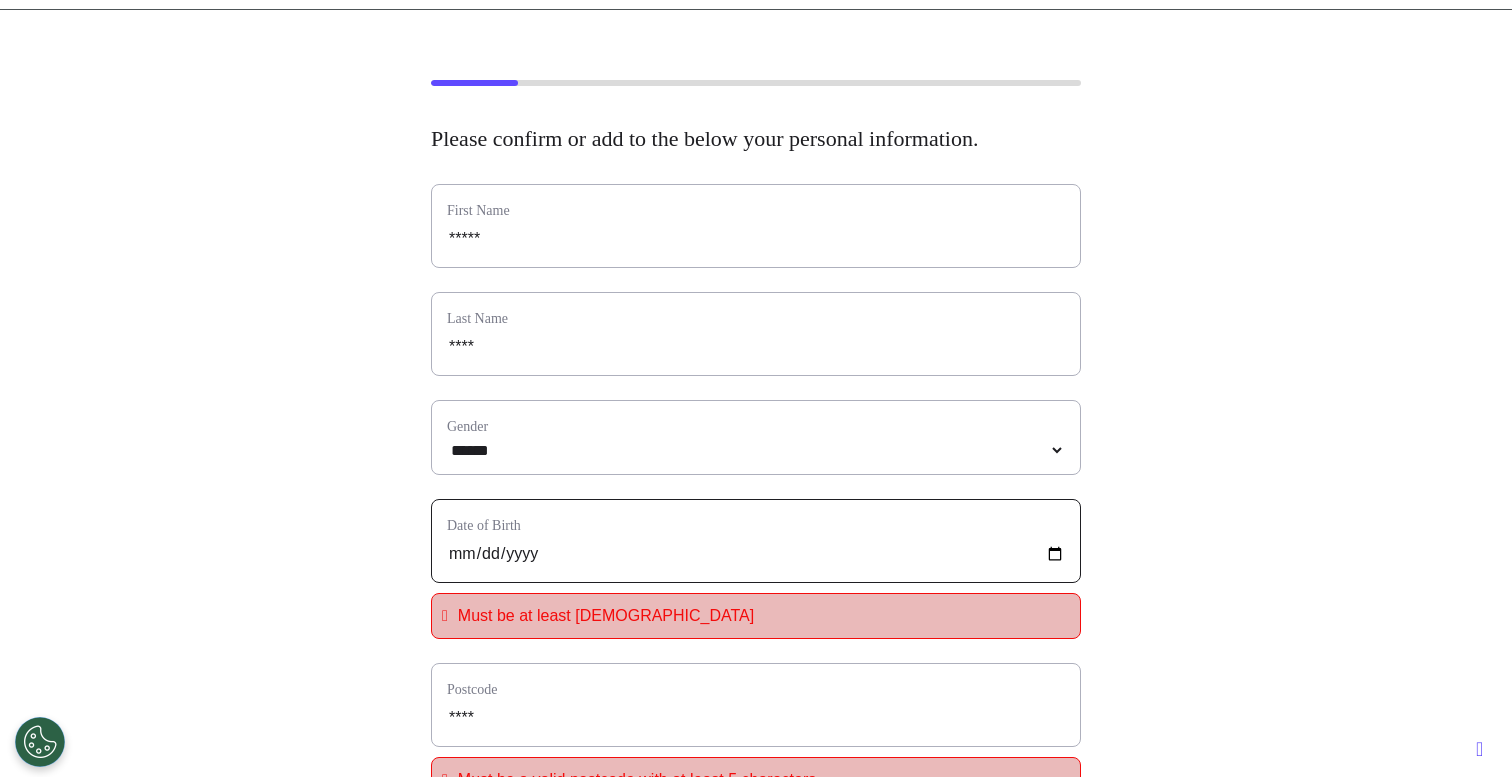 type on "**********" 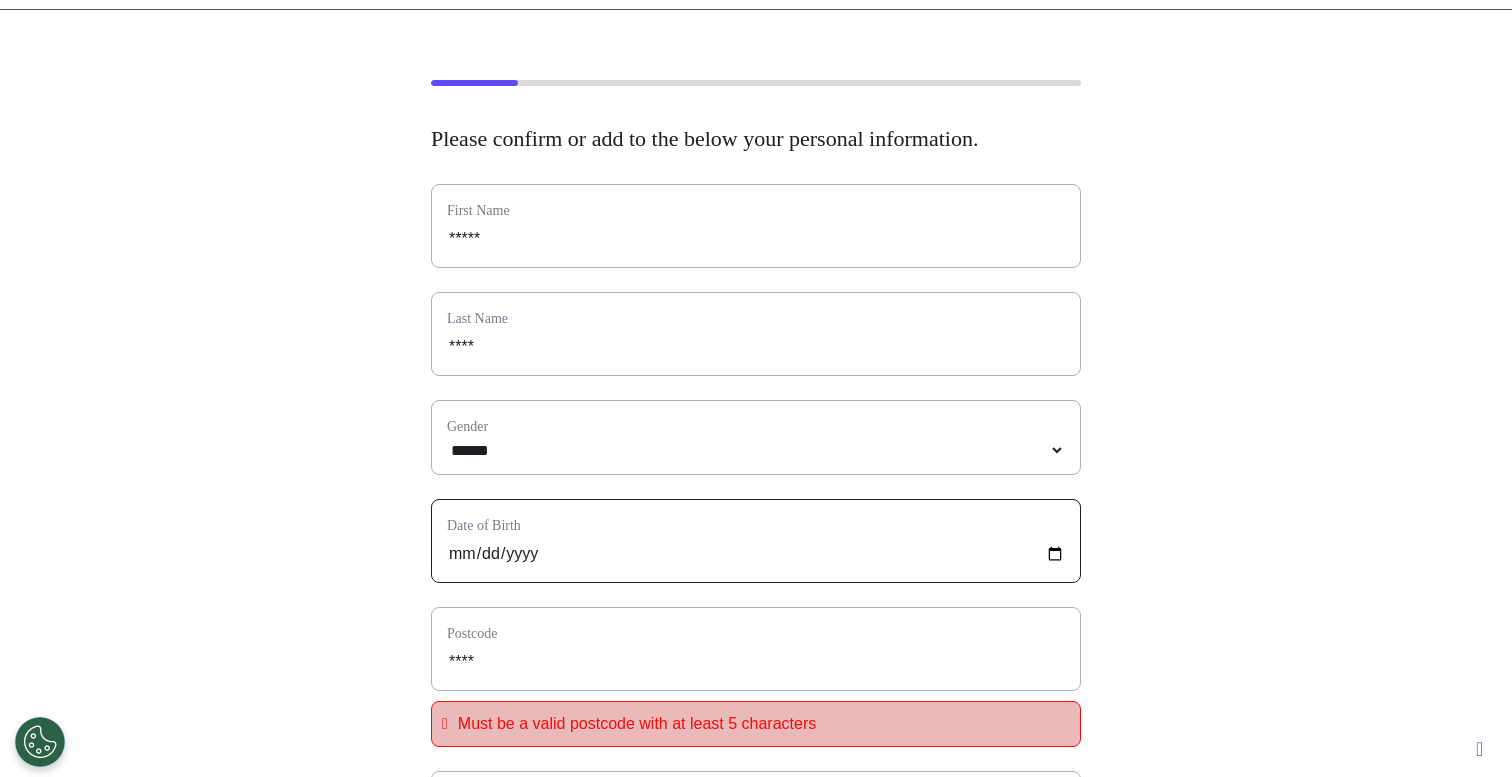 scroll, scrollTop: 71, scrollLeft: 0, axis: vertical 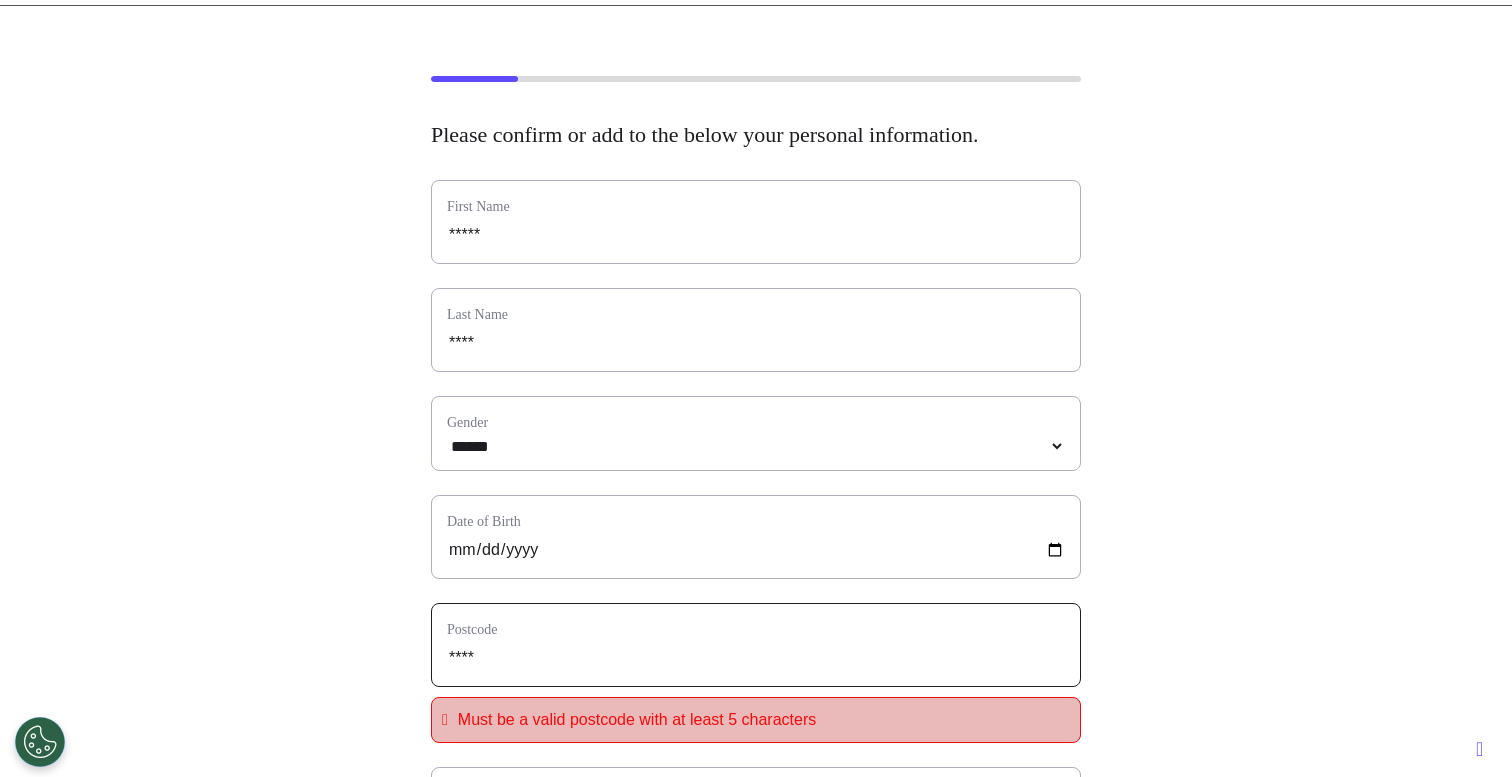 click on "****" at bounding box center (756, 658) 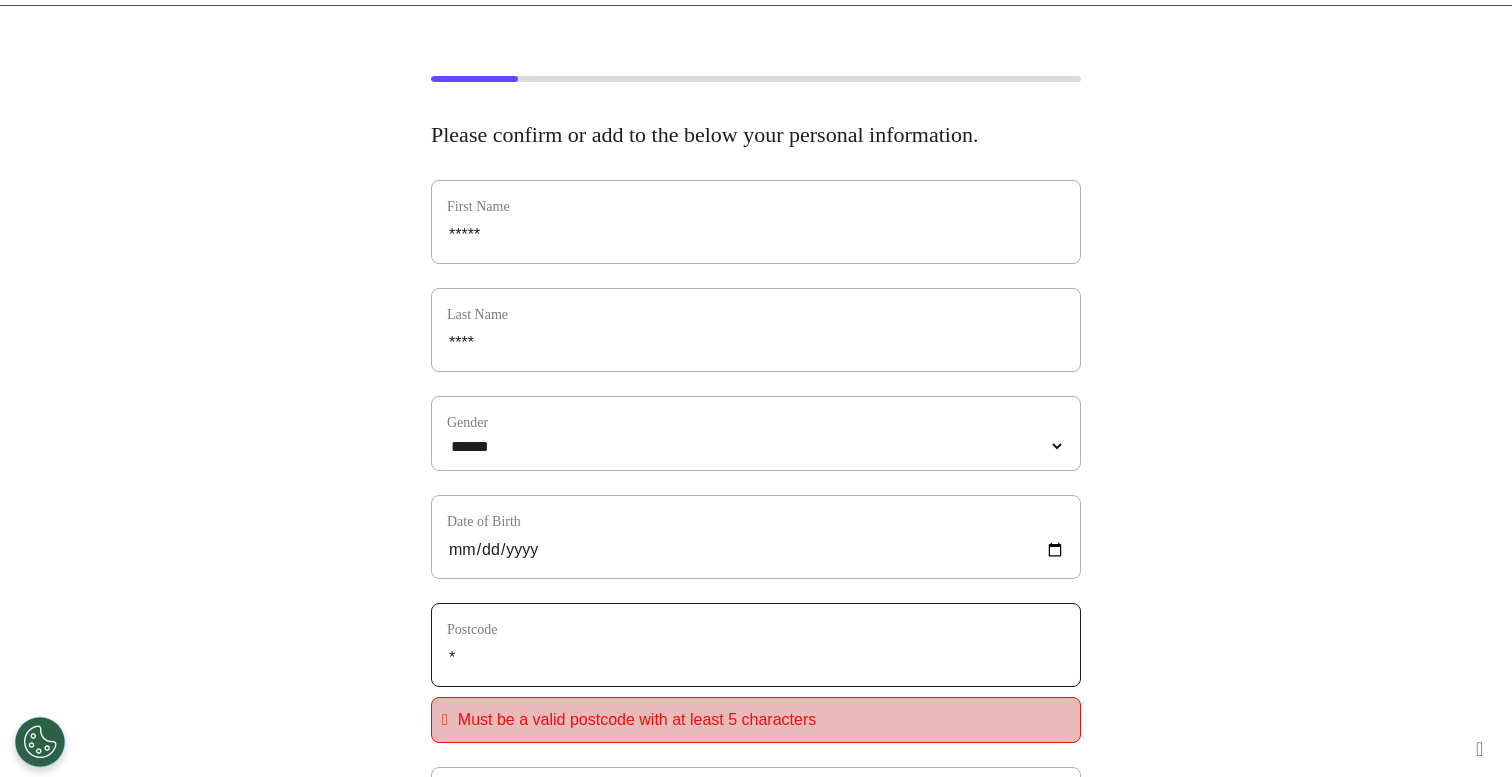 type 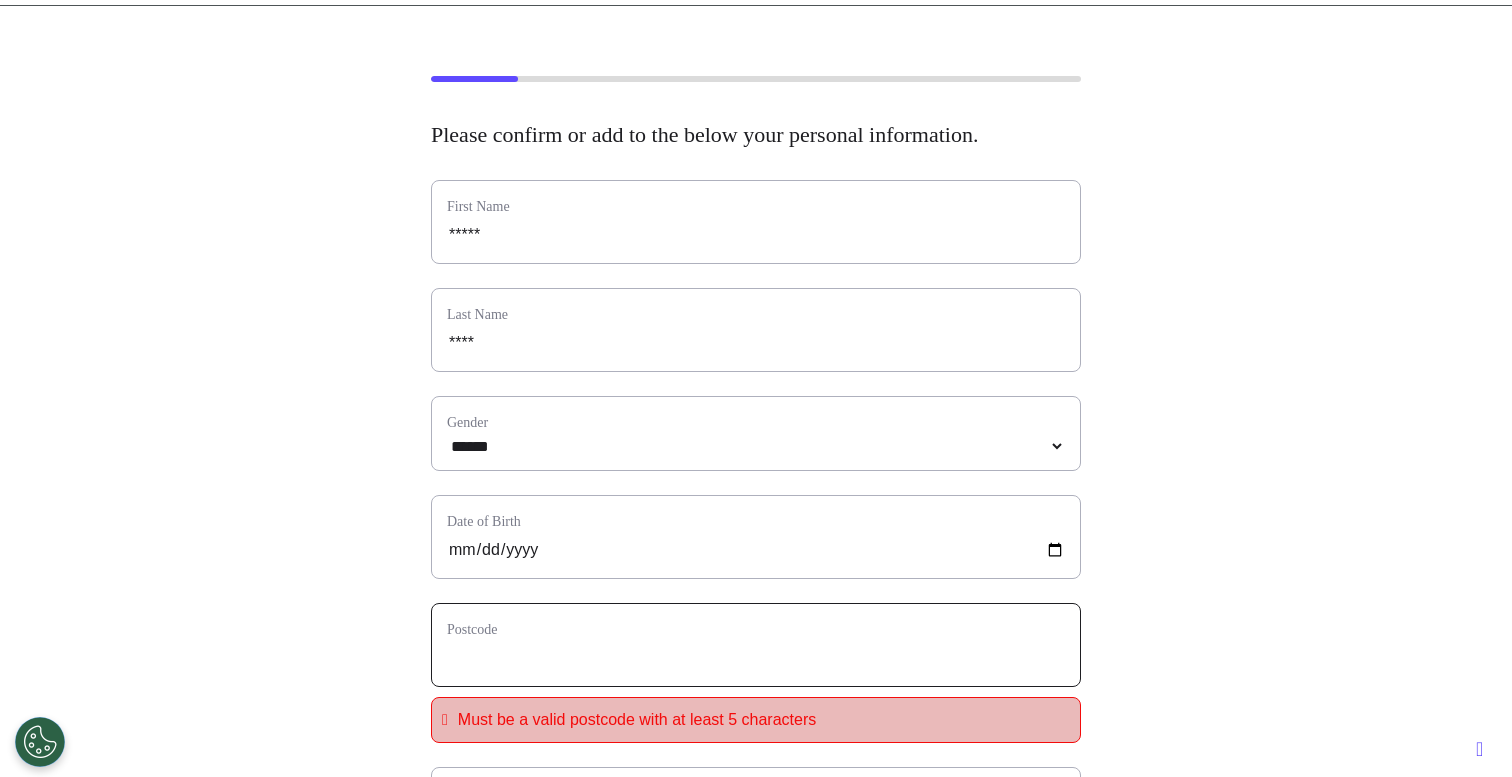 type on "*" 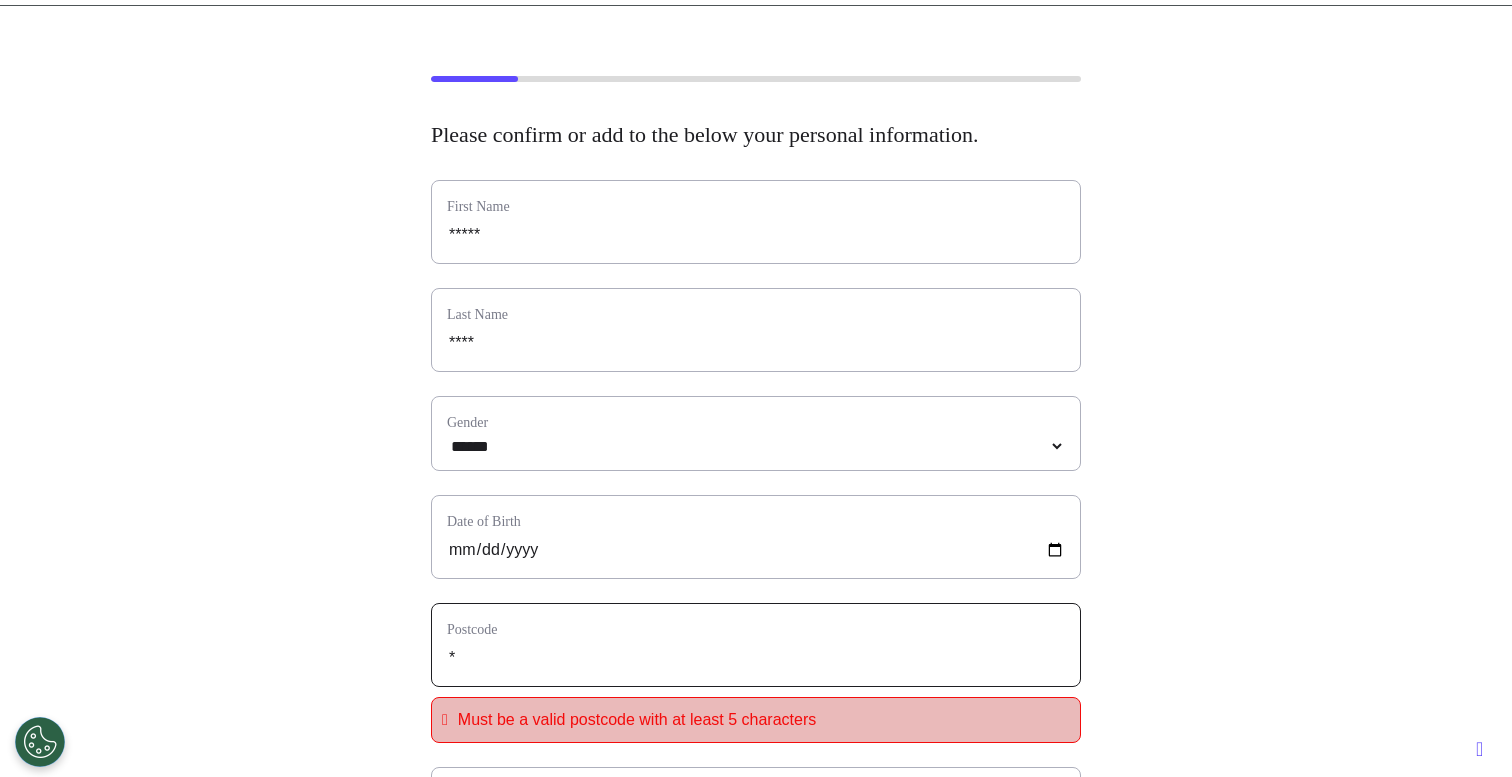 type on "**" 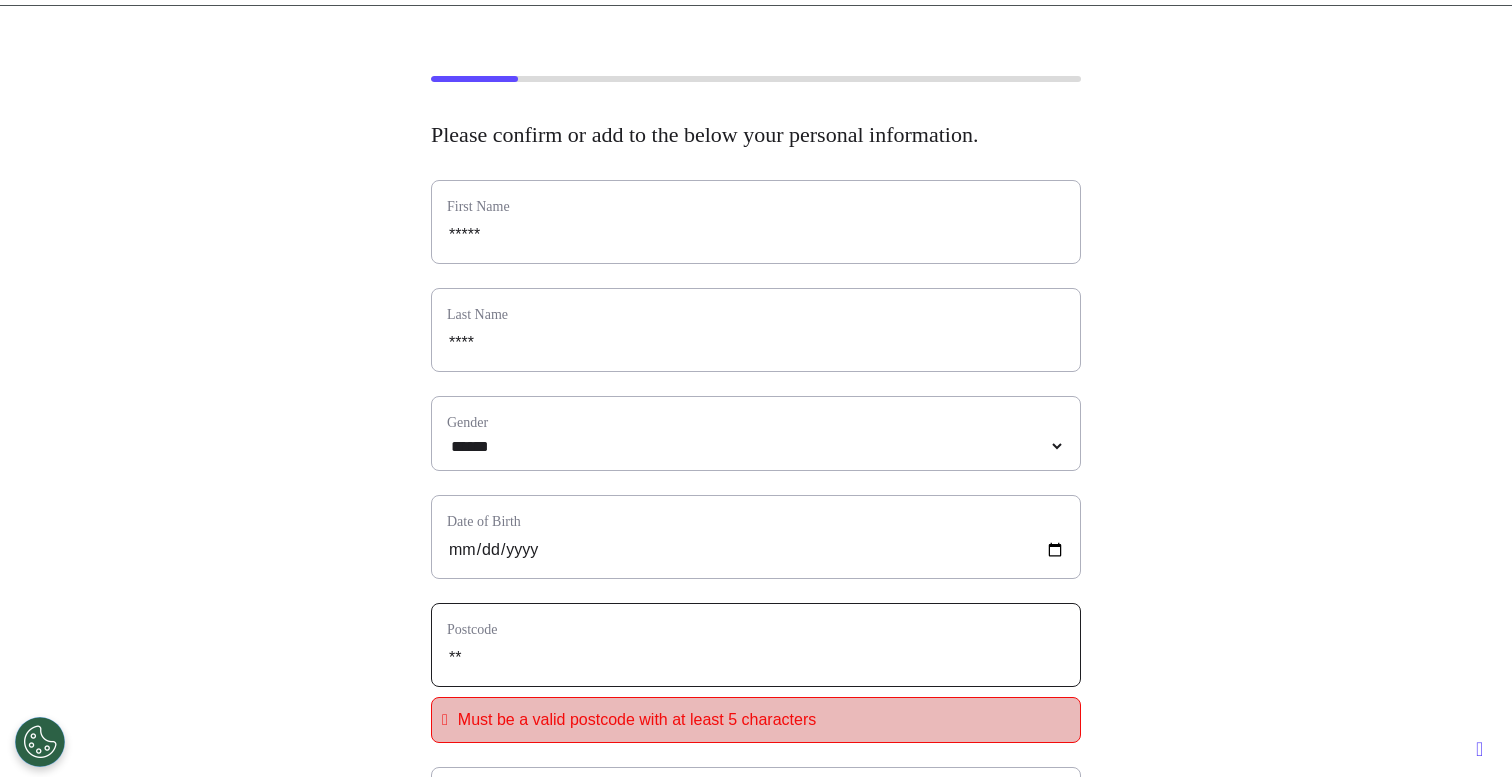 type on "***" 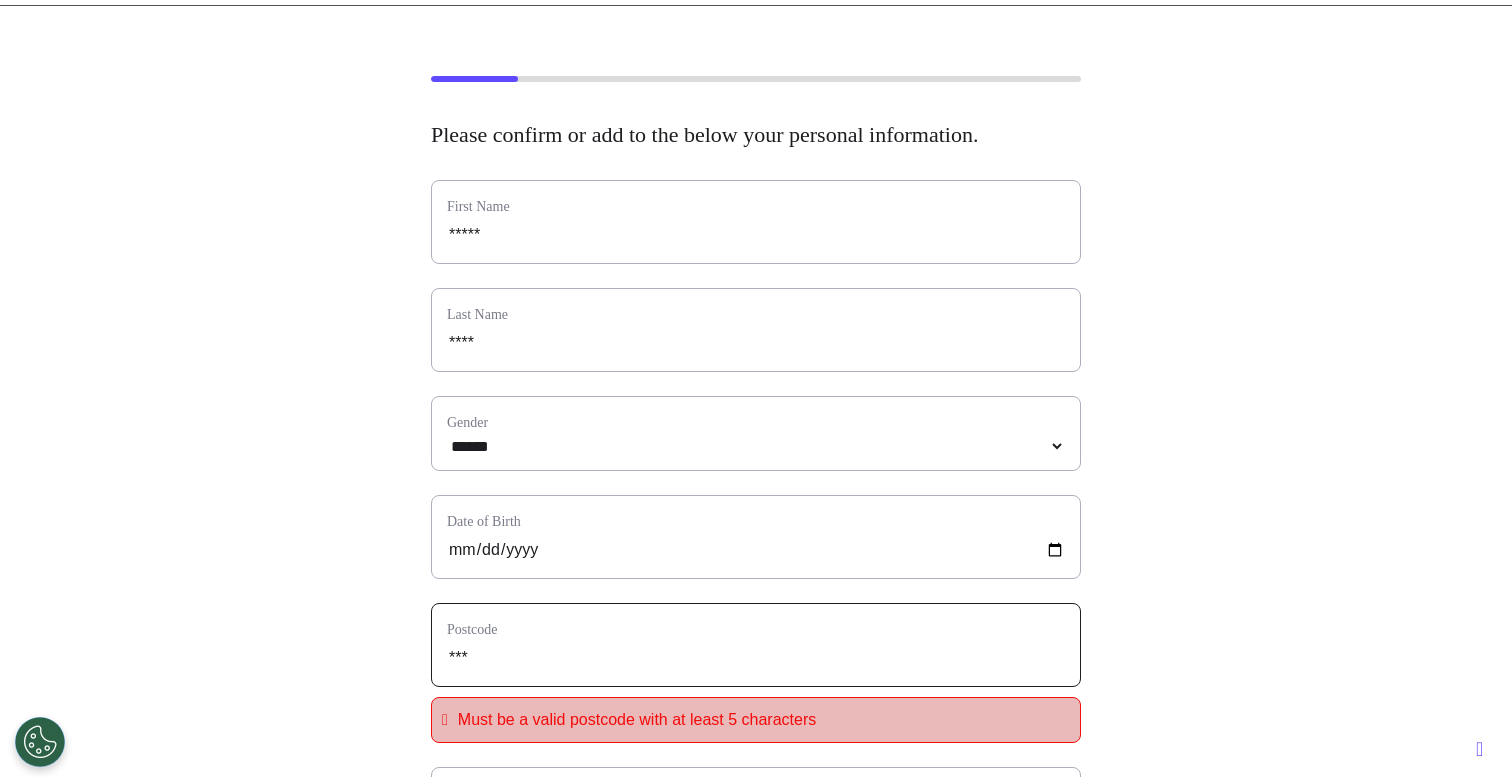 type on "****" 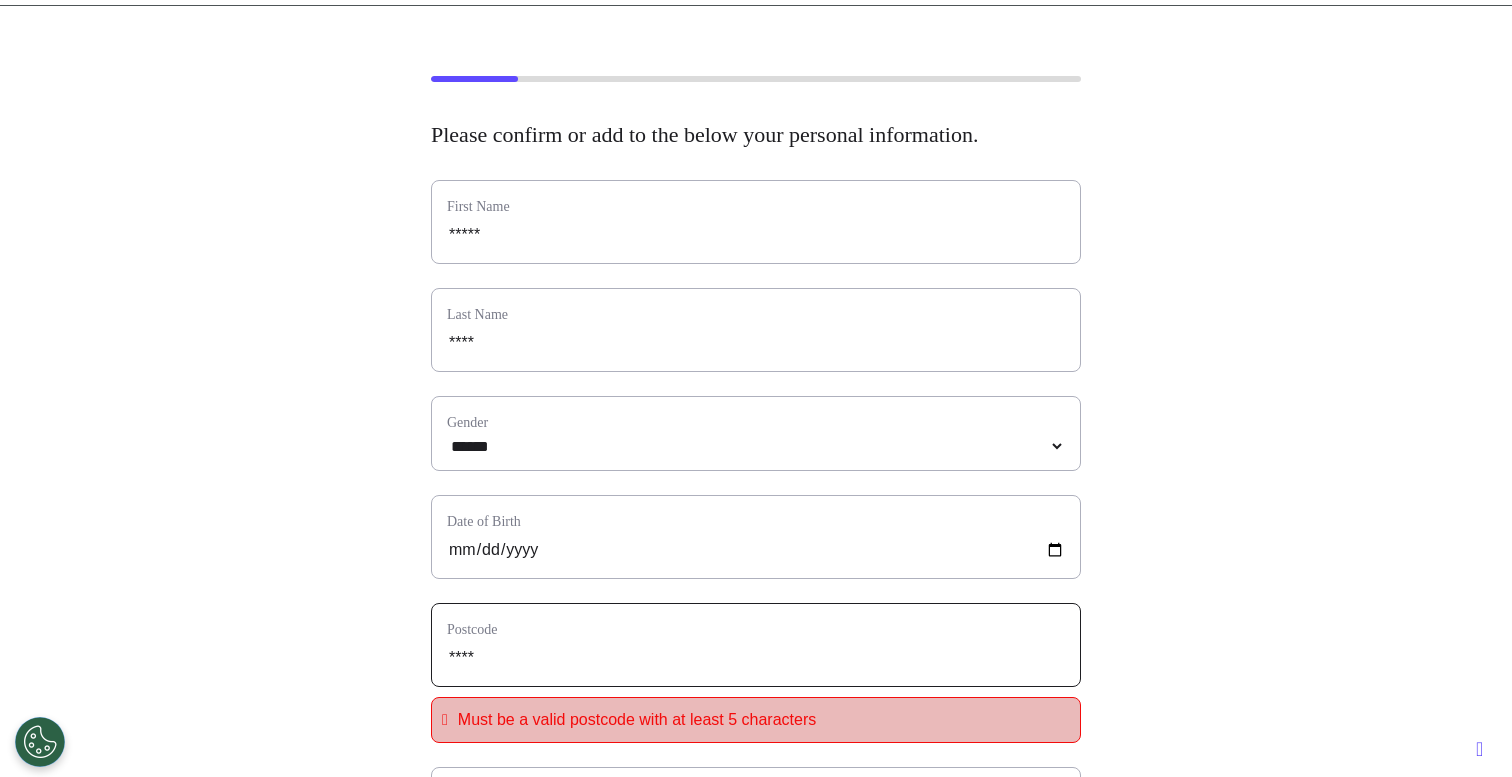 type on "*****" 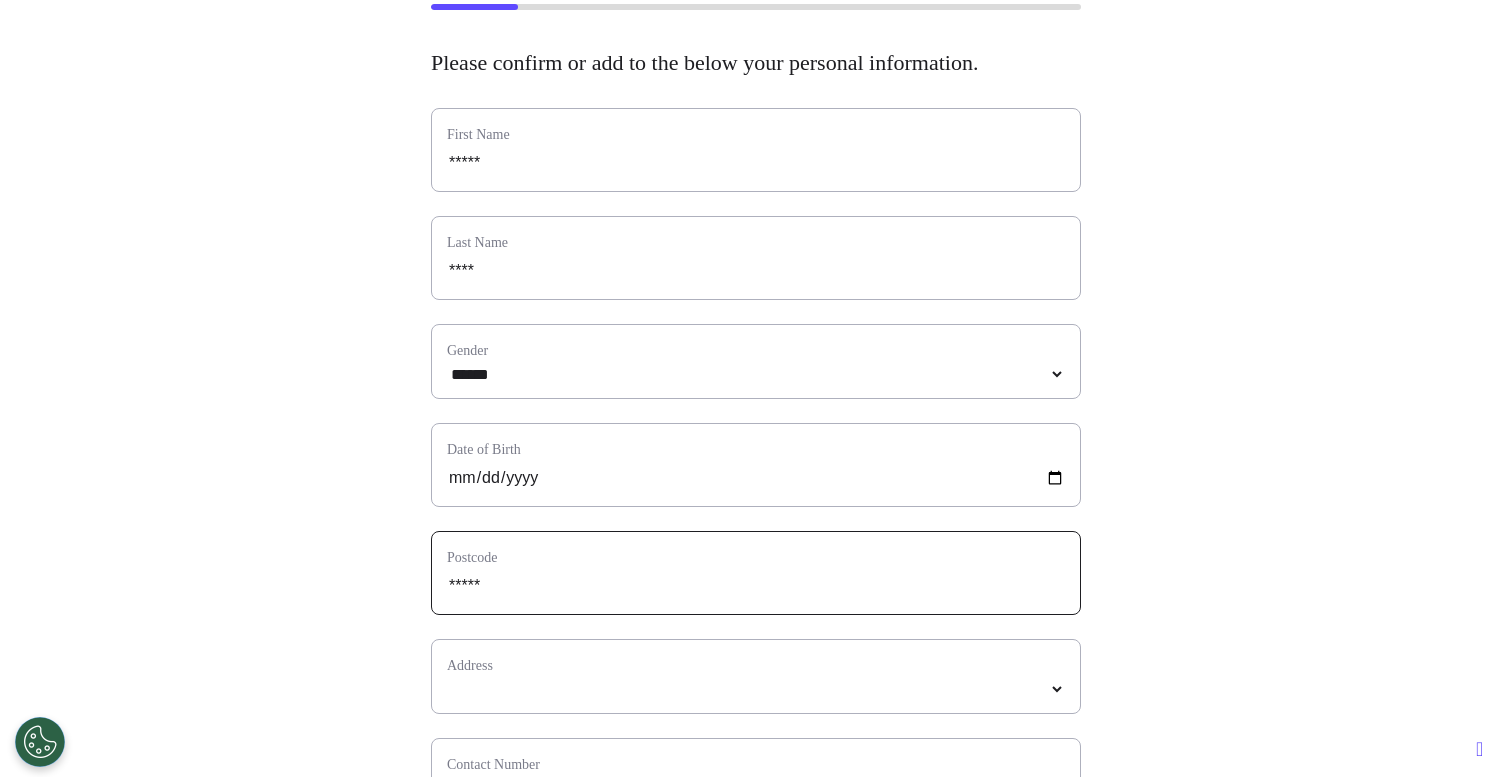 scroll, scrollTop: 301, scrollLeft: 0, axis: vertical 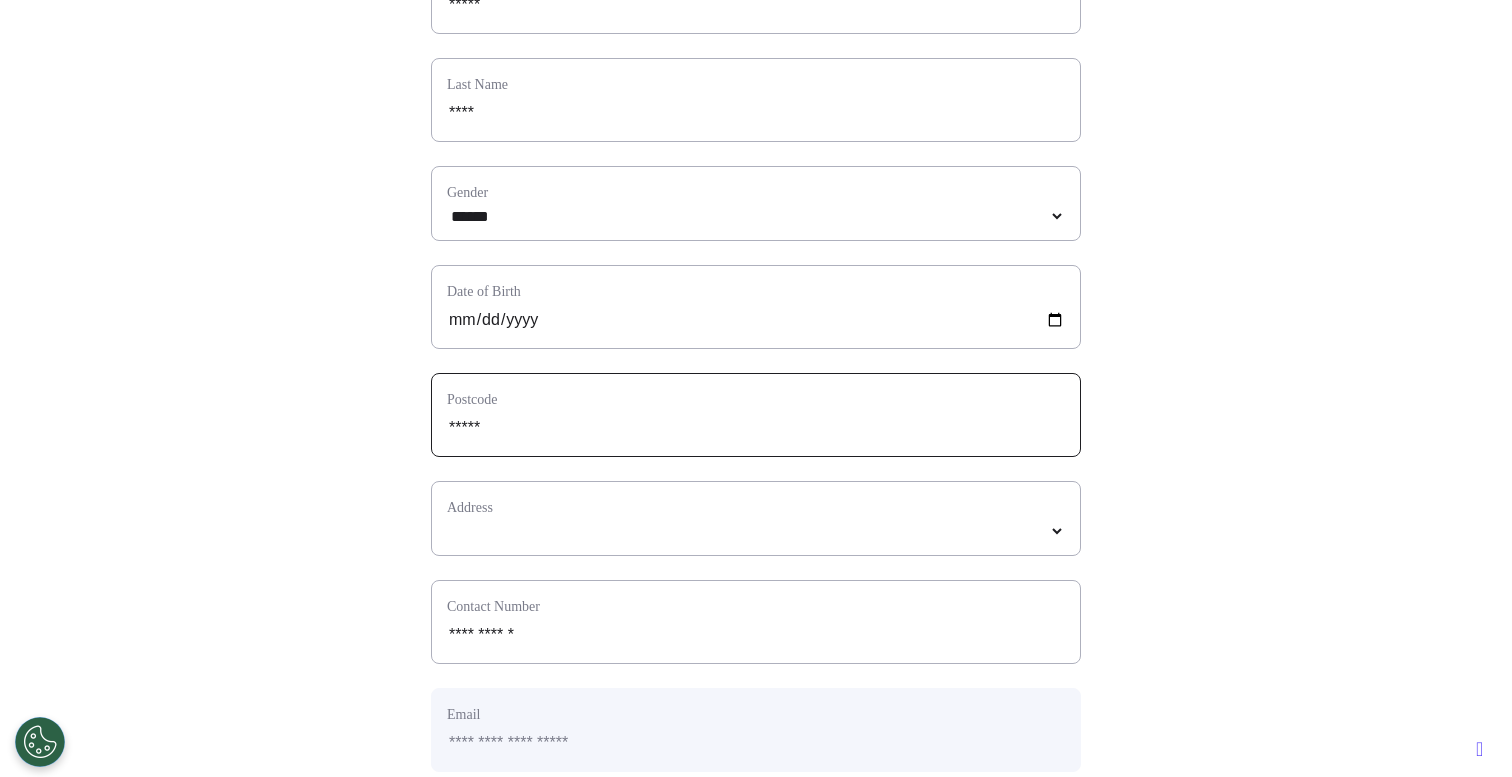 type on "*****" 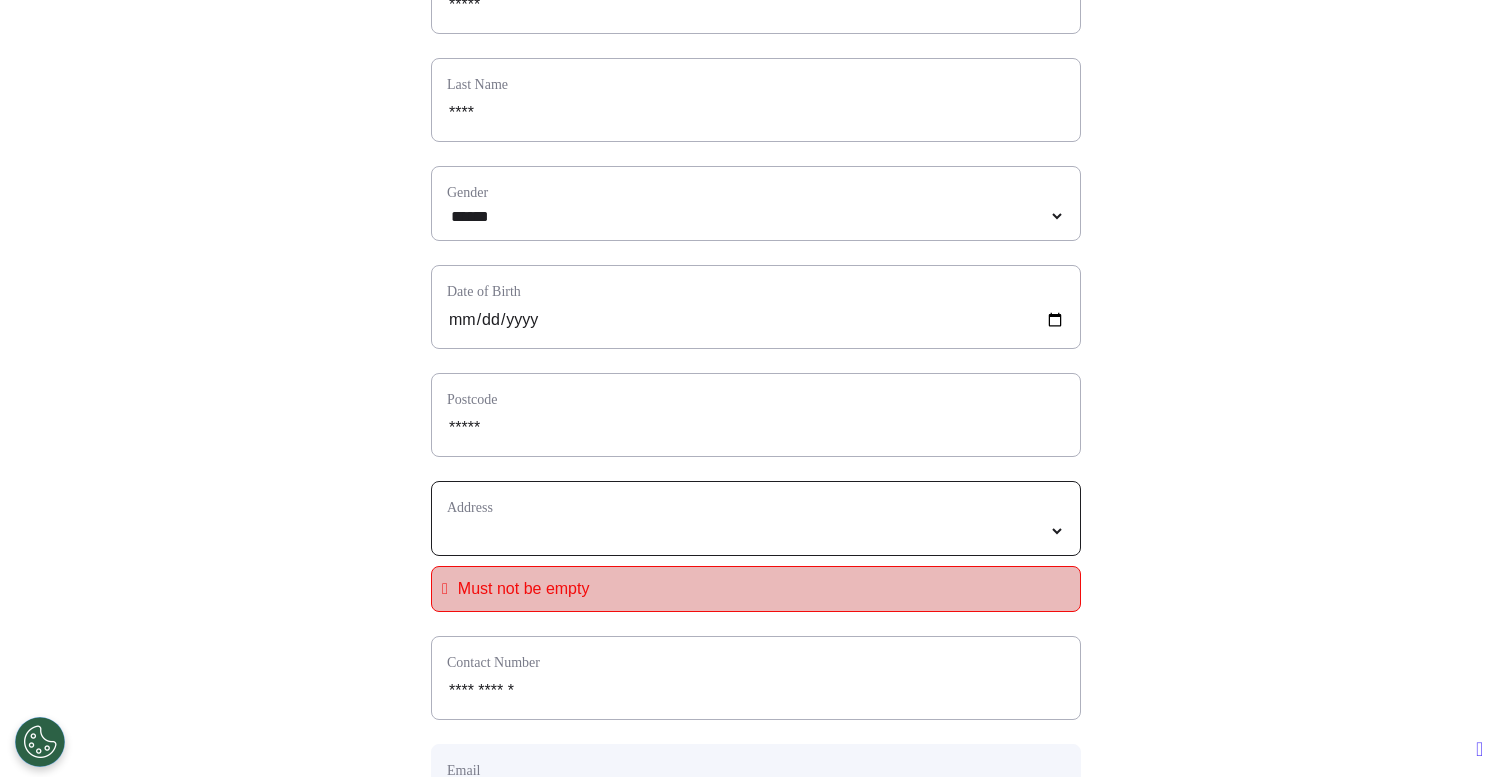click at bounding box center [756, 531] 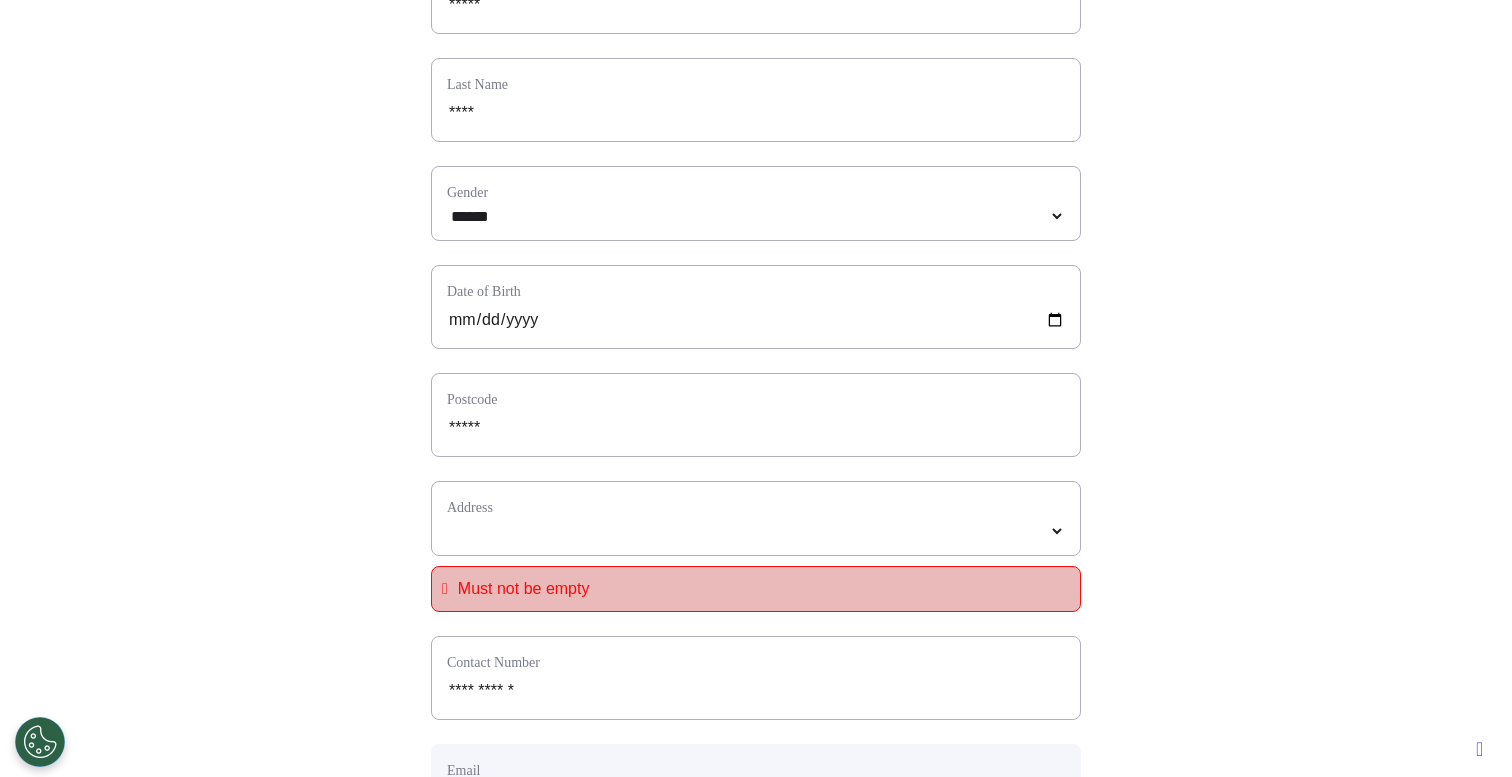 click on "Address" at bounding box center [756, 518] 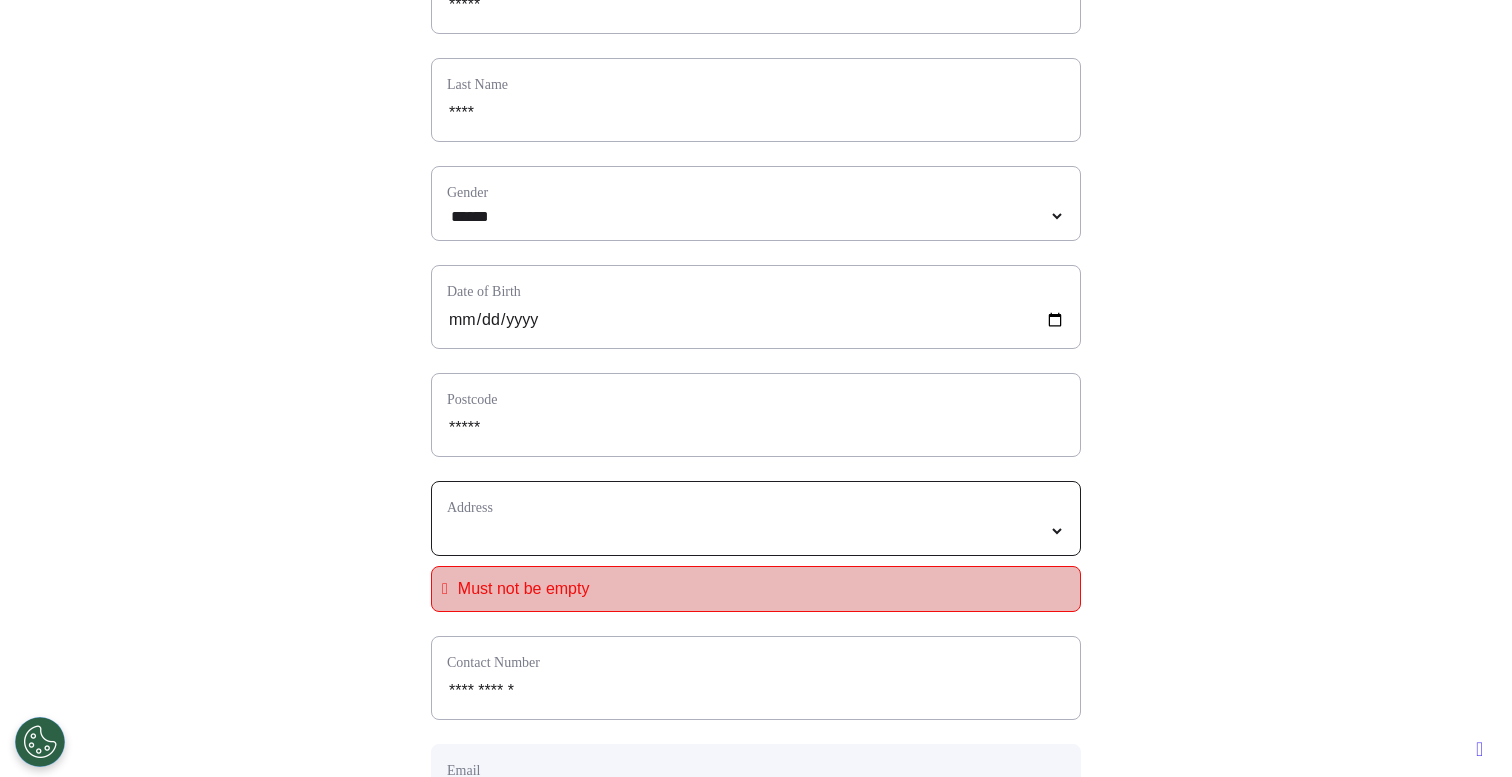 click at bounding box center (756, 531) 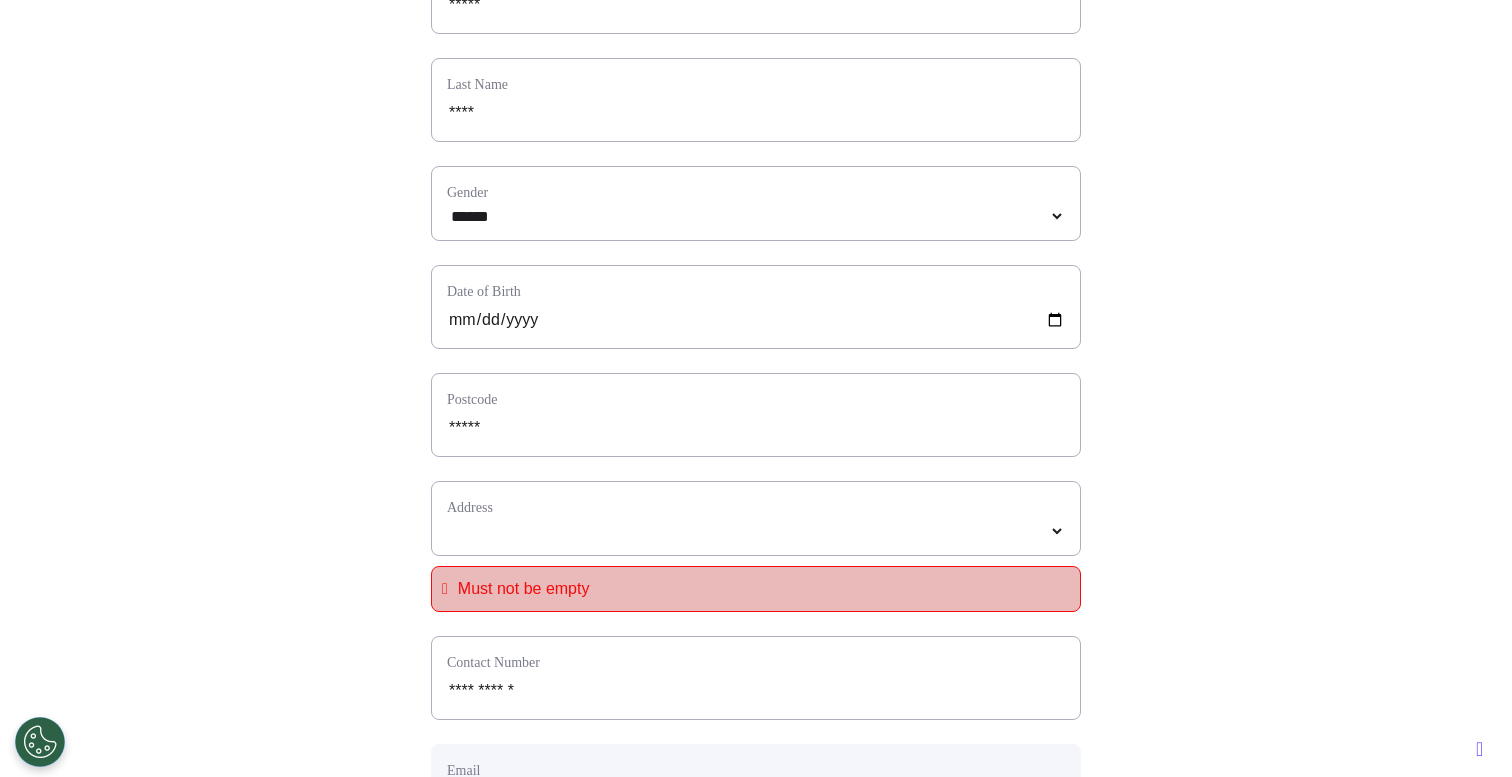 click on "**********" at bounding box center (756, 511) 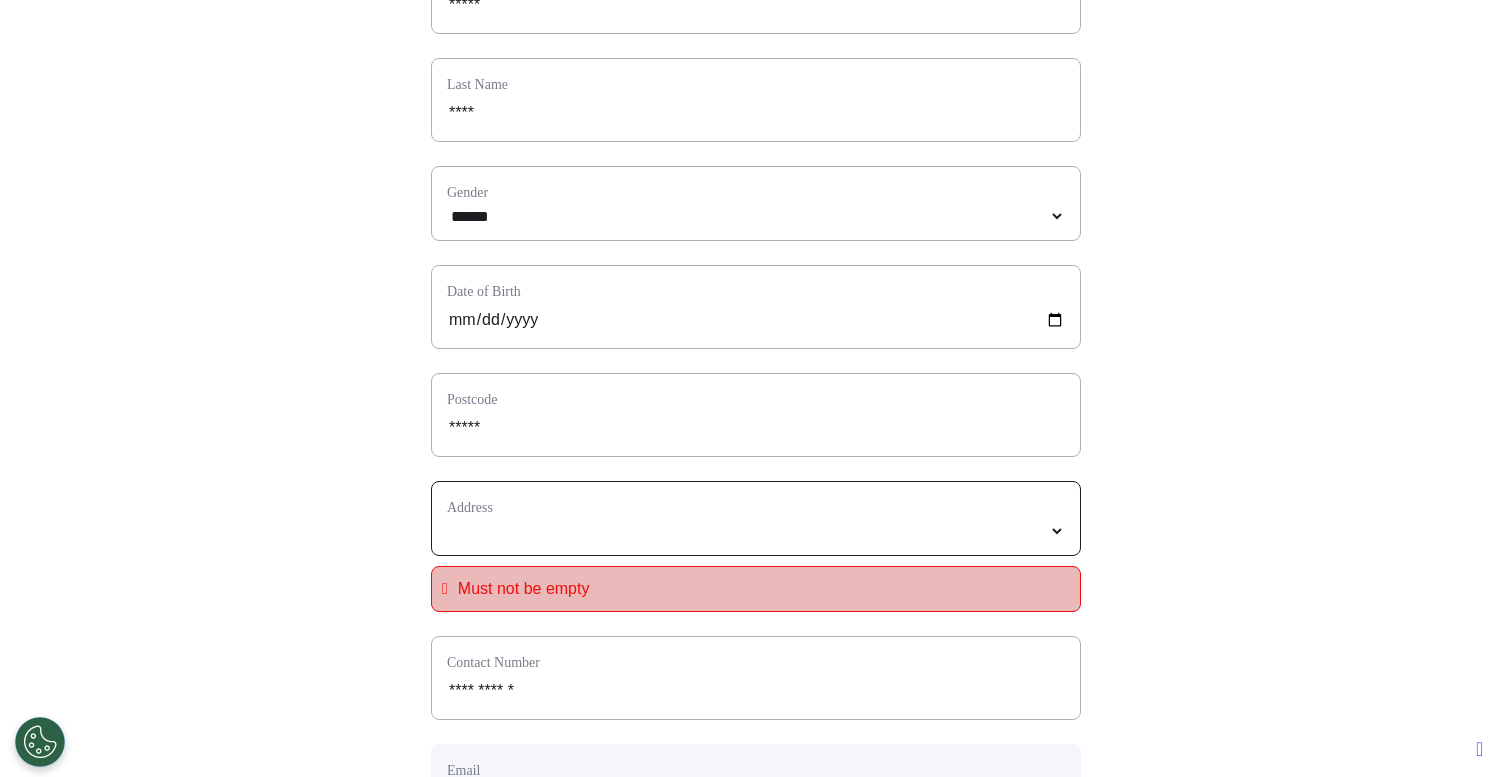click on "**********" at bounding box center (756, 531) 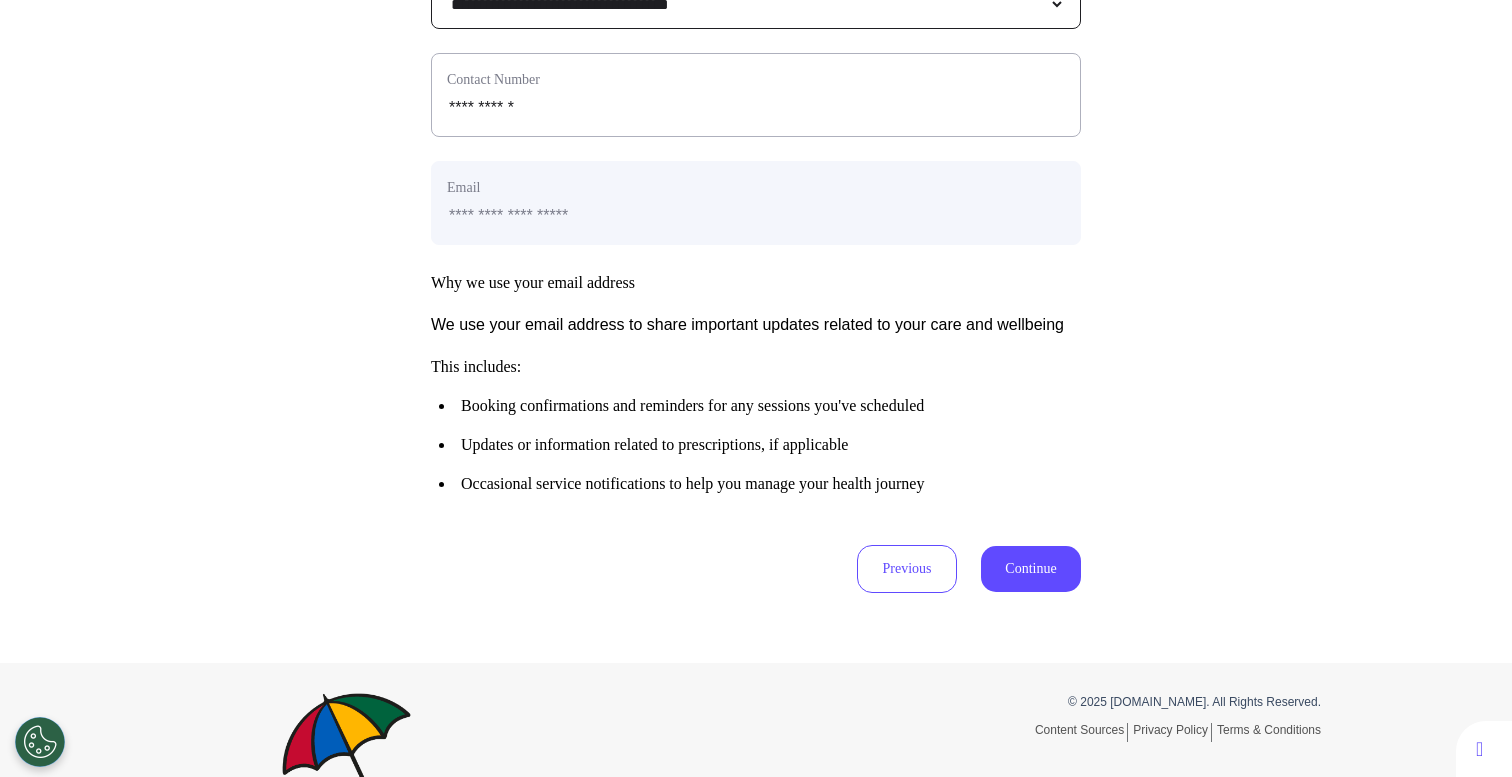 scroll, scrollTop: 903, scrollLeft: 0, axis: vertical 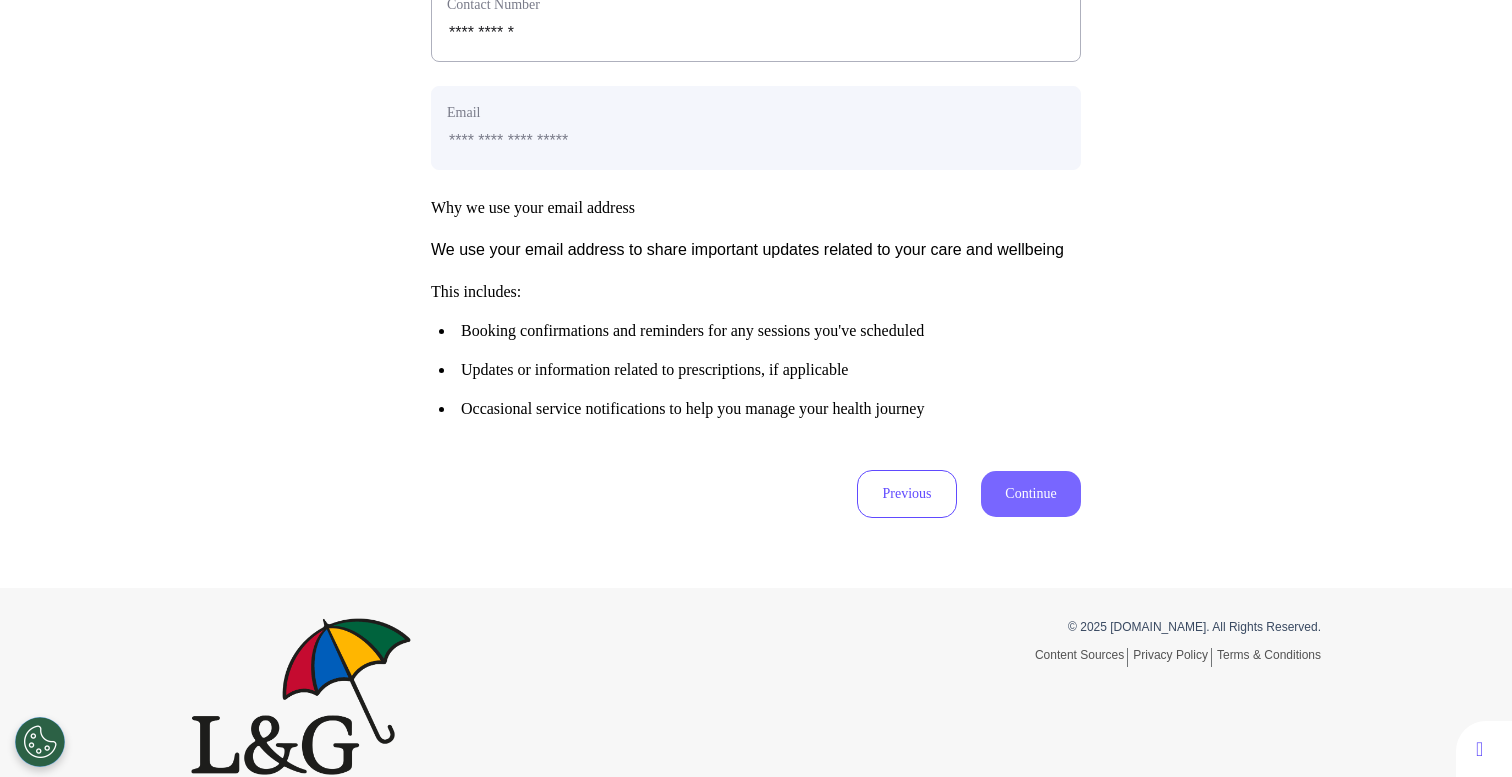 click on "Continue" at bounding box center (1031, 494) 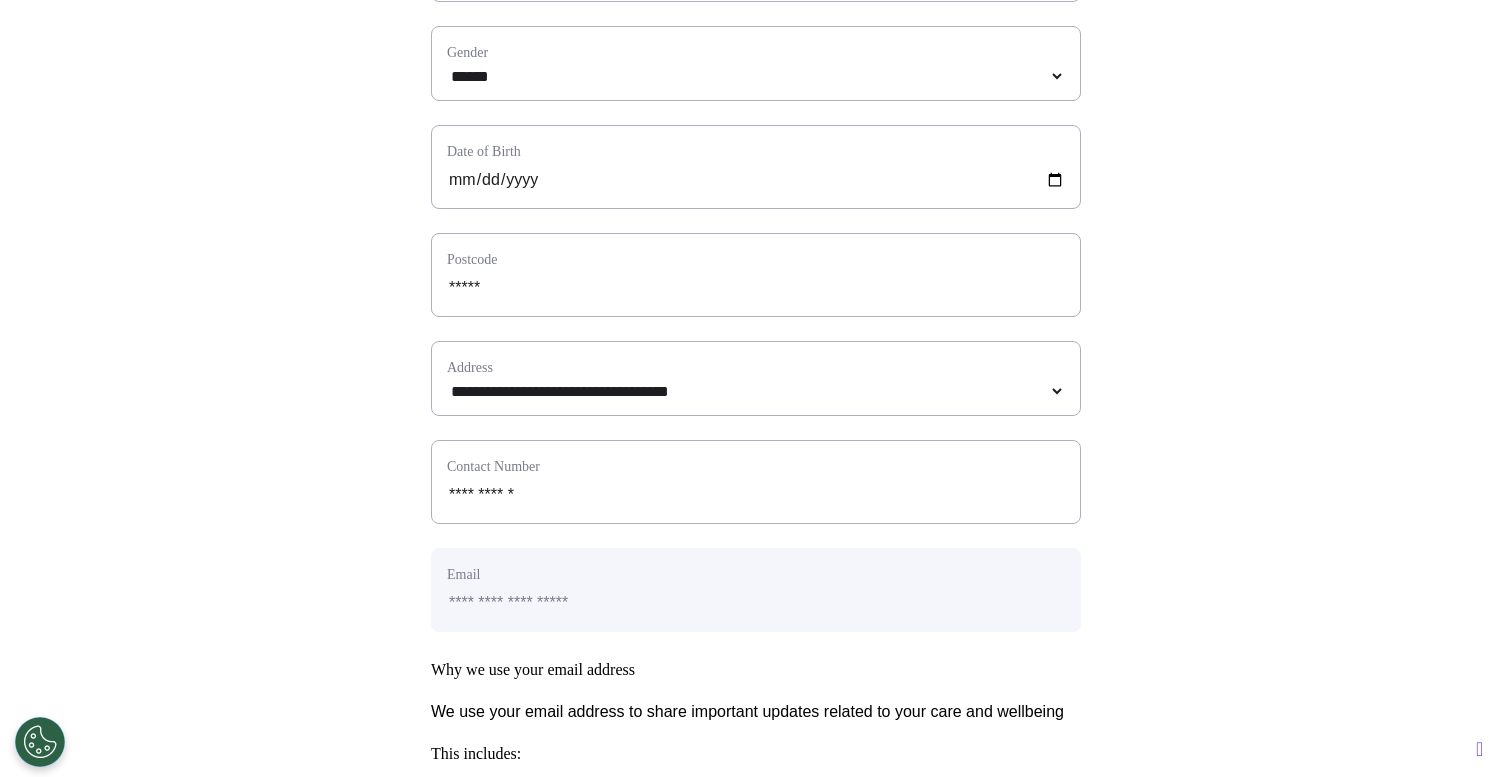 scroll, scrollTop: 0, scrollLeft: 0, axis: both 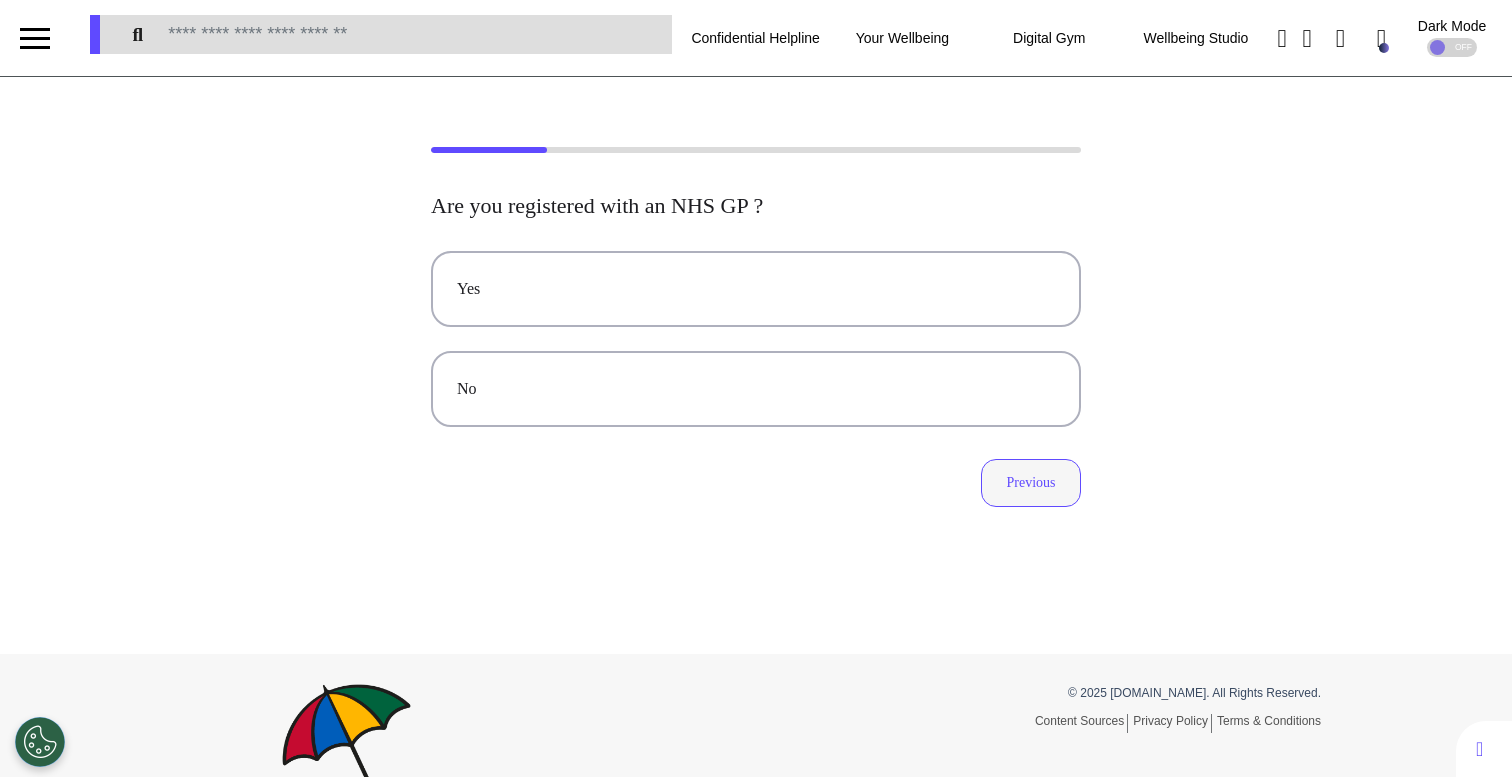 click on "Previous" at bounding box center [1031, 483] 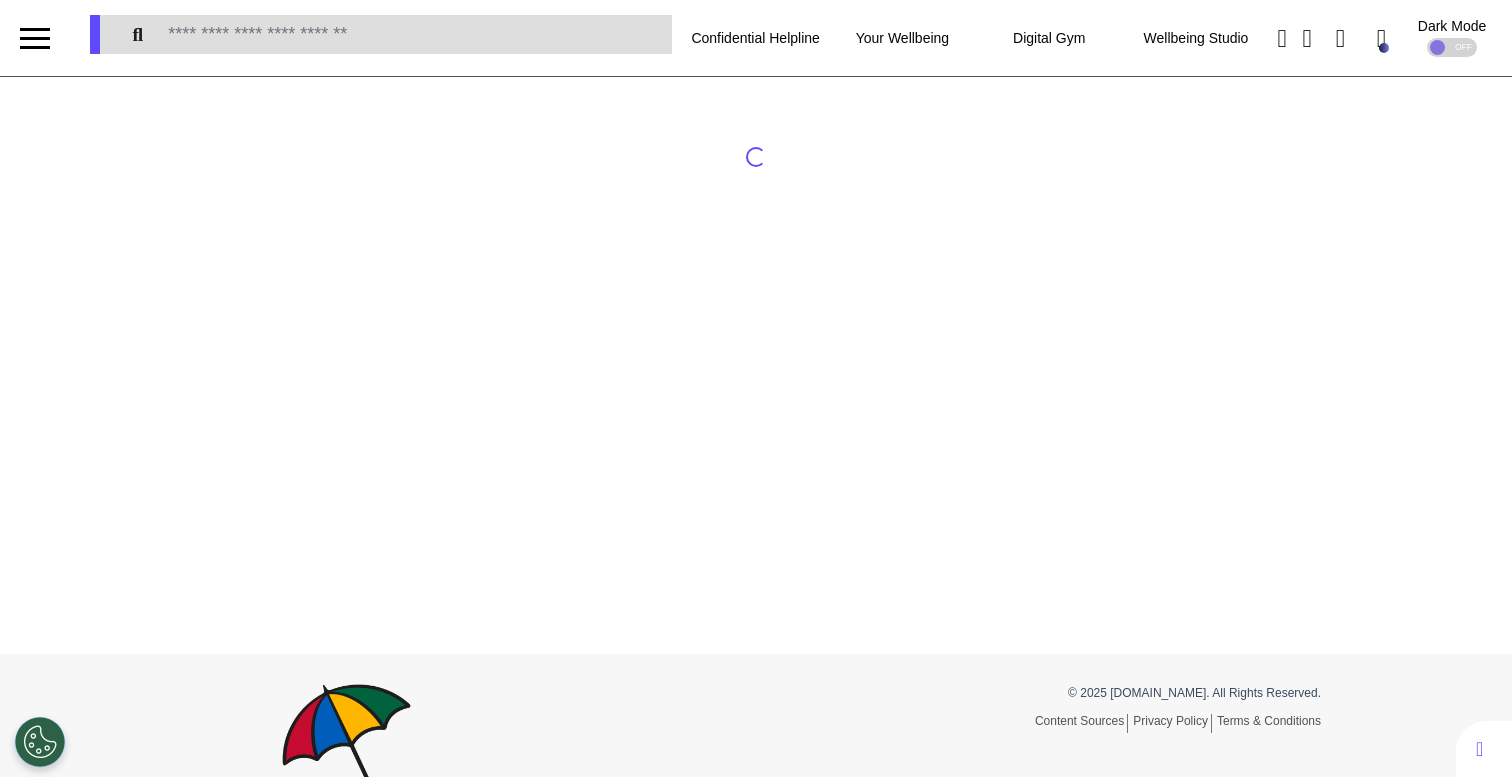 select on "******" 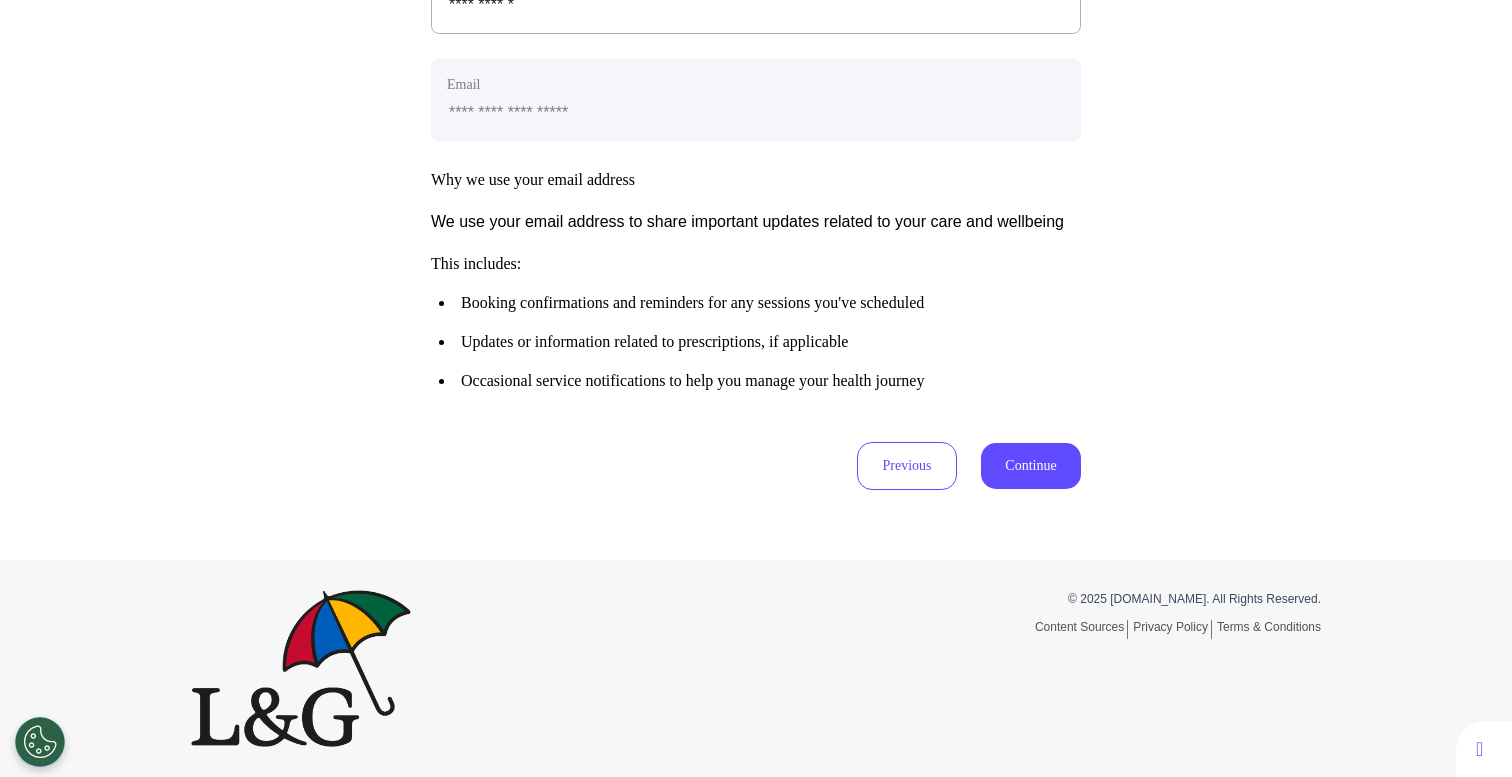 select on "**********" 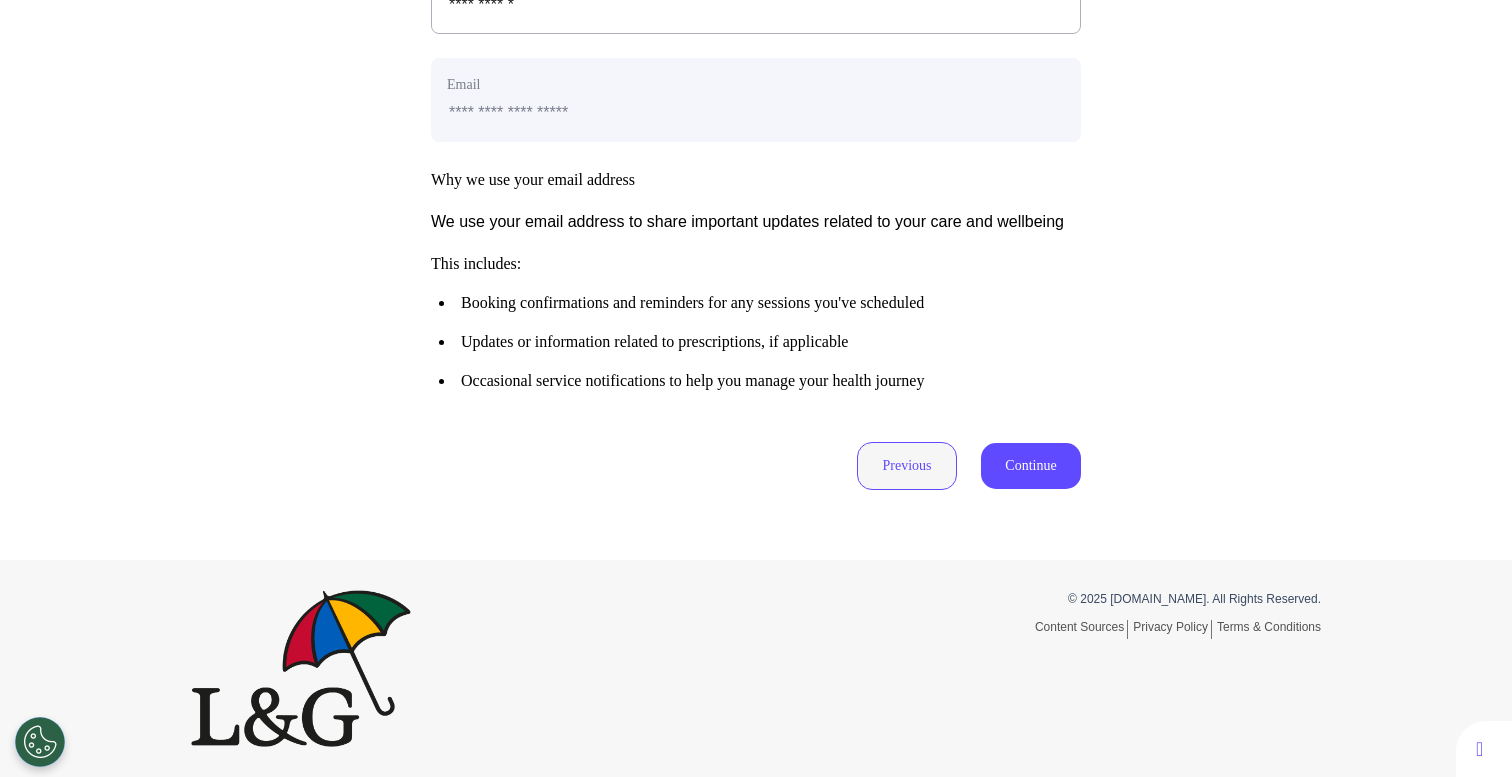 click on "Previous" at bounding box center [907, 466] 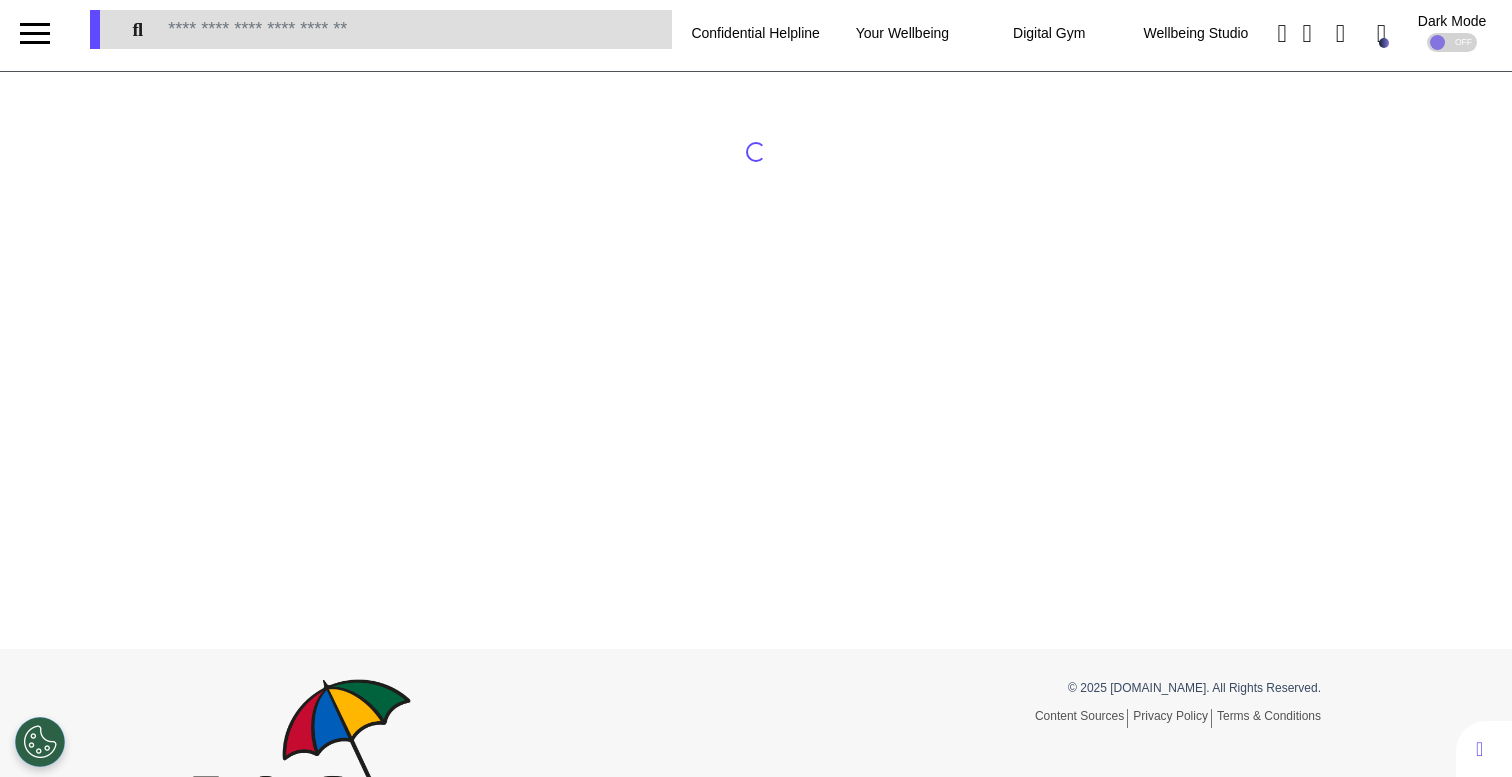 scroll, scrollTop: 0, scrollLeft: 0, axis: both 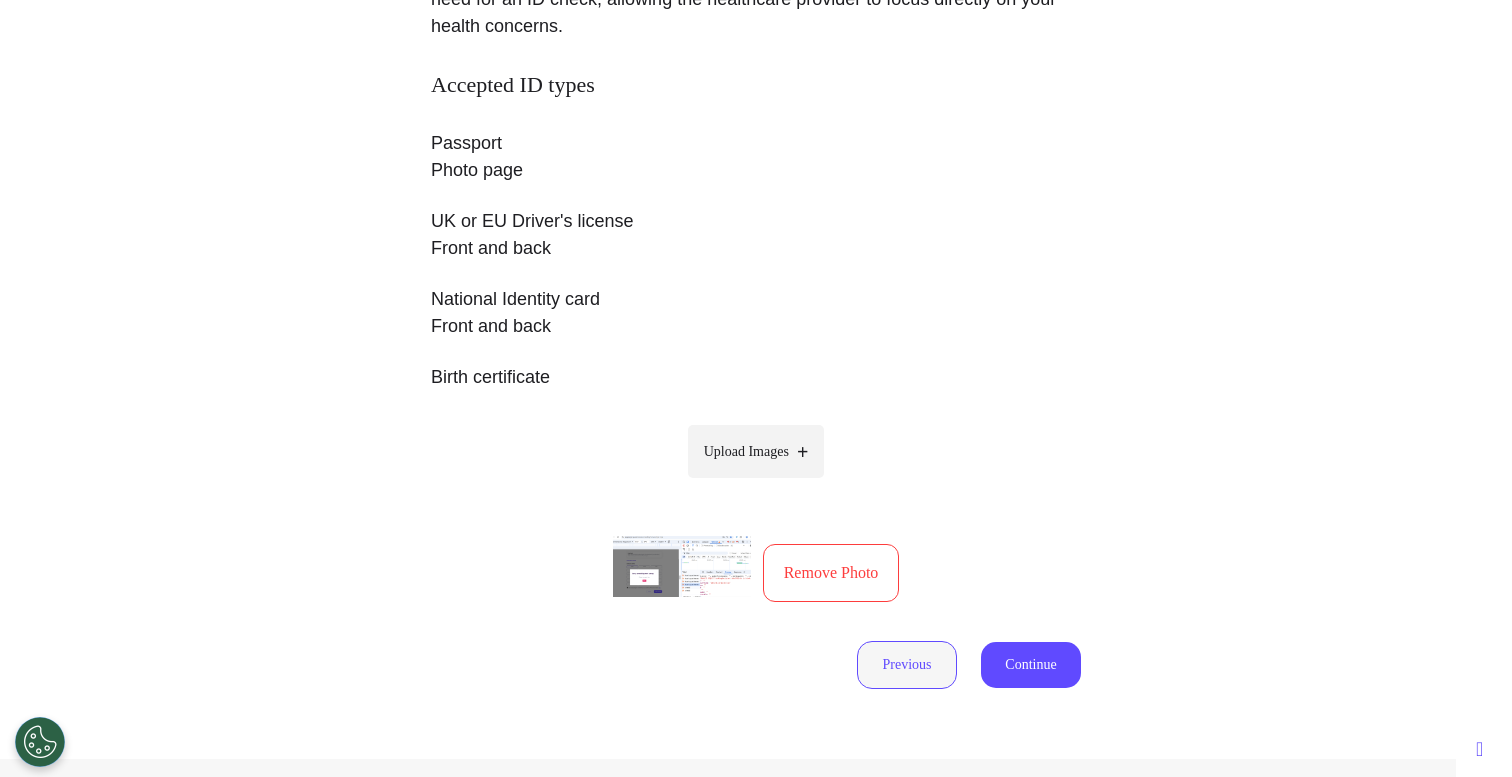 click on "Previous" at bounding box center [907, 665] 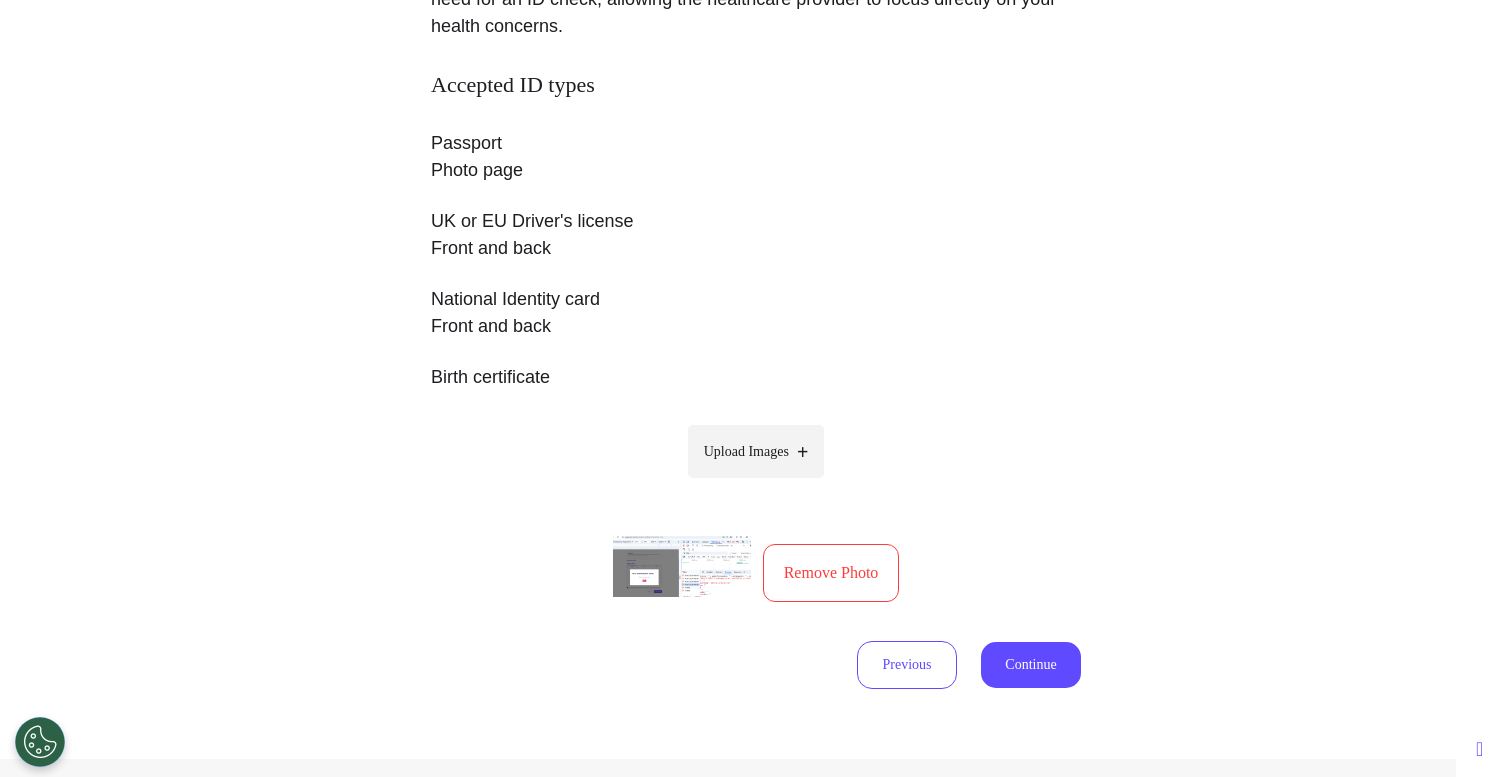 scroll, scrollTop: 93, scrollLeft: 0, axis: vertical 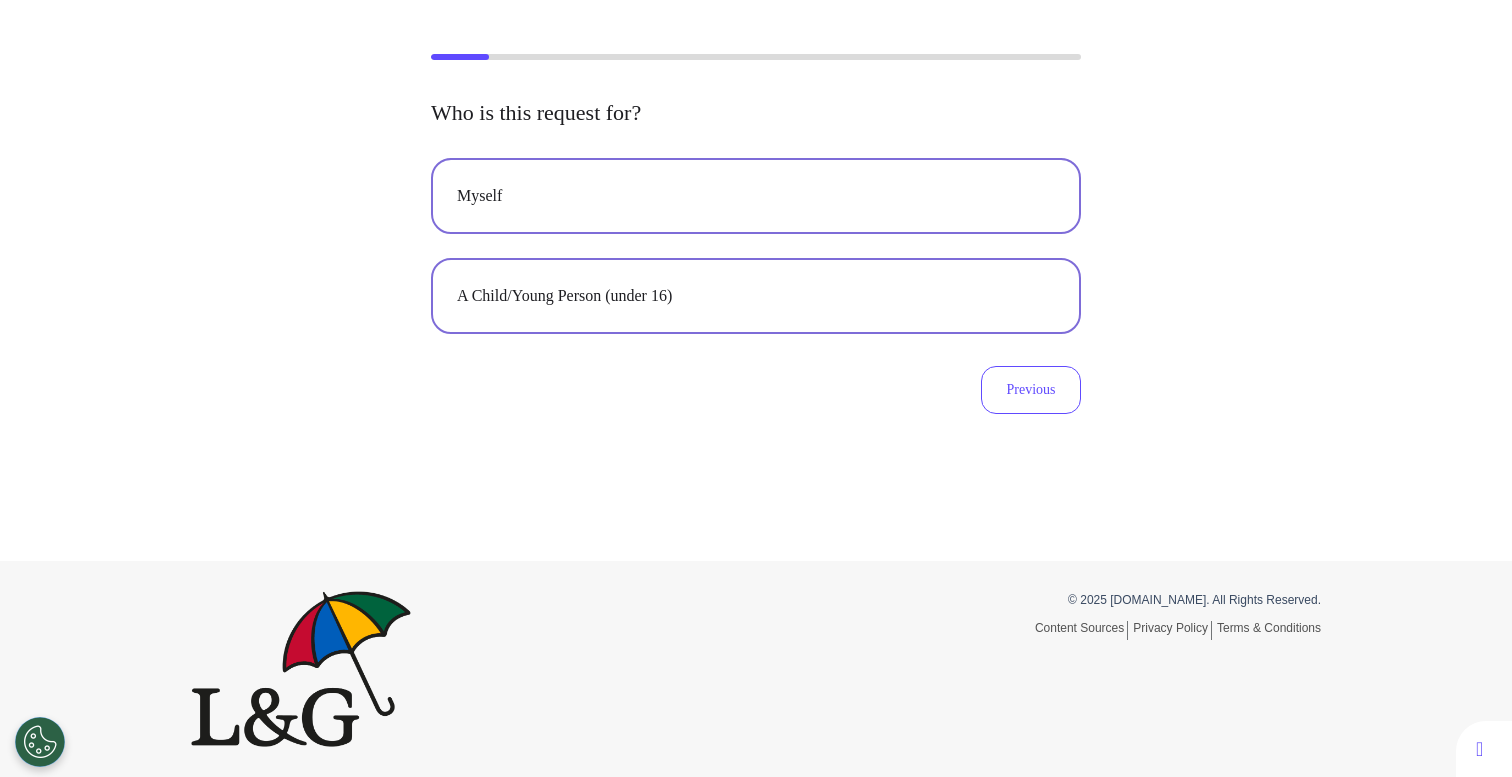 click on "A Child/Young Person (under 16)" at bounding box center (756, 296) 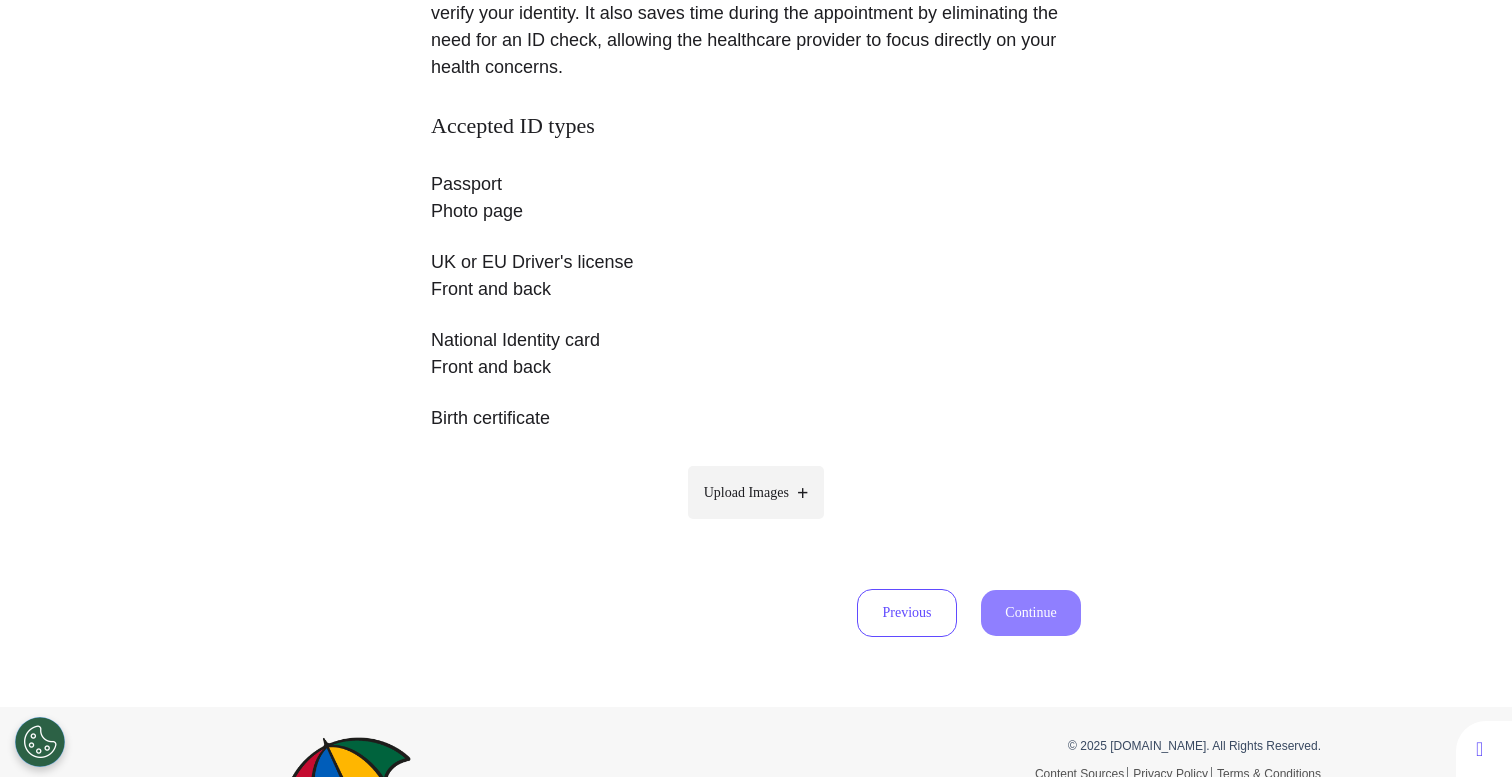 scroll, scrollTop: 451, scrollLeft: 0, axis: vertical 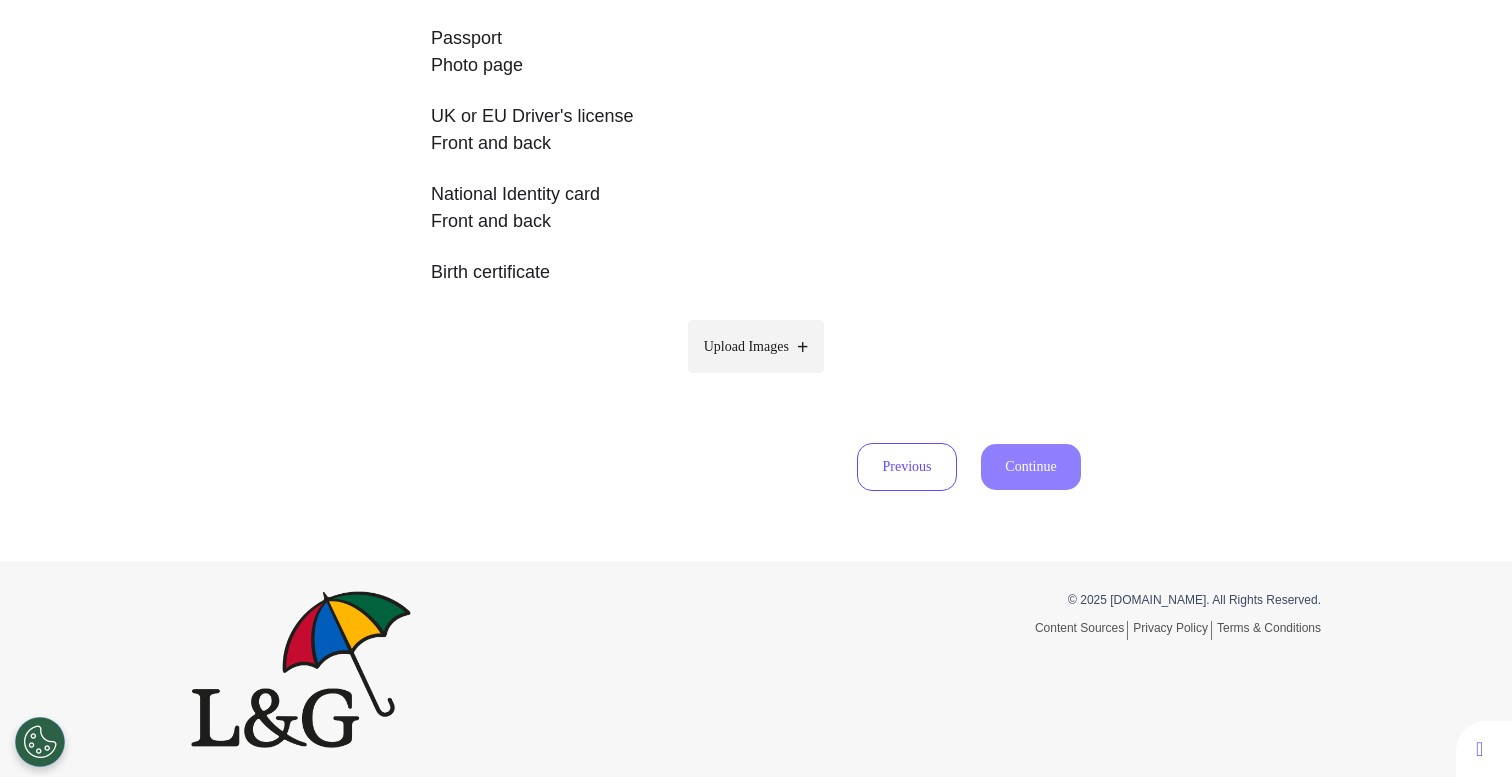 click on "Upload Images" at bounding box center [746, 346] 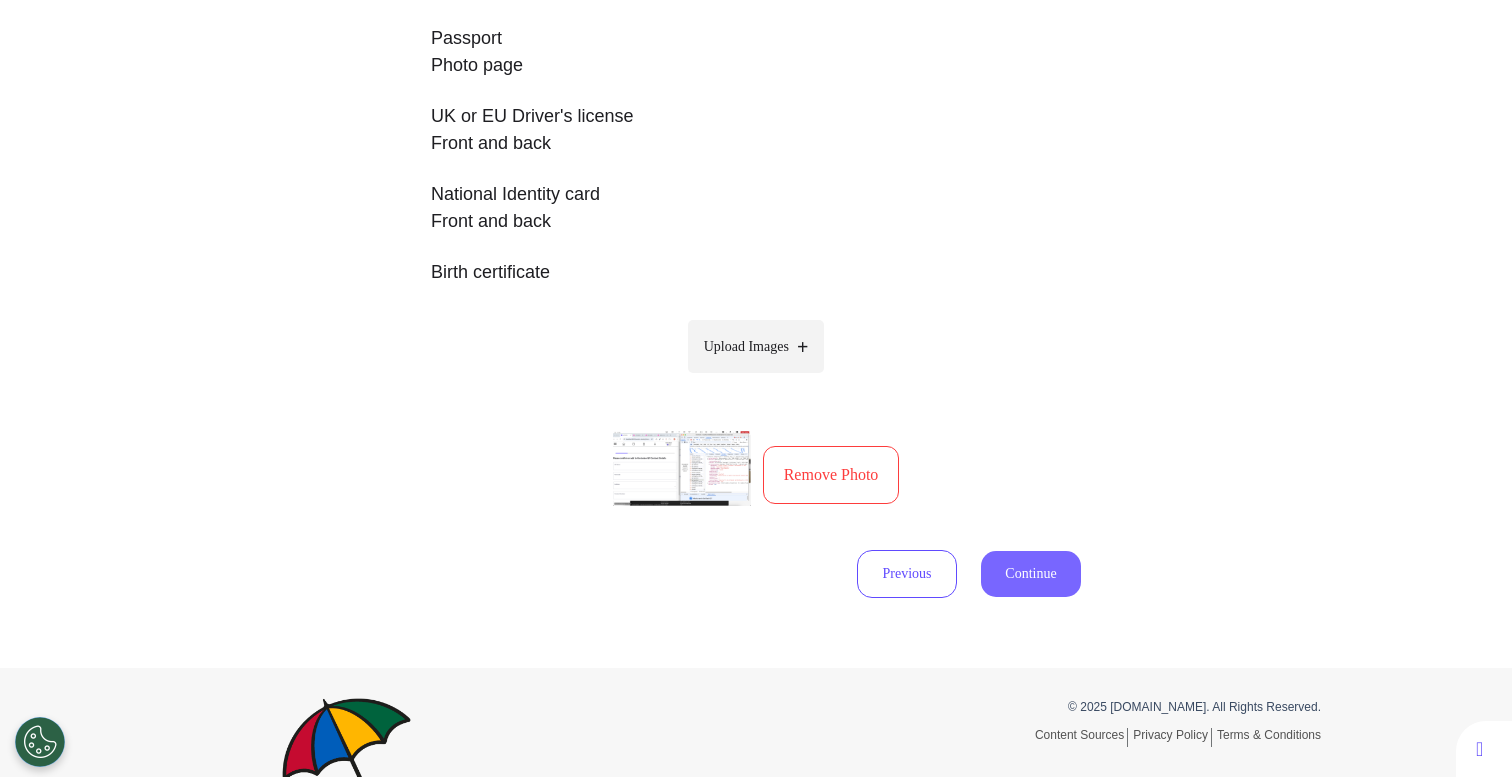 click on "Continue" at bounding box center [1031, 574] 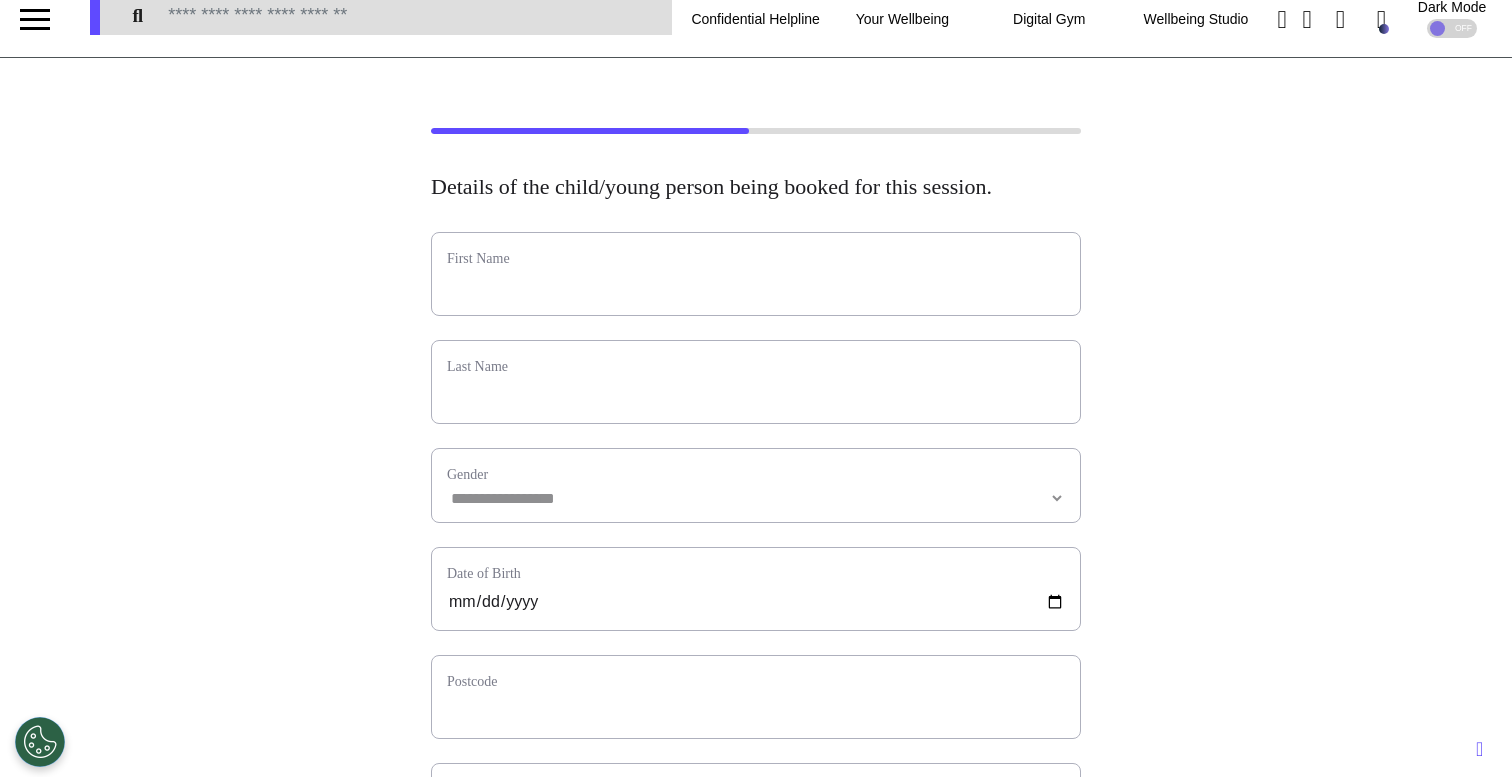 scroll, scrollTop: 0, scrollLeft: 0, axis: both 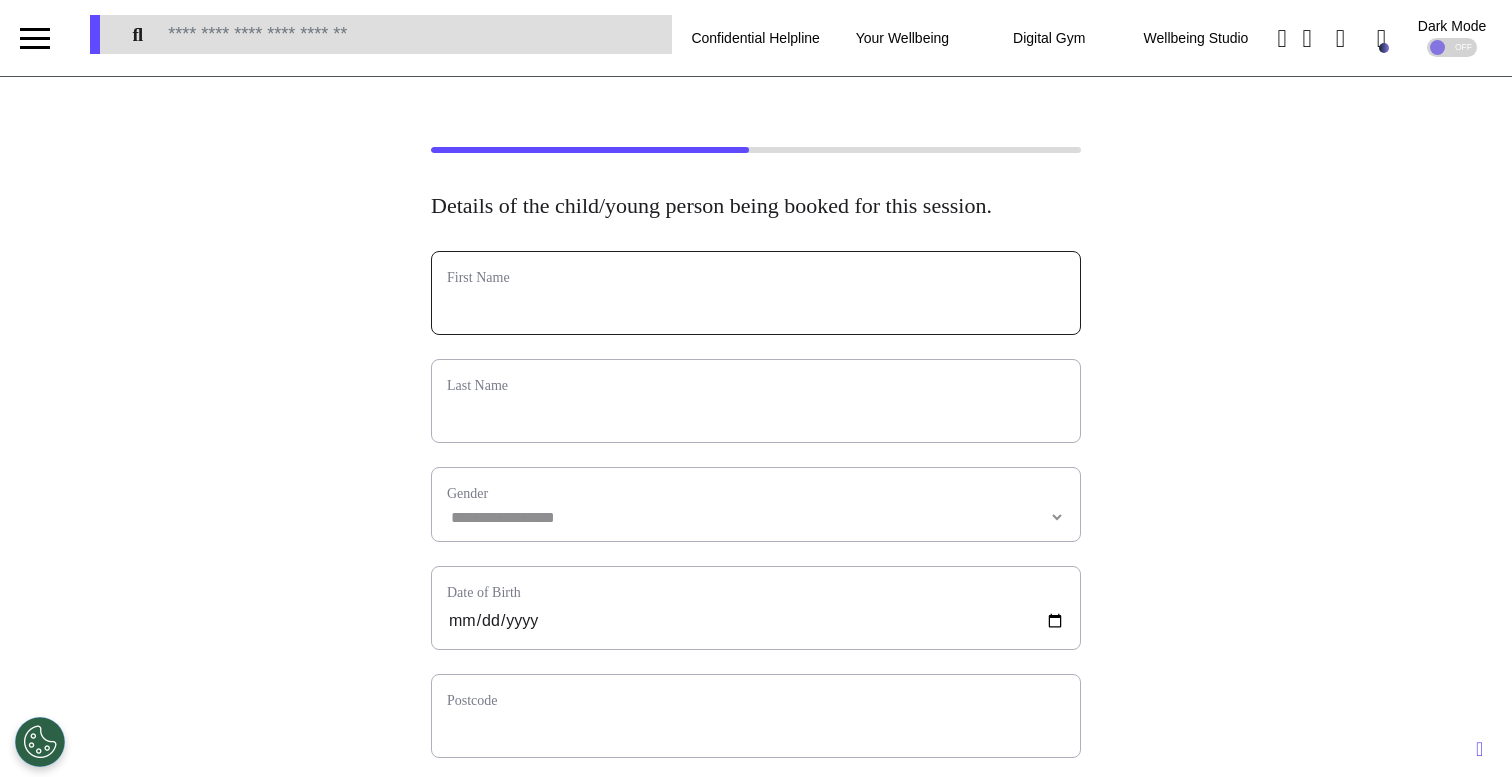 click at bounding box center [756, 306] 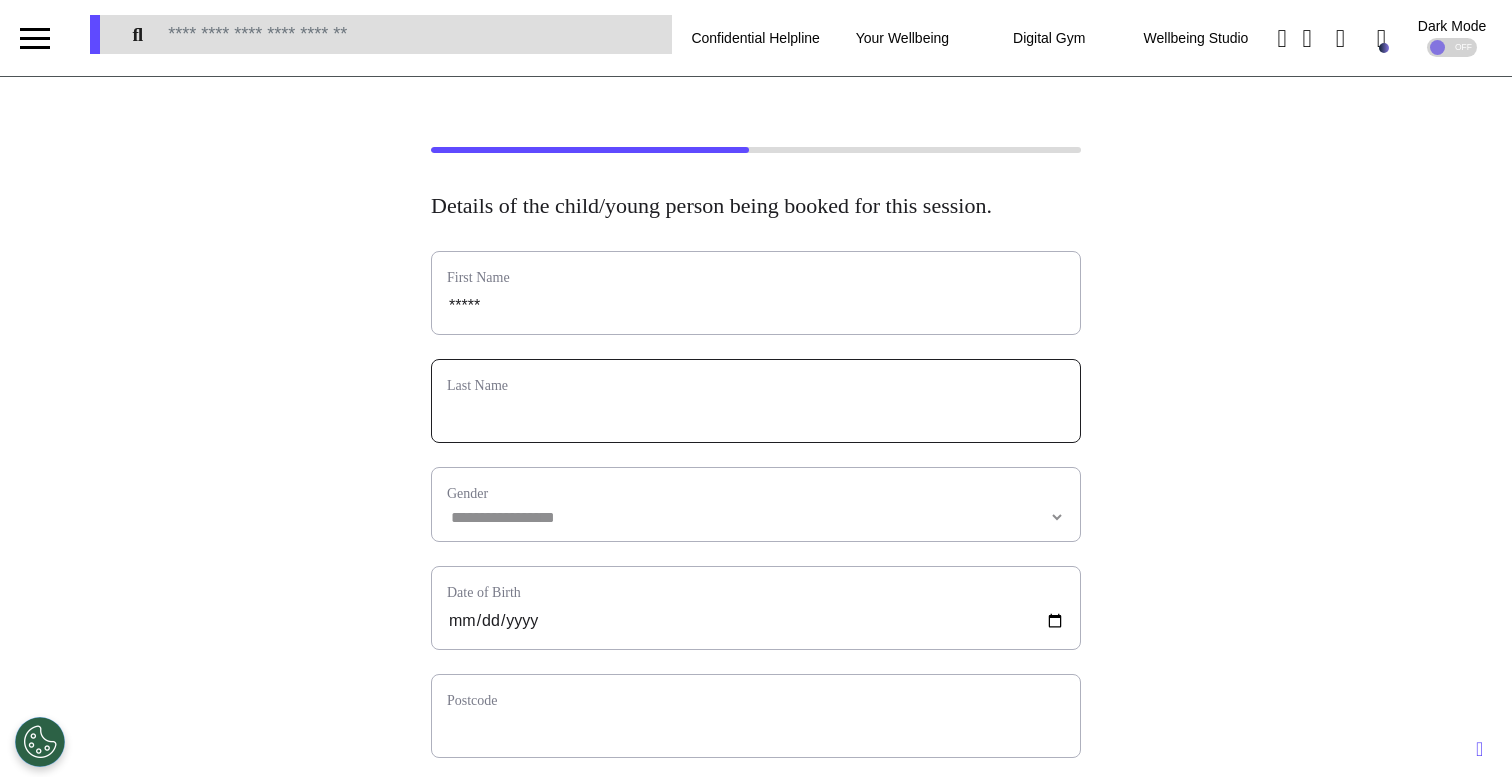 type on "****" 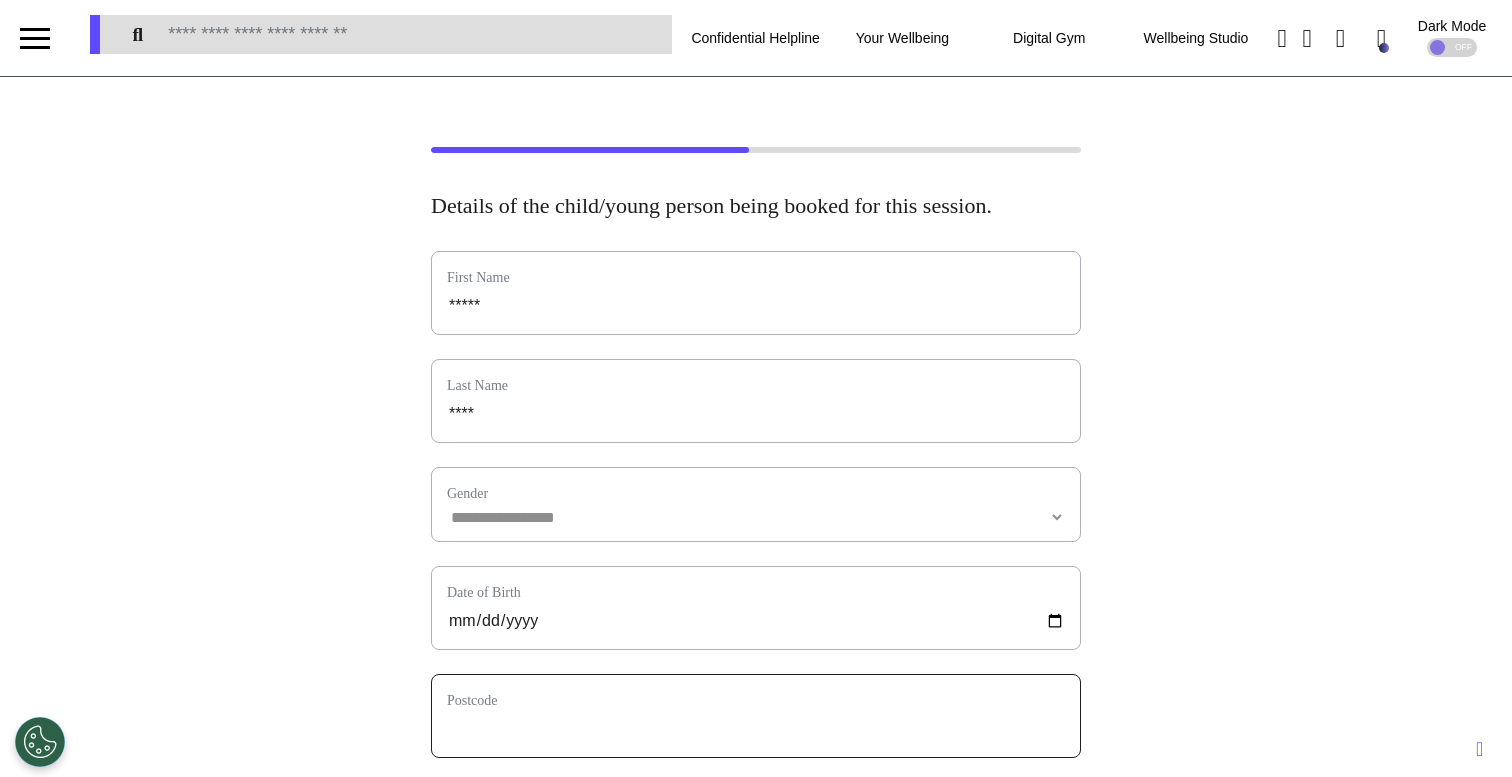 type on "****" 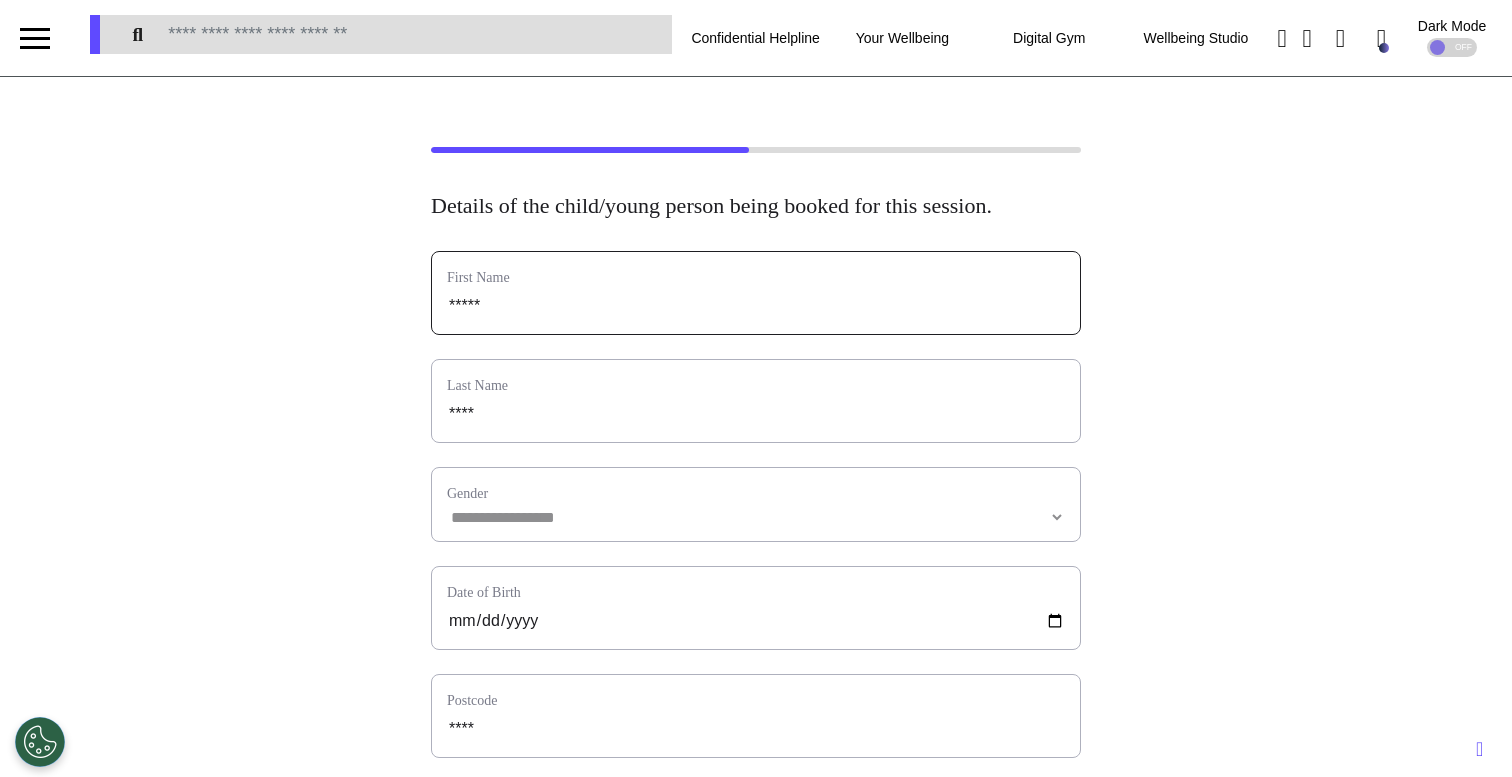 select 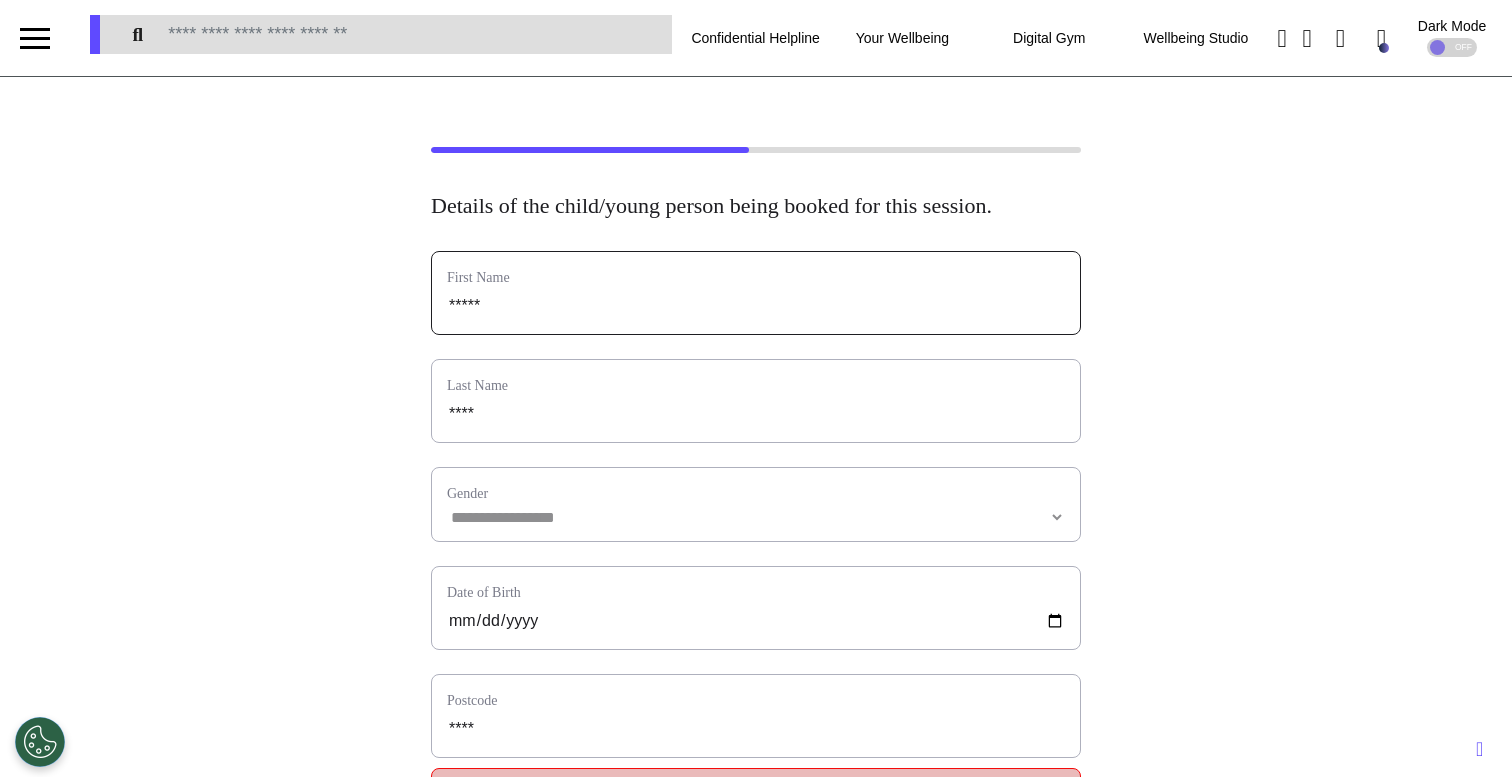 type on "******" 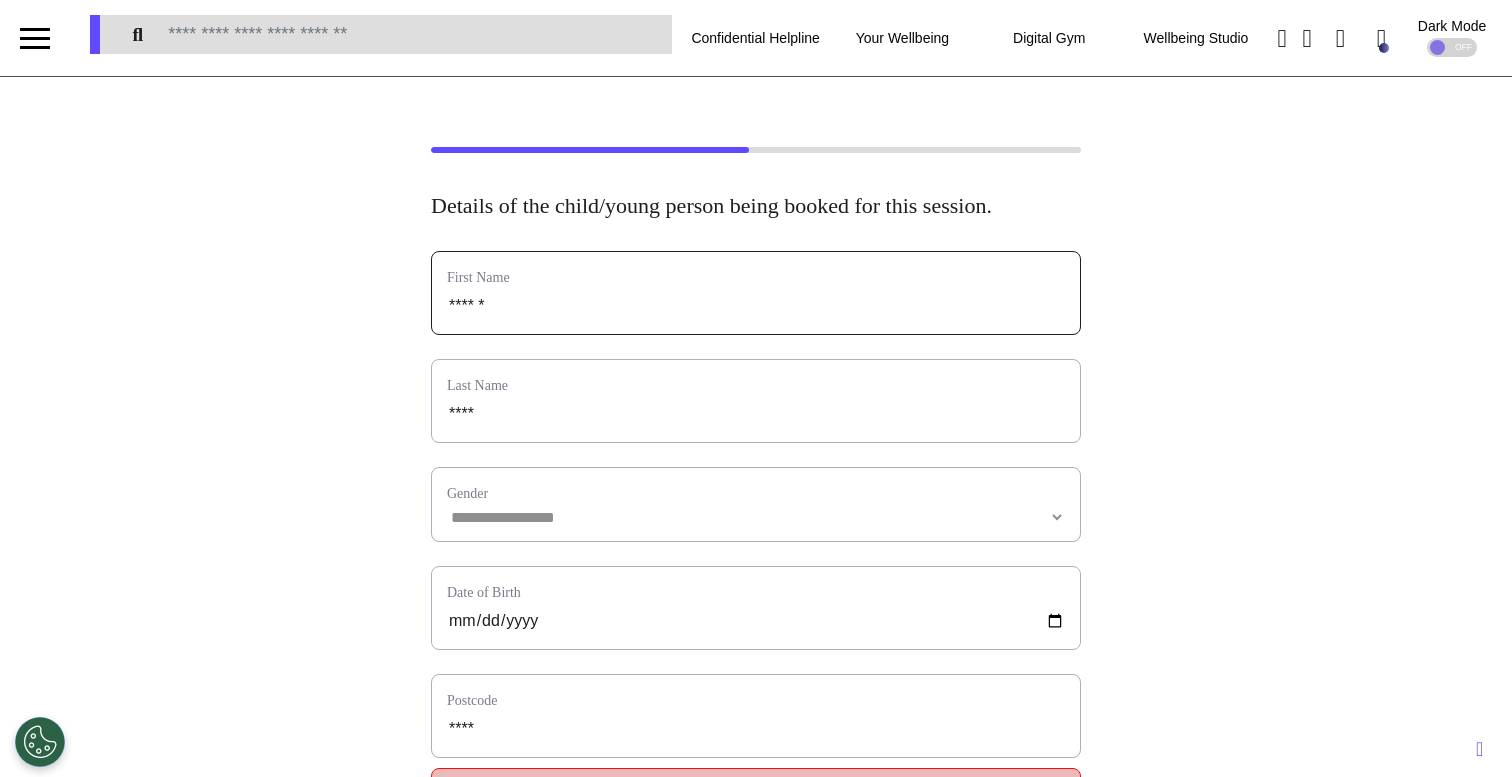 type on "*******" 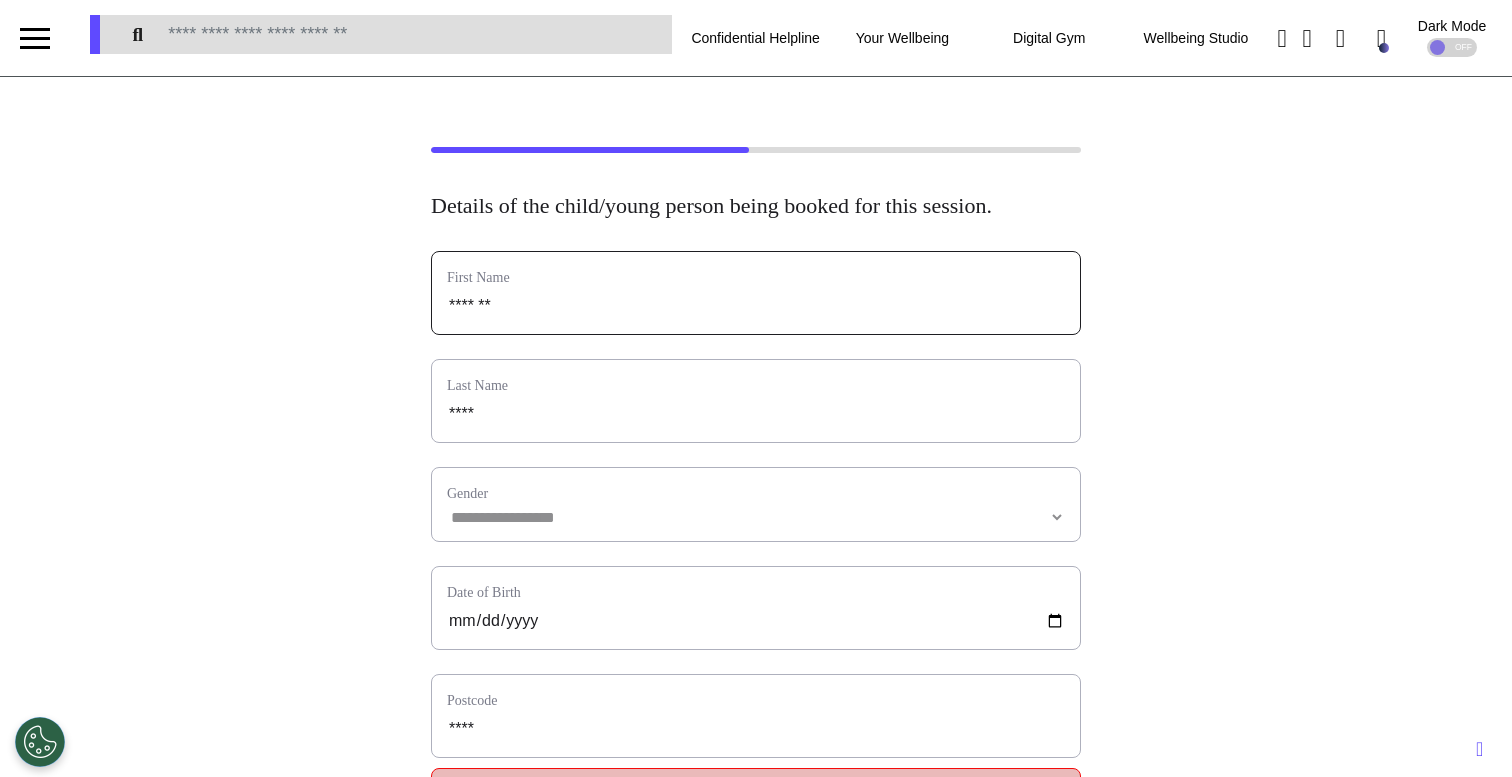 type on "********" 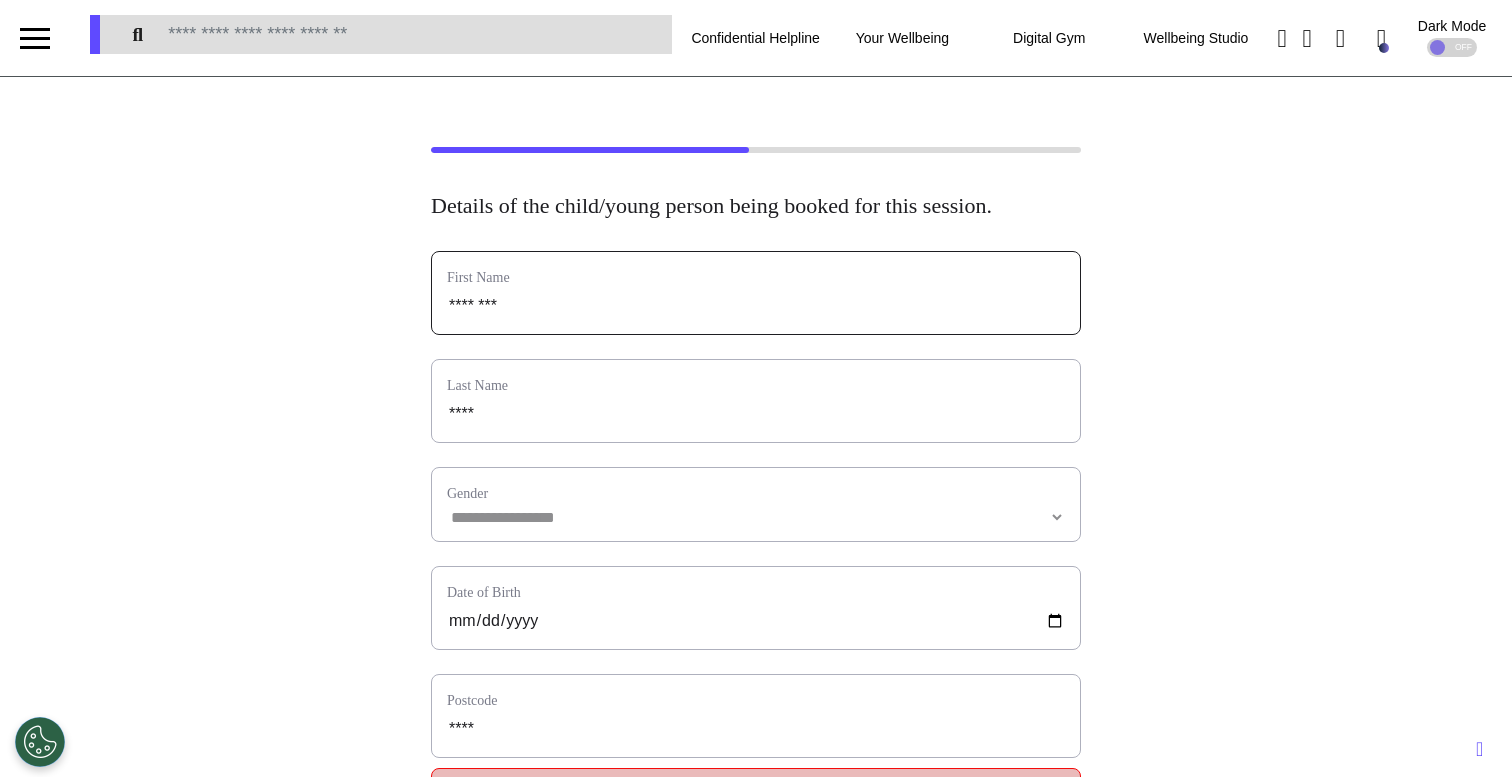 type on "*********" 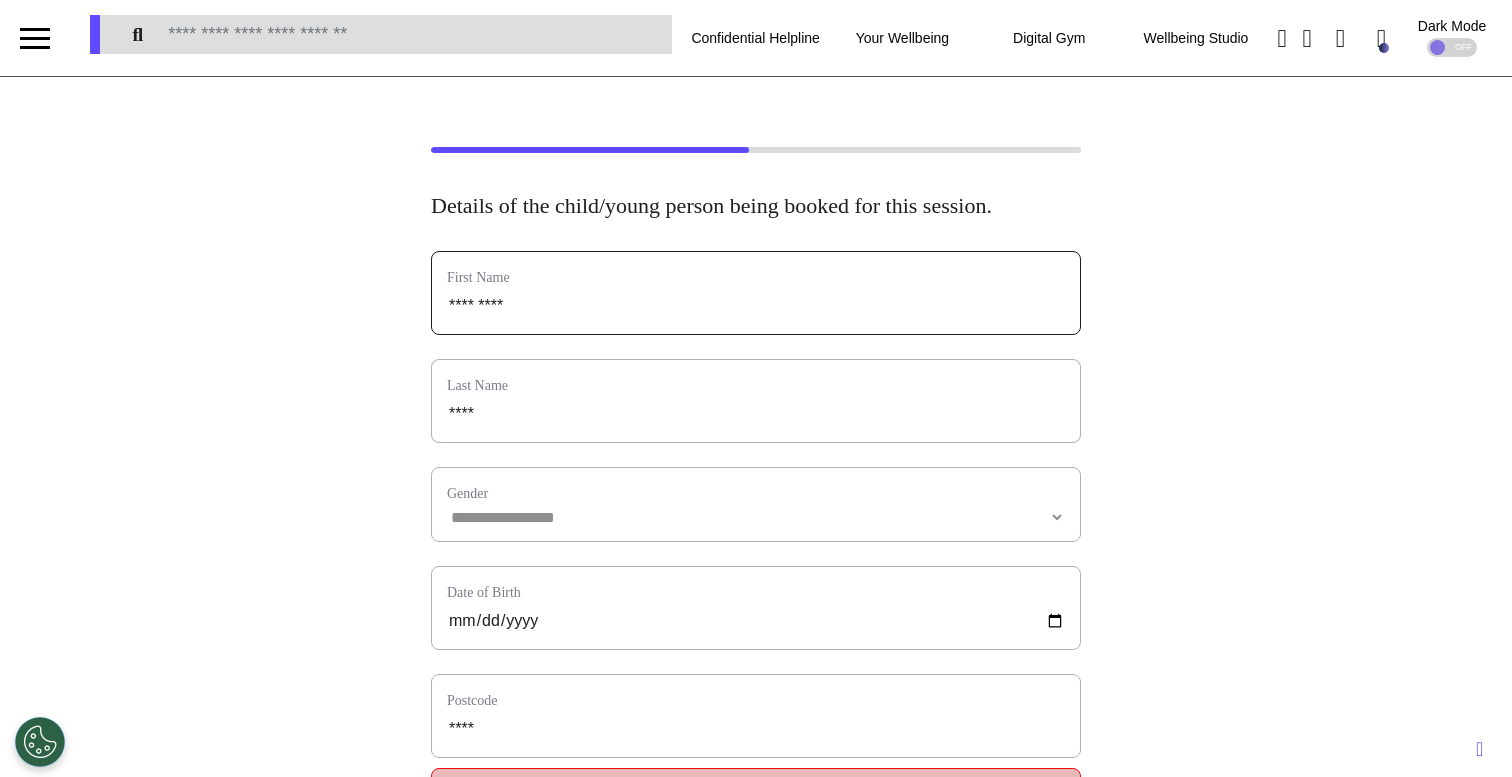 type on "**********" 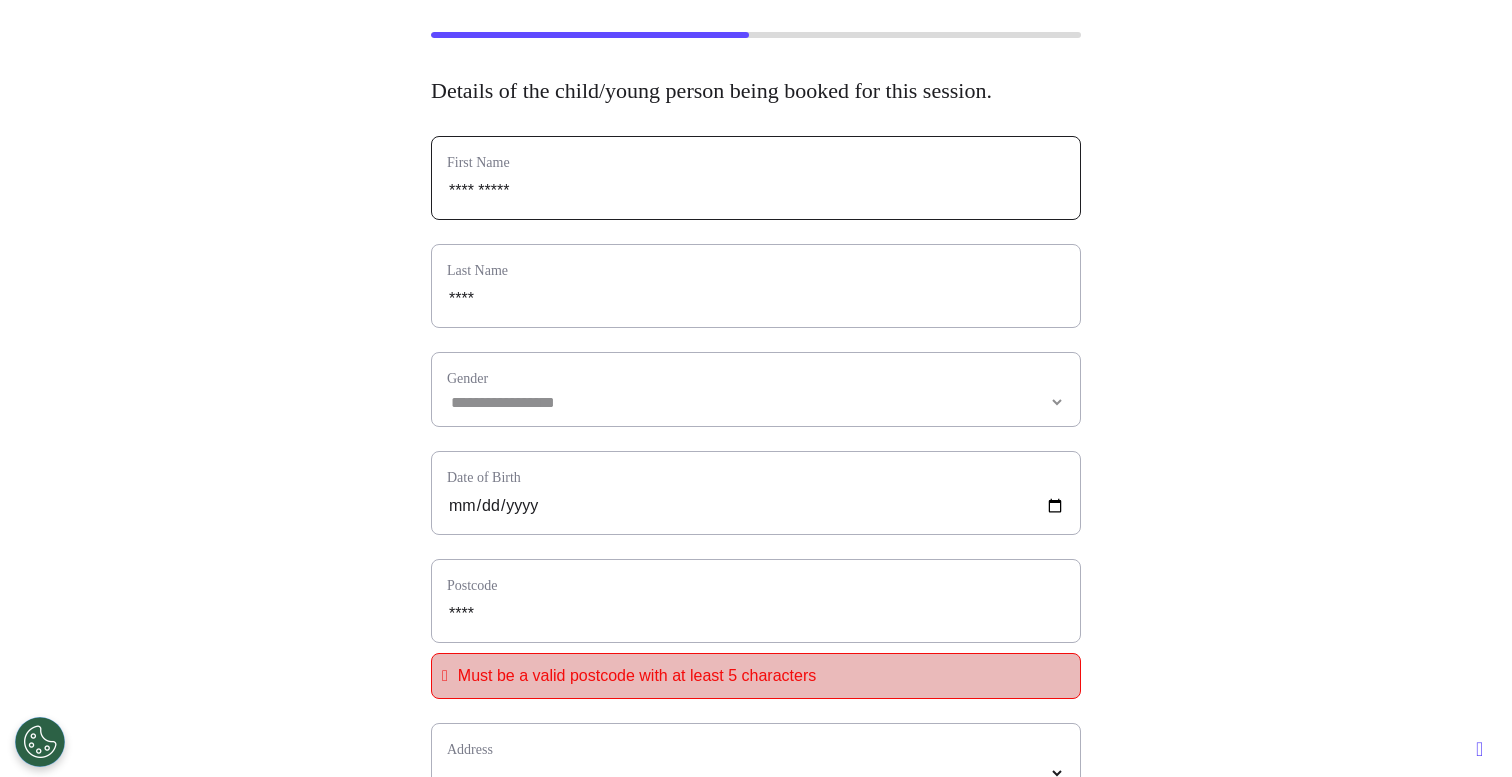 scroll, scrollTop: 118, scrollLeft: 0, axis: vertical 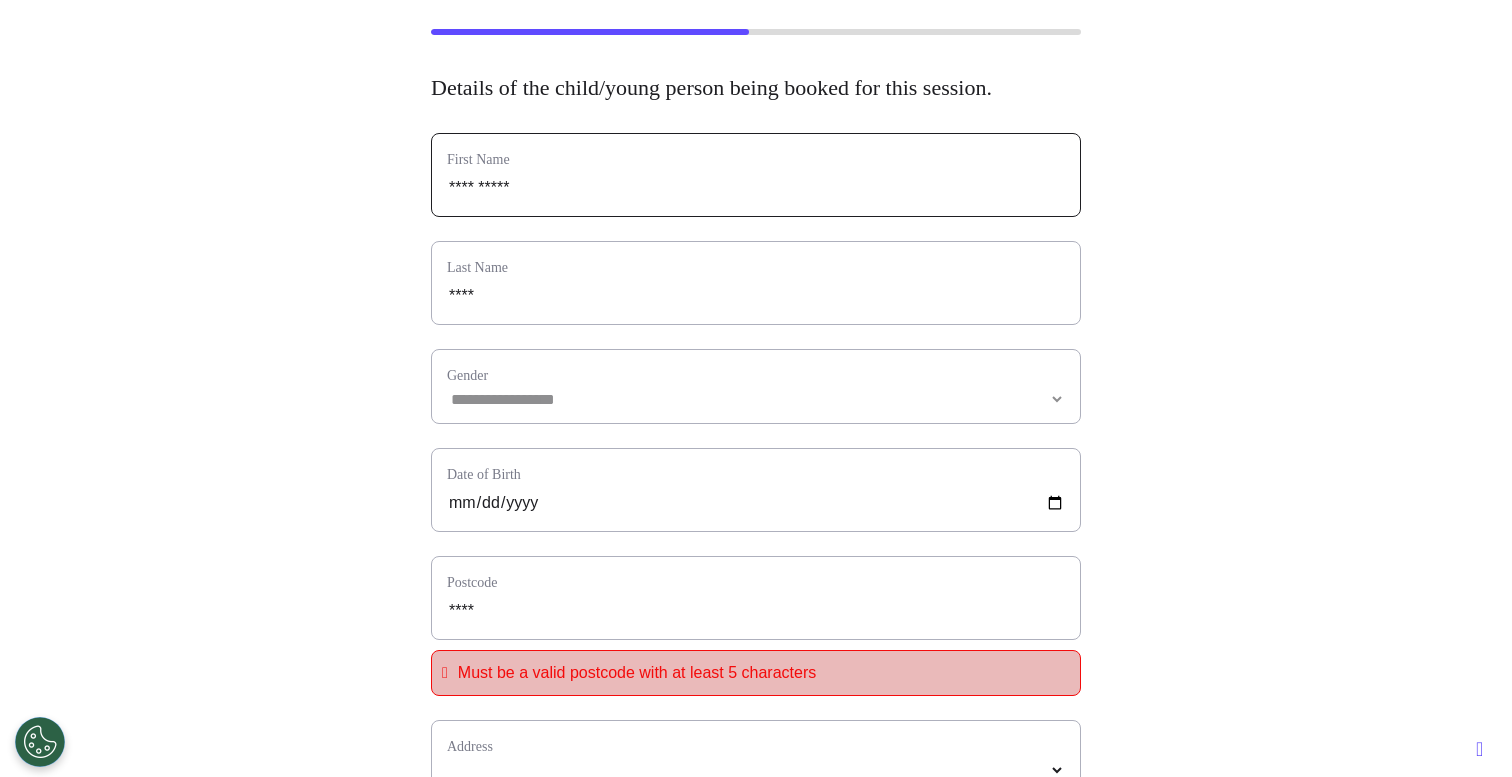 type on "**********" 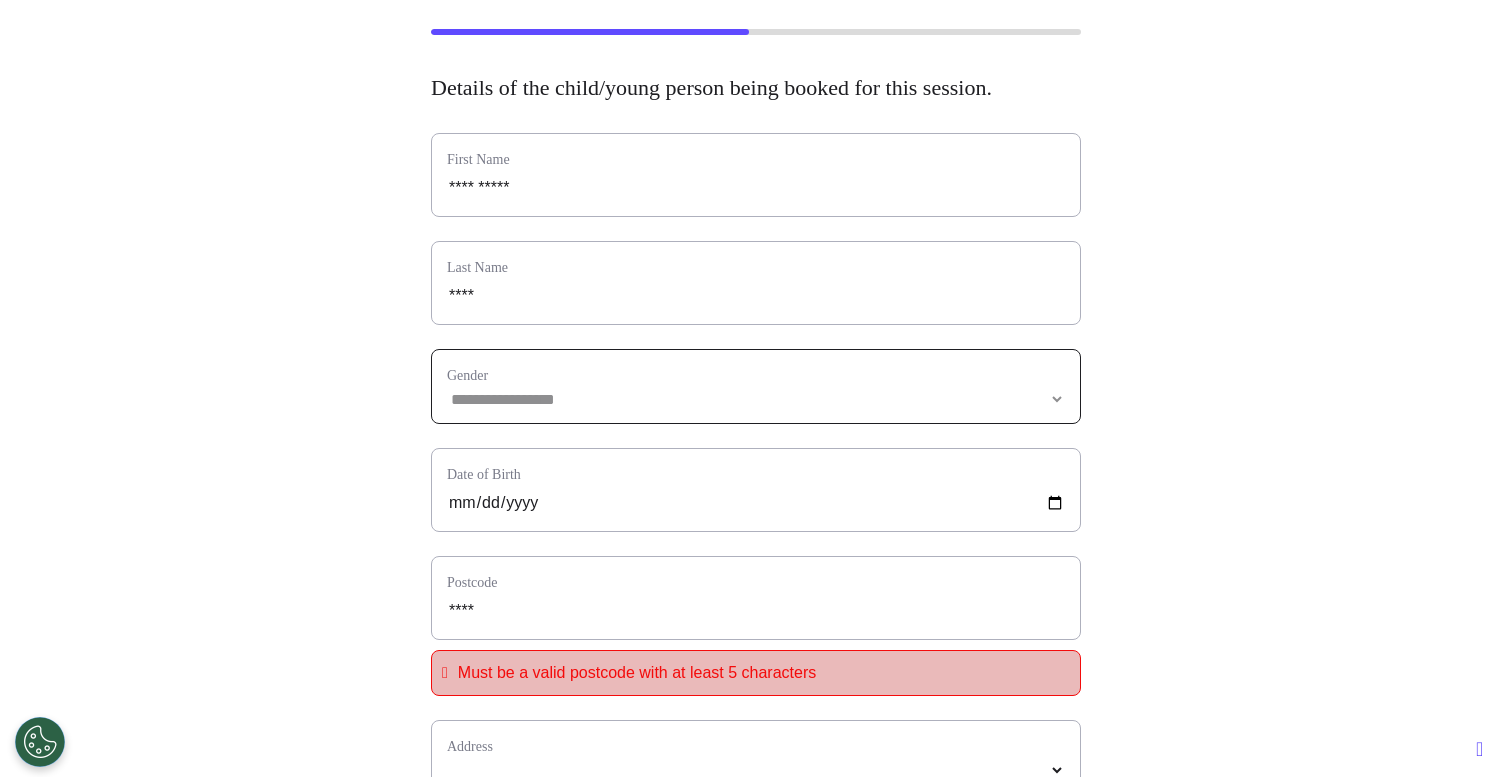 select 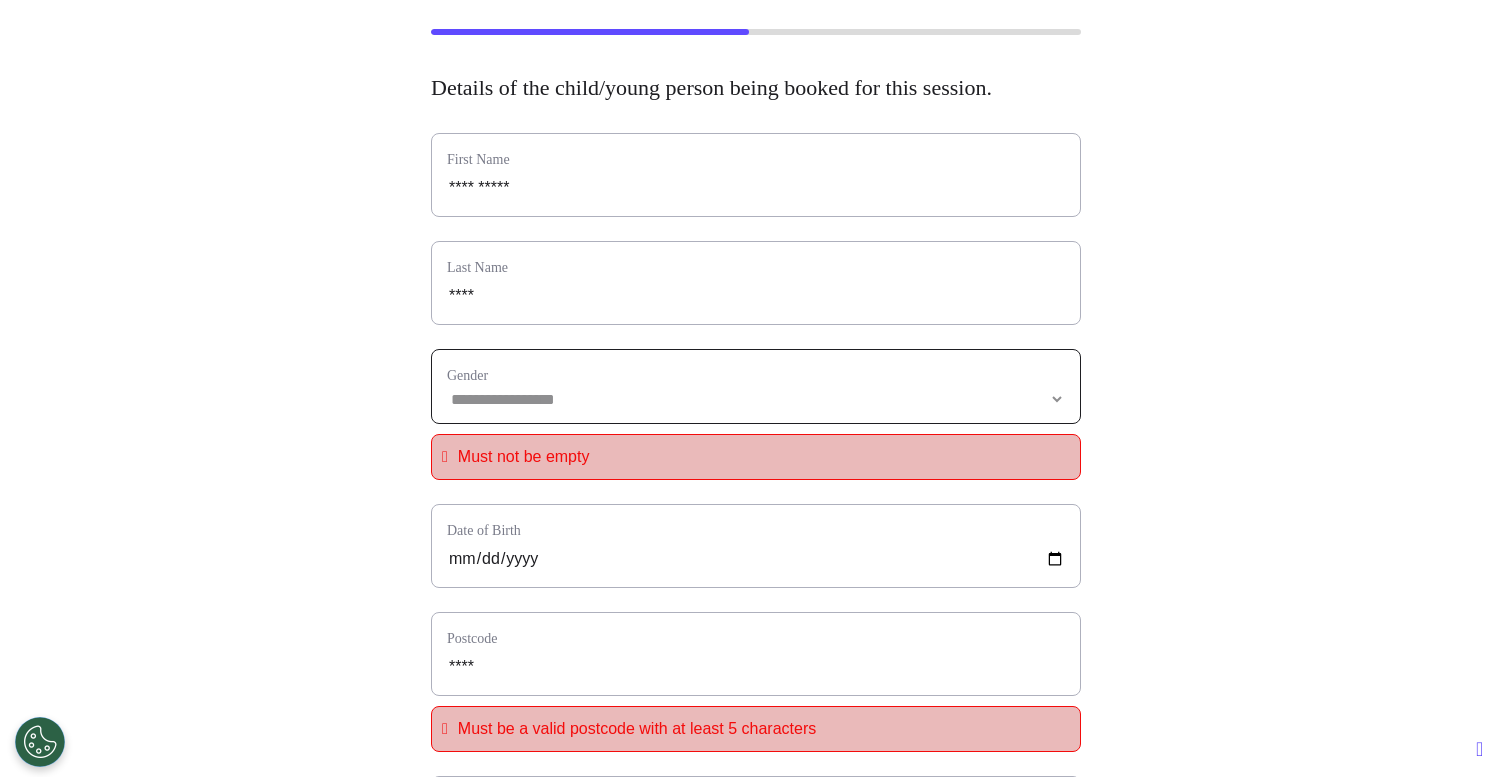 select on "******" 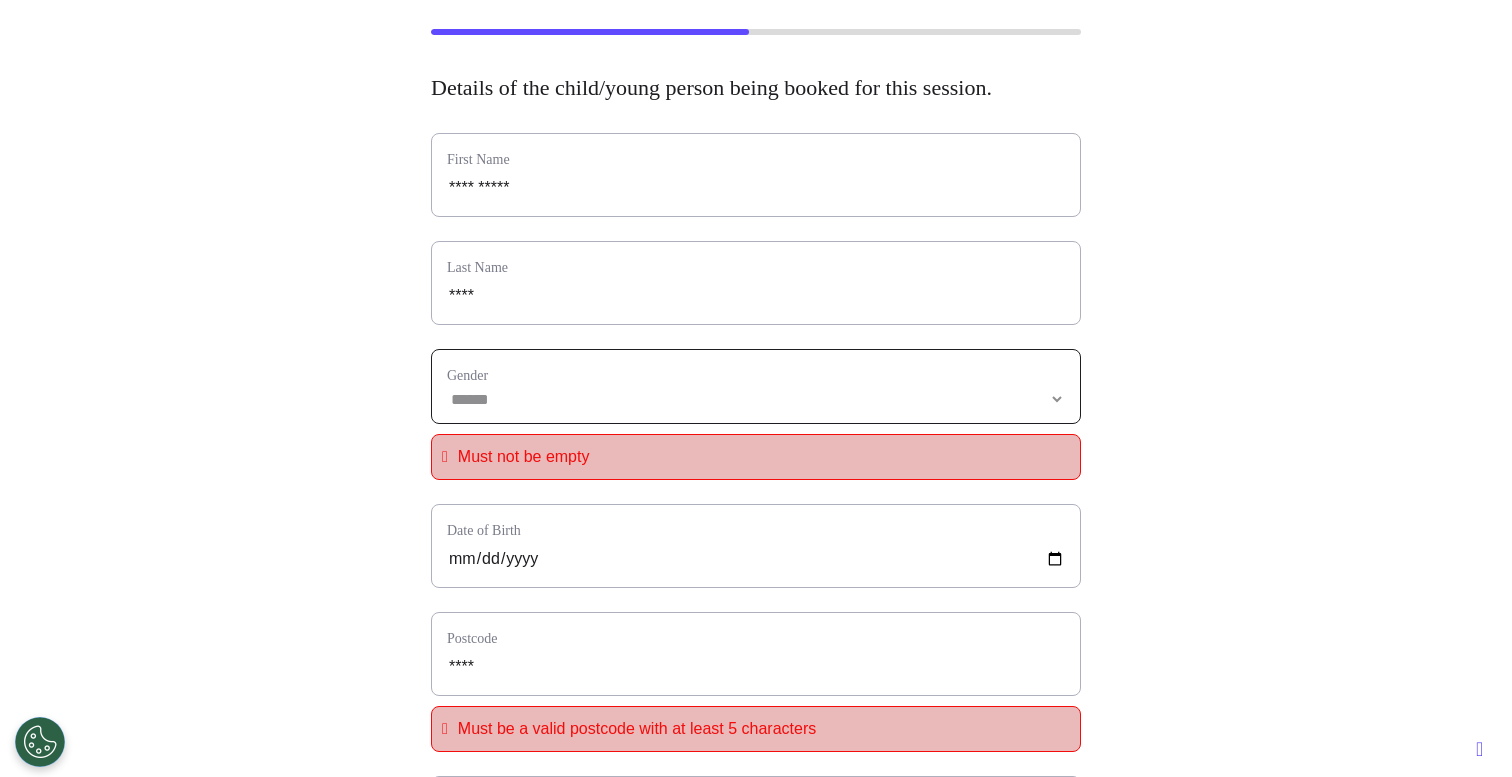select 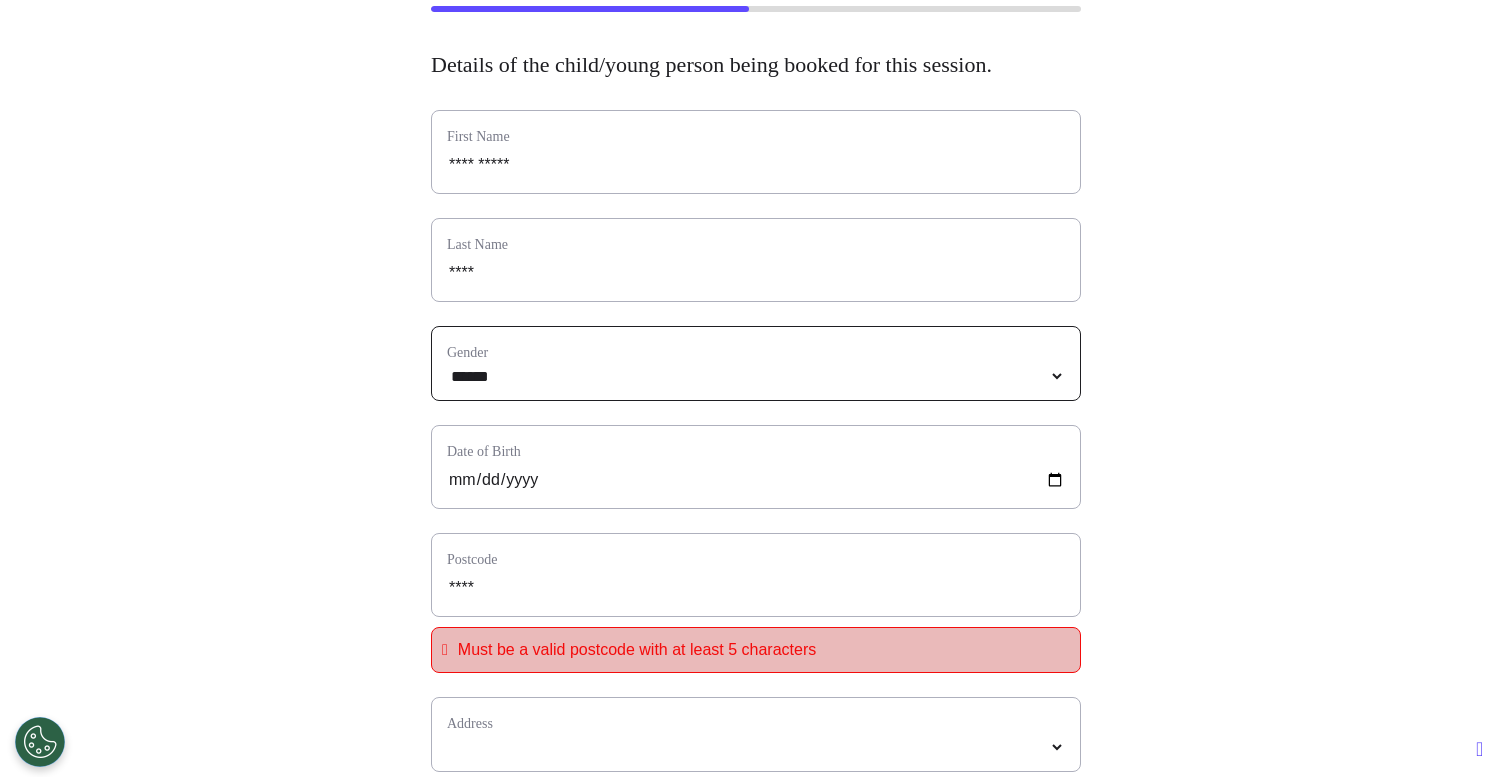 scroll, scrollTop: 148, scrollLeft: 0, axis: vertical 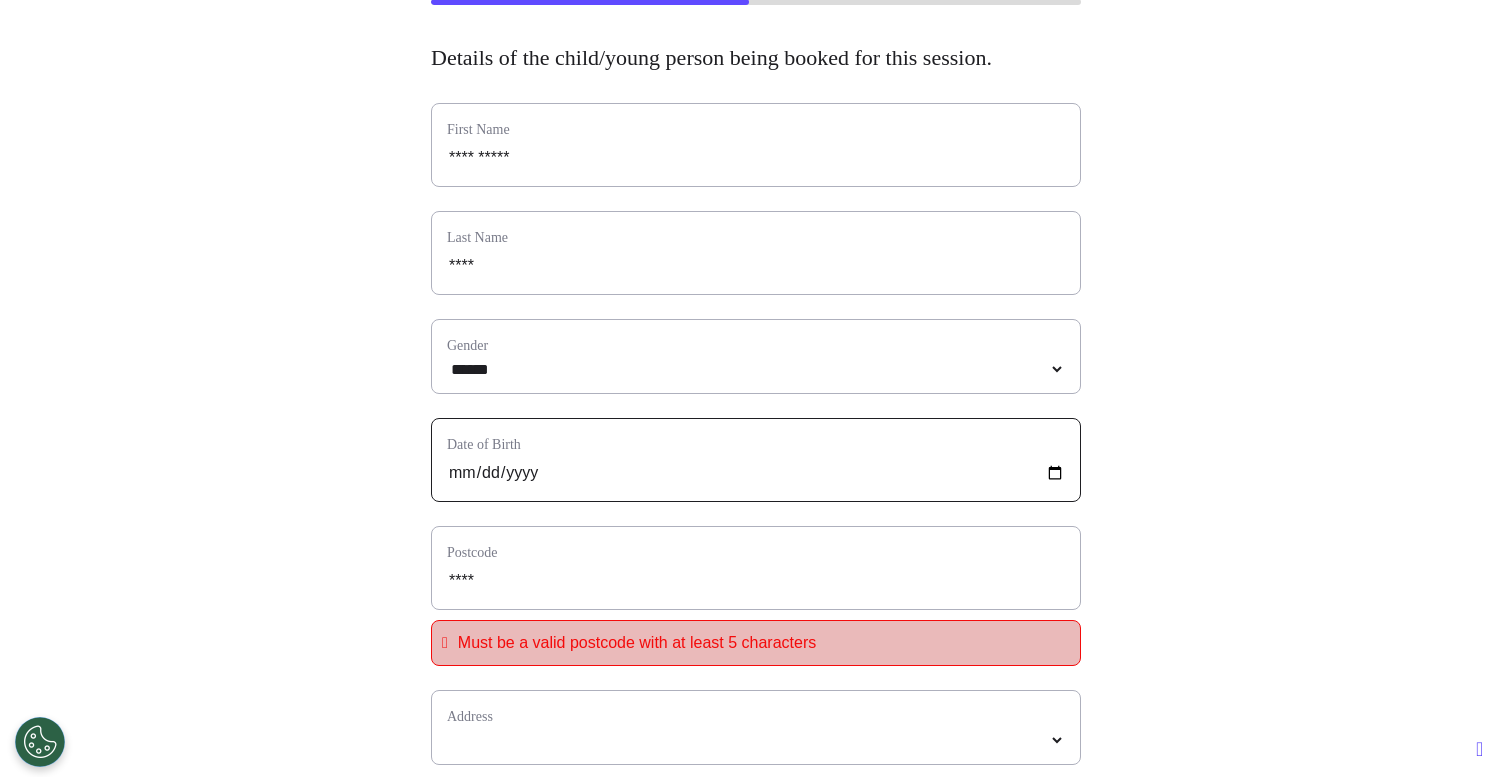 click at bounding box center [756, 473] 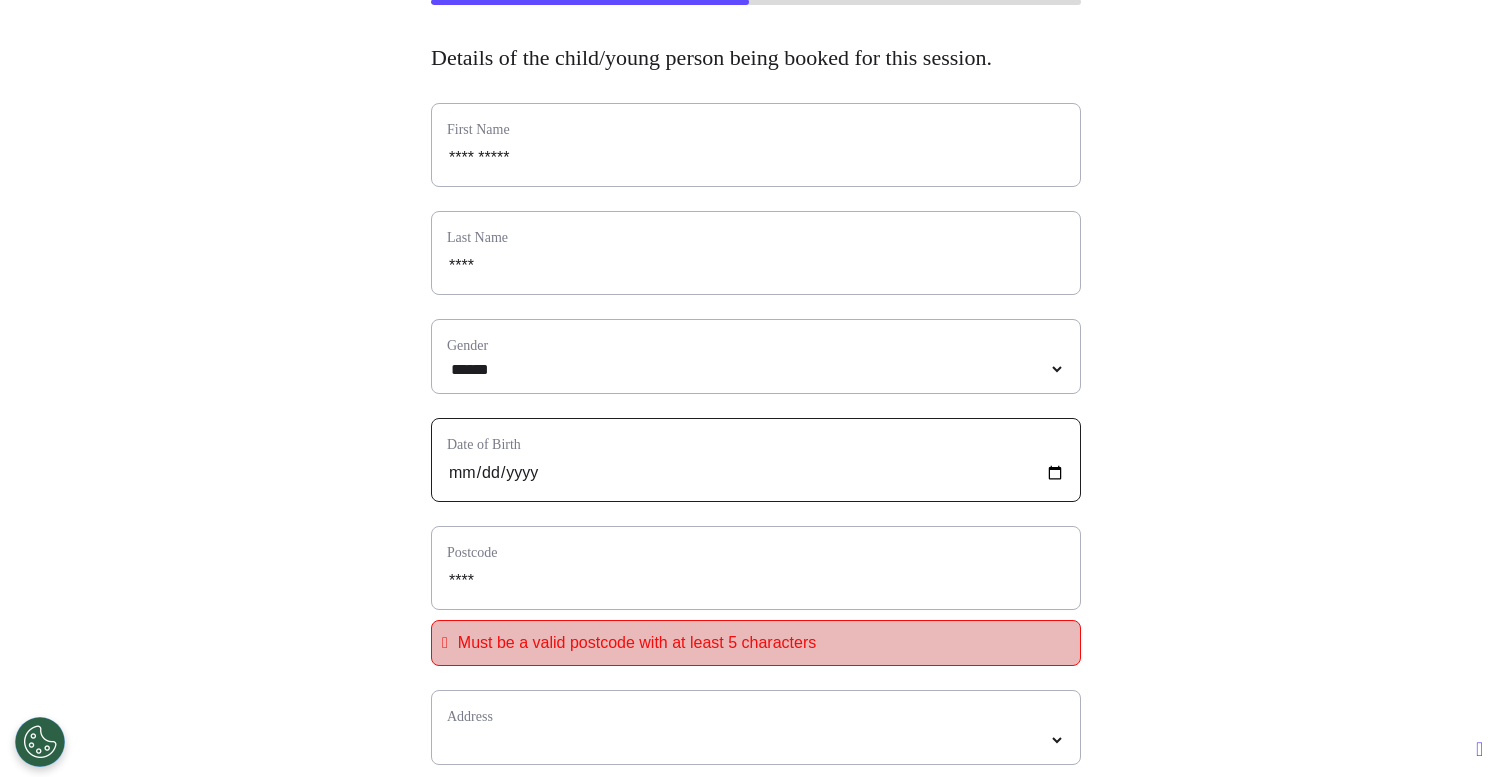 type on "**********" 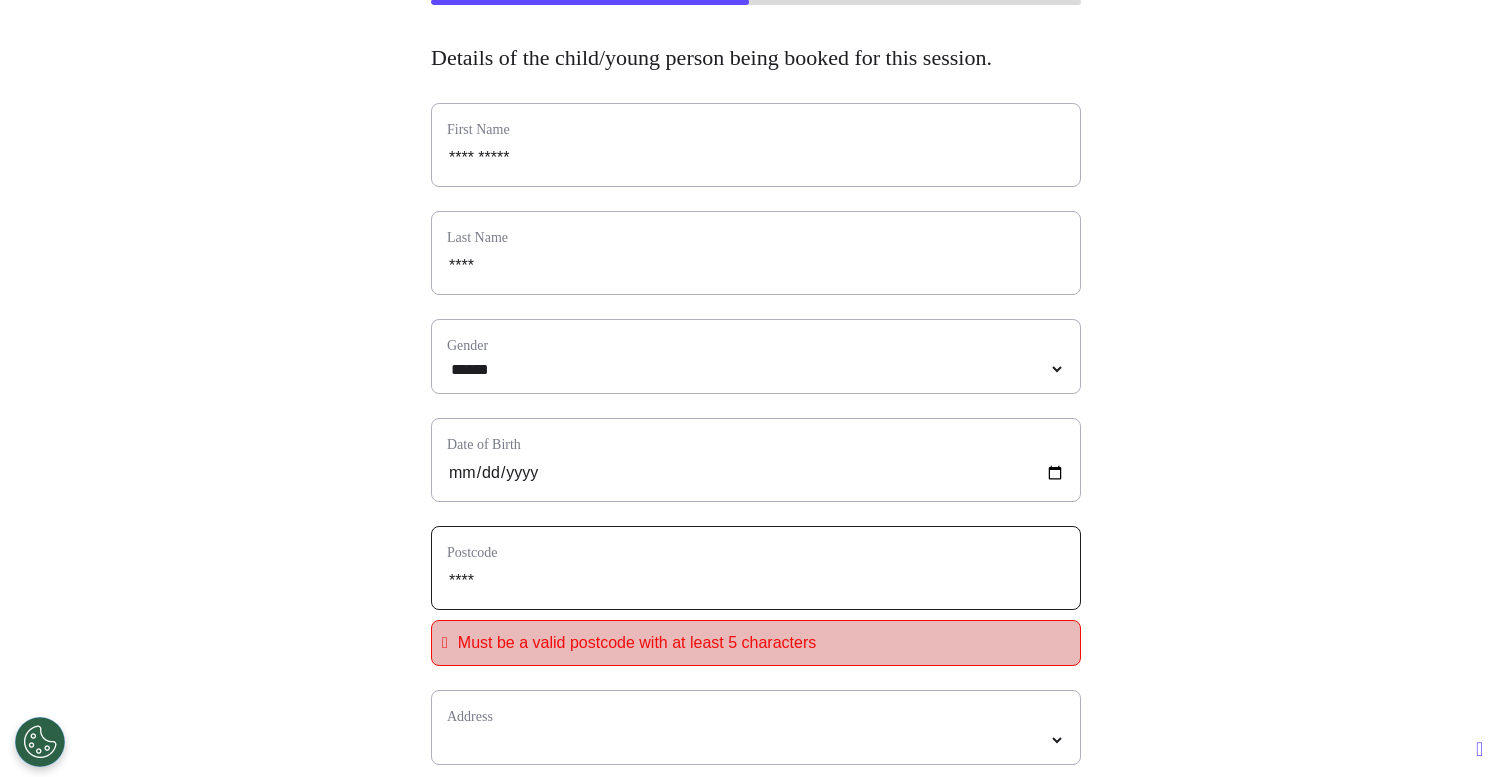 click on "****" at bounding box center [756, 581] 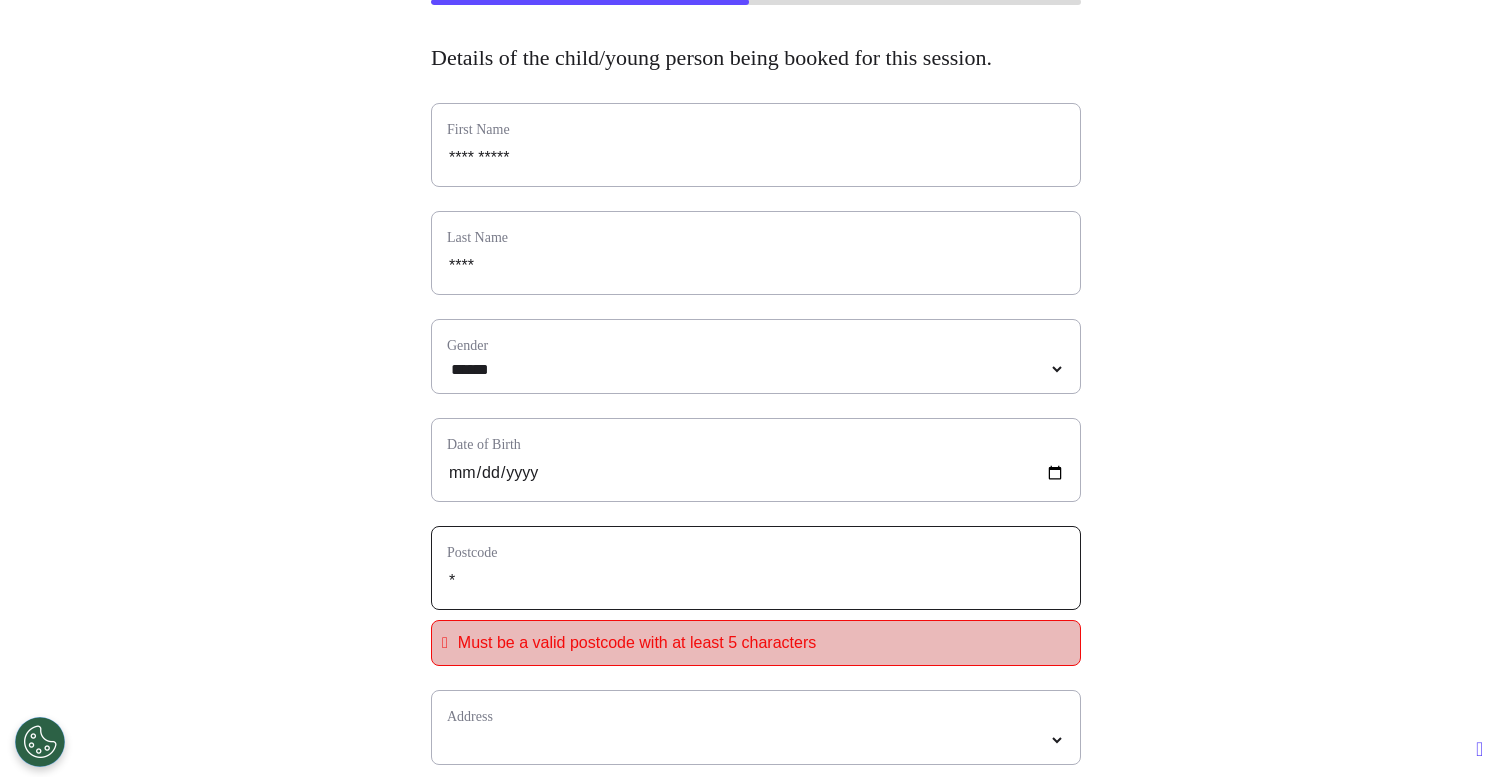 type on "**" 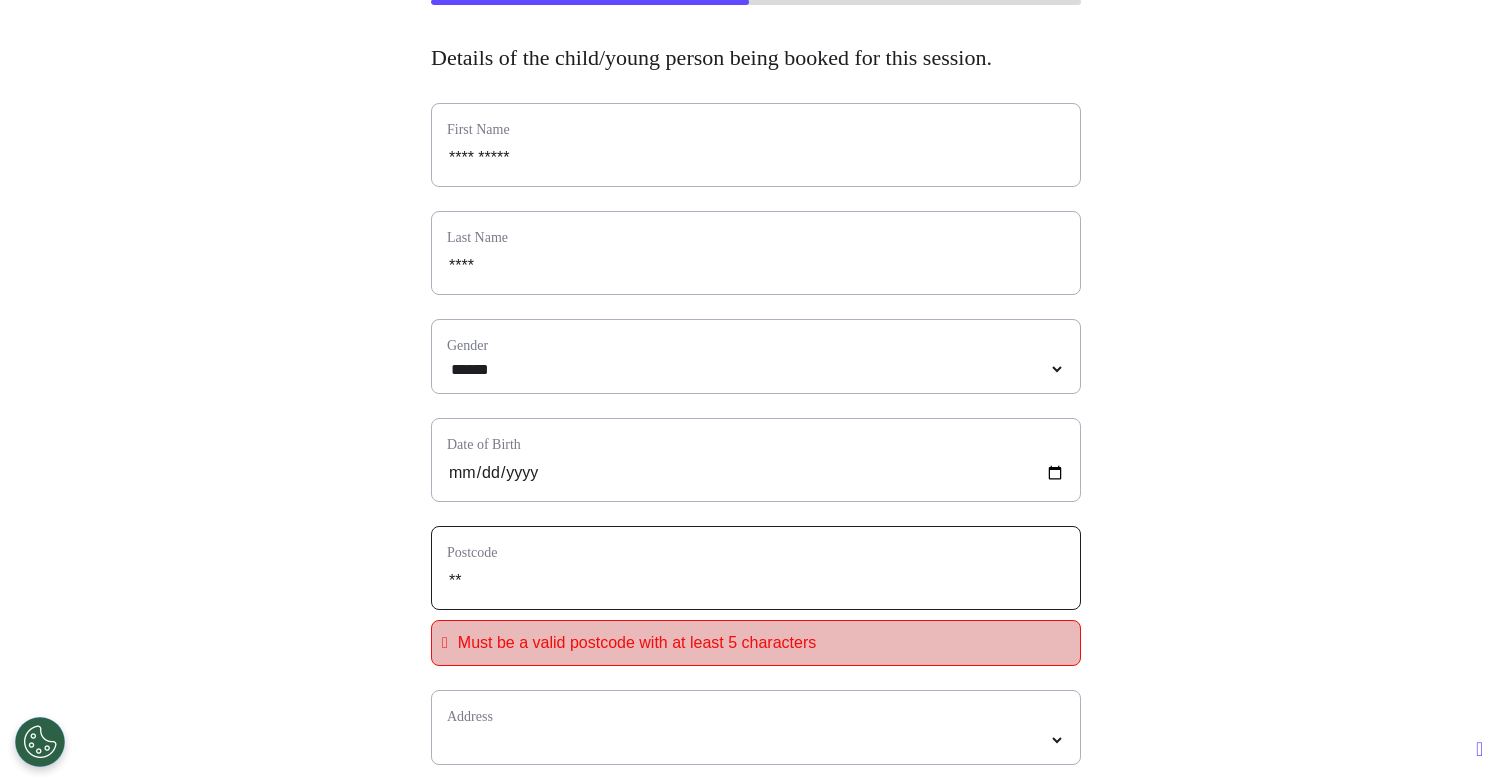 type on "***" 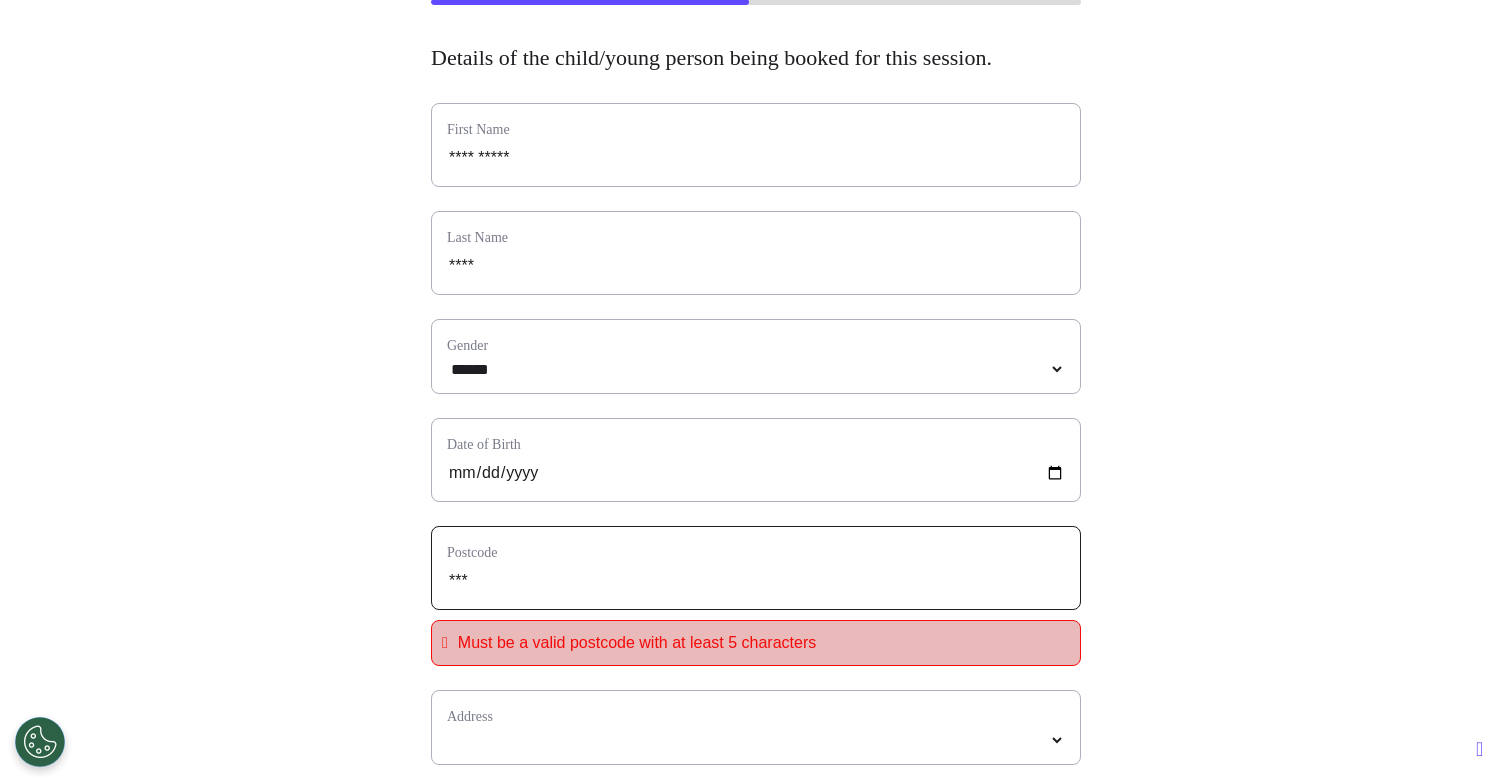 type on "****" 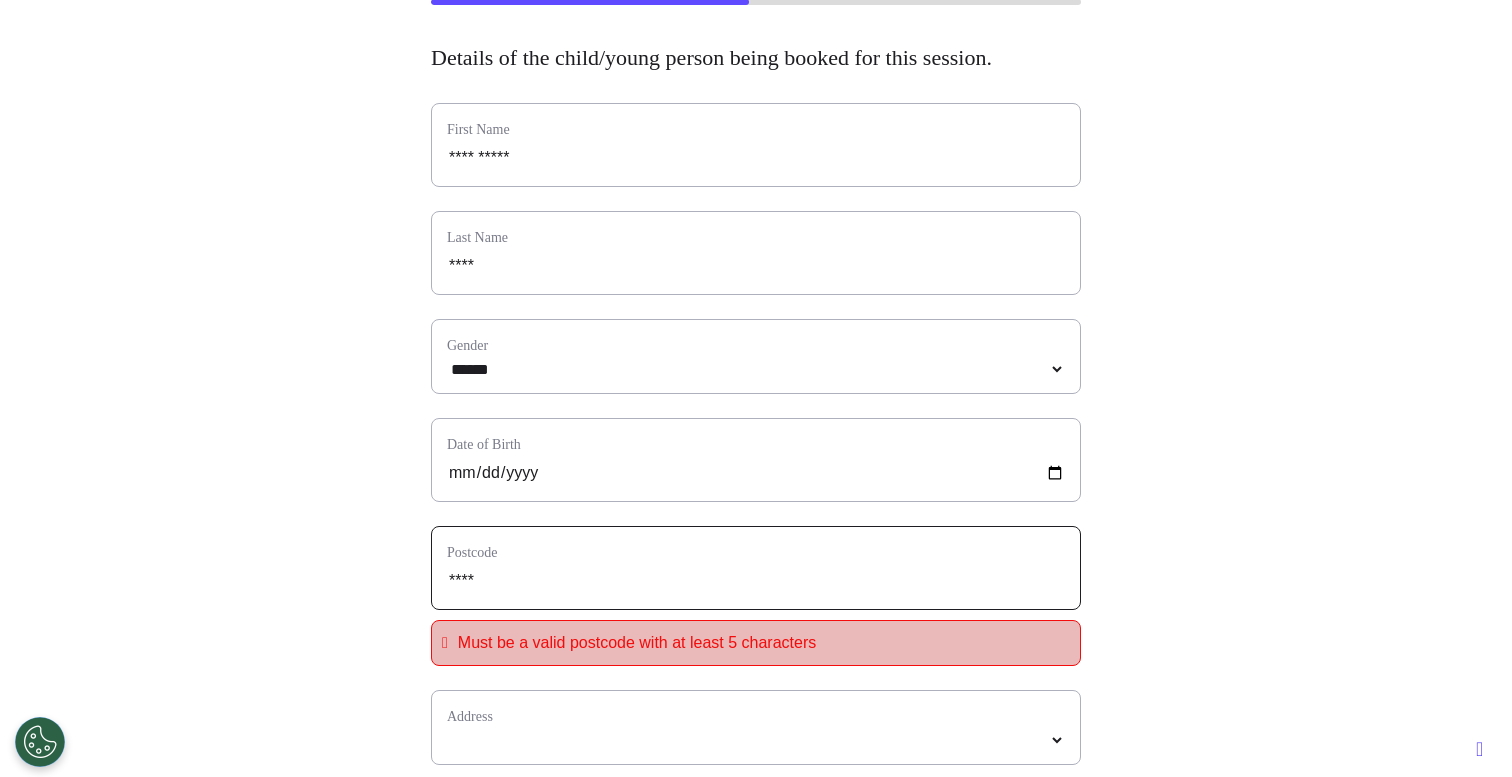 type on "*****" 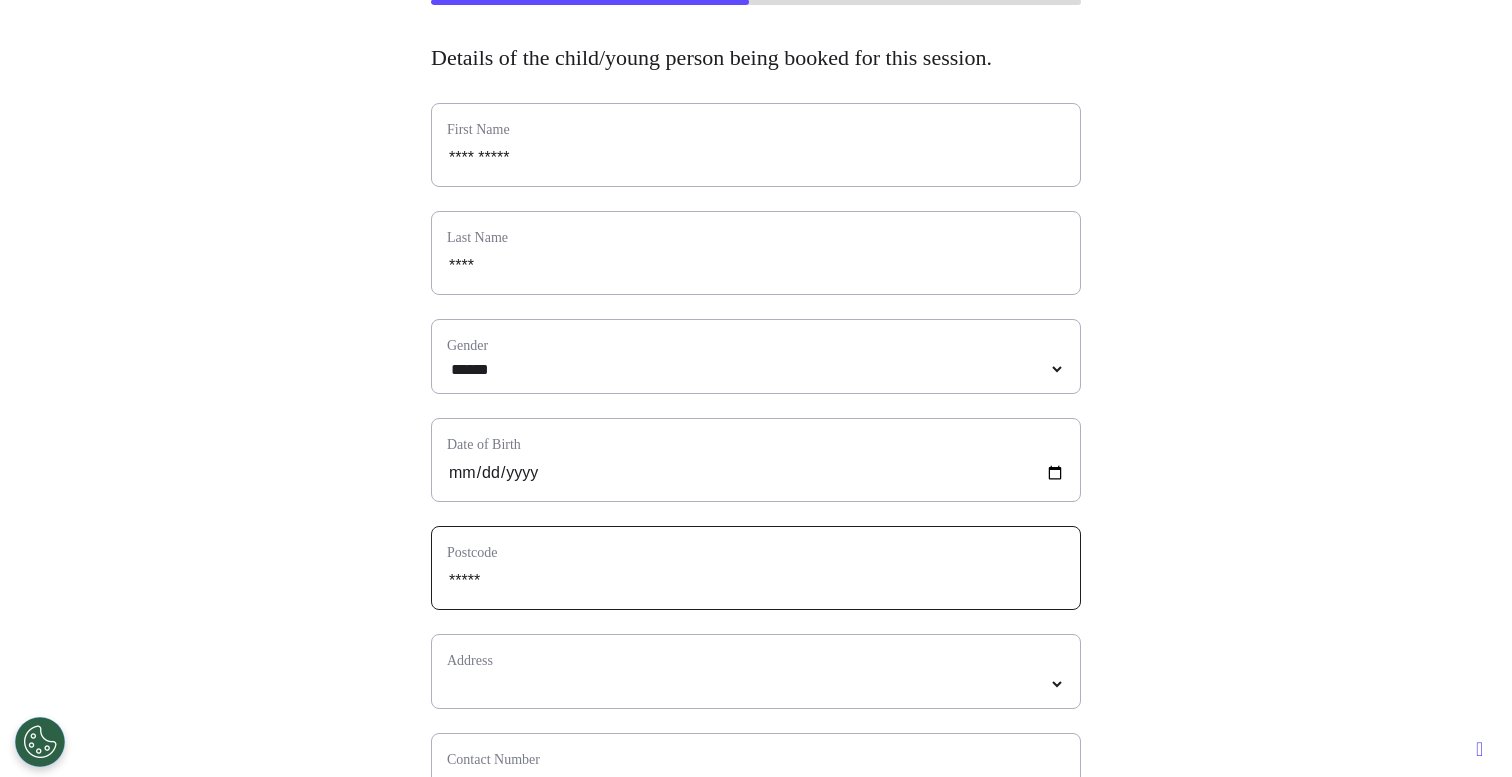 type on "*****" 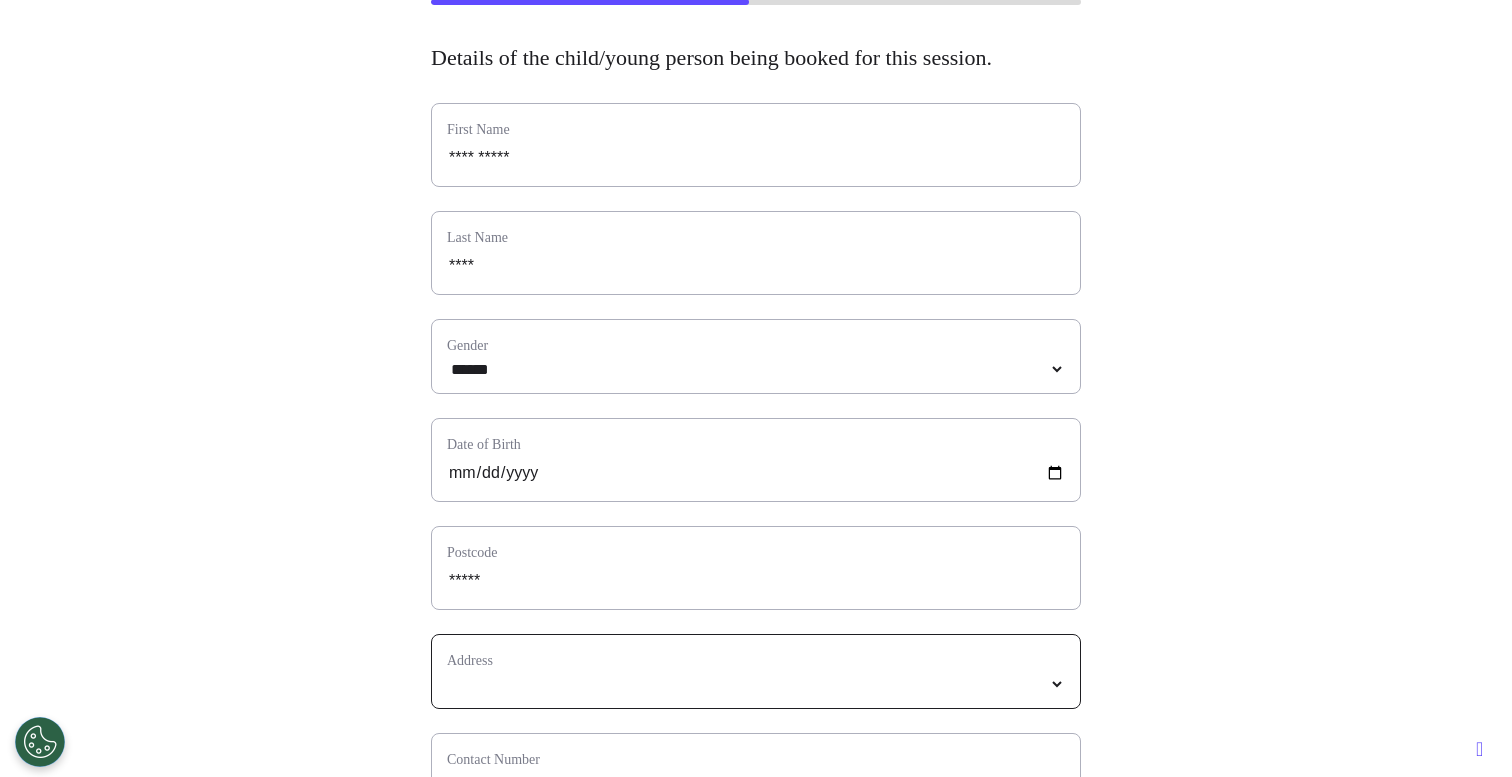 click at bounding box center (756, 684) 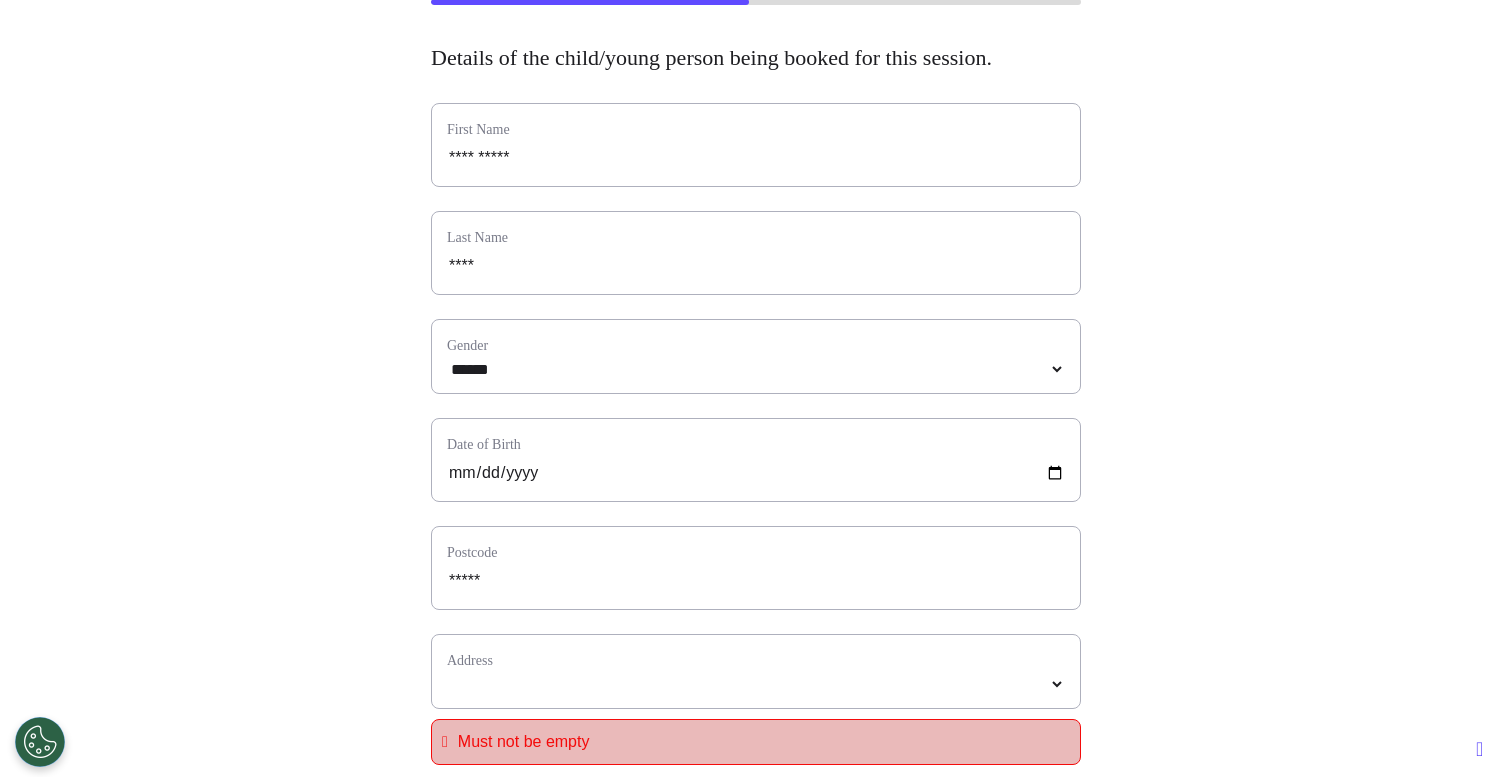 click on "Address" at bounding box center [756, 671] 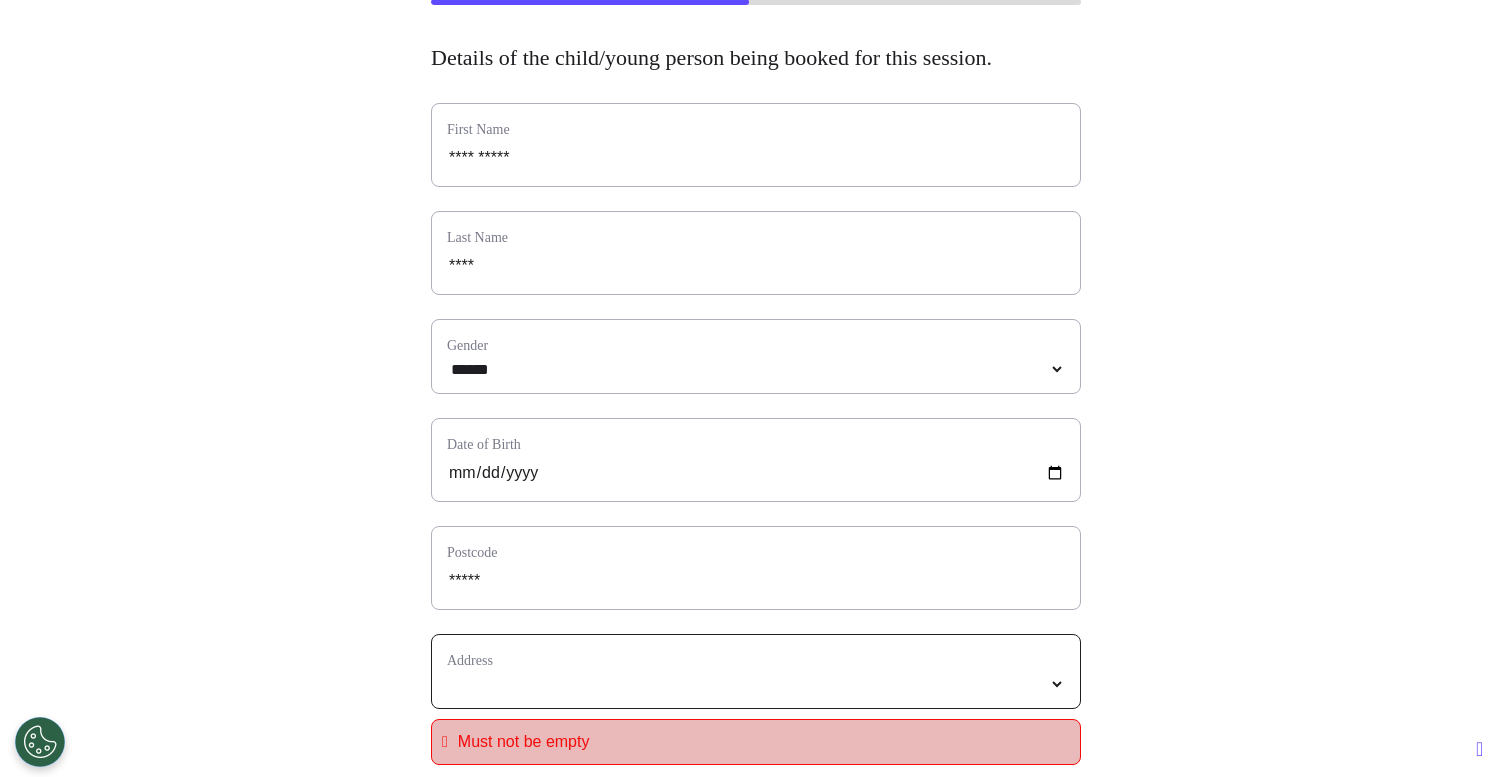 click at bounding box center (756, 684) 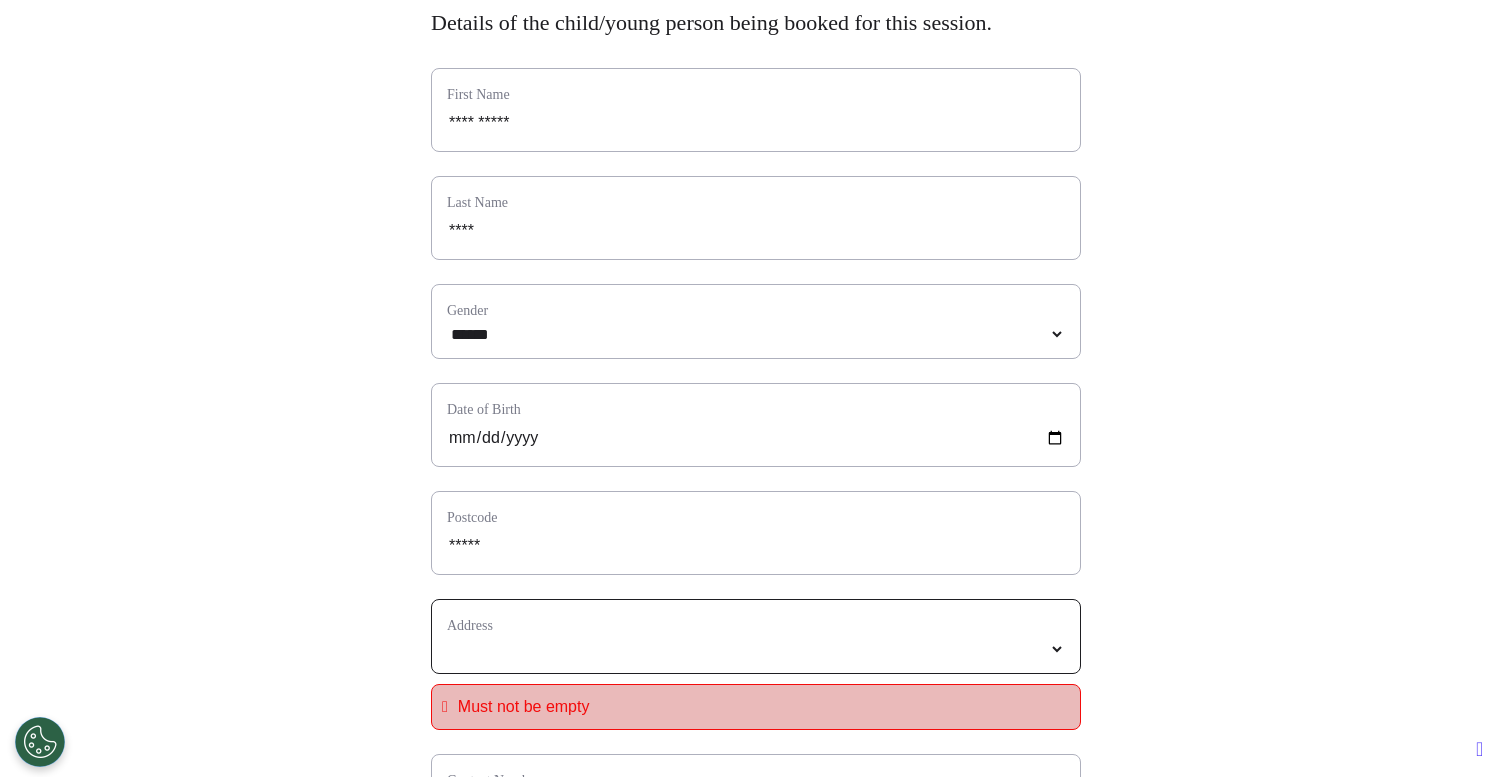 select 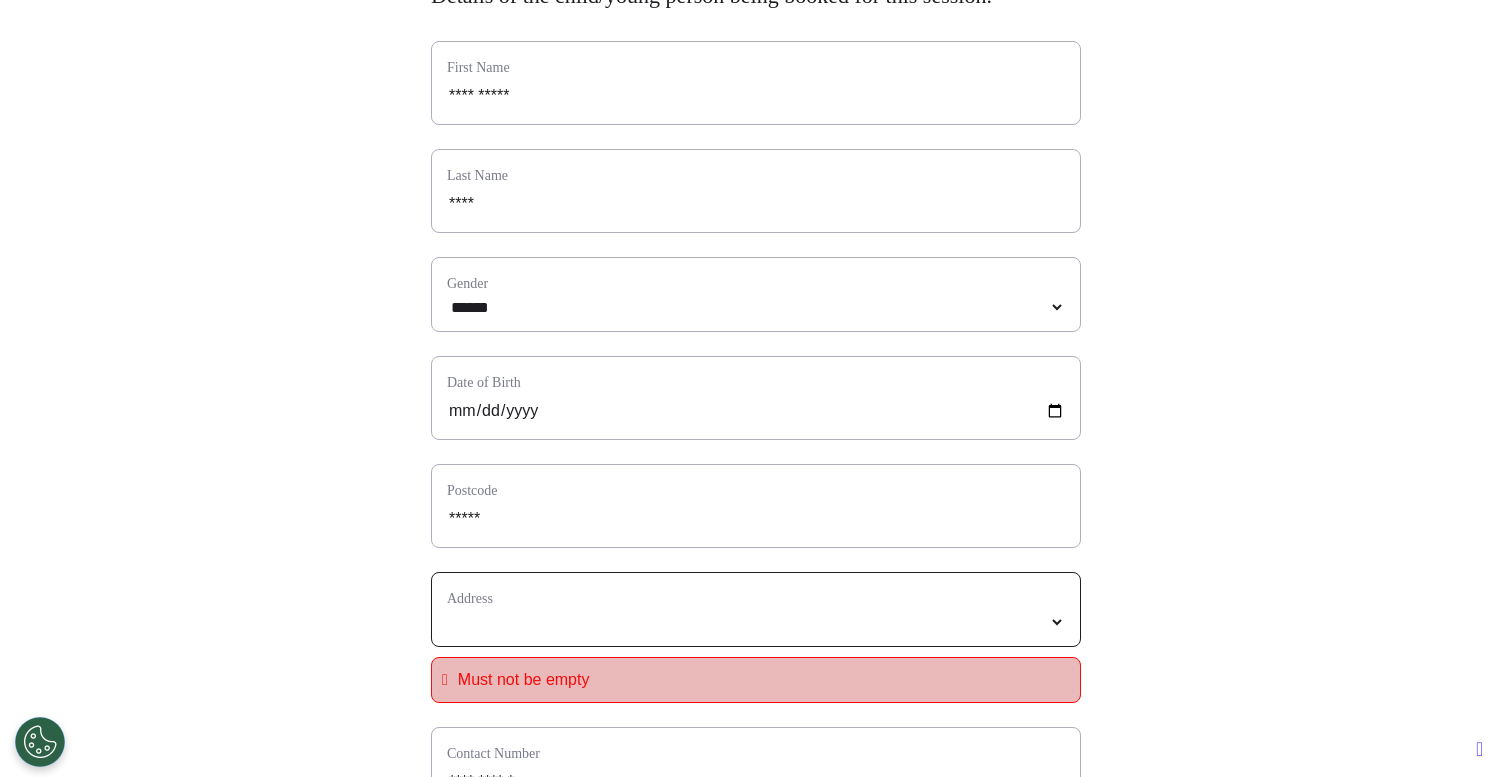 click on "**********" at bounding box center [756, 622] 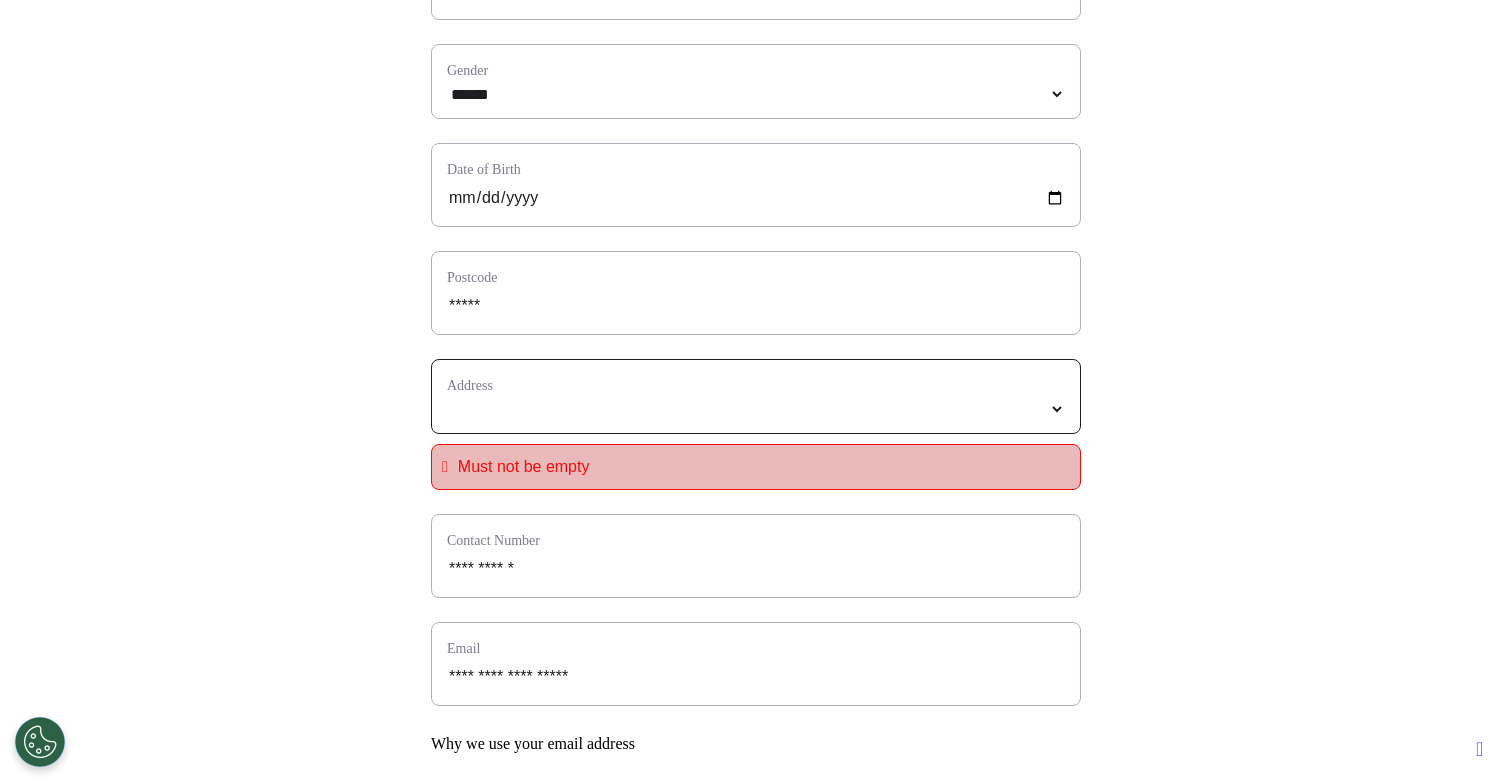 scroll, scrollTop: 501, scrollLeft: 0, axis: vertical 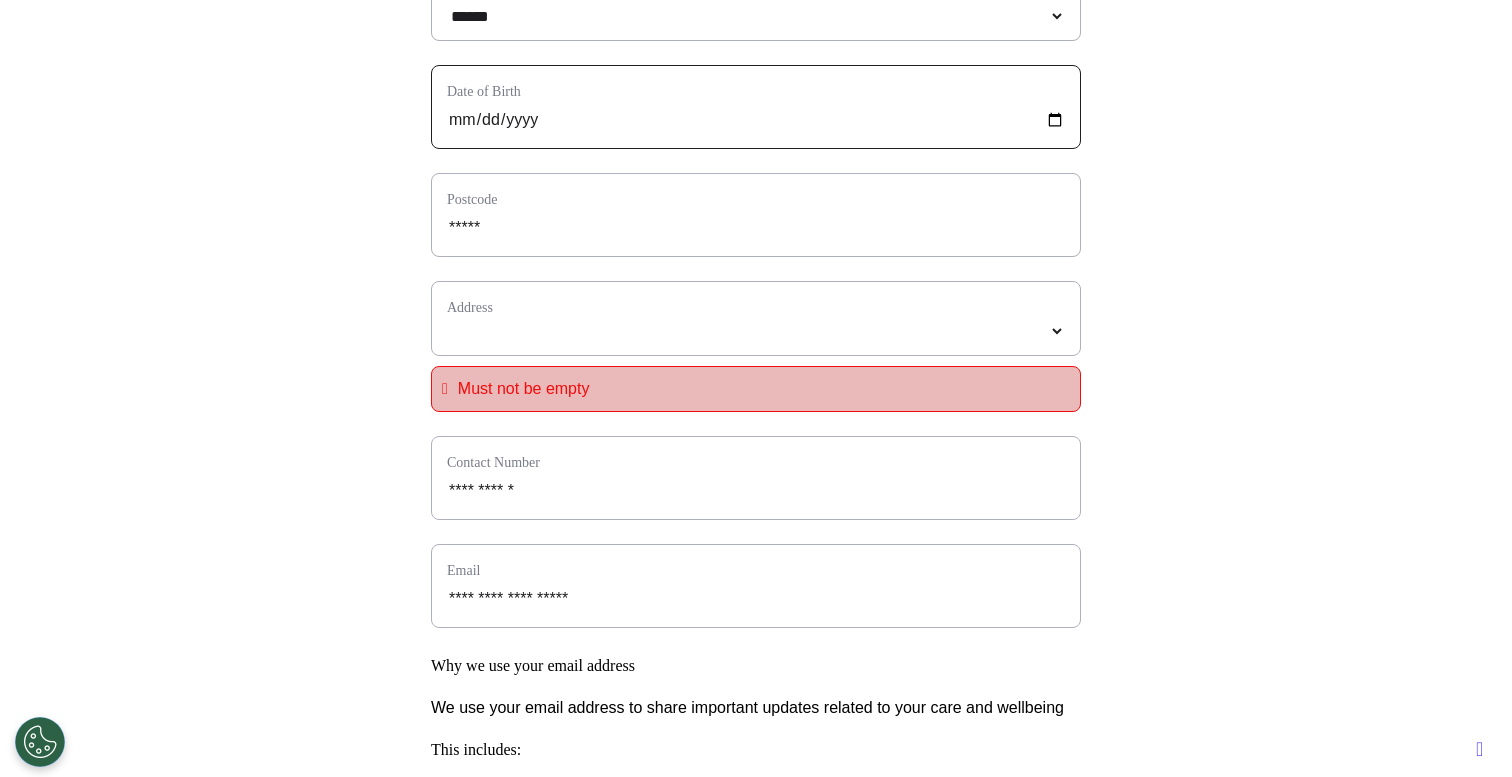 click on "**********" at bounding box center (756, 120) 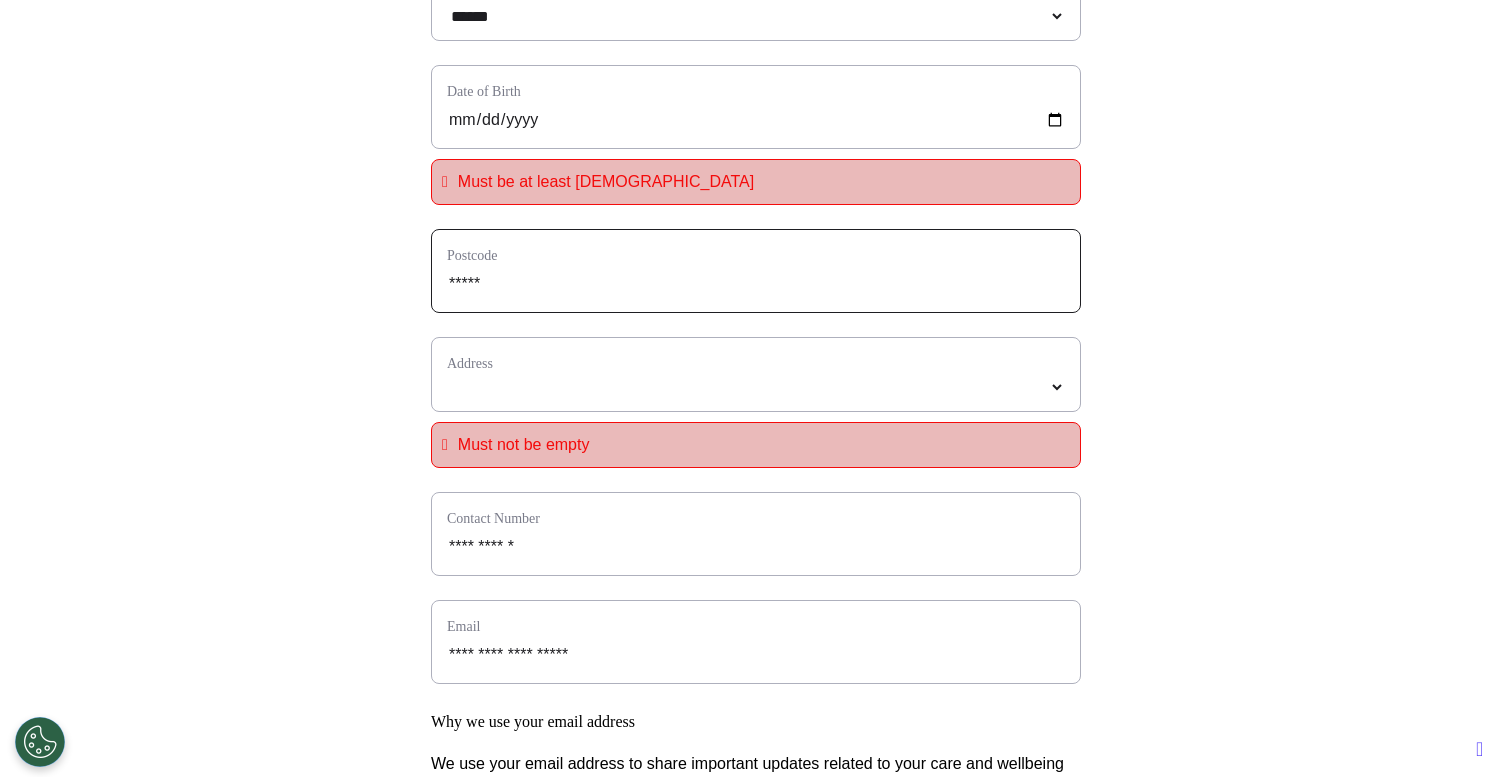 click on "*****" at bounding box center [756, 284] 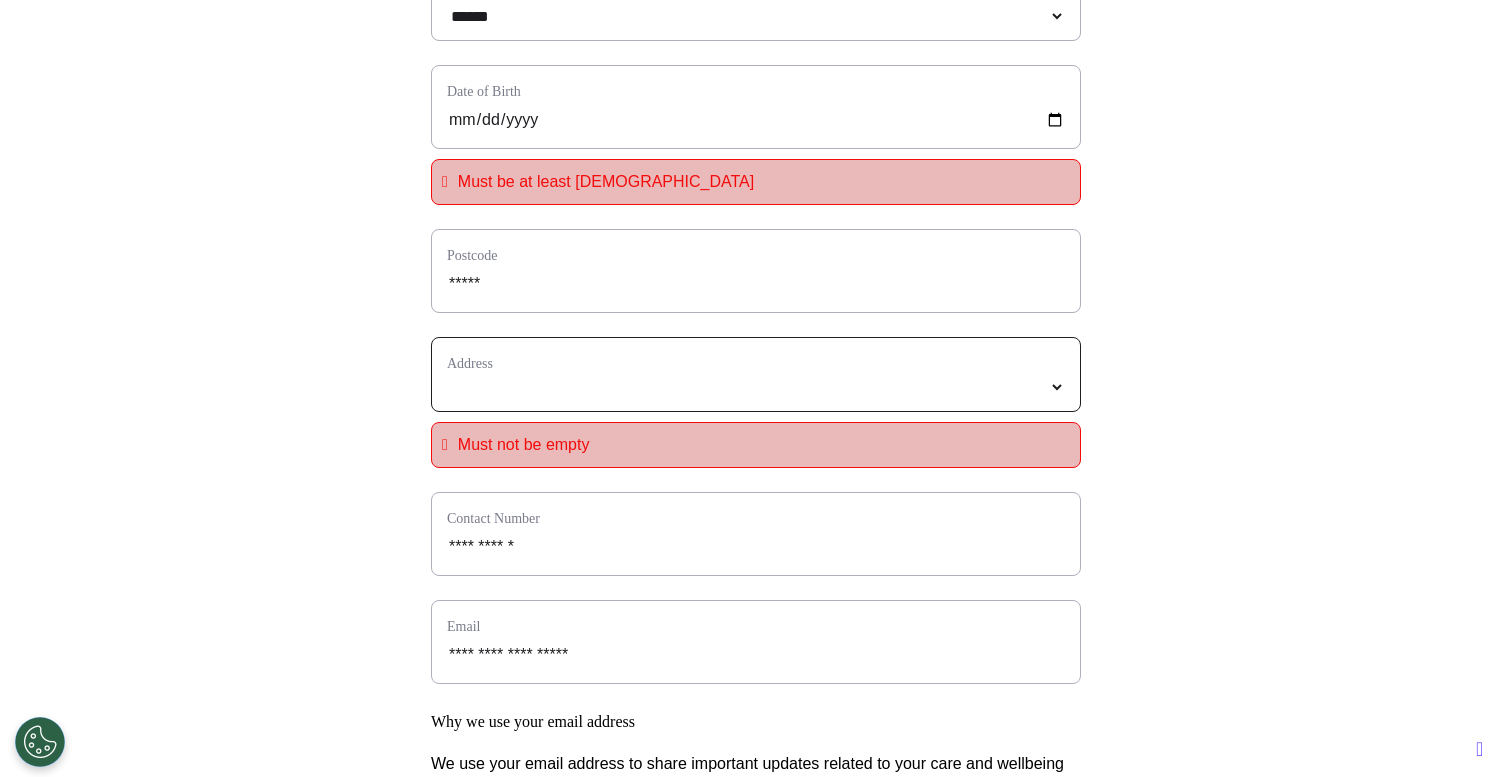 click on "**********" at bounding box center (756, 387) 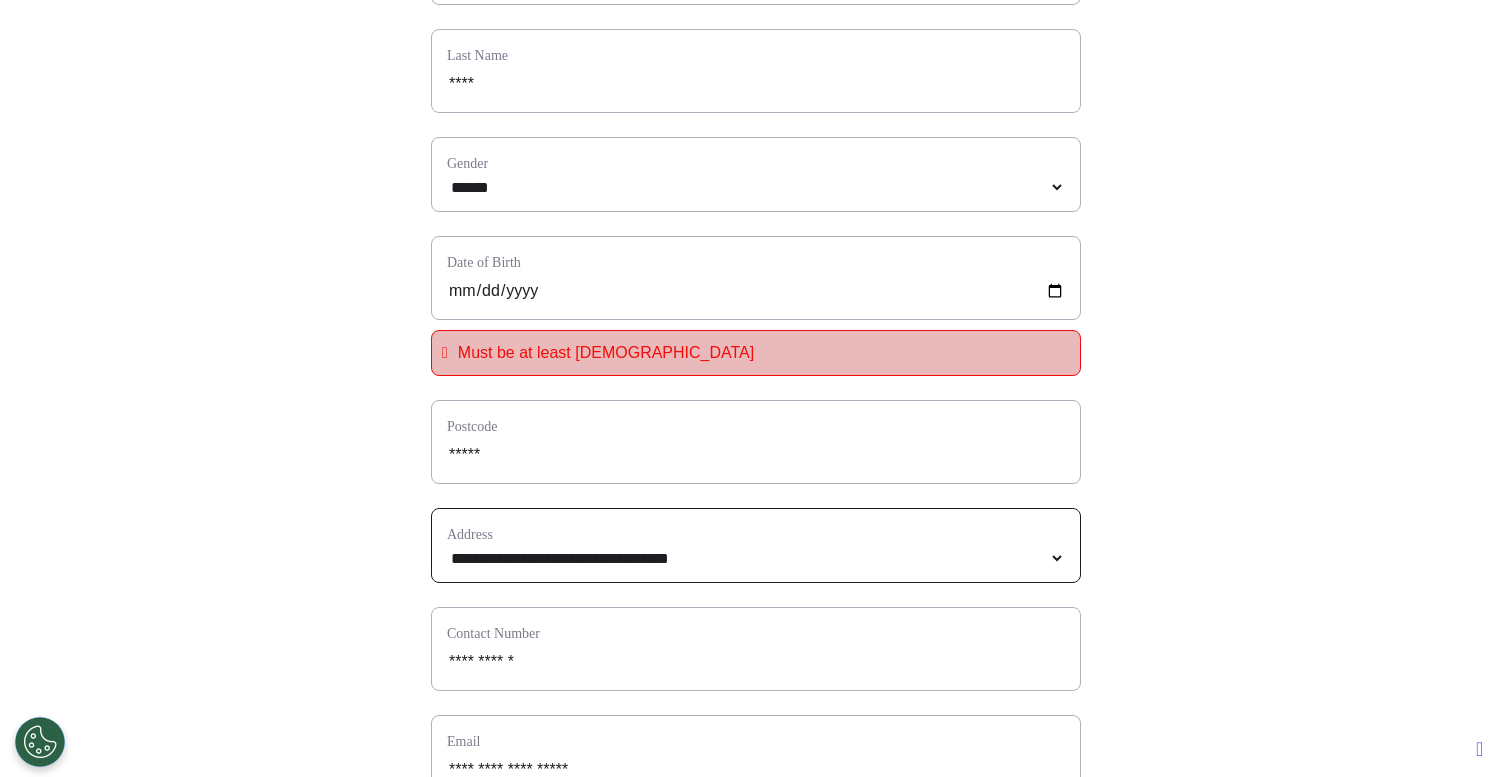 scroll, scrollTop: 77, scrollLeft: 0, axis: vertical 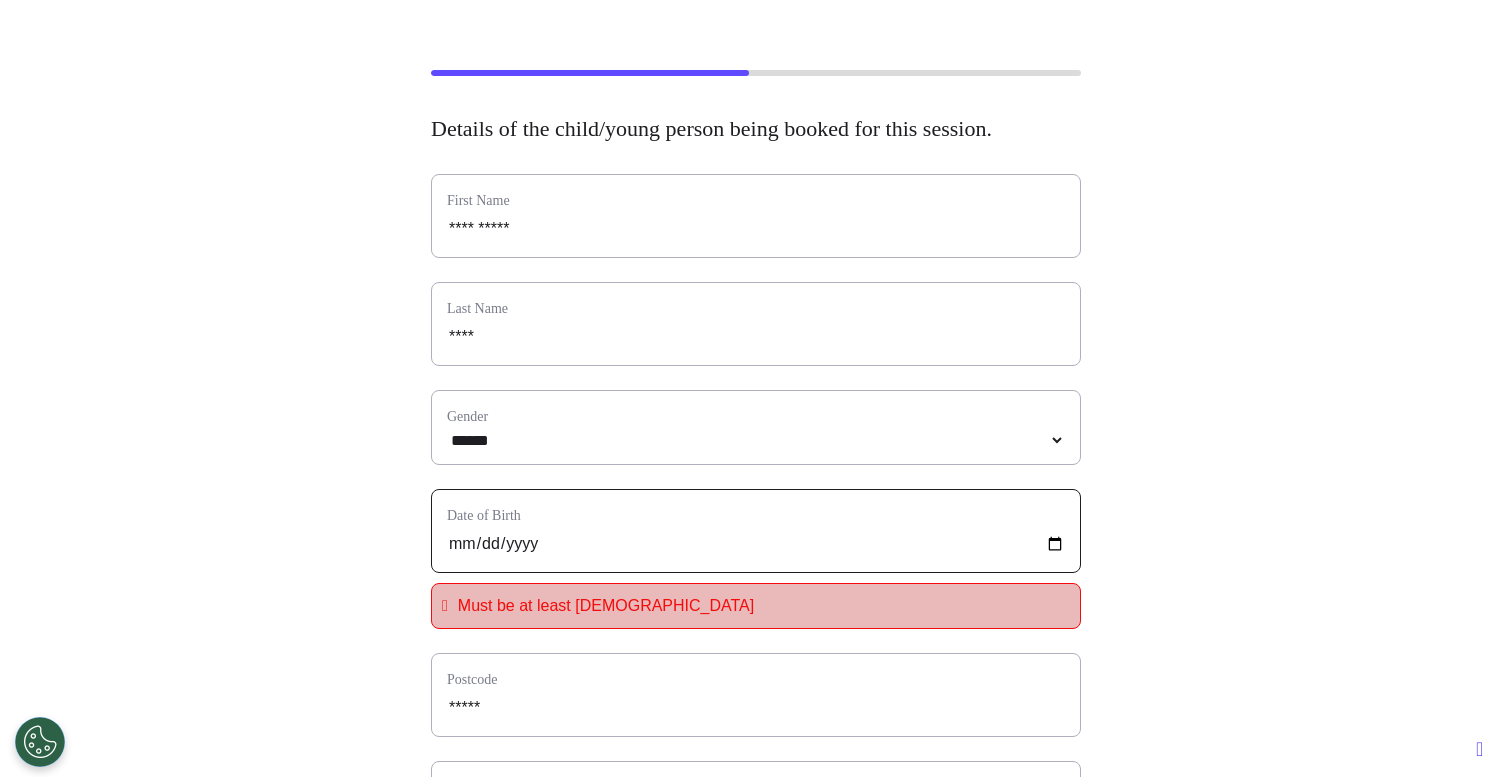 click on "**********" at bounding box center [756, 544] 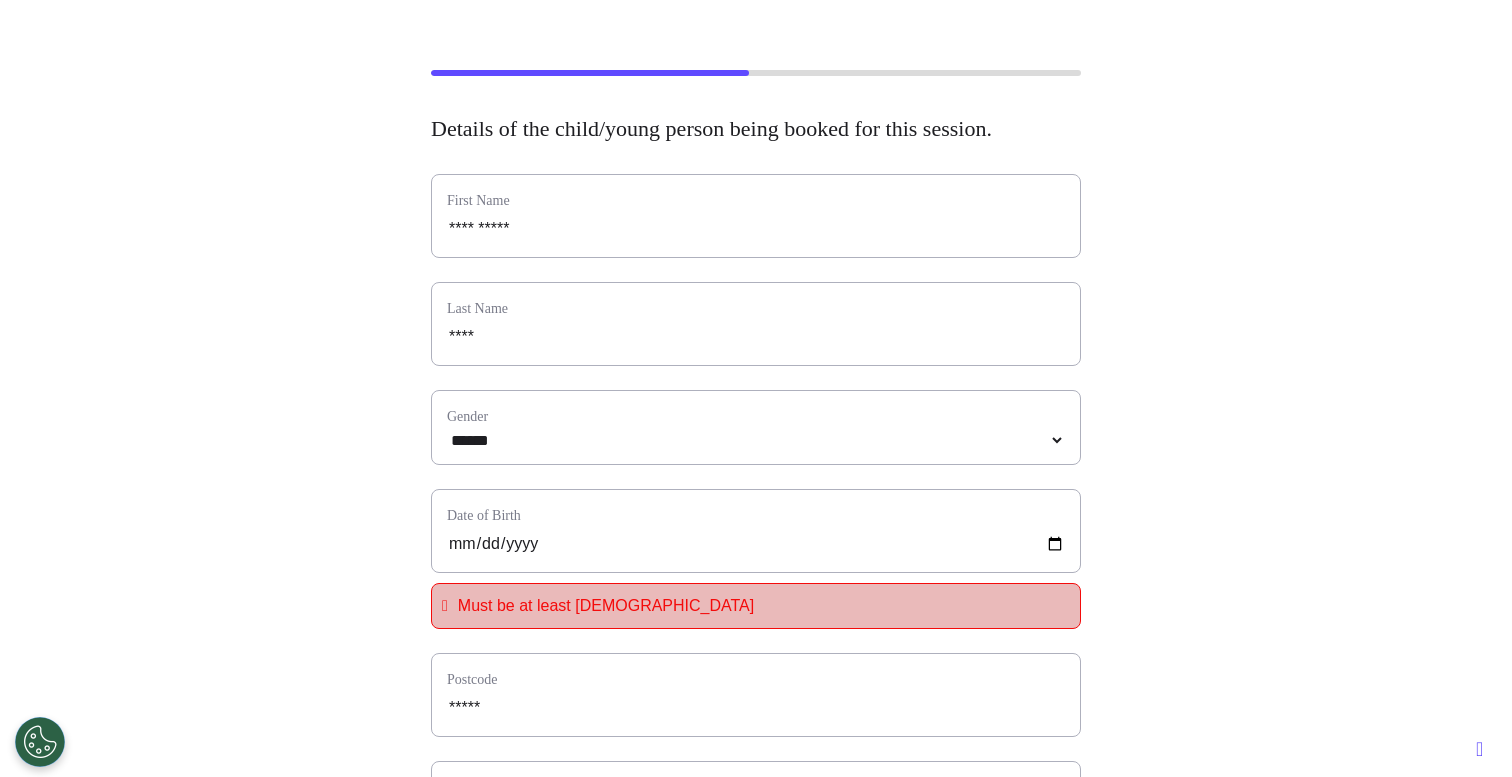 click on "**********" at bounding box center [756, 735] 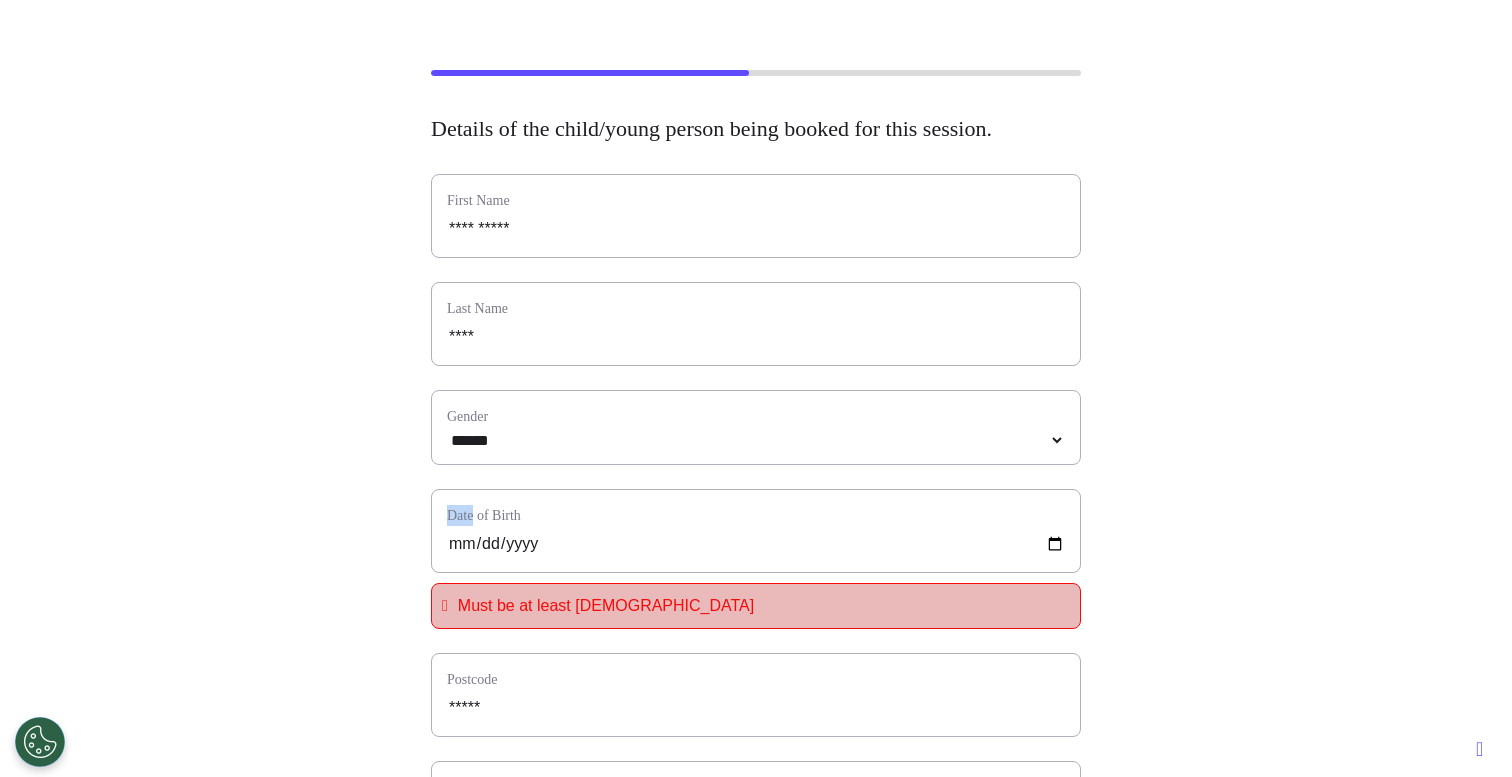 click on "**********" at bounding box center (756, 735) 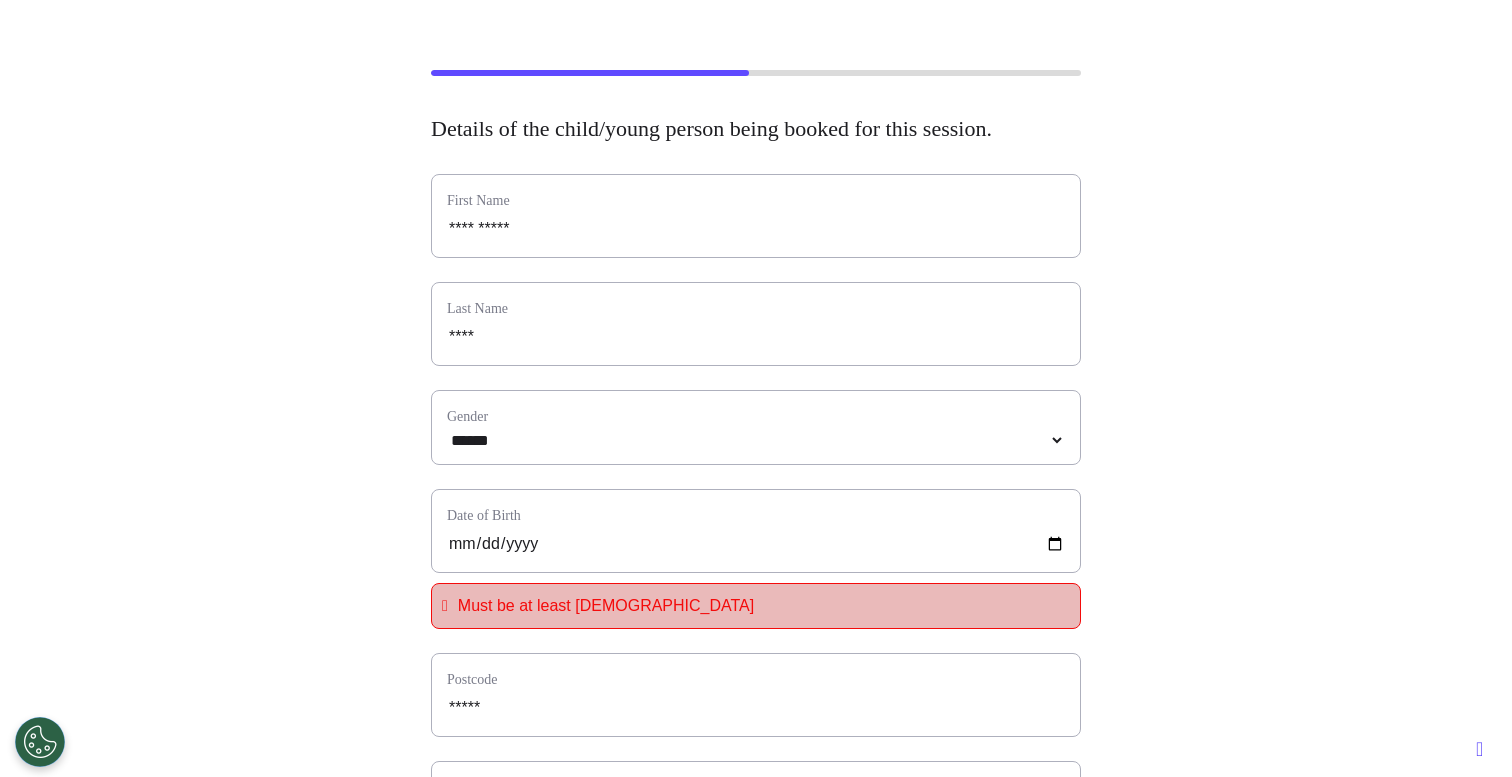 click on "Details of the child/young person being booked for this session." at bounding box center [756, 129] 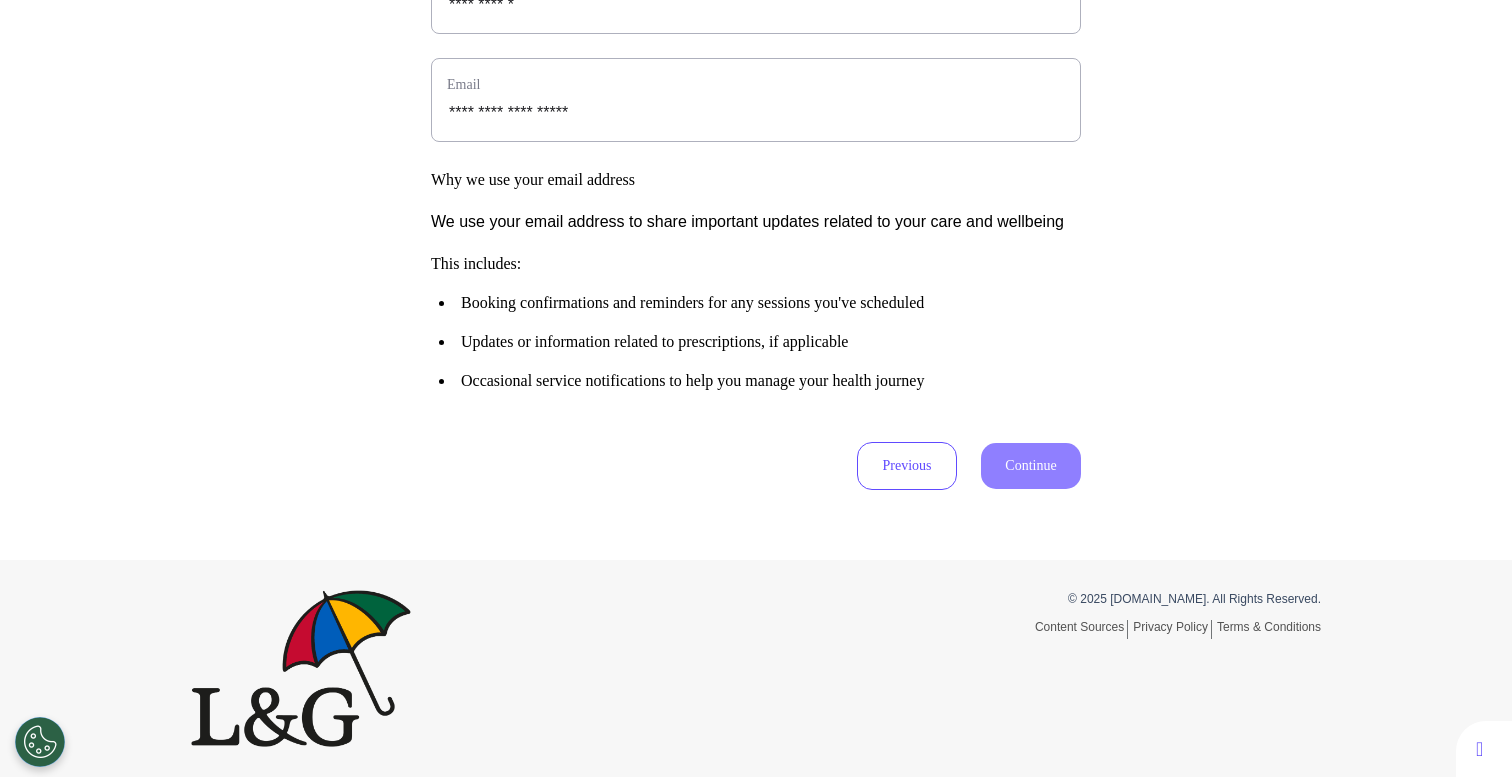 scroll, scrollTop: 1049, scrollLeft: 0, axis: vertical 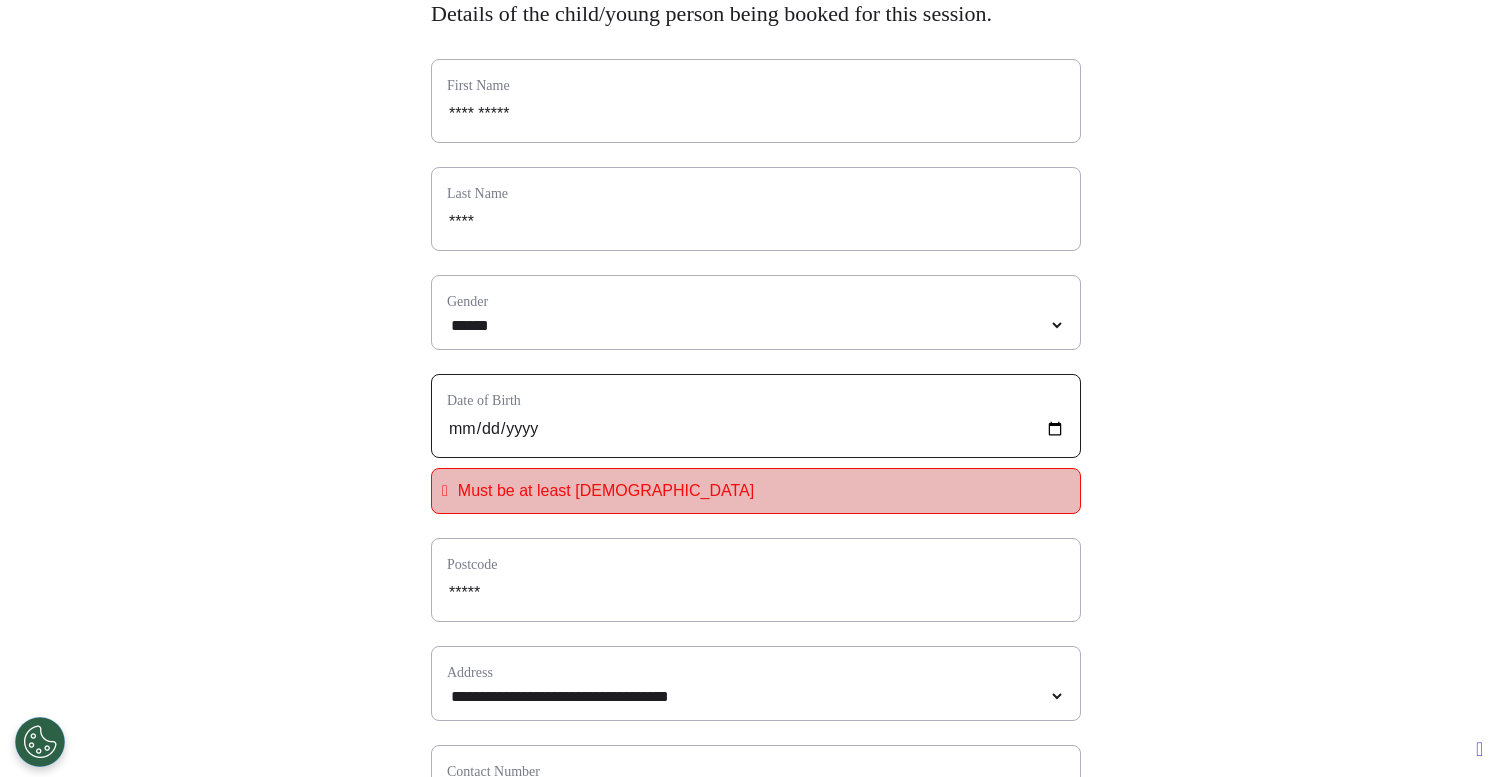 click on "**********" at bounding box center (756, 429) 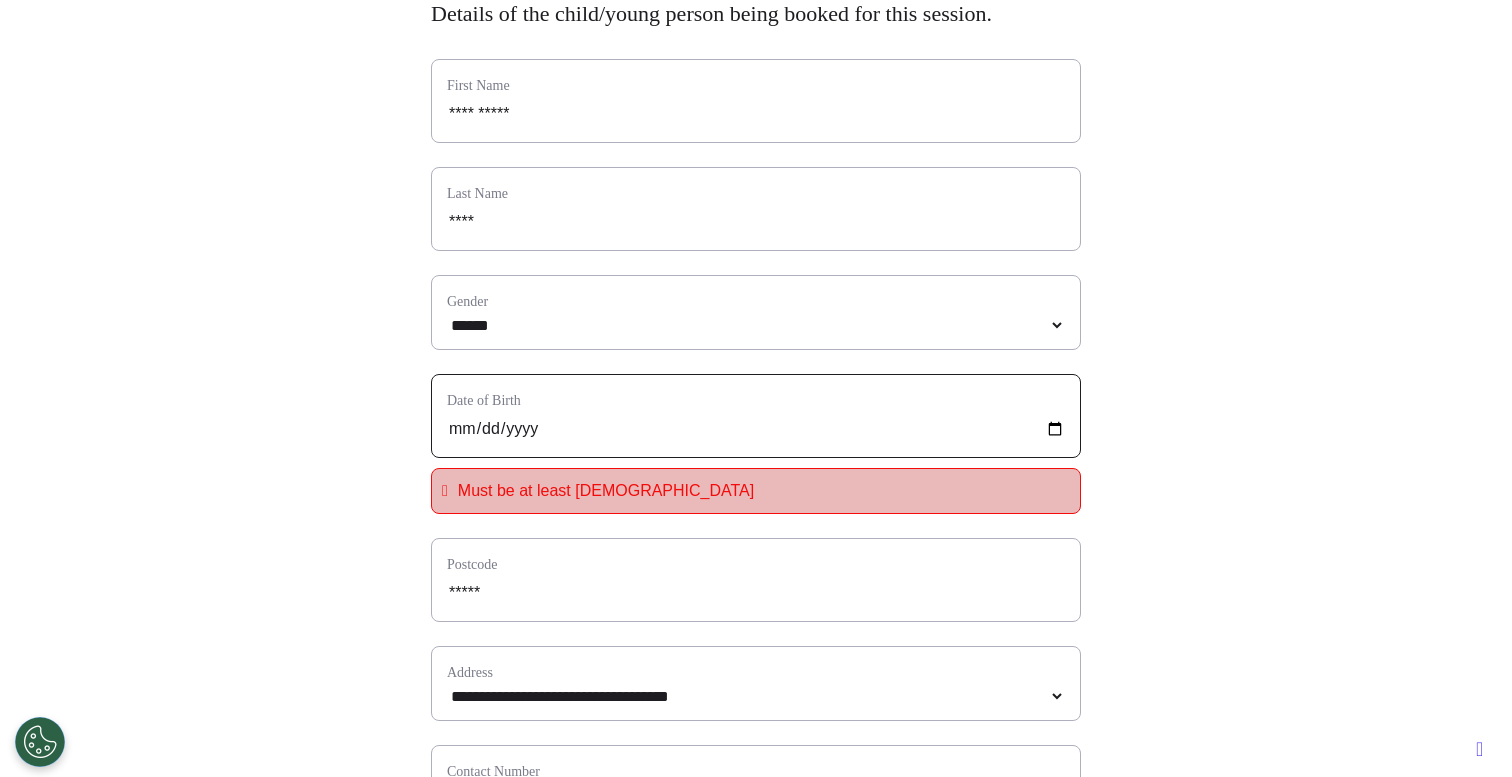click on "**********" at bounding box center (756, 429) 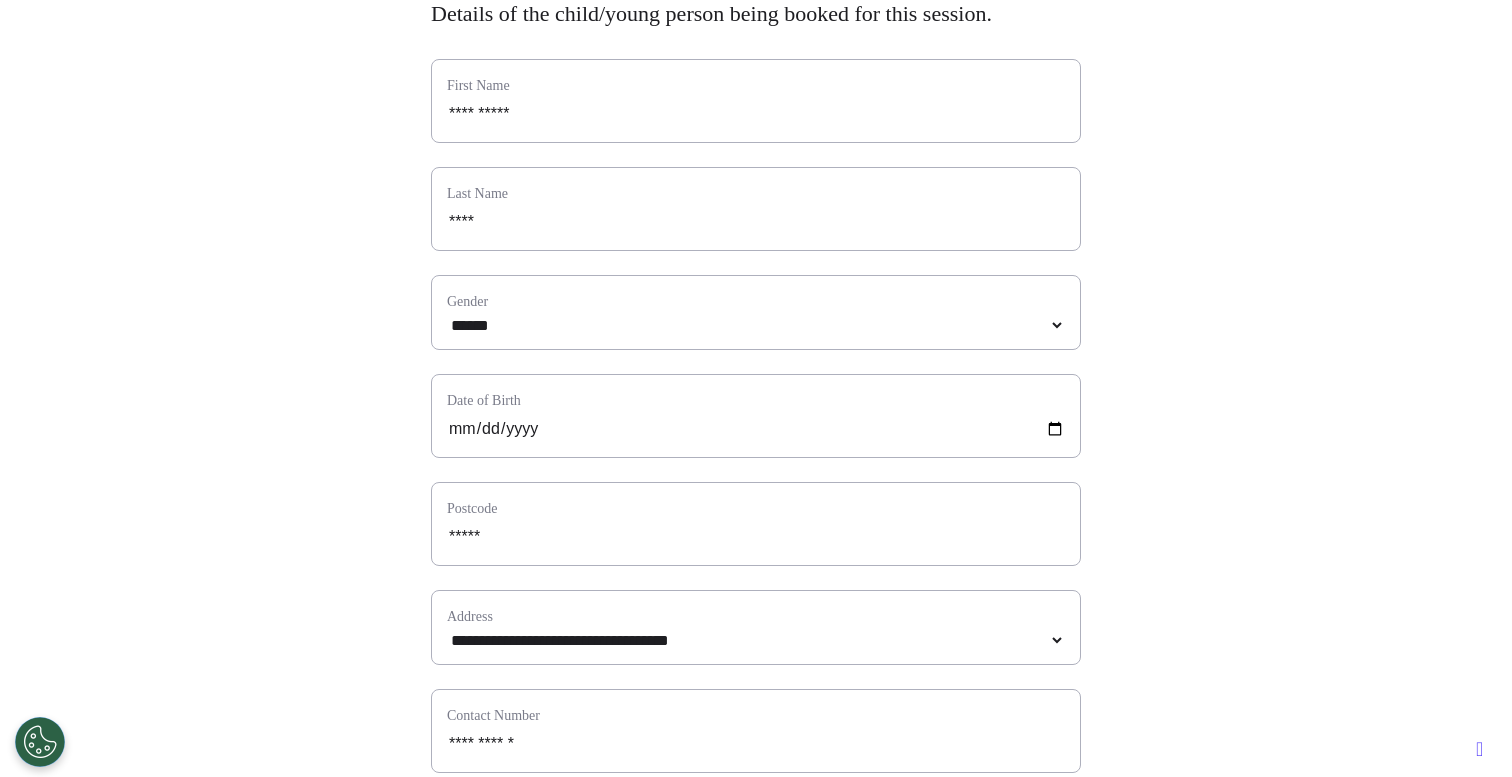 click on "**********" at bounding box center (756, 592) 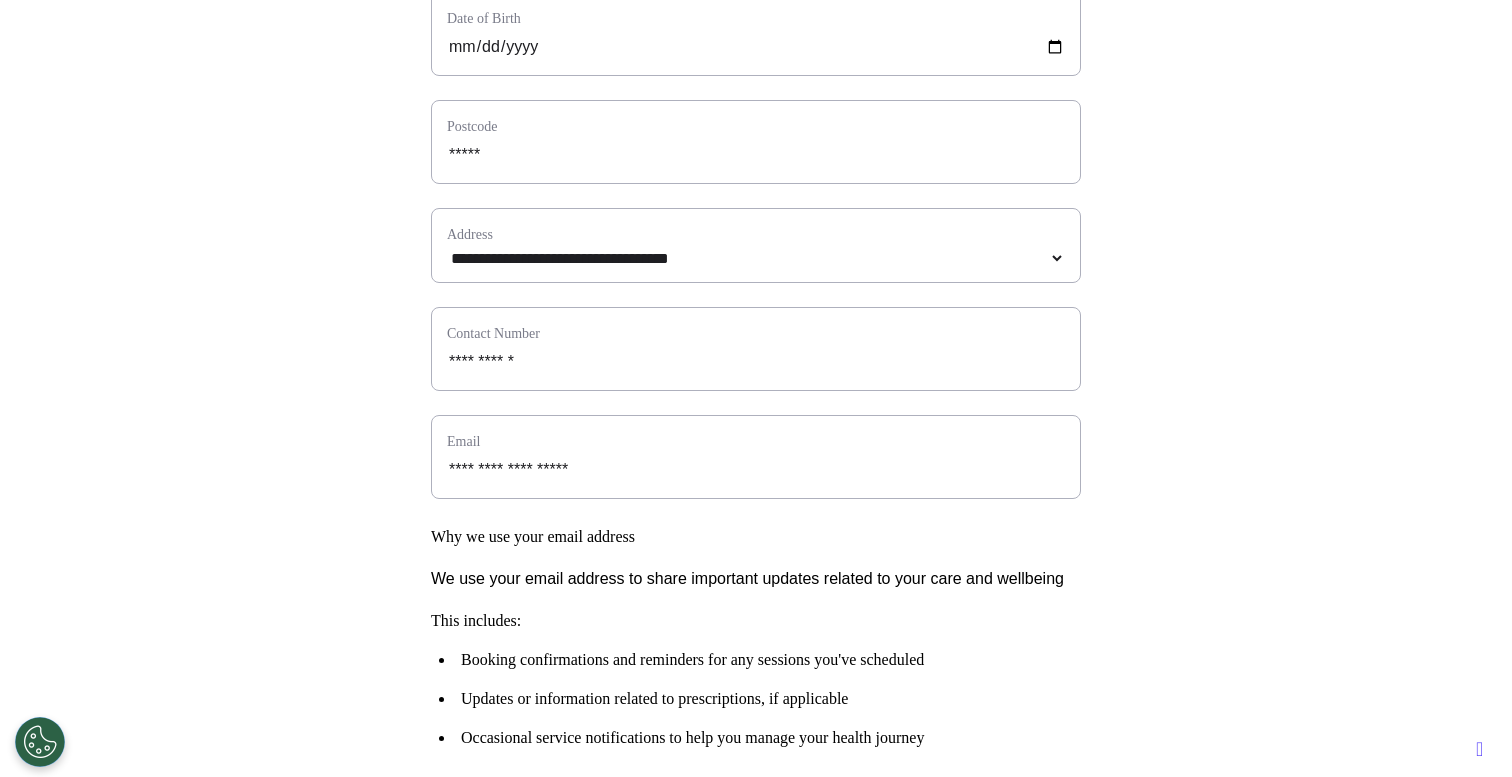 scroll, scrollTop: 993, scrollLeft: 0, axis: vertical 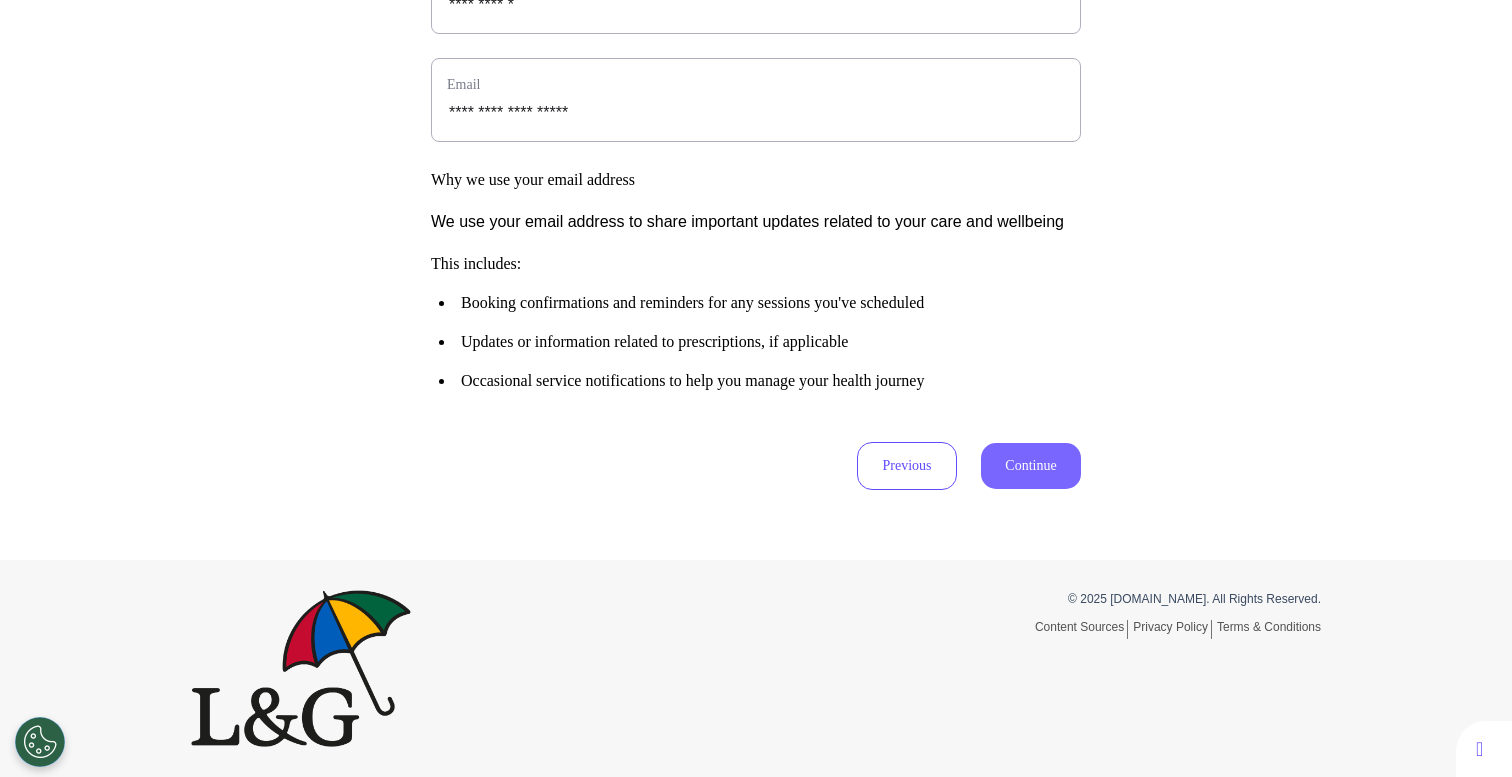 click on "Continue" at bounding box center [1031, 466] 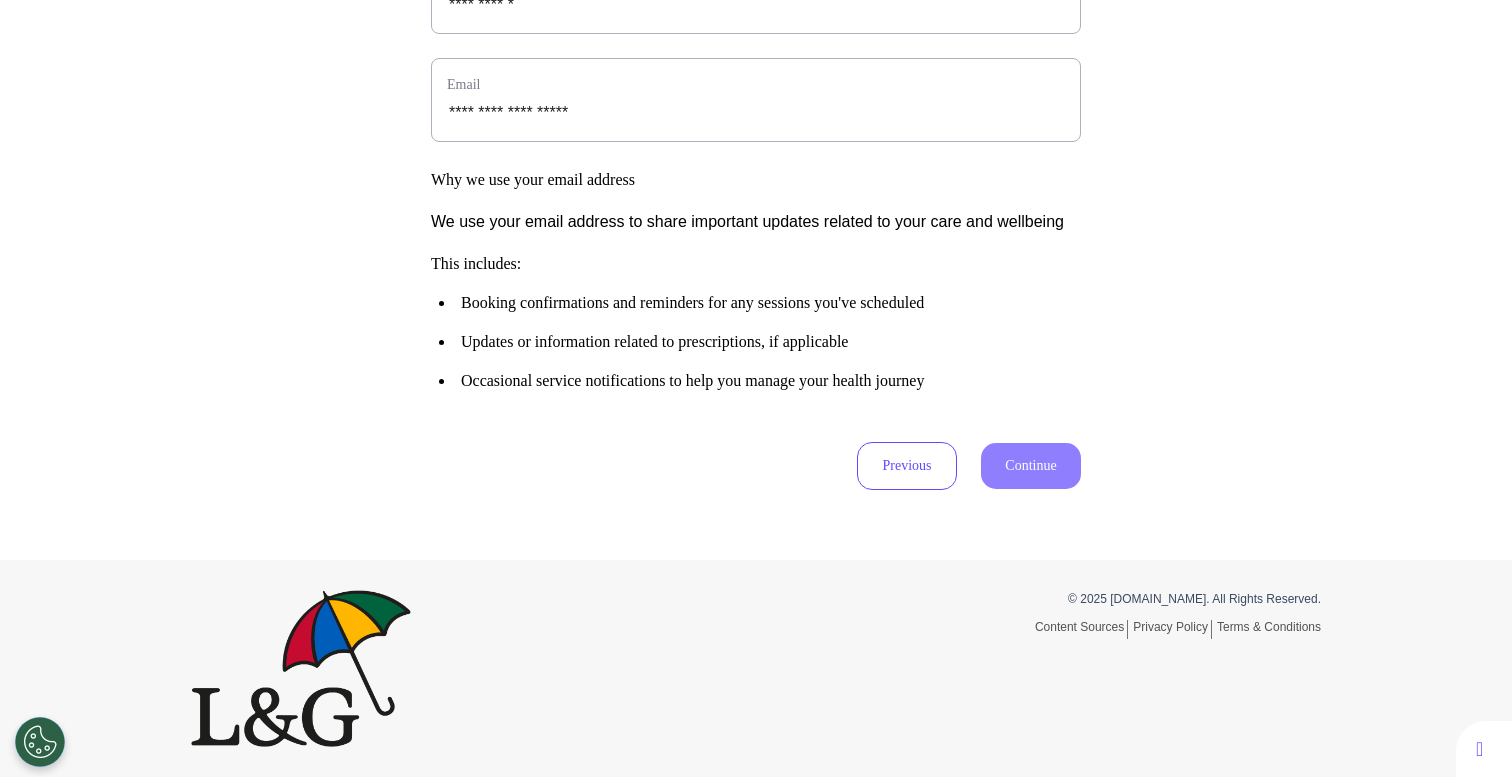 scroll, scrollTop: 0, scrollLeft: 0, axis: both 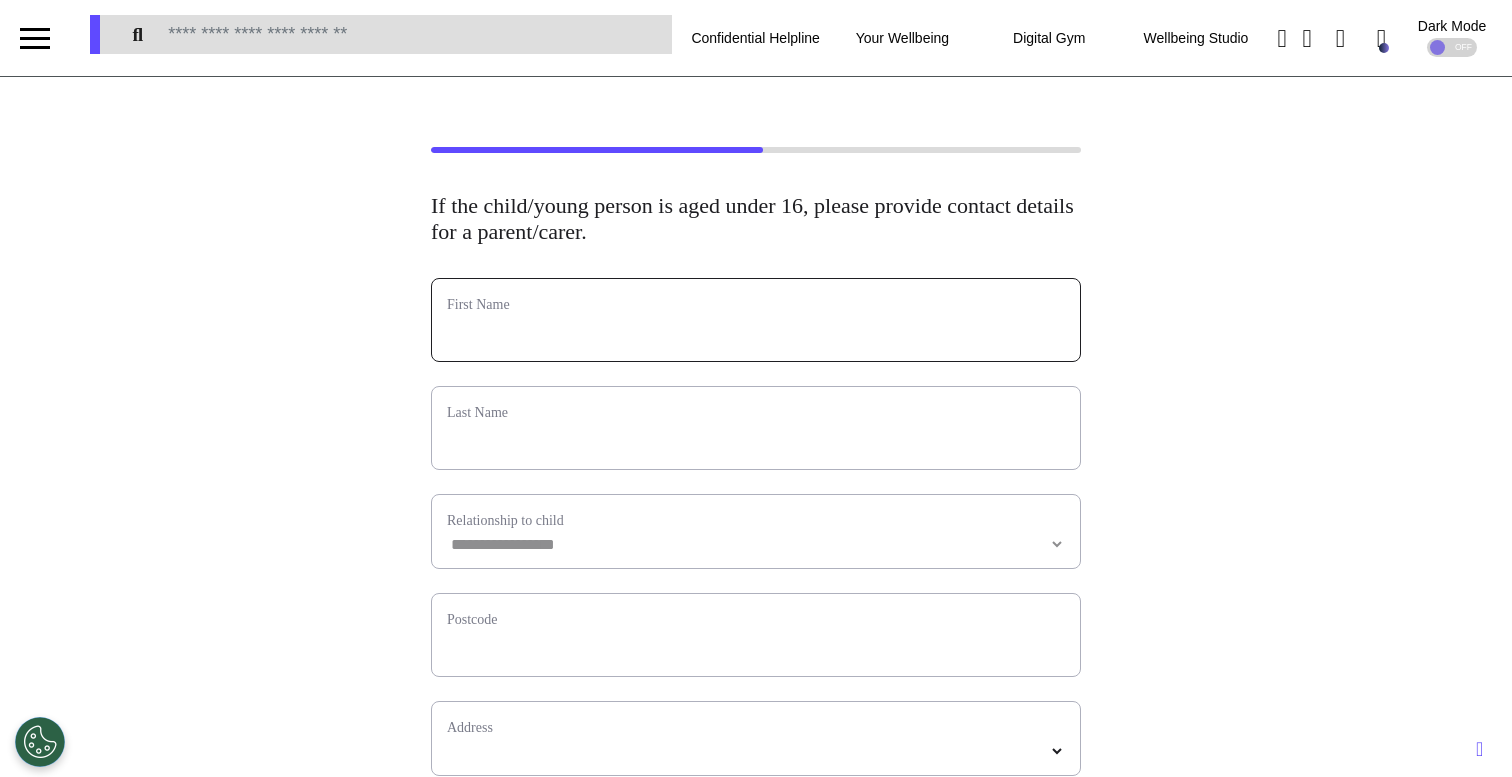 click at bounding box center [756, 333] 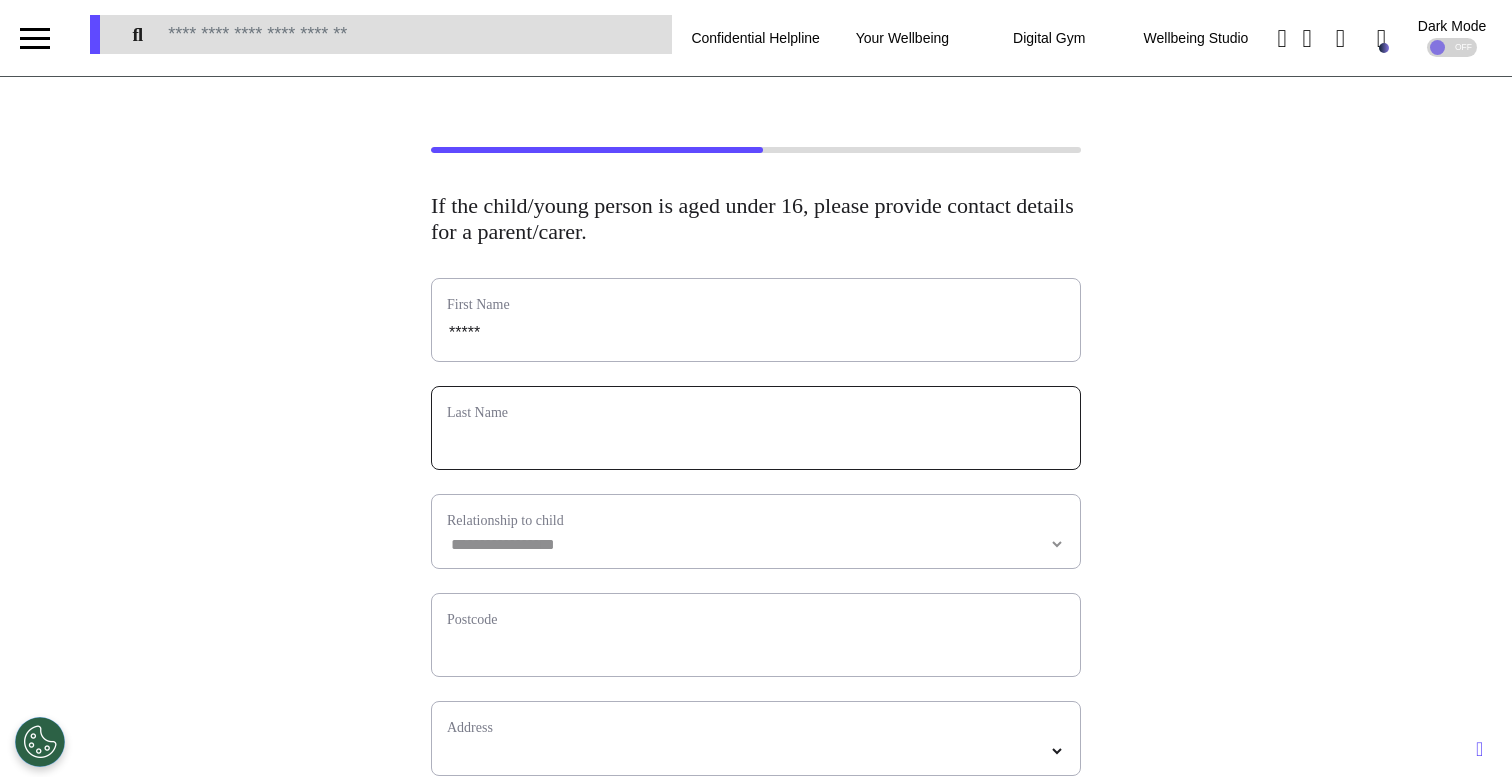 type on "****" 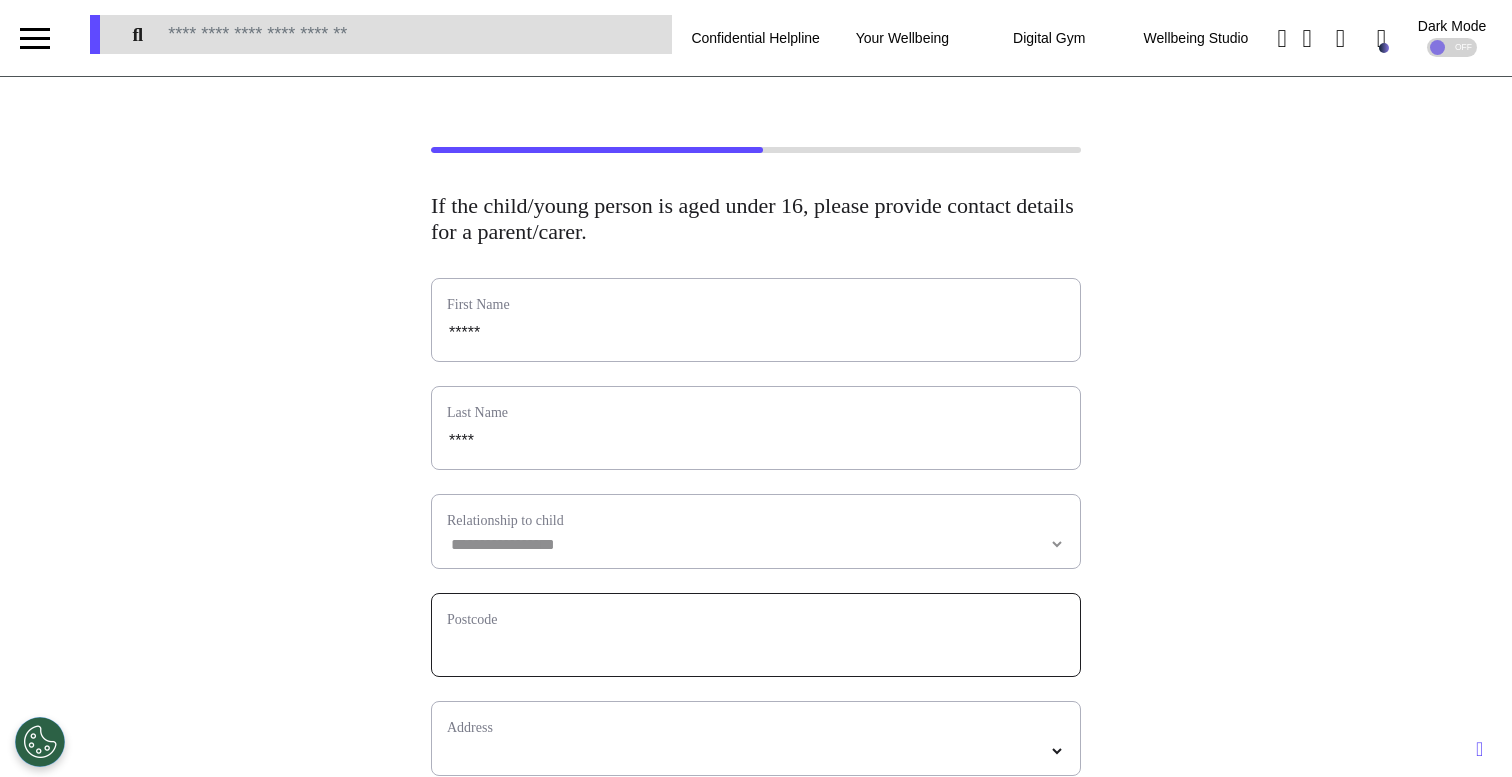 type on "****" 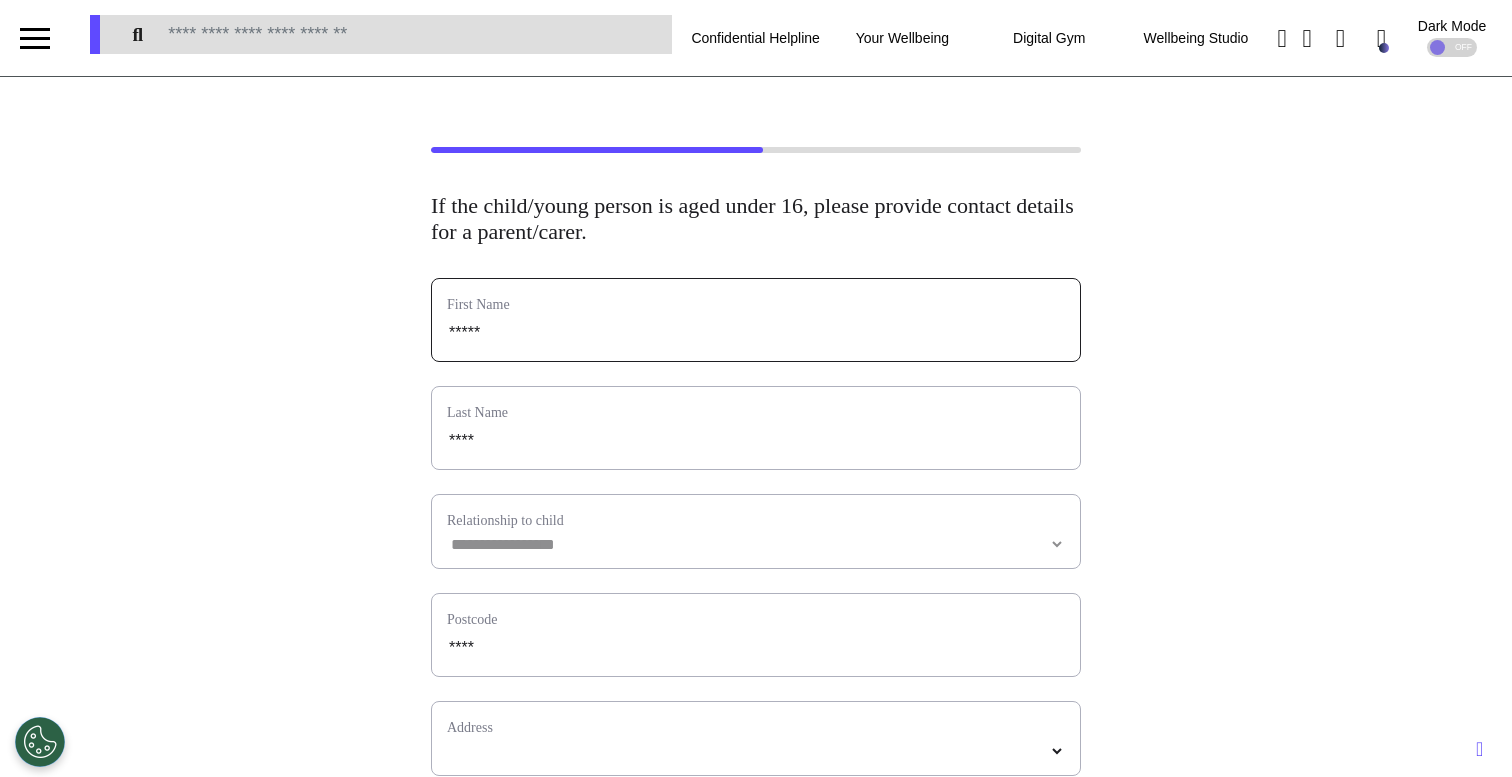 select 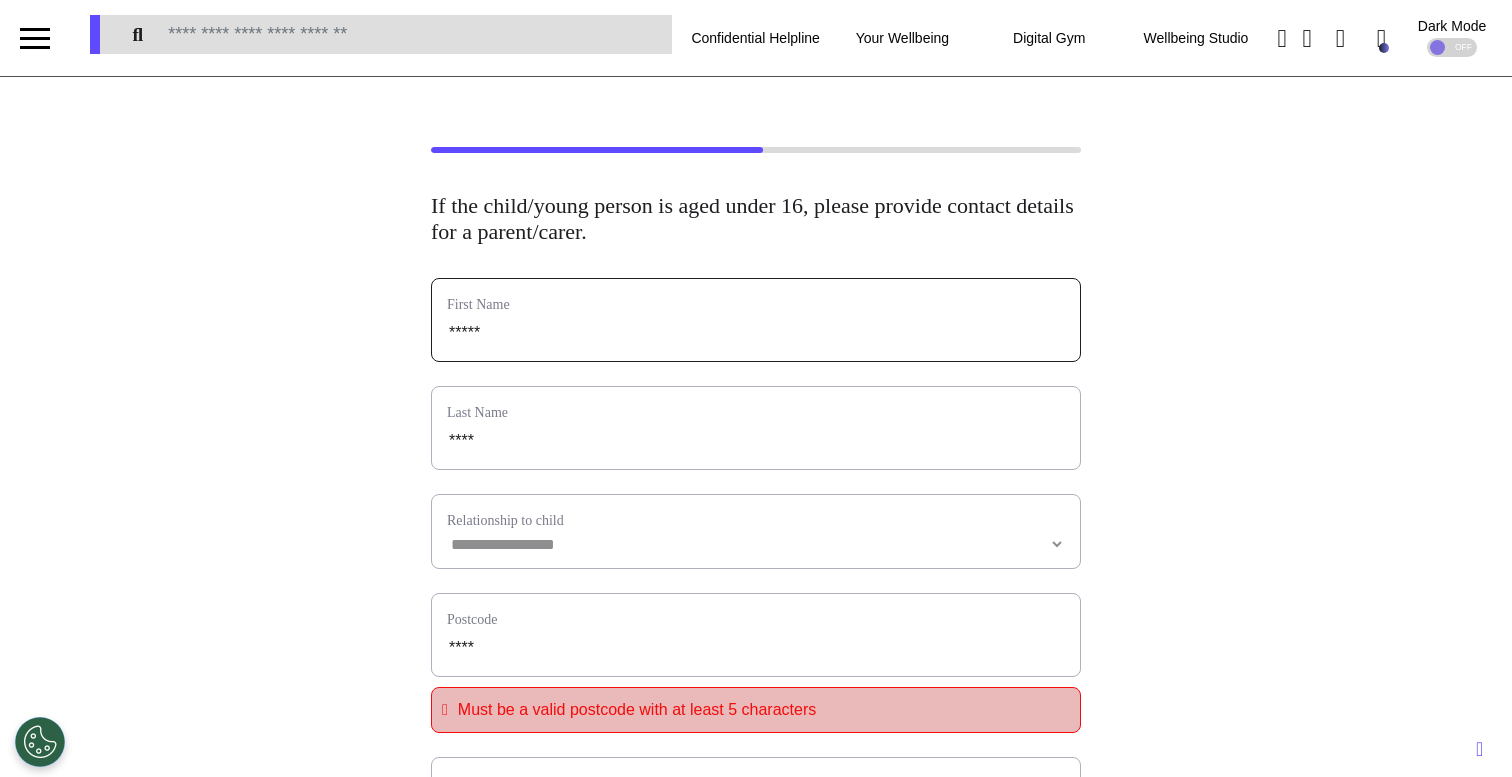 type on "******" 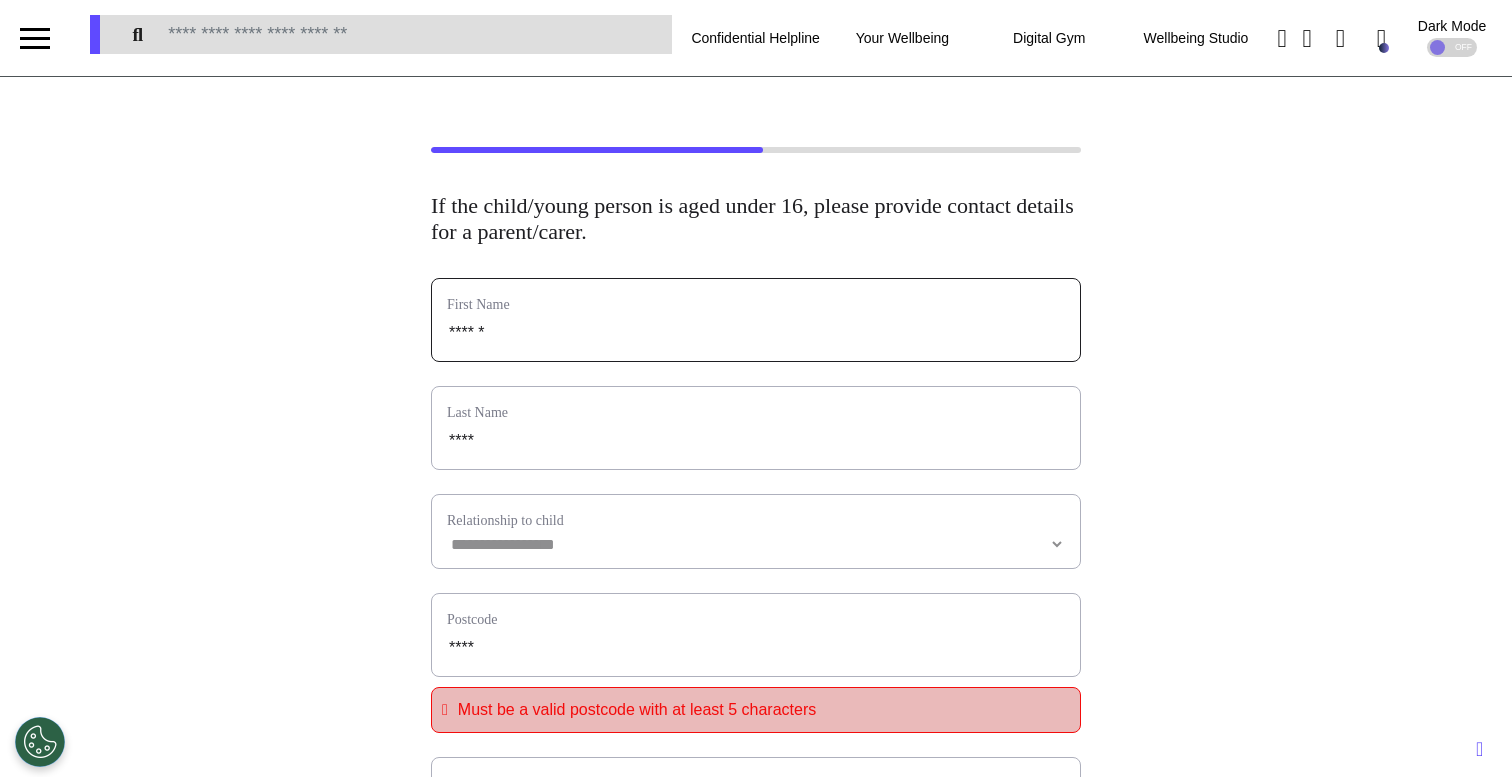 type on "*******" 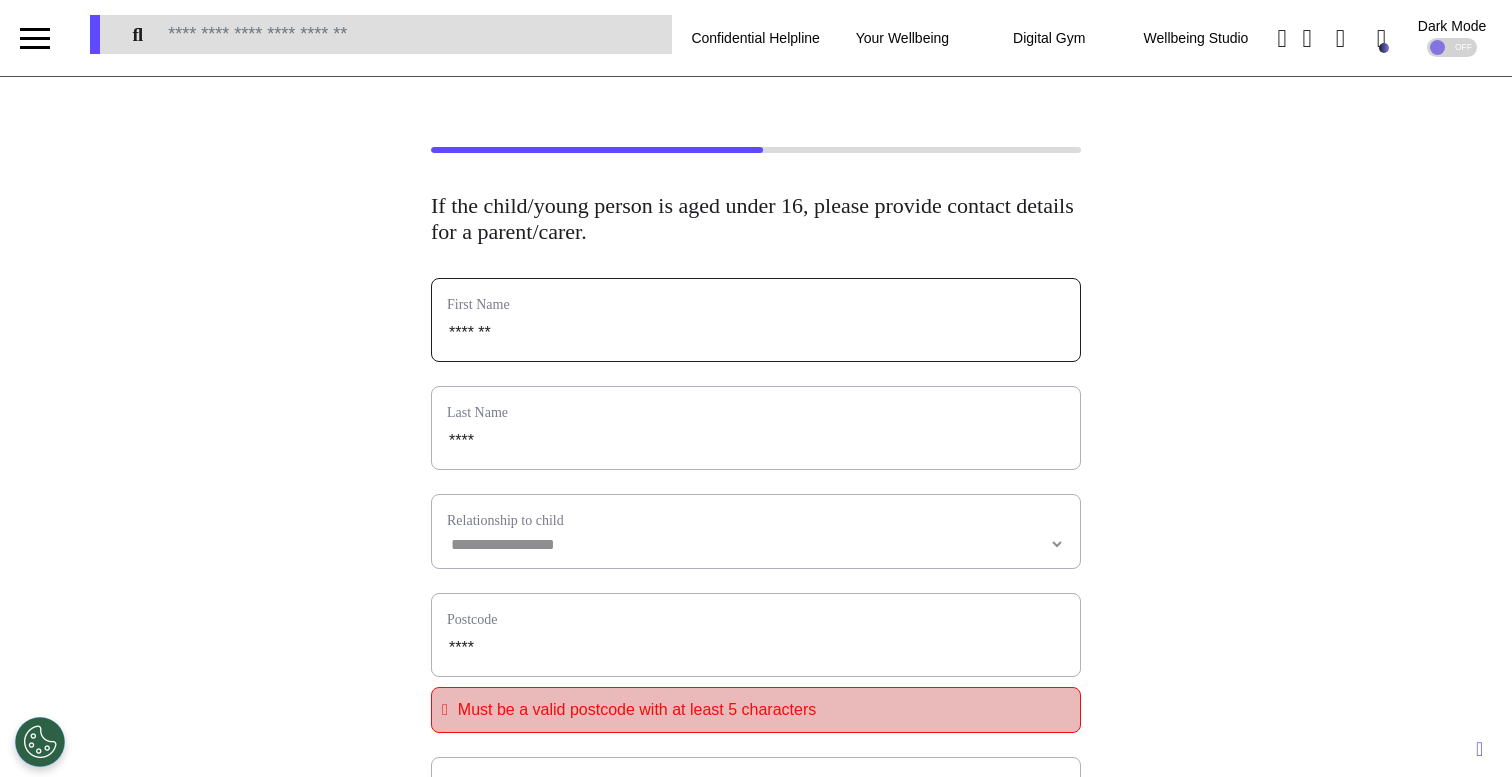 type on "********" 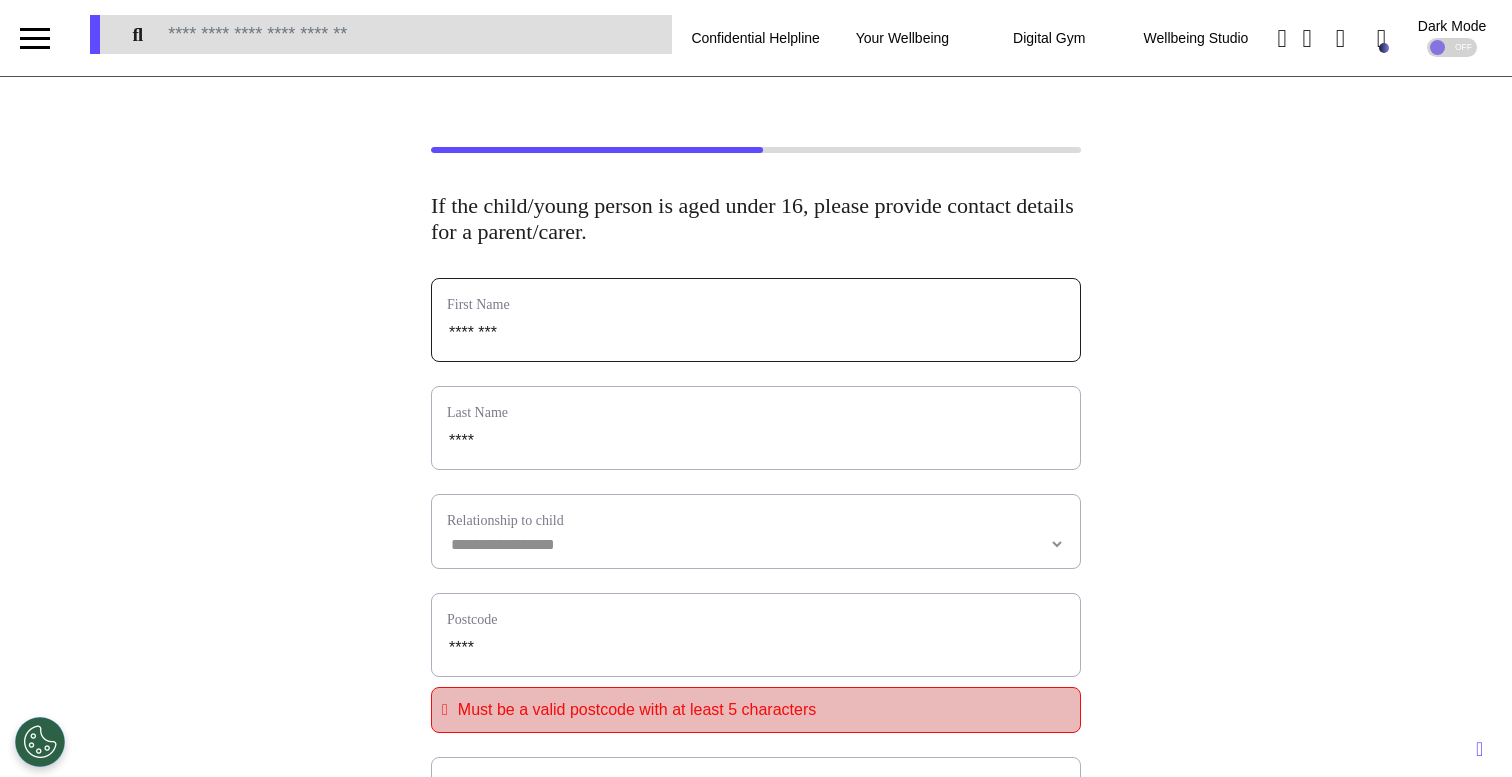 type on "*********" 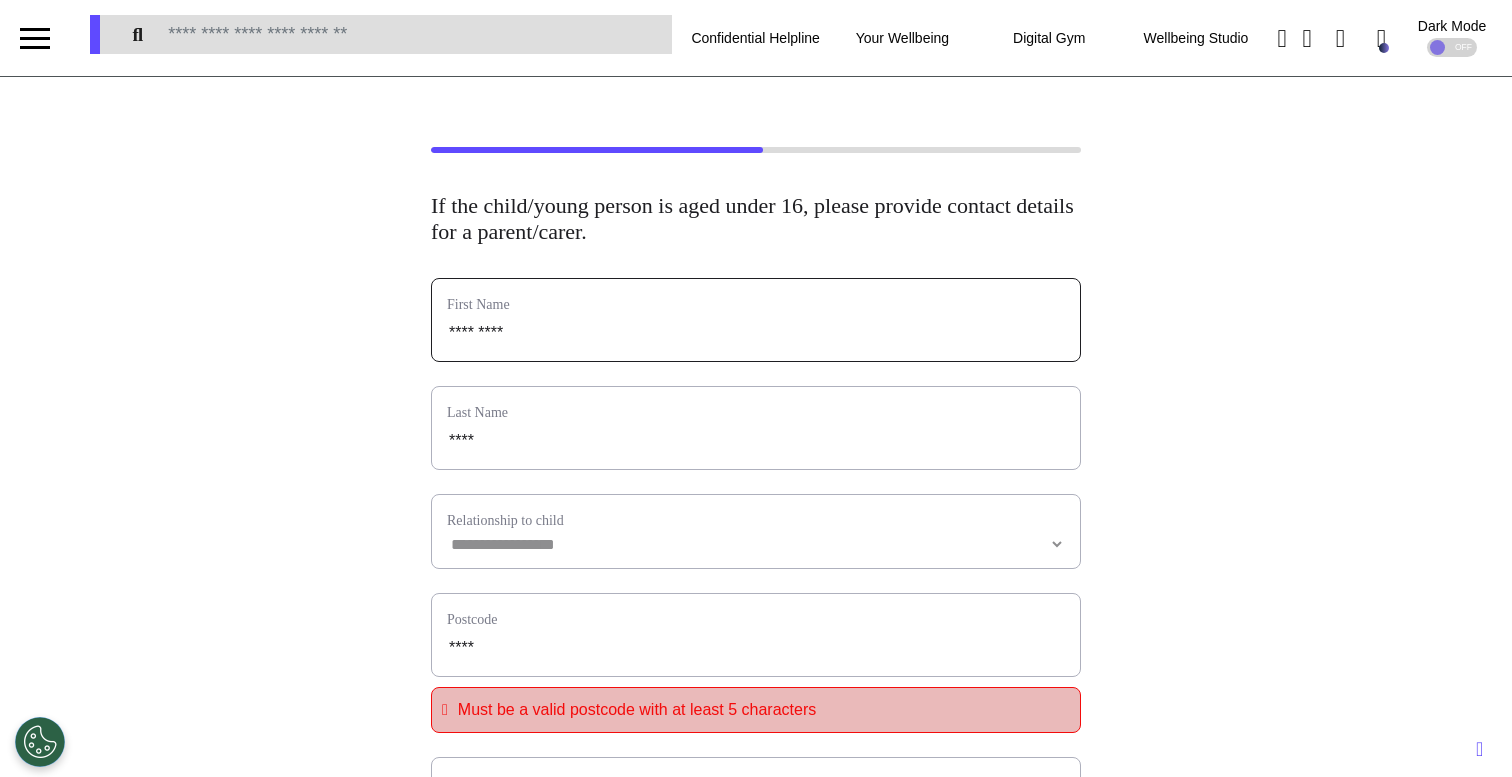 type on "**********" 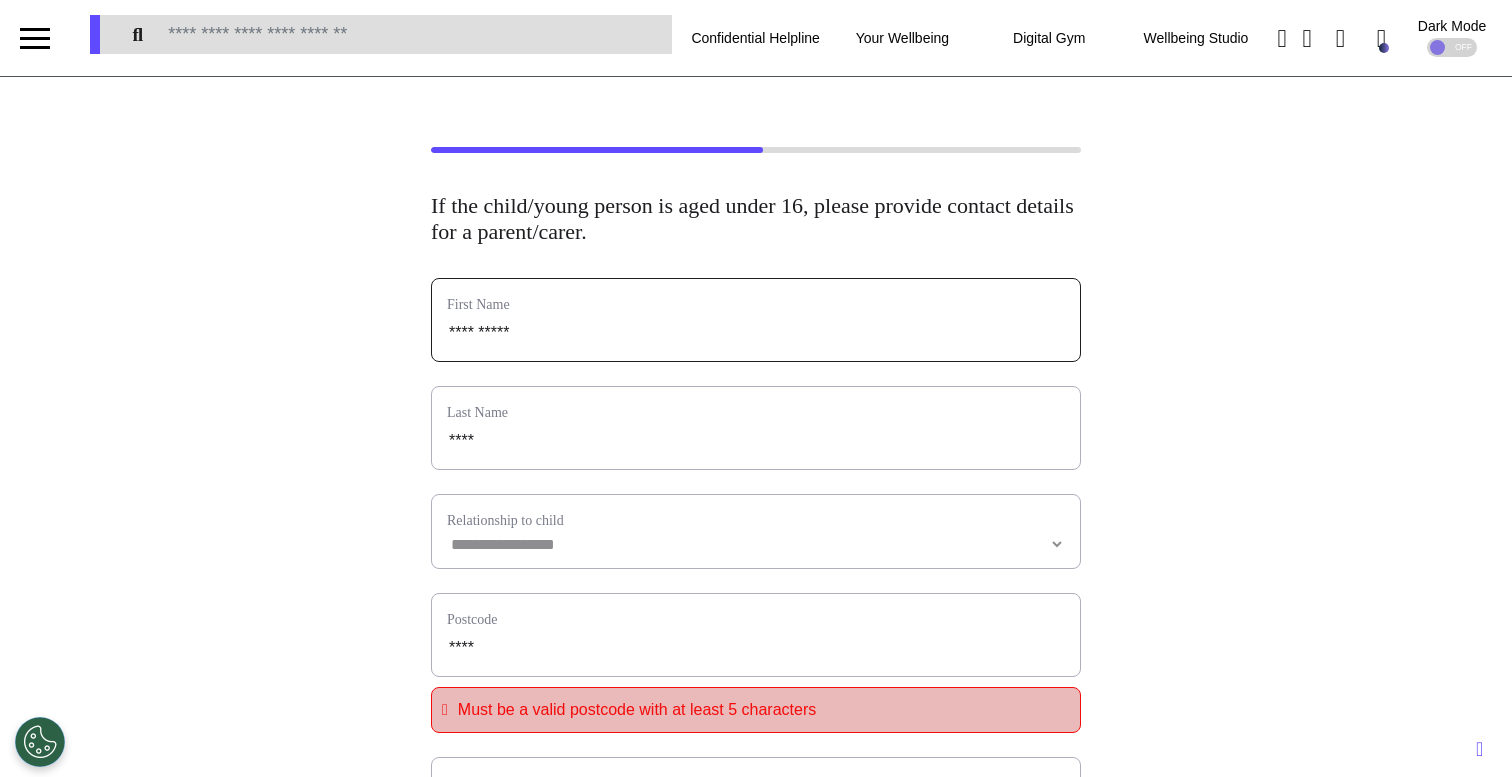 type on "**********" 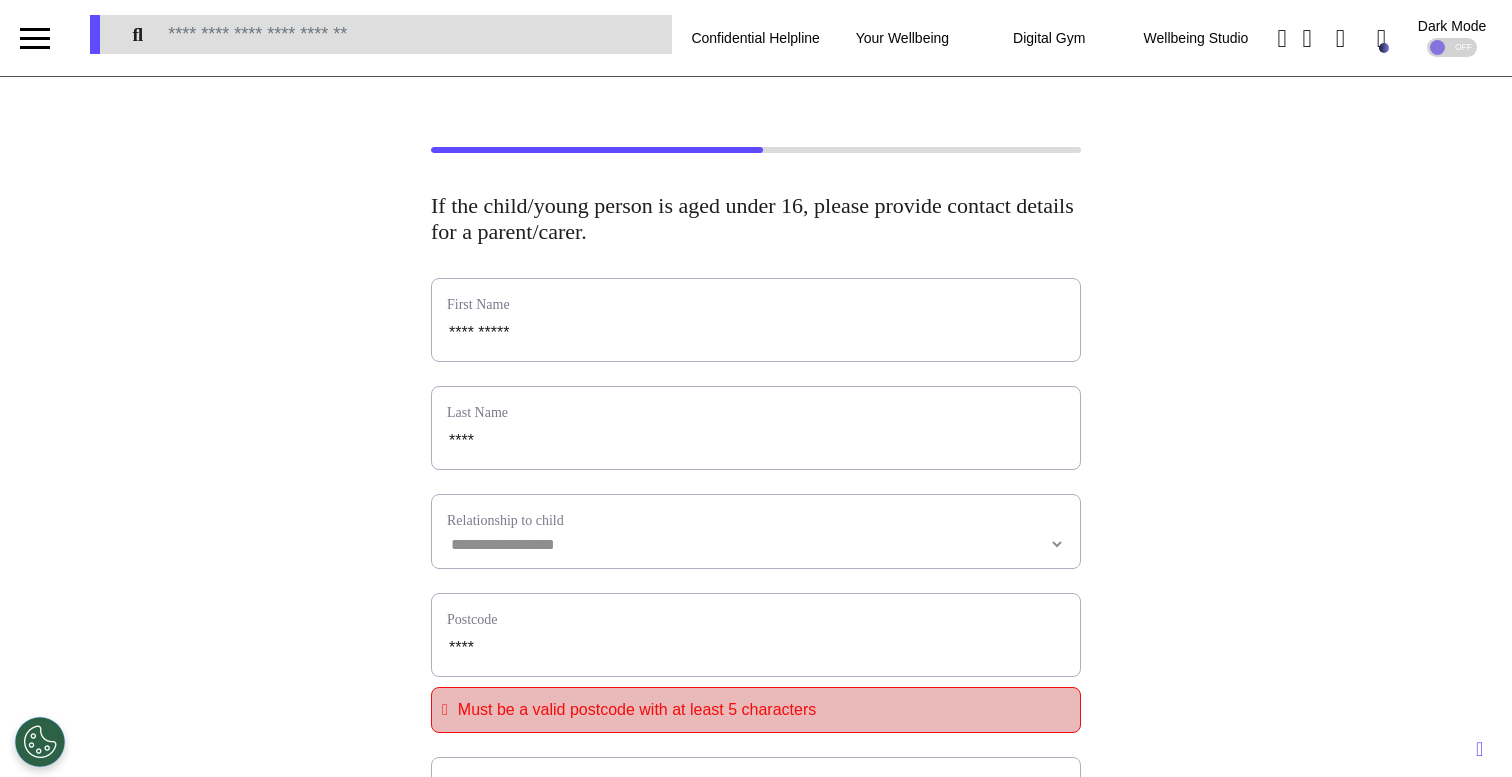 click on "**********" at bounding box center (756, 531) 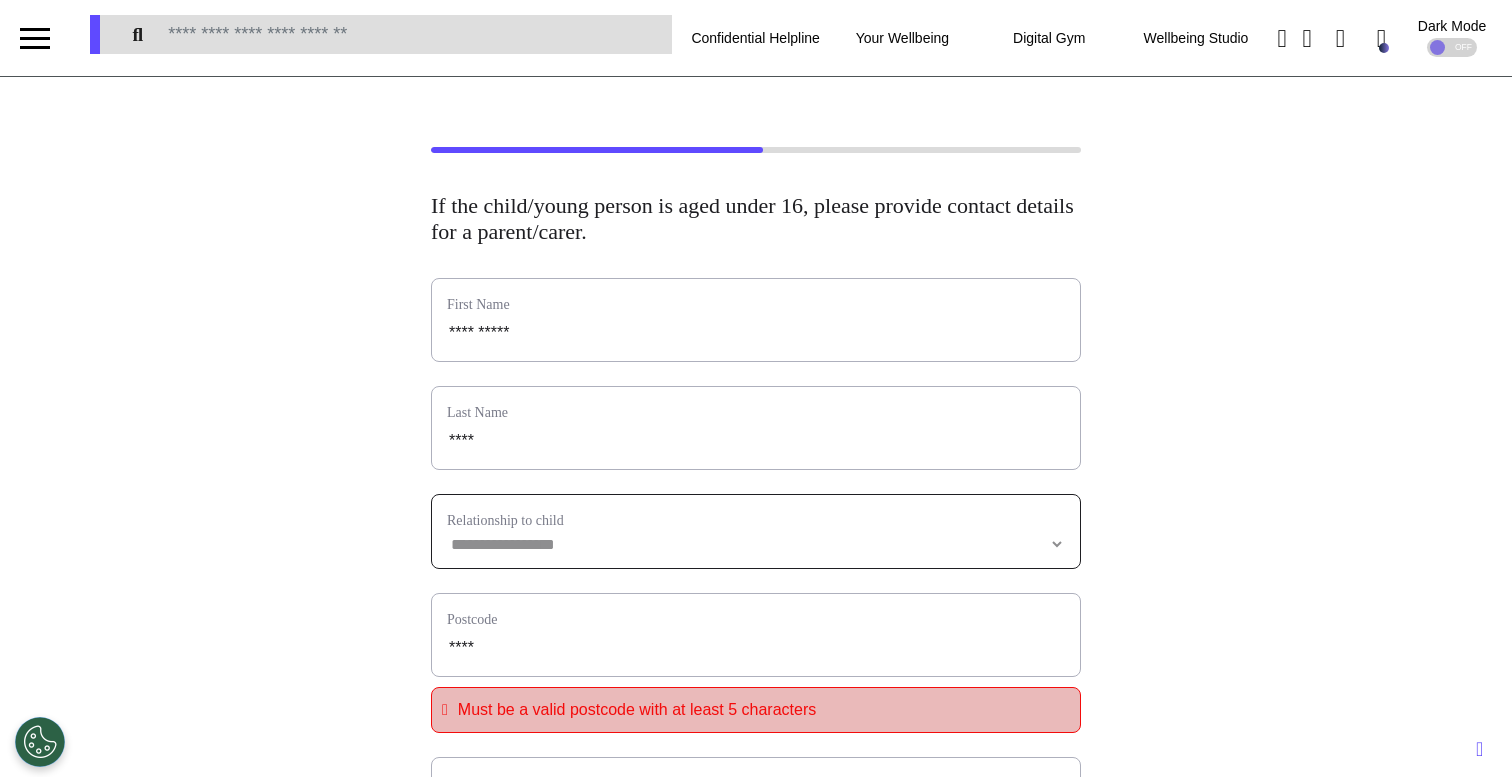 select 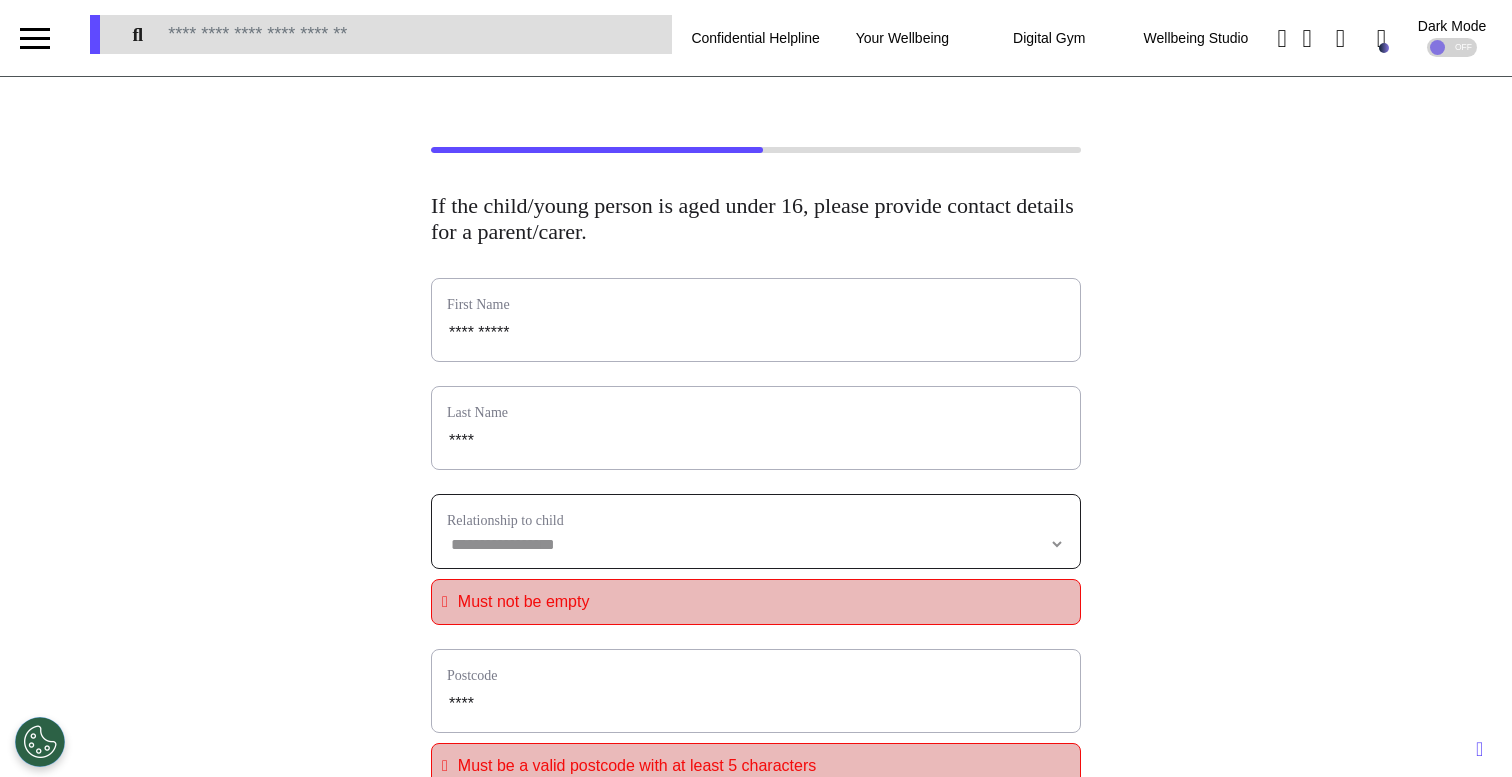 select on "********" 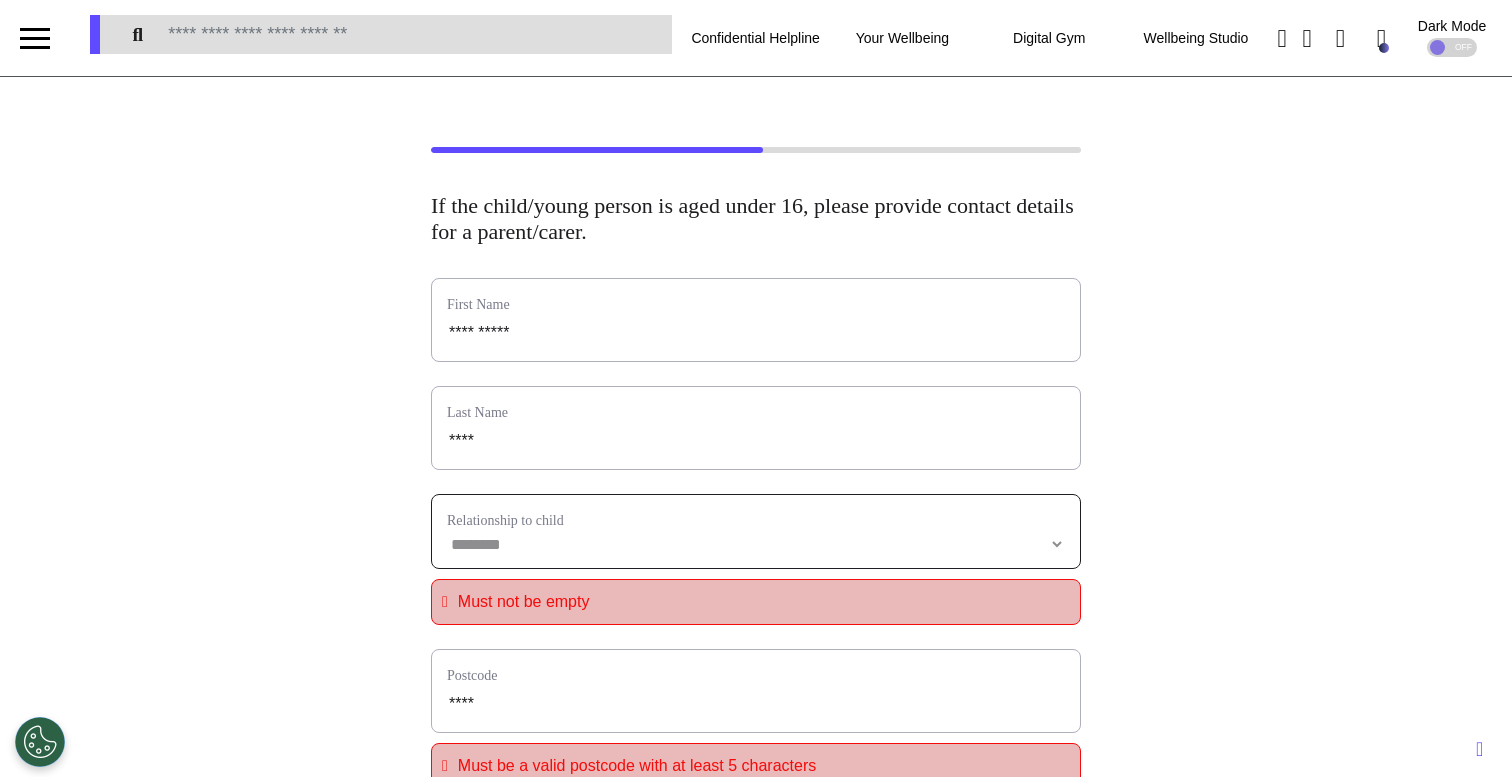 select 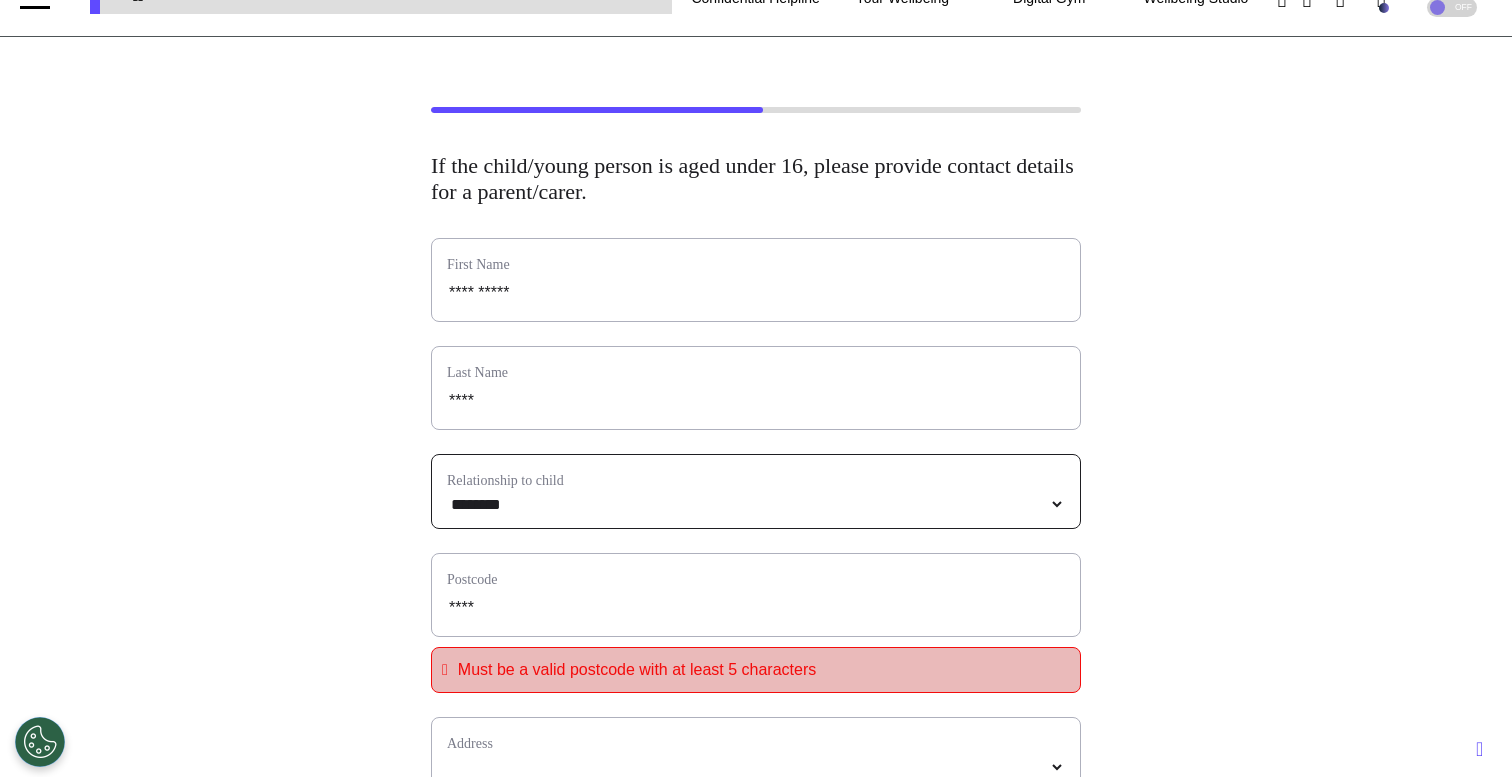 scroll, scrollTop: 336, scrollLeft: 0, axis: vertical 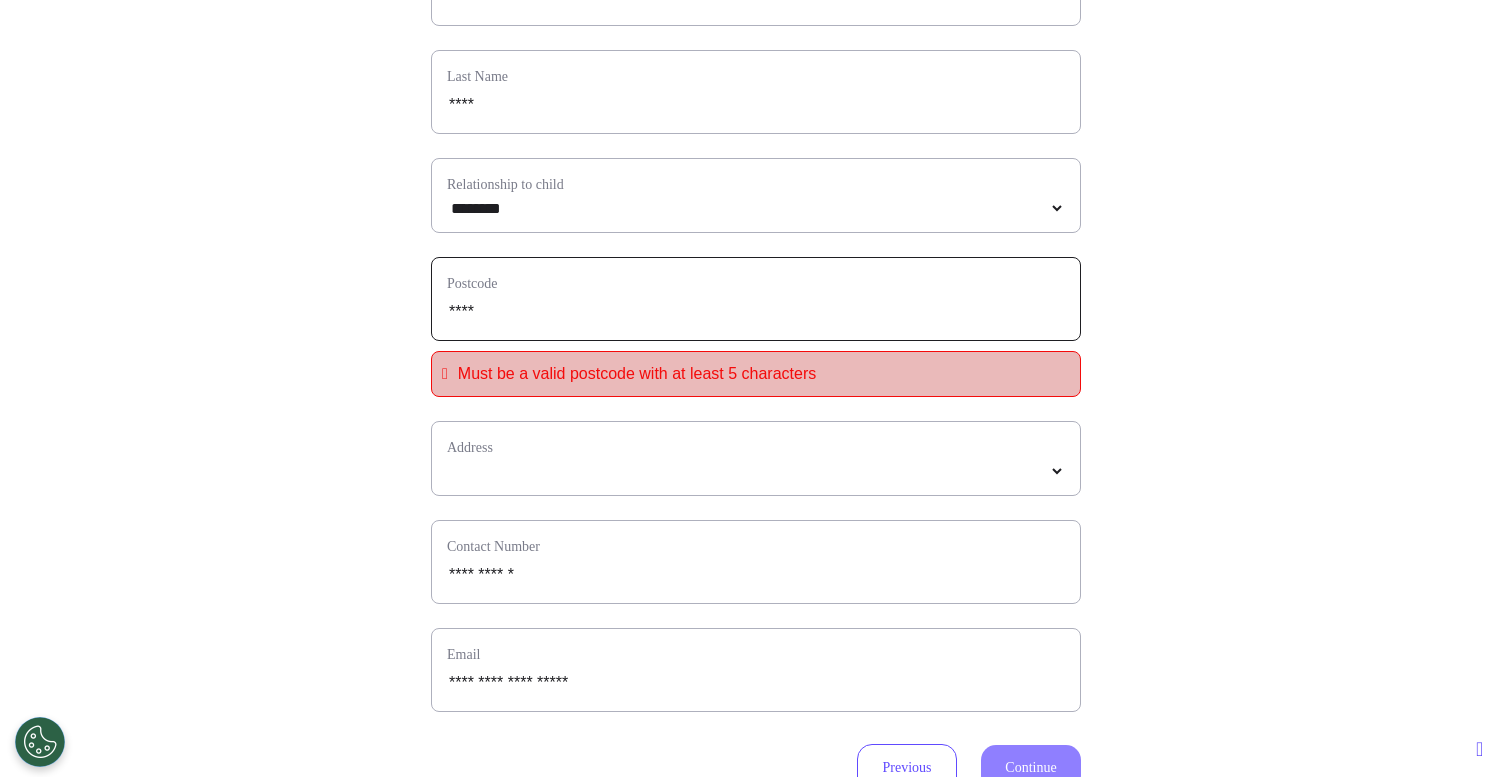 click on "****" at bounding box center (756, 312) 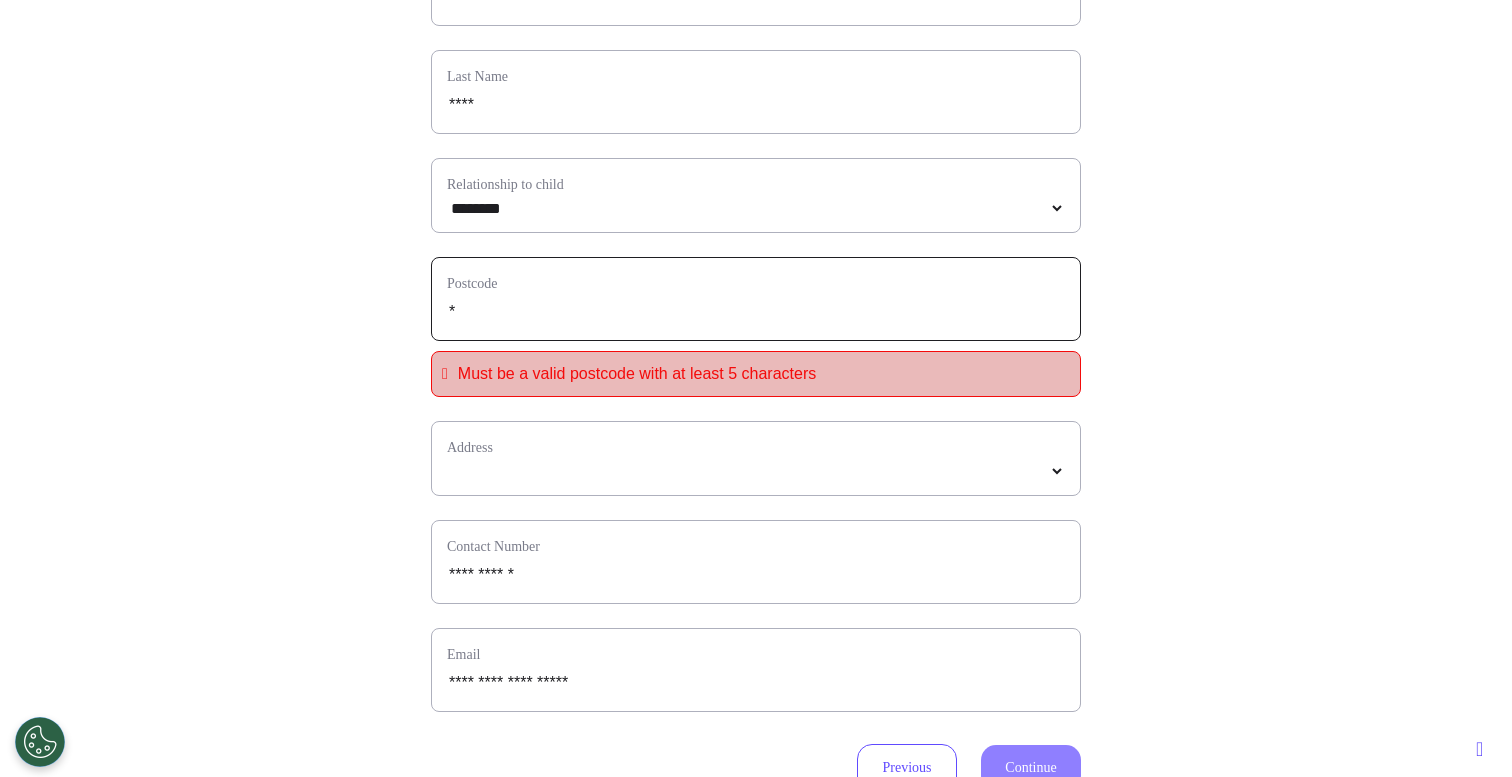 type on "**" 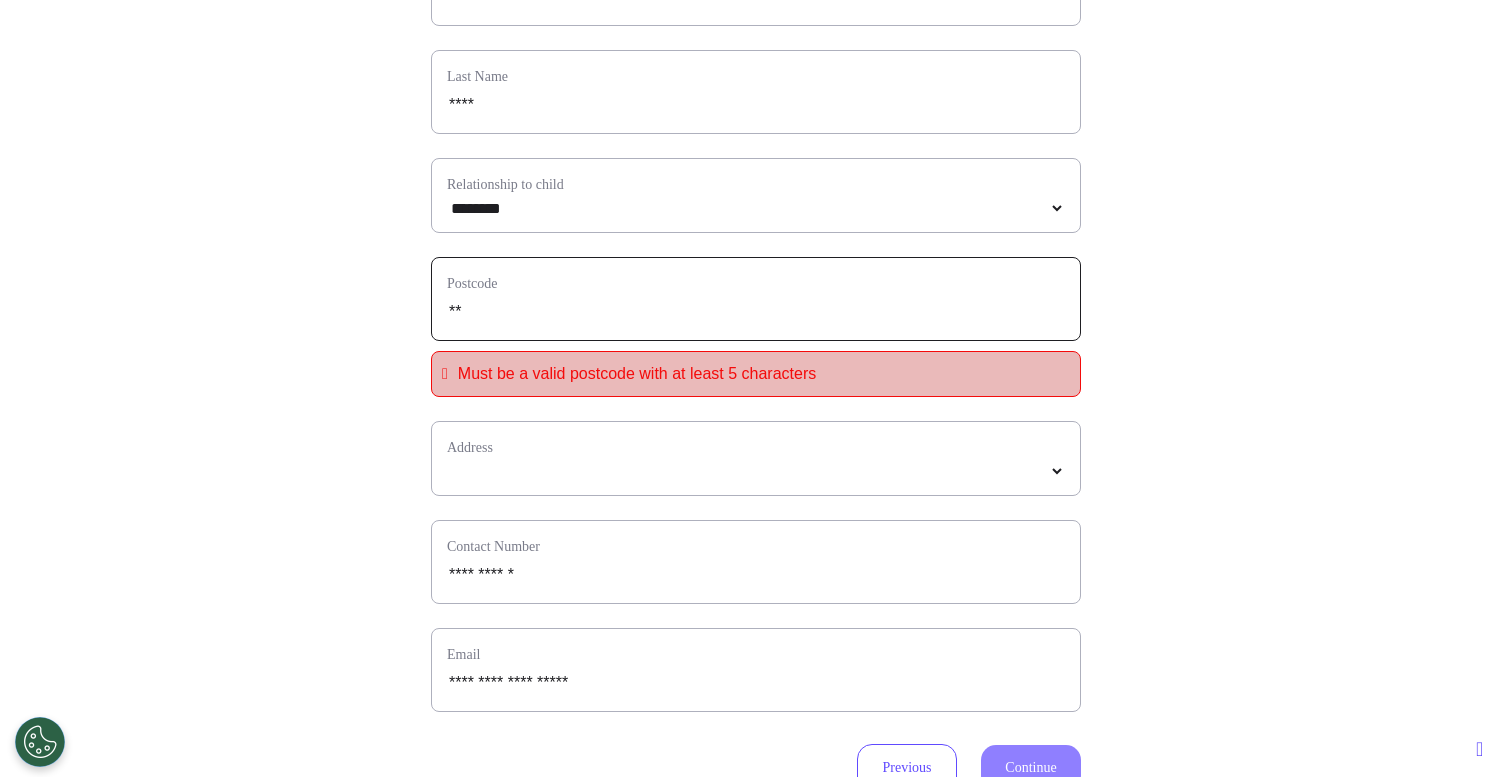 select 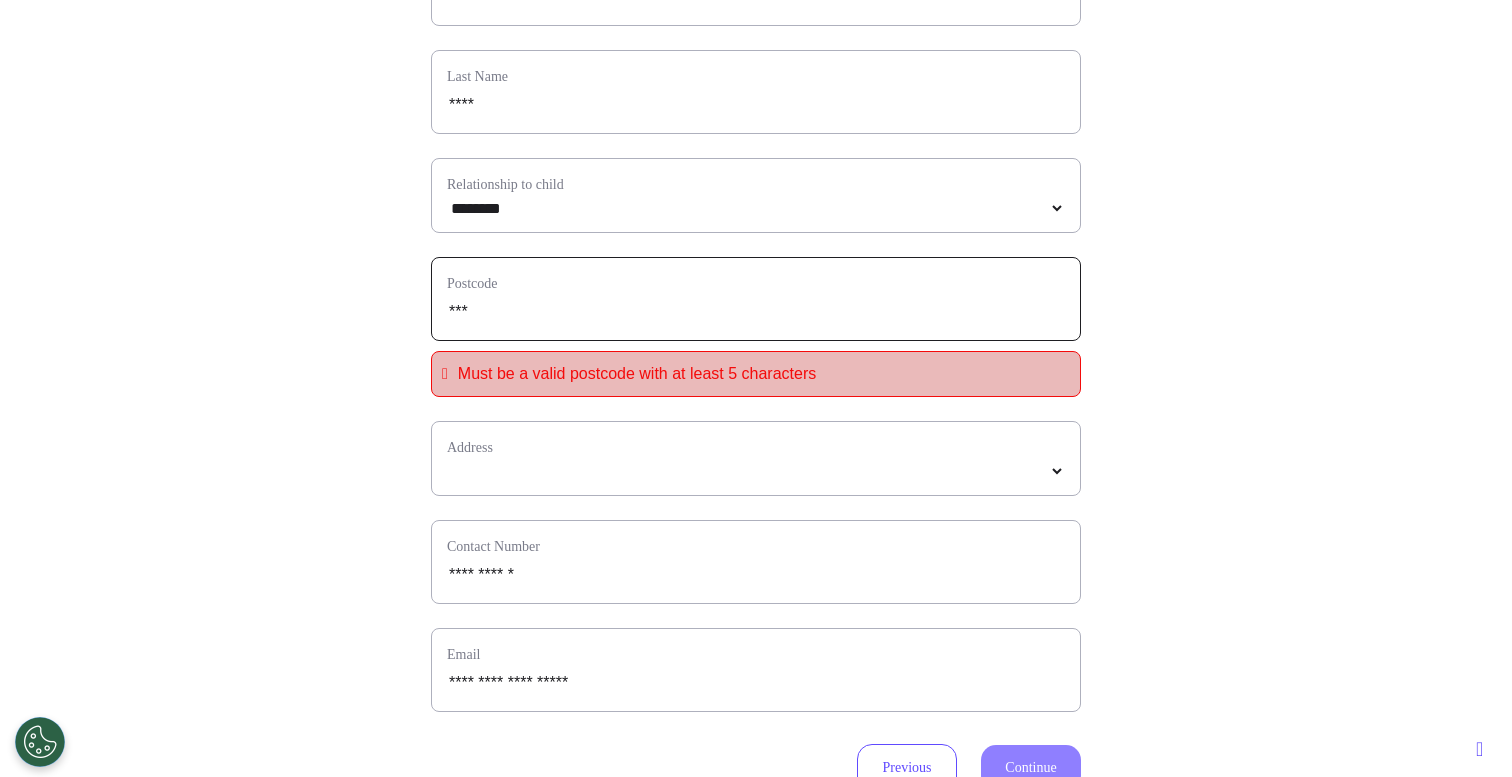 type on "****" 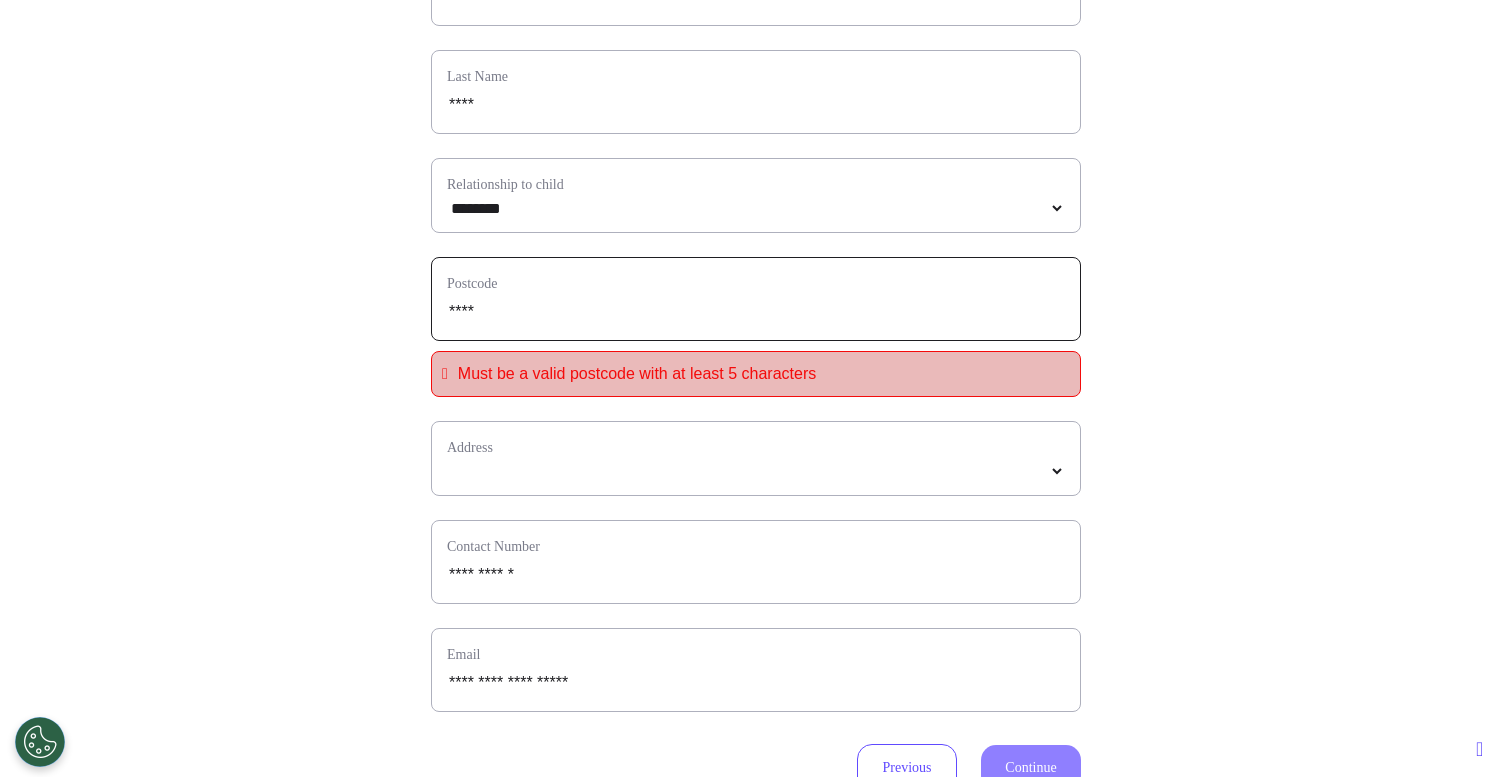 type on "*****" 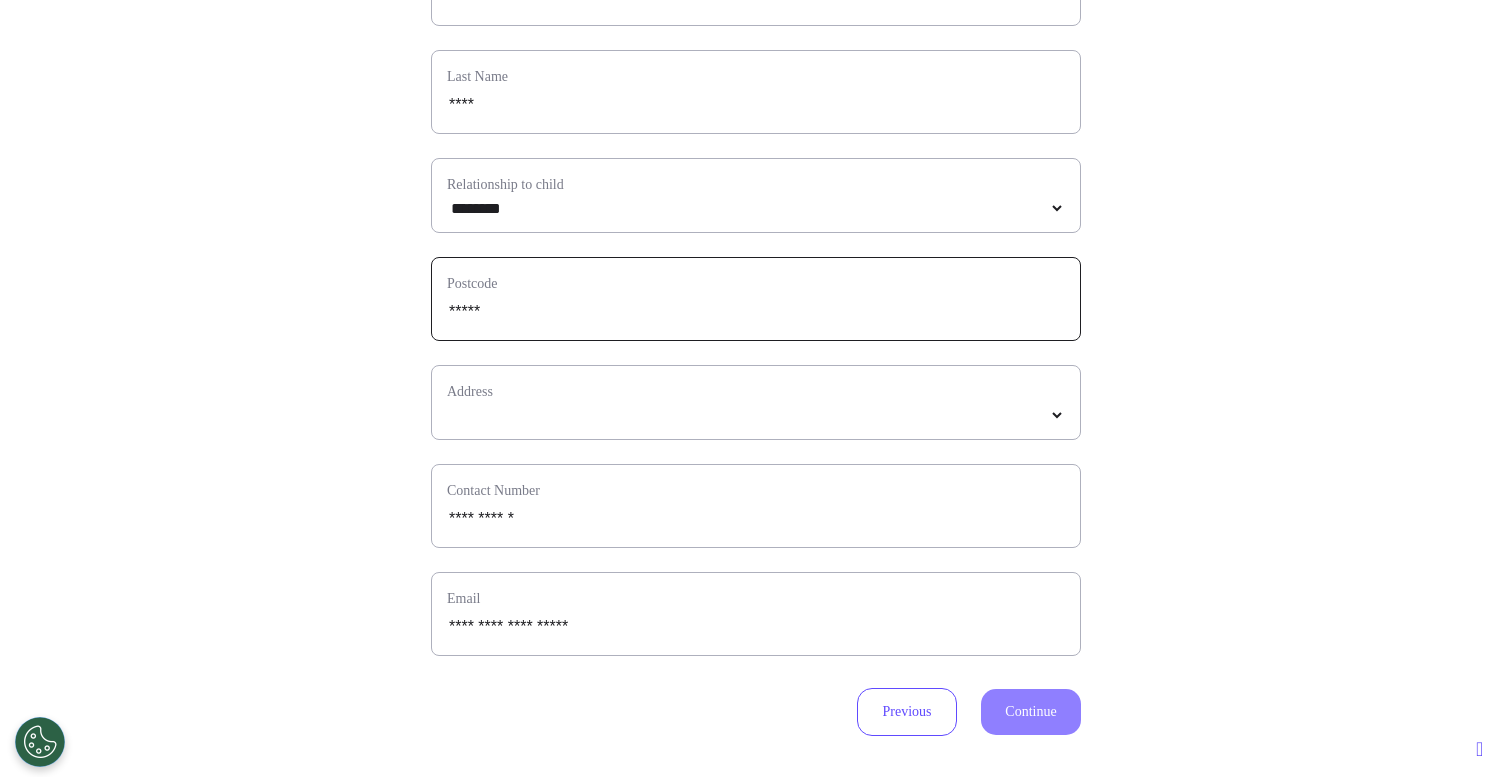type on "*****" 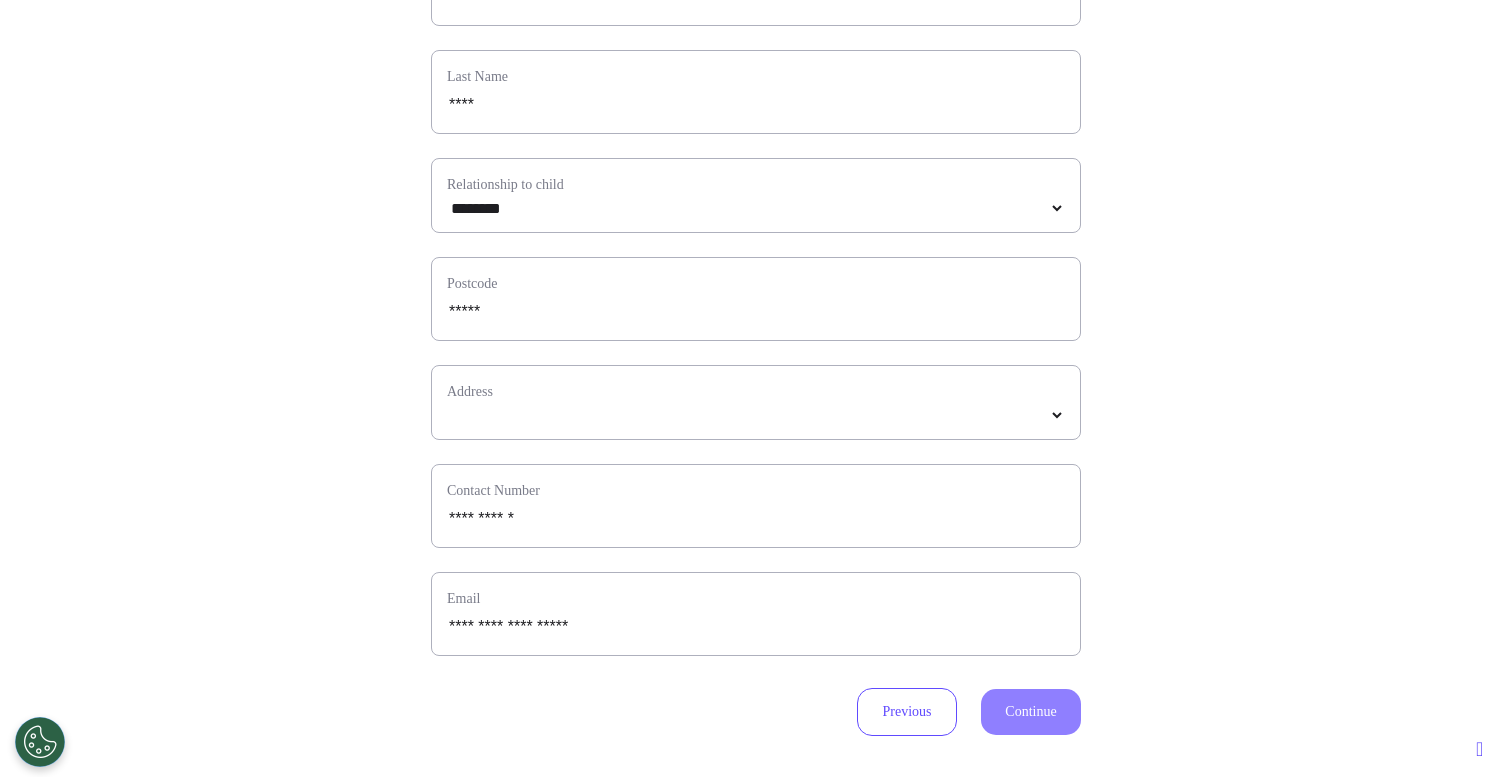 click on "Address" at bounding box center (756, 391) 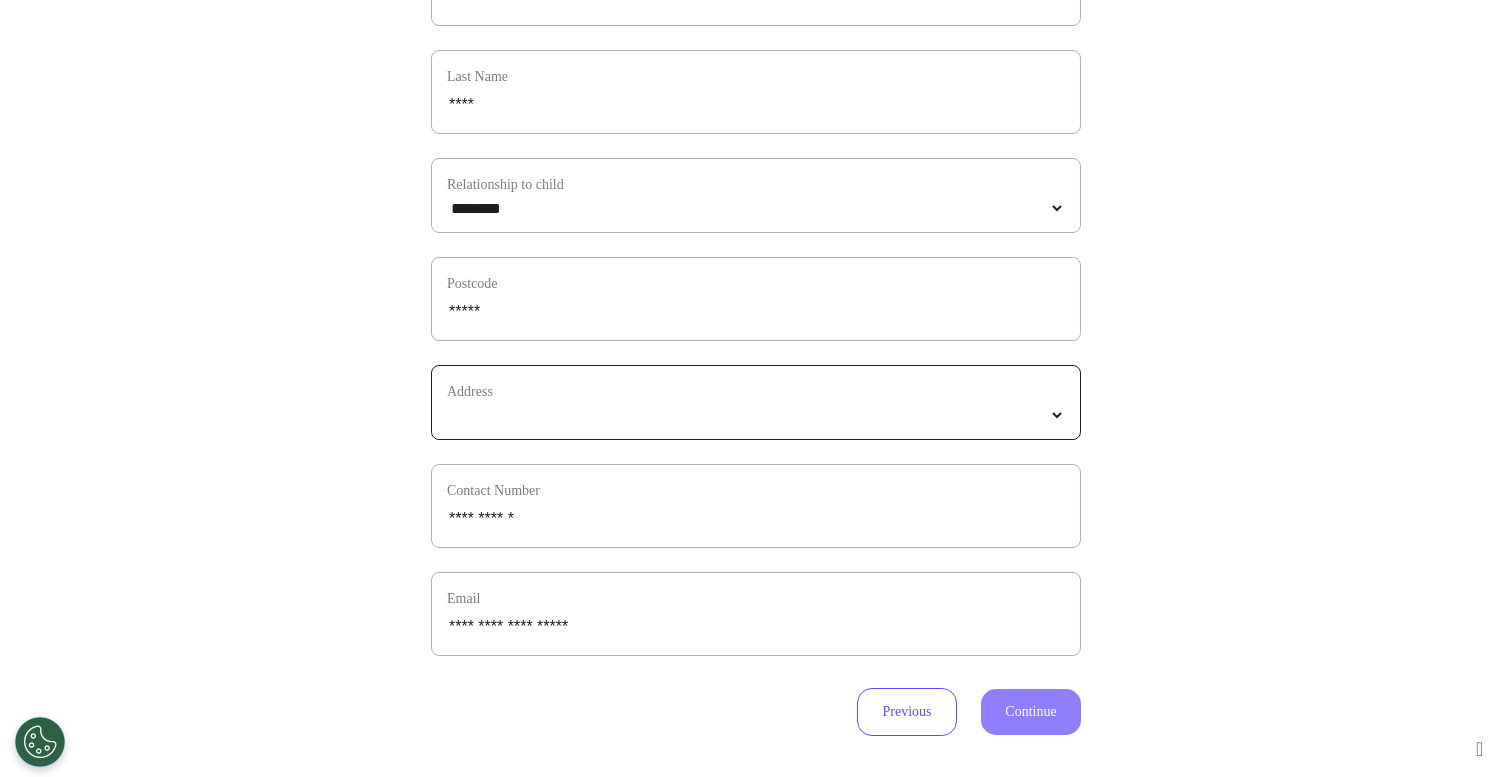 click at bounding box center (756, 415) 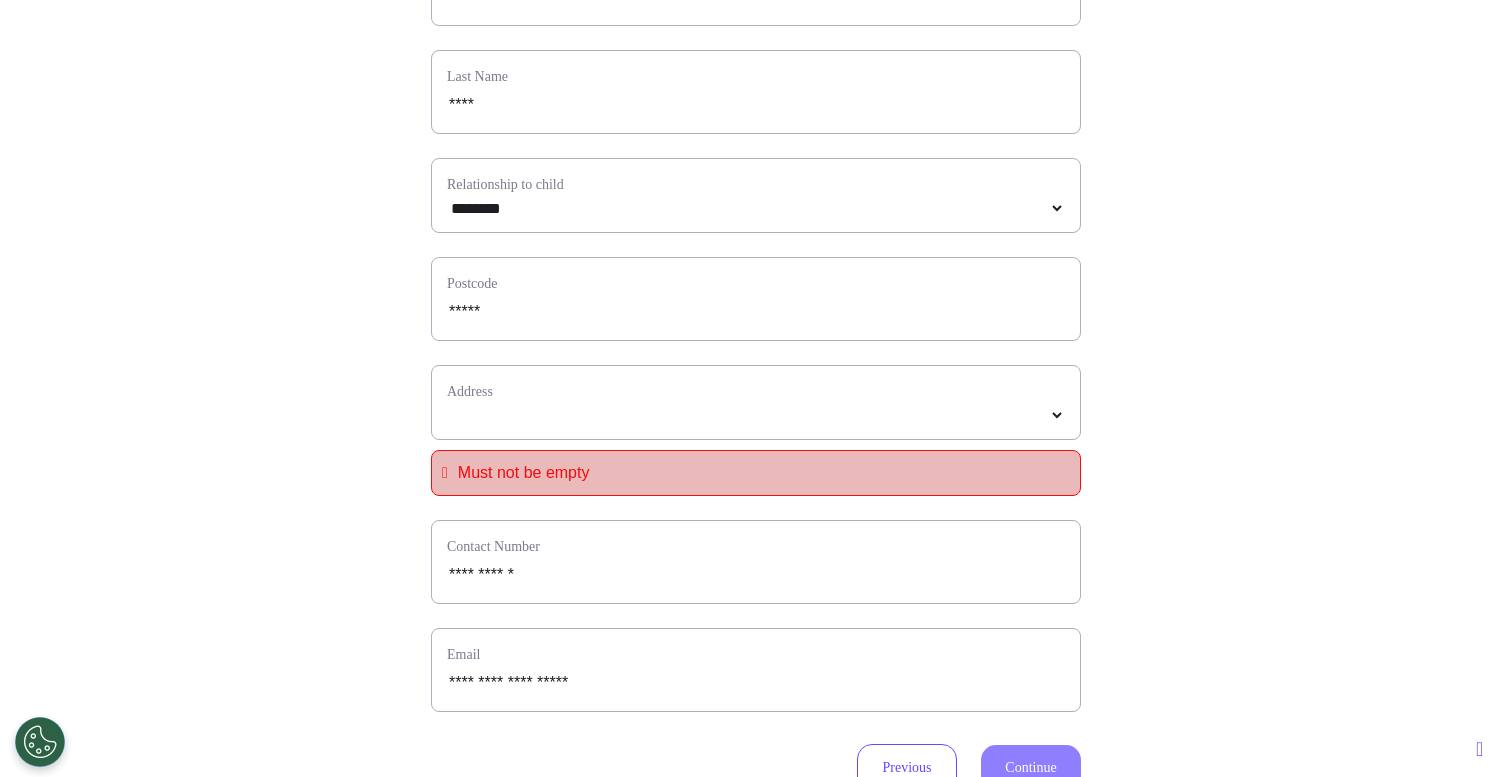 click on "**********" at bounding box center (756, 402) 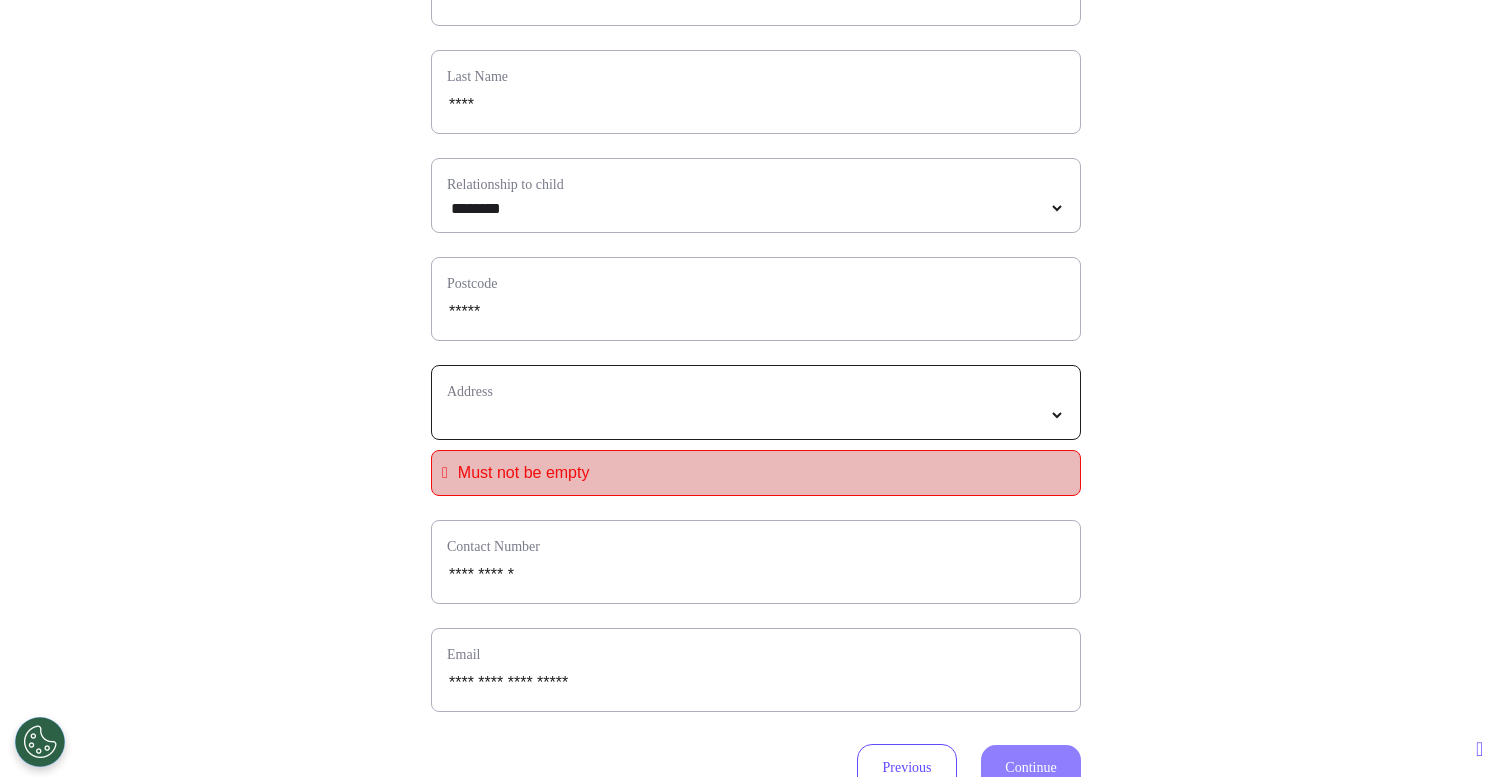 click on "**********" at bounding box center [756, 415] 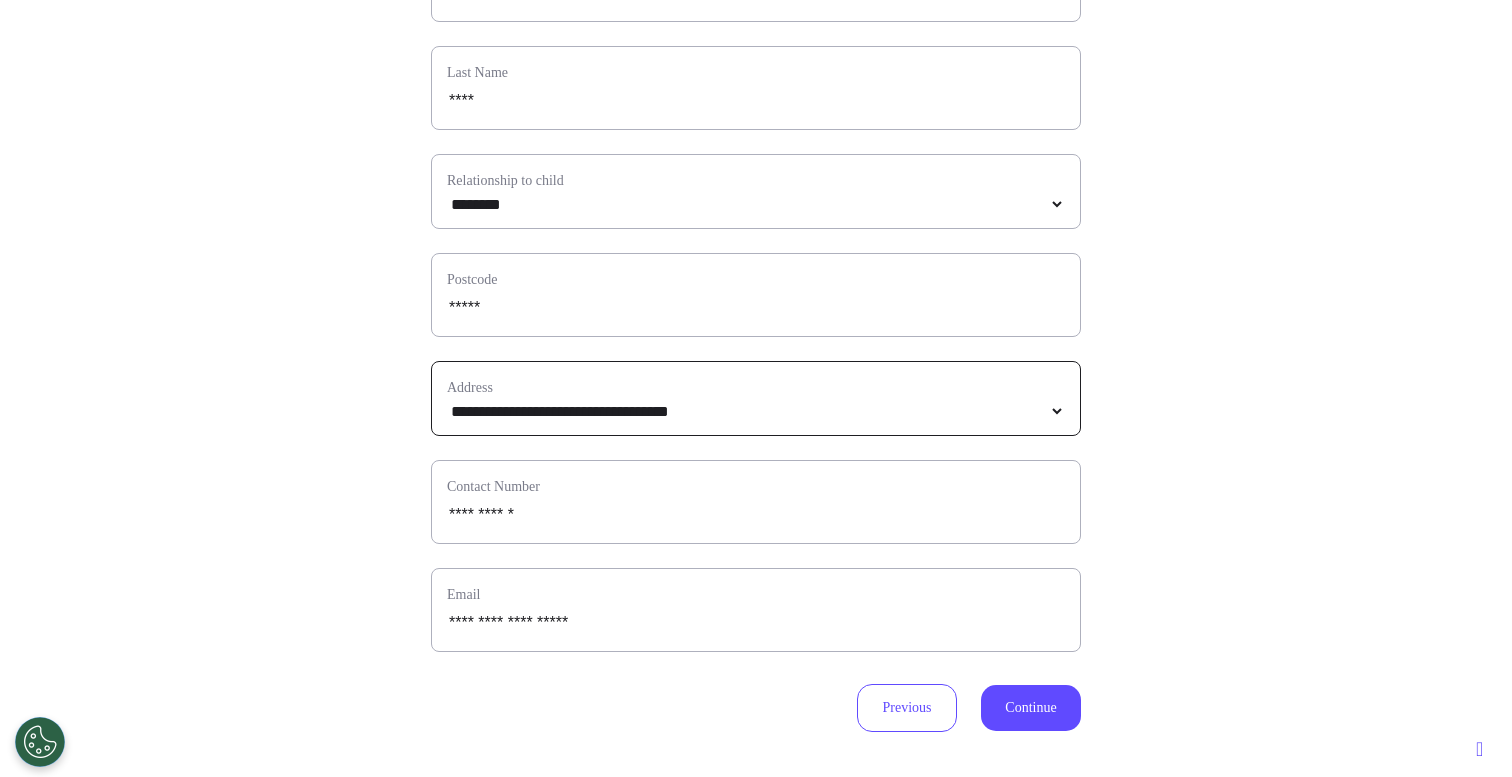 scroll, scrollTop: 585, scrollLeft: 0, axis: vertical 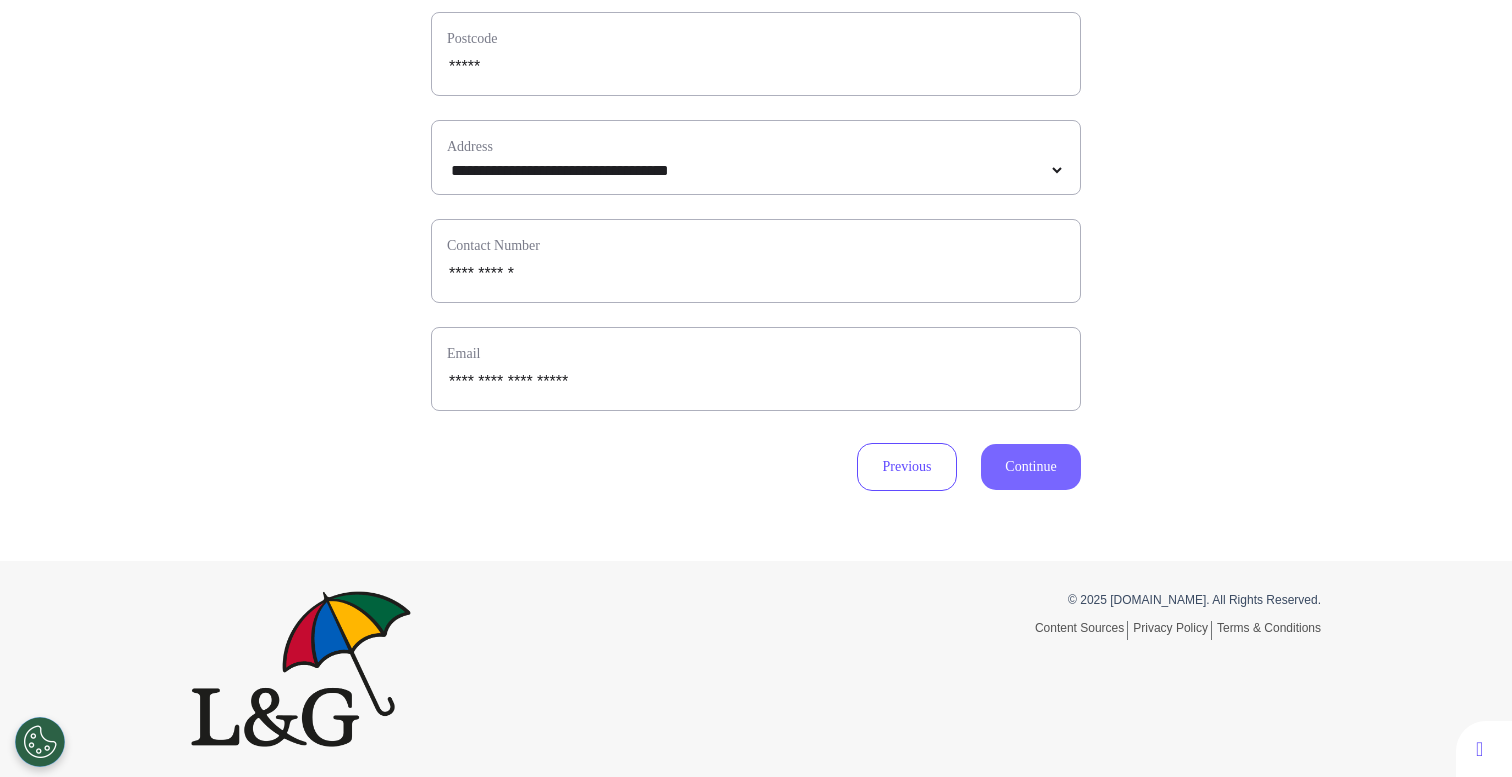 click on "Continue" at bounding box center (1031, 467) 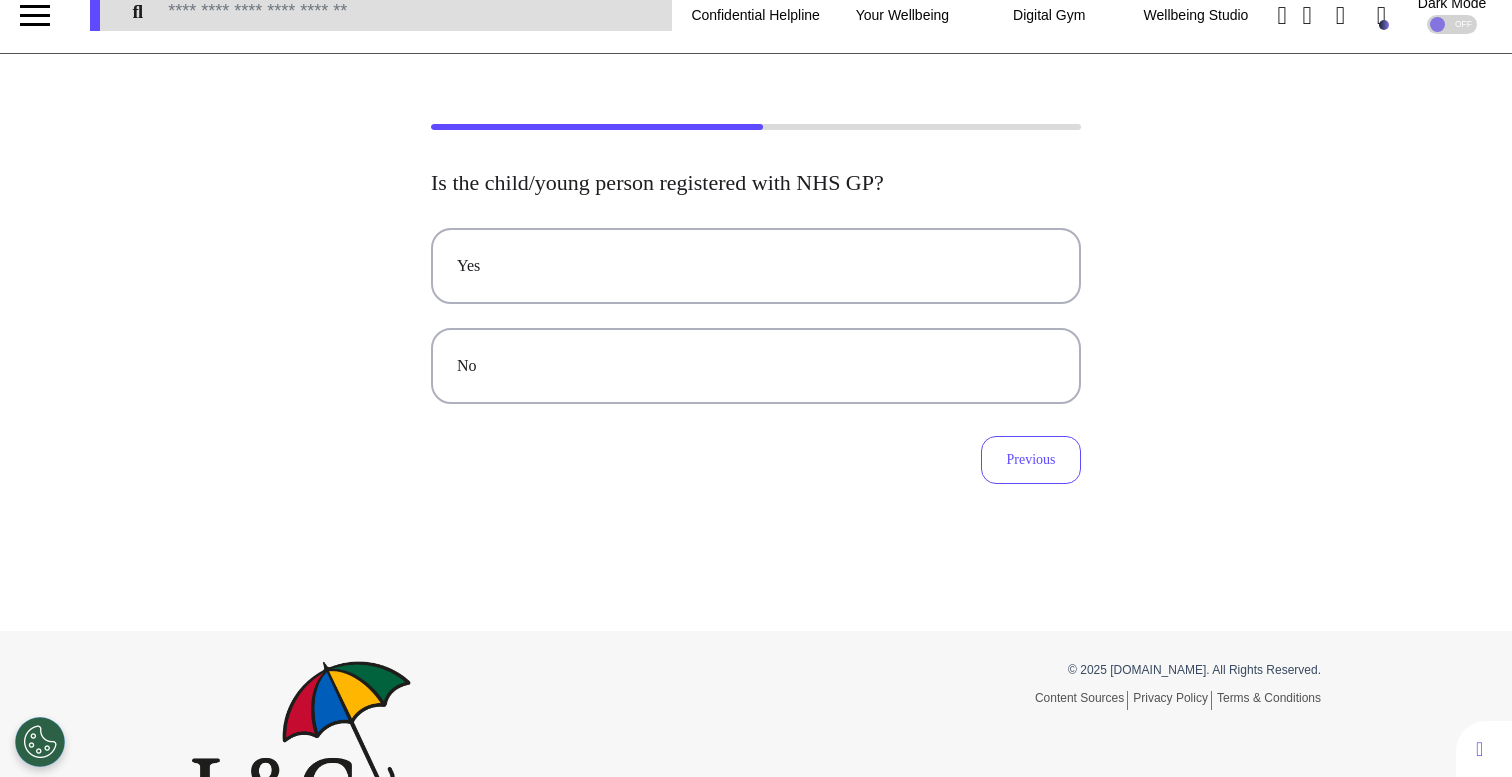 scroll, scrollTop: 0, scrollLeft: 0, axis: both 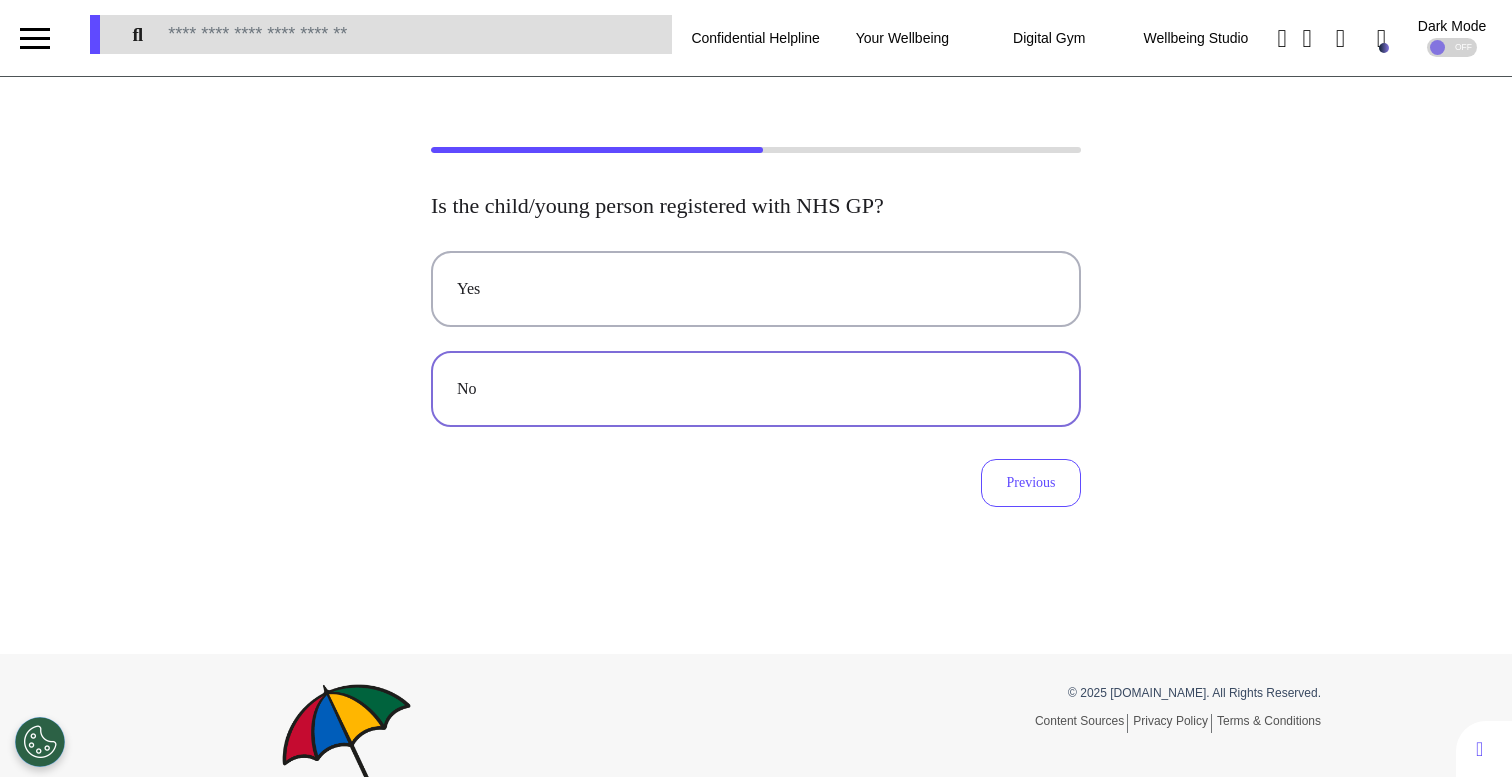 click on "No" at bounding box center [756, 389] 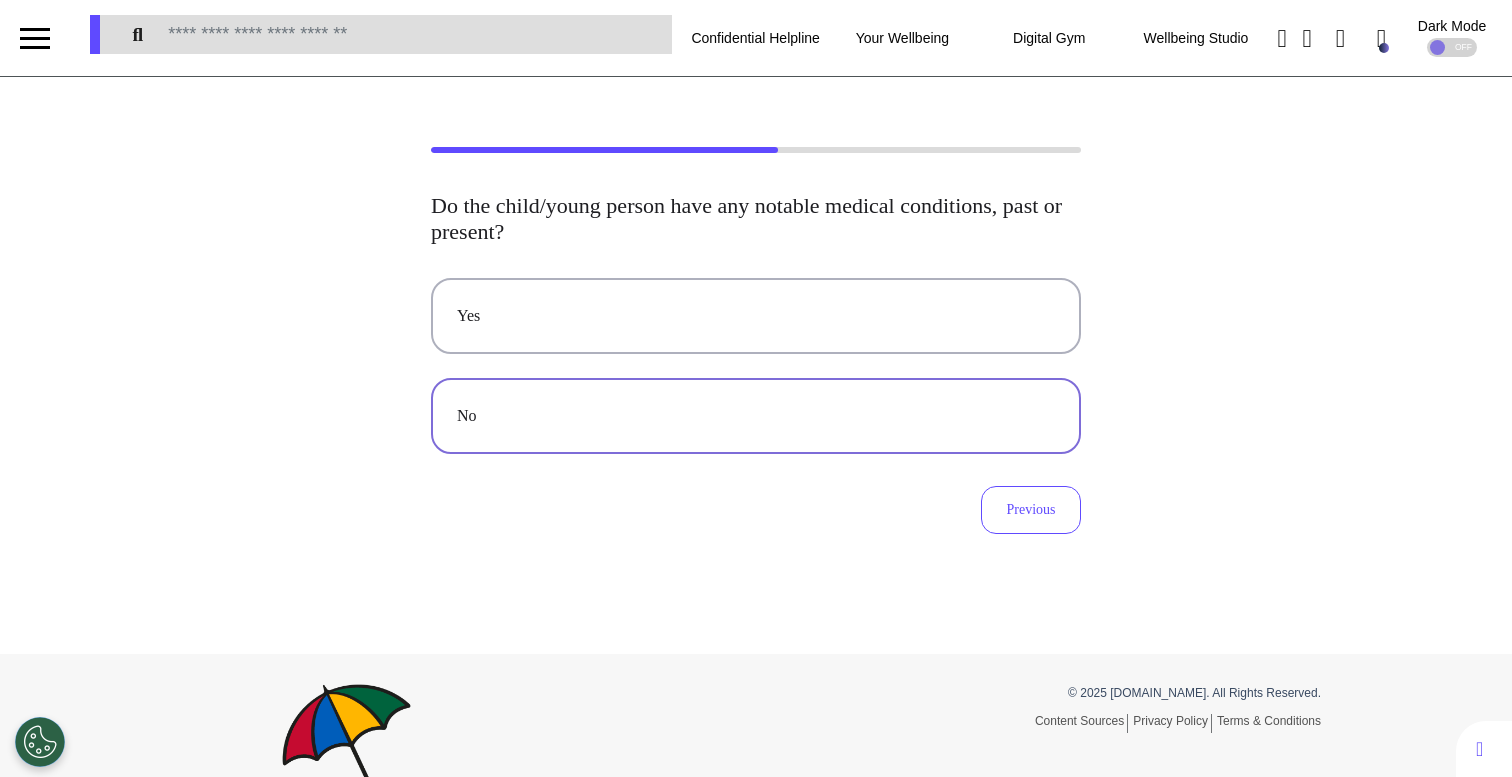 click on "No" at bounding box center (756, 416) 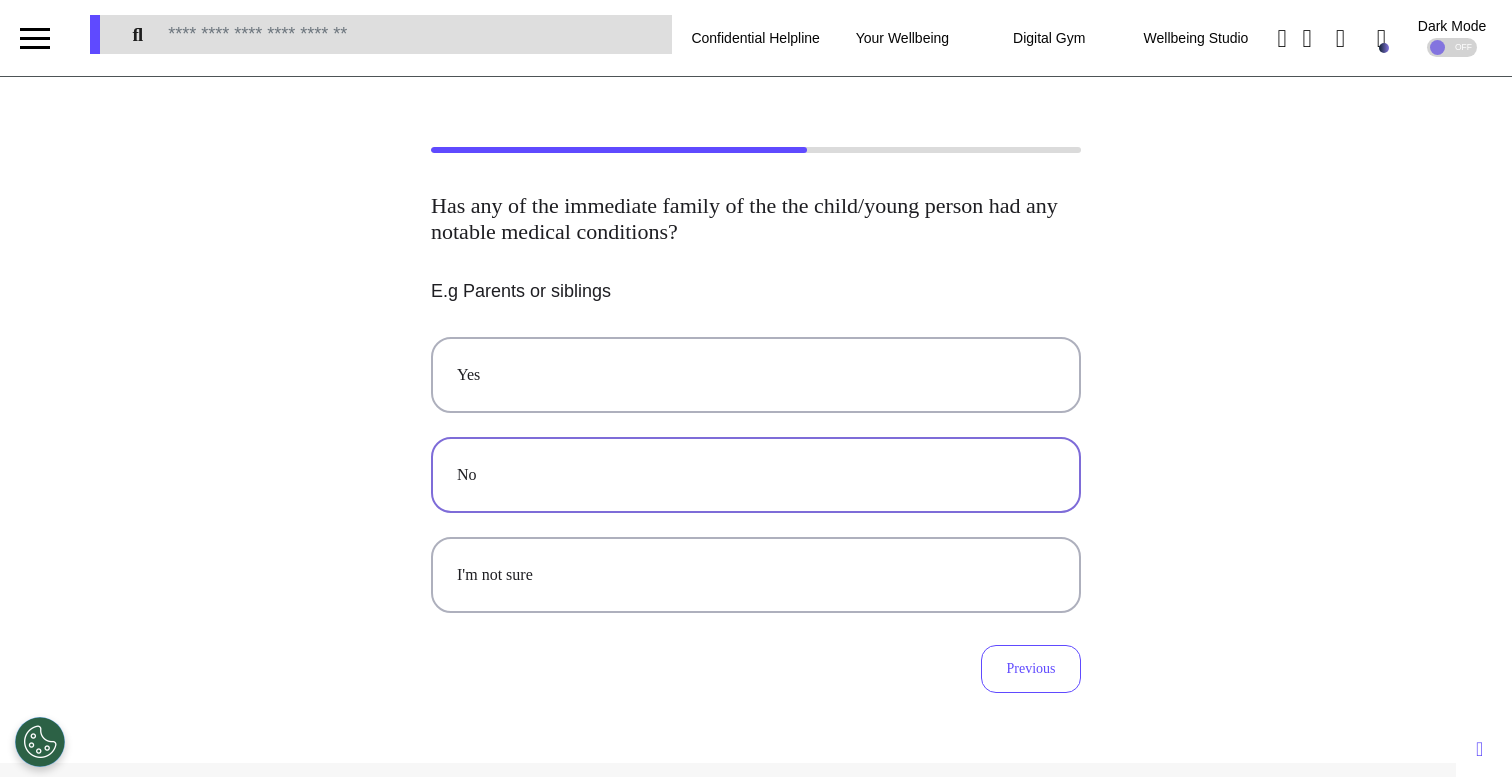click on "No" at bounding box center [756, 475] 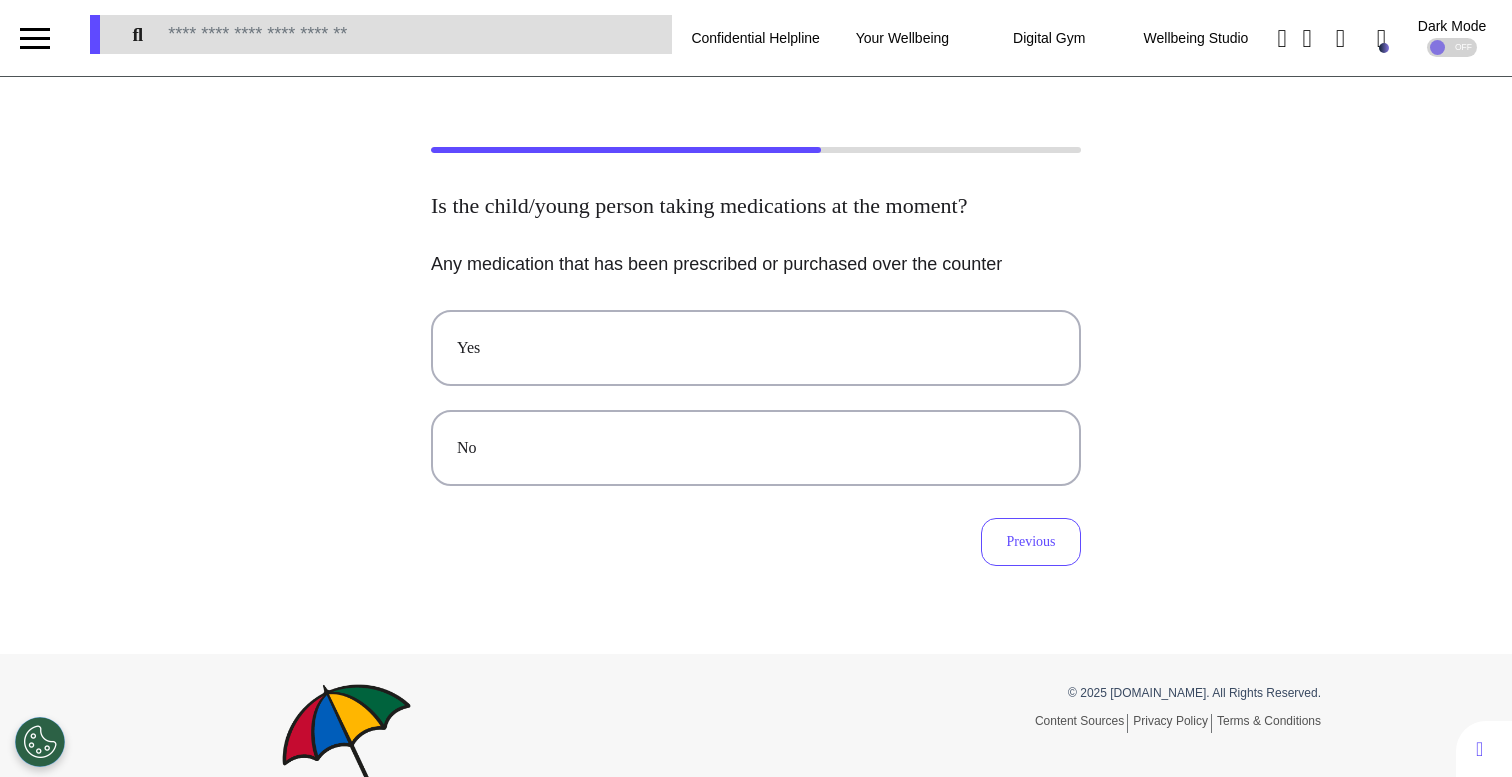 click on "No" at bounding box center [756, 448] 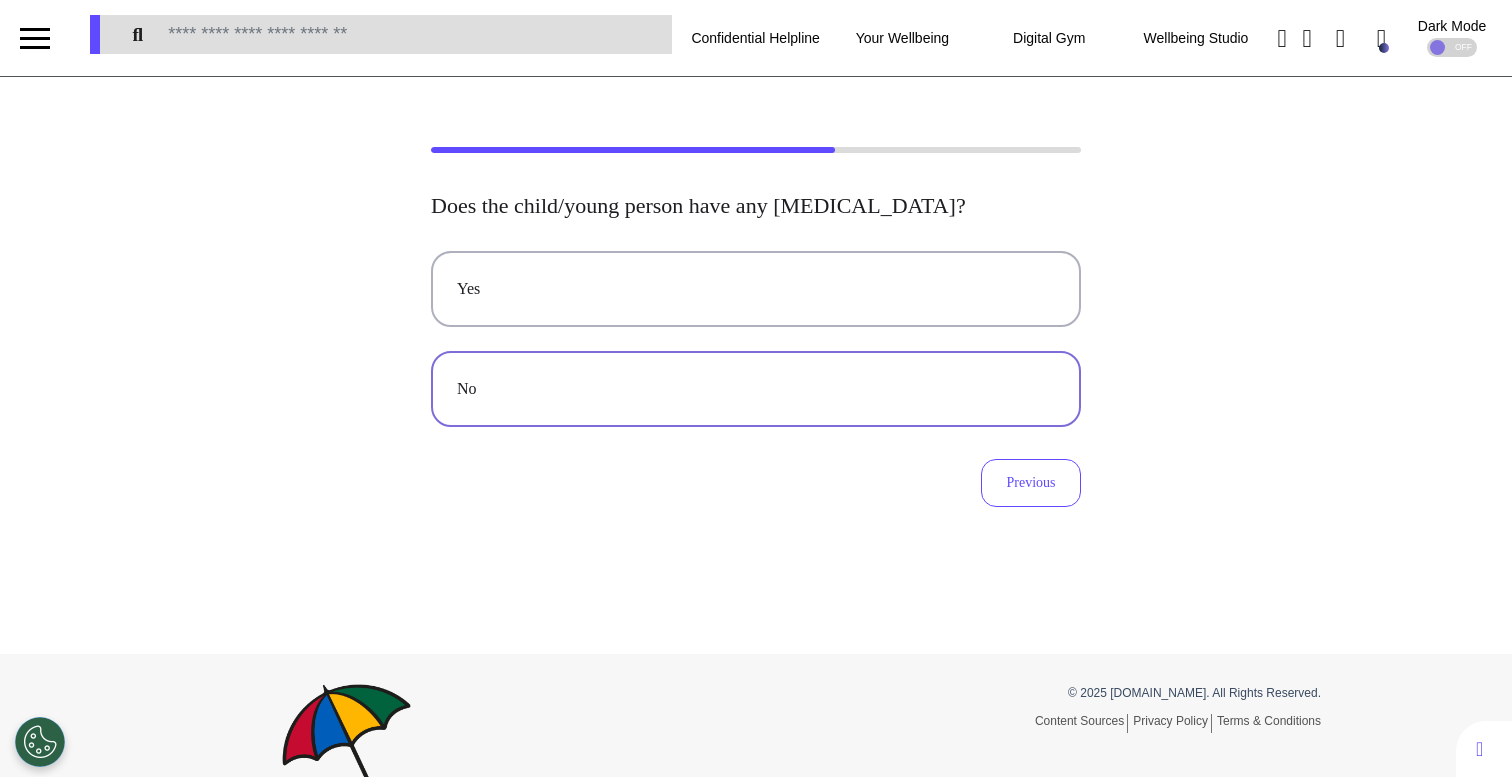 click on "No" at bounding box center [756, 389] 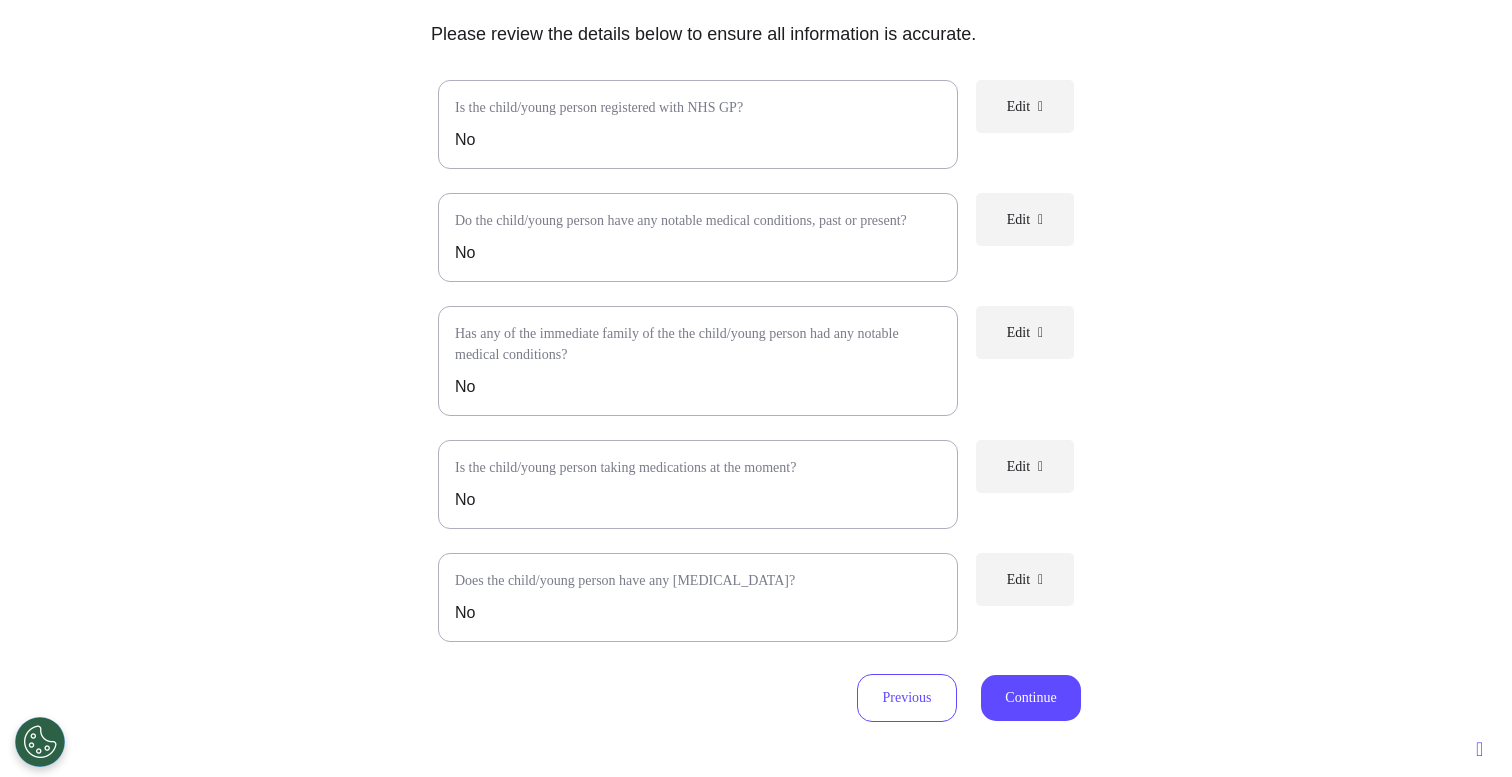 scroll, scrollTop: 483, scrollLeft: 0, axis: vertical 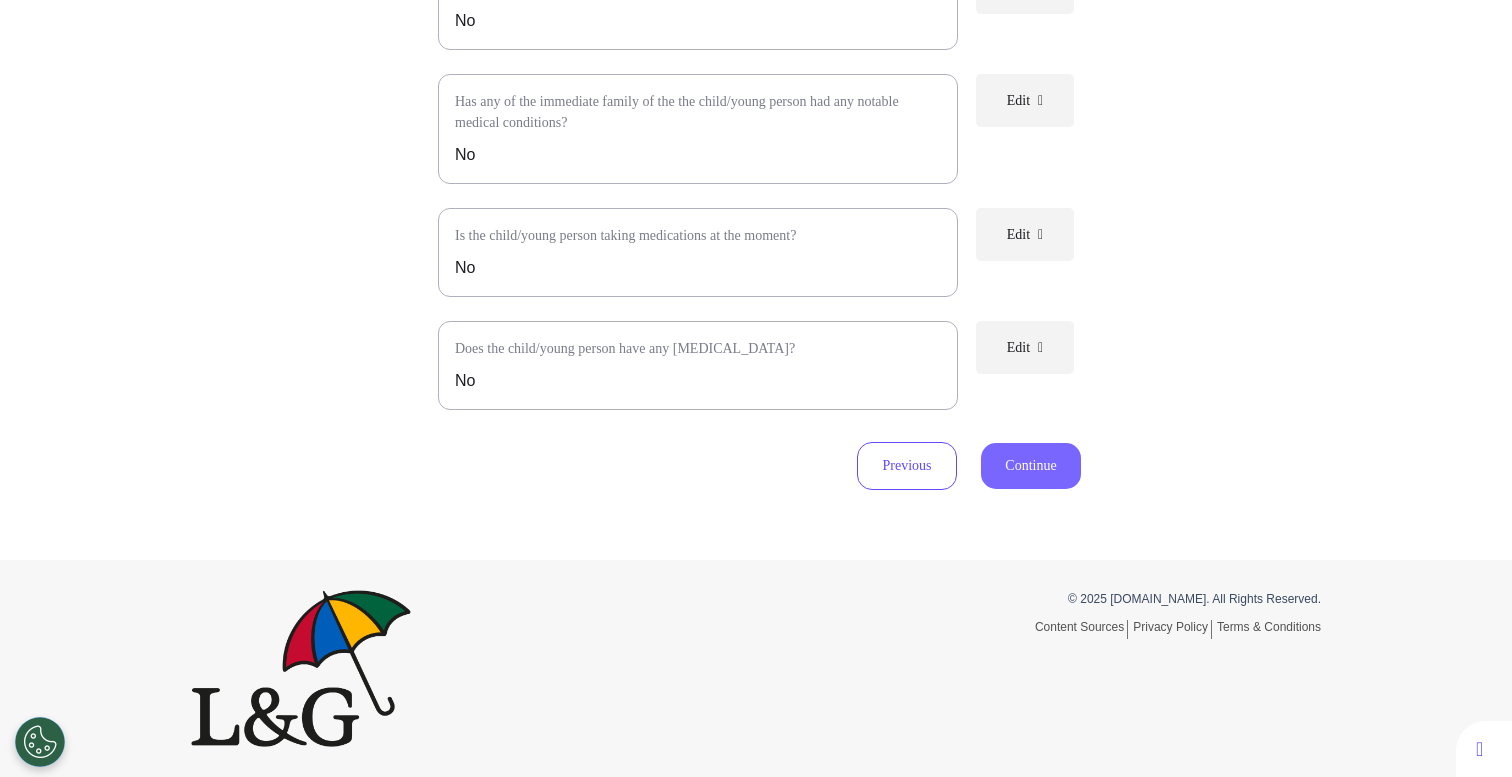 click on "Continue" at bounding box center (1031, 466) 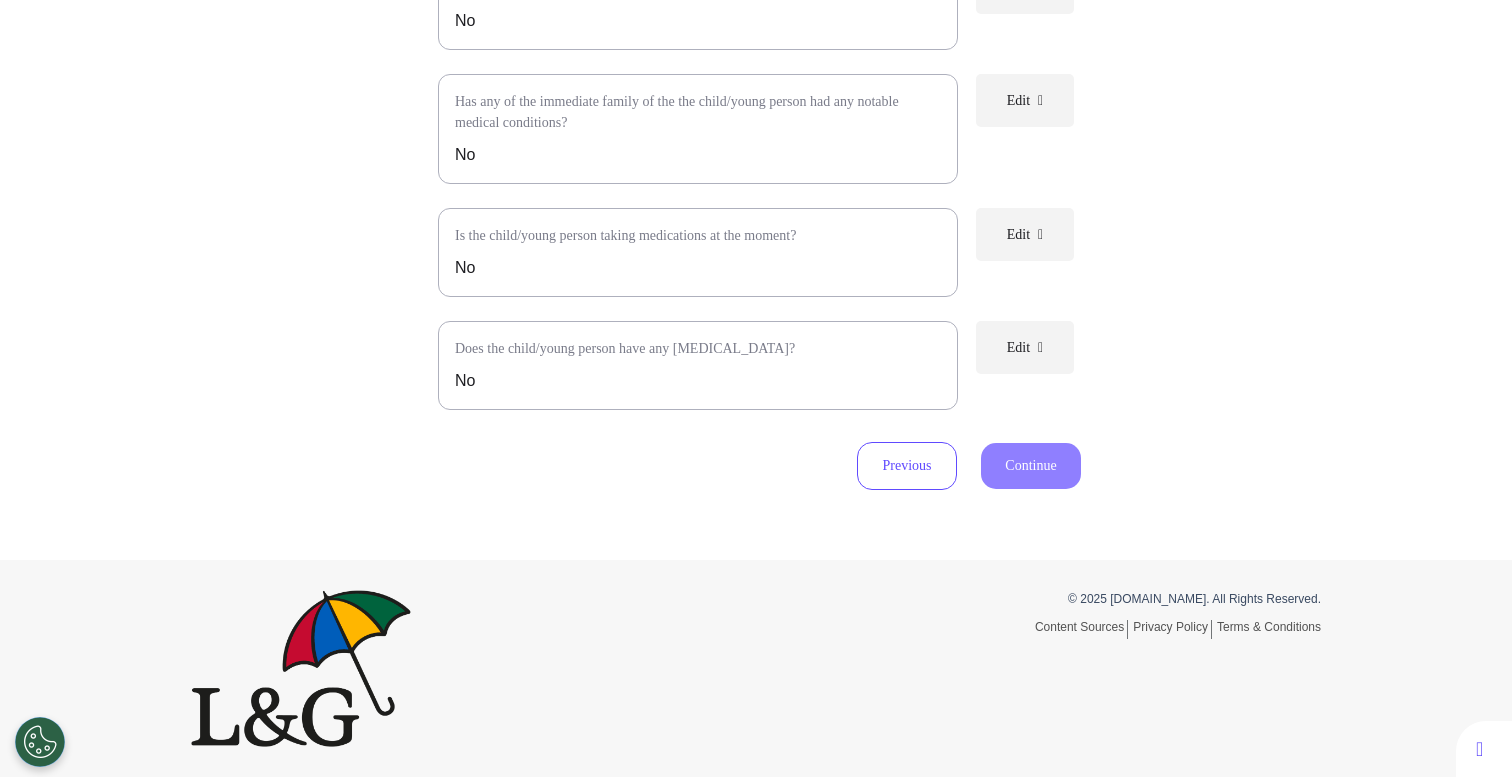 scroll, scrollTop: 0, scrollLeft: 0, axis: both 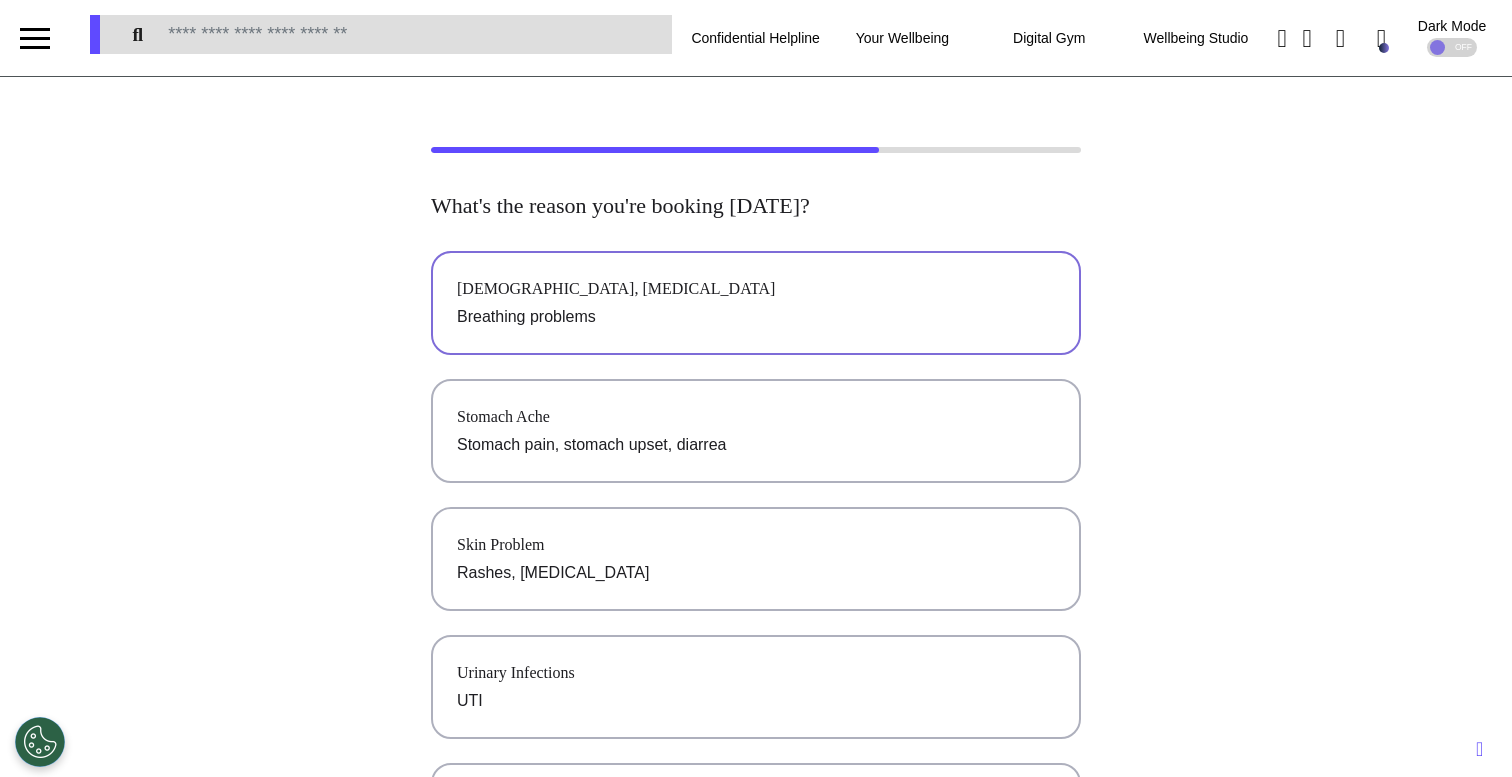 click on "Breathing problems" at bounding box center [756, 317] 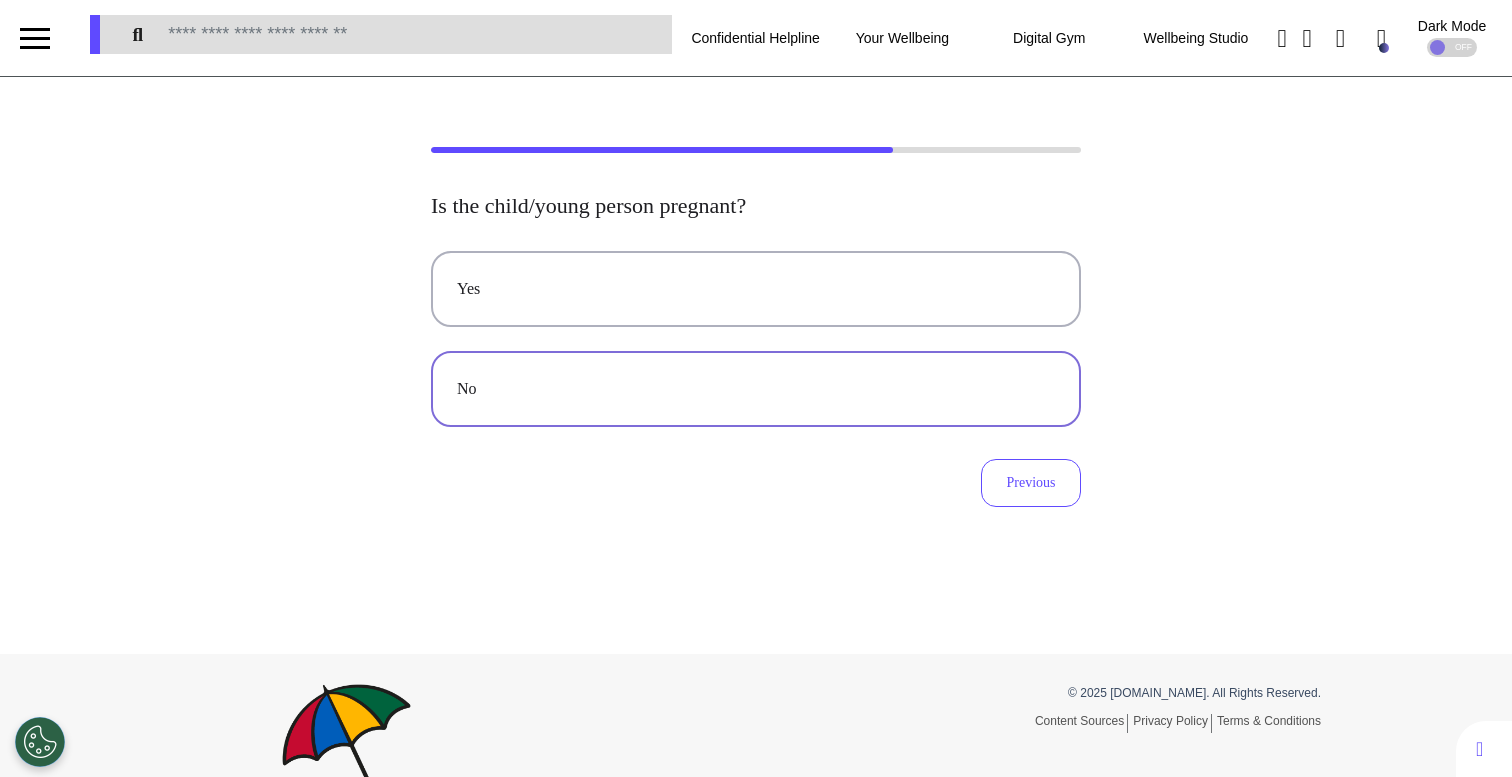 click on "No" at bounding box center (756, 389) 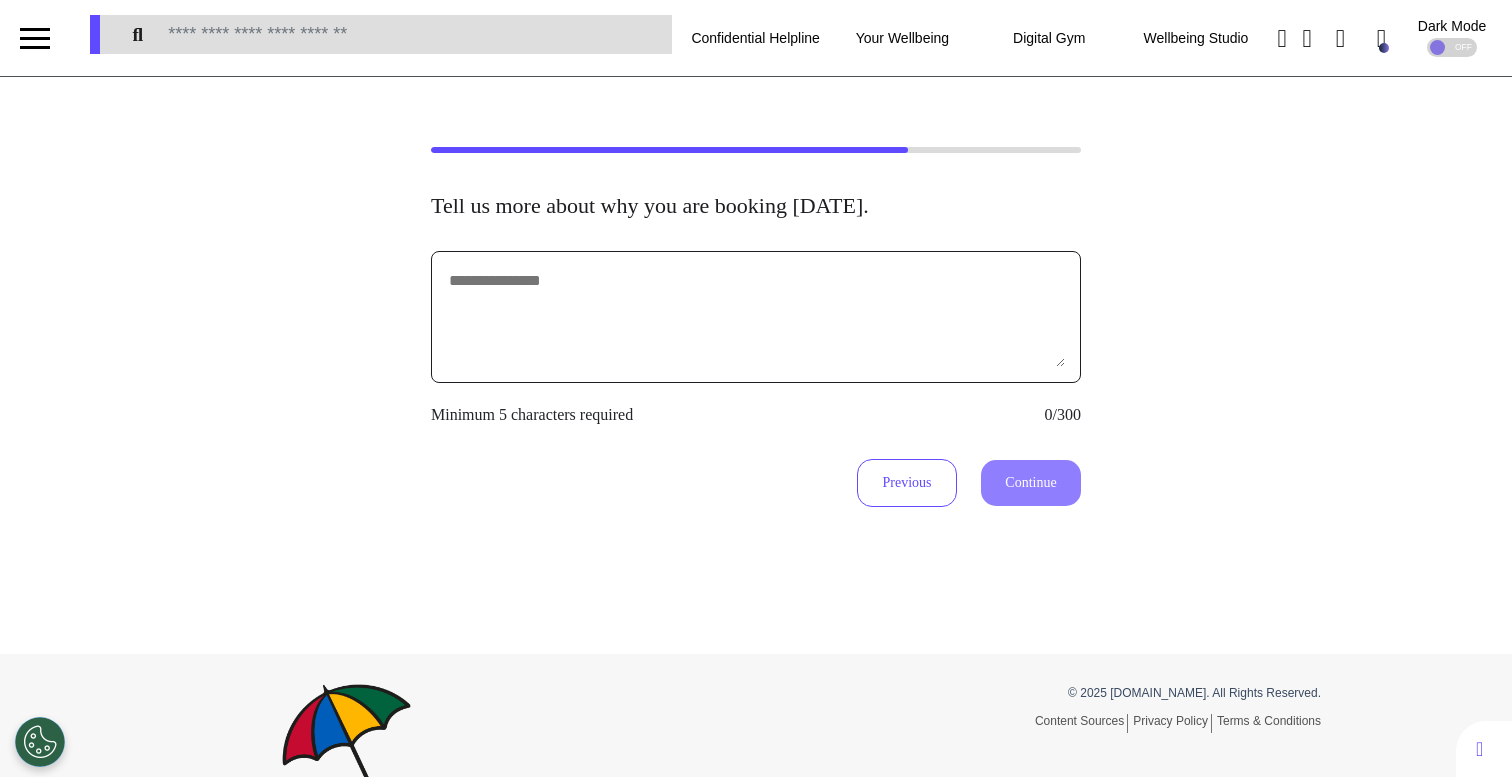 click at bounding box center [756, 317] 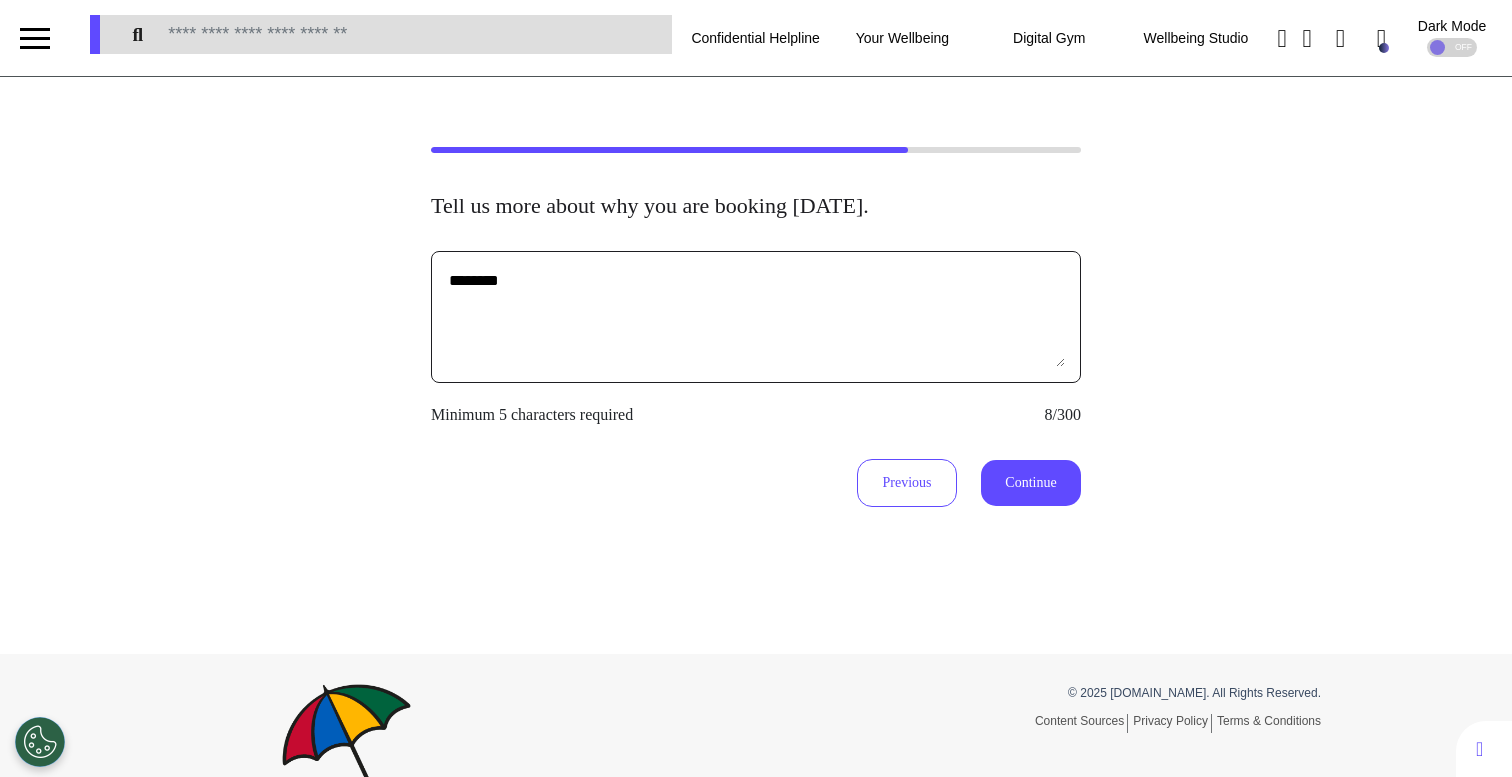 type on "********" 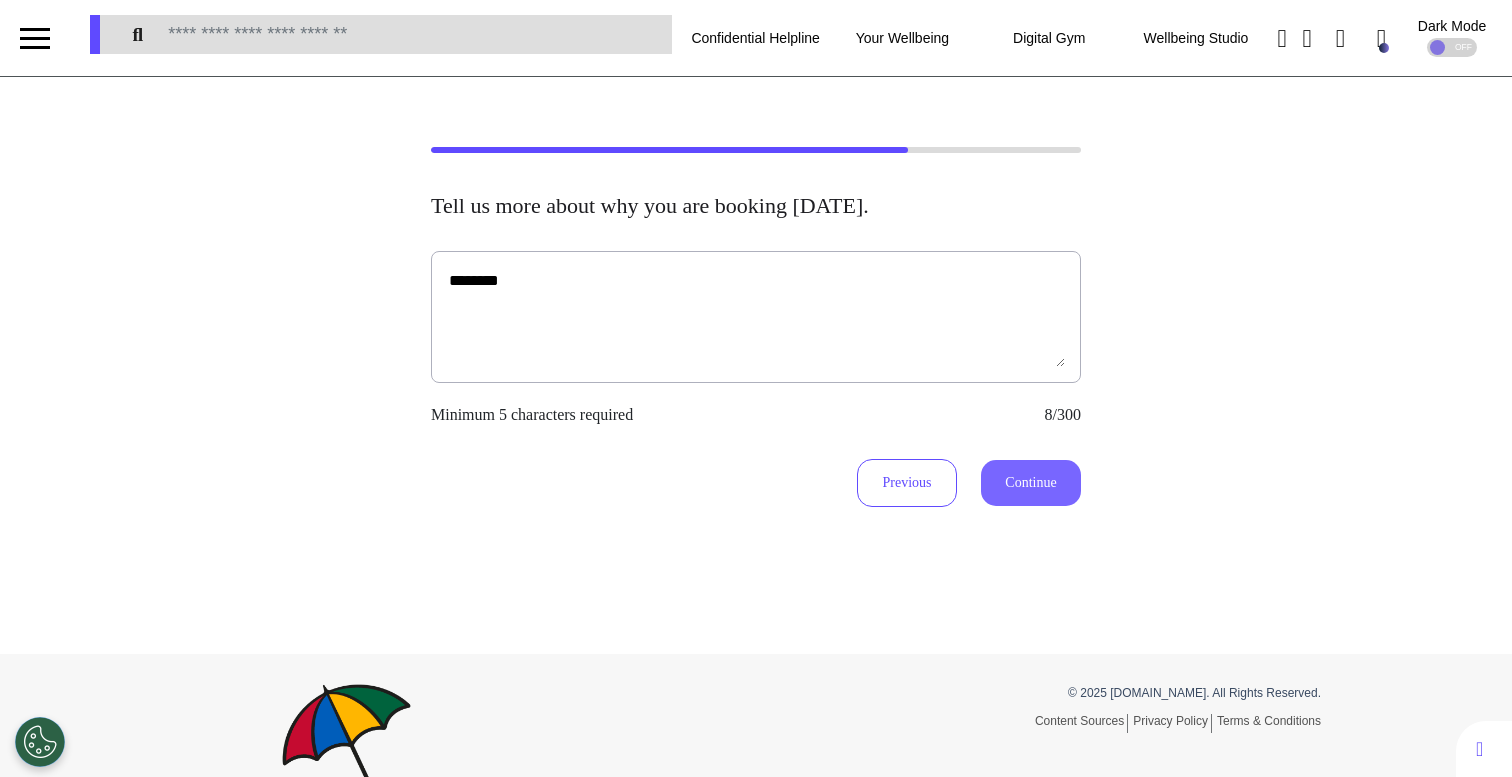 click on "Continue" at bounding box center (1031, 483) 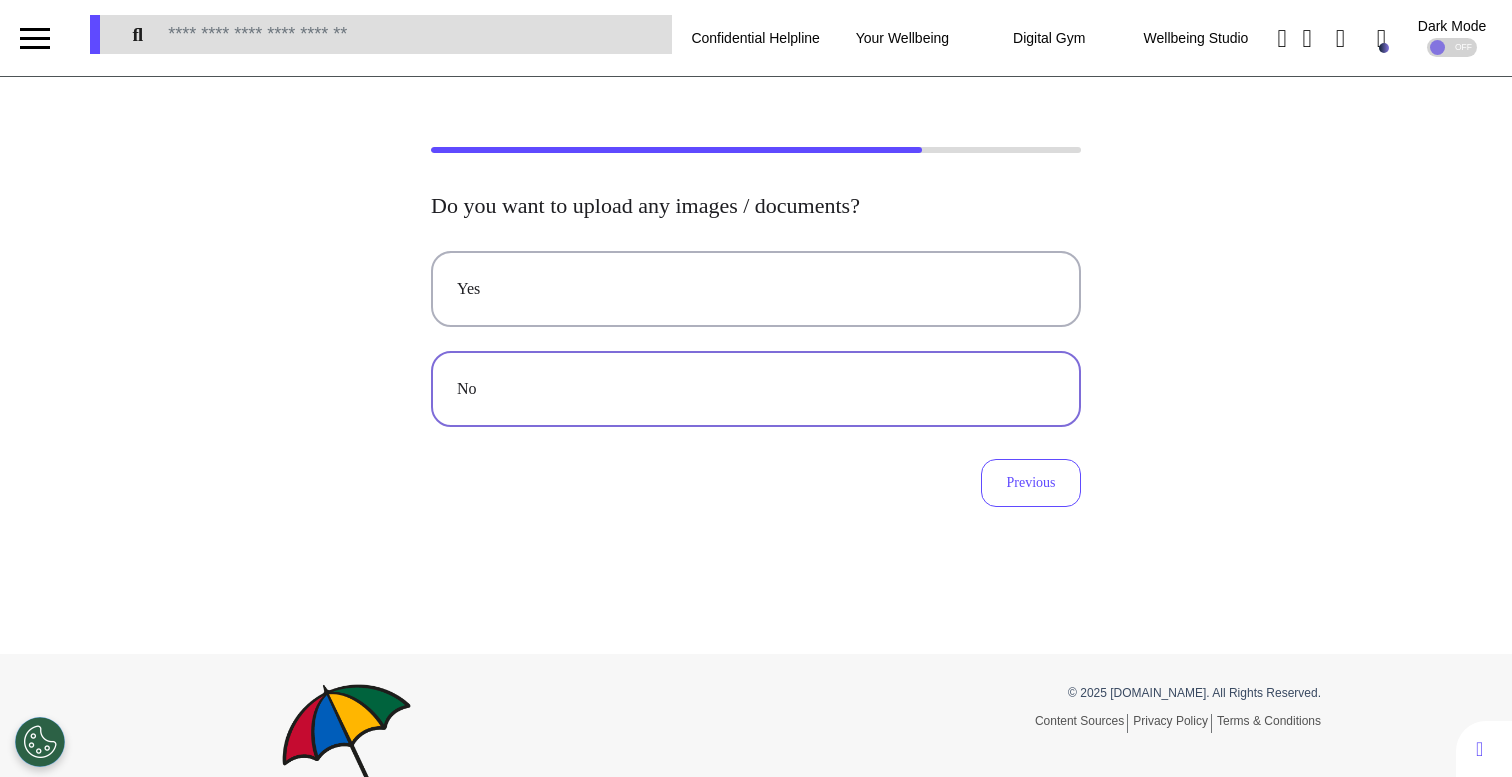 click on "No" at bounding box center (756, 389) 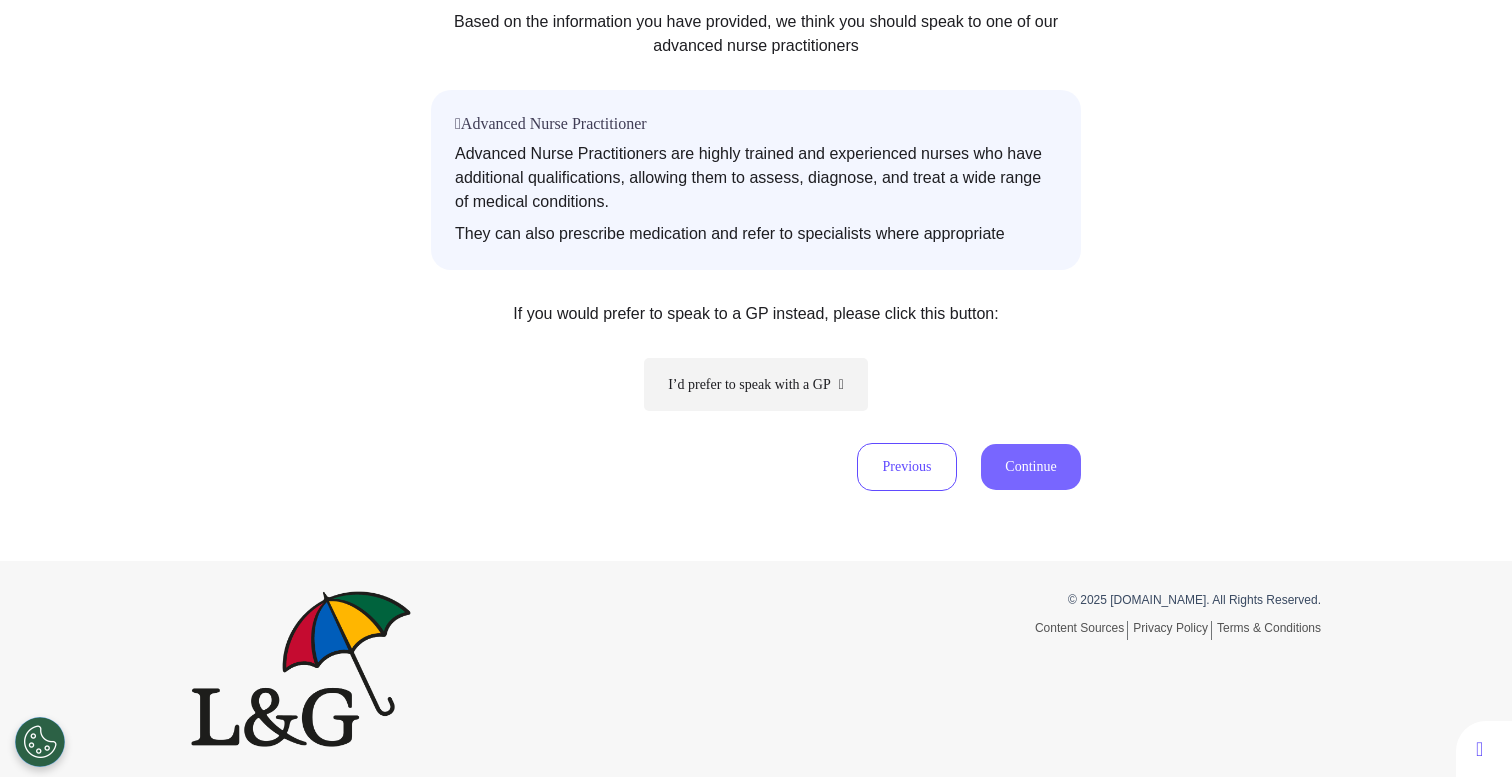 click on "Continue" at bounding box center (1031, 467) 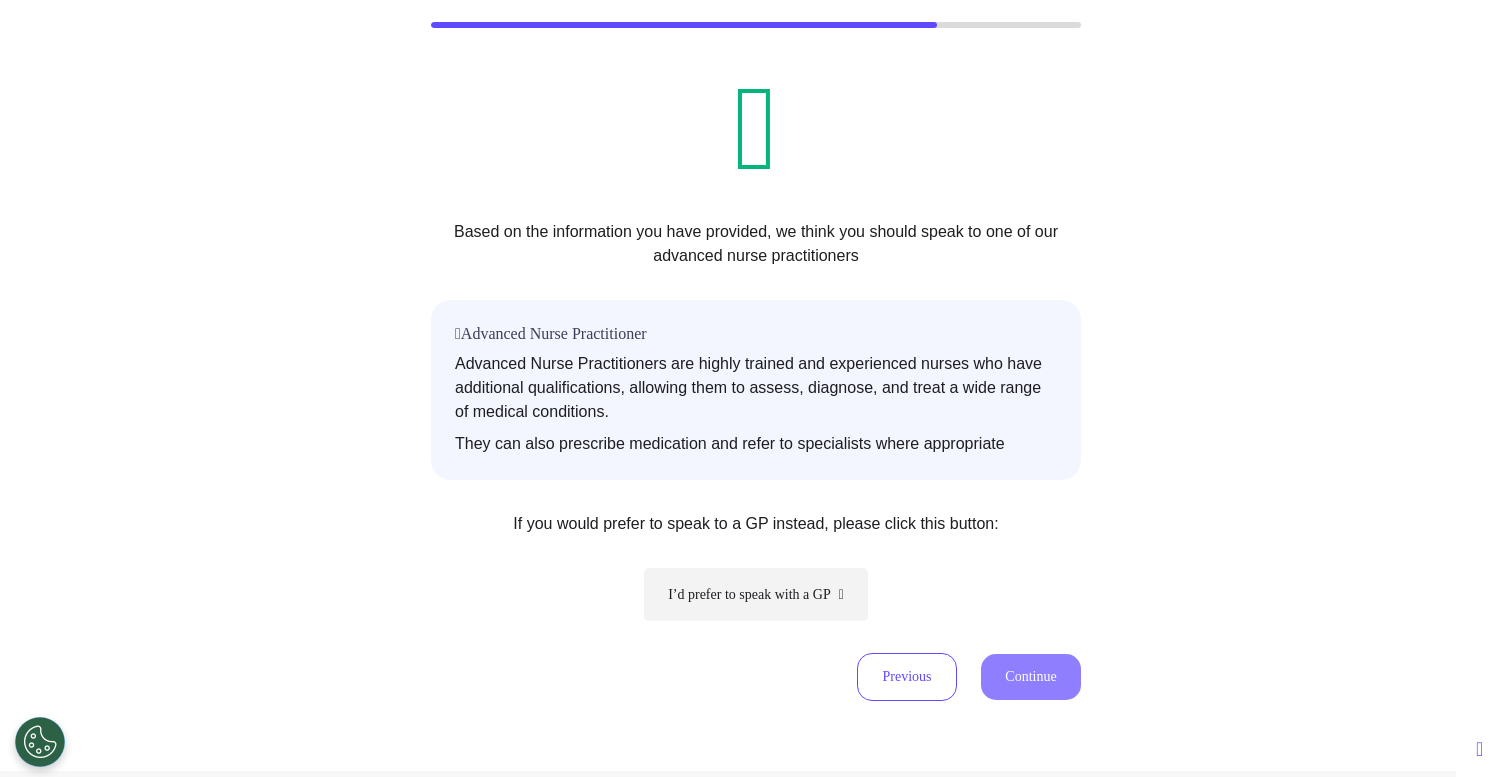 scroll, scrollTop: 0, scrollLeft: 0, axis: both 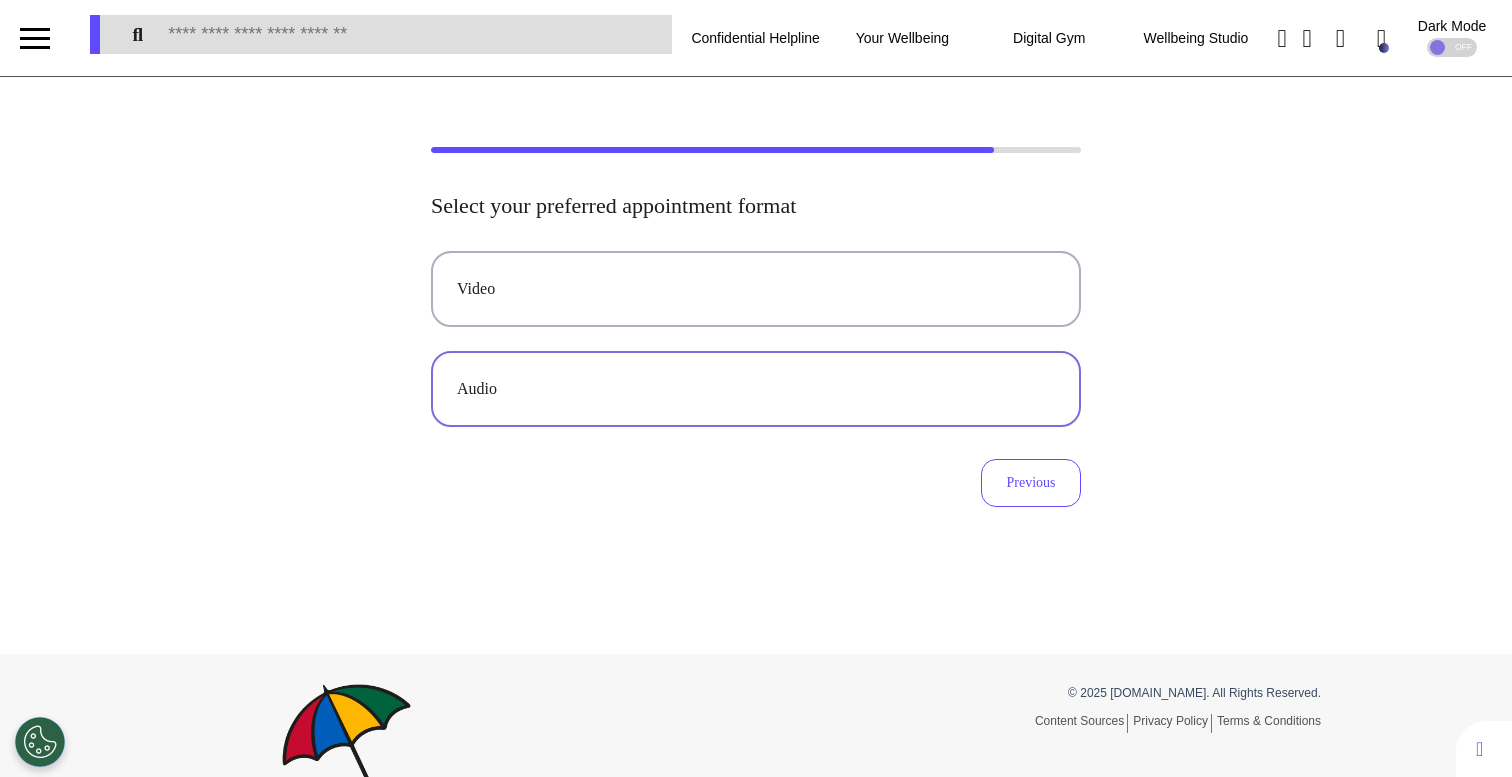 click on "Audio" at bounding box center (756, 389) 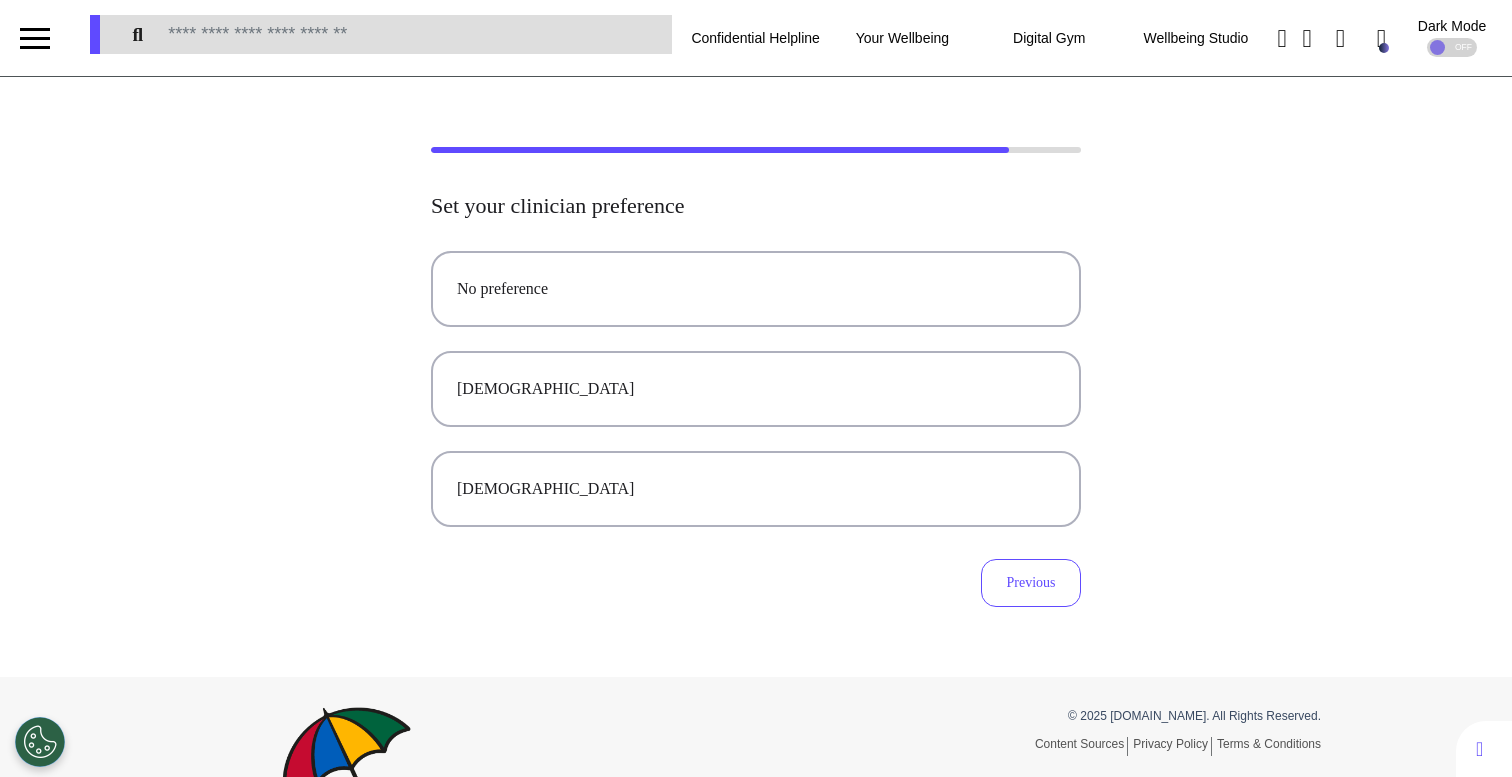 click on "No preference Female Male" at bounding box center [756, 389] 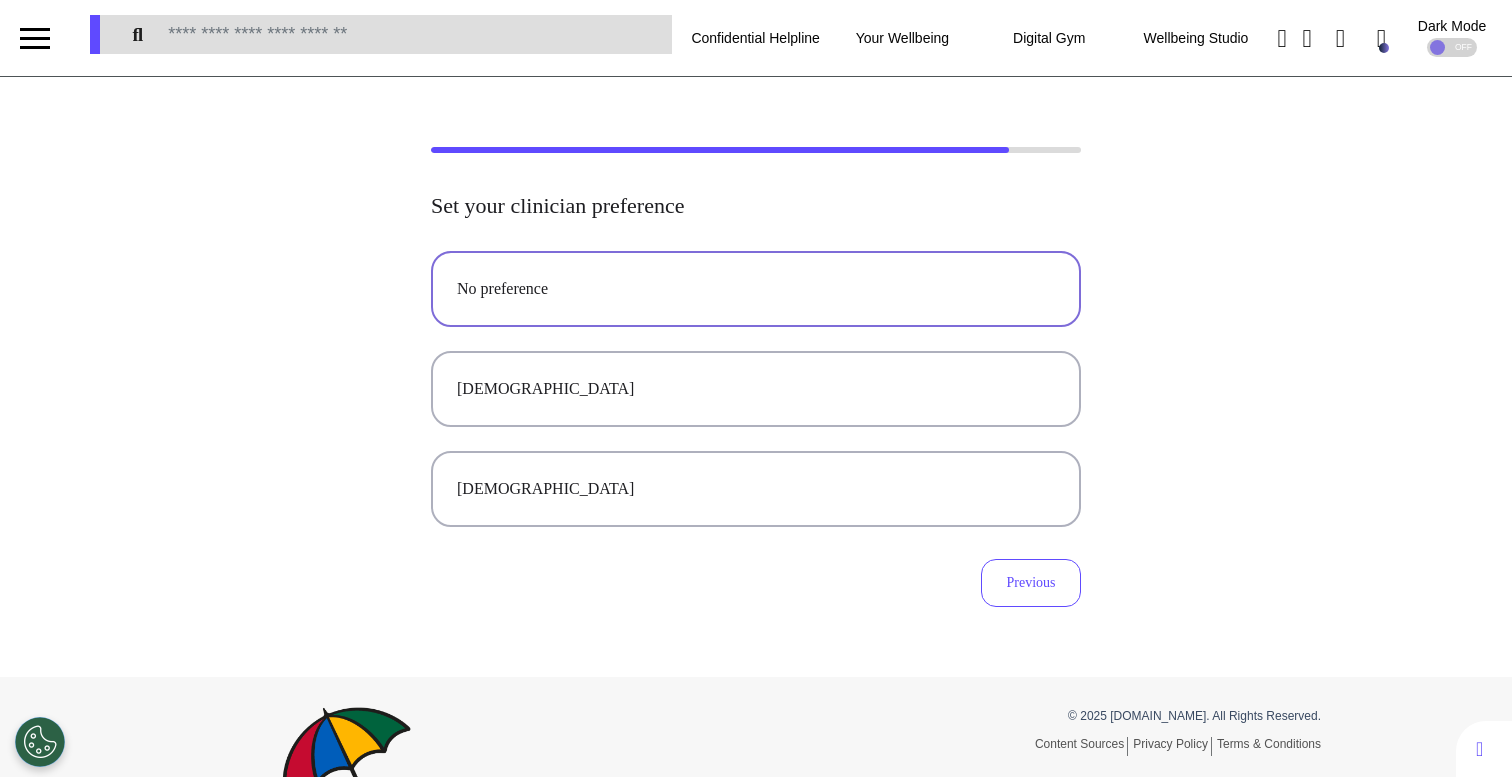 click on "No preference" at bounding box center [756, 289] 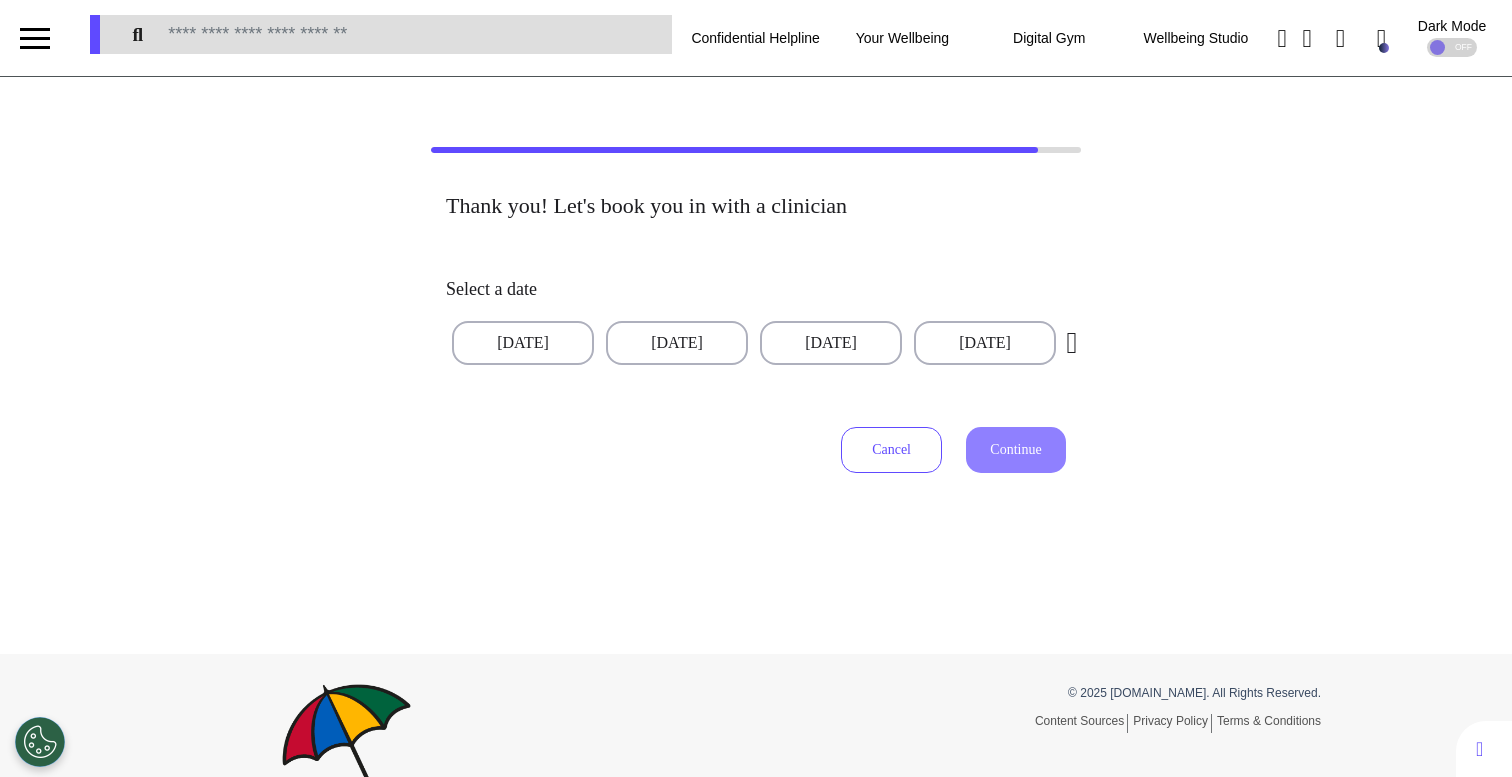 click on "Cancel" at bounding box center [891, 450] 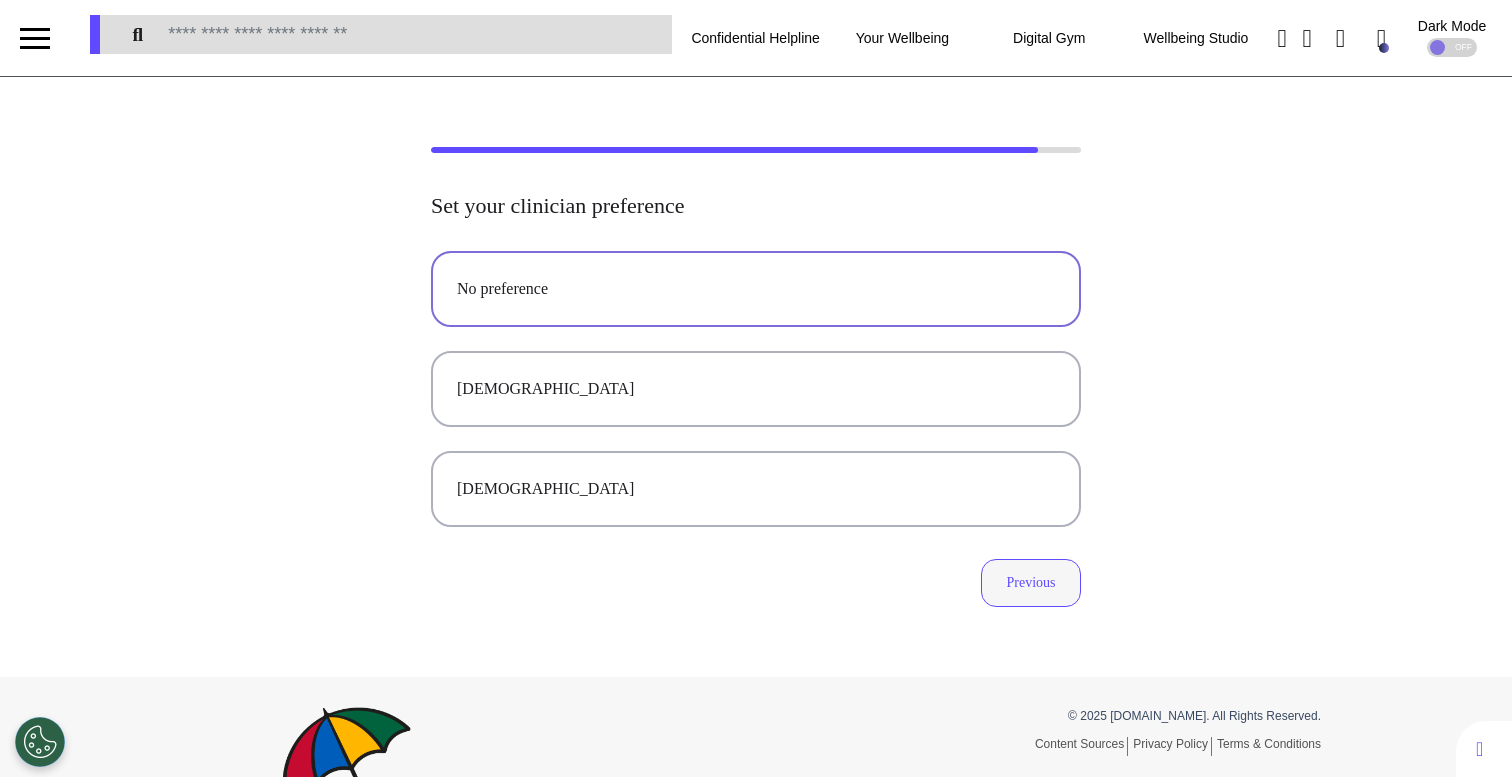 click on "Previous" at bounding box center (1031, 583) 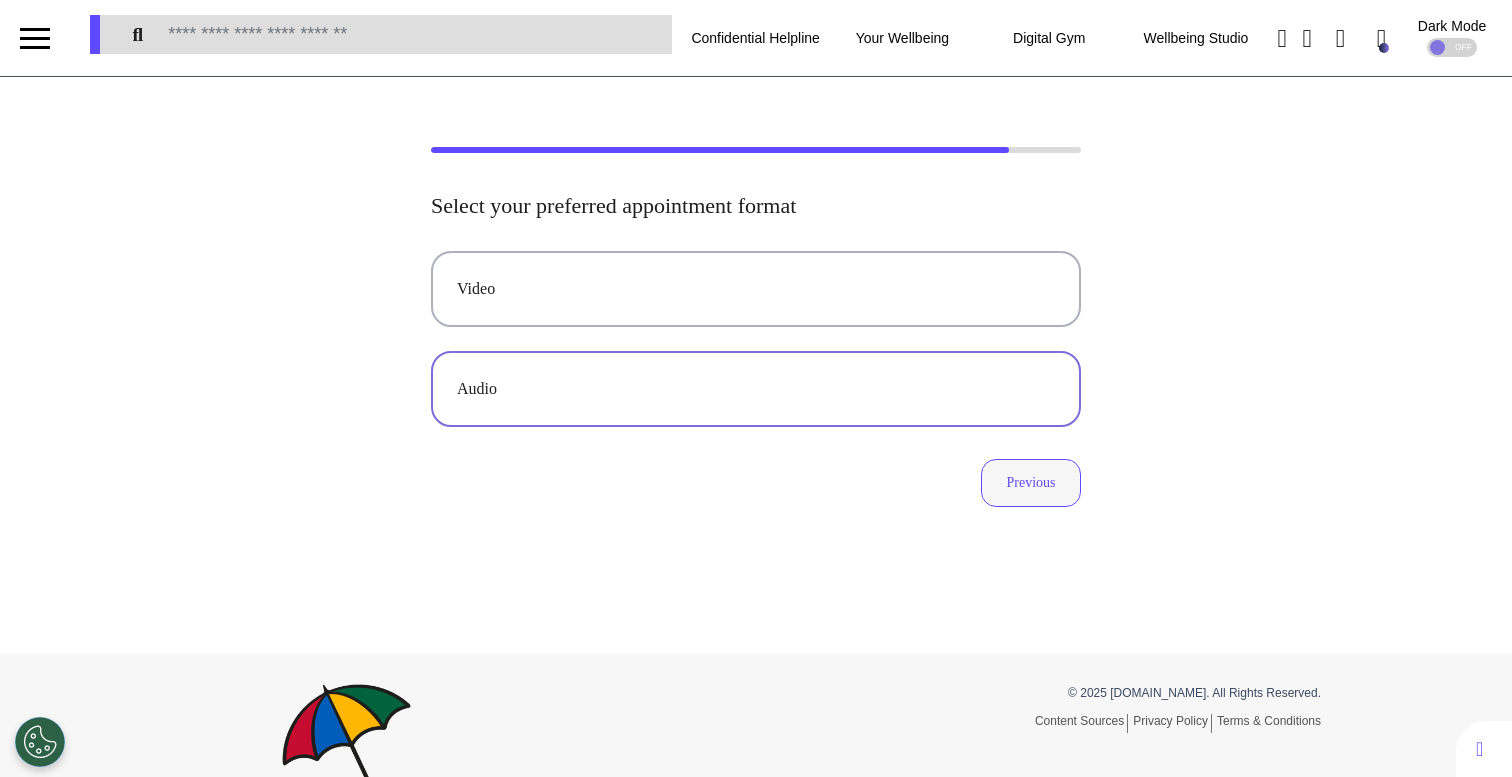 click on "Previous" at bounding box center (1031, 483) 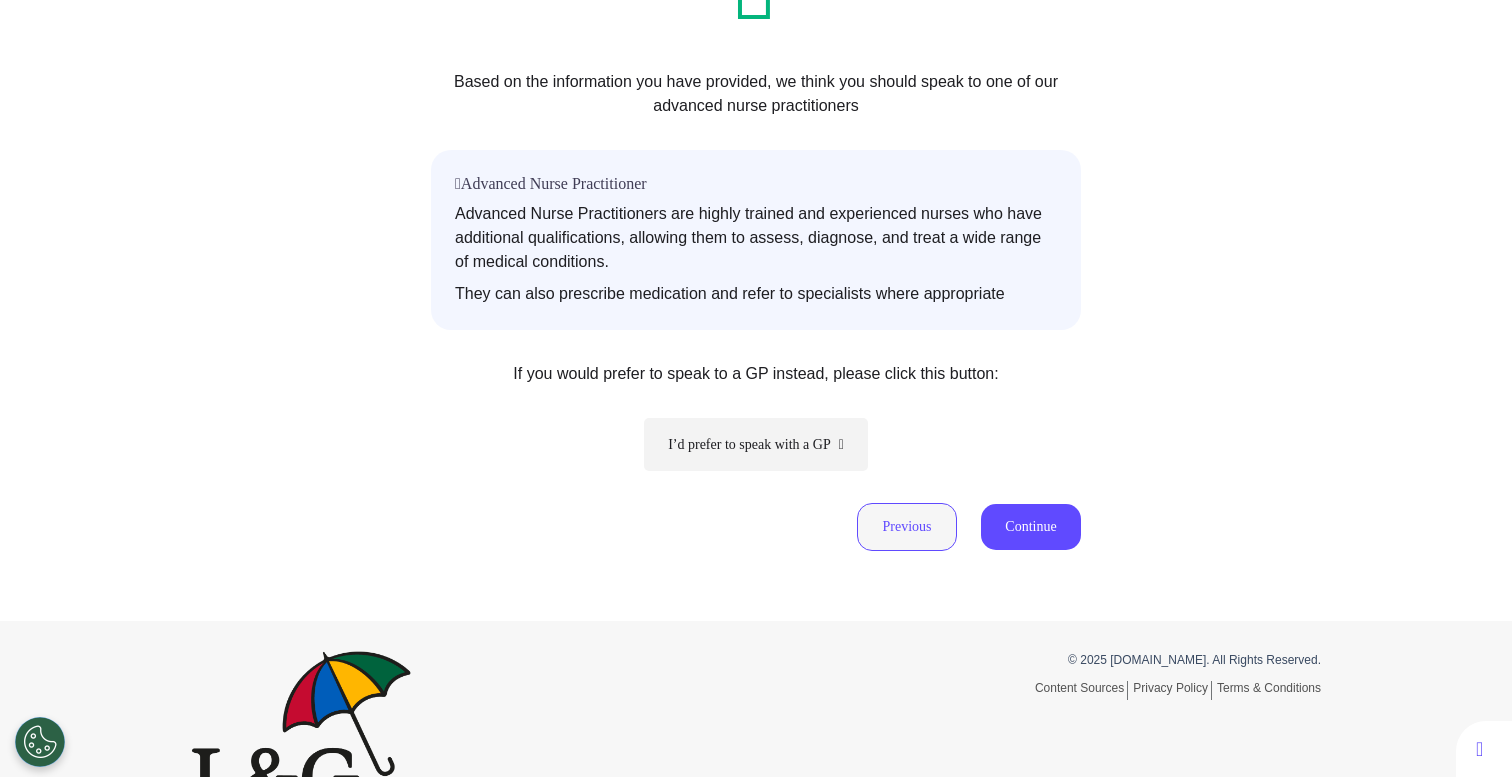 click on "Previous" at bounding box center [907, 527] 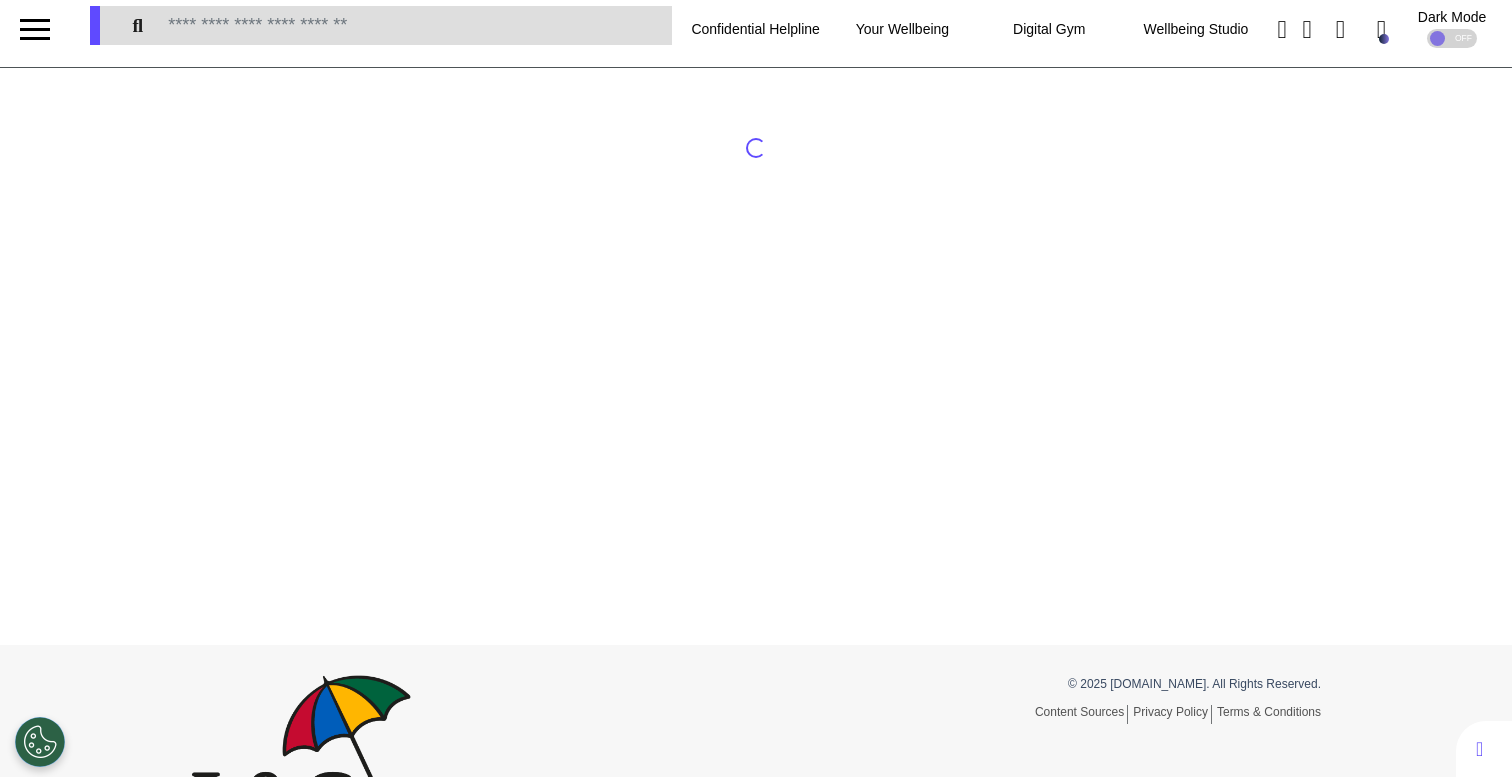 scroll, scrollTop: 0, scrollLeft: 0, axis: both 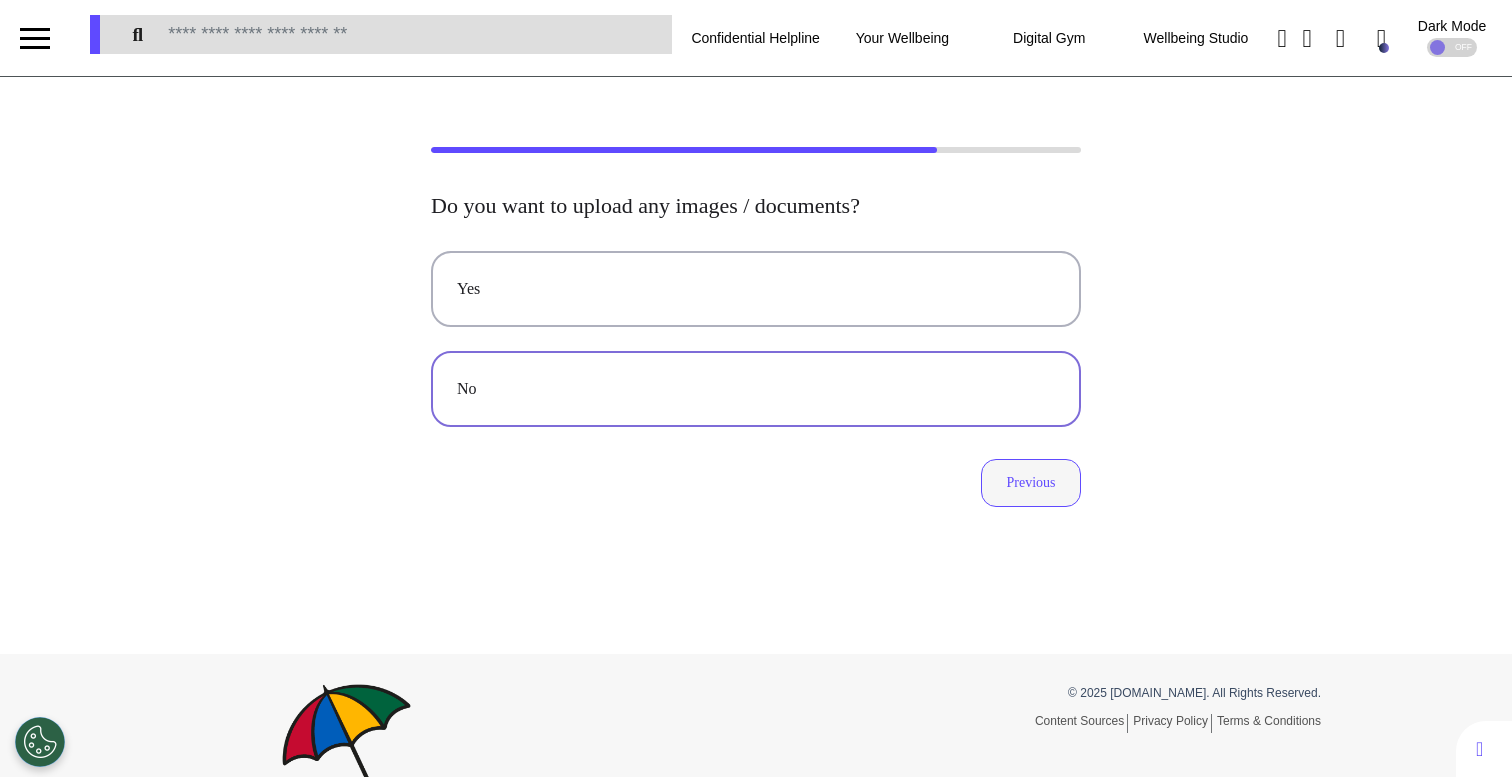 click on "Previous" at bounding box center (1031, 483) 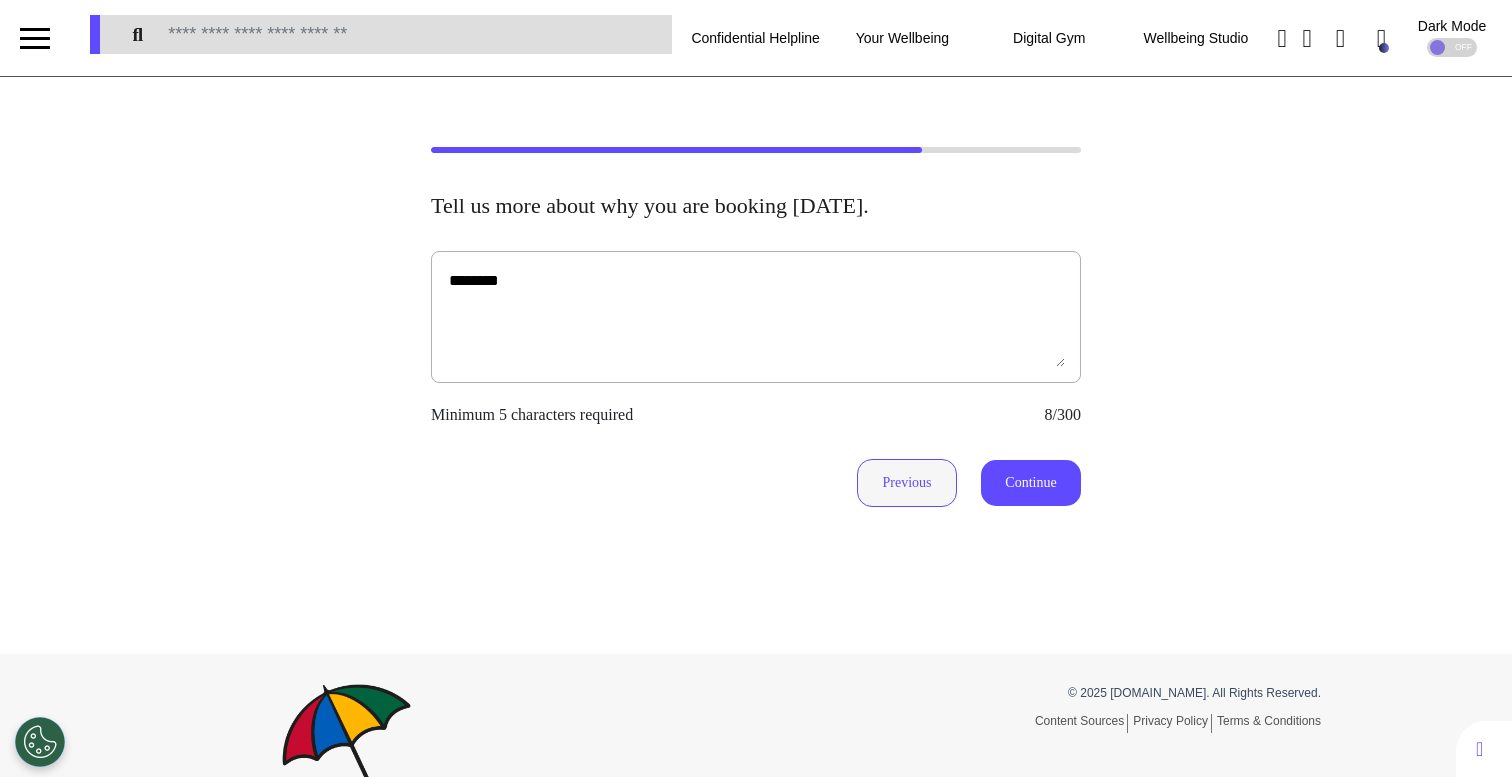 click on "Previous" at bounding box center (907, 483) 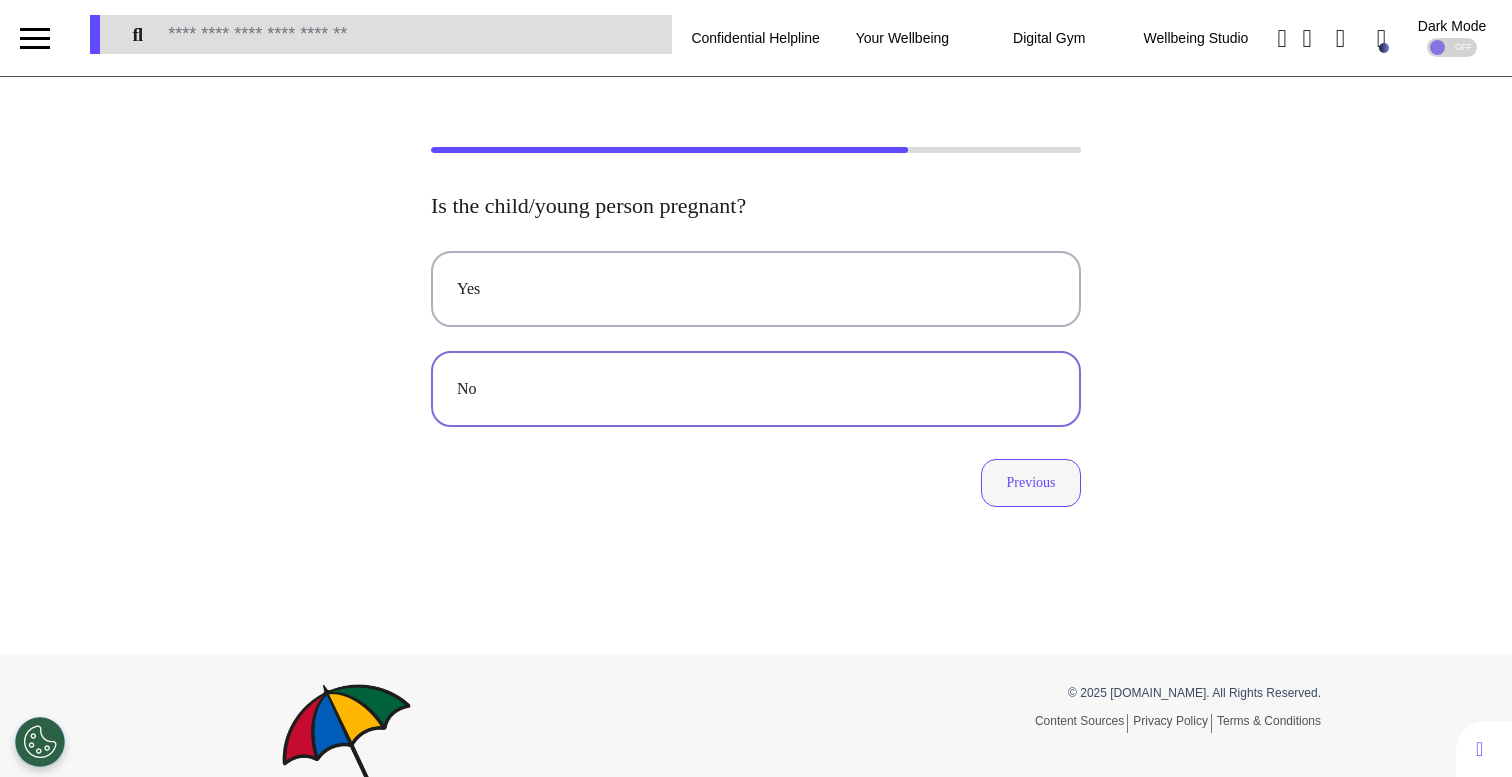click on "Previous" at bounding box center (1031, 483) 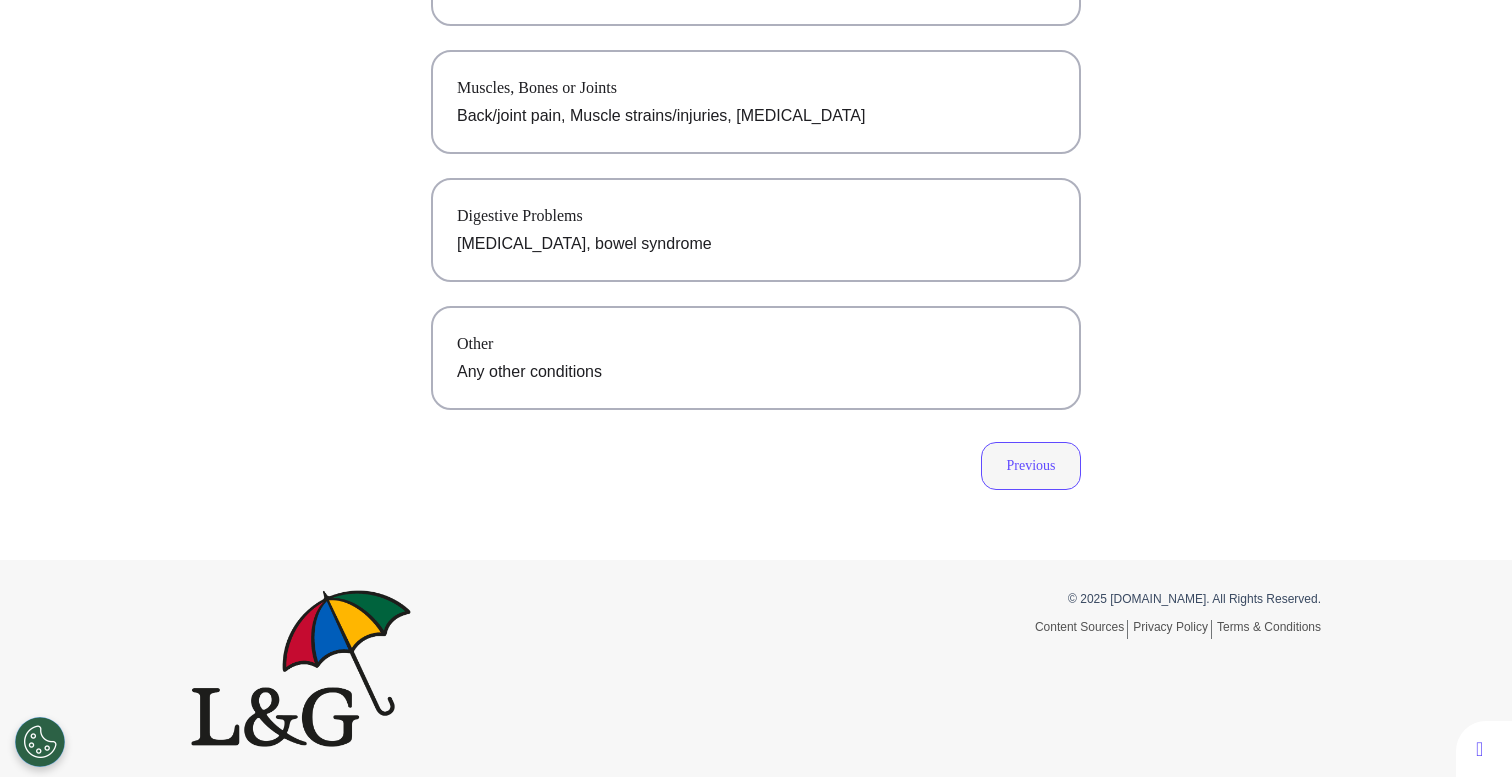 click on "Previous" at bounding box center (1031, 466) 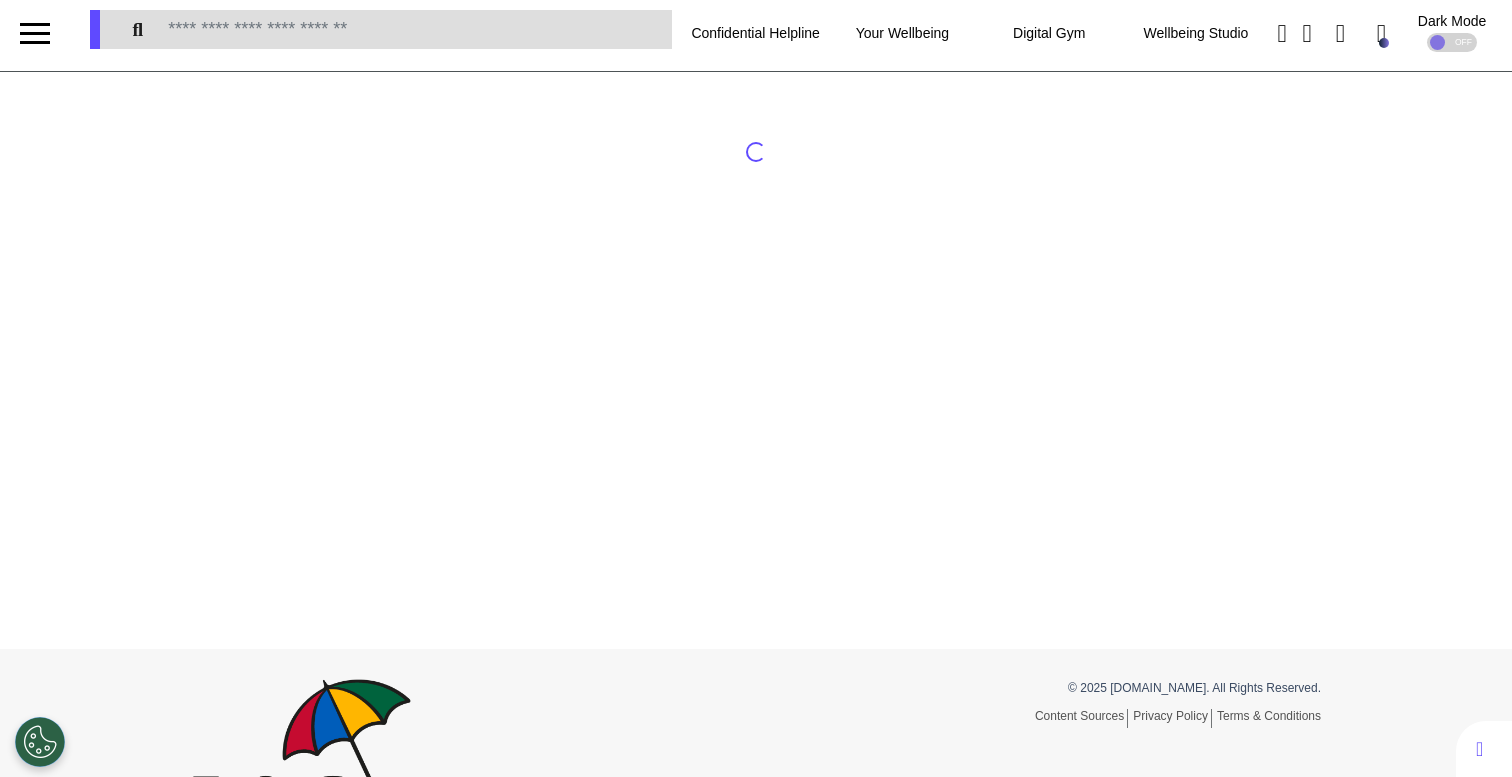 scroll, scrollTop: 0, scrollLeft: 0, axis: both 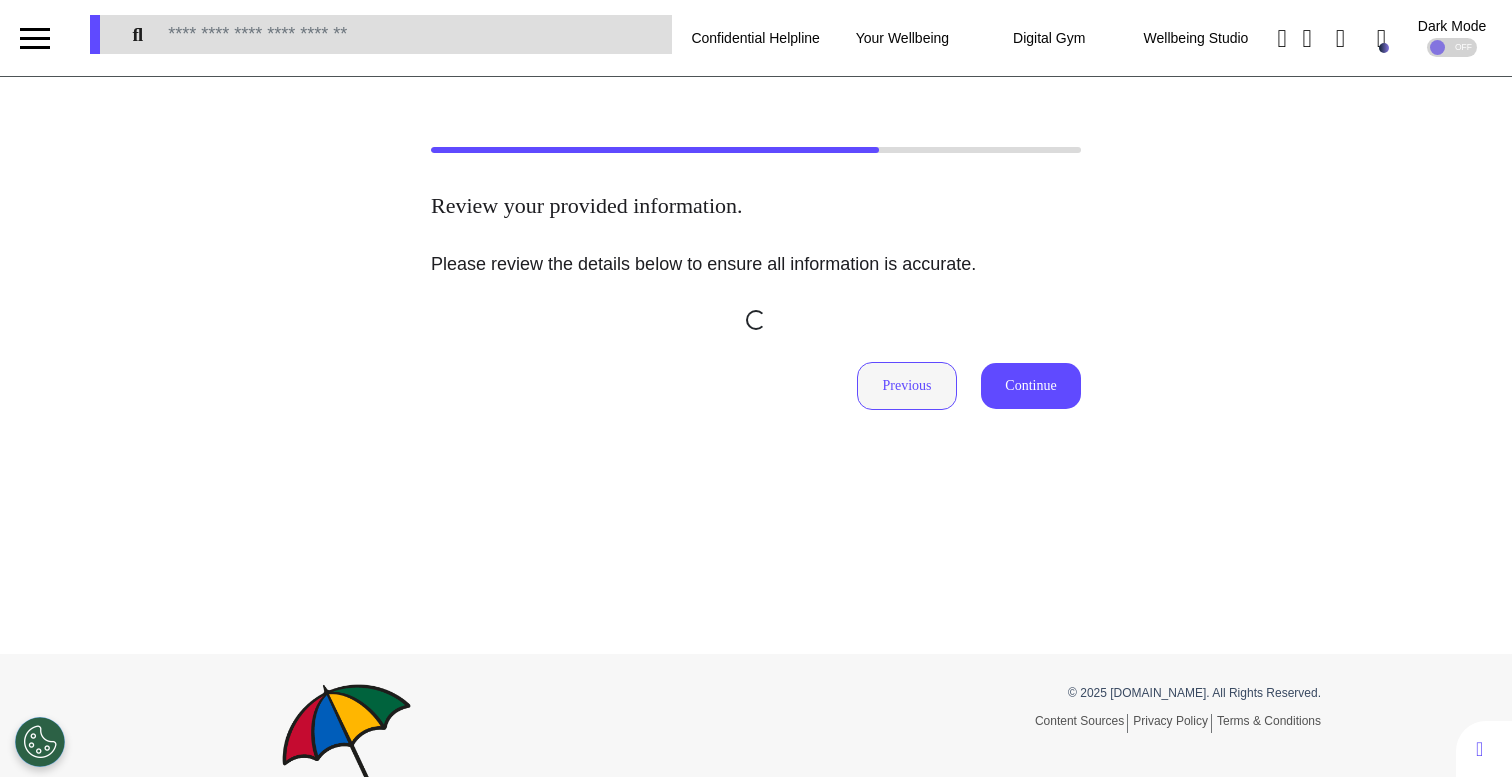 click on "Previous" at bounding box center [907, 386] 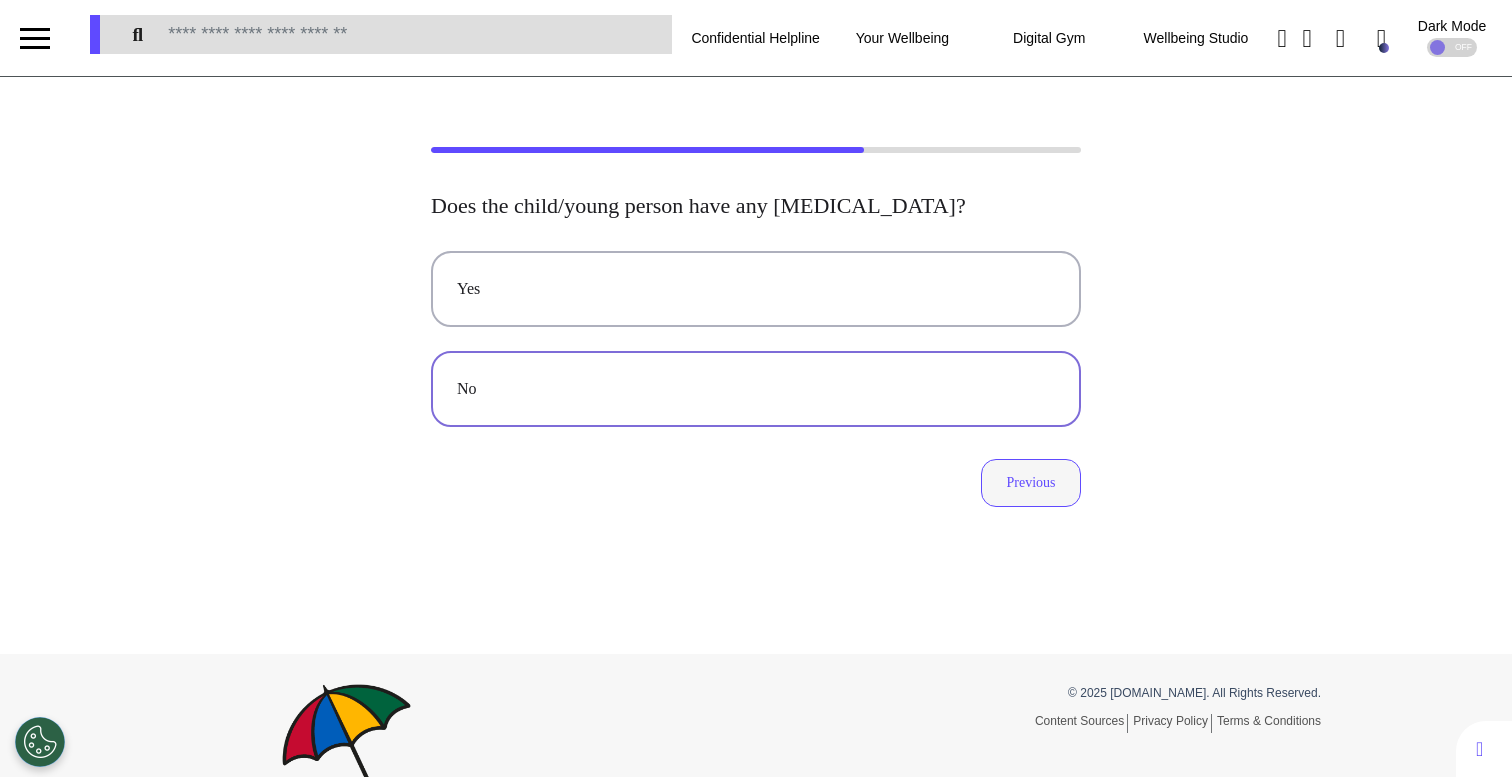 click on "Previous" at bounding box center (1031, 483) 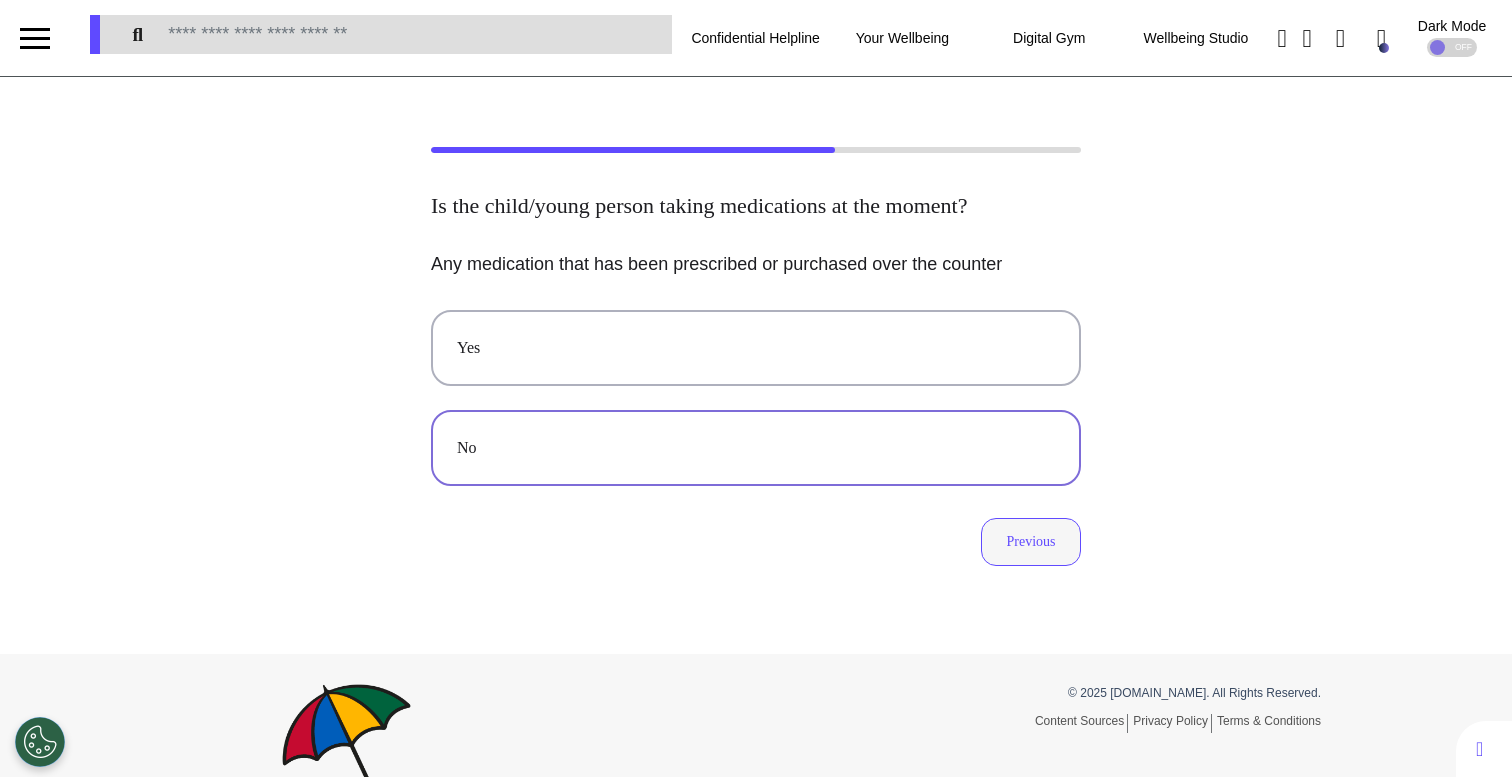 click on "Previous" at bounding box center [1031, 542] 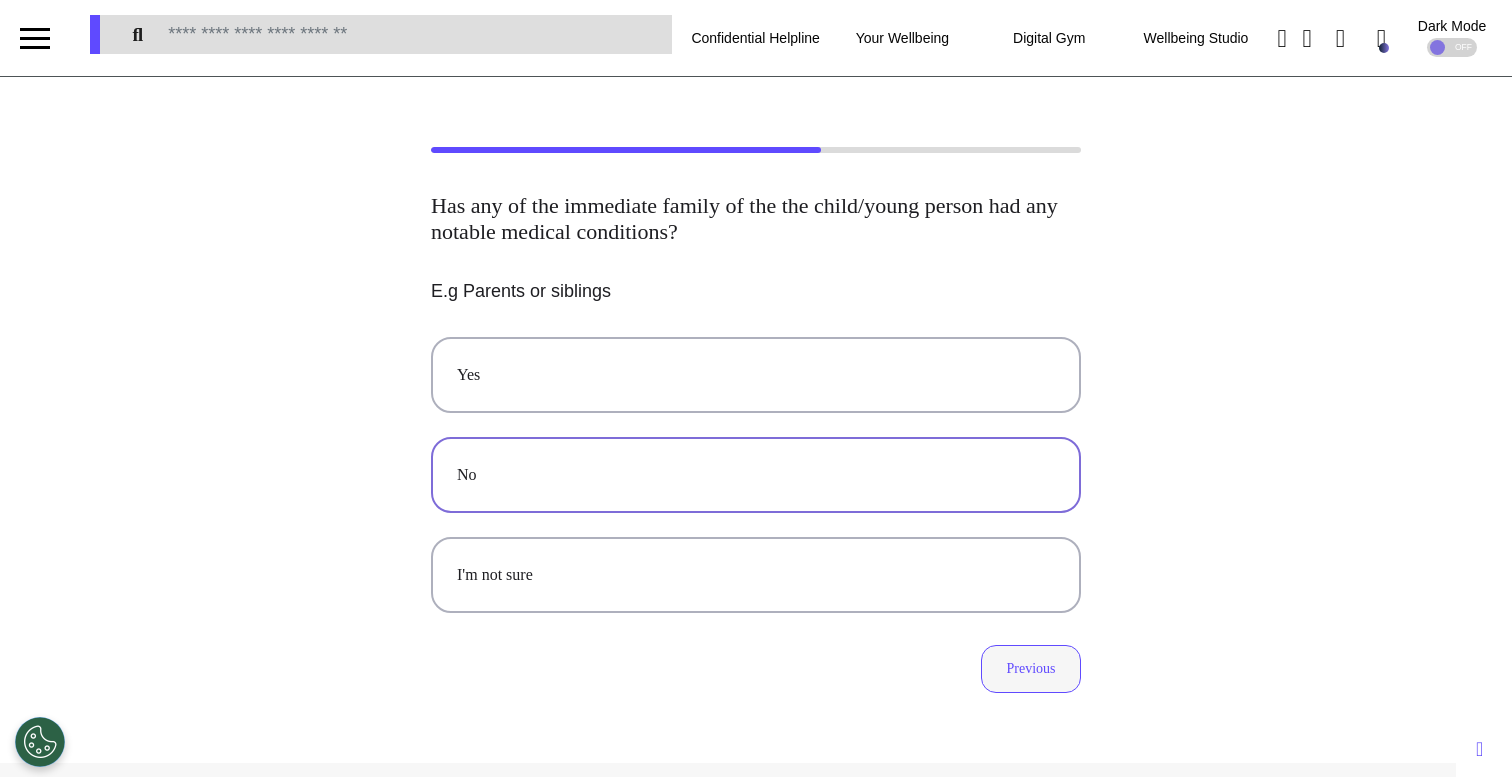 click on "Previous" at bounding box center (1031, 669) 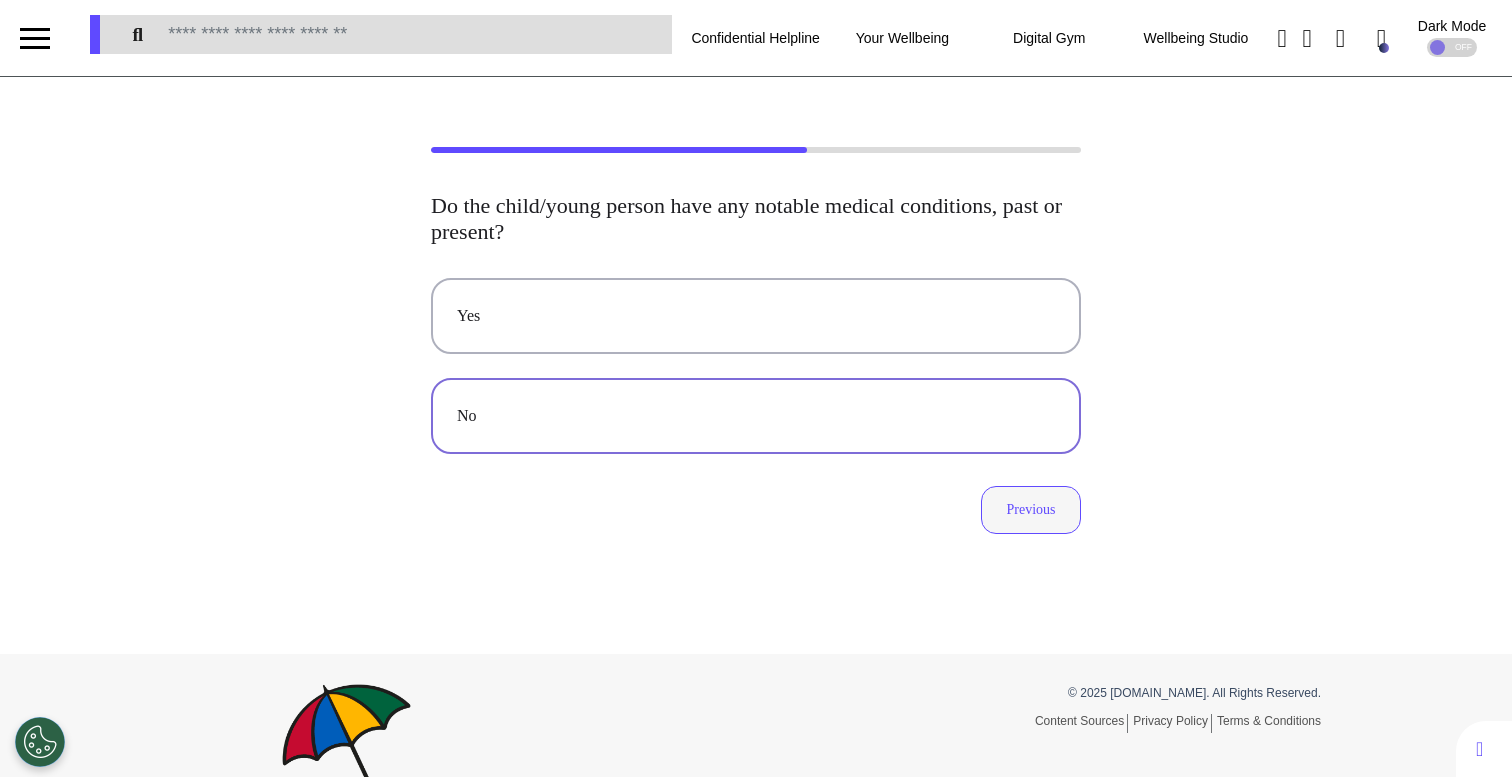 click on "Previous" at bounding box center [1031, 510] 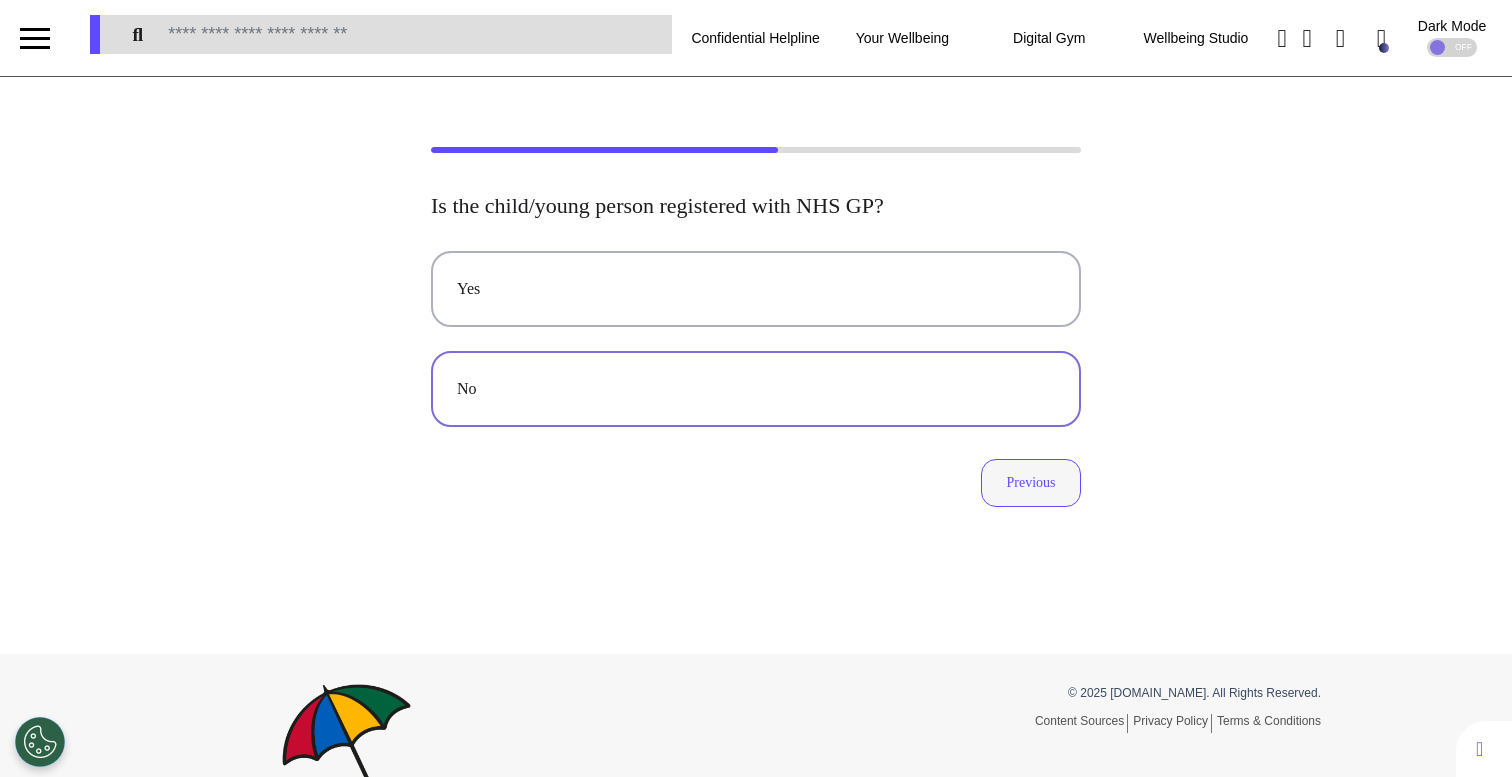 click on "Previous" at bounding box center (1031, 483) 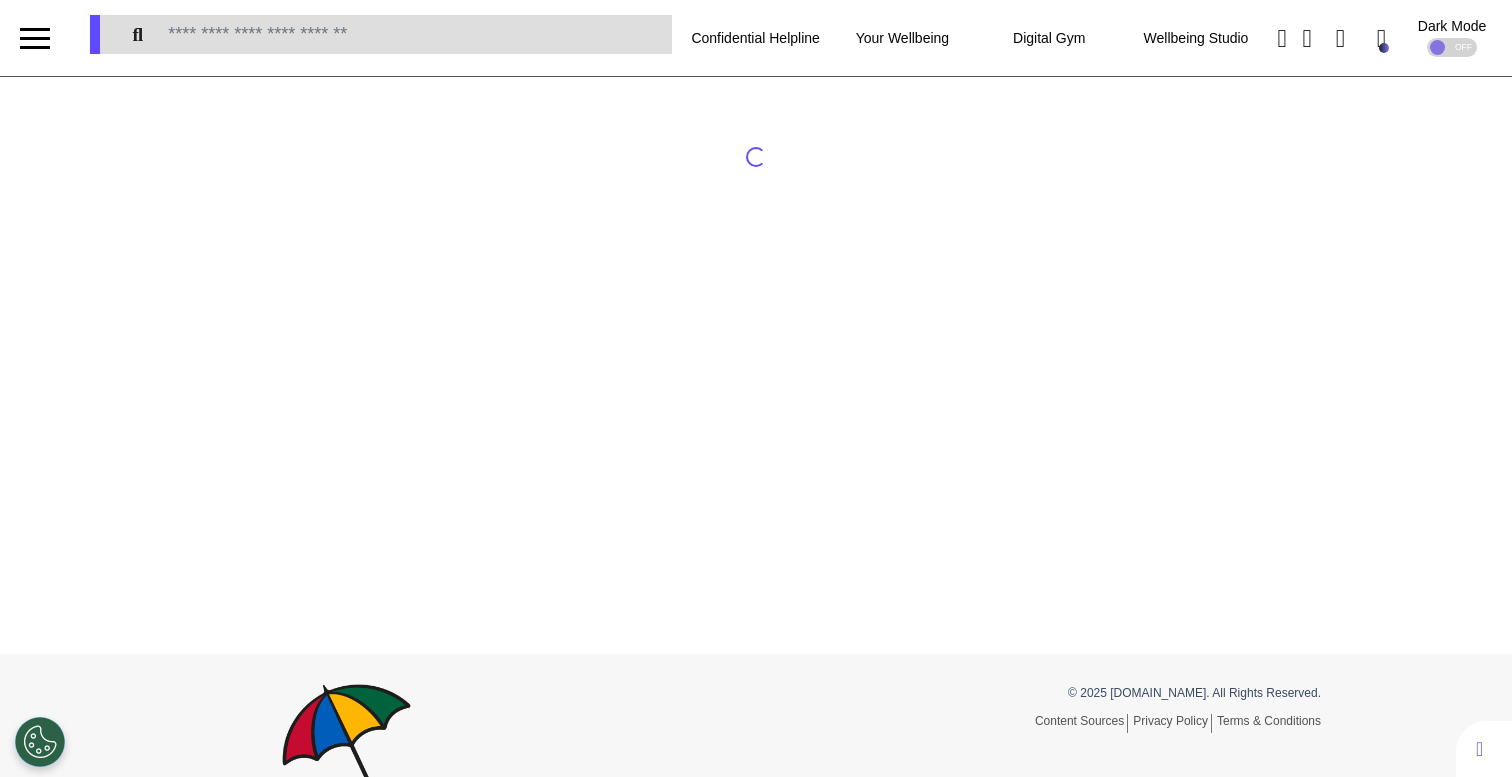 select on "********" 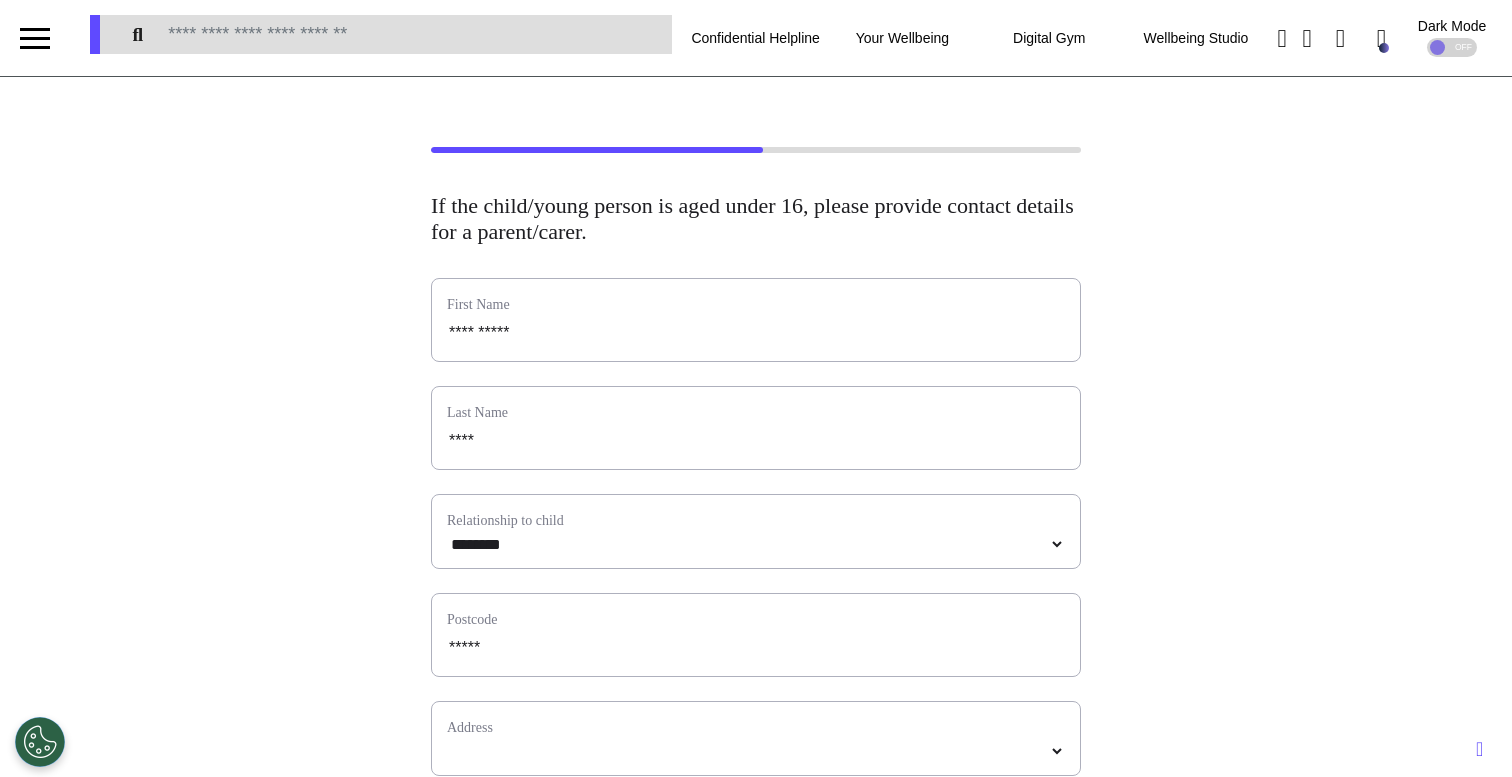 select on "**********" 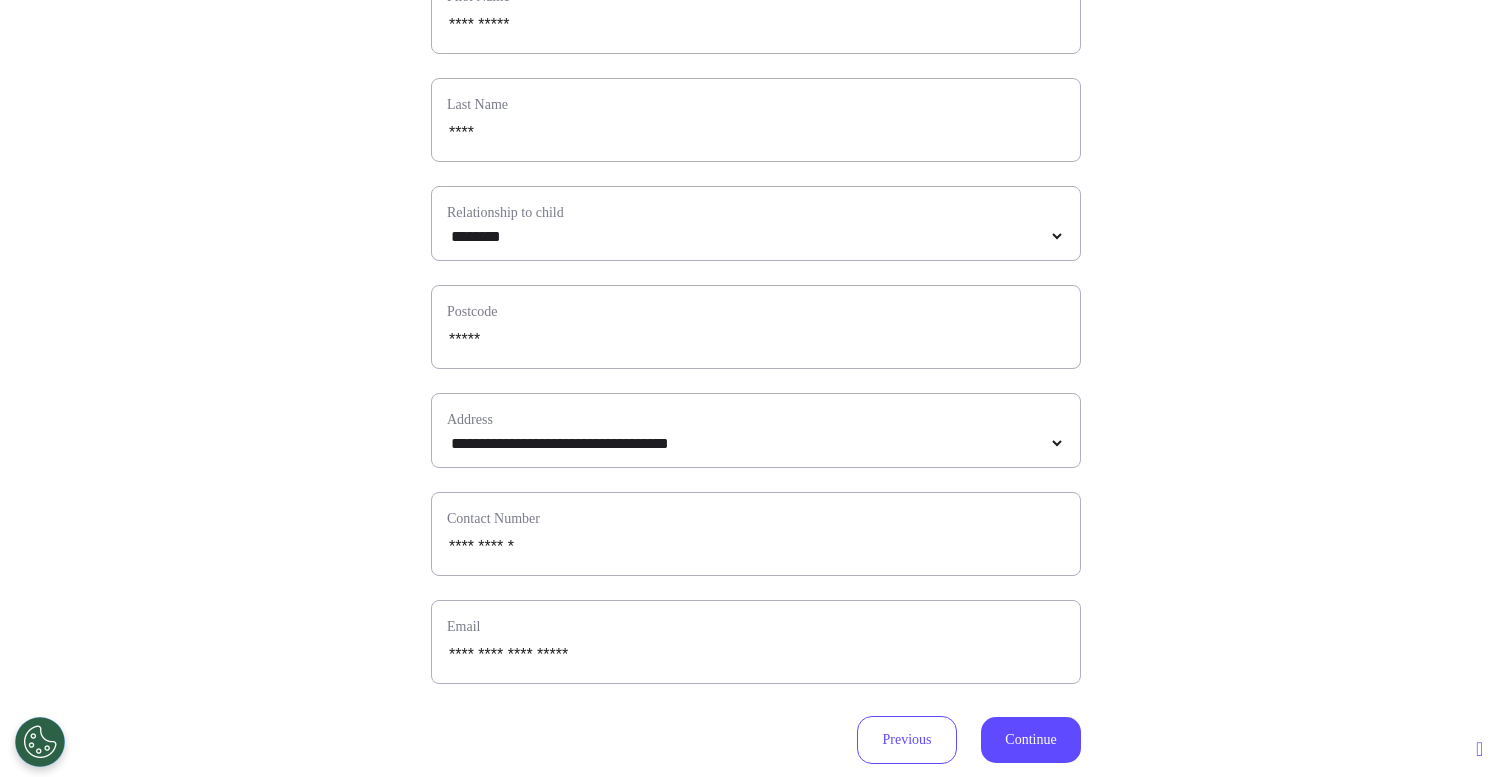 scroll, scrollTop: 314, scrollLeft: 0, axis: vertical 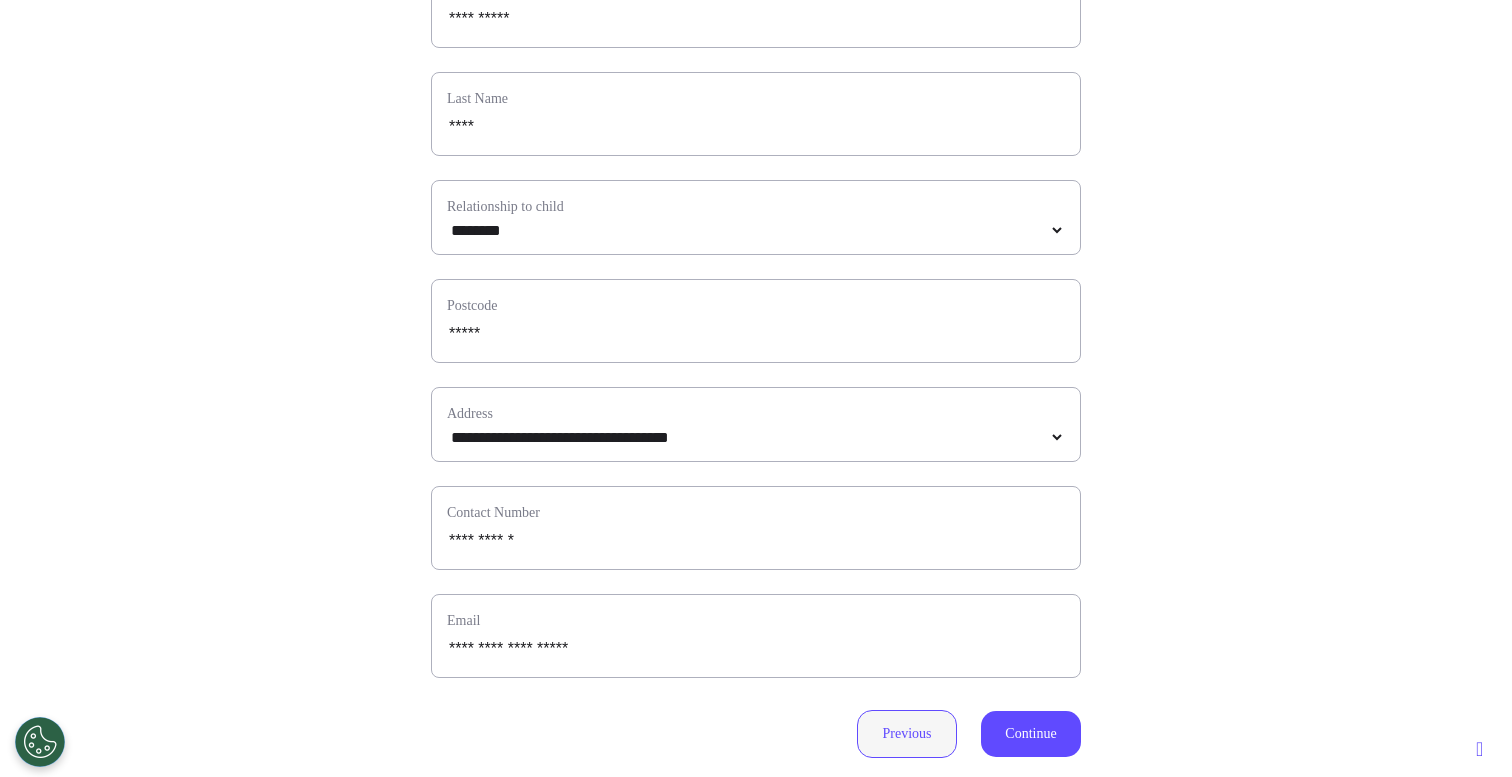 click on "Previous" at bounding box center [907, 734] 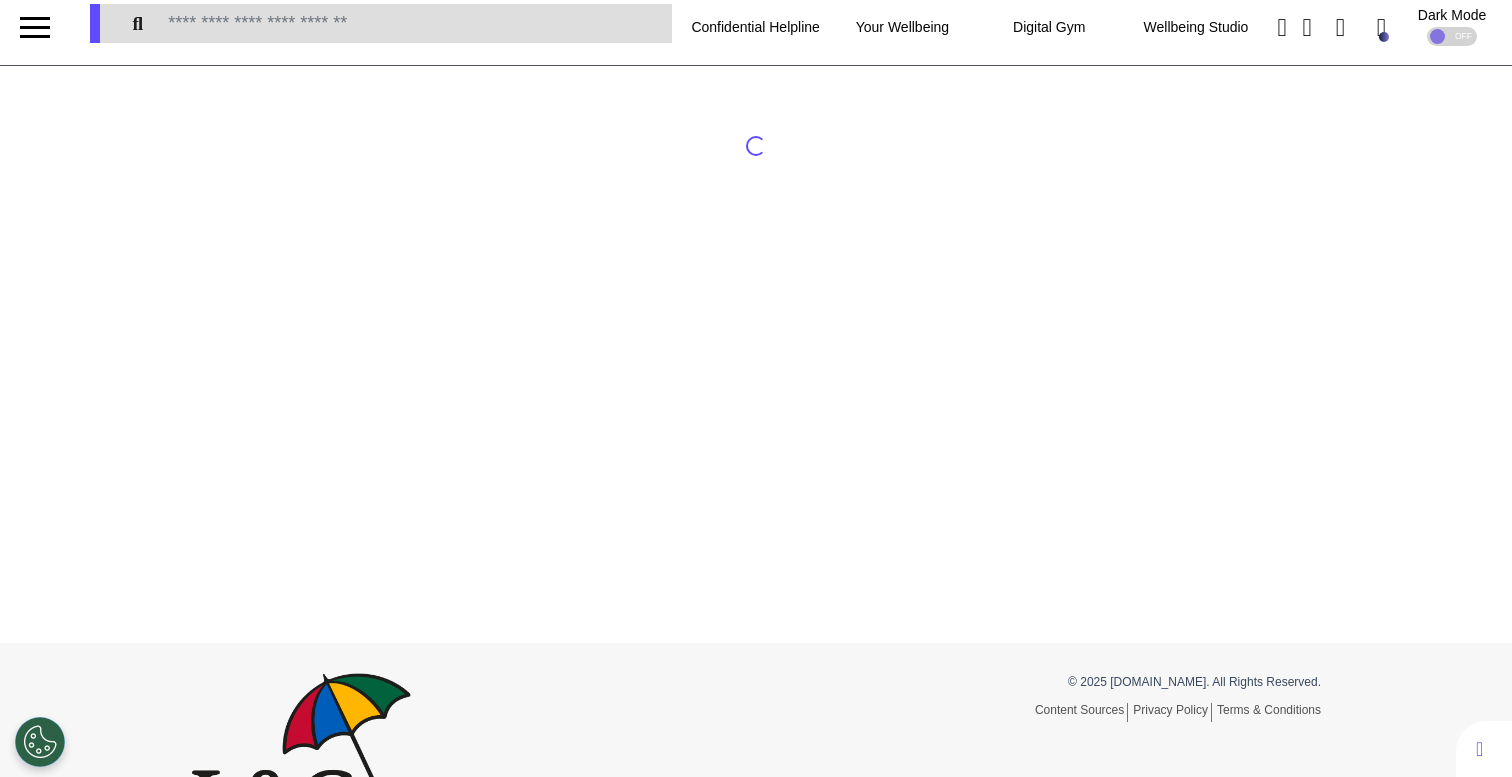 scroll, scrollTop: 0, scrollLeft: 0, axis: both 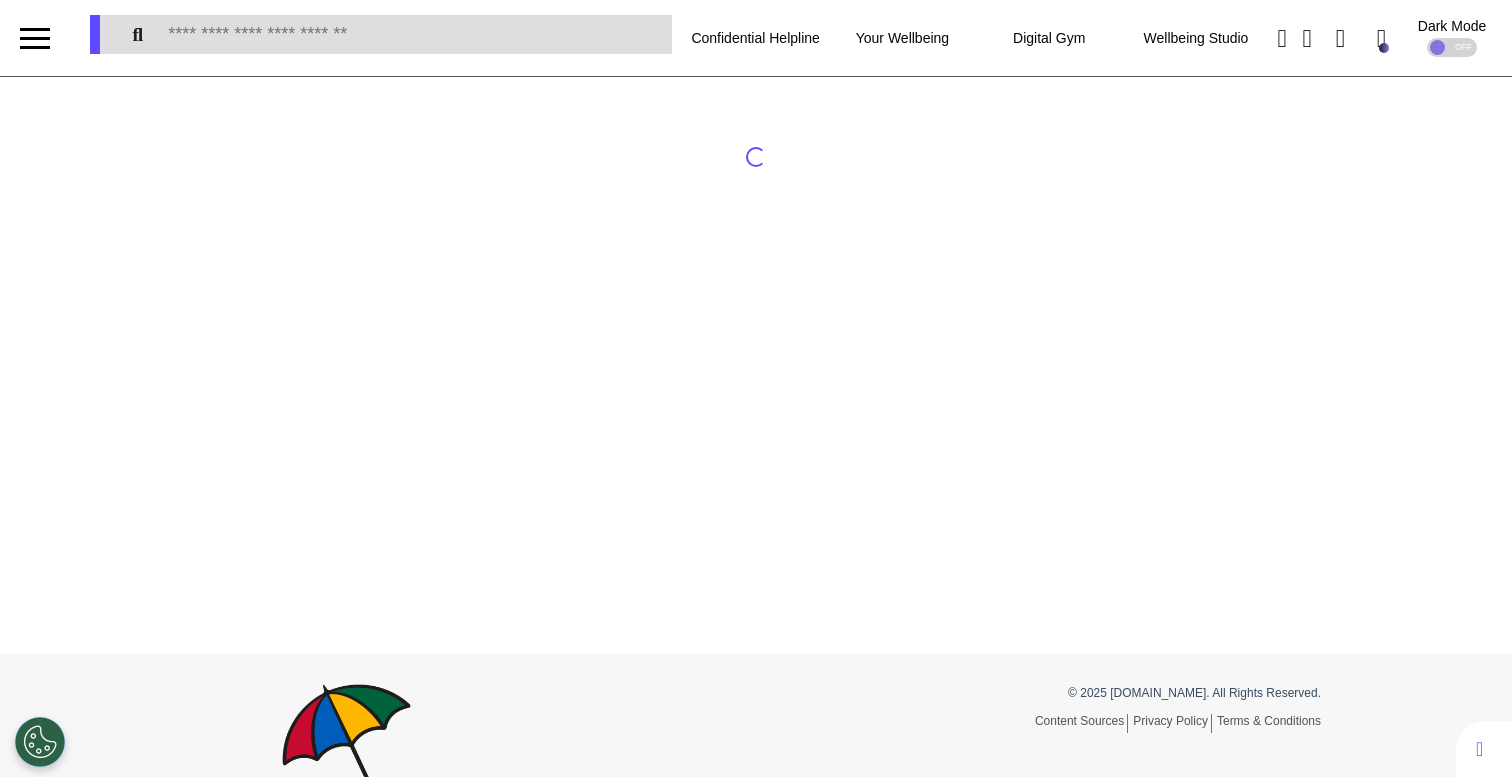 select on "******" 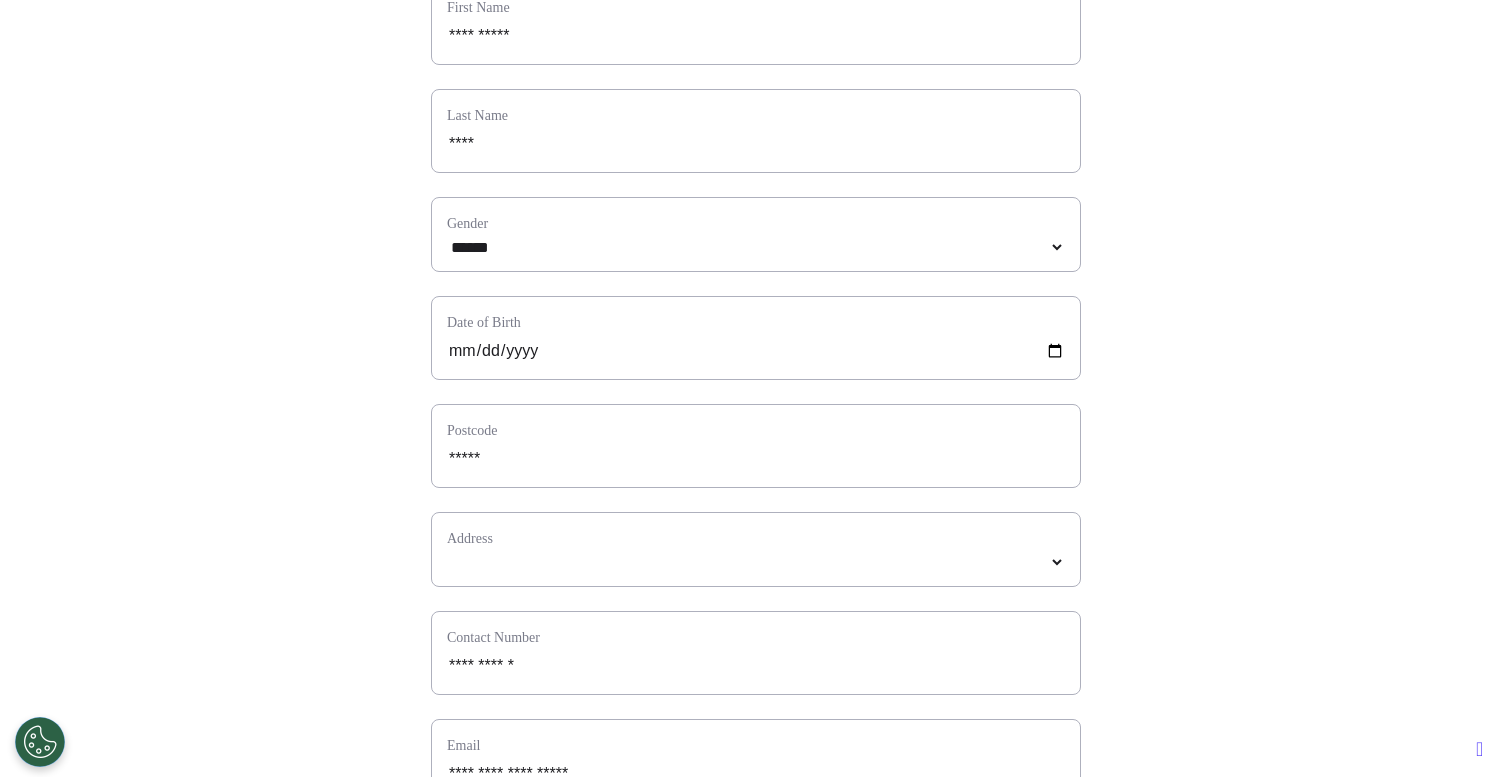 select on "**********" 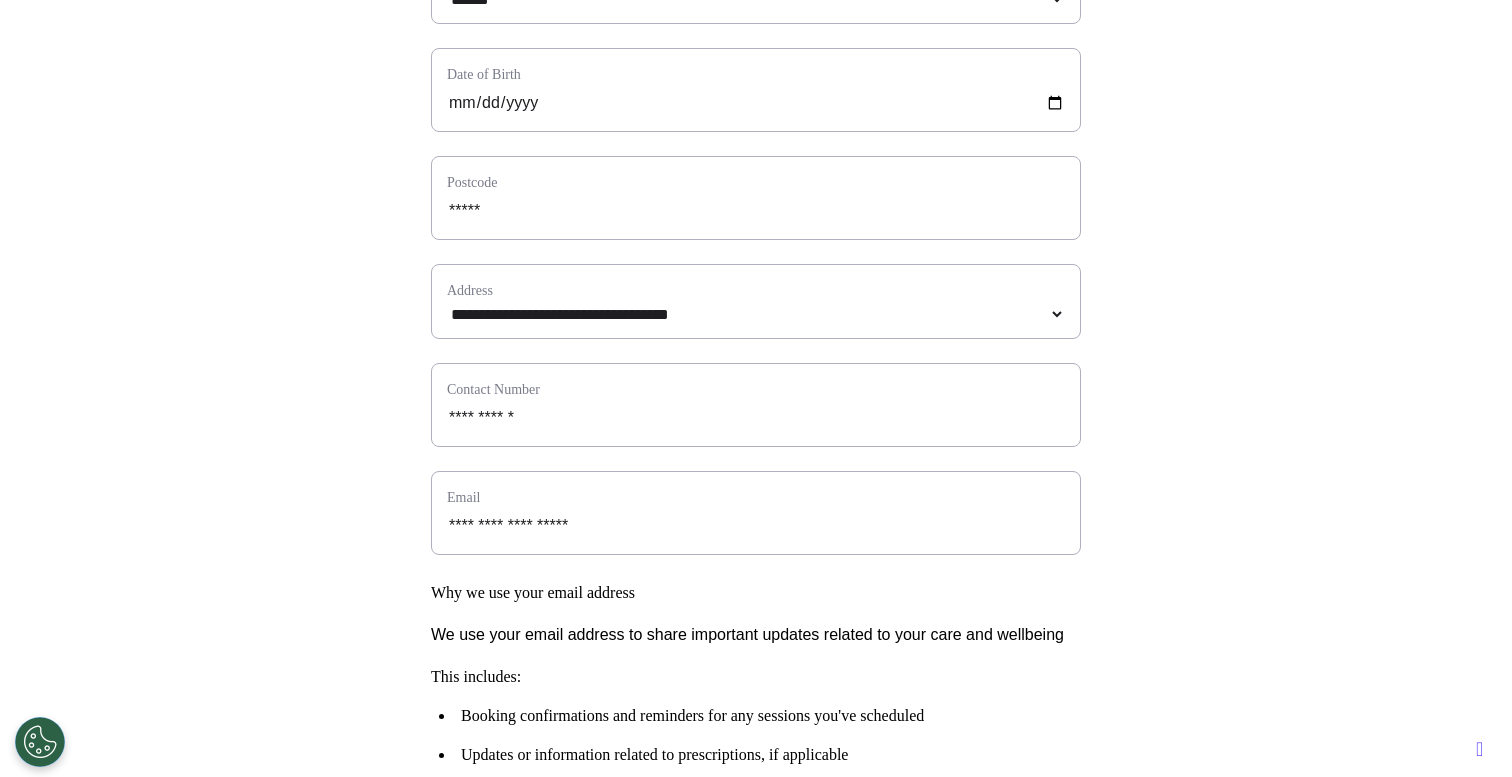 scroll, scrollTop: 0, scrollLeft: 0, axis: both 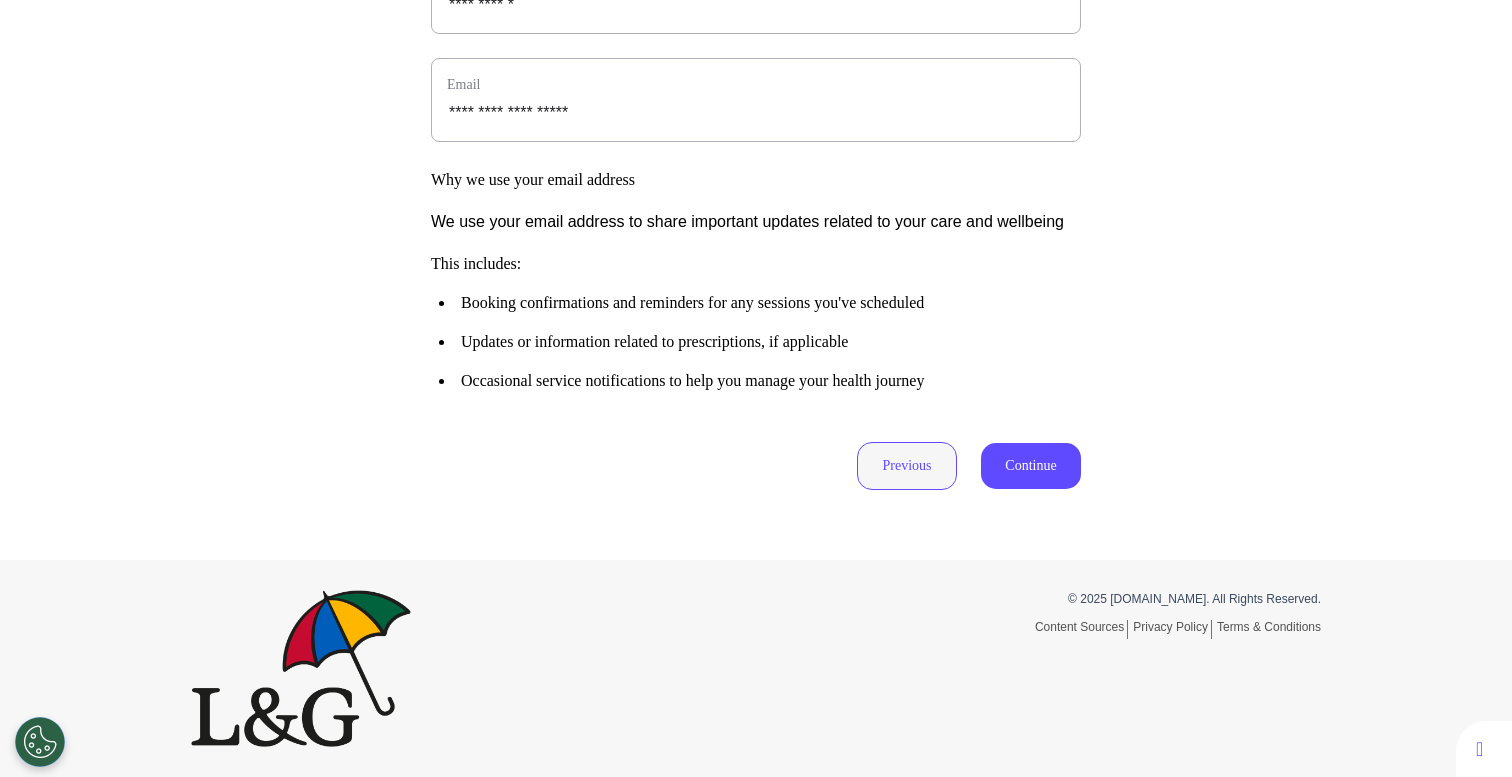 click on "Previous" at bounding box center [907, 466] 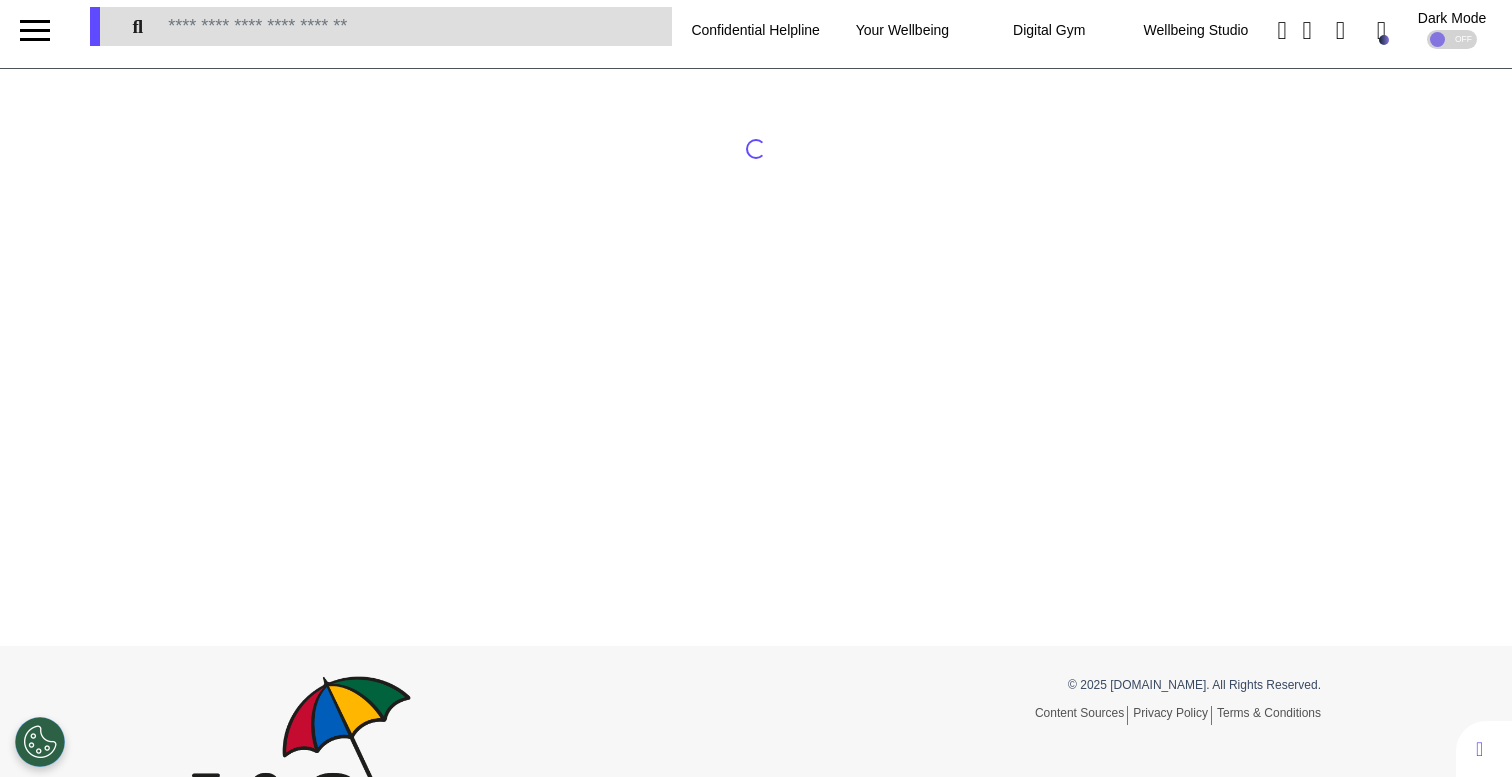 scroll, scrollTop: 0, scrollLeft: 0, axis: both 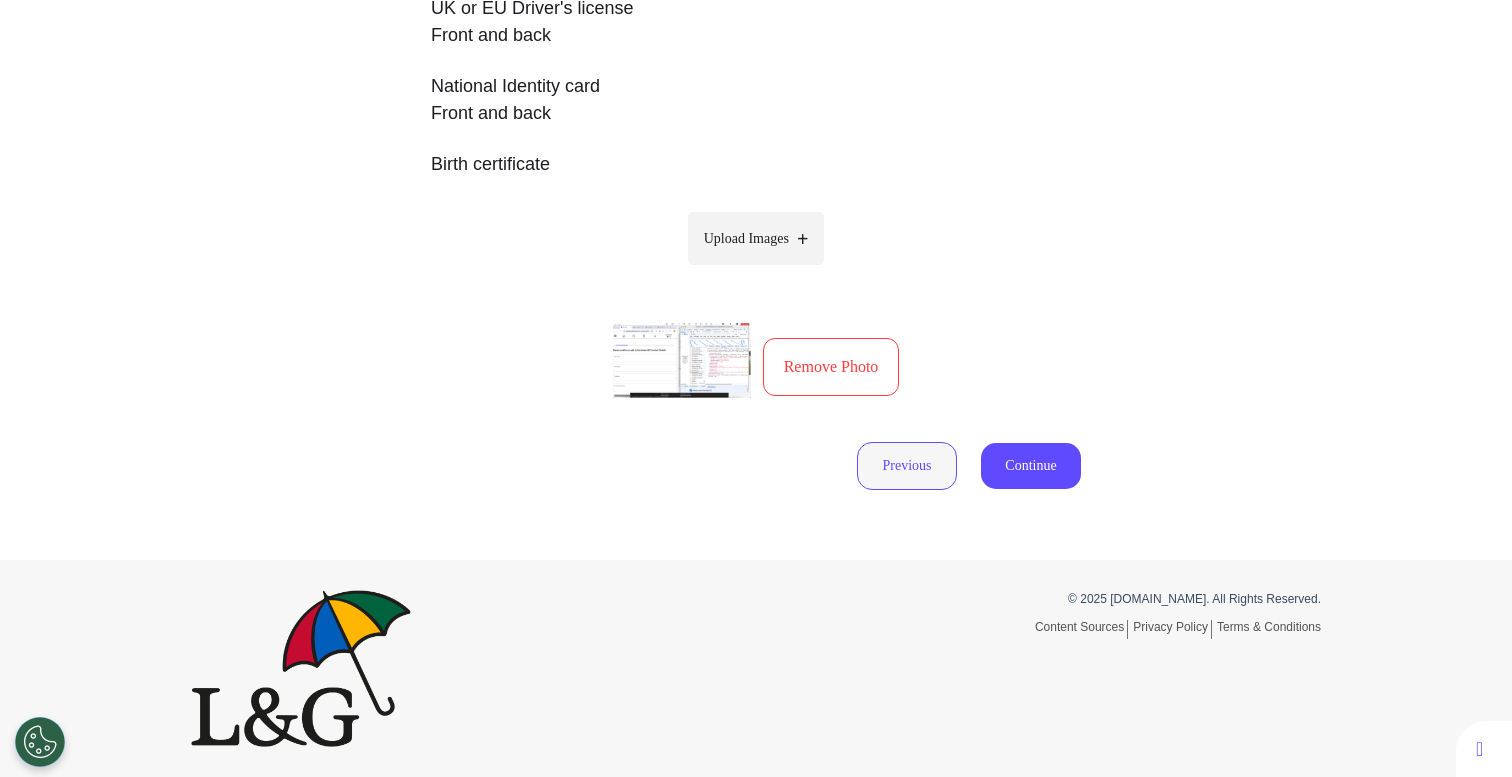 click on "Previous" at bounding box center [907, 466] 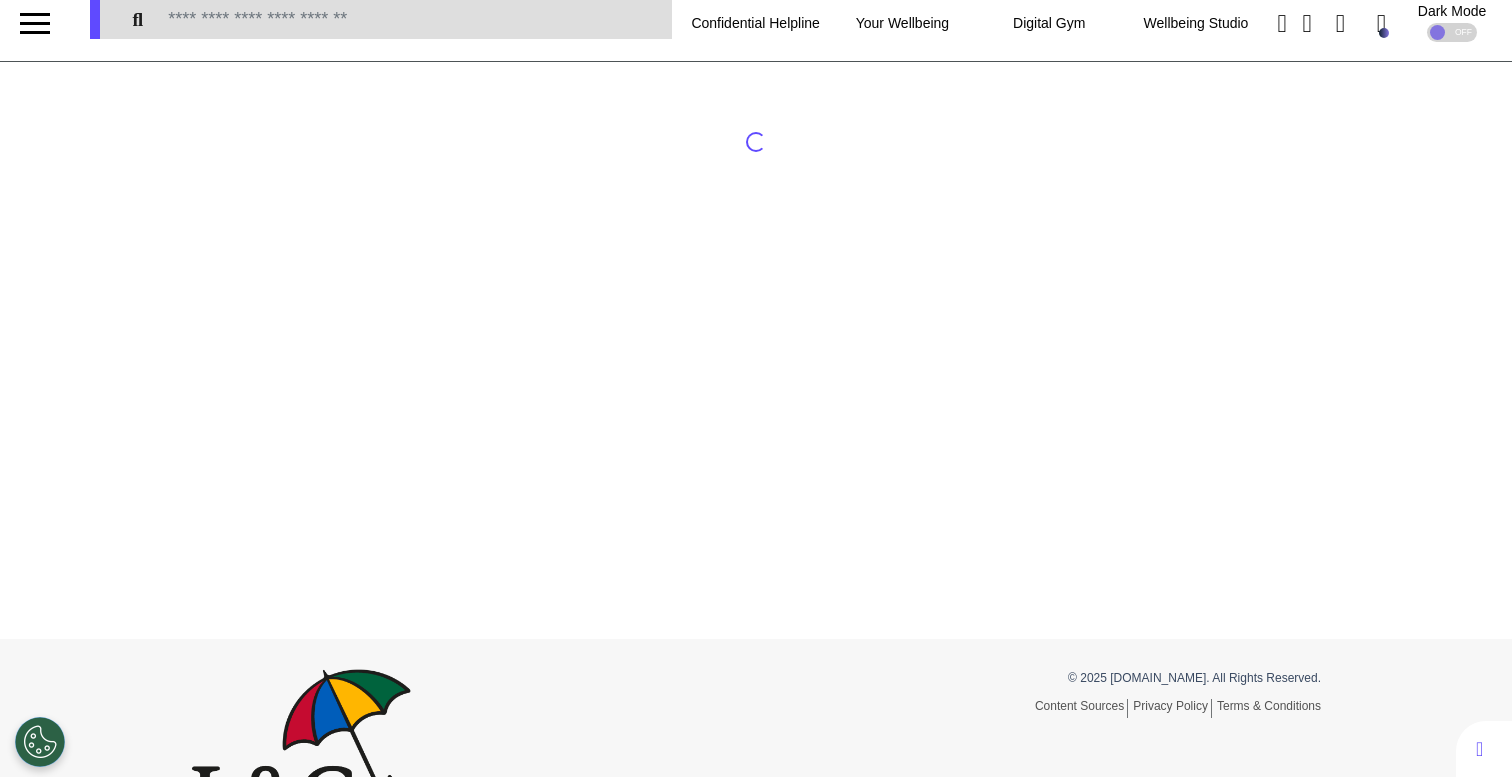 scroll, scrollTop: 0, scrollLeft: 0, axis: both 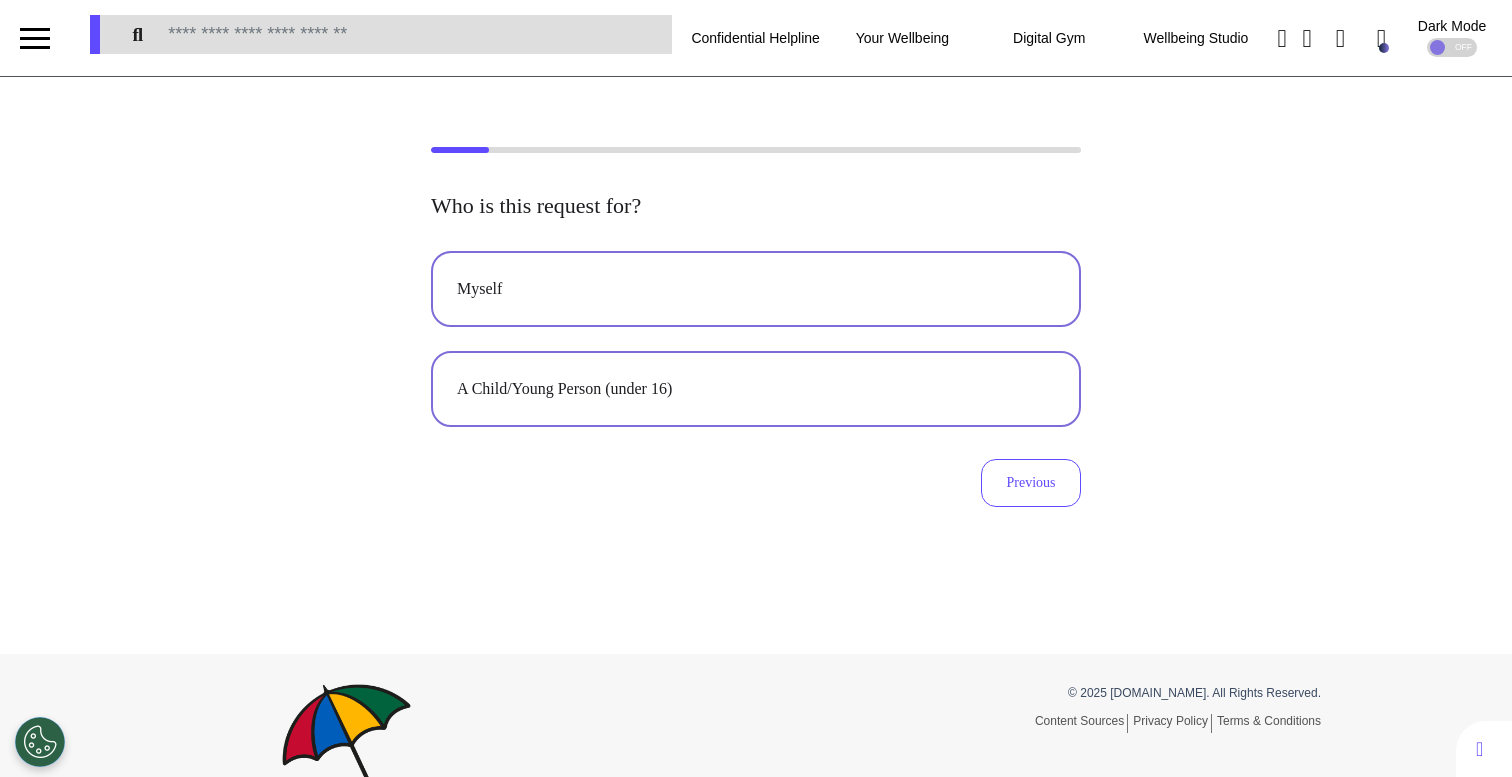 click on "Myself" at bounding box center [756, 289] 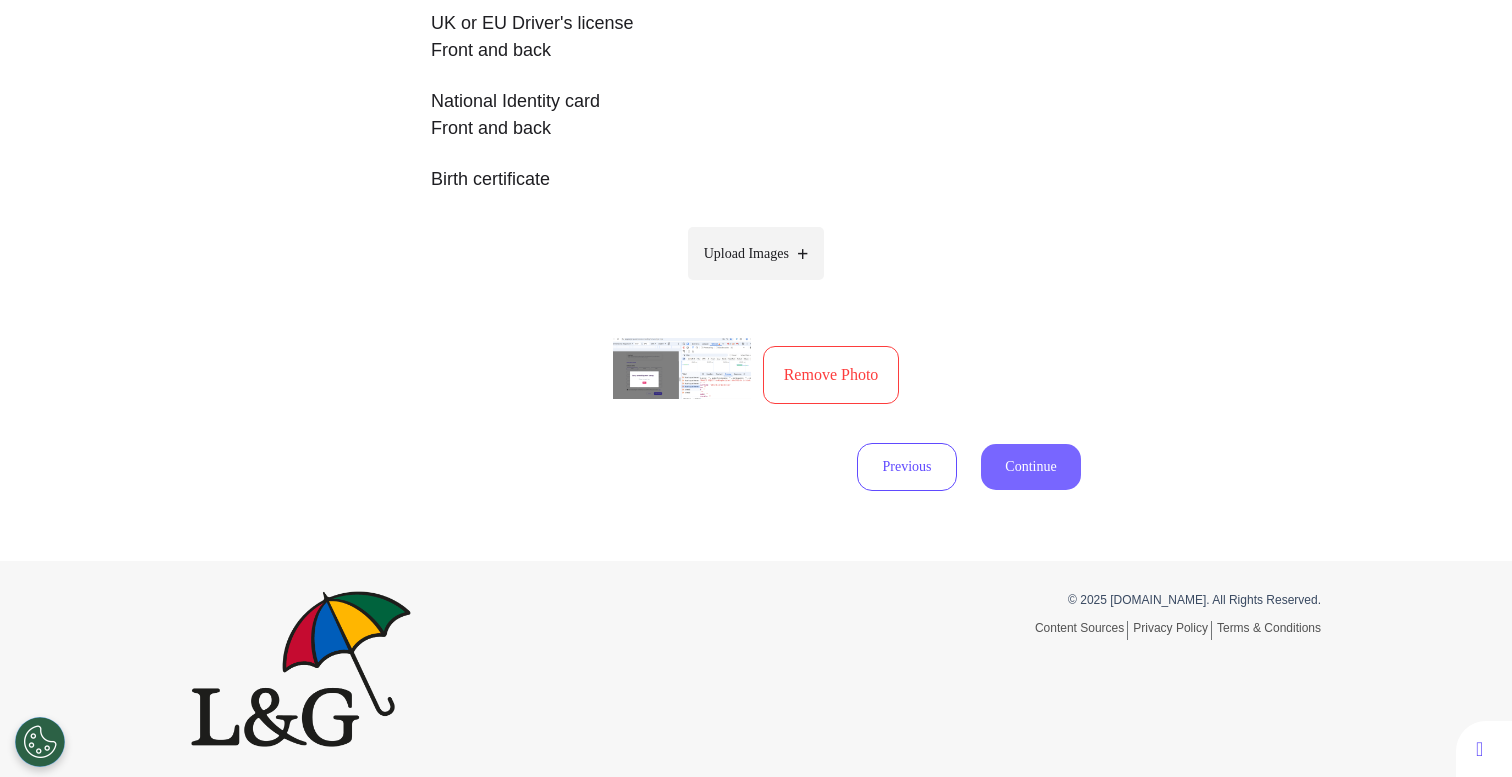 click on "Continue" at bounding box center (1031, 467) 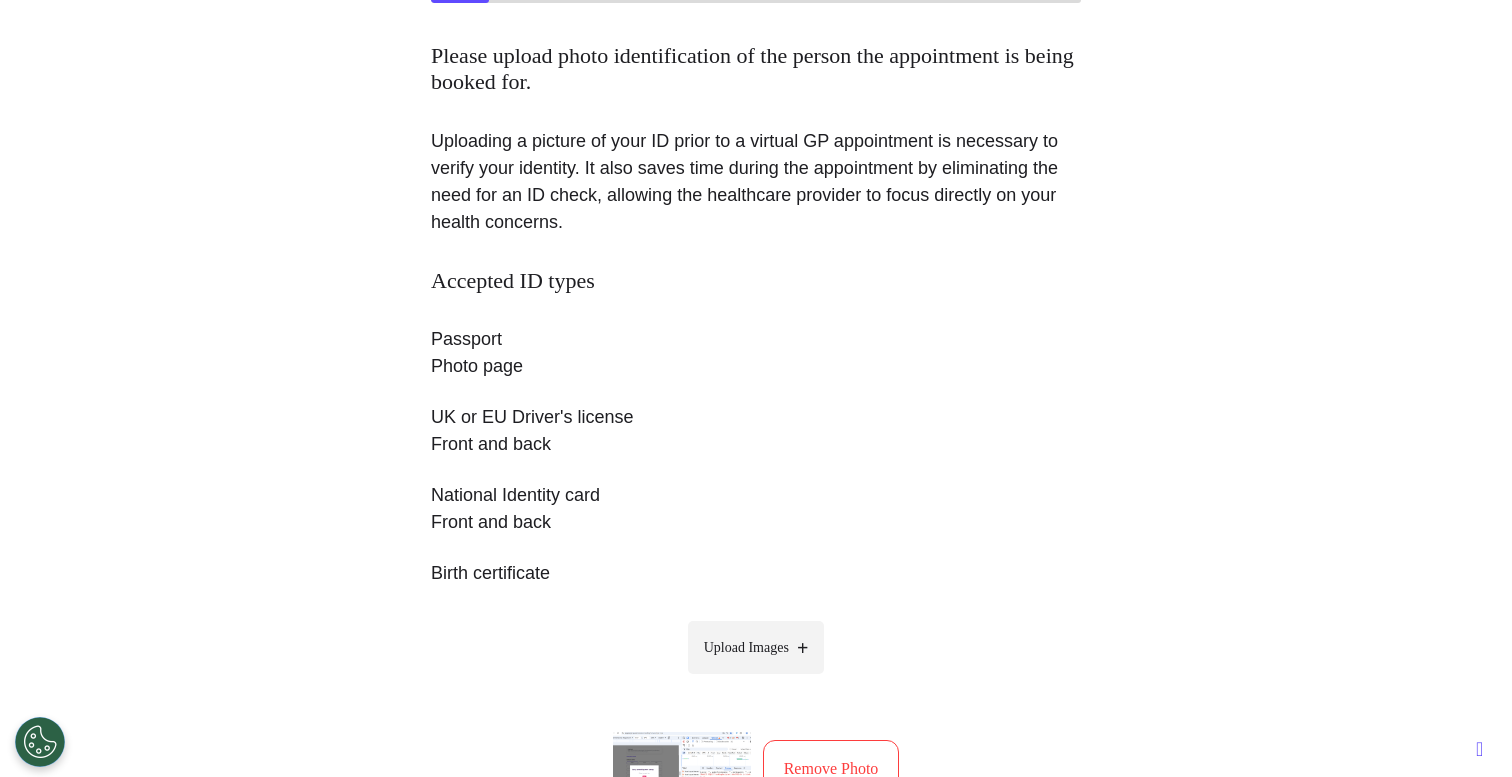 scroll, scrollTop: 0, scrollLeft: 0, axis: both 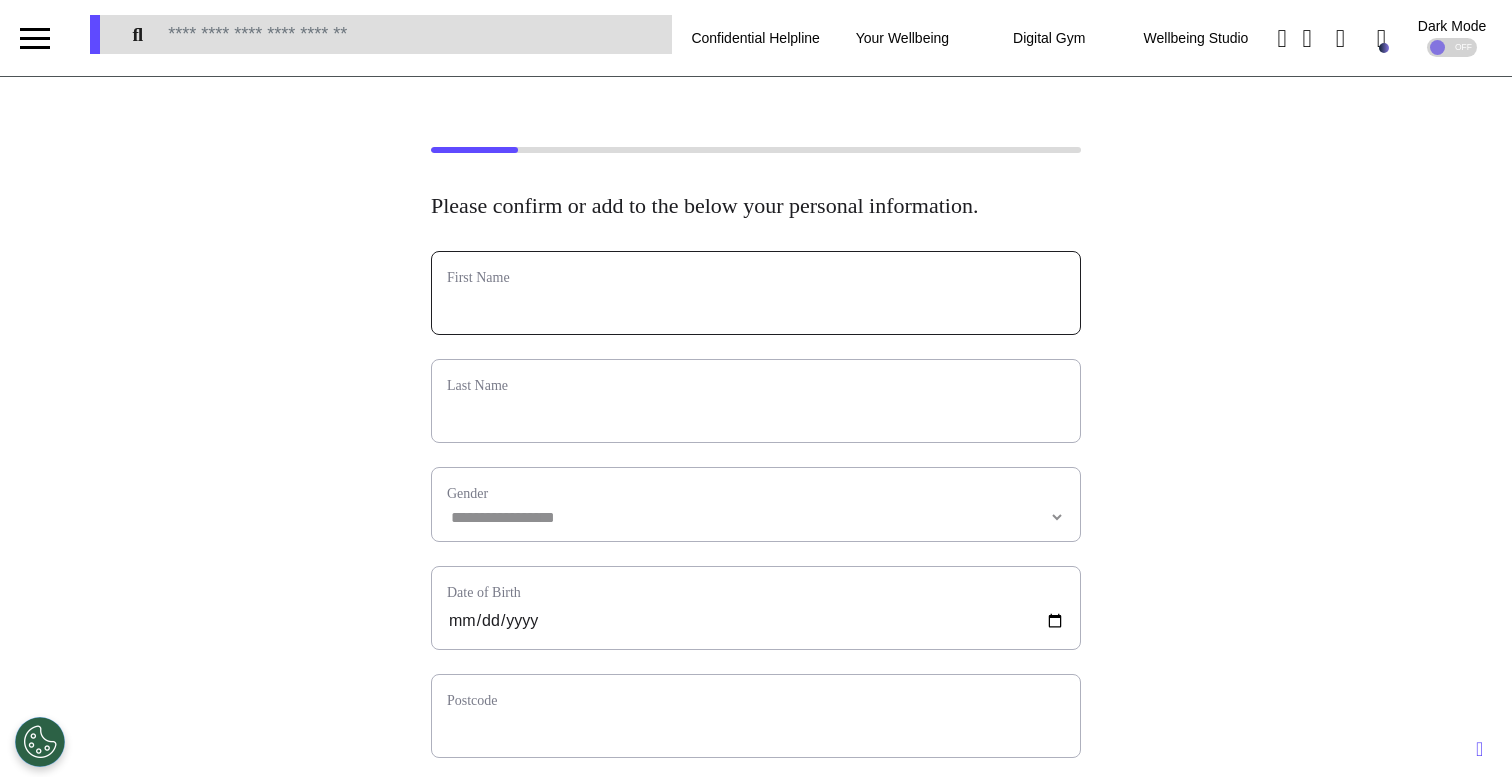 click at bounding box center [756, 306] 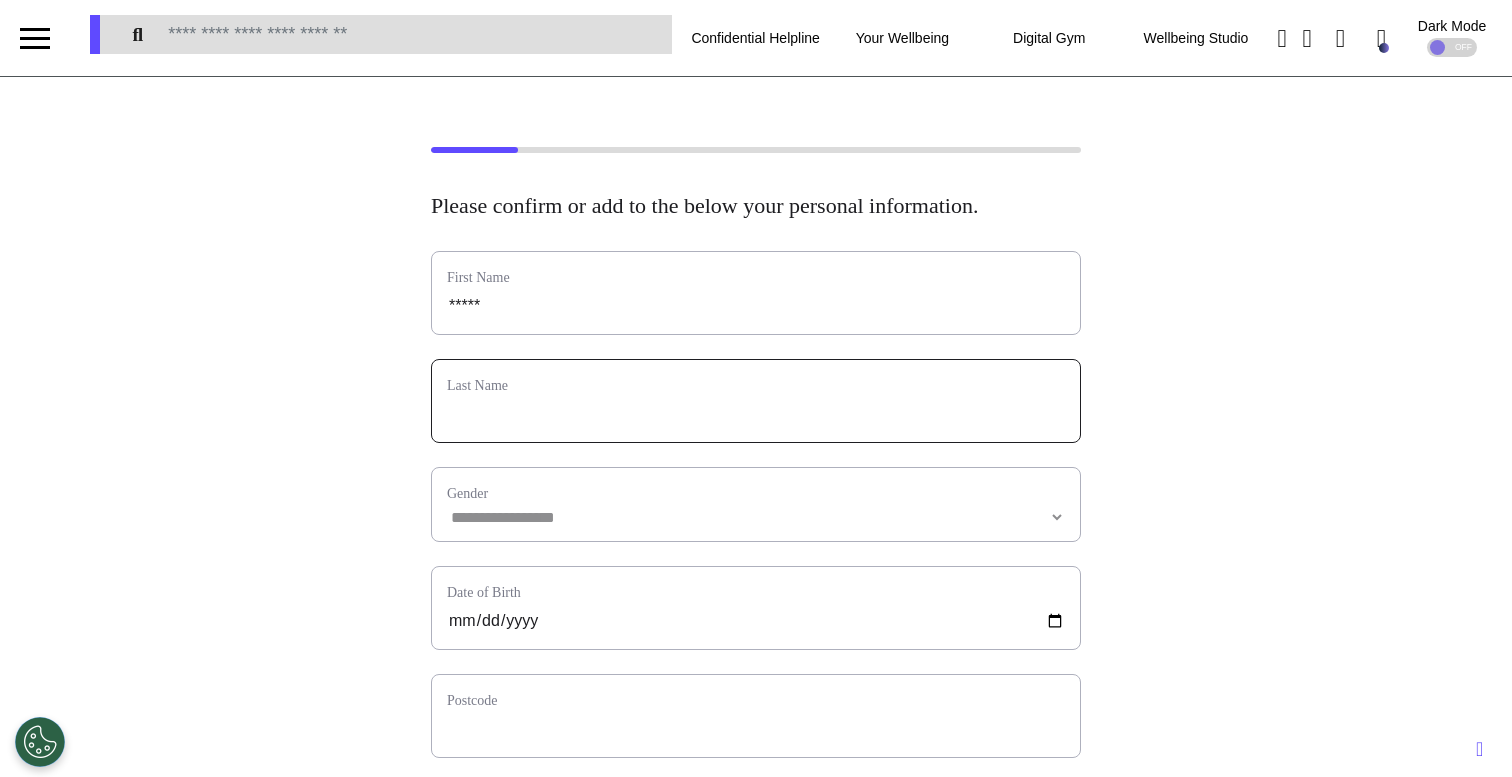 type on "****" 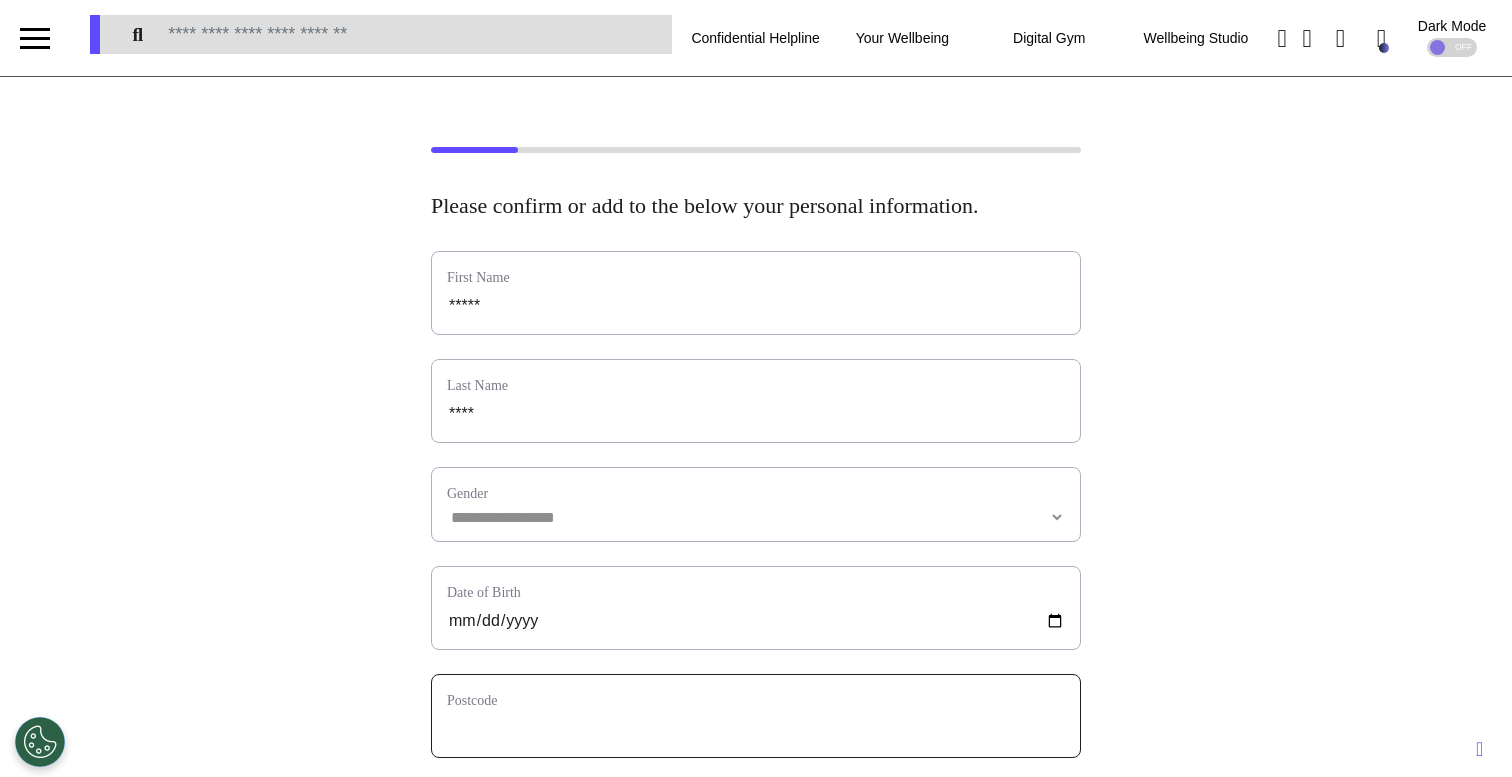 type on "****" 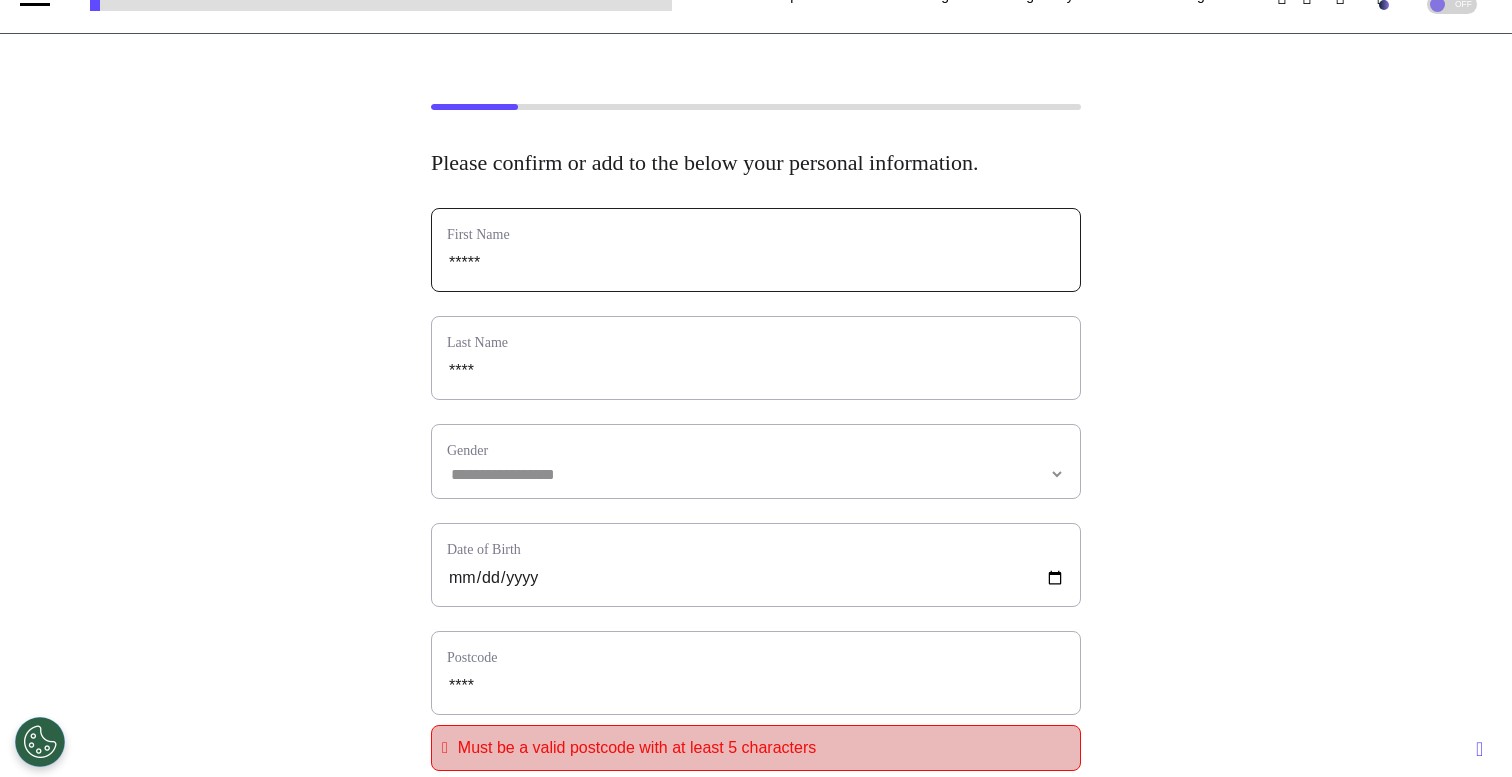 scroll, scrollTop: 47, scrollLeft: 0, axis: vertical 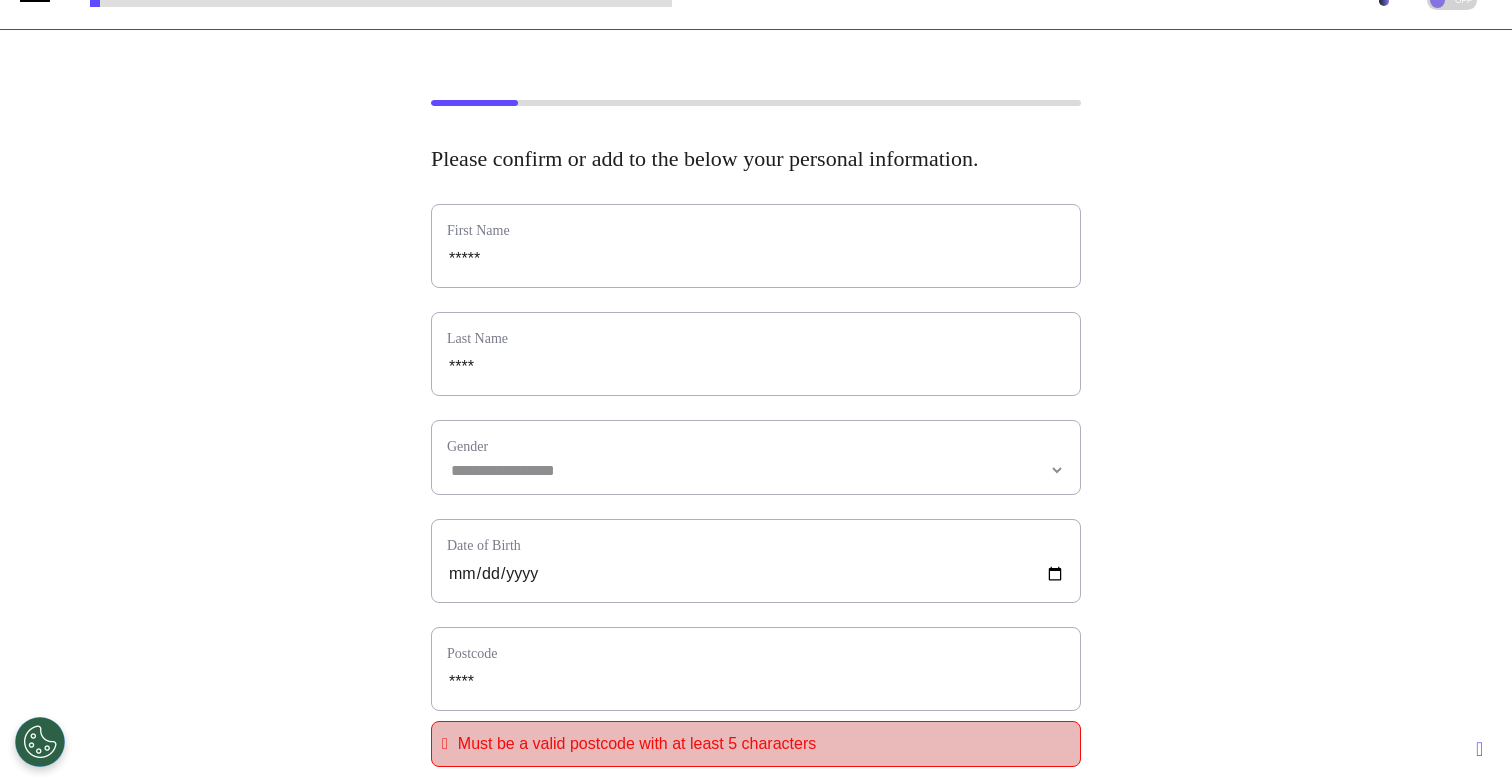click on "Gender" at bounding box center [756, 446] 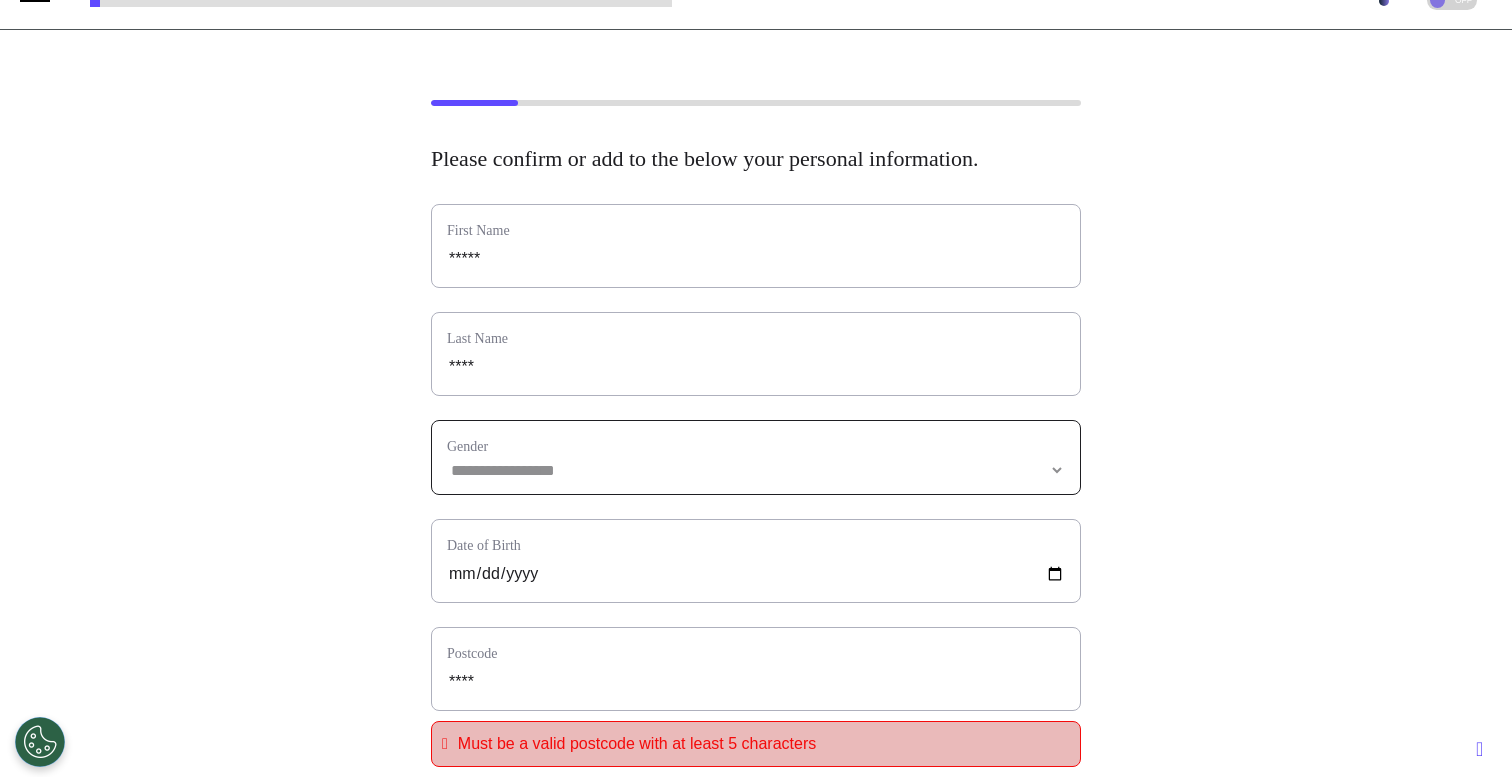 select 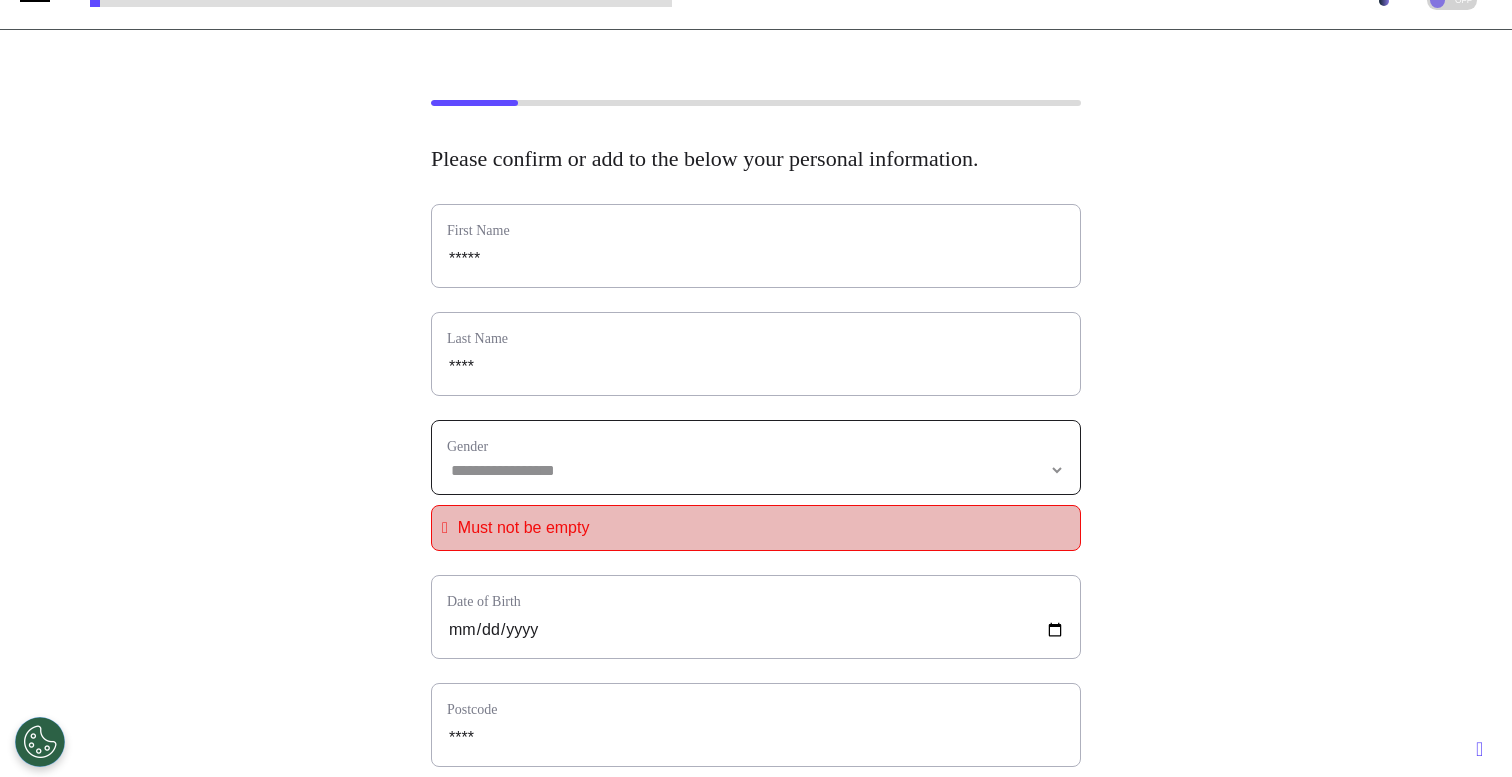 select on "**********" 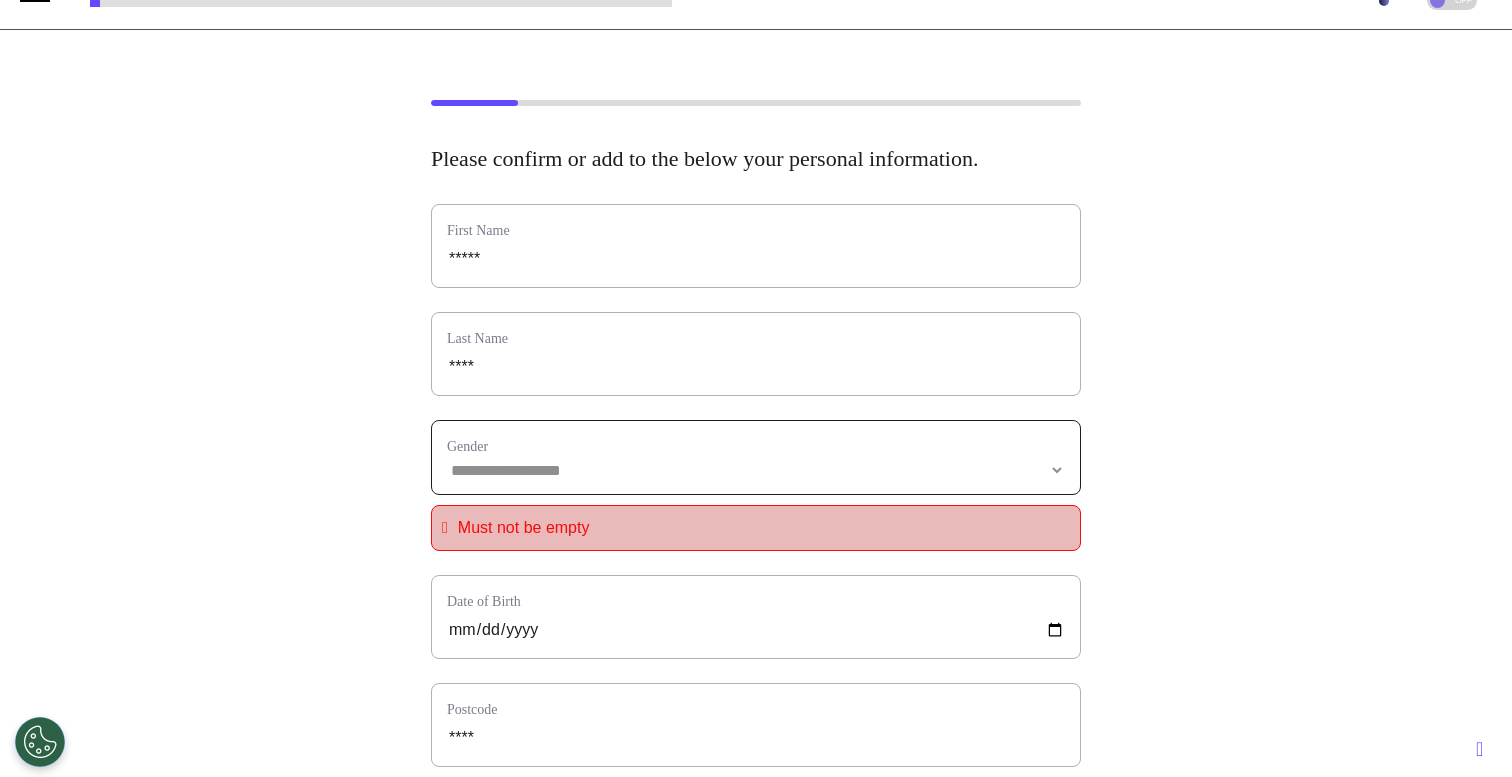 select 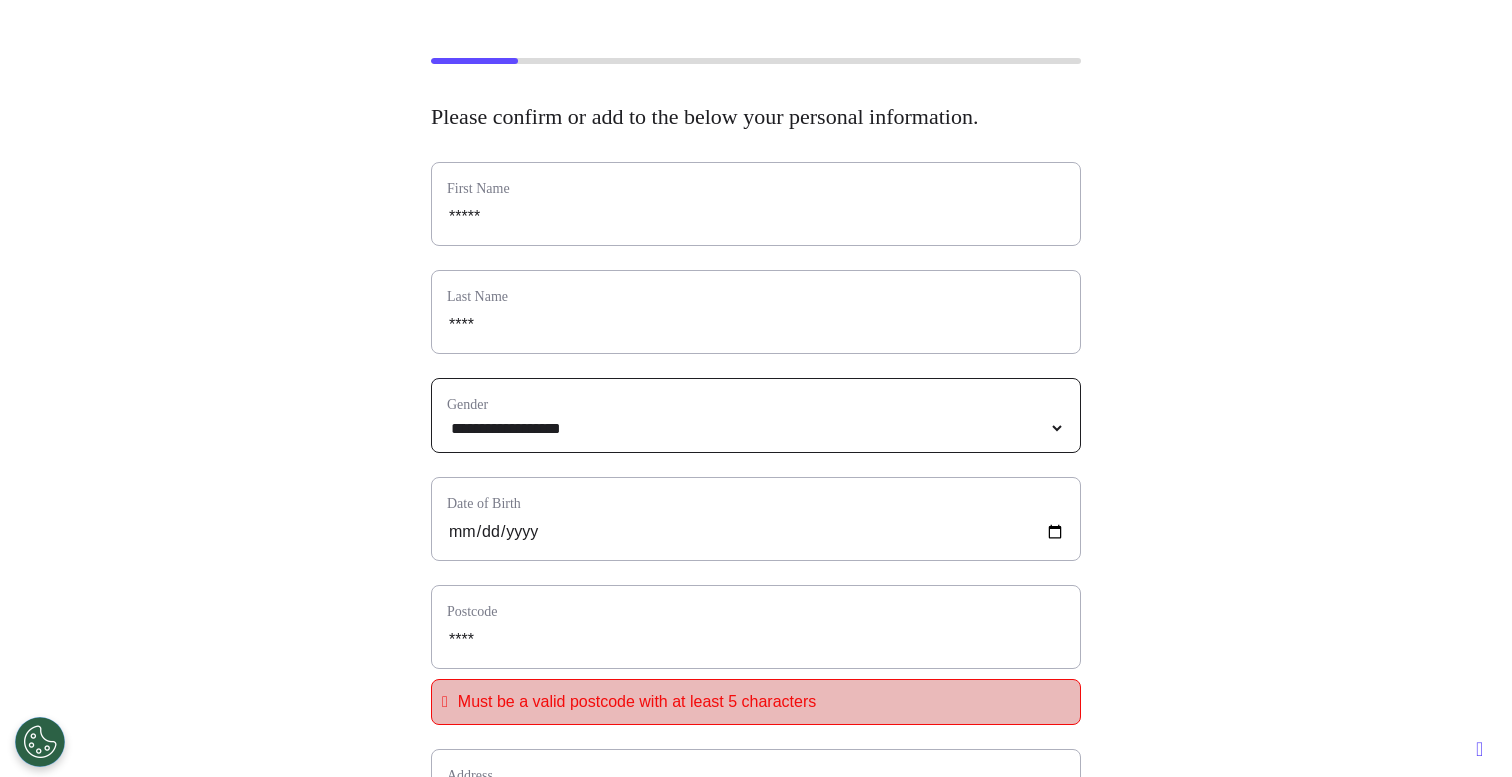 scroll, scrollTop: 91, scrollLeft: 0, axis: vertical 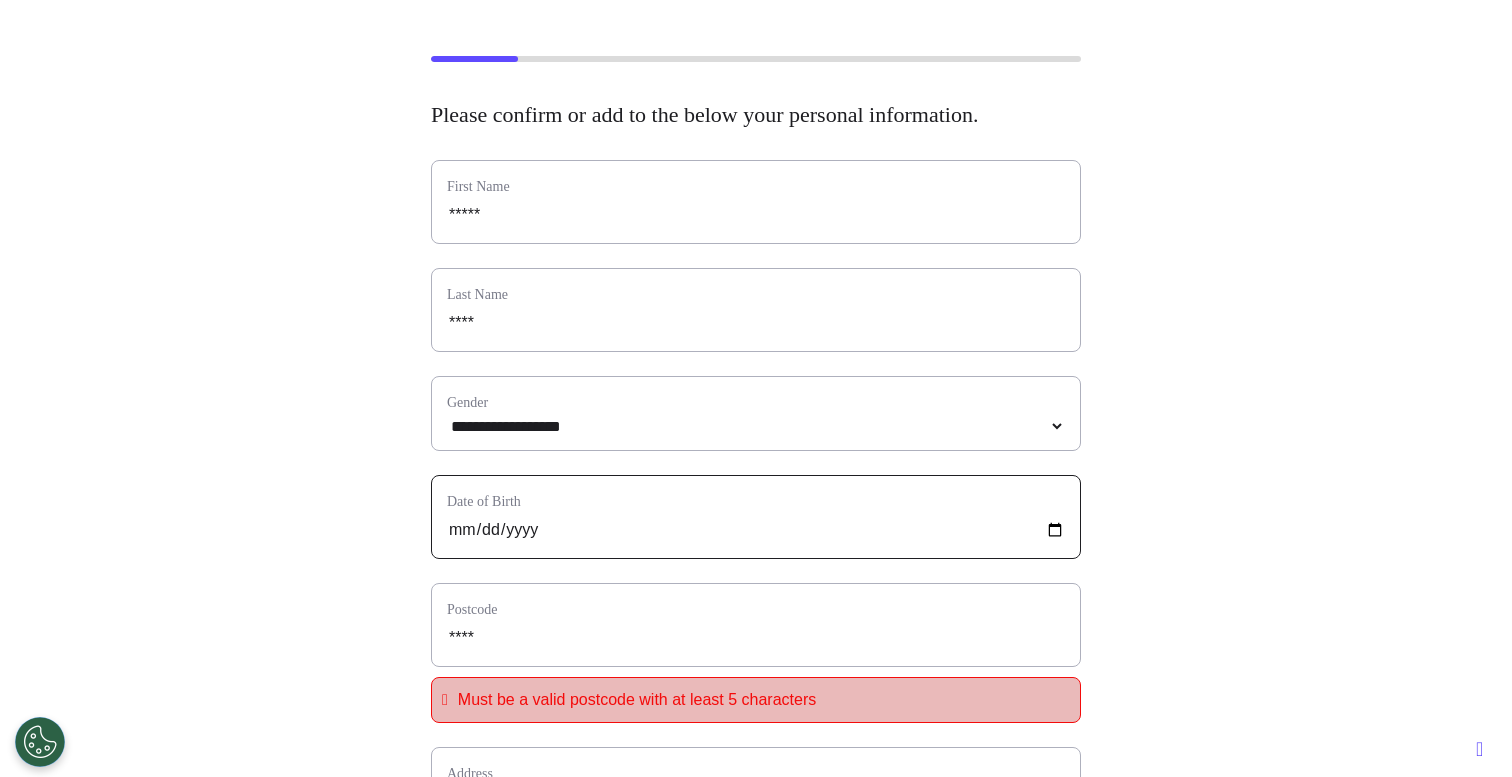 click at bounding box center [756, 530] 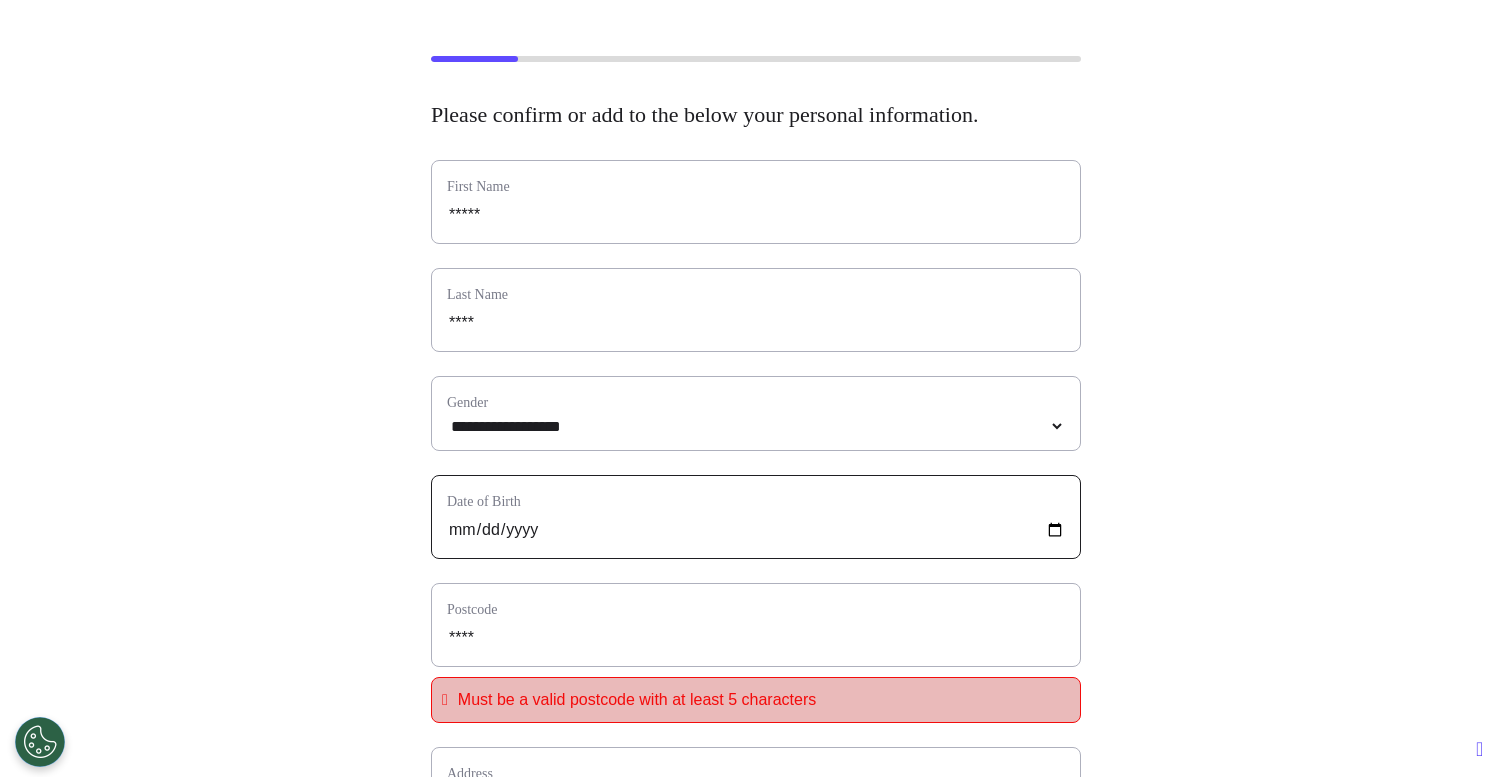 type on "**********" 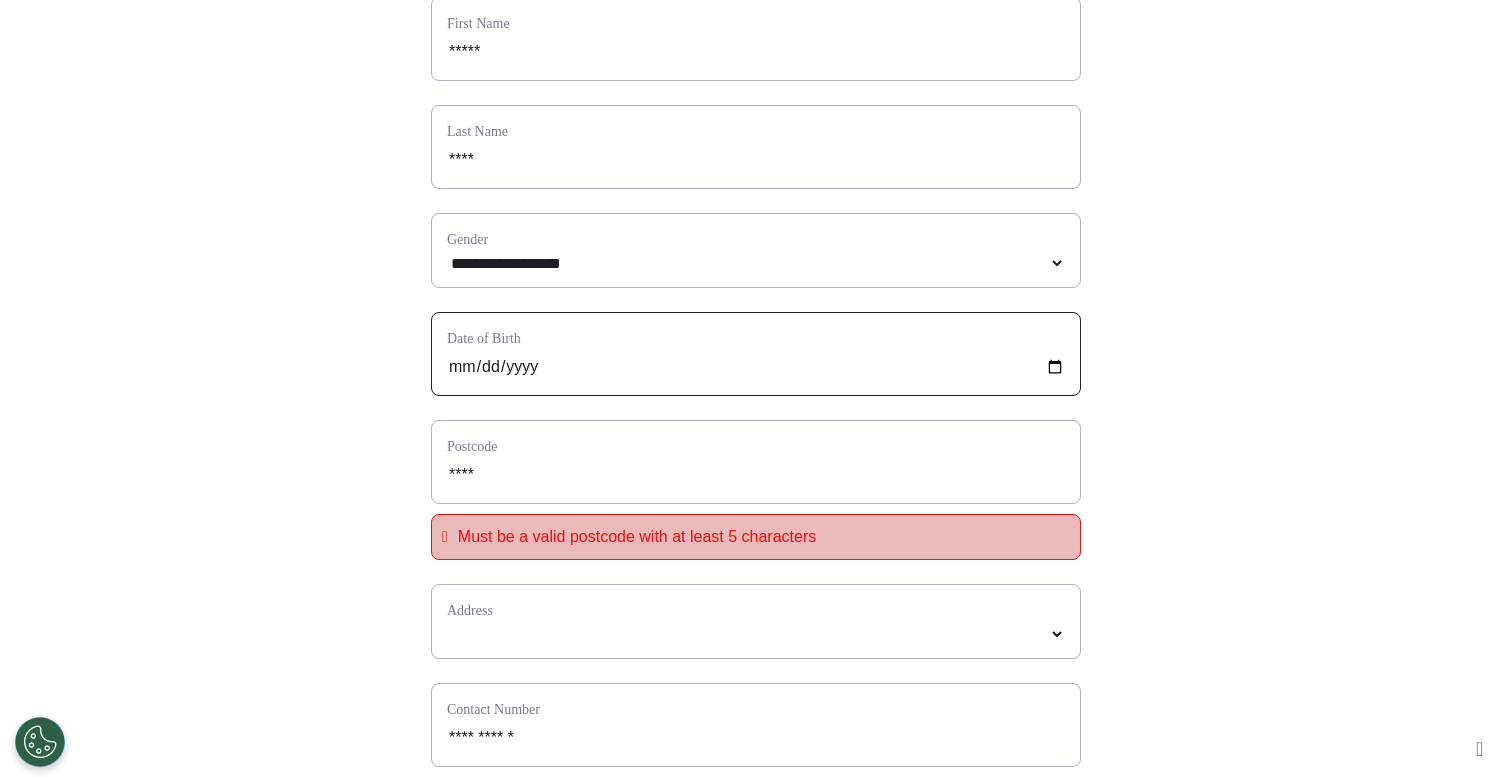 scroll, scrollTop: 295, scrollLeft: 0, axis: vertical 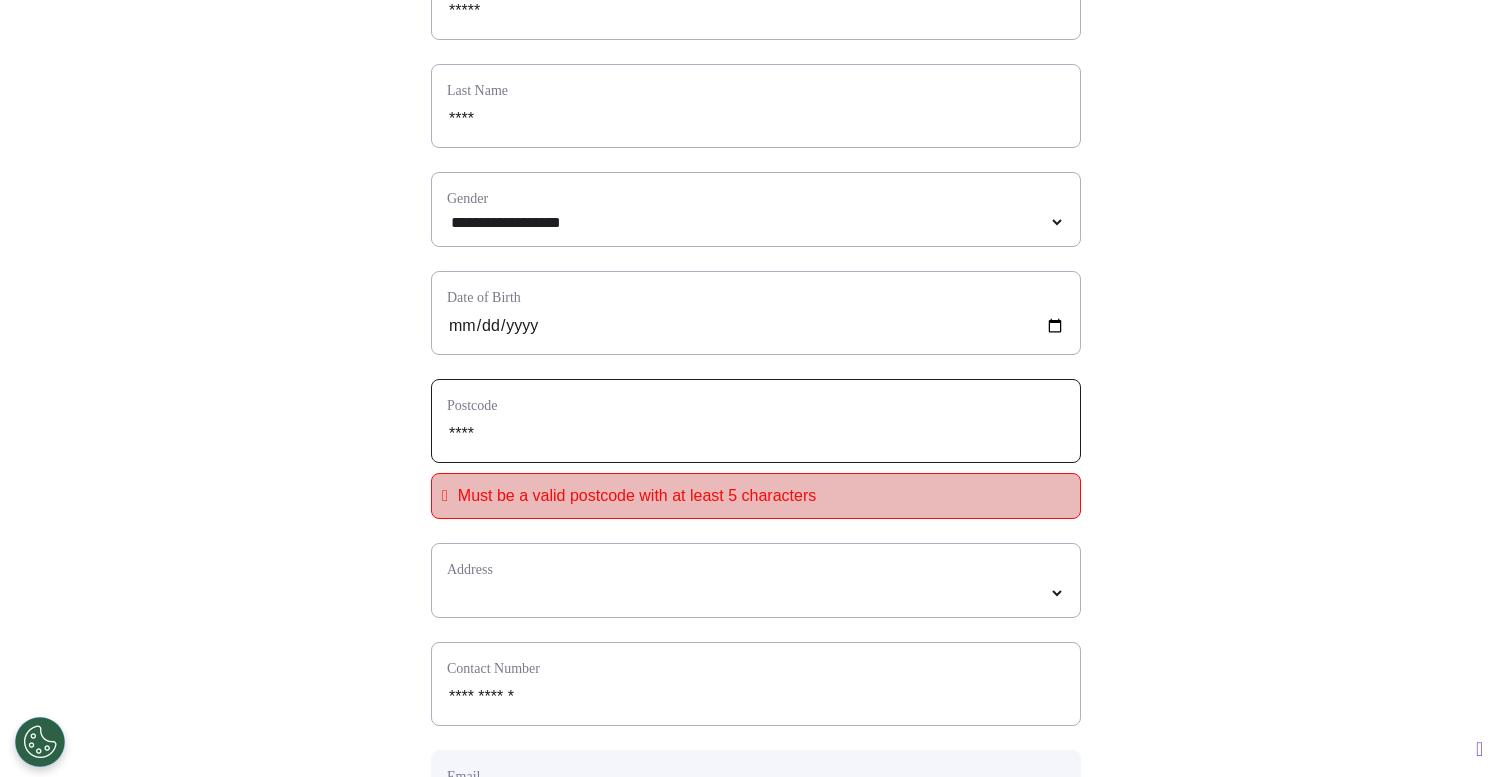 click on "****" at bounding box center (756, 434) 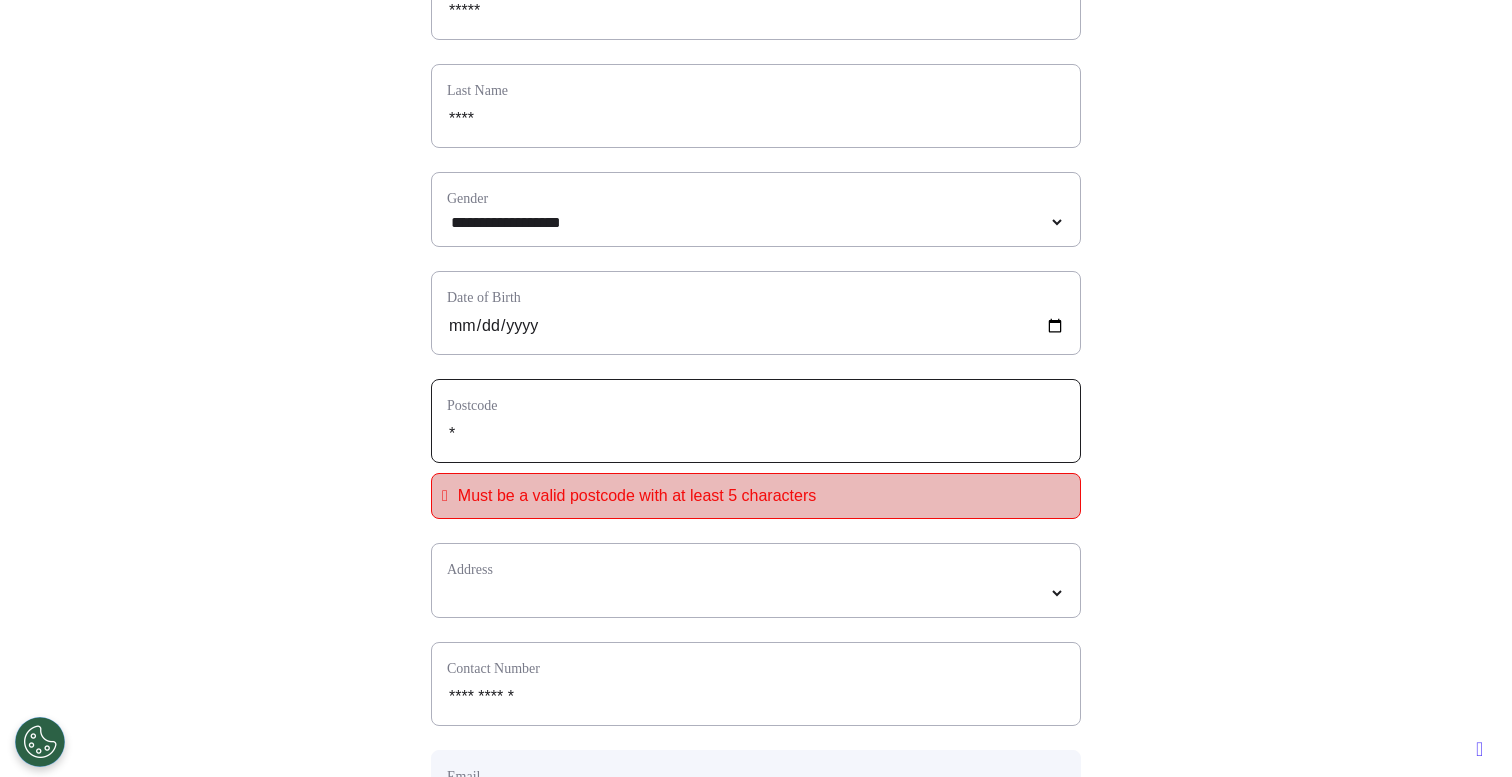 type on "**" 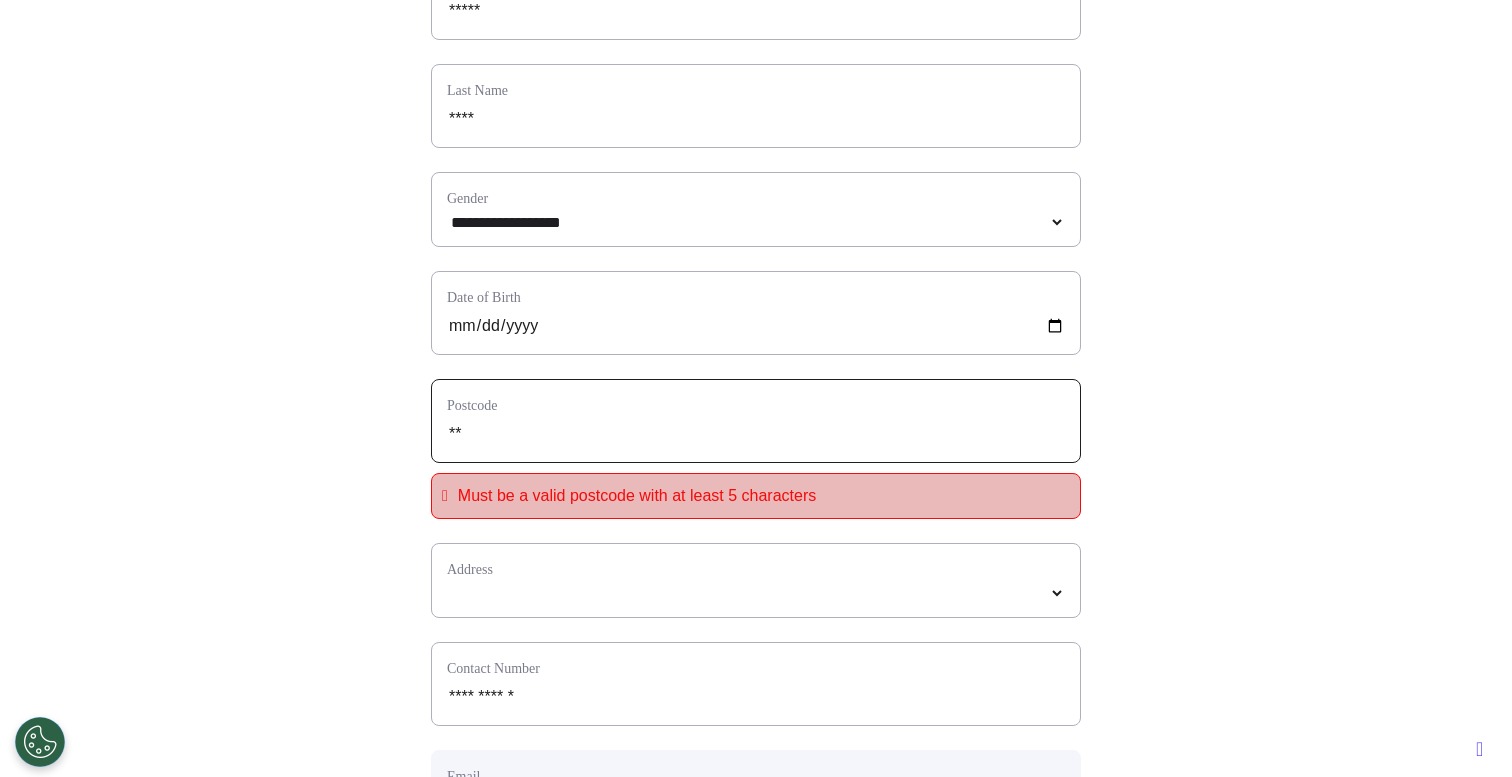 select 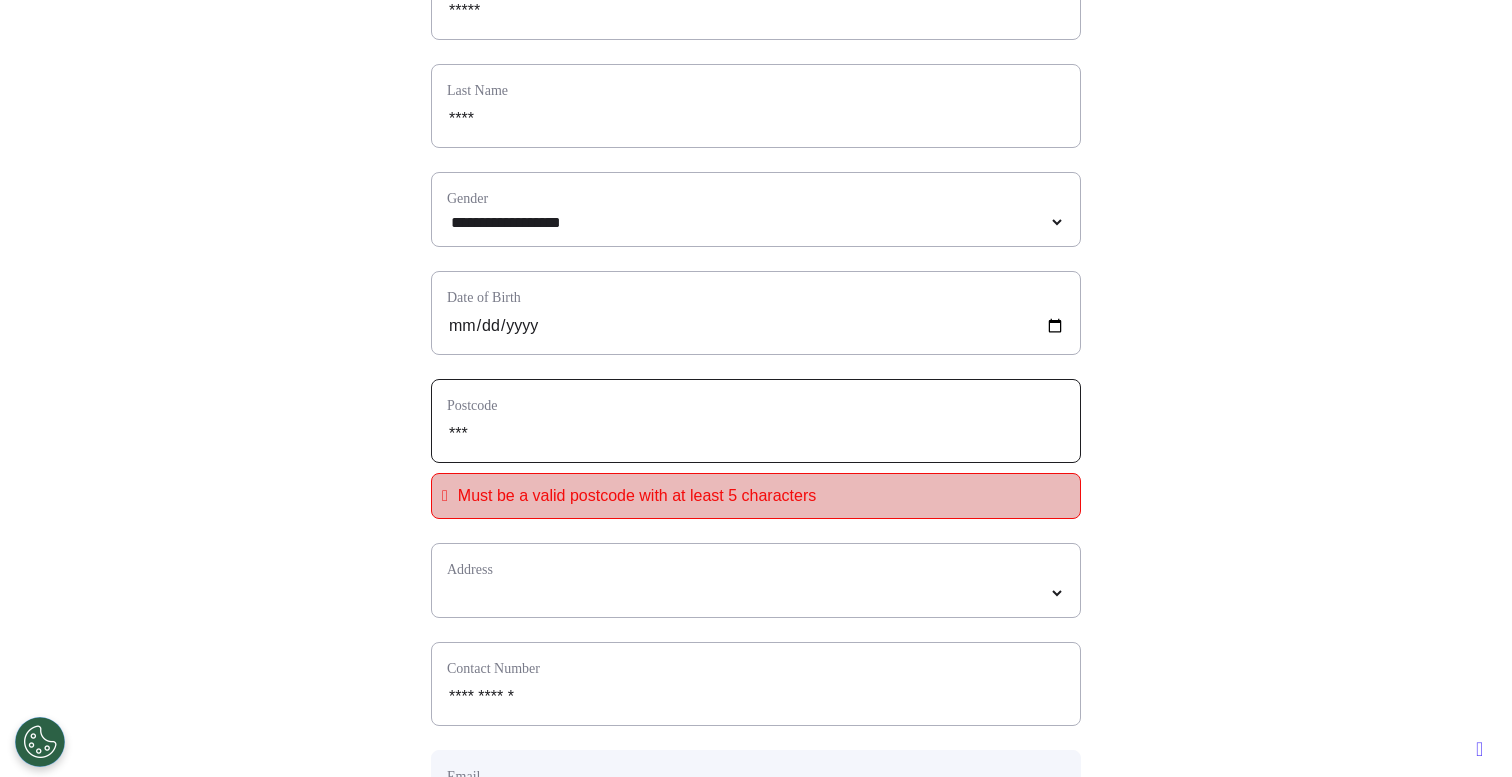 type on "****" 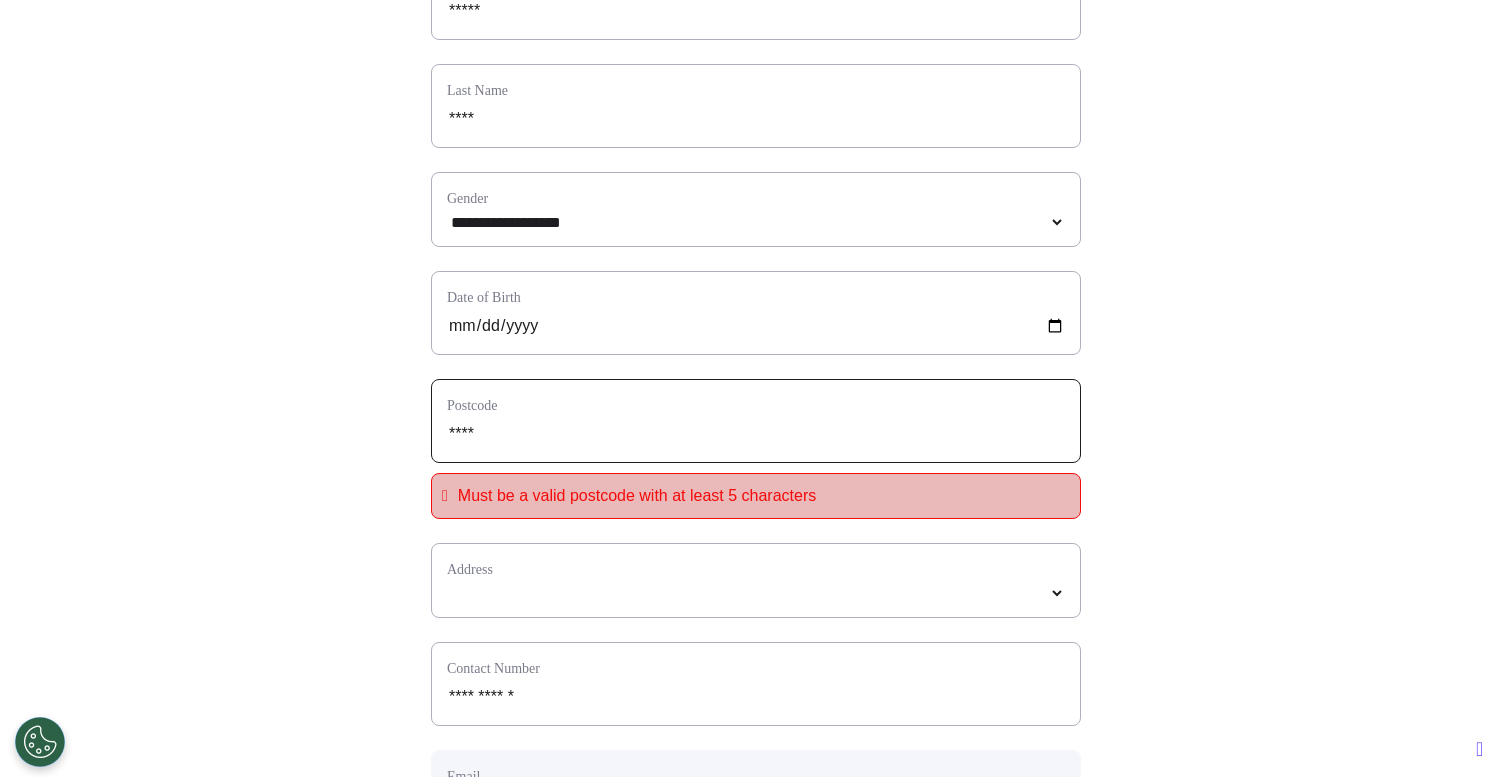 select 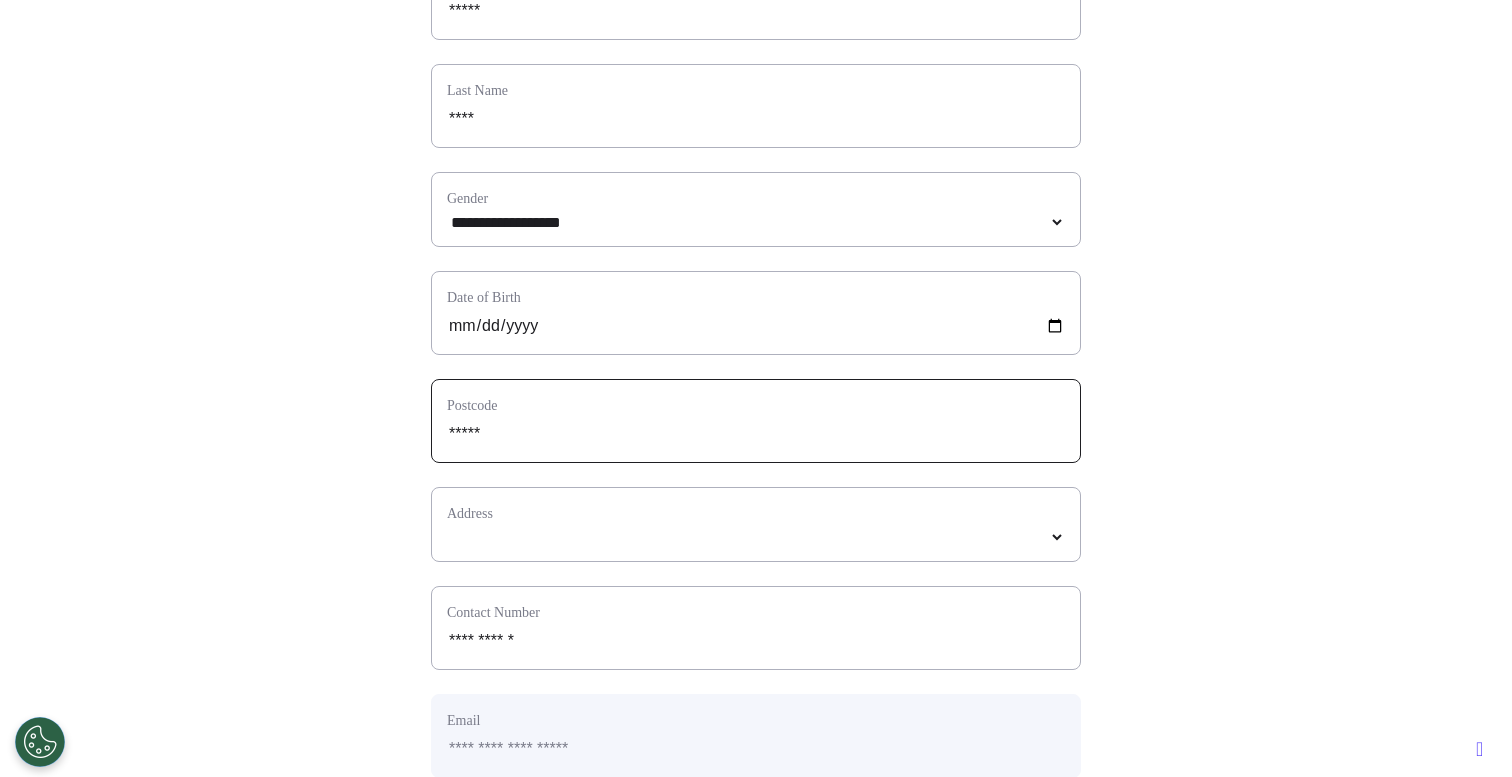 select 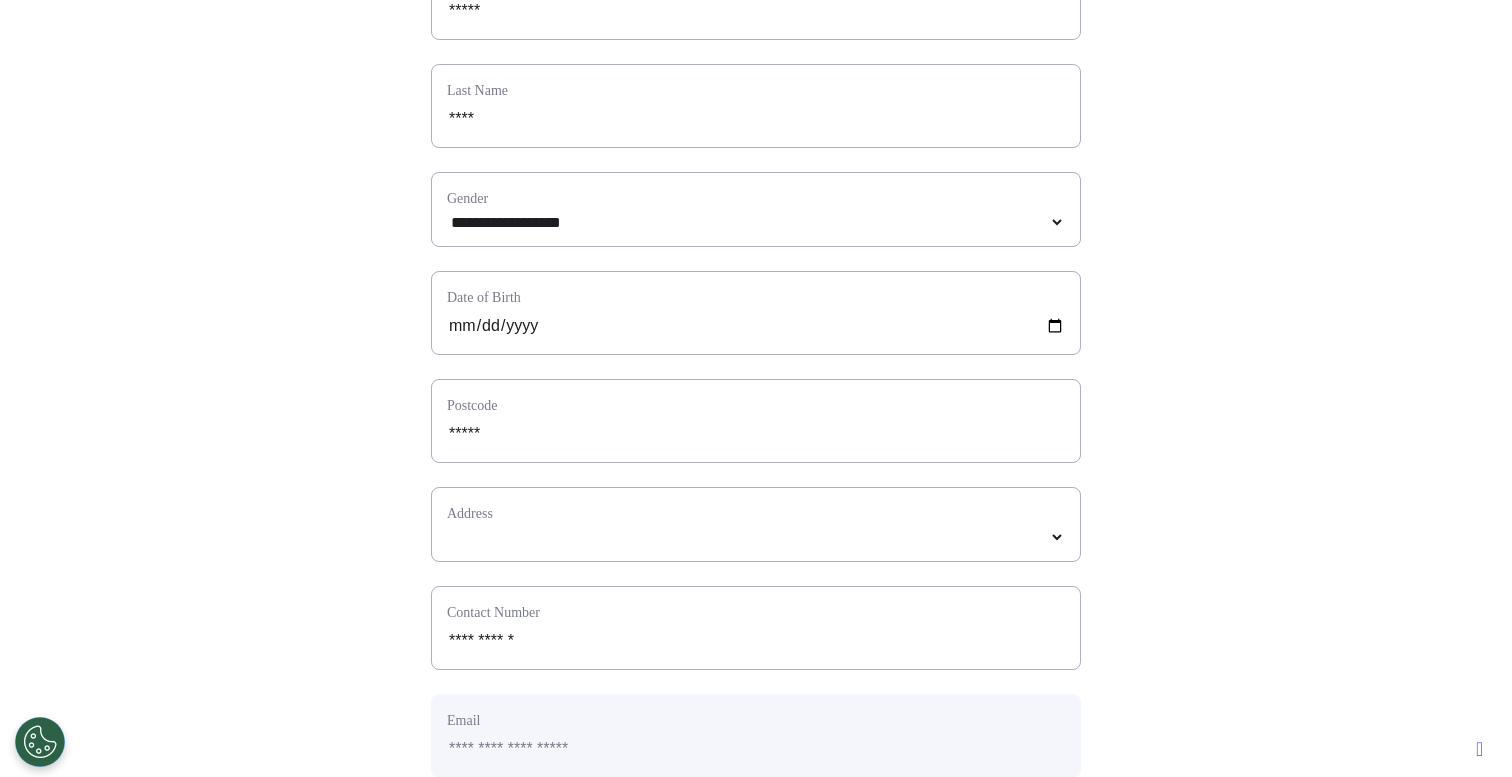 click on "Address" at bounding box center (756, 513) 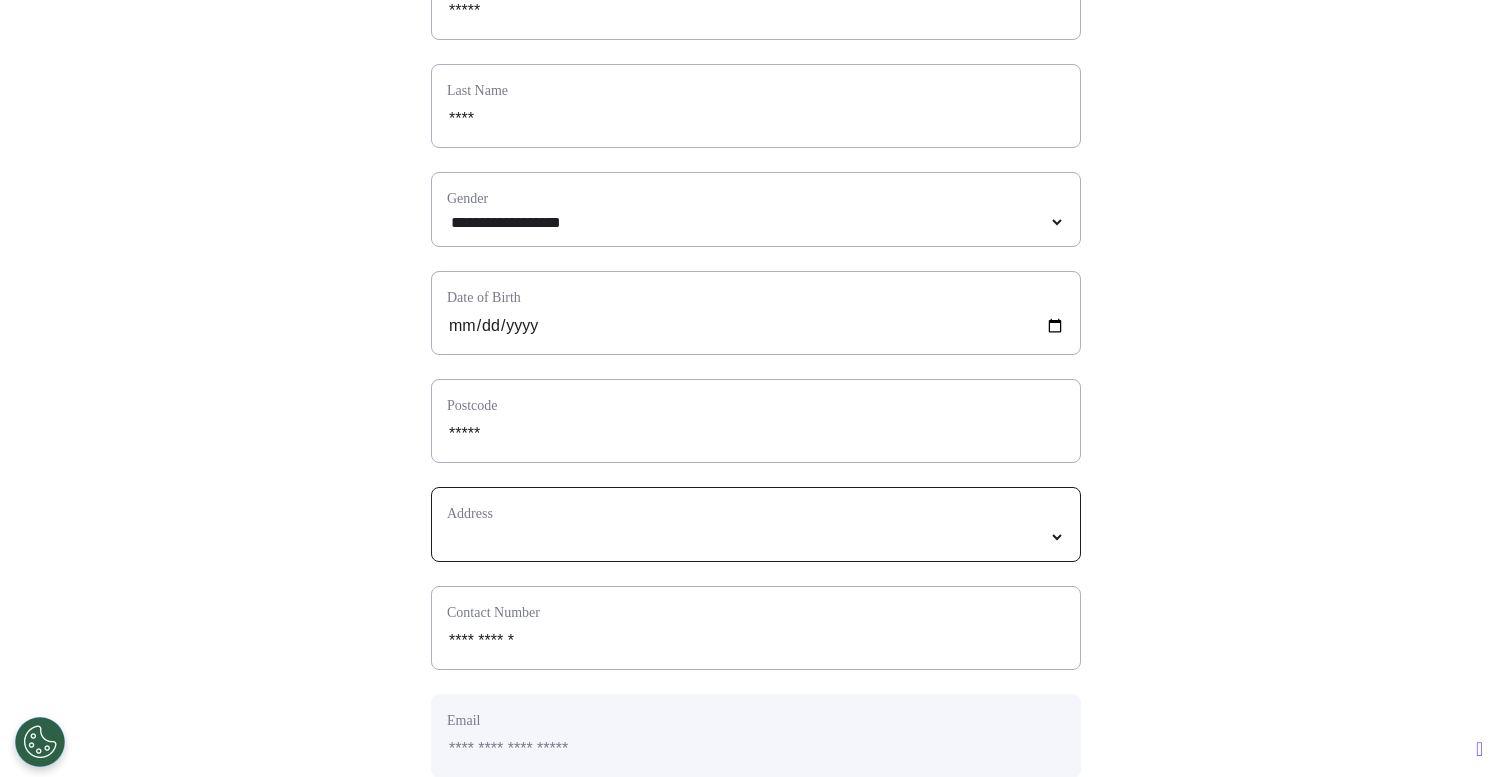 click at bounding box center [756, 537] 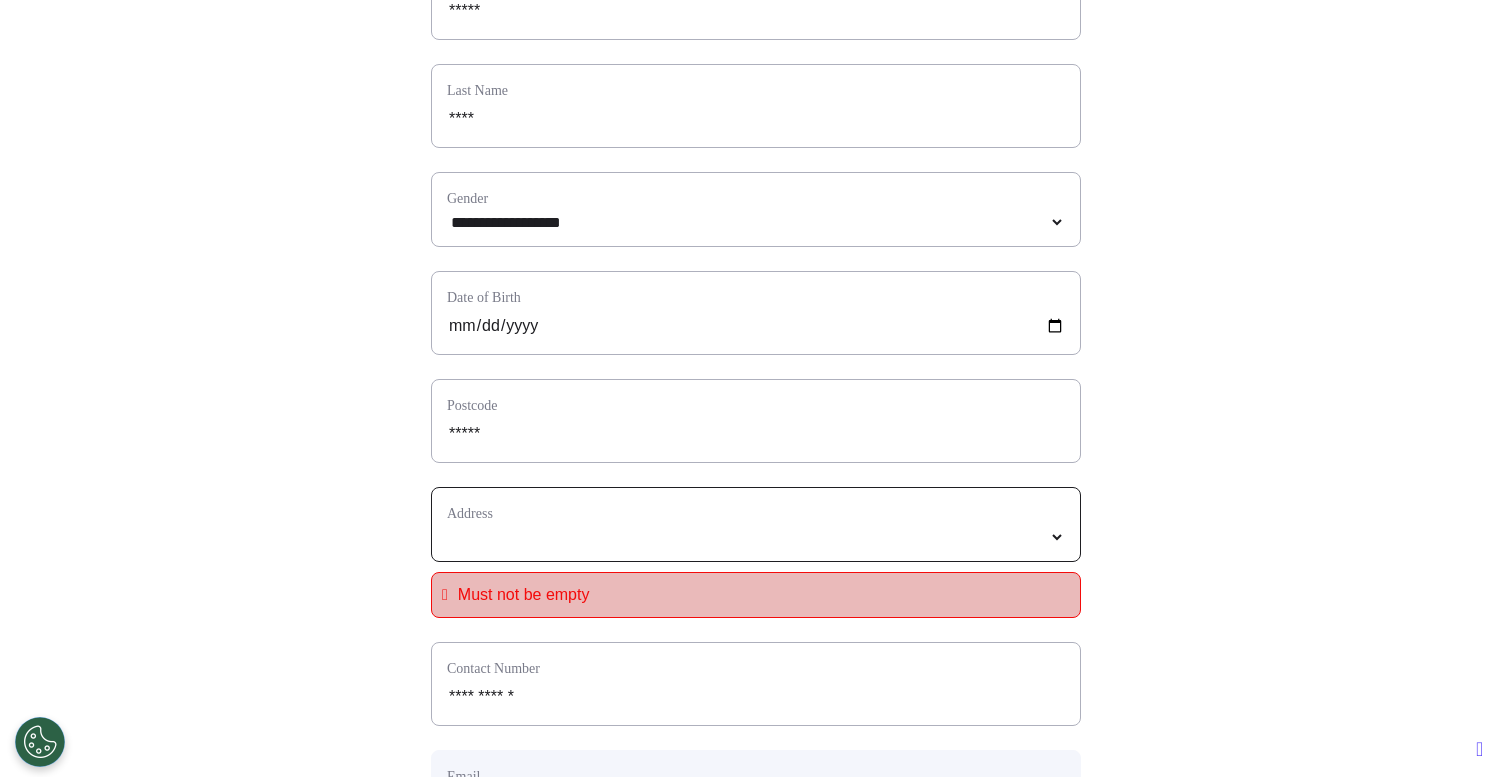 click at bounding box center (756, 537) 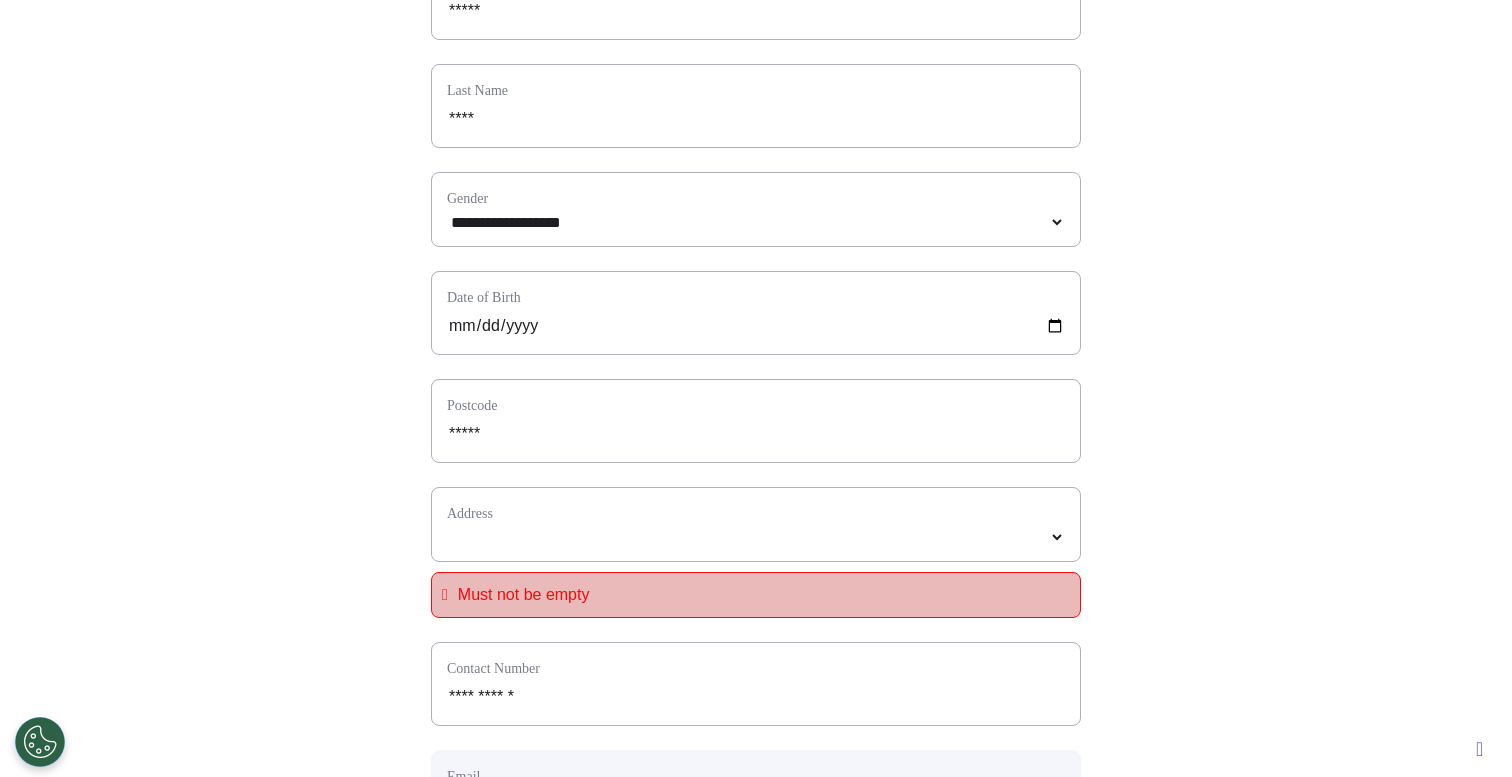 click on "**********" at bounding box center [756, 524] 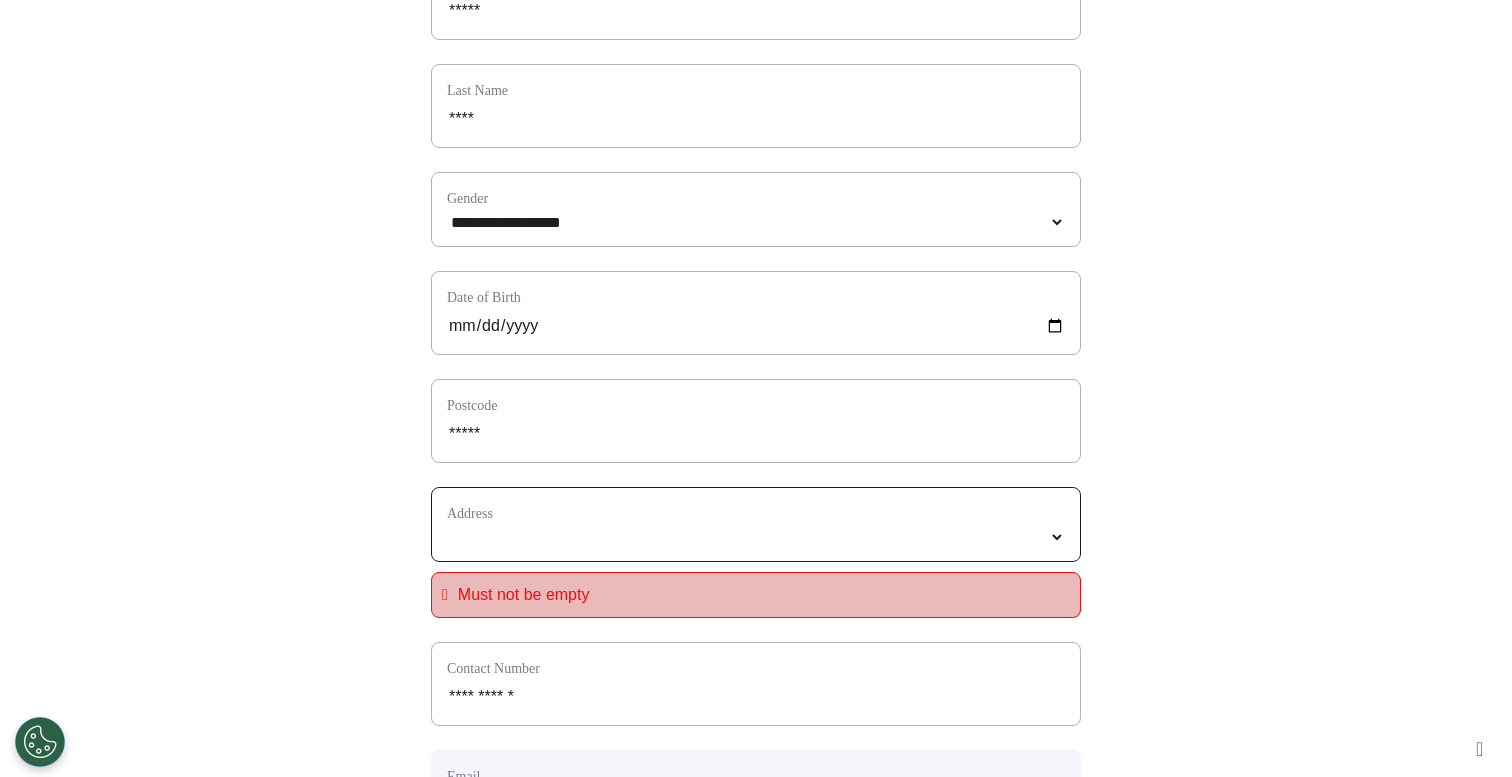 click on "**********" at bounding box center (756, 537) 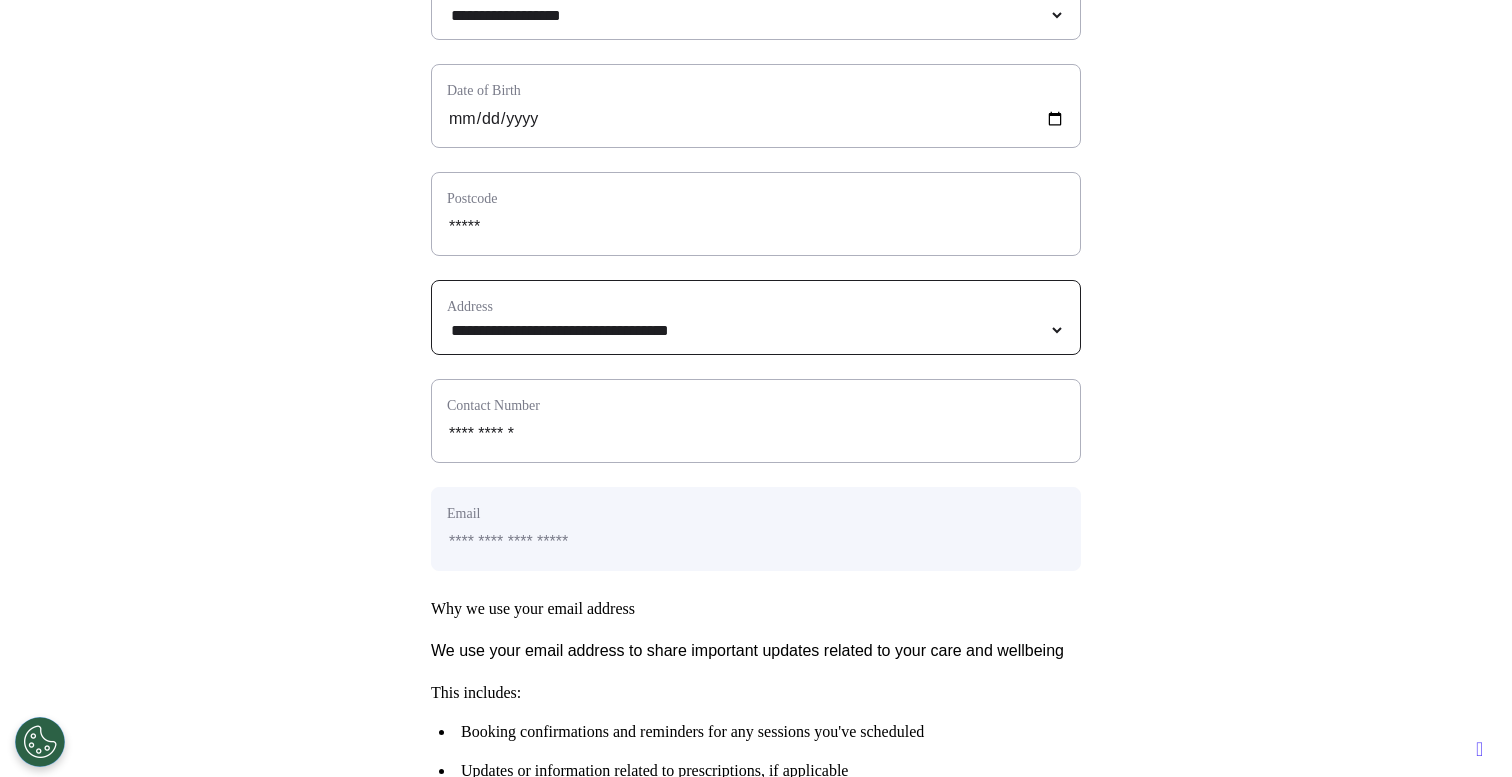 scroll, scrollTop: 993, scrollLeft: 0, axis: vertical 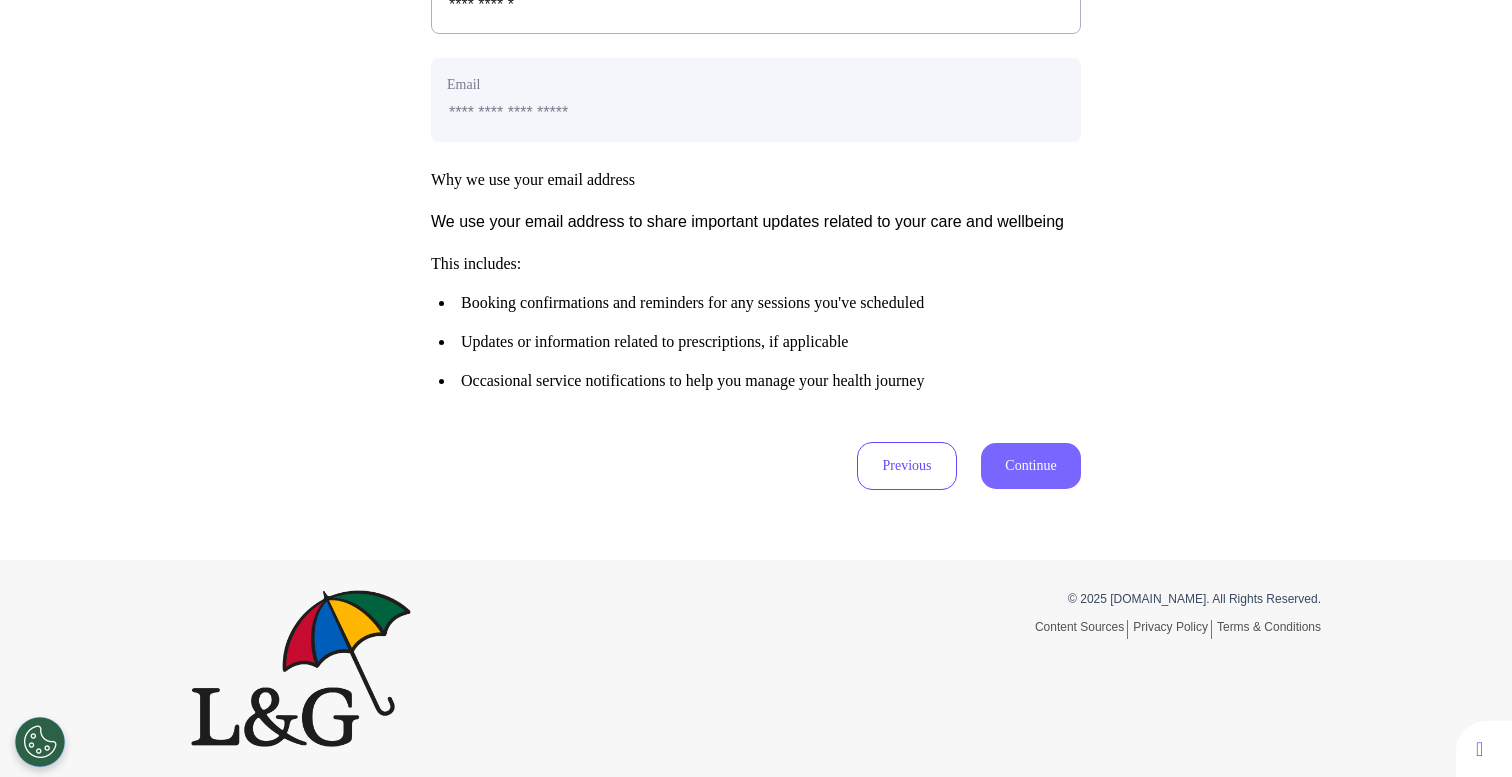 click on "Continue" at bounding box center (1031, 466) 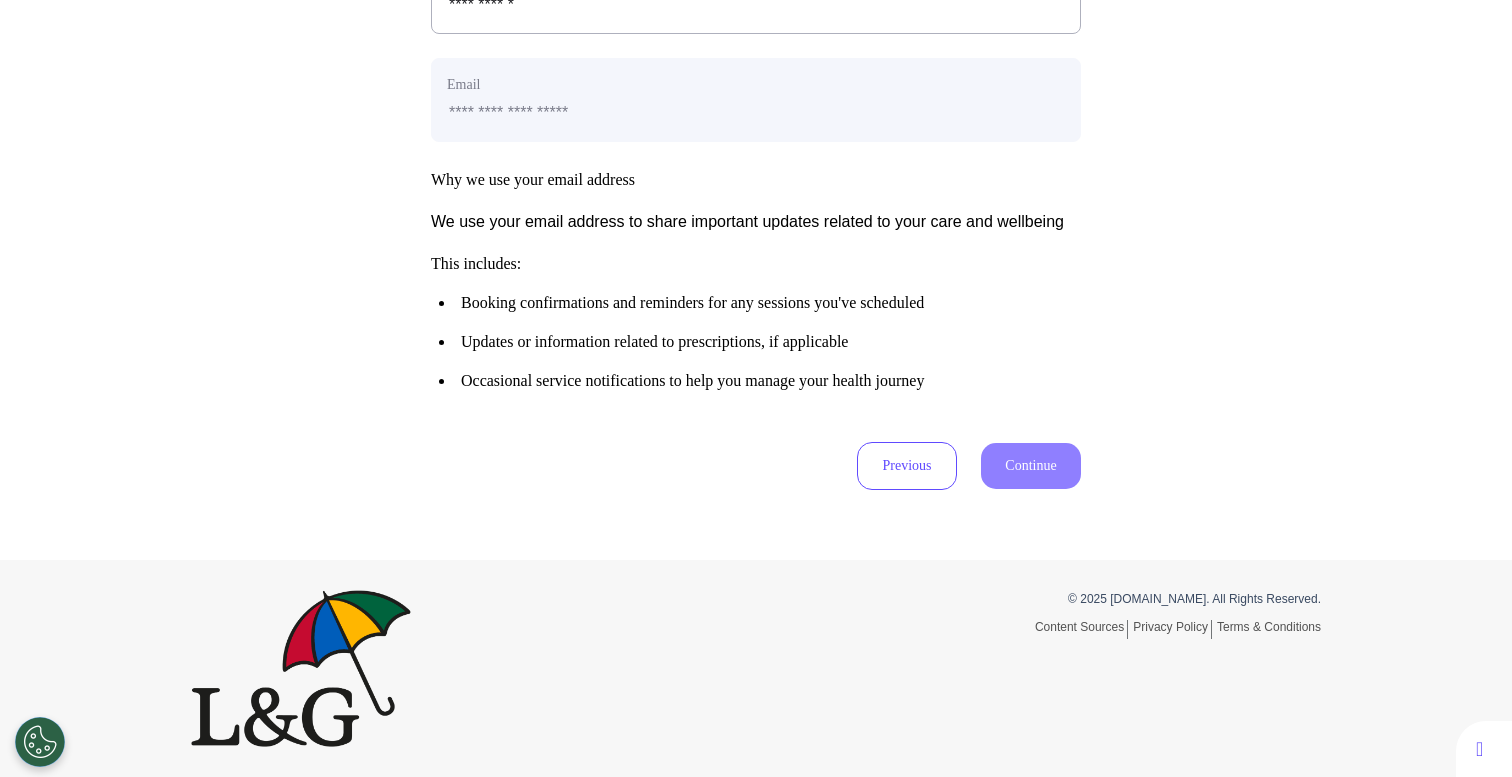 scroll, scrollTop: 0, scrollLeft: 0, axis: both 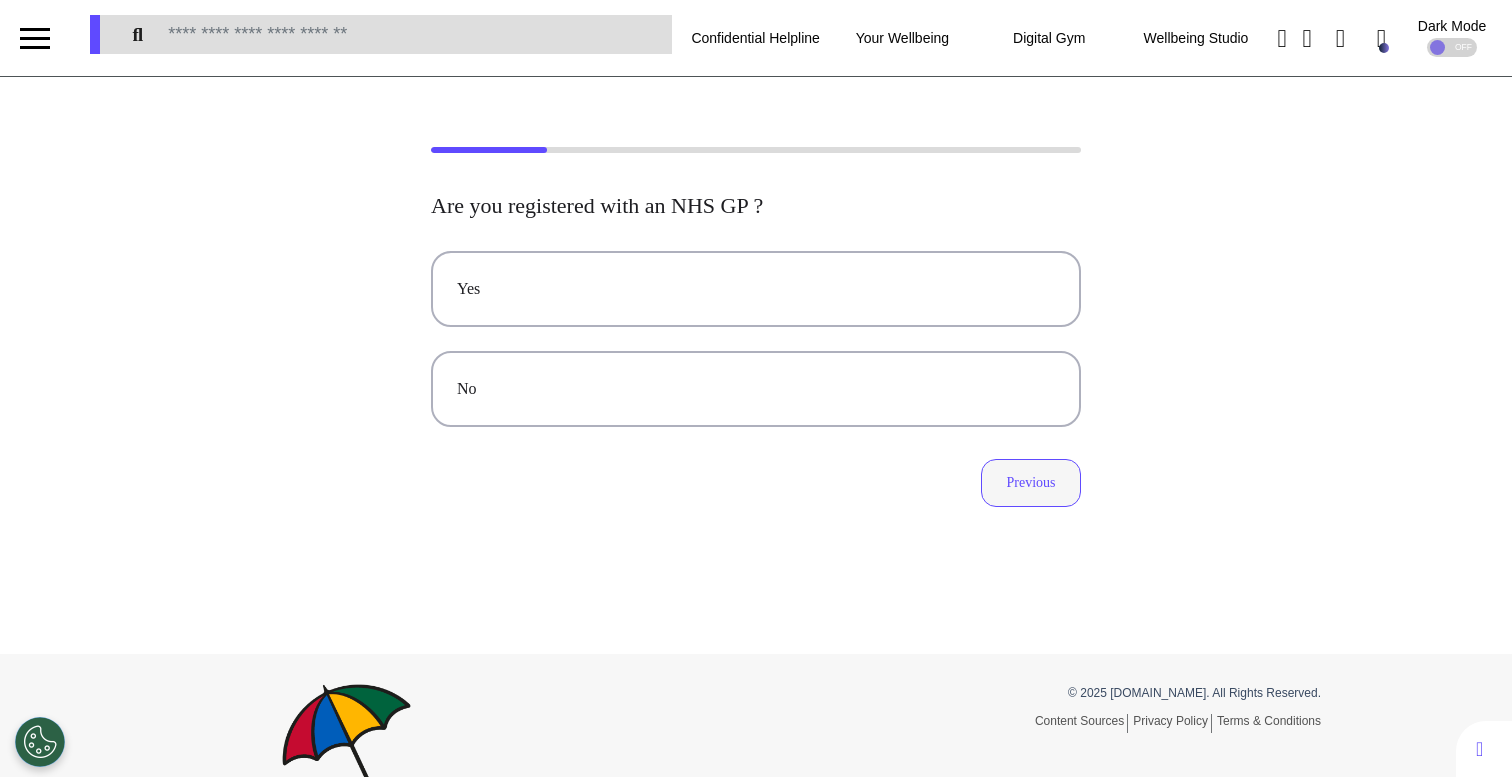 click on "Previous" at bounding box center [1031, 483] 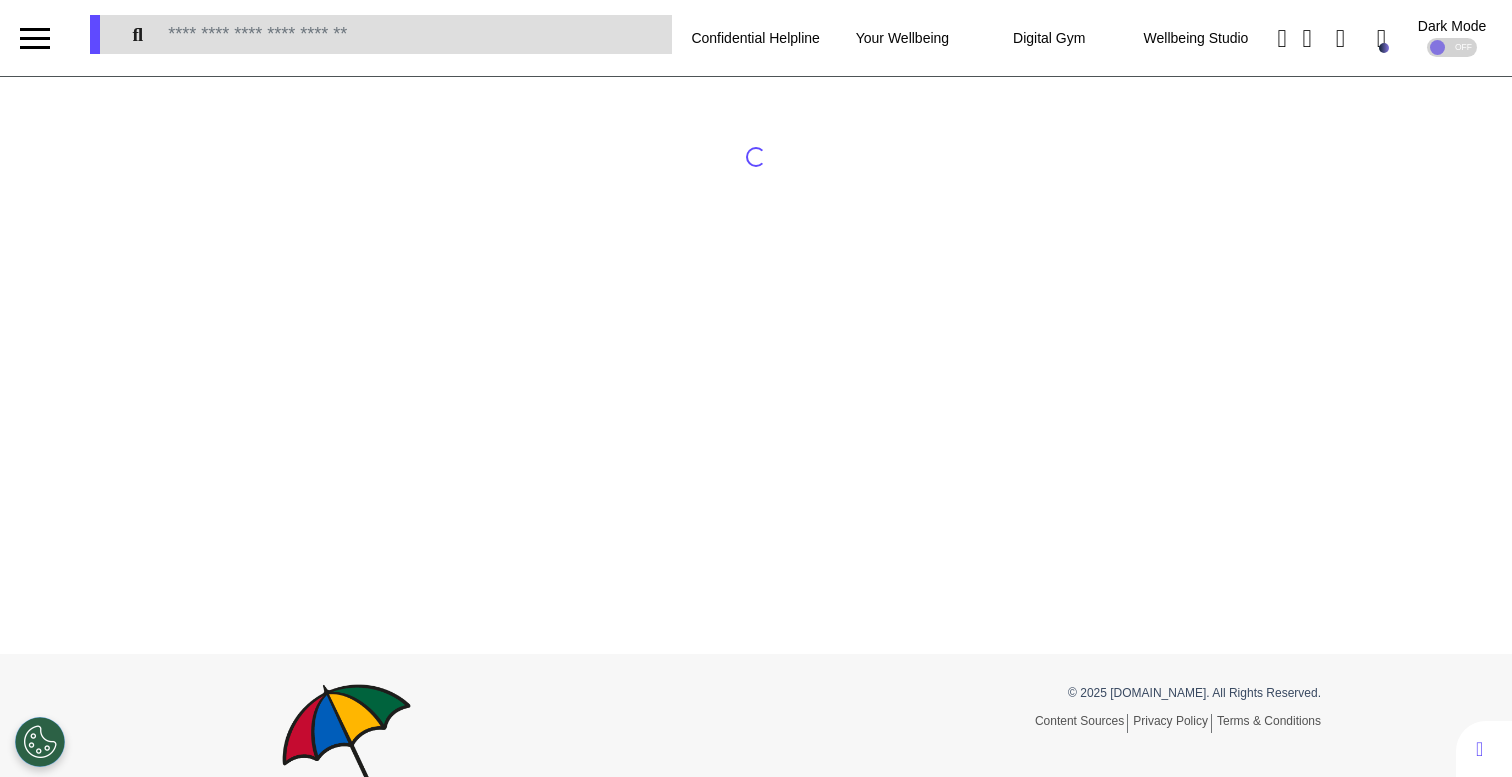 select on "**********" 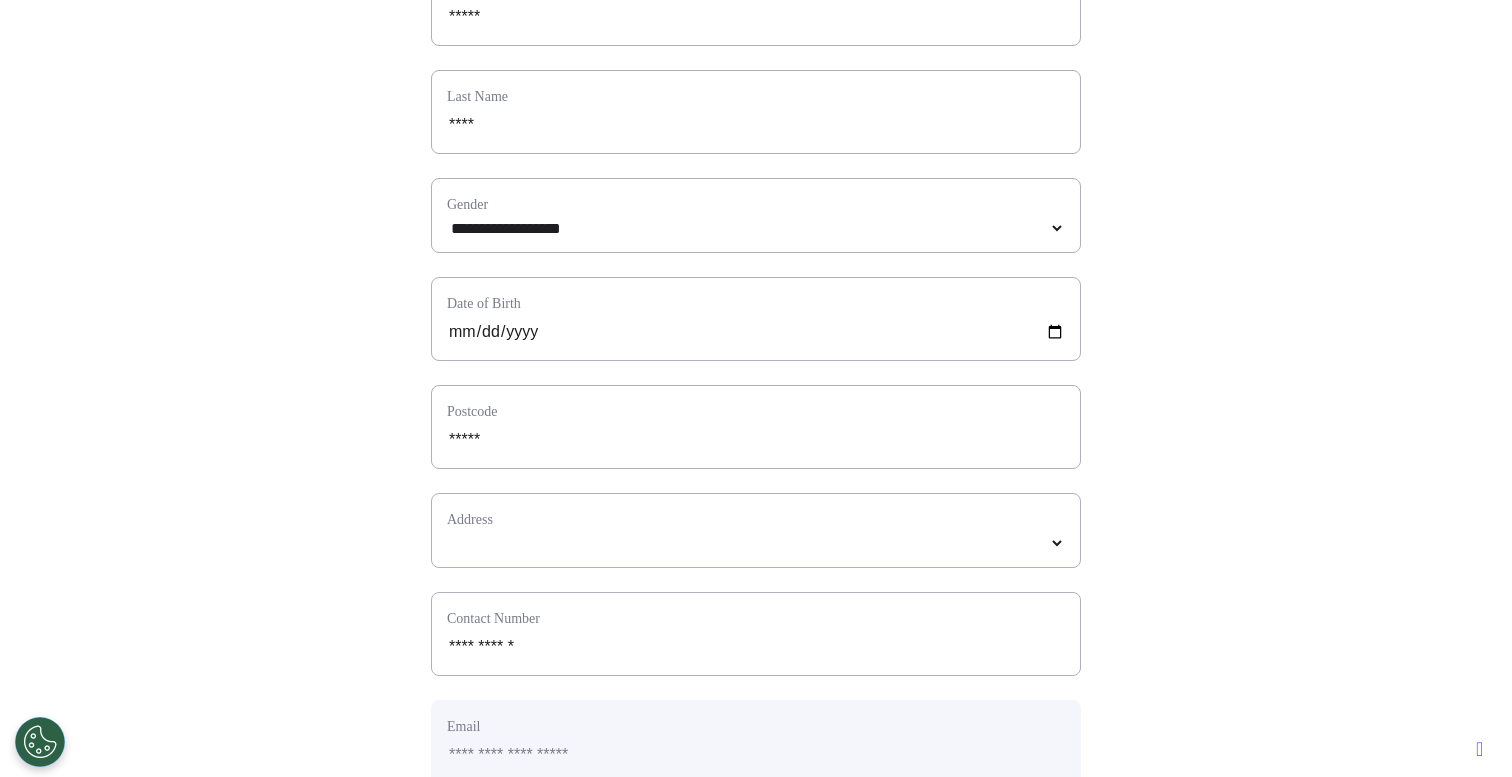 select on "**********" 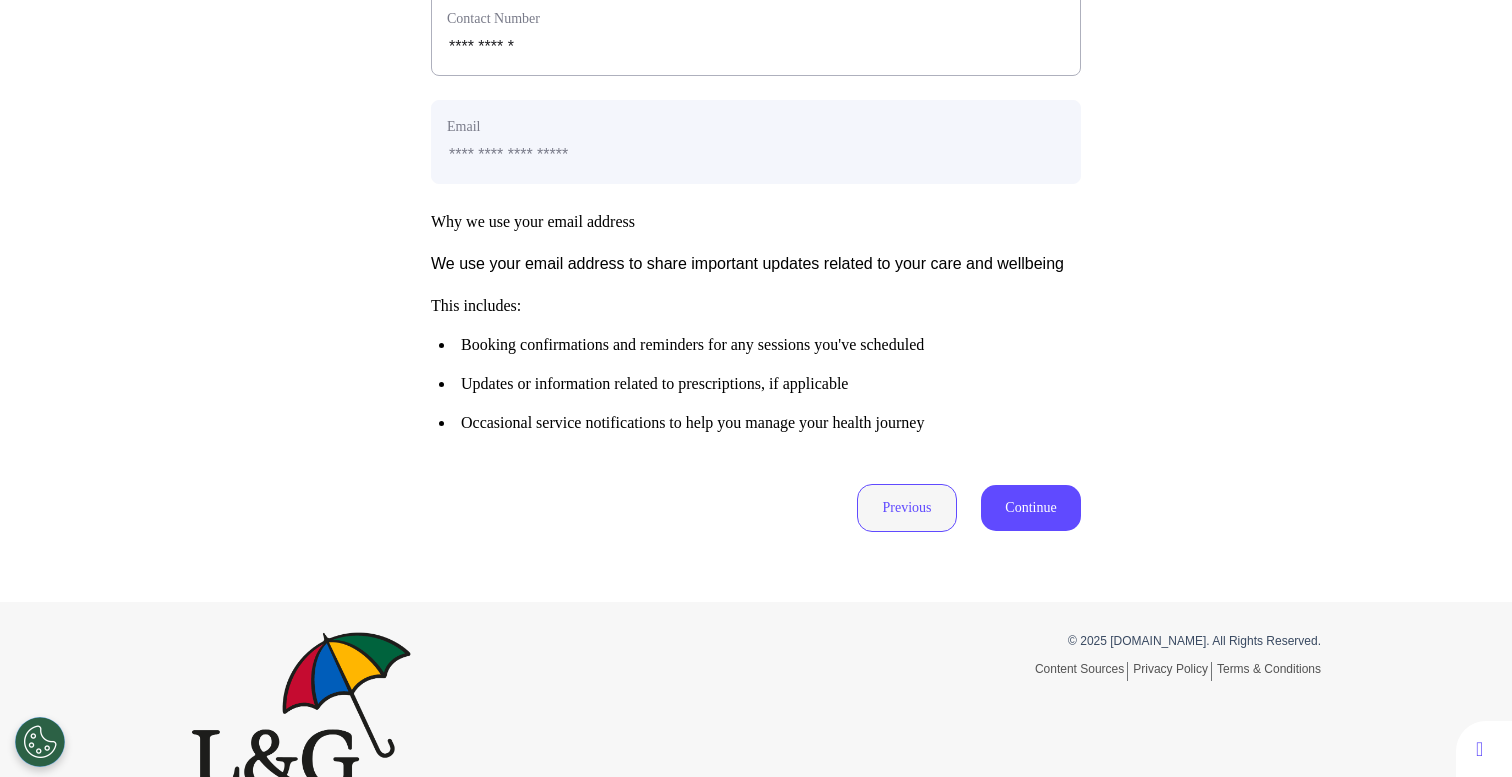 click on "Previous" at bounding box center [907, 508] 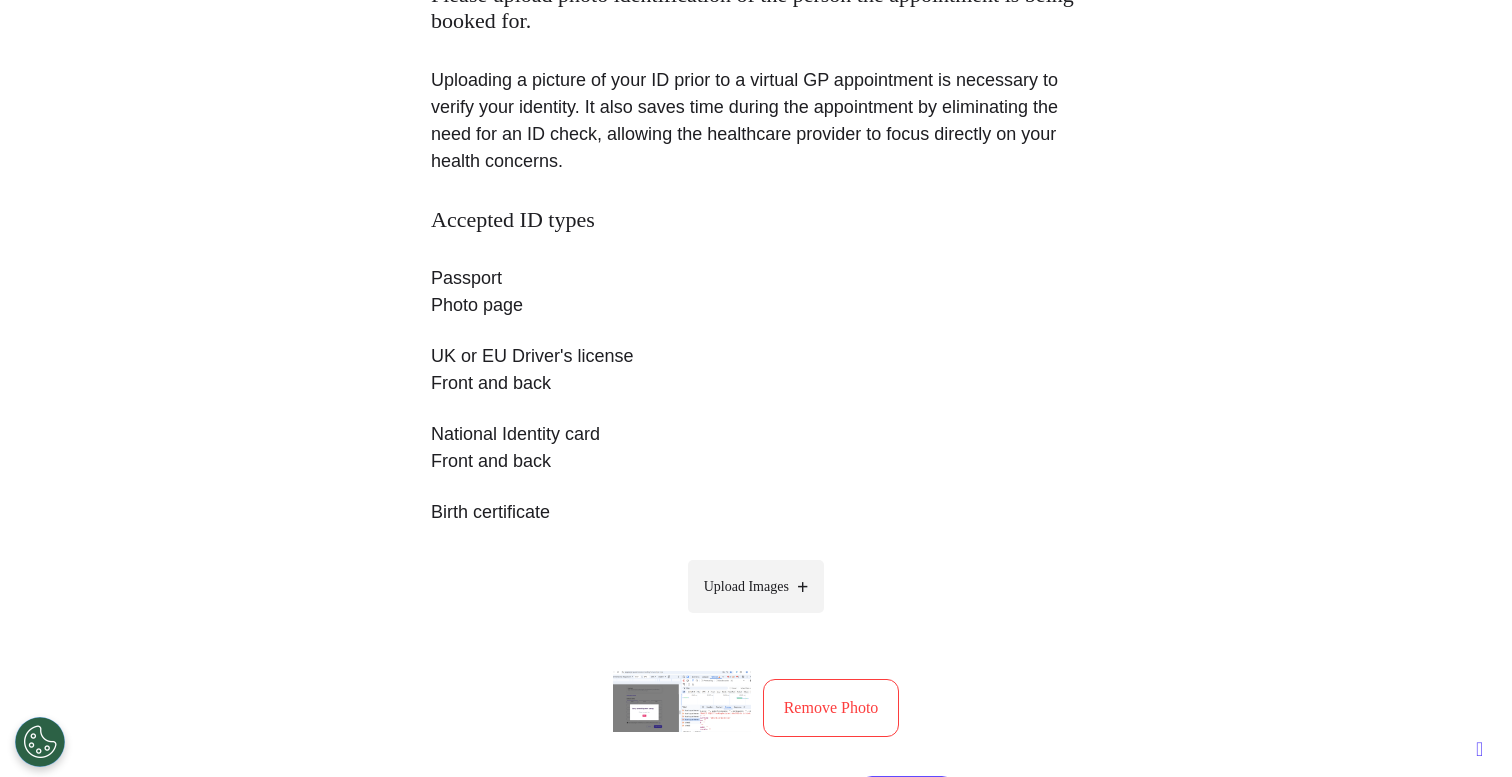 scroll, scrollTop: 544, scrollLeft: 0, axis: vertical 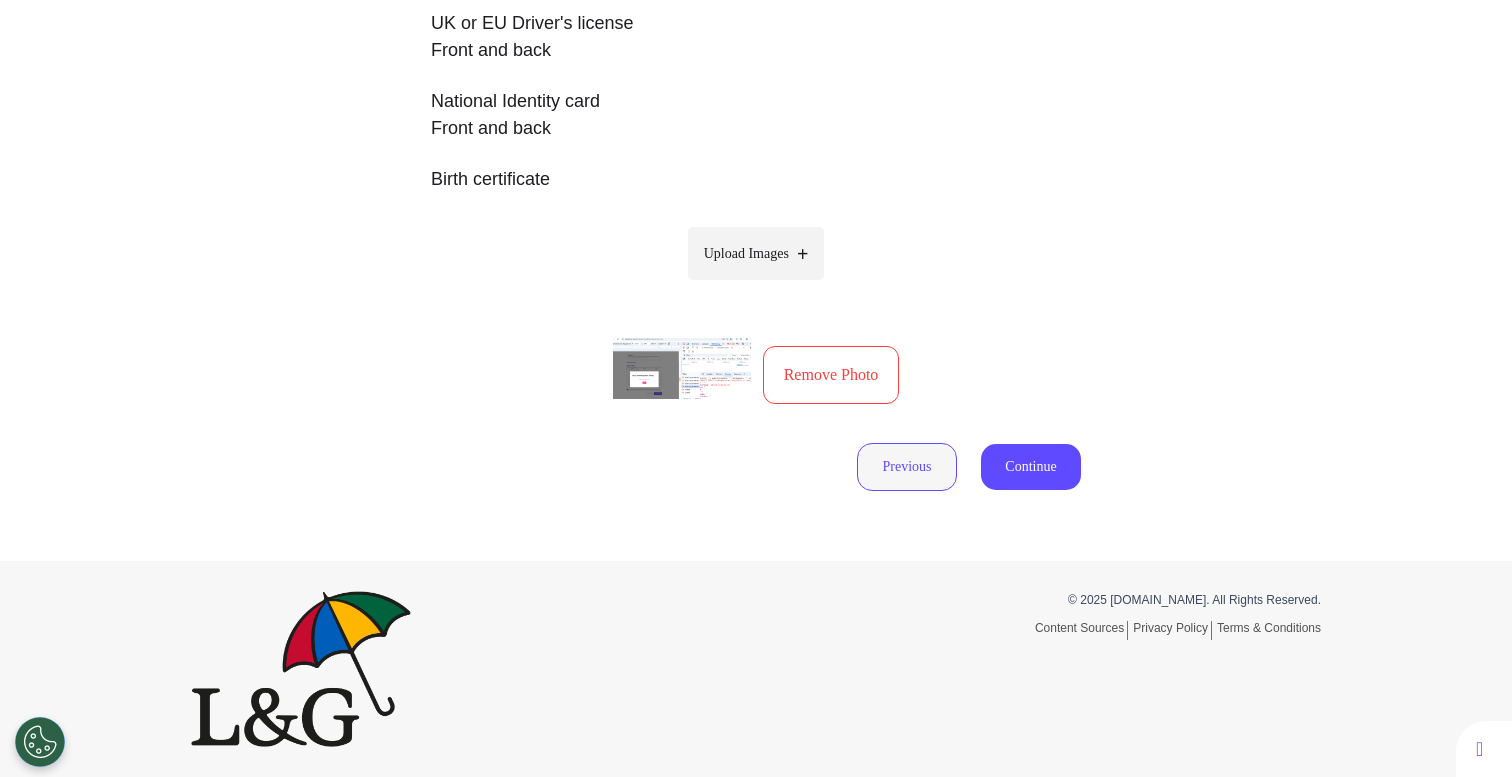 click on "Previous" at bounding box center [907, 467] 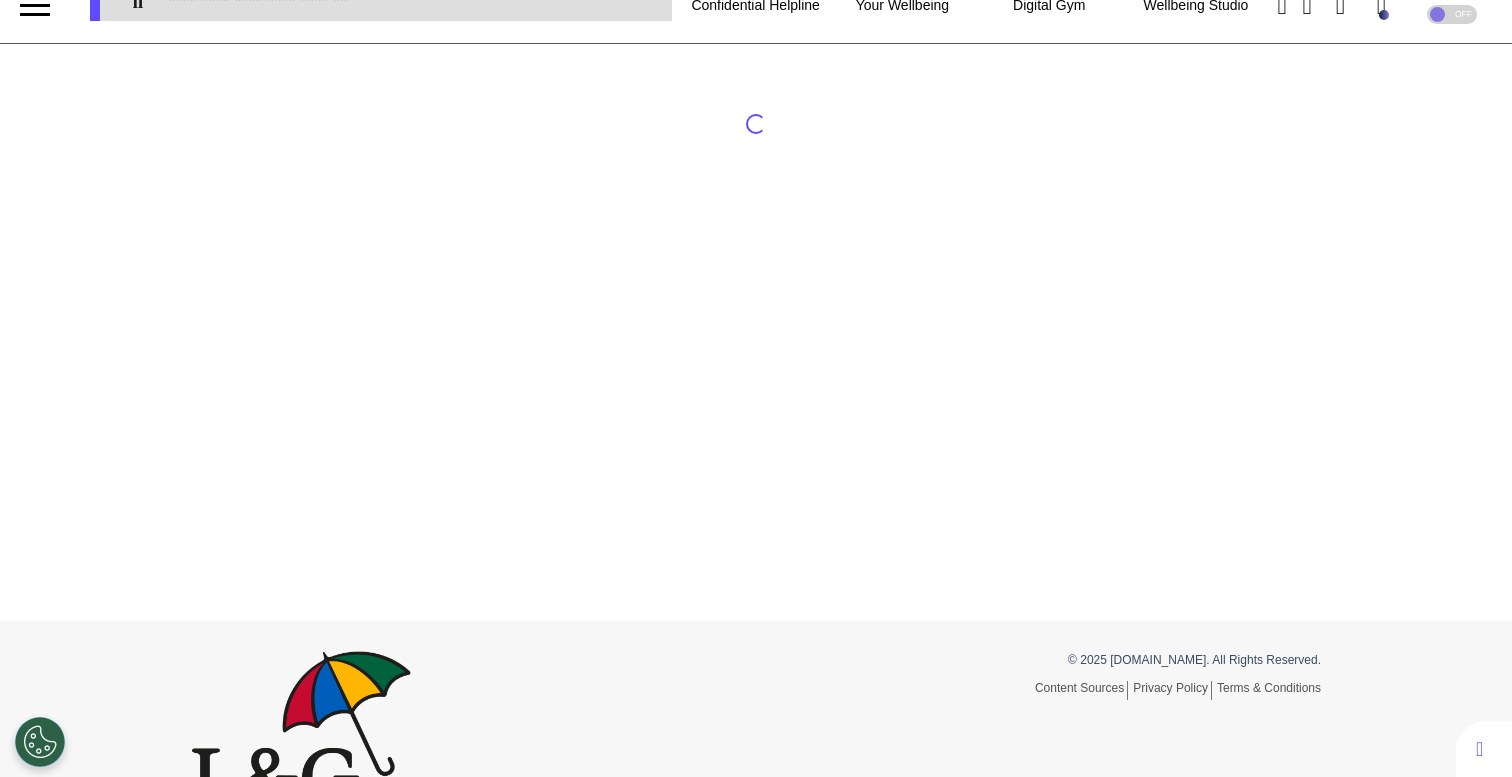 scroll, scrollTop: 0, scrollLeft: 0, axis: both 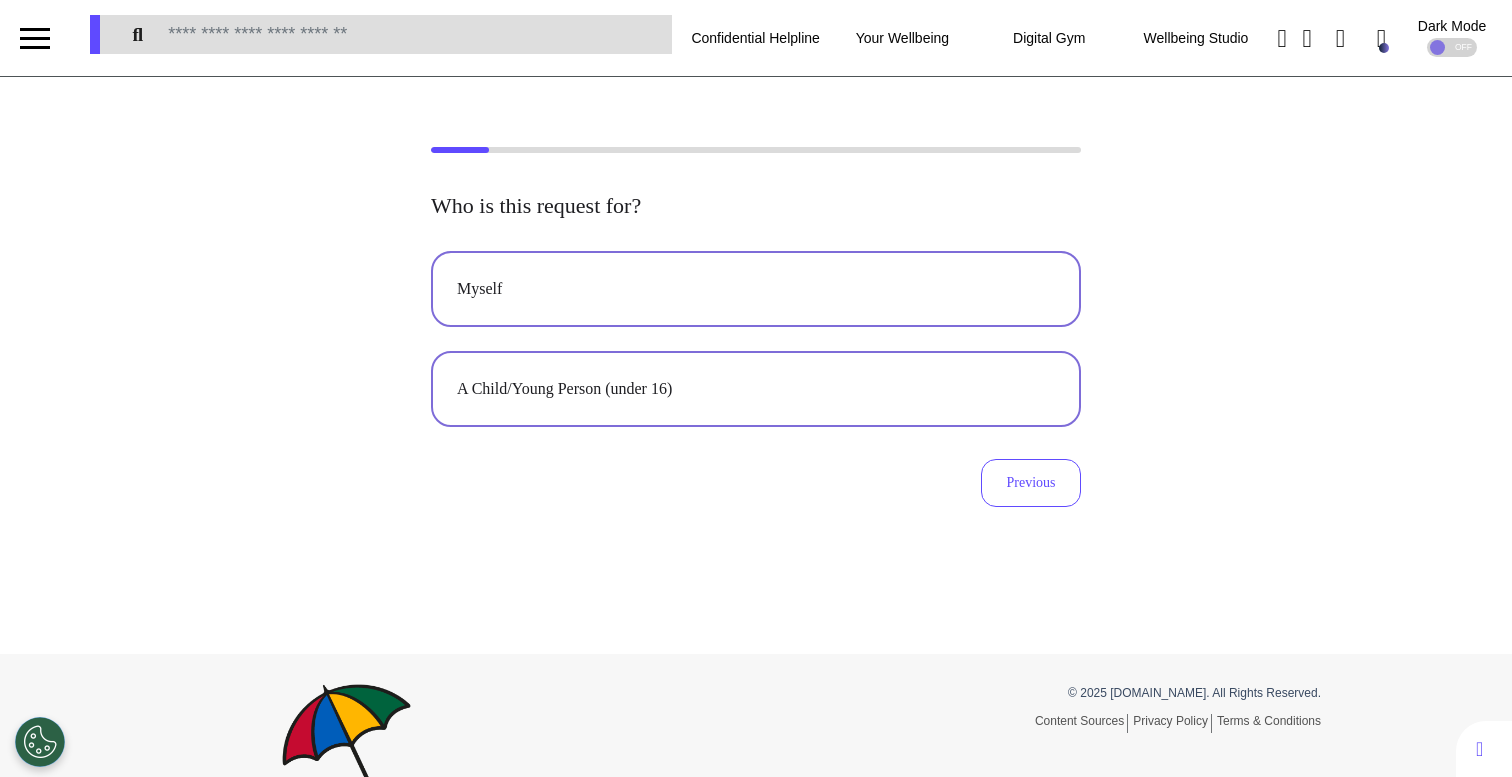 click on "A Child/Young Person (under 16)" at bounding box center (756, 389) 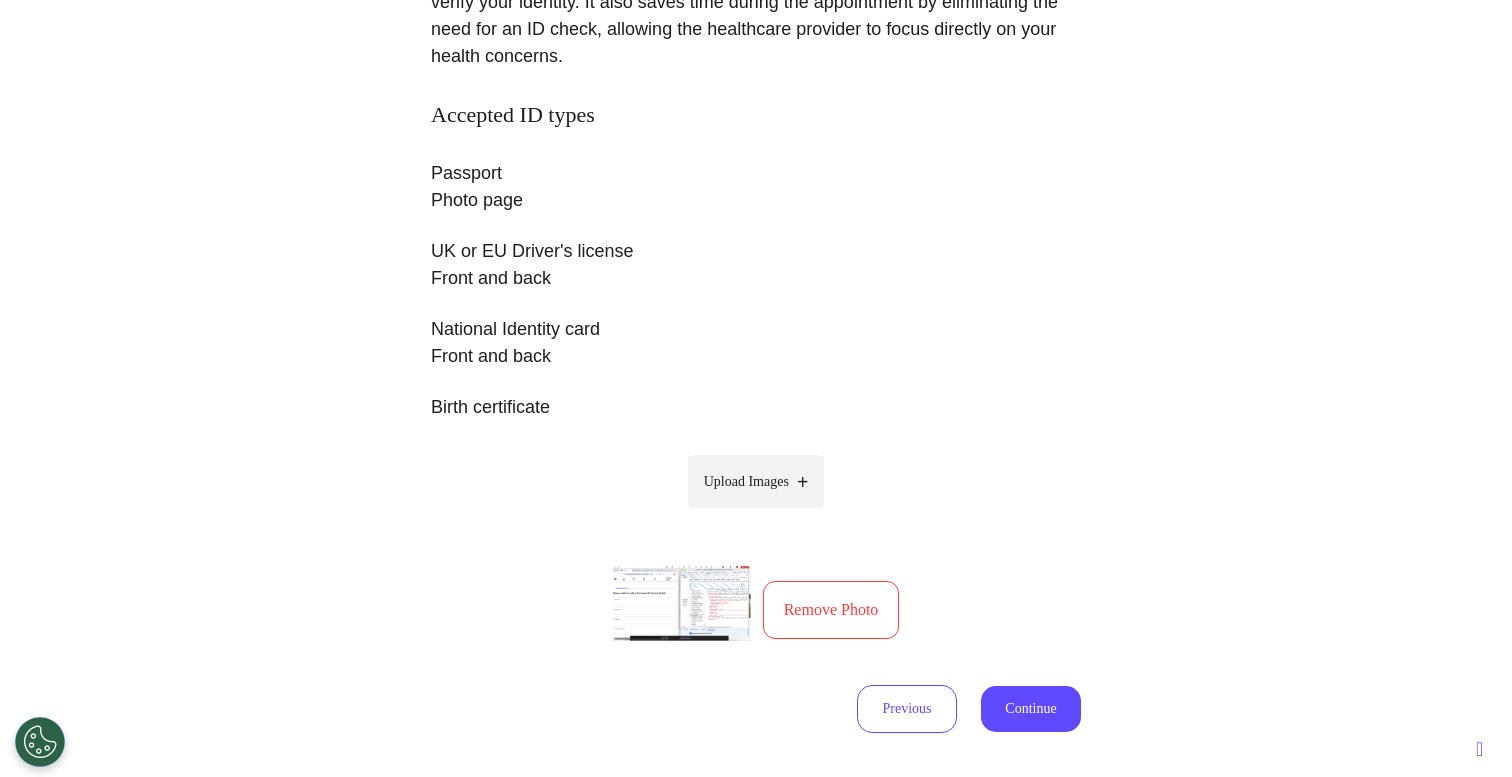scroll, scrollTop: 559, scrollLeft: 0, axis: vertical 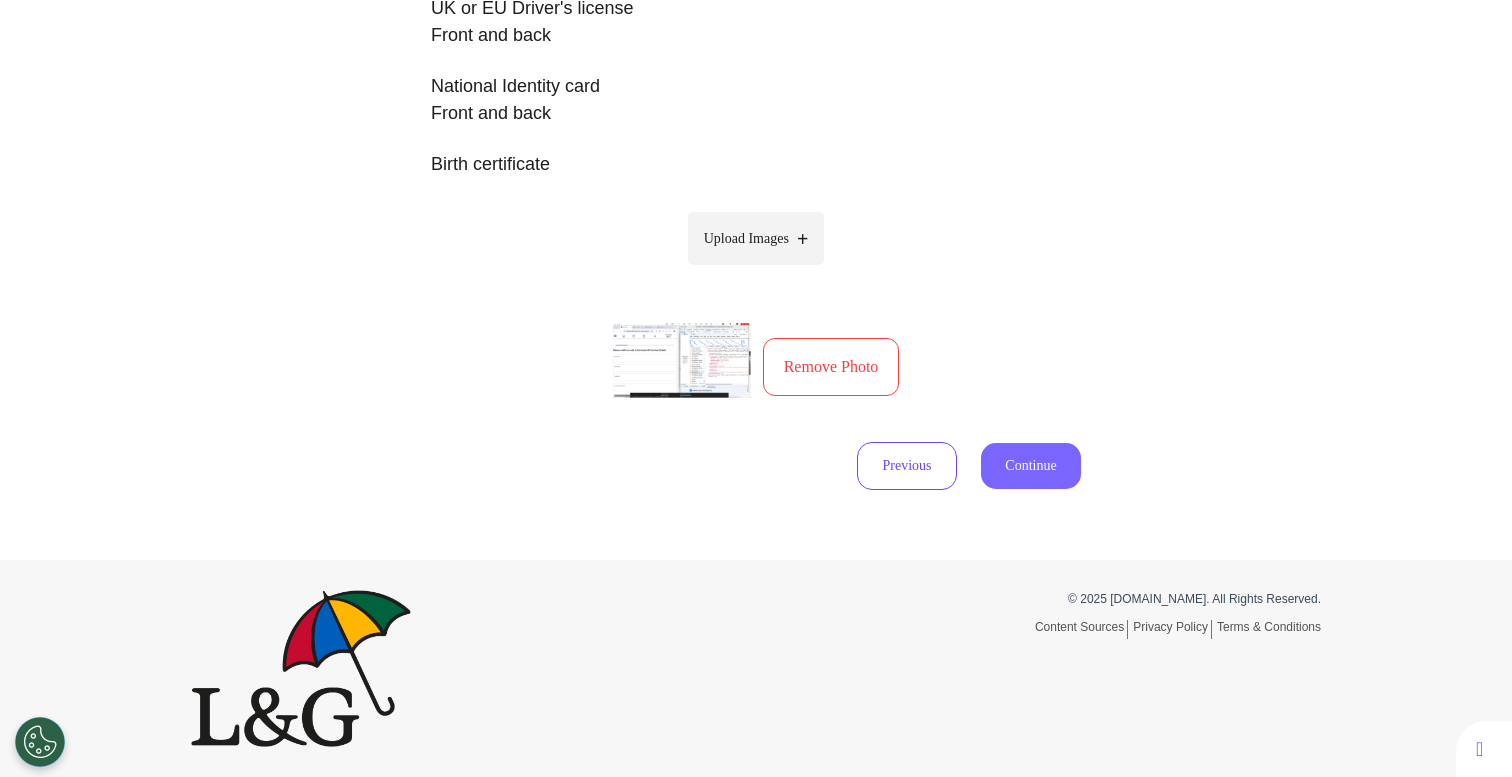 click on "Continue" at bounding box center [1031, 466] 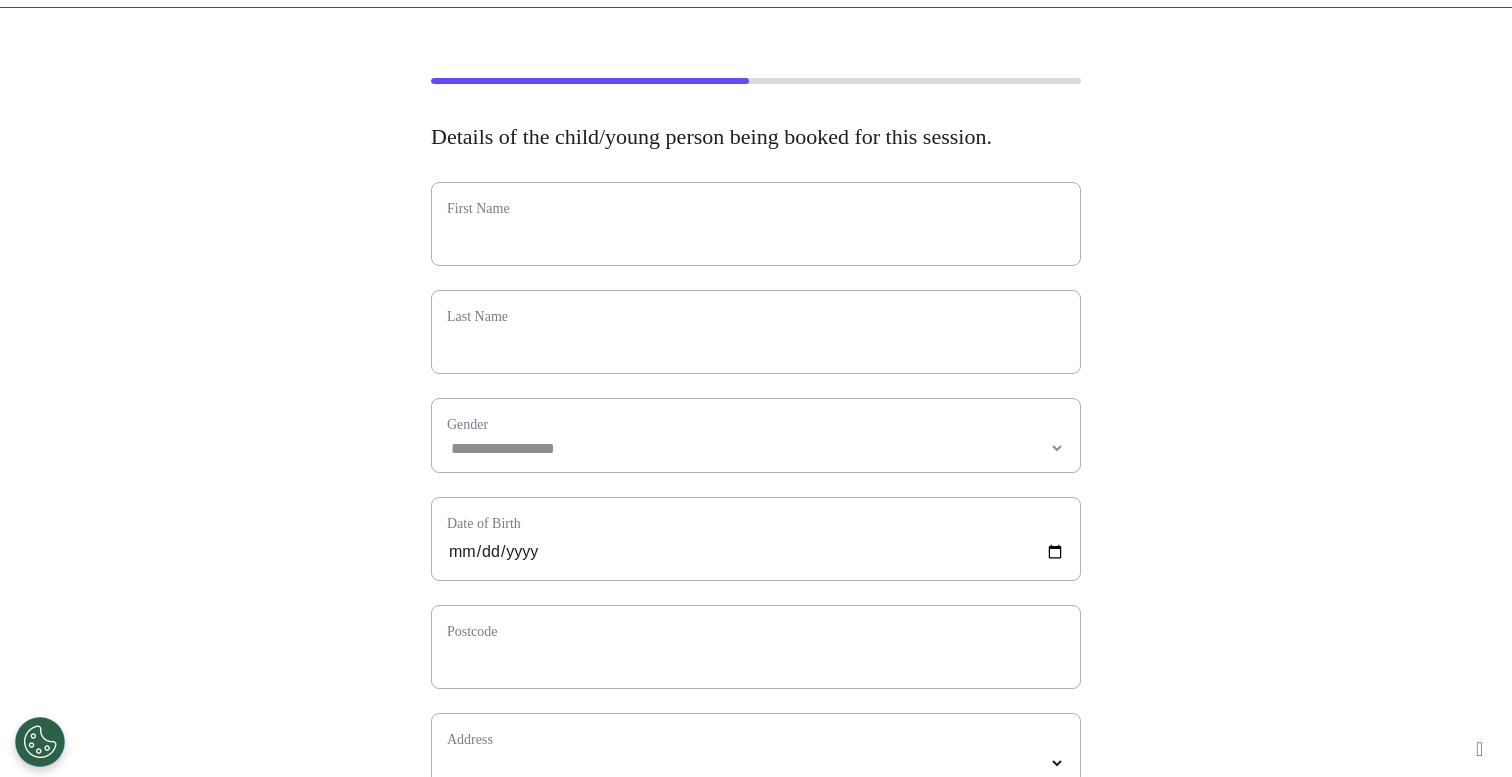 scroll, scrollTop: 151, scrollLeft: 0, axis: vertical 